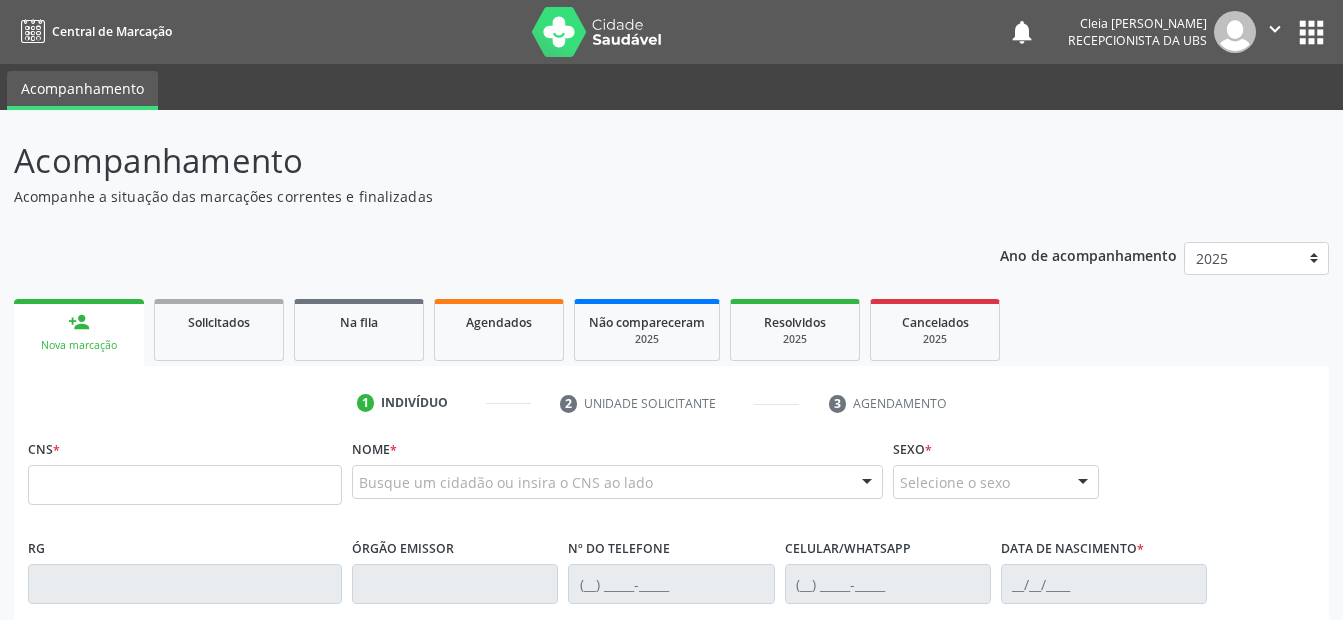 scroll, scrollTop: 0, scrollLeft: 0, axis: both 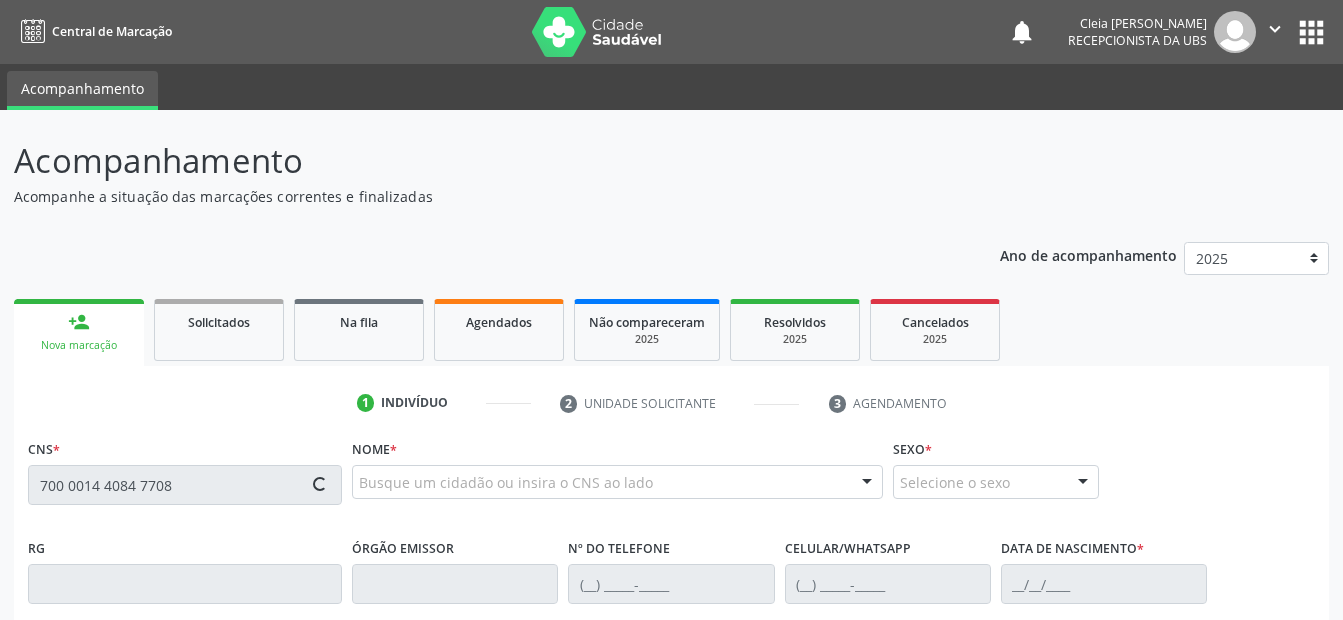 type on "700 0014 4084 7708" 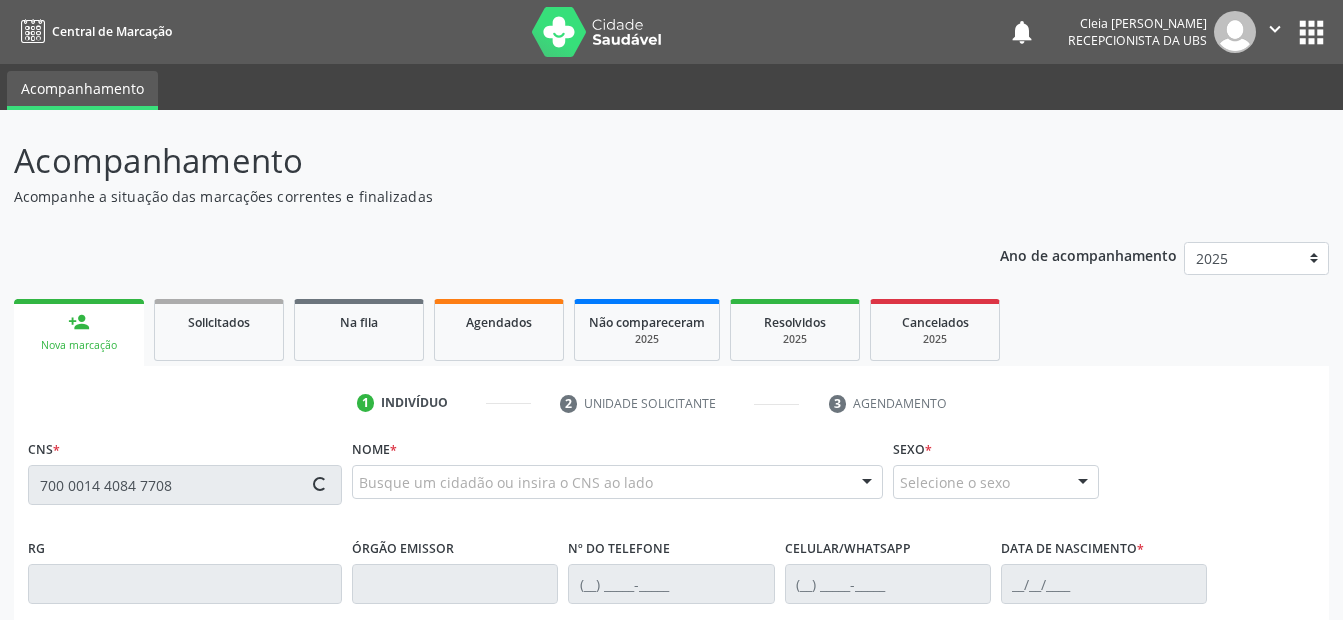 type 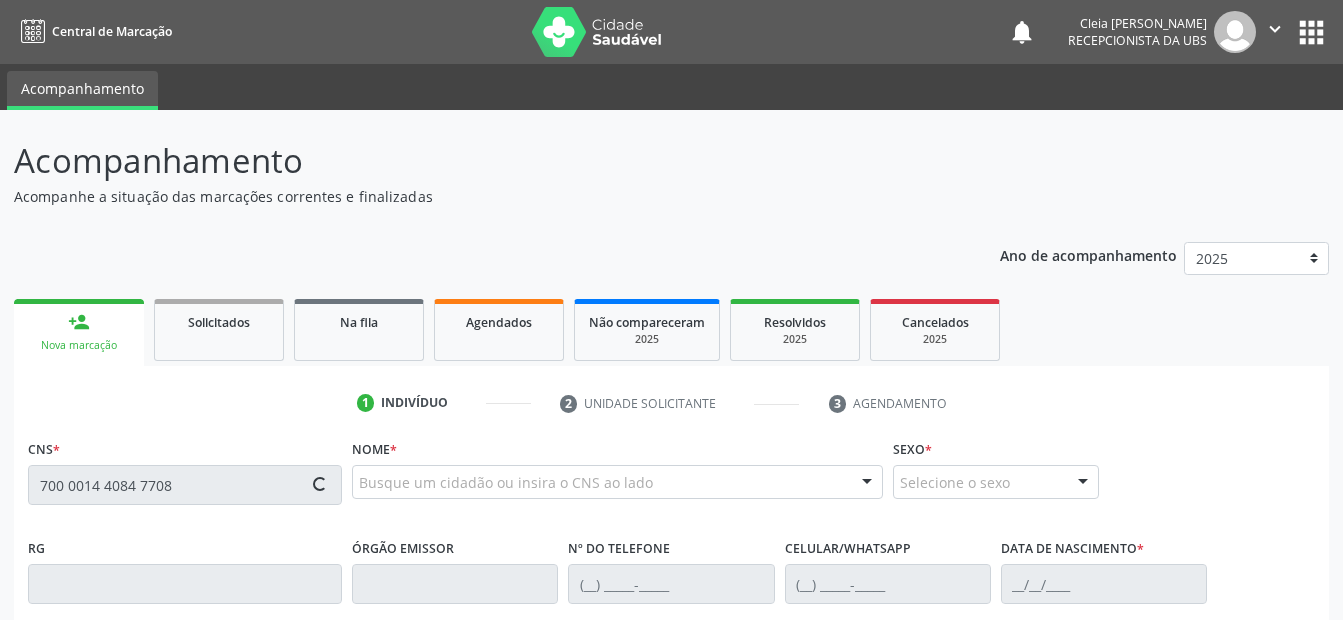 type 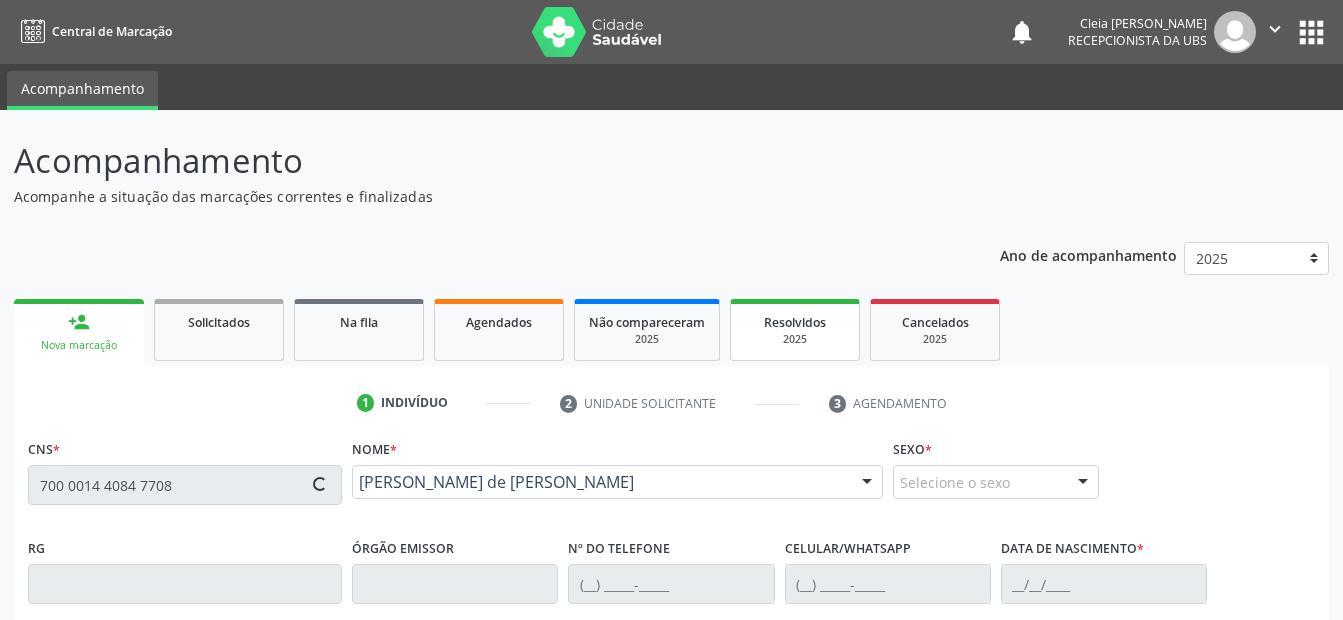 type on "[PHONE_NUMBER]" 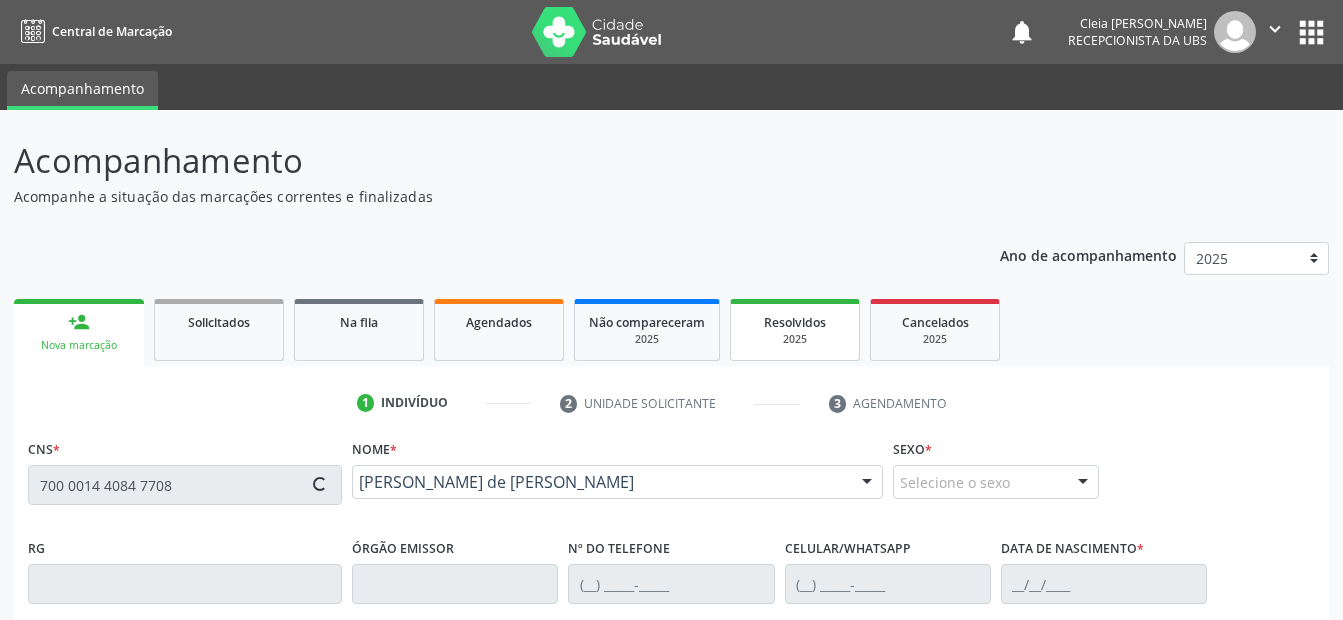 type on "0[DATE]" 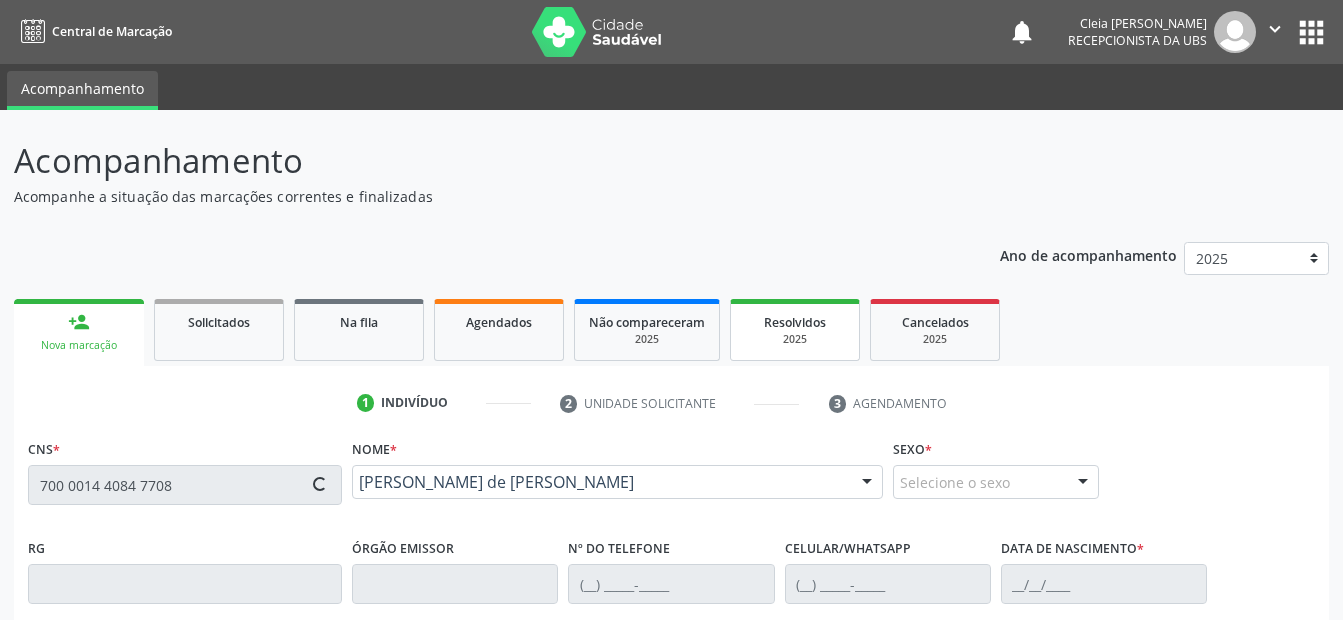 type on "27" 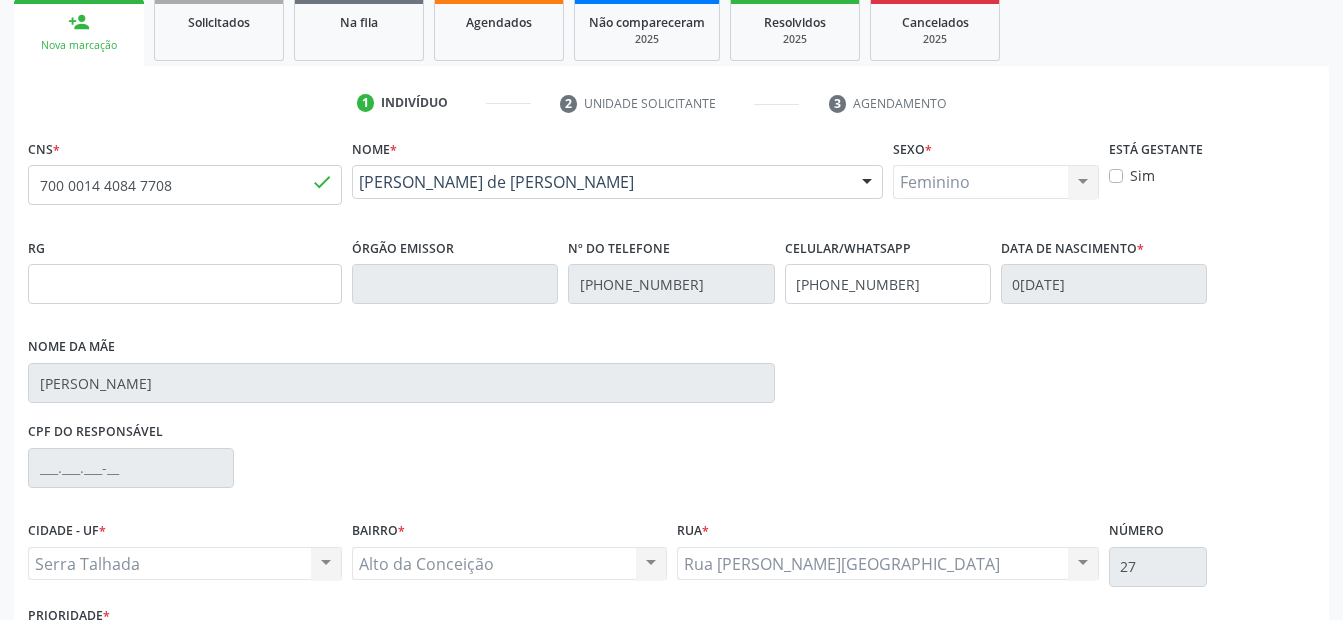 scroll, scrollTop: 450, scrollLeft: 0, axis: vertical 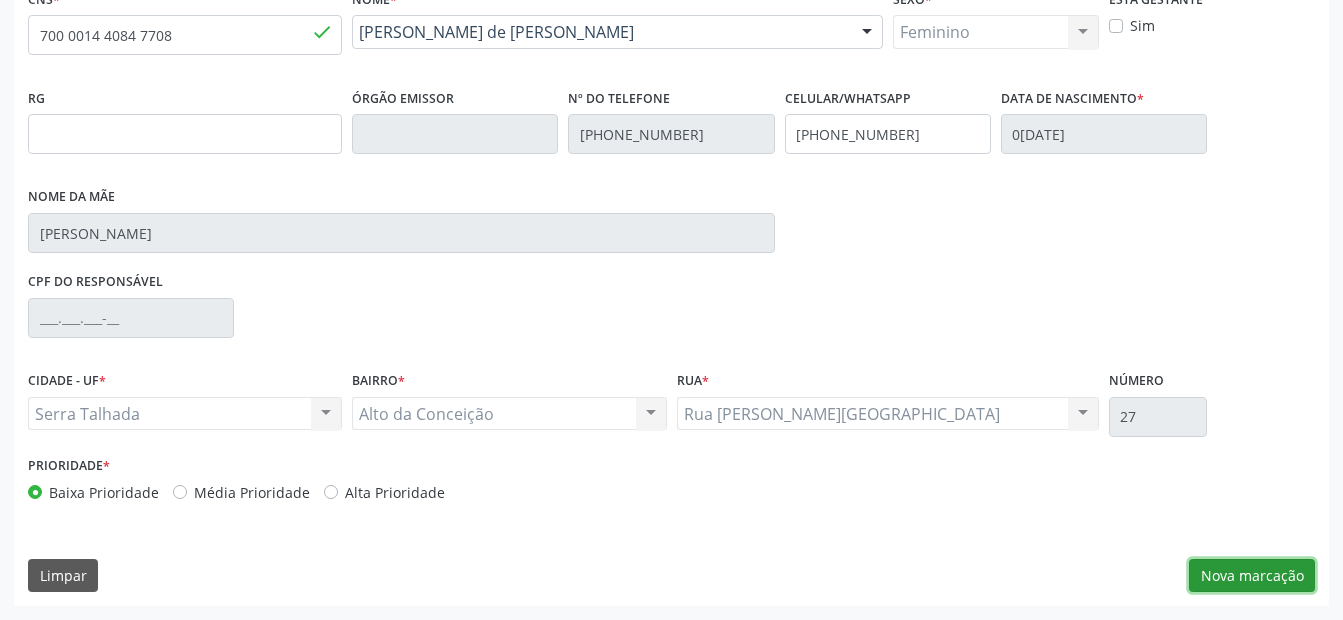 click on "Nova marcação" at bounding box center [1252, 576] 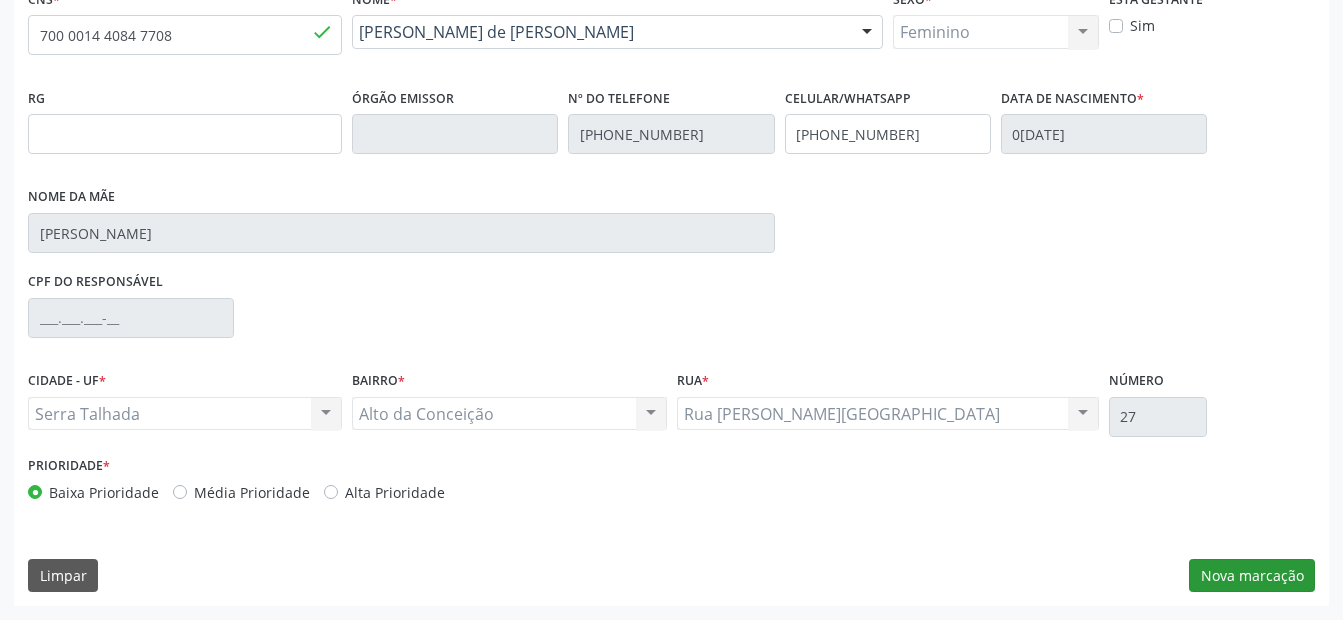 scroll, scrollTop: 286, scrollLeft: 0, axis: vertical 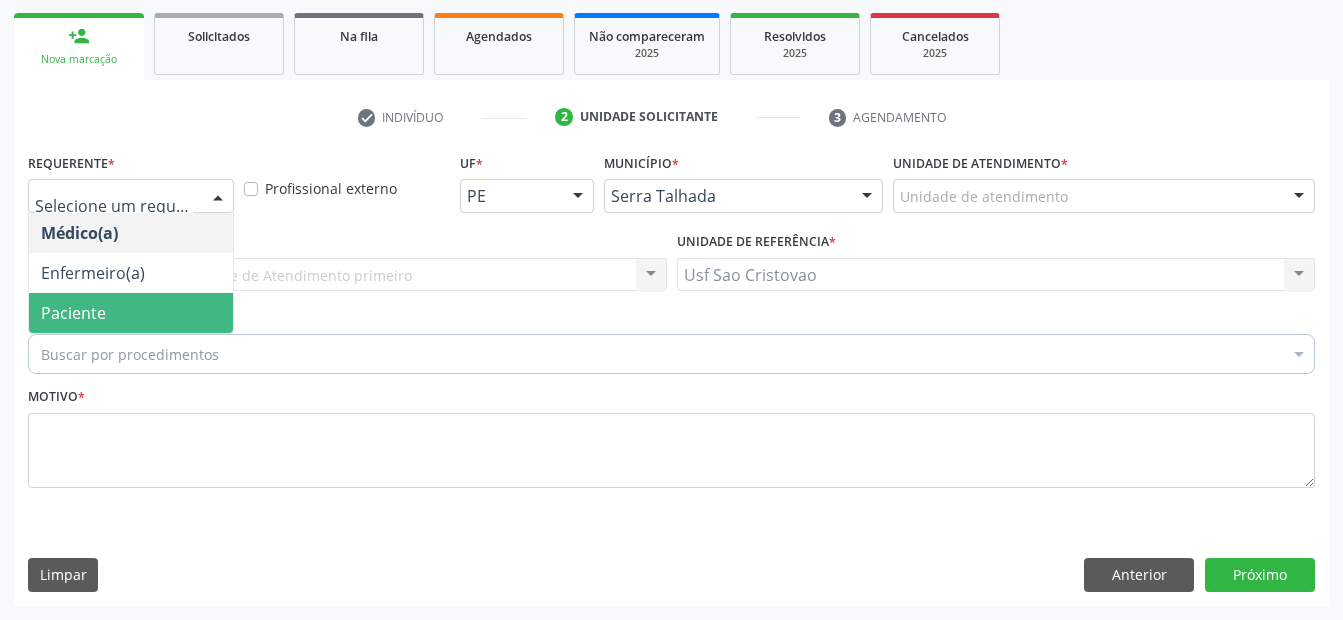 click on "Paciente" at bounding box center (131, 313) 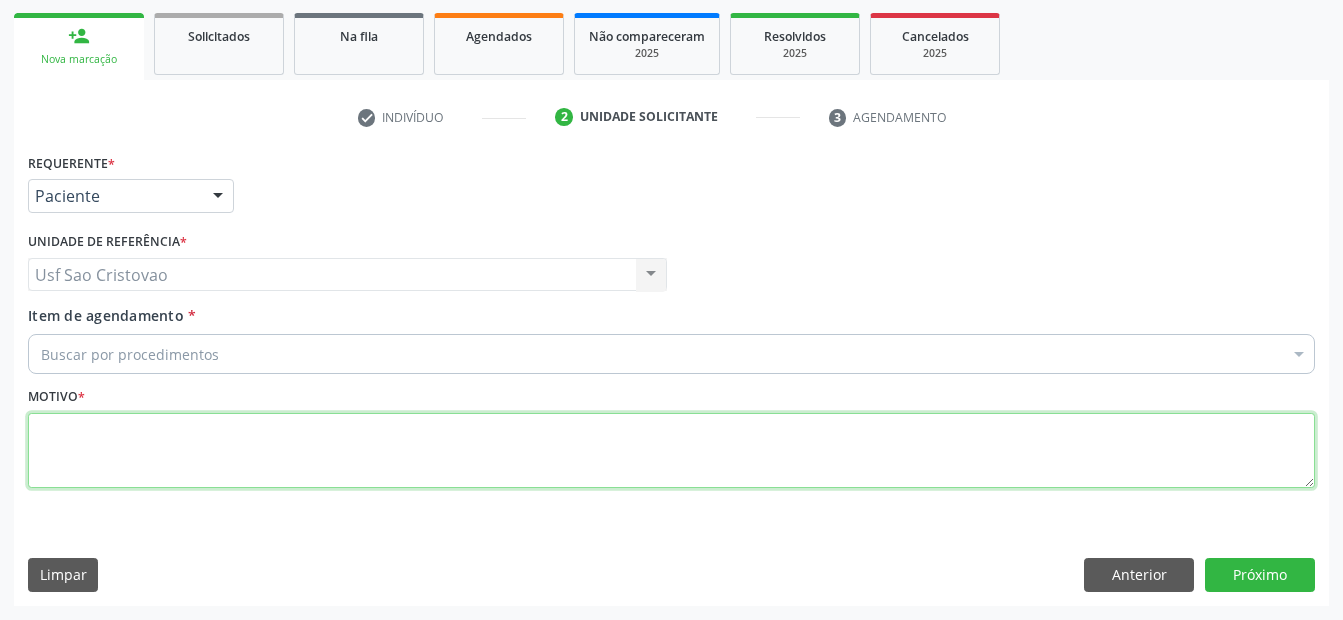 click at bounding box center [671, 451] 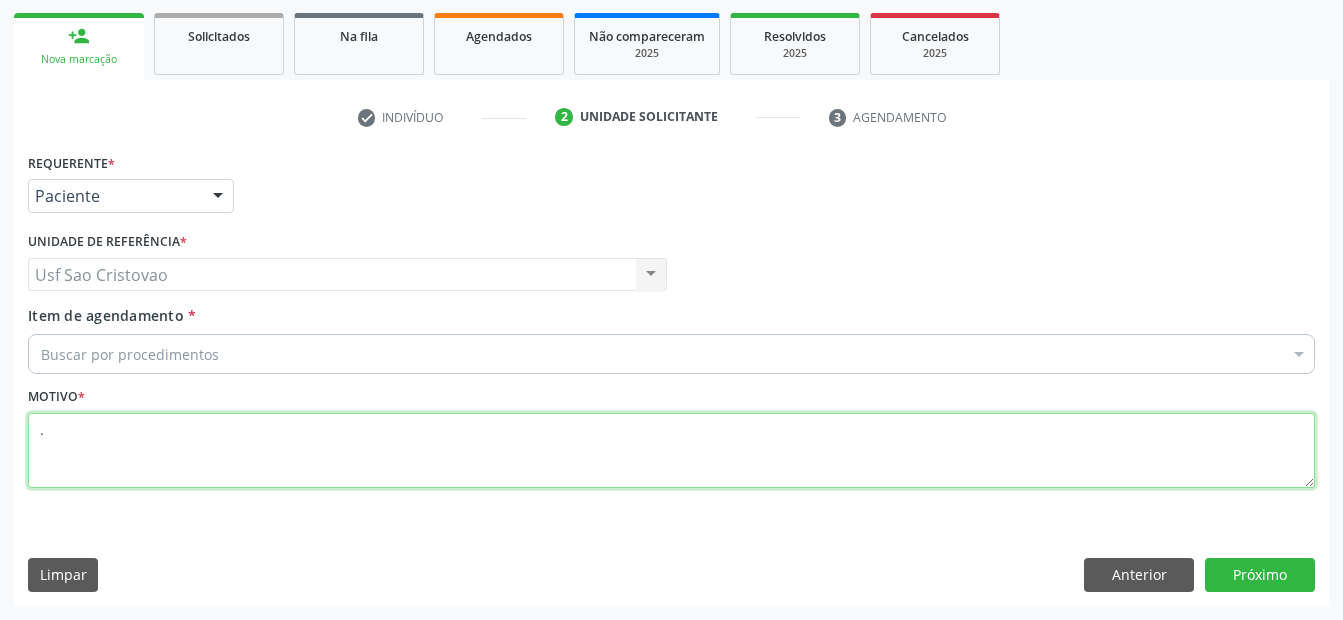 type on "." 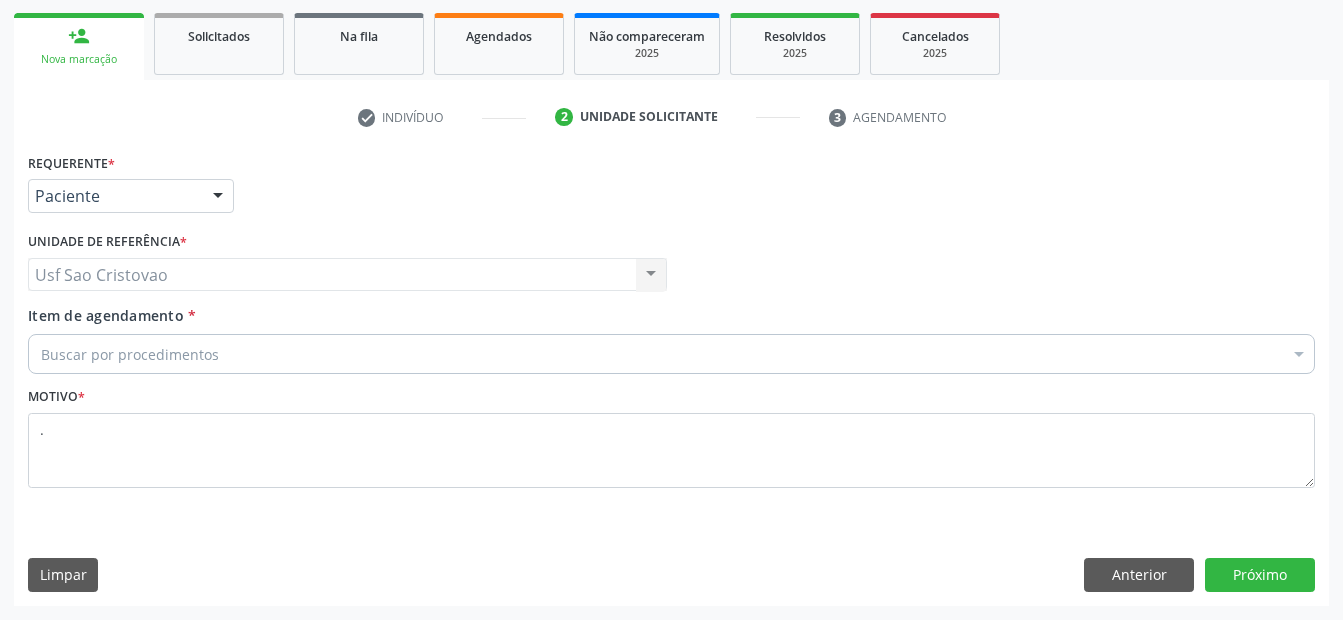 click on "Limpar
Anterior
Próximo" at bounding box center (671, 575) 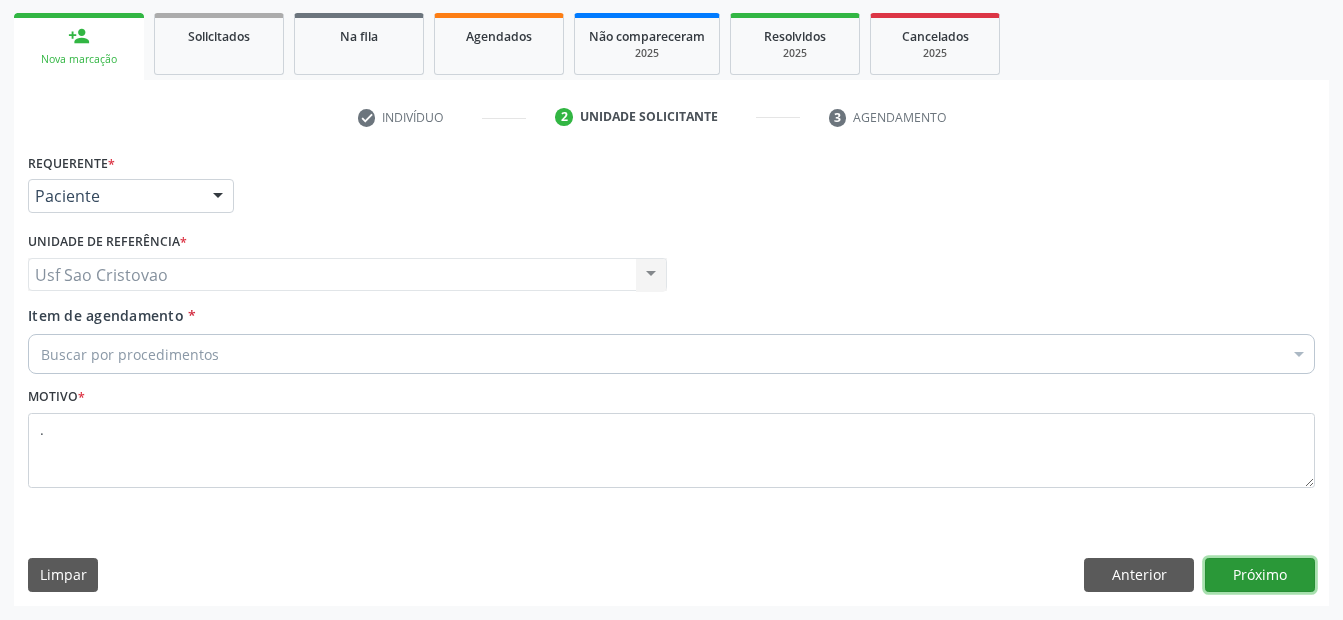 click on "Próximo" at bounding box center (1260, 575) 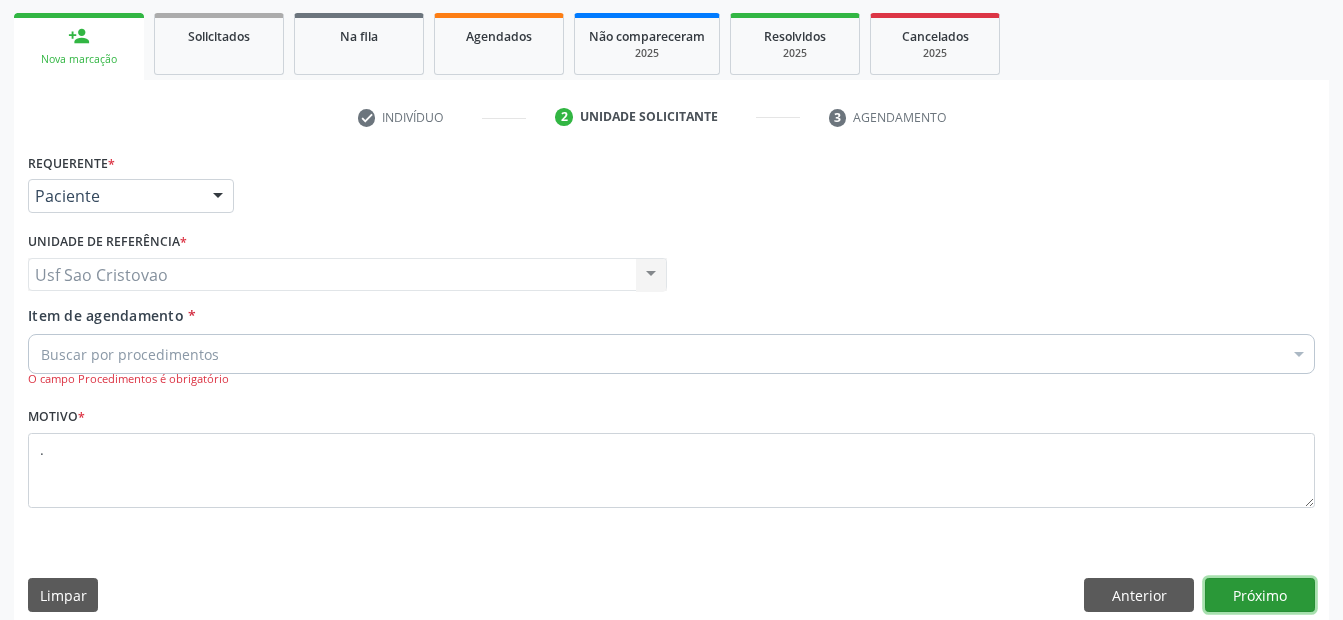 click on "Próximo" at bounding box center (1260, 595) 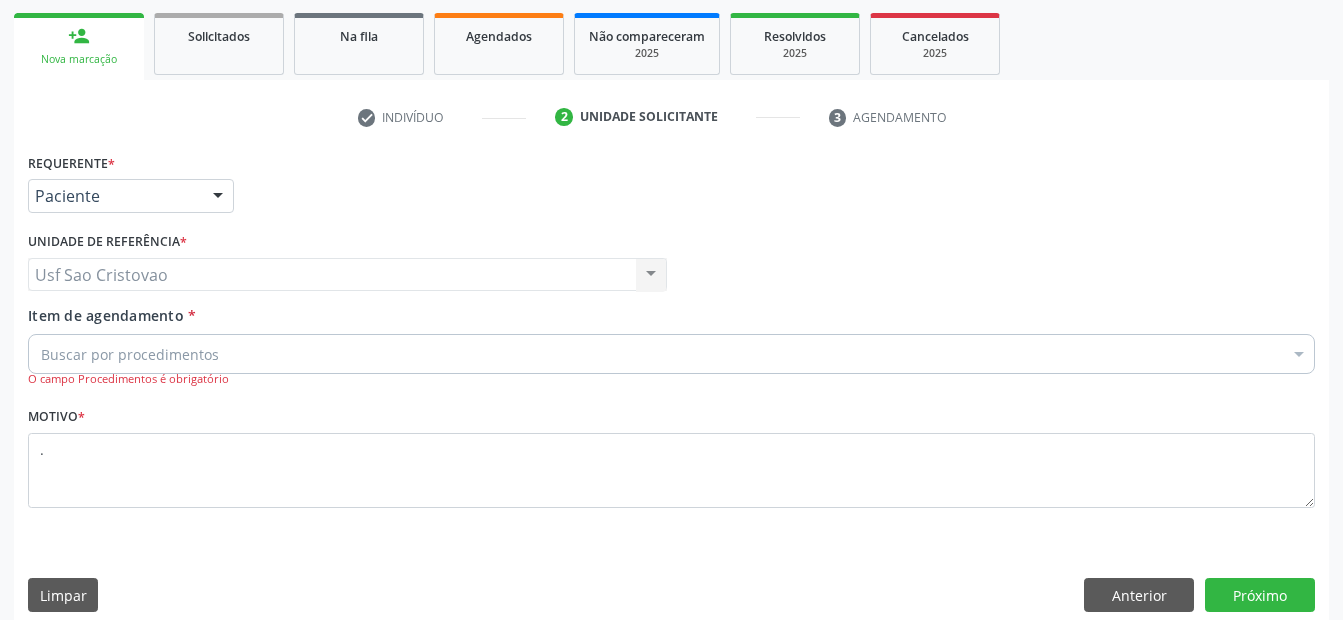 click on "Buscar por procedimentos" at bounding box center [671, 354] 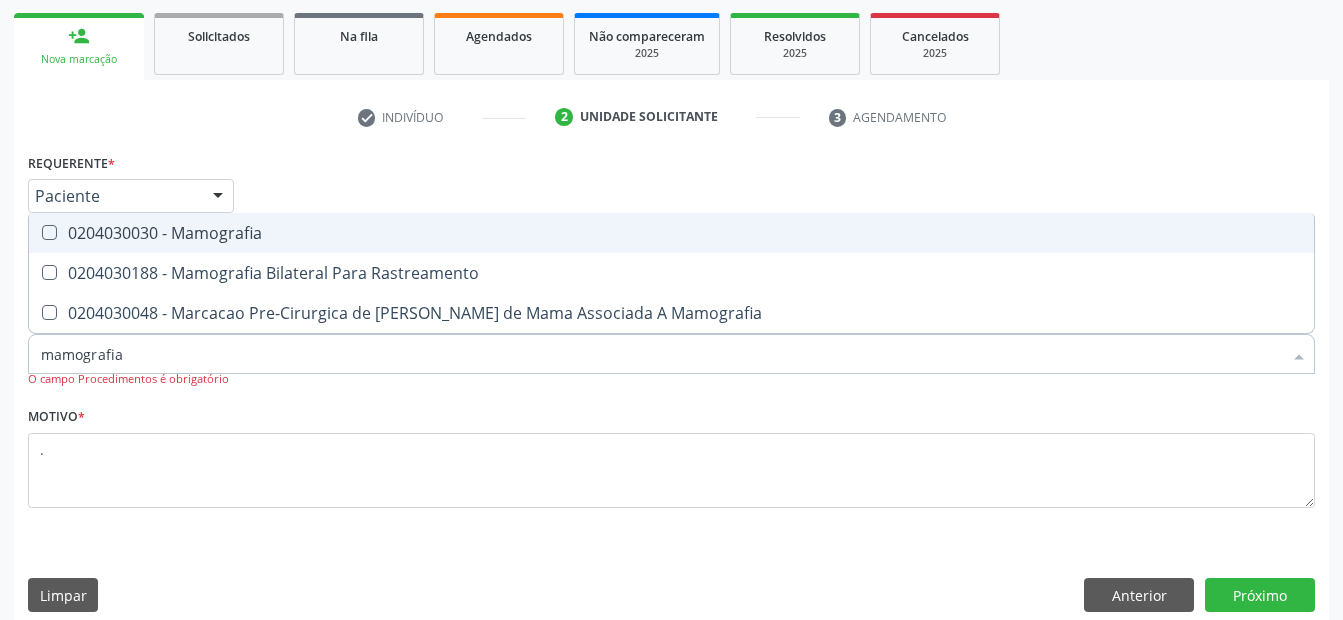 type on "mamografia b" 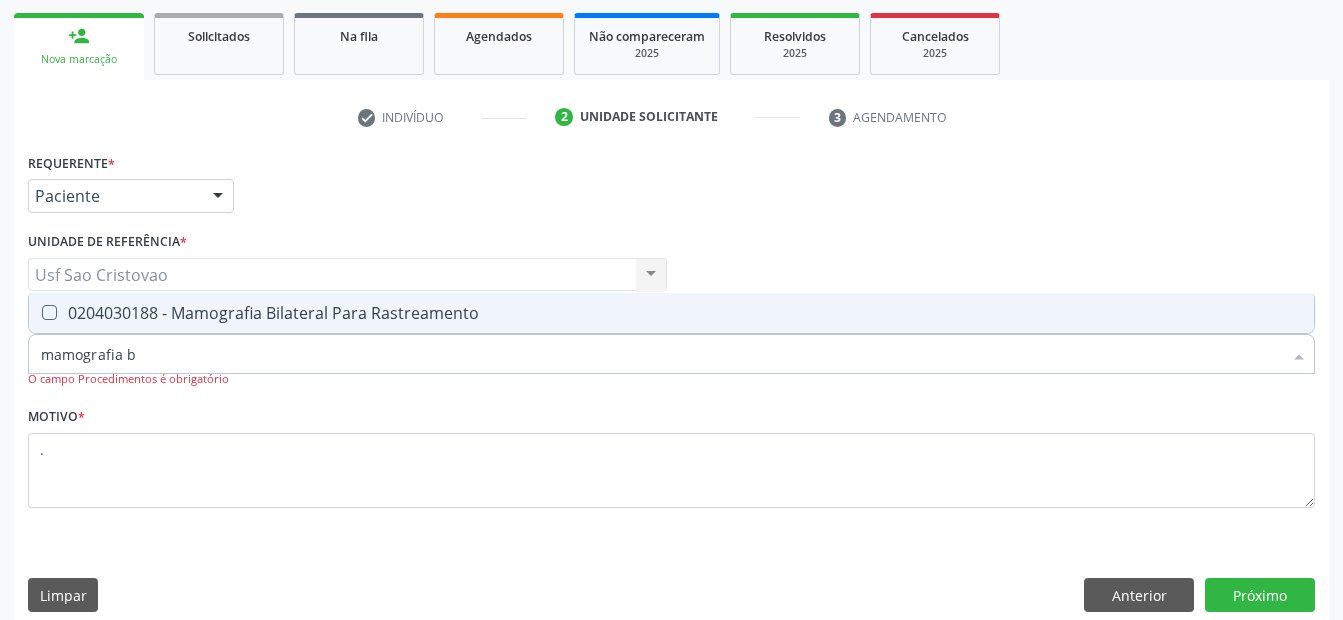 click at bounding box center (49, 312) 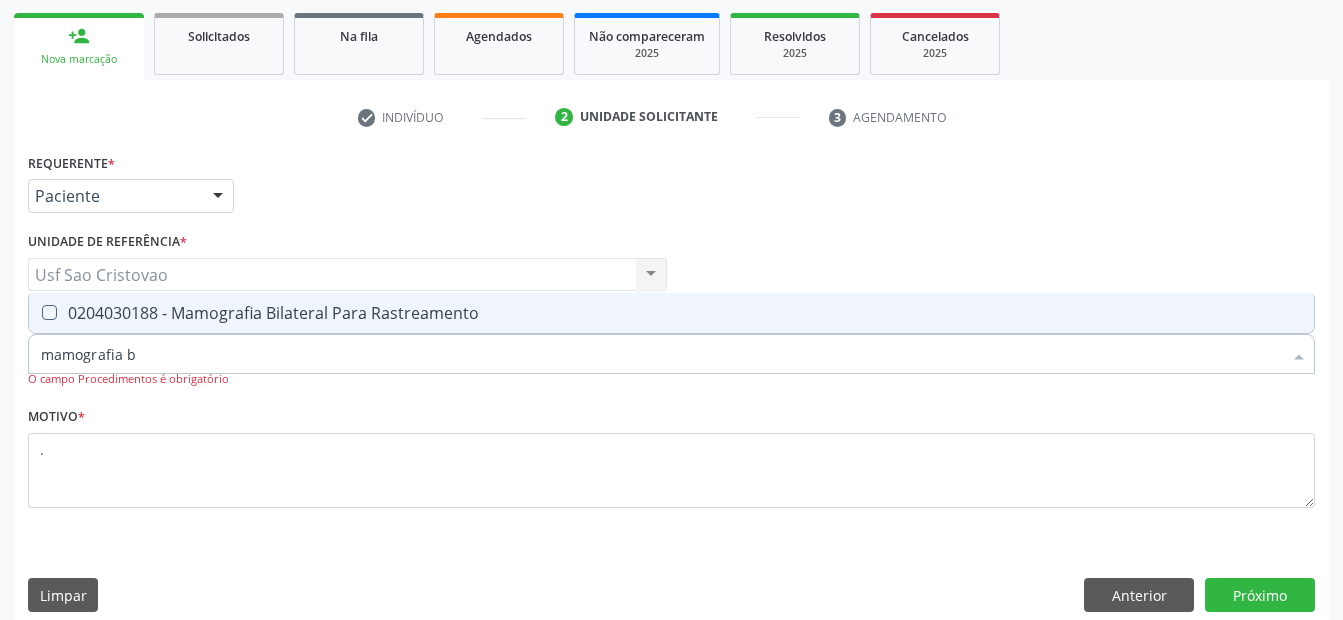 checkbox on "true" 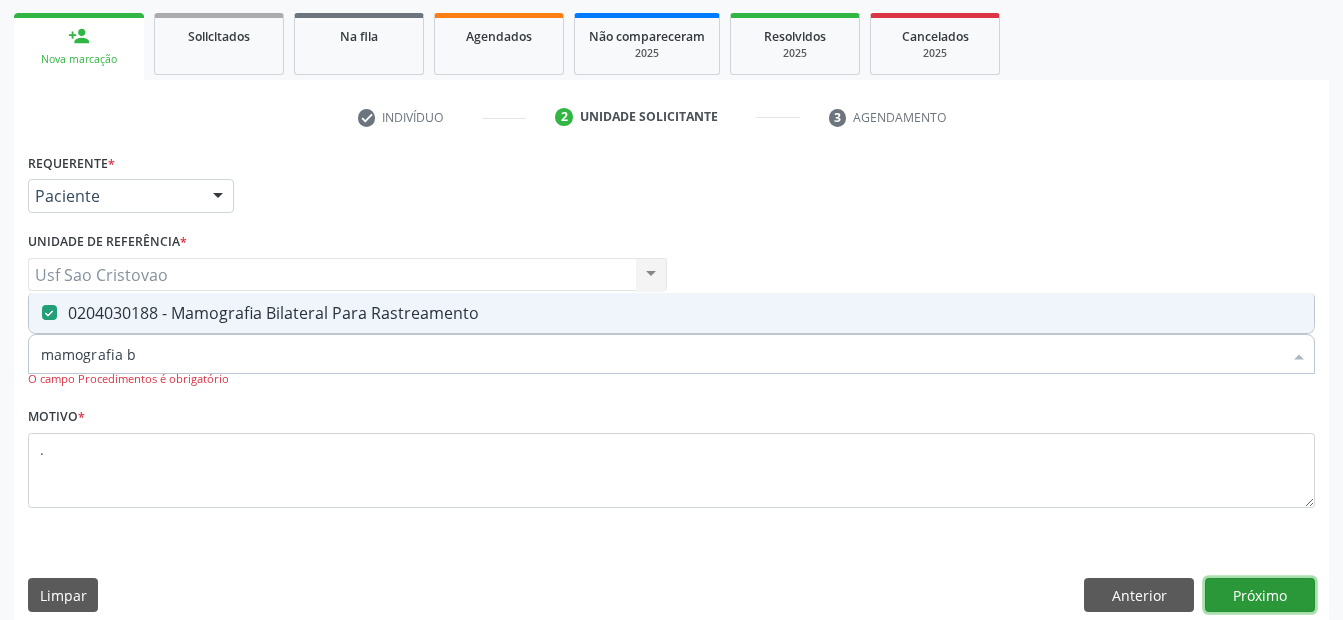 click on "Próximo" at bounding box center (1260, 595) 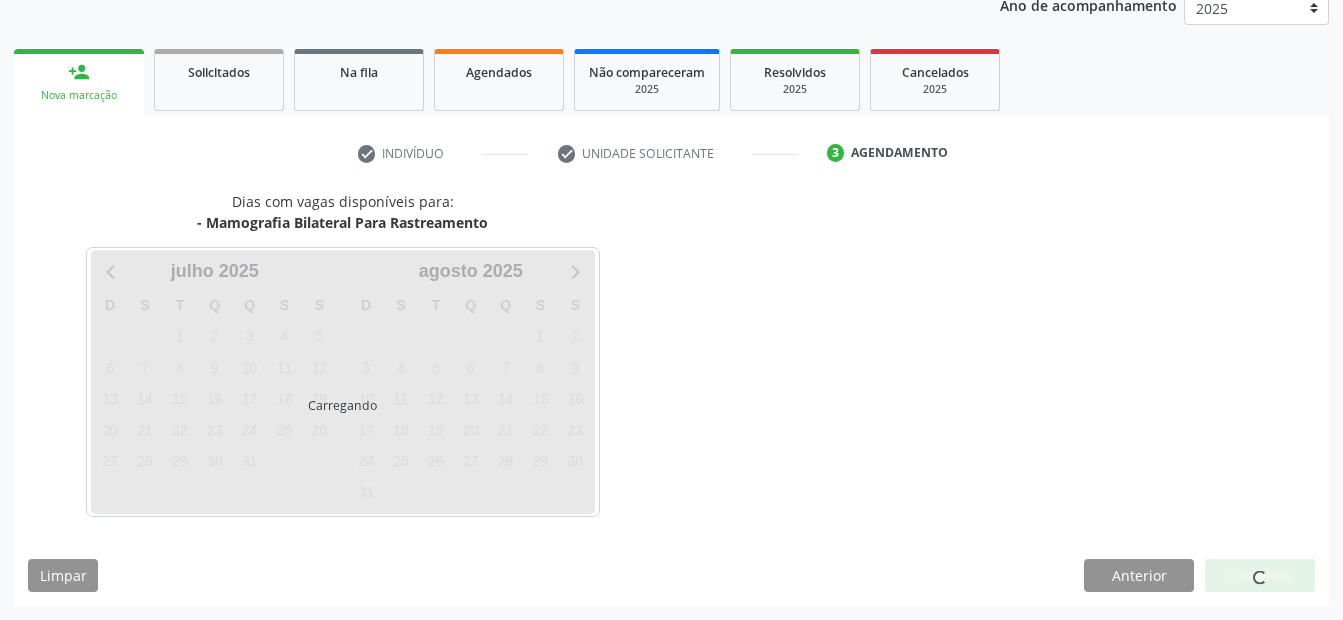scroll, scrollTop: 250, scrollLeft: 0, axis: vertical 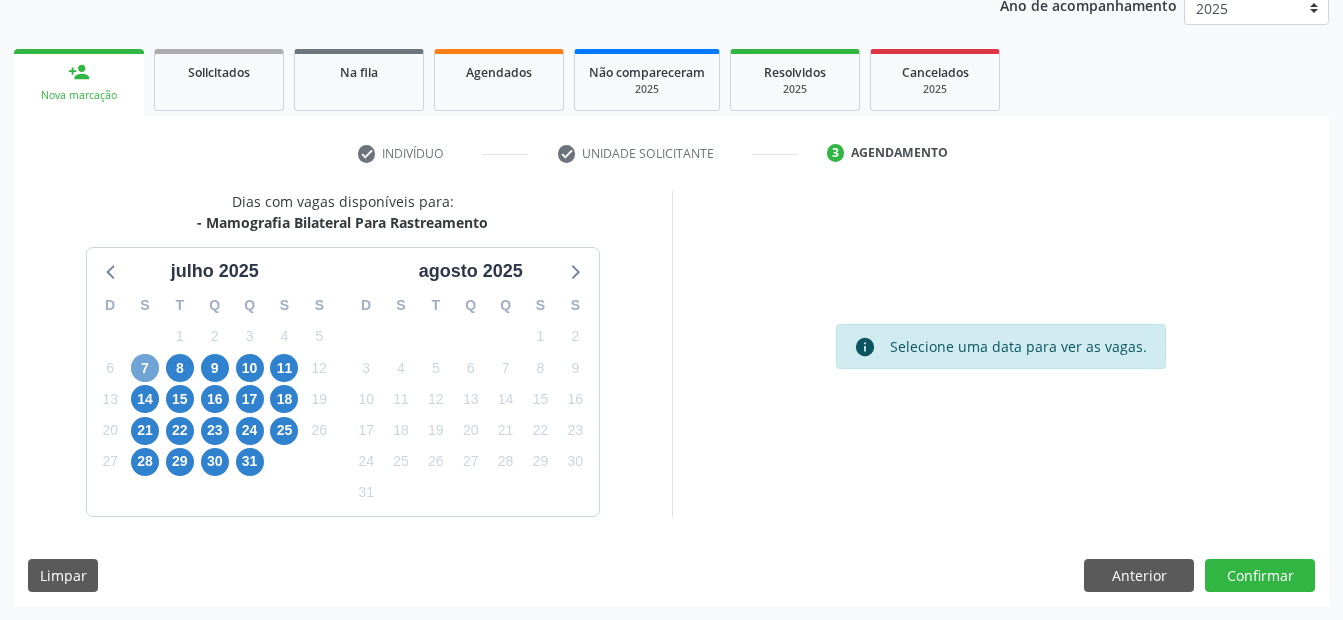 click on "7" at bounding box center (145, 368) 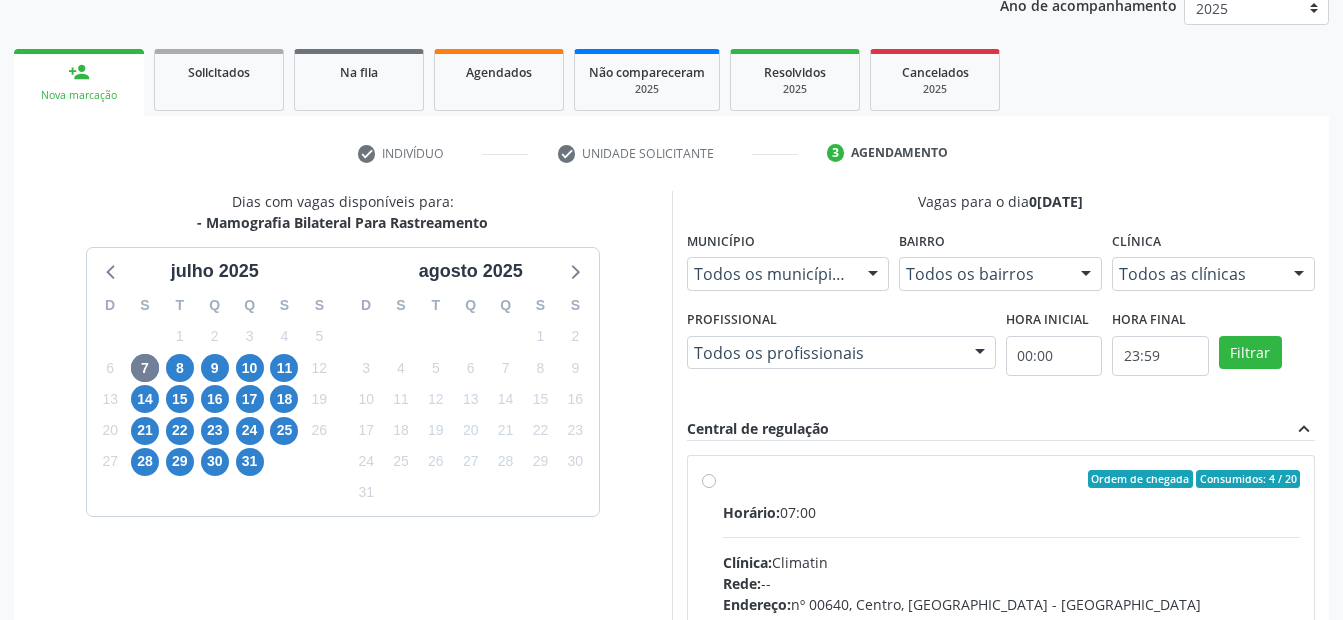 click on "Ordem de chegada
Consumidos: 4 / 20
Horário:   07:00
Clínica:  Climatin
Rede:
--
Endereço:   nº 00640, [GEOGRAPHIC_DATA] - PE
Telefone:   [PHONE_NUMBER]
Profissional:
[PERSON_NAME] de [PERSON_NAME]
Informações adicionais sobre o atendimento
Idade de atendimento:
de 0 a 120 anos
Gênero(s) atendido(s):
Masculino e Feminino
Informações adicionais:
--" at bounding box center [1012, 623] 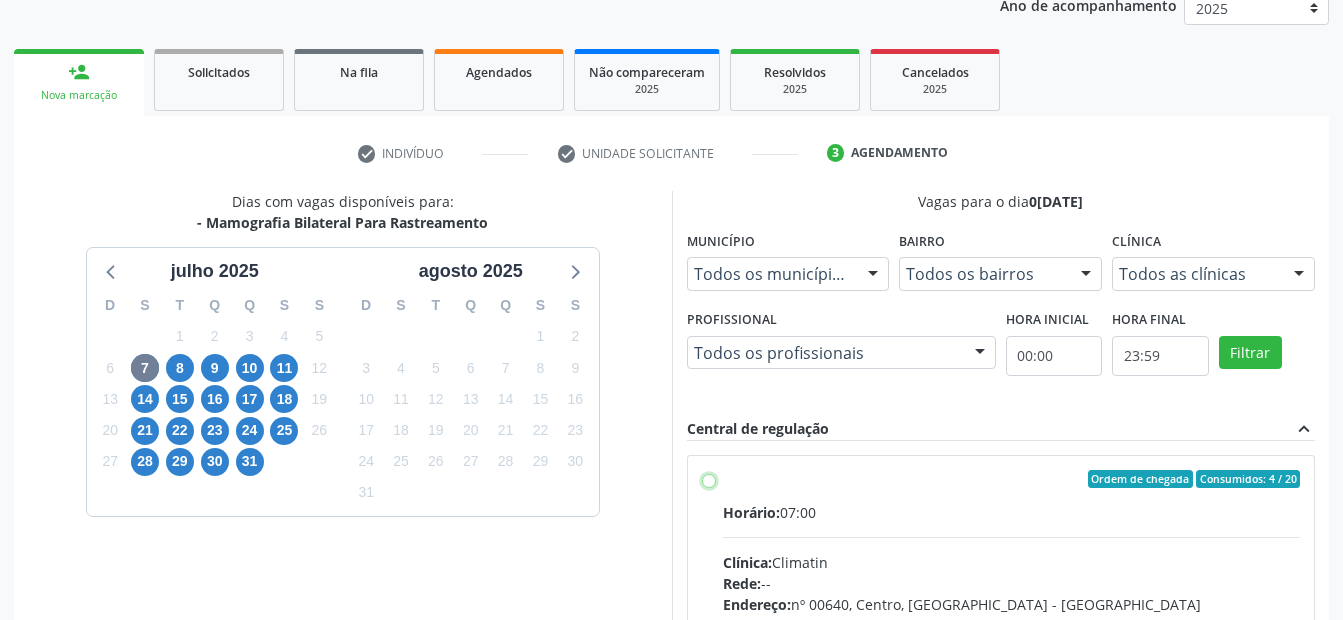 click on "Ordem de chegada
Consumidos: 4 / 20
Horário:   07:00
Clínica:  Climatin
Rede:
--
Endereço:   nº 00640, [GEOGRAPHIC_DATA] - PE
Telefone:   [PHONE_NUMBER]
Profissional:
[PERSON_NAME] de [PERSON_NAME]
Informações adicionais sobre o atendimento
Idade de atendimento:
de 0 a 120 anos
Gênero(s) atendido(s):
Masculino e Feminino
Informações adicionais:
--" at bounding box center [709, 479] 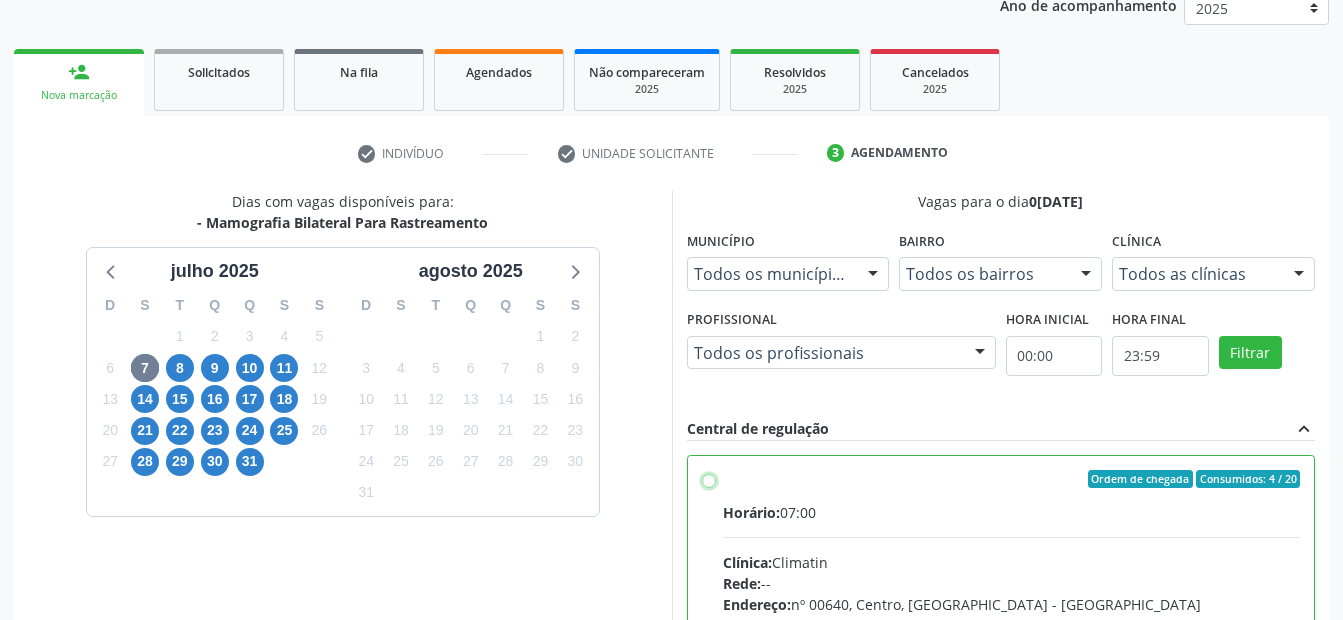 radio on "true" 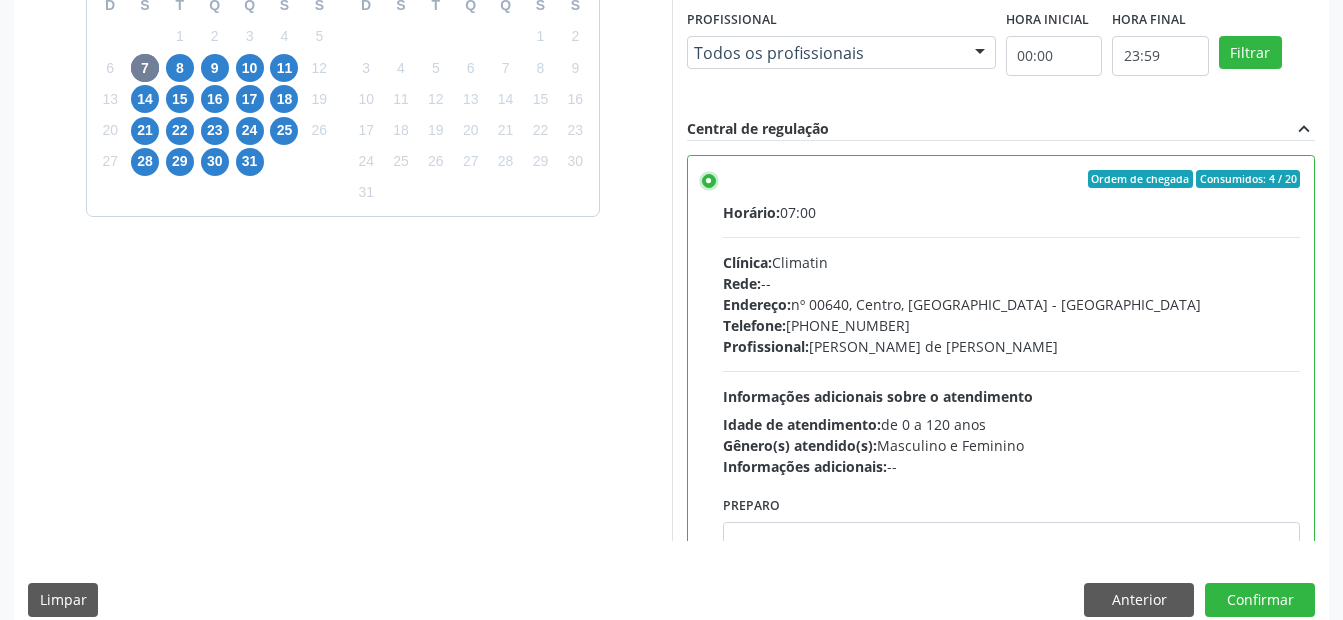 scroll, scrollTop: 575, scrollLeft: 0, axis: vertical 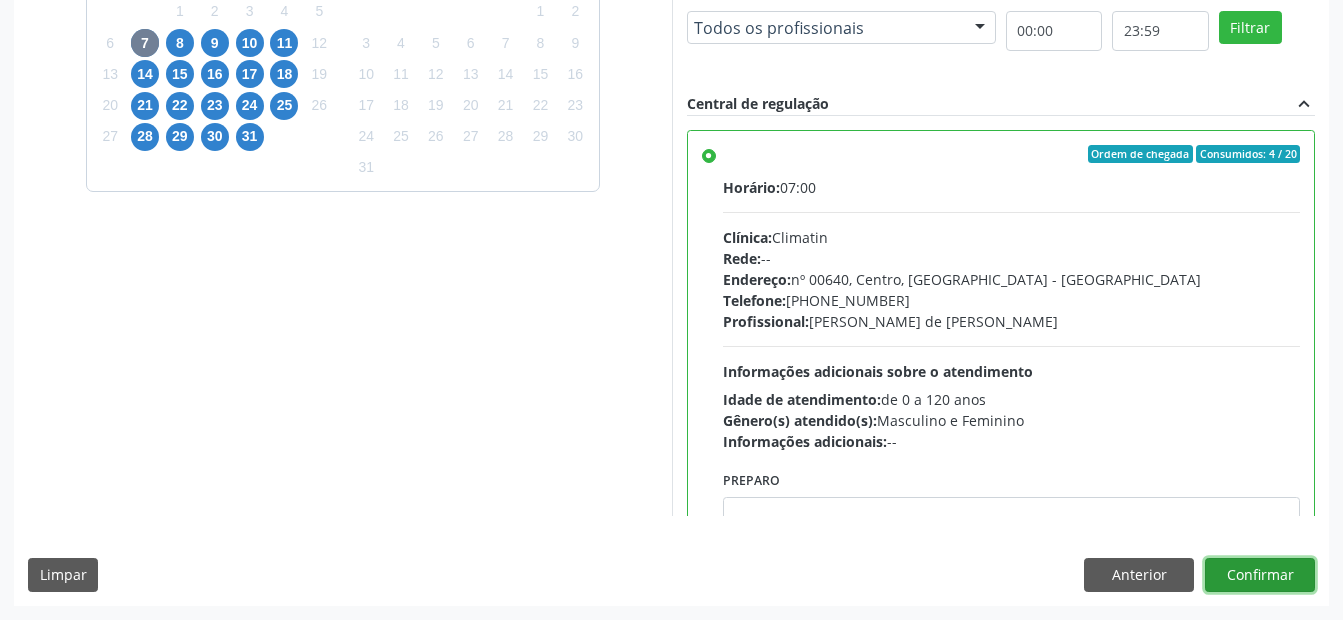 click on "Confirmar" at bounding box center (1260, 575) 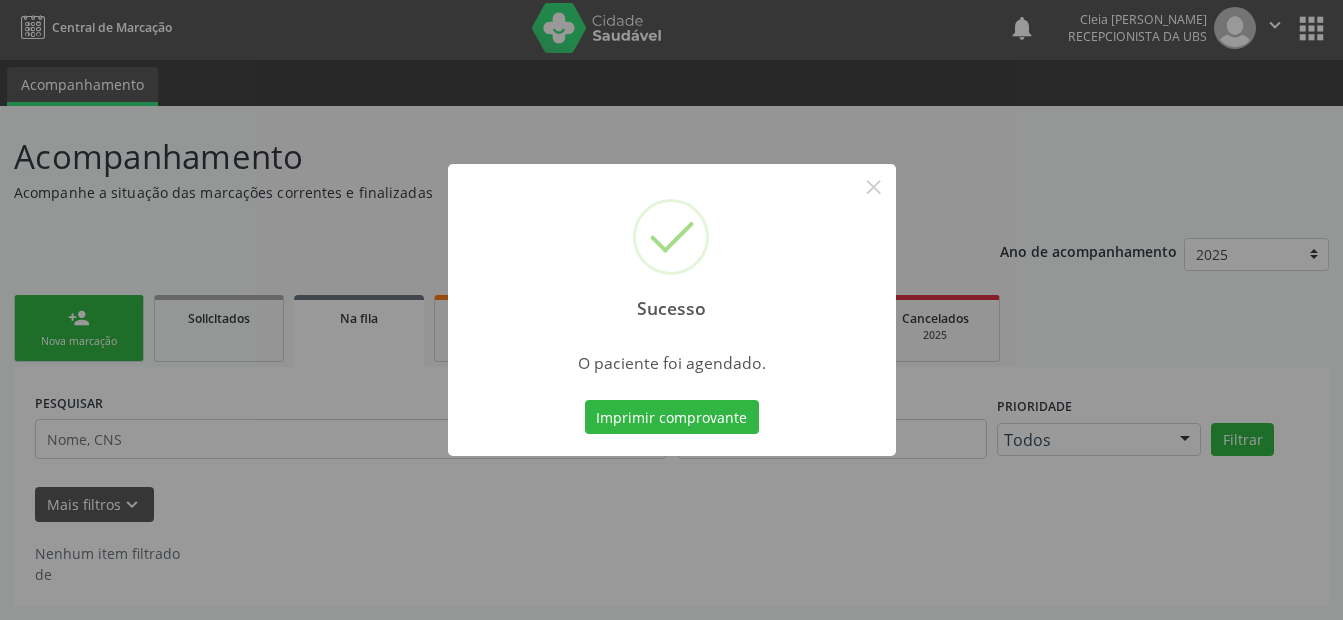 scroll, scrollTop: 0, scrollLeft: 0, axis: both 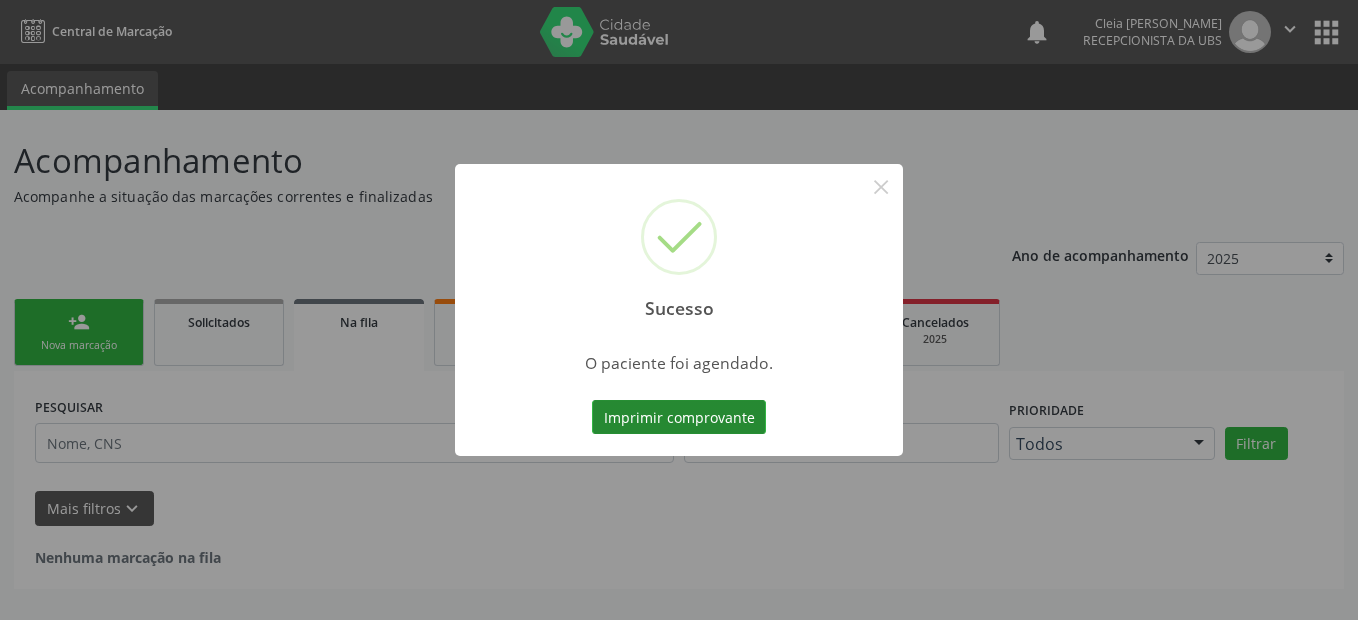 click on "Imprimir comprovante" at bounding box center (679, 417) 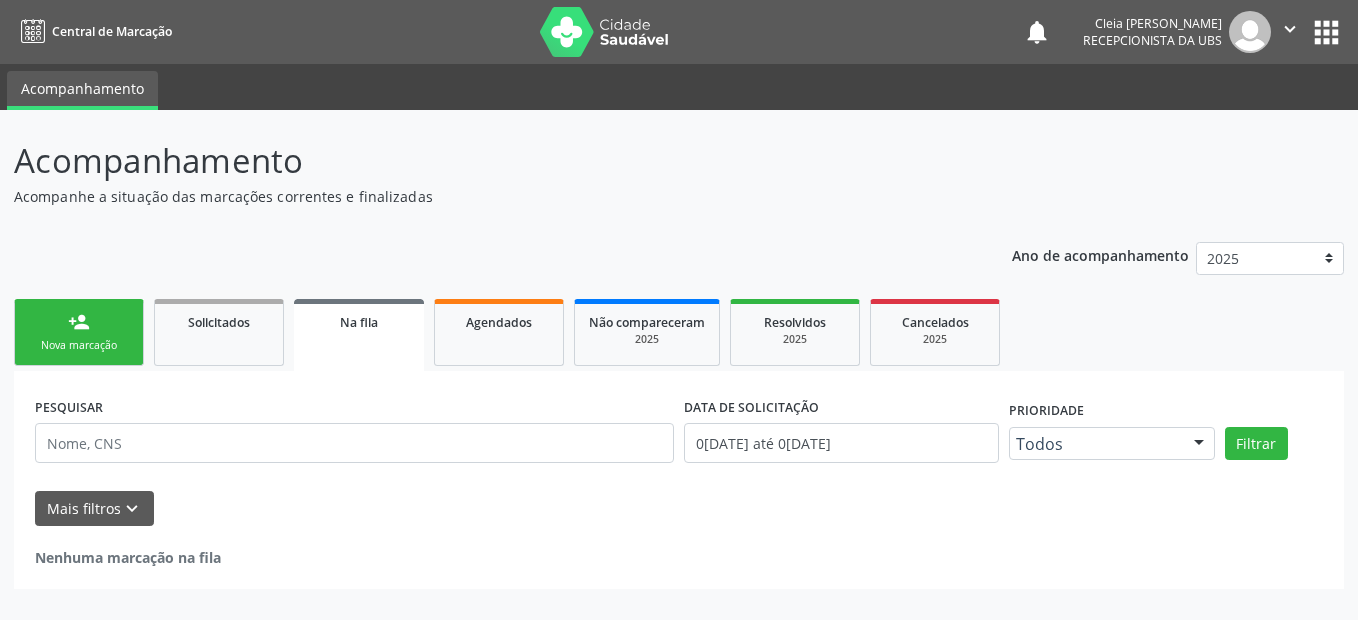 click on "person_add" at bounding box center [79, 322] 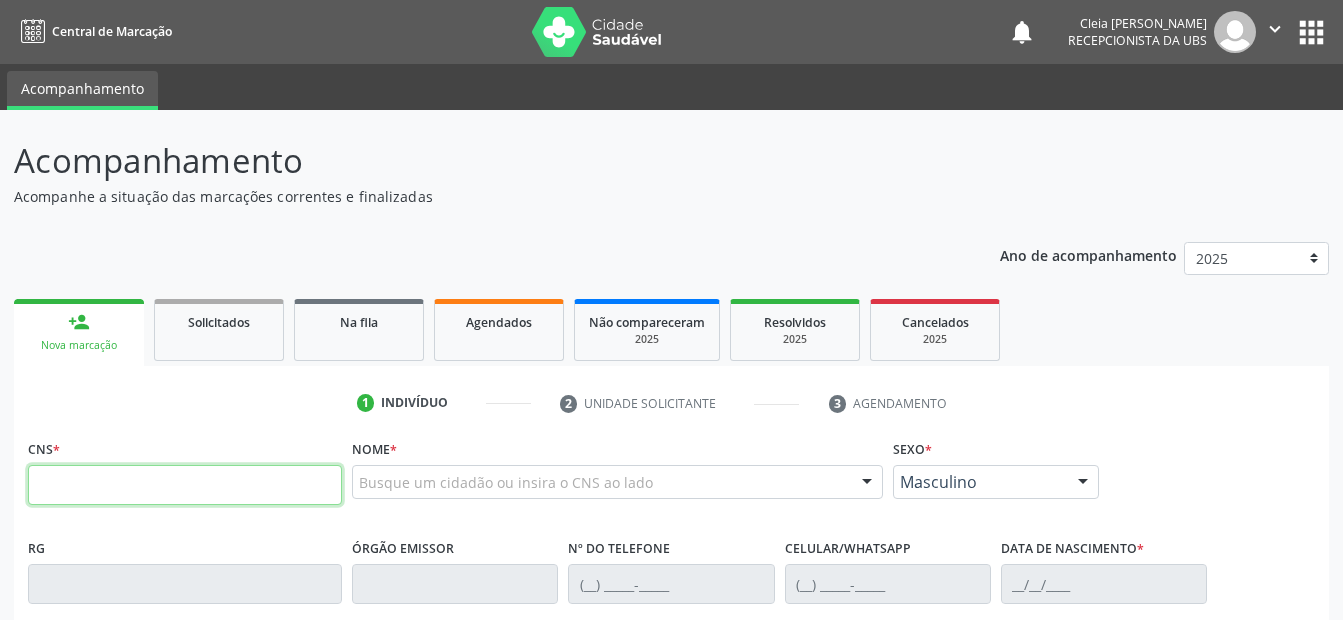 click at bounding box center (185, 485) 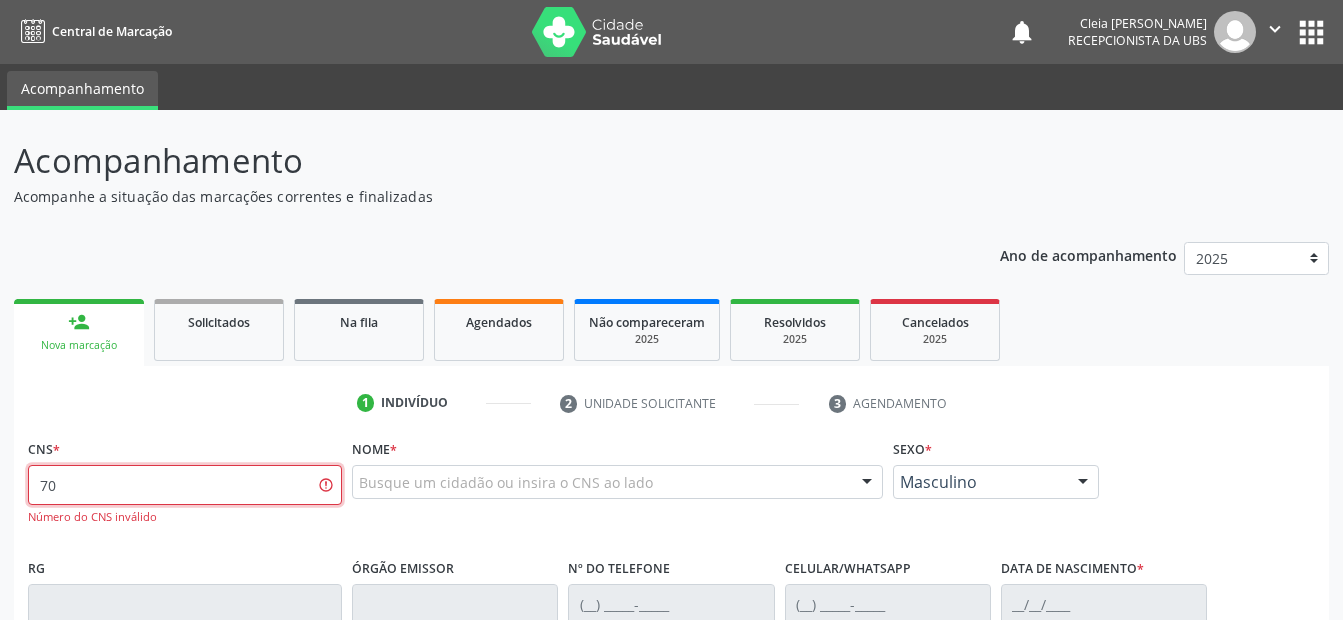 type on "7" 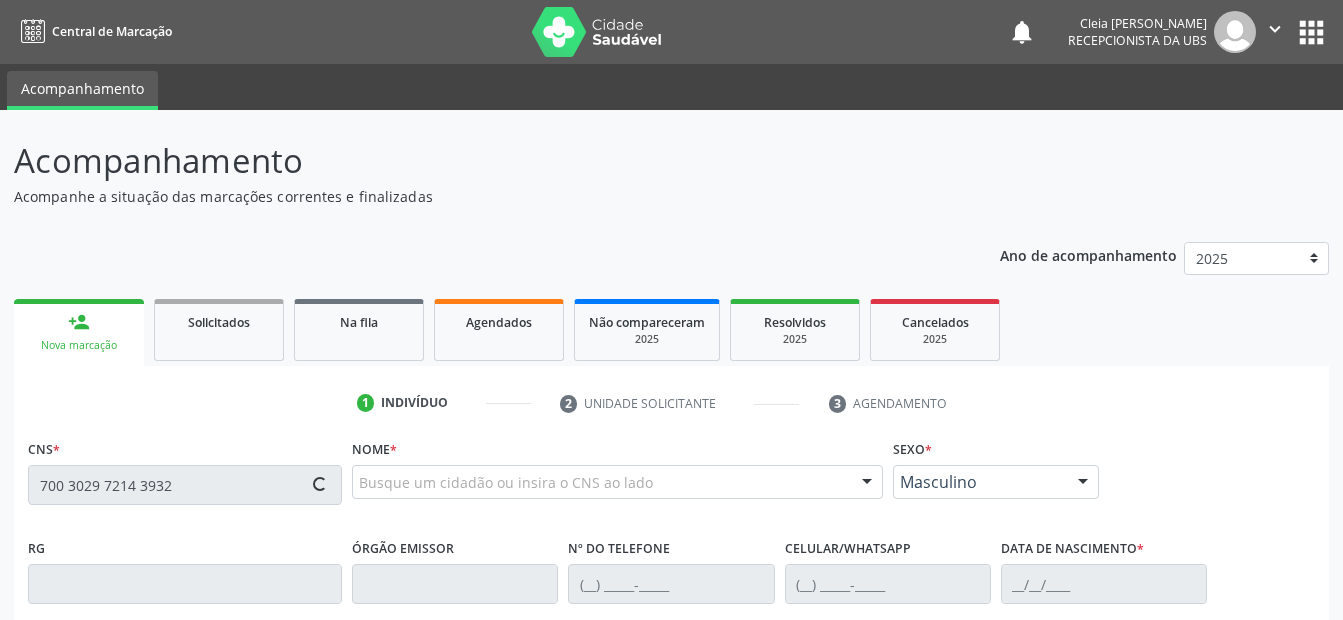 type on "700 3029 7214 3932" 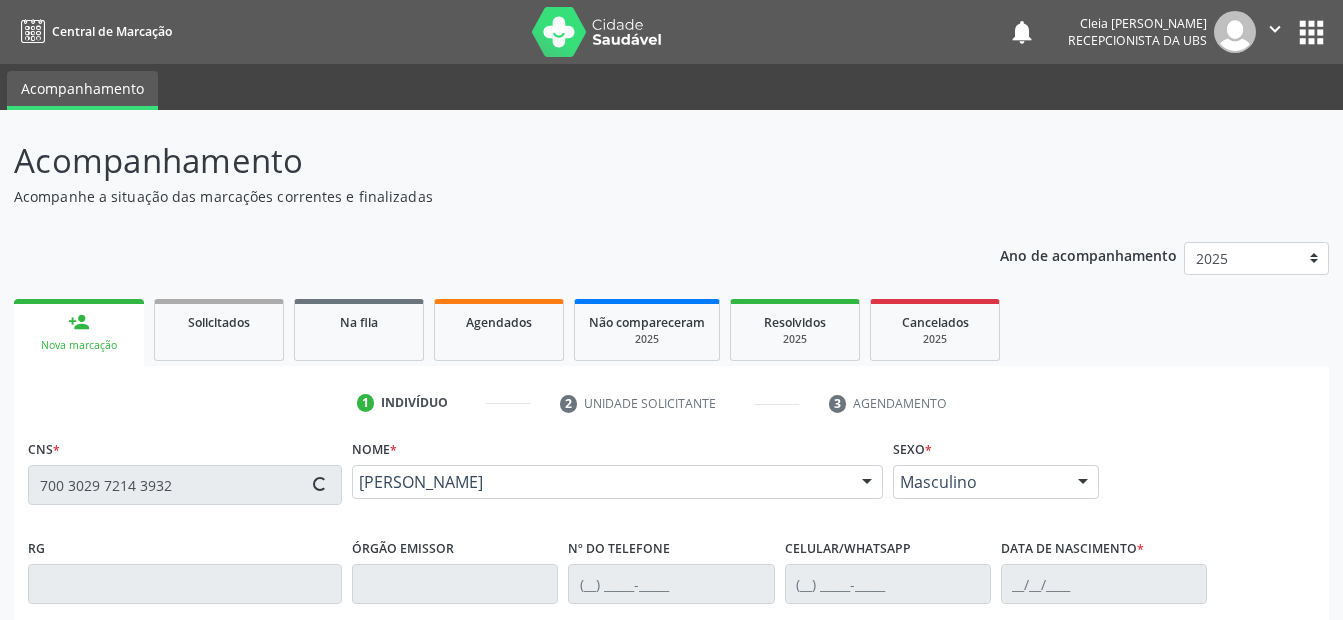 type on "[PHONE_NUMBER]" 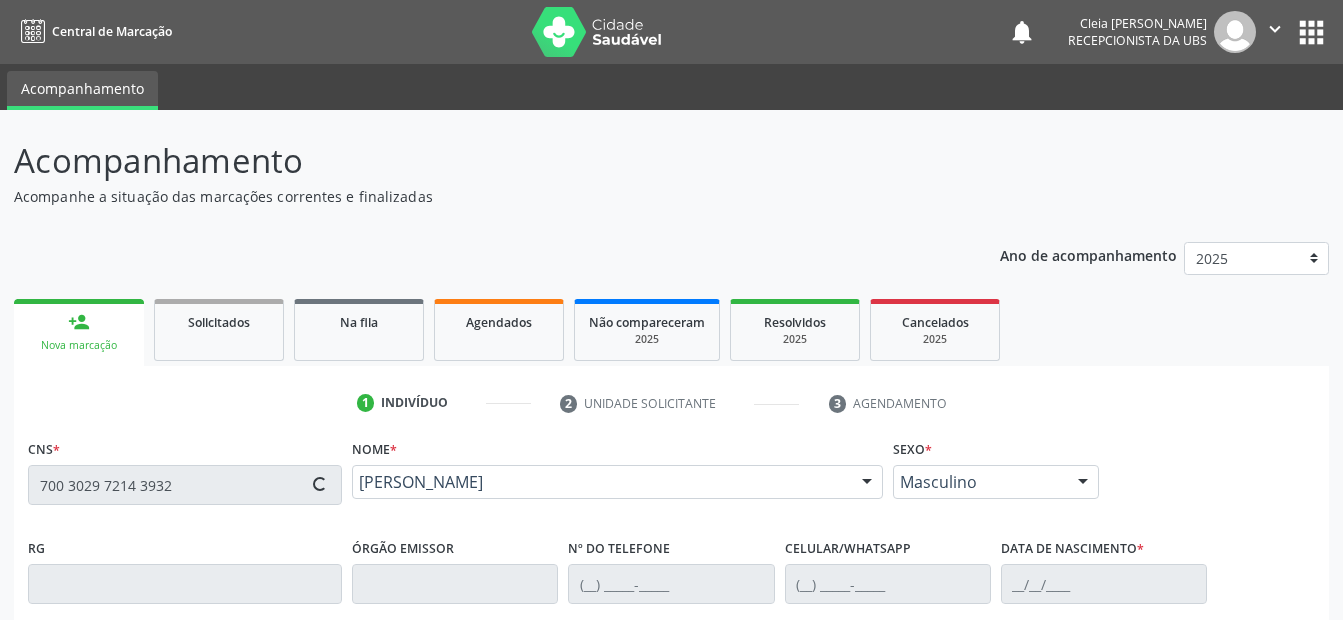 type on "[PHONE_NUMBER]" 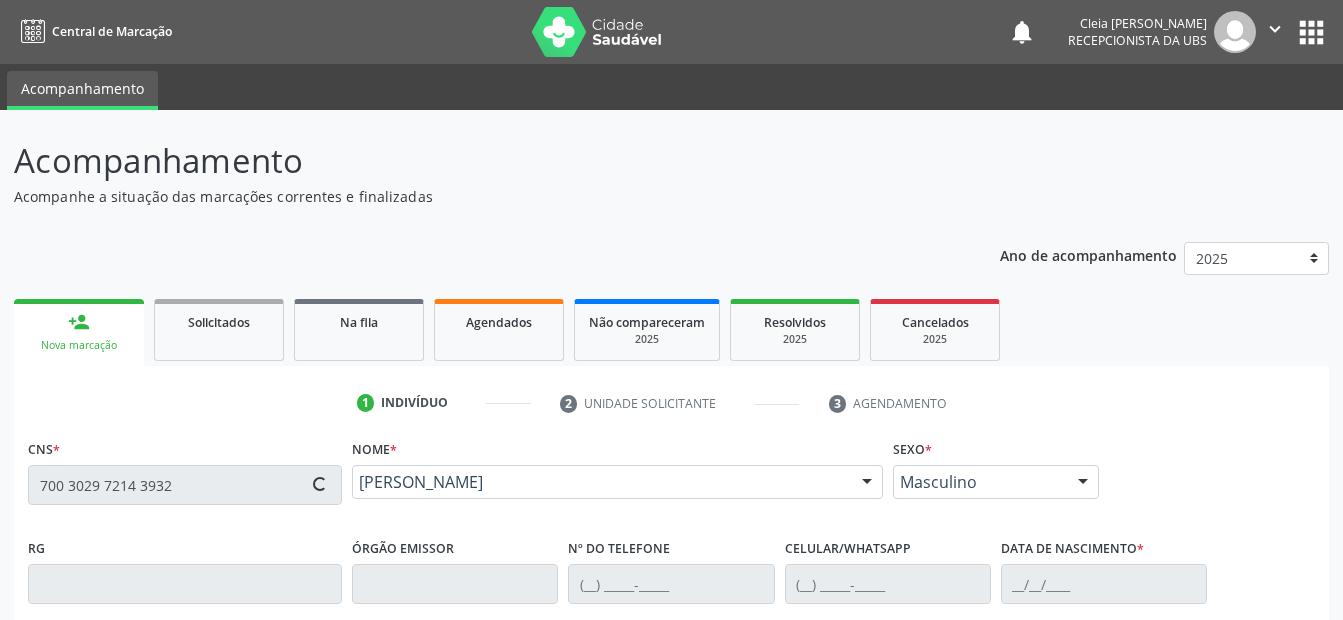 type on "[PERSON_NAME]" 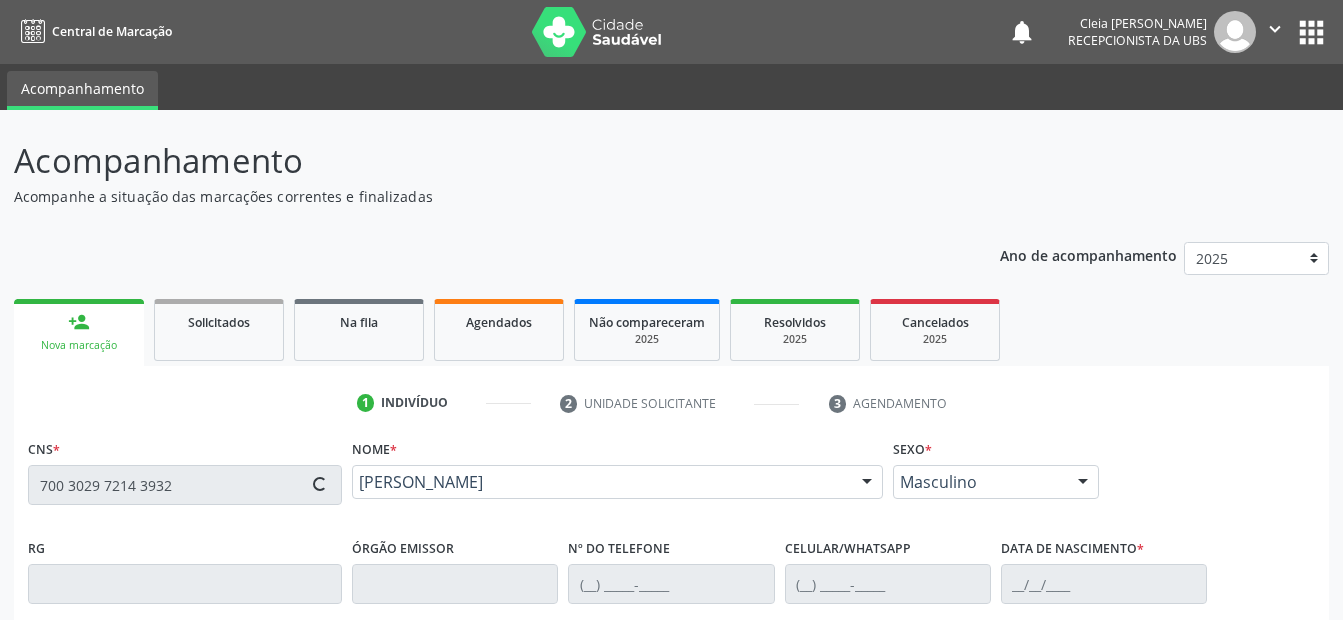 type on "8" 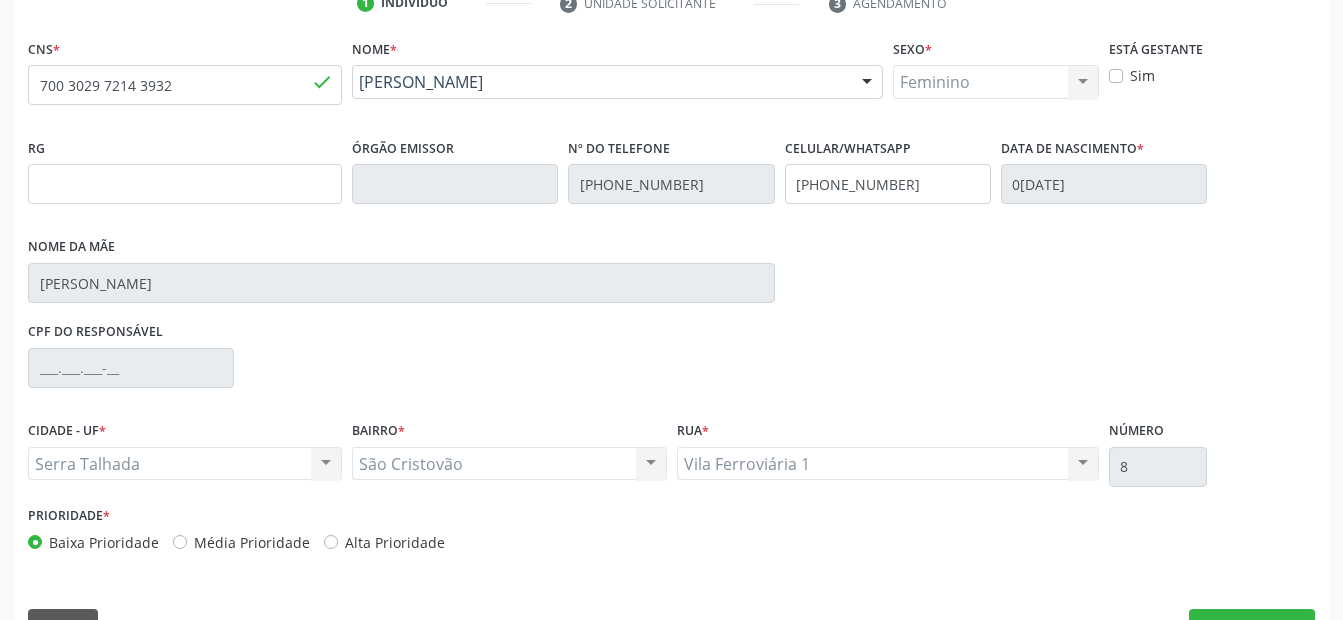 scroll, scrollTop: 450, scrollLeft: 0, axis: vertical 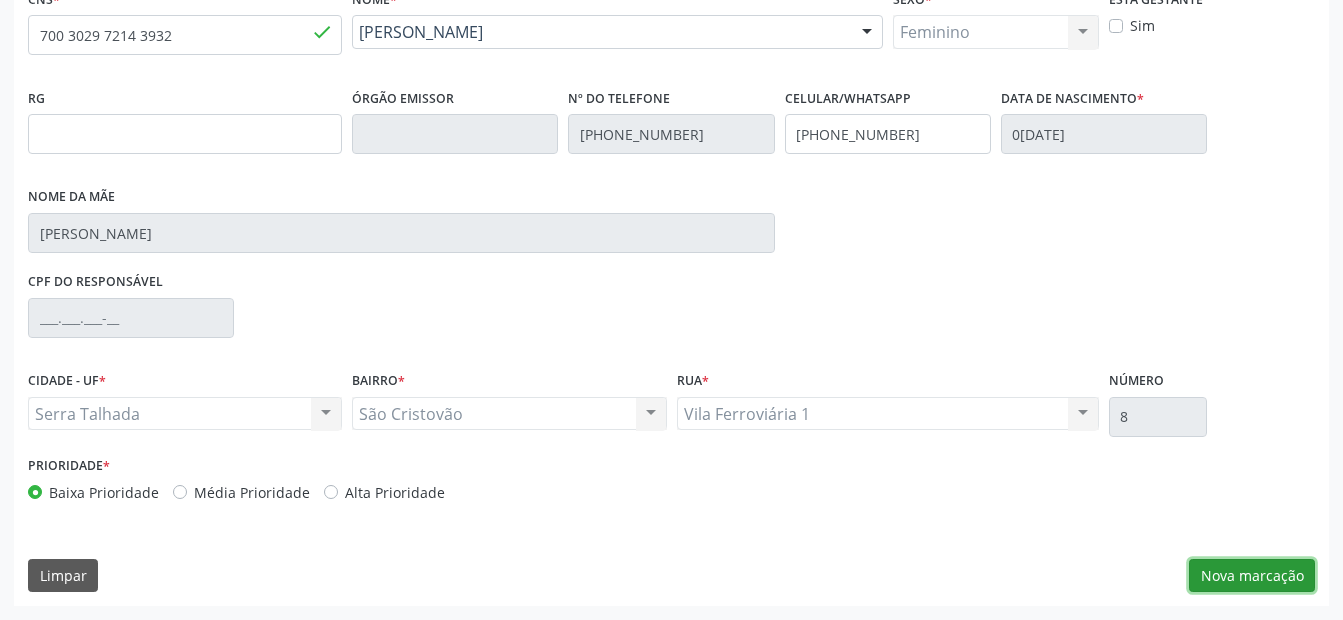 click on "Nova marcação" at bounding box center [1252, 576] 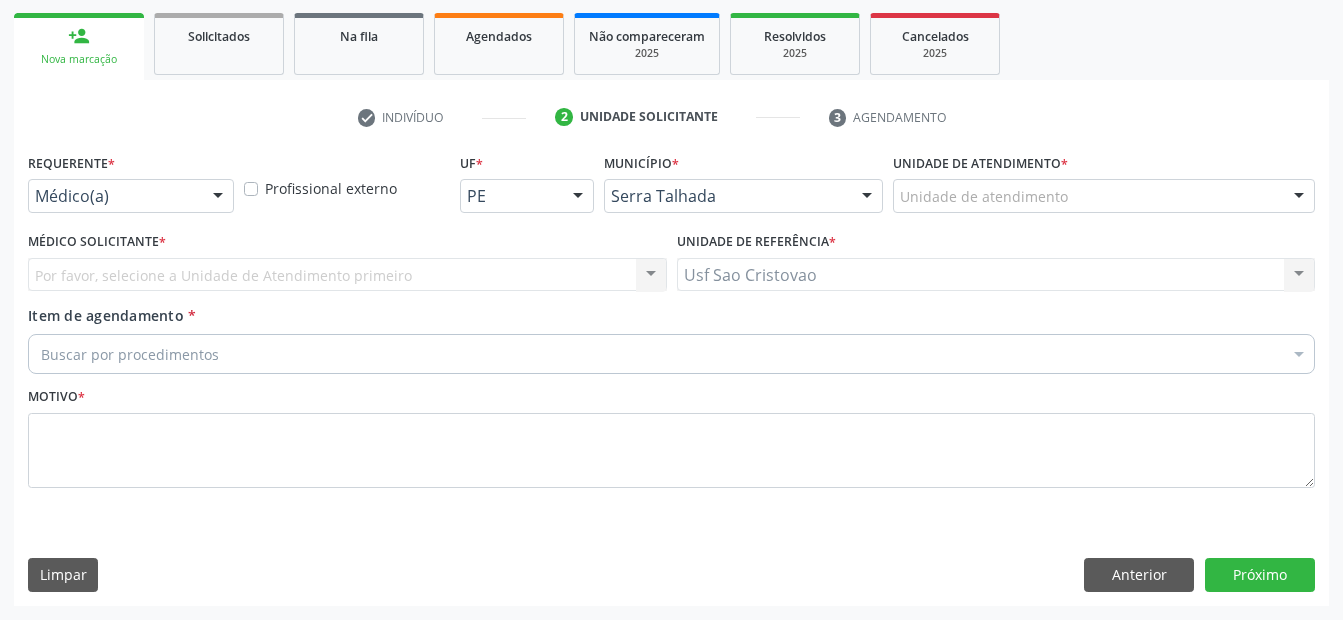 scroll, scrollTop: 286, scrollLeft: 0, axis: vertical 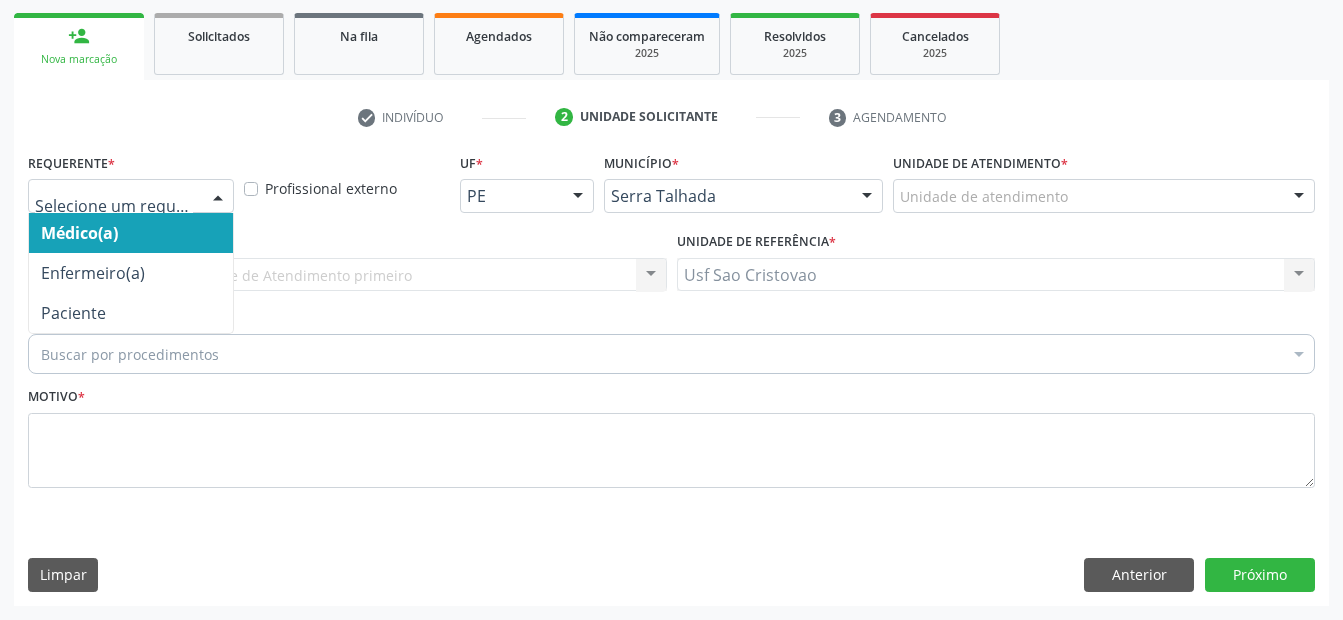 click at bounding box center [131, 196] 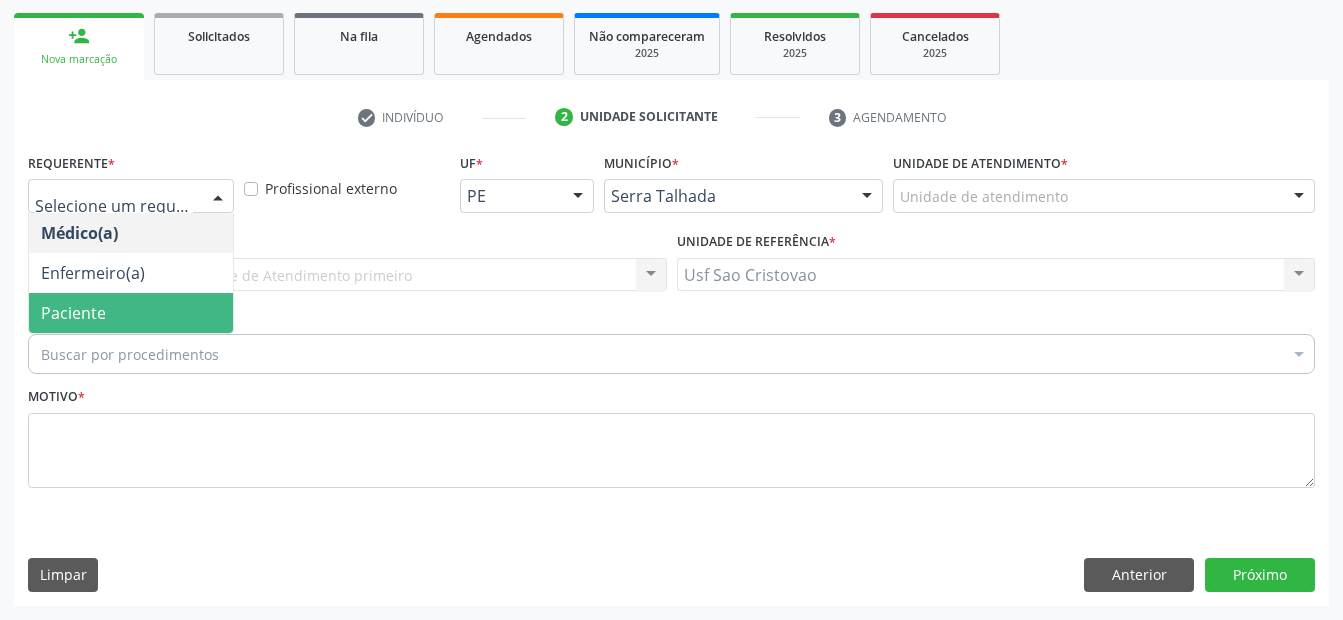 click on "Paciente" at bounding box center [131, 313] 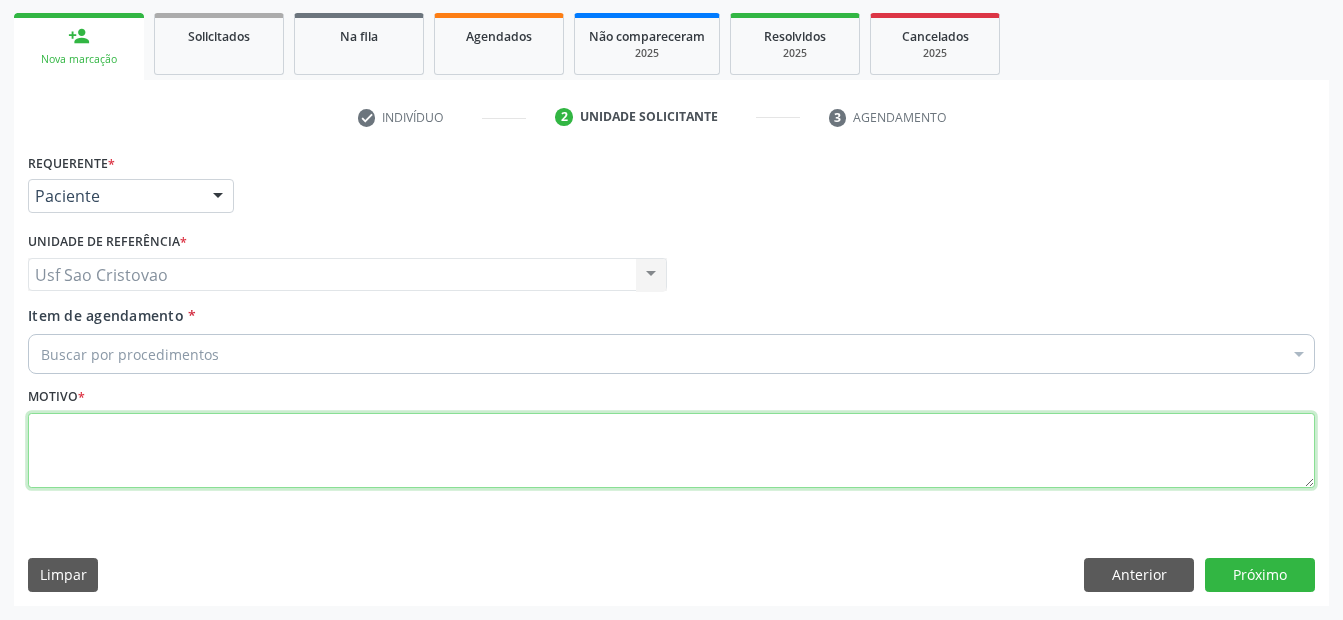 click at bounding box center [671, 451] 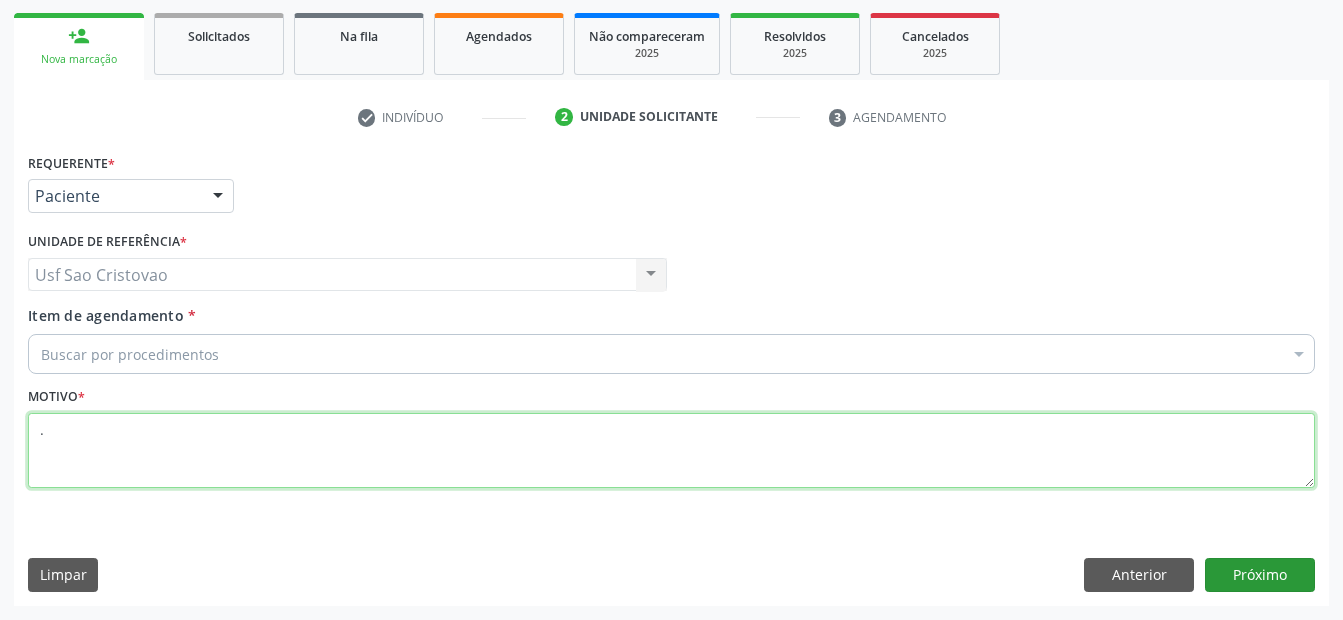 type on "." 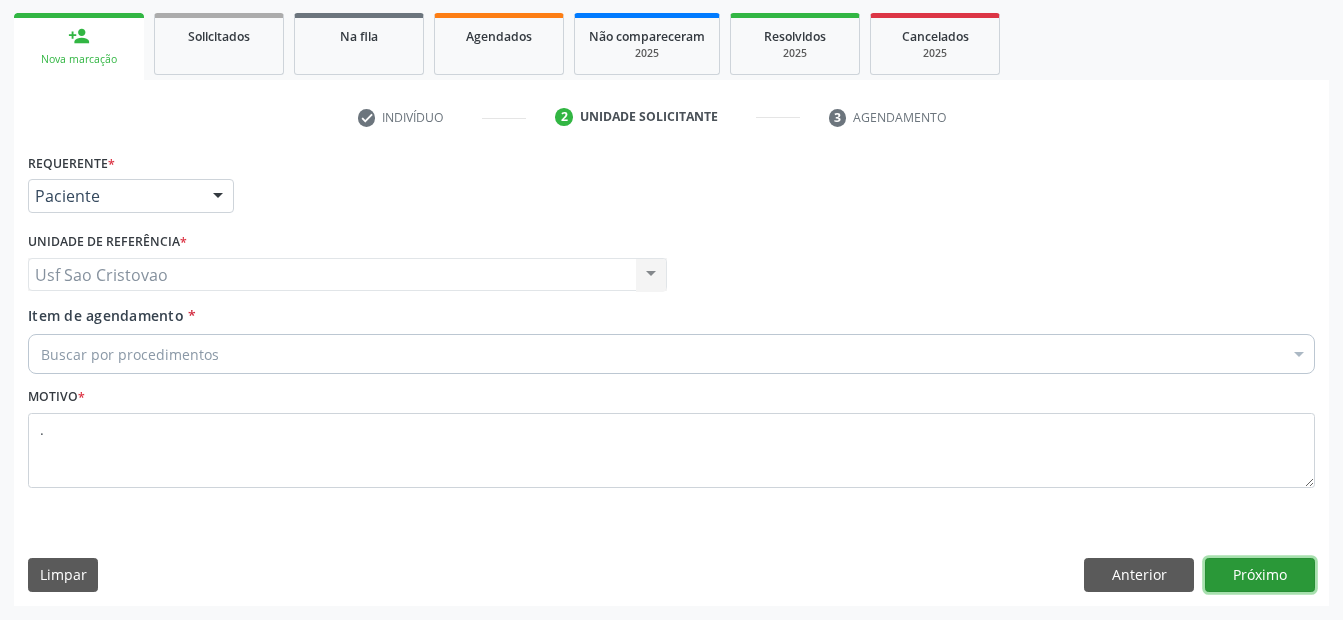 click on "Próximo" at bounding box center (1260, 575) 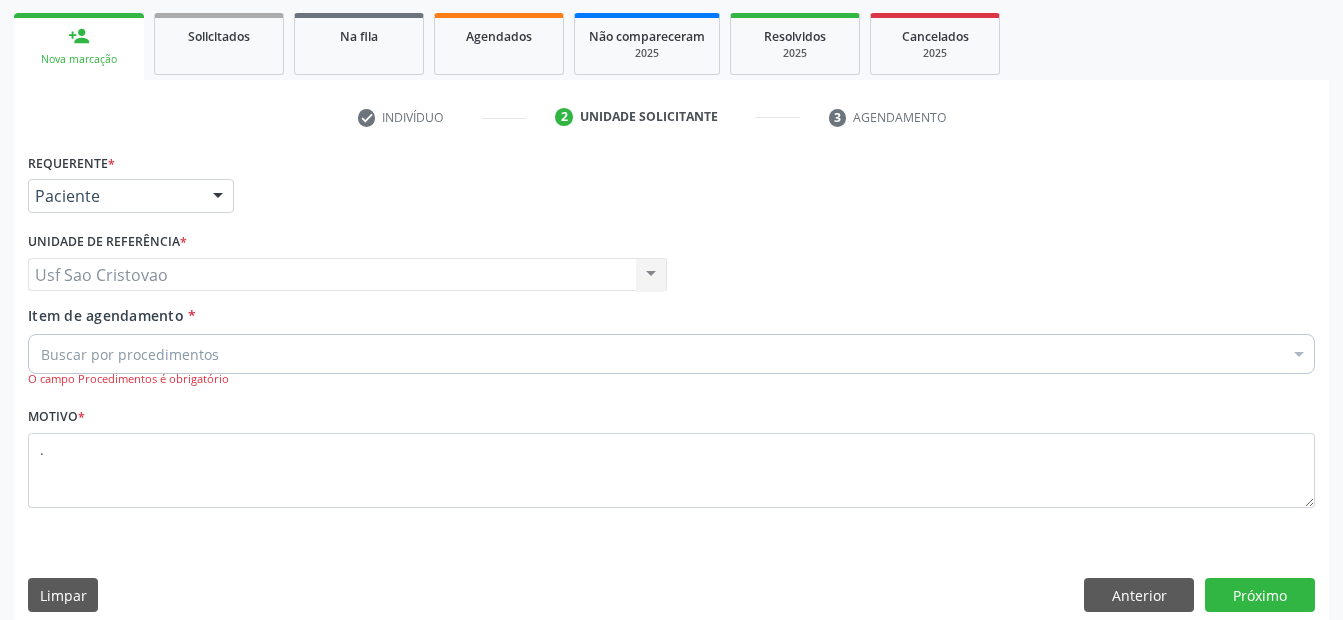 click on "Buscar por procedimentos" at bounding box center [671, 354] 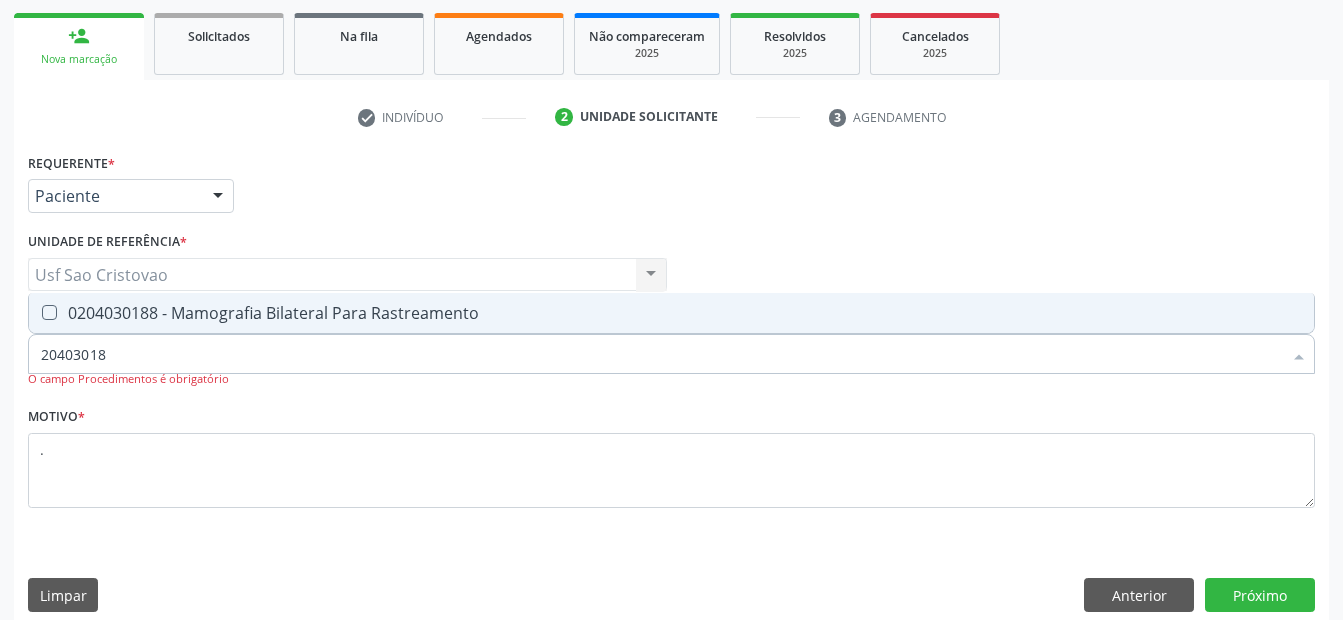 type on "204030188" 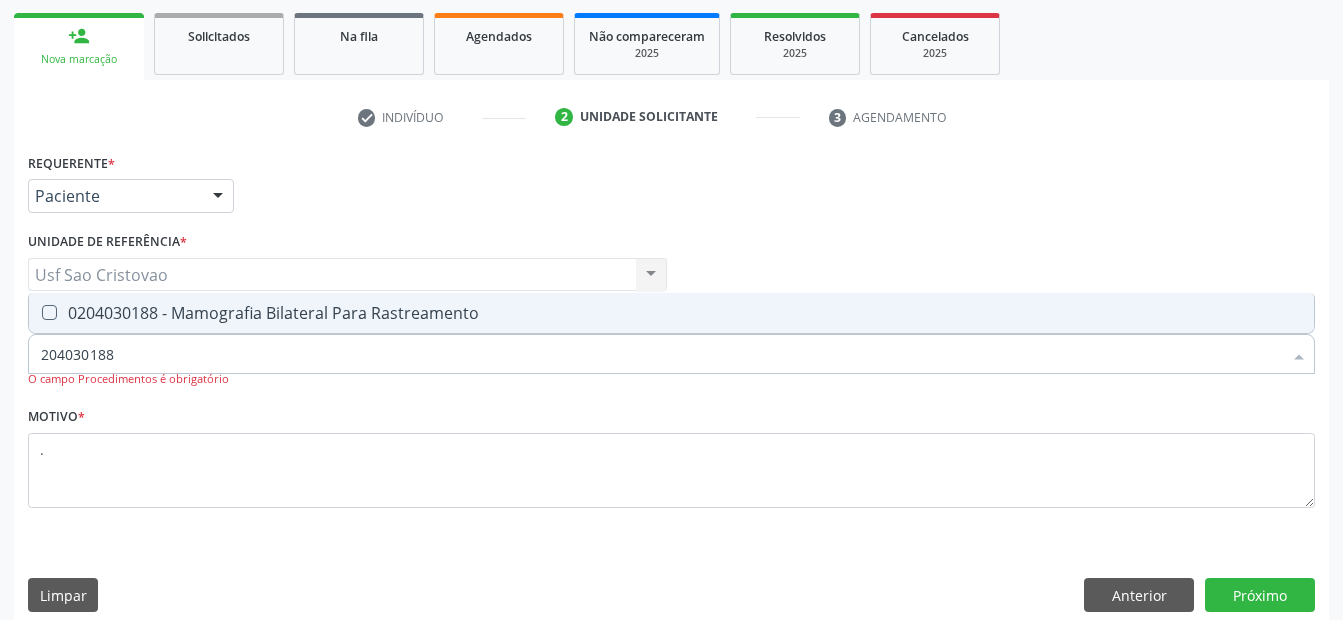 click at bounding box center (49, 312) 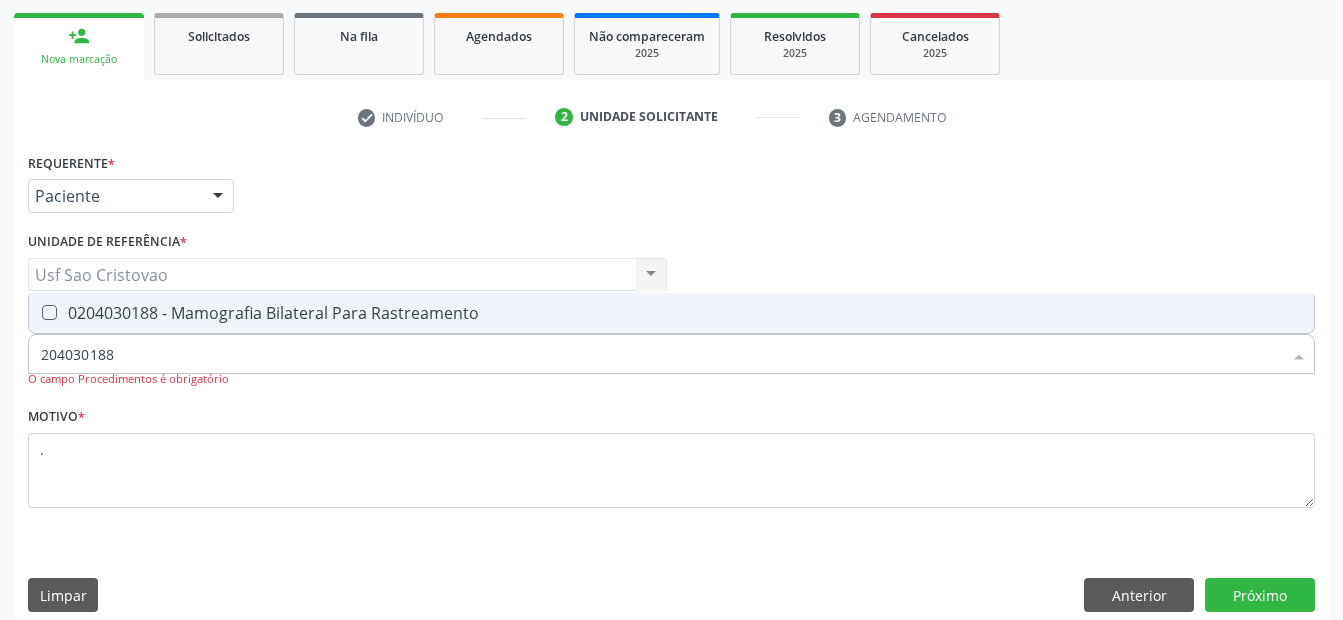 click at bounding box center [35, 312] 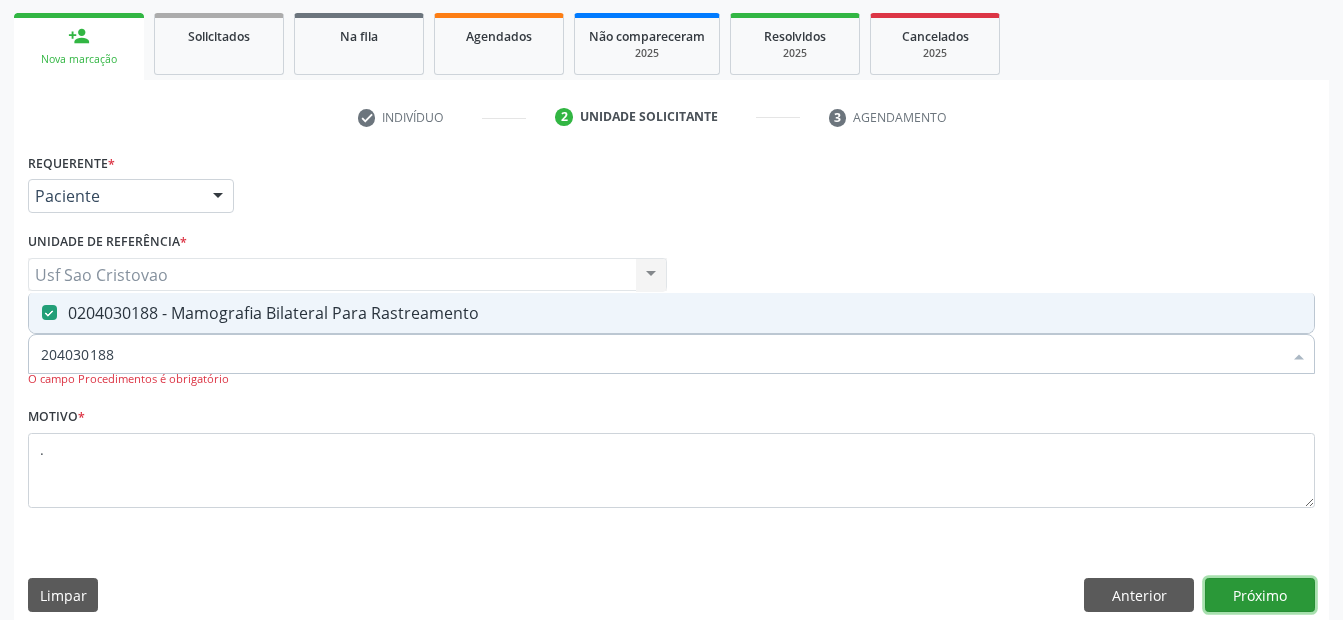 click on "Próximo" at bounding box center [1260, 595] 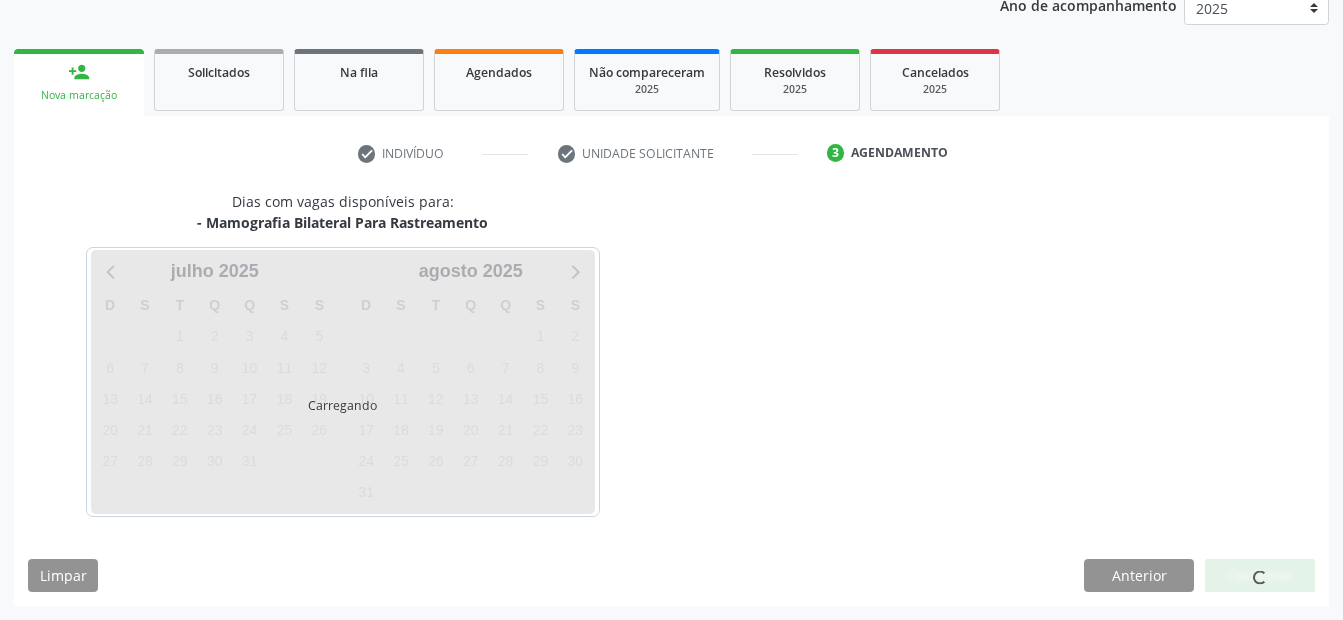 scroll, scrollTop: 250, scrollLeft: 0, axis: vertical 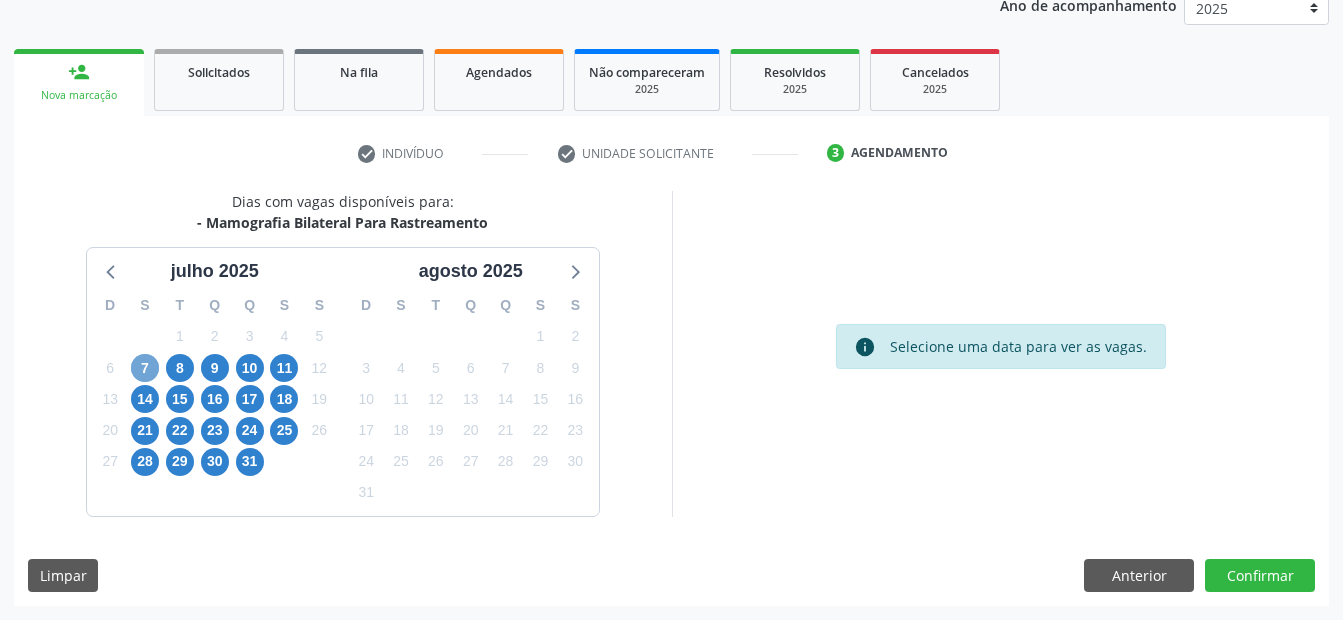 click on "7" at bounding box center [145, 368] 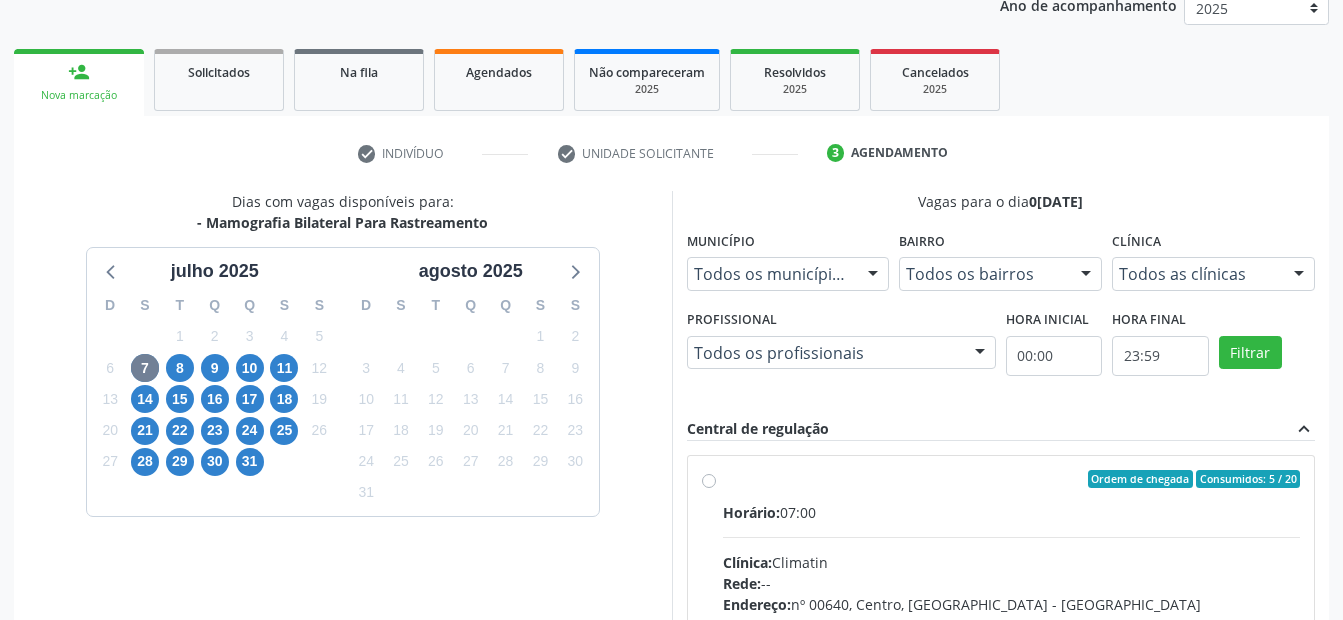 click on "Ordem de chegada
Consumidos: 5 / 20
Horário:   07:00
Clínica:  Climatin
Rede:
--
Endereço:   nº 00640, Centro, Serra Talhada - PE
Telefone:   (81) 38311133
Profissional:
Ana Carolina Barboza de Andrada Melo Lyra
Informações adicionais sobre o atendimento
Idade de atendimento:
de 0 a 120 anos
Gênero(s) atendido(s):
Masculino e Feminino
Informações adicionais:
--" at bounding box center (1012, 623) 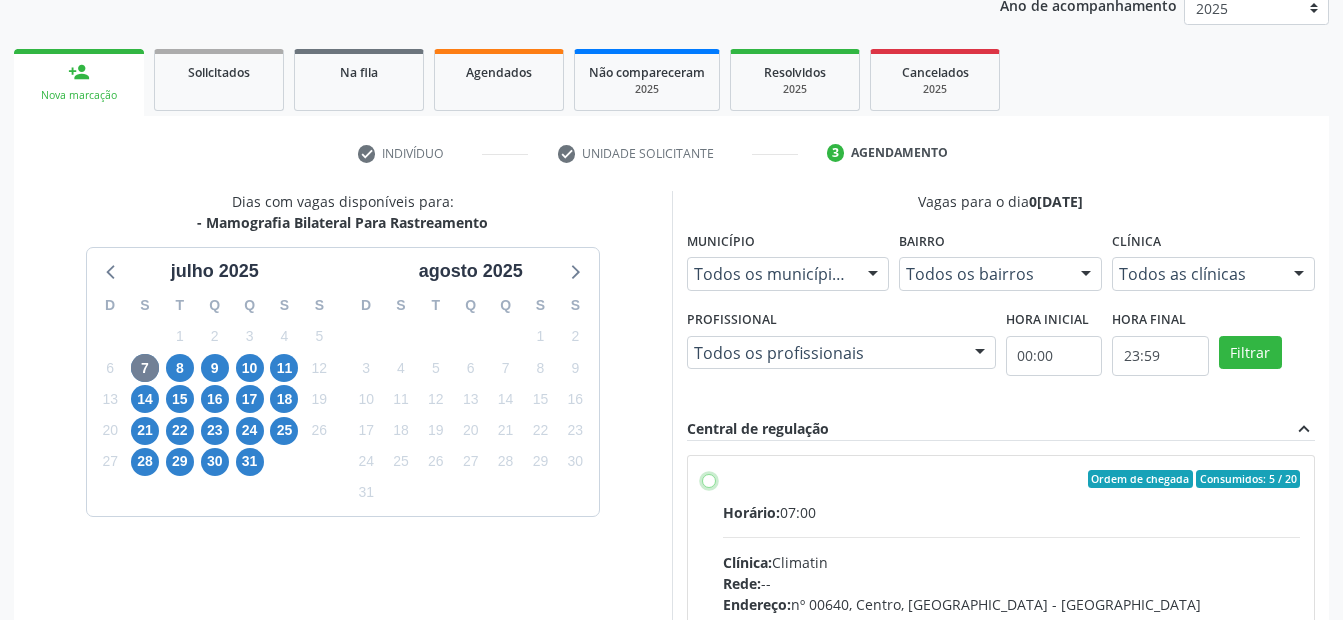 click on "Ordem de chegada
Consumidos: 5 / 20
Horário:   07:00
Clínica:  Climatin
Rede:
--
Endereço:   nº 00640, Centro, Serra Talhada - PE
Telefone:   (81) 38311133
Profissional:
Ana Carolina Barboza de Andrada Melo Lyra
Informações adicionais sobre o atendimento
Idade de atendimento:
de 0 a 120 anos
Gênero(s) atendido(s):
Masculino e Feminino
Informações adicionais:
--" at bounding box center [709, 479] 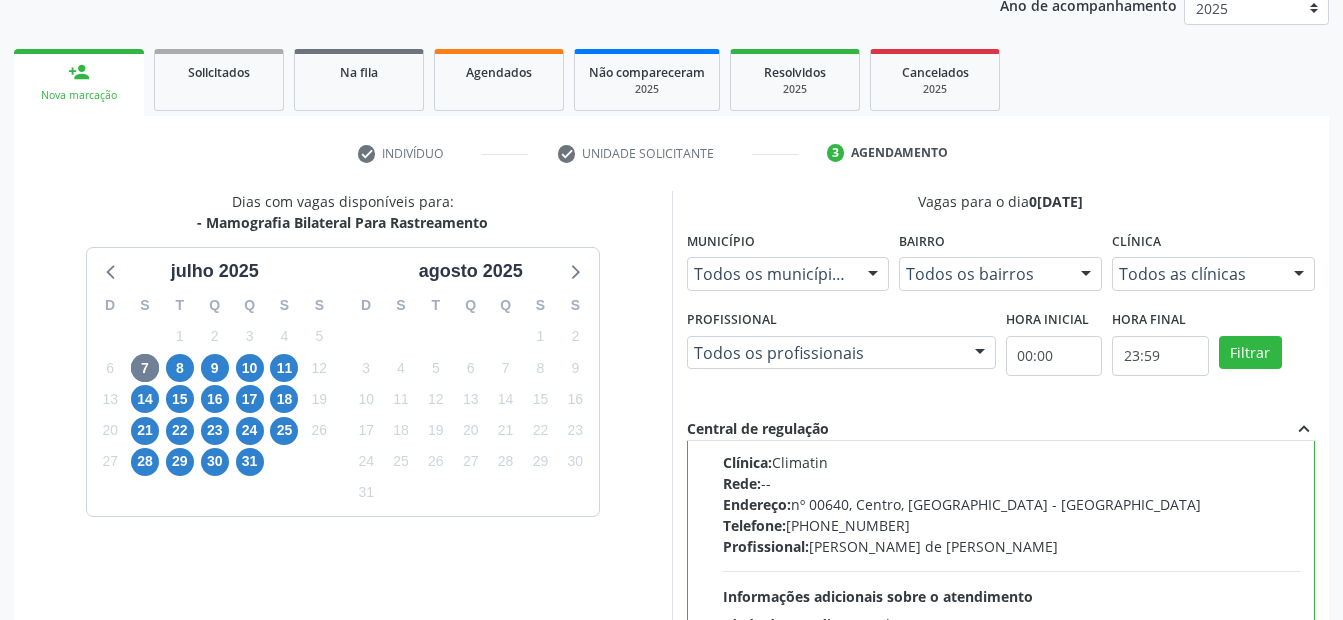 scroll, scrollTop: 450, scrollLeft: 0, axis: vertical 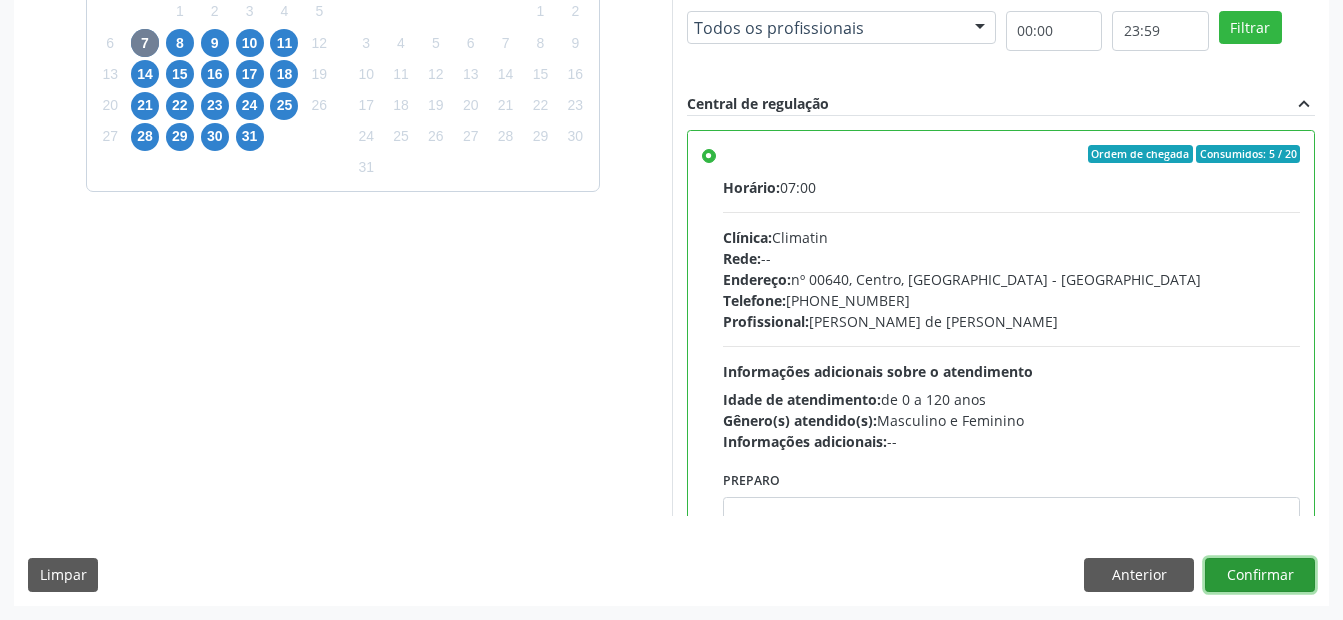 click on "Confirmar" at bounding box center (1260, 575) 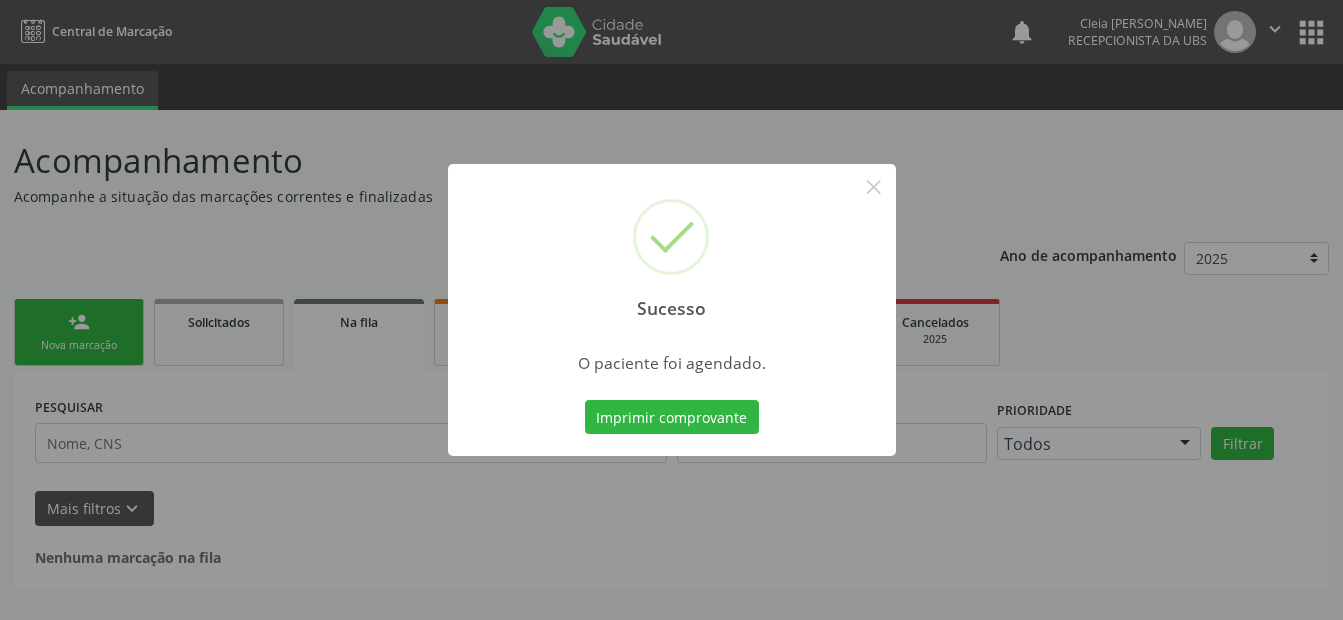 scroll, scrollTop: 0, scrollLeft: 0, axis: both 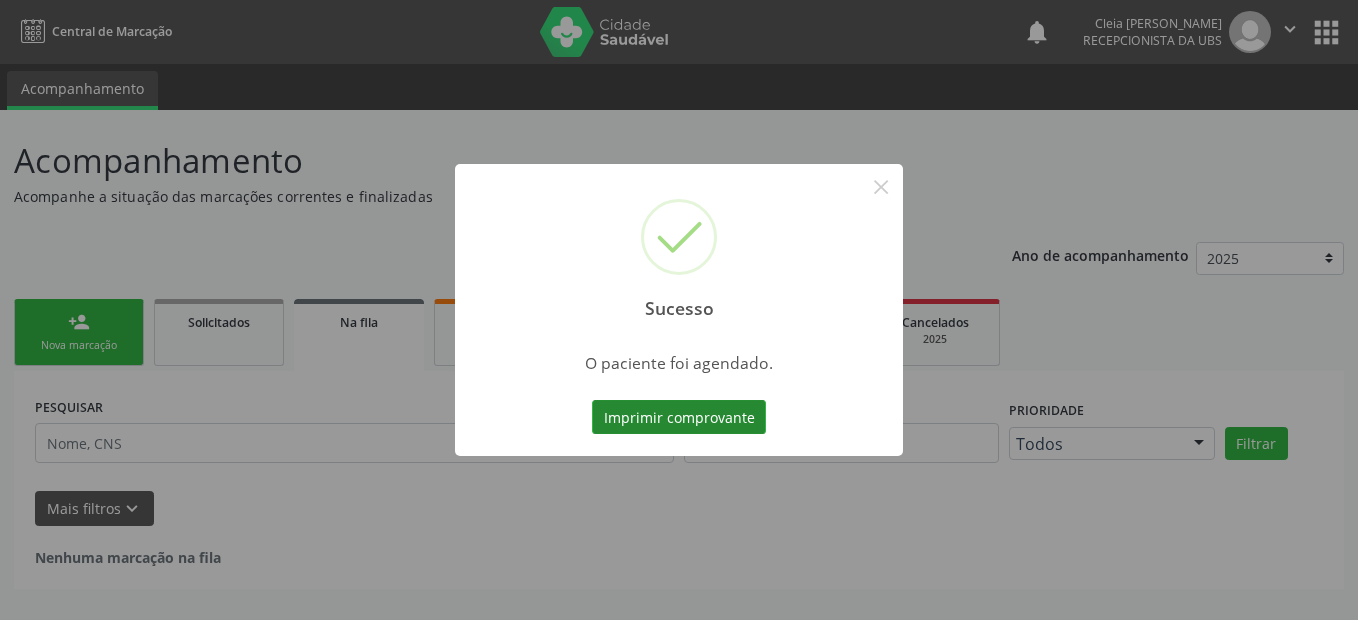 click on "Imprimir comprovante" at bounding box center [679, 417] 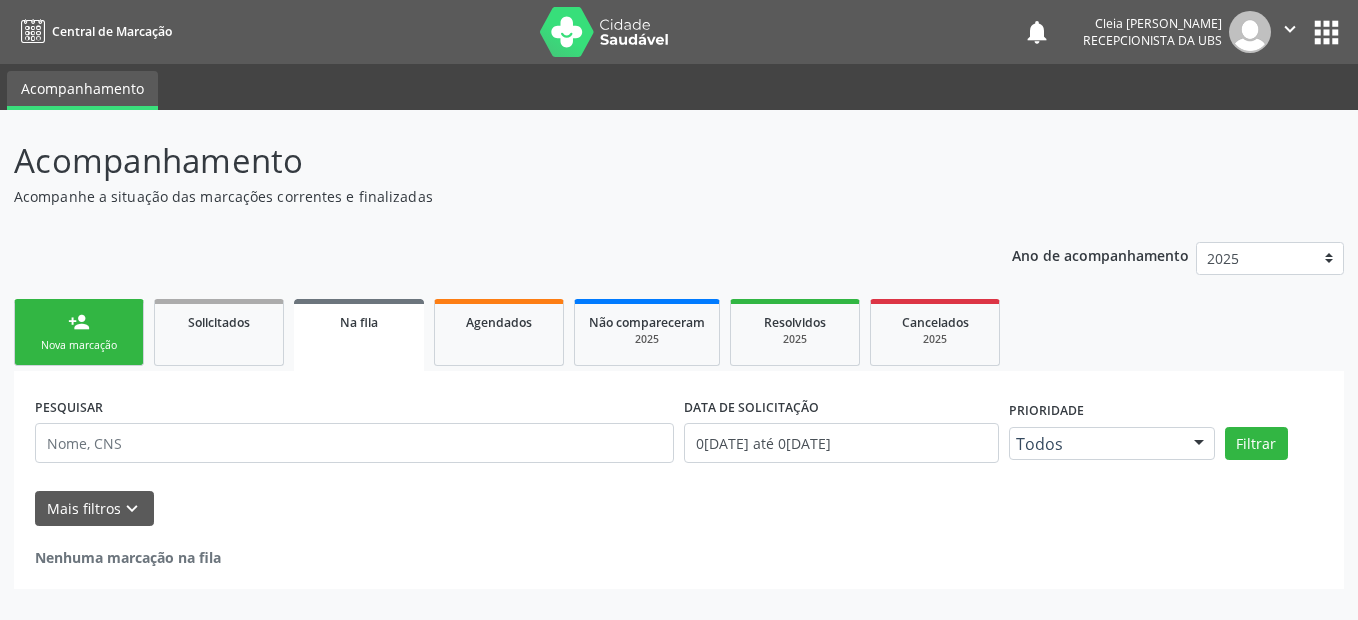 click on "person_add" at bounding box center [79, 322] 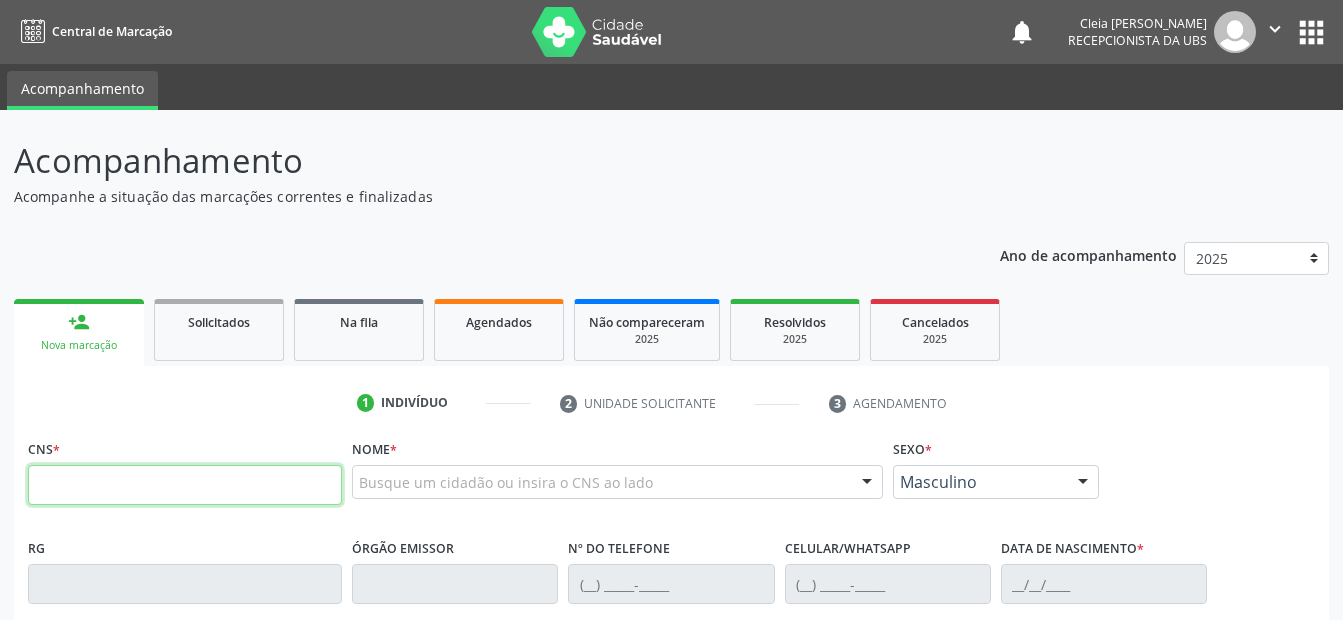 click at bounding box center (185, 485) 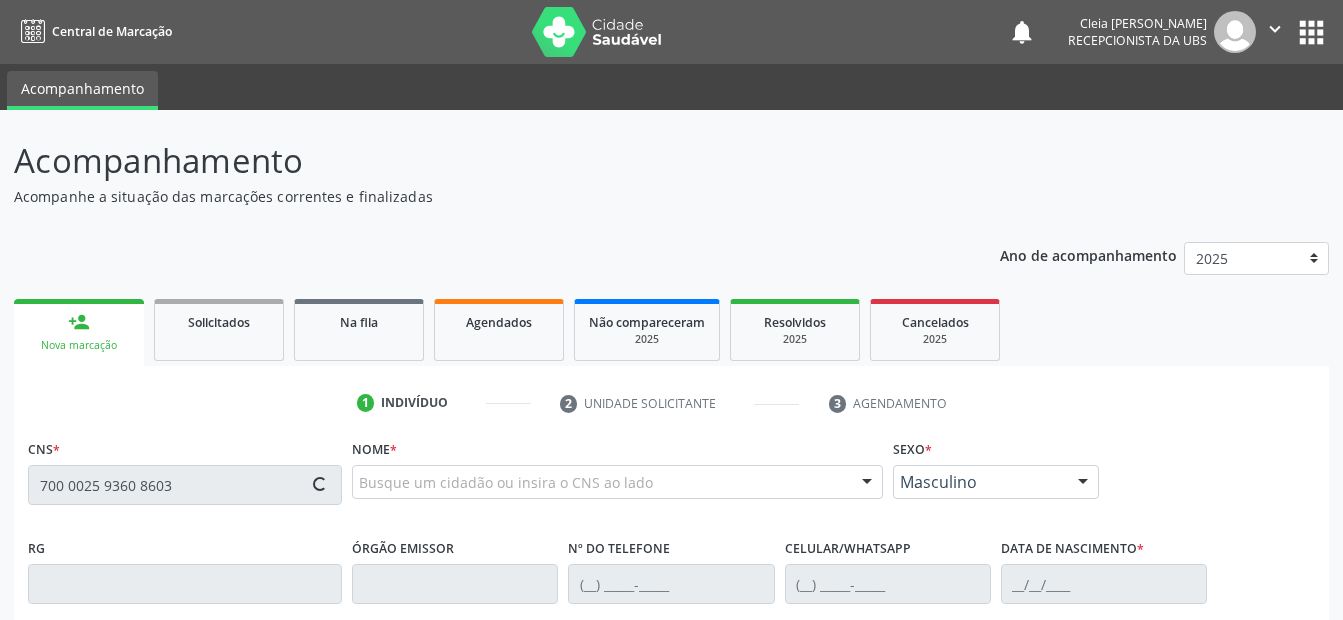 type on "700 0025 9360 8603" 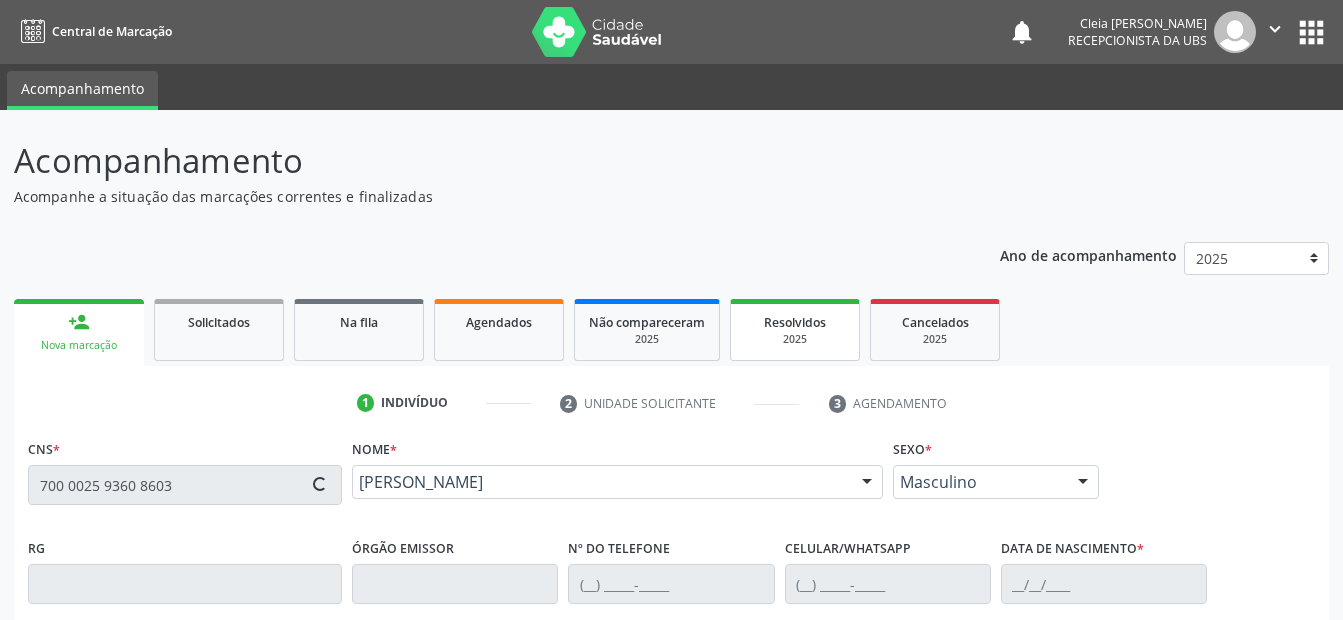 type on "(87) 99992-3949" 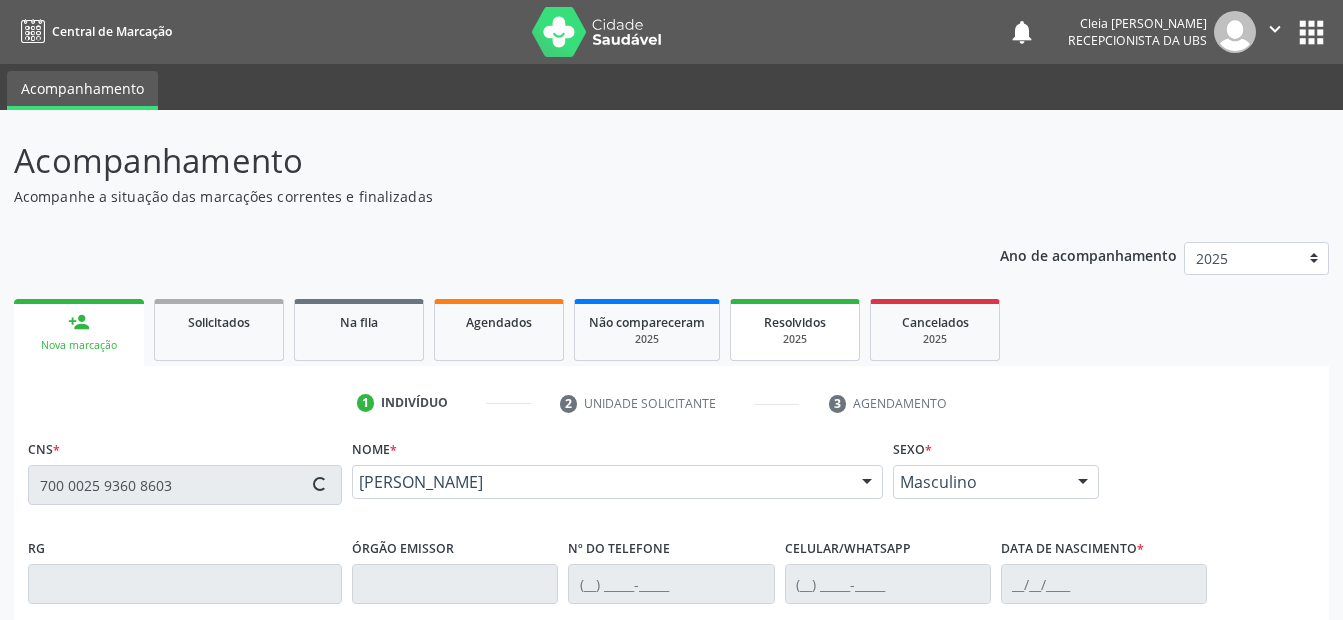 type on "09/01/1960" 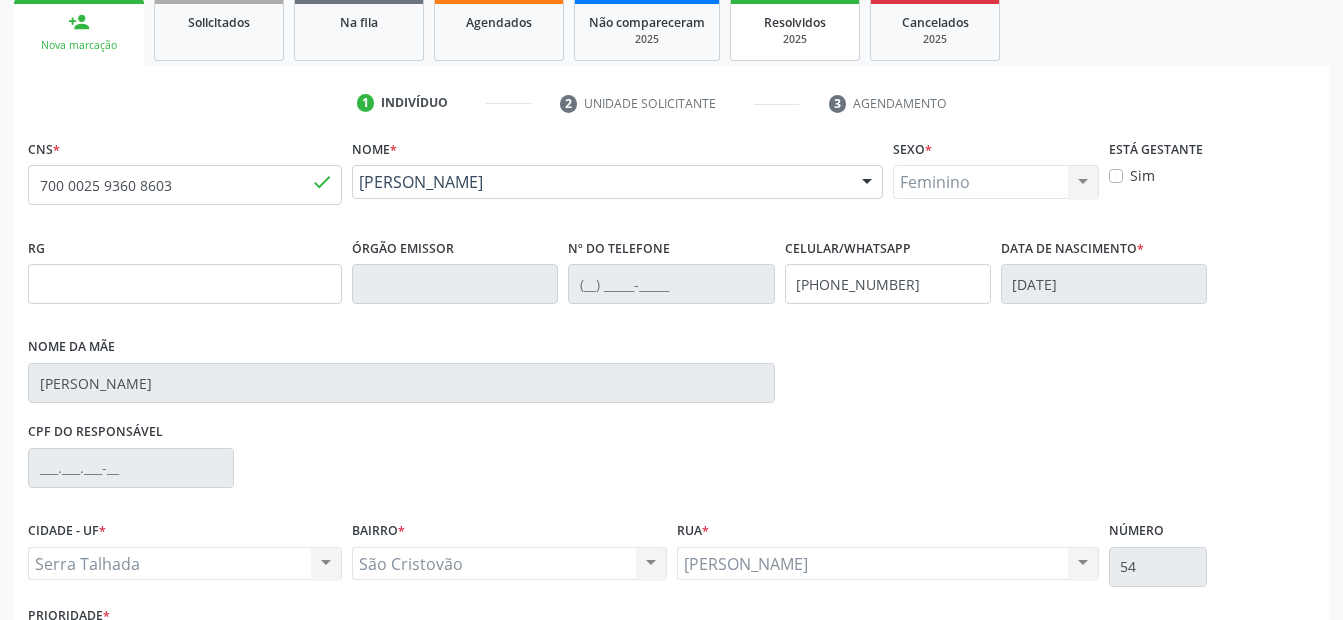 scroll, scrollTop: 450, scrollLeft: 0, axis: vertical 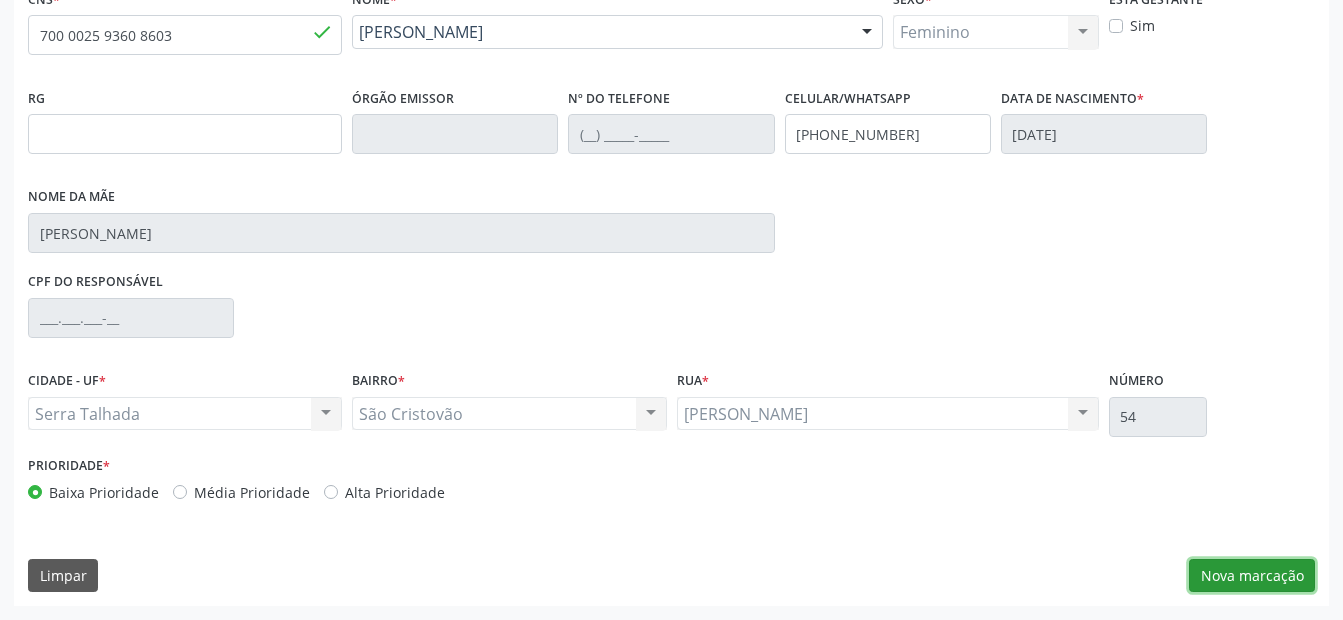 click on "Nova marcação" at bounding box center (1252, 576) 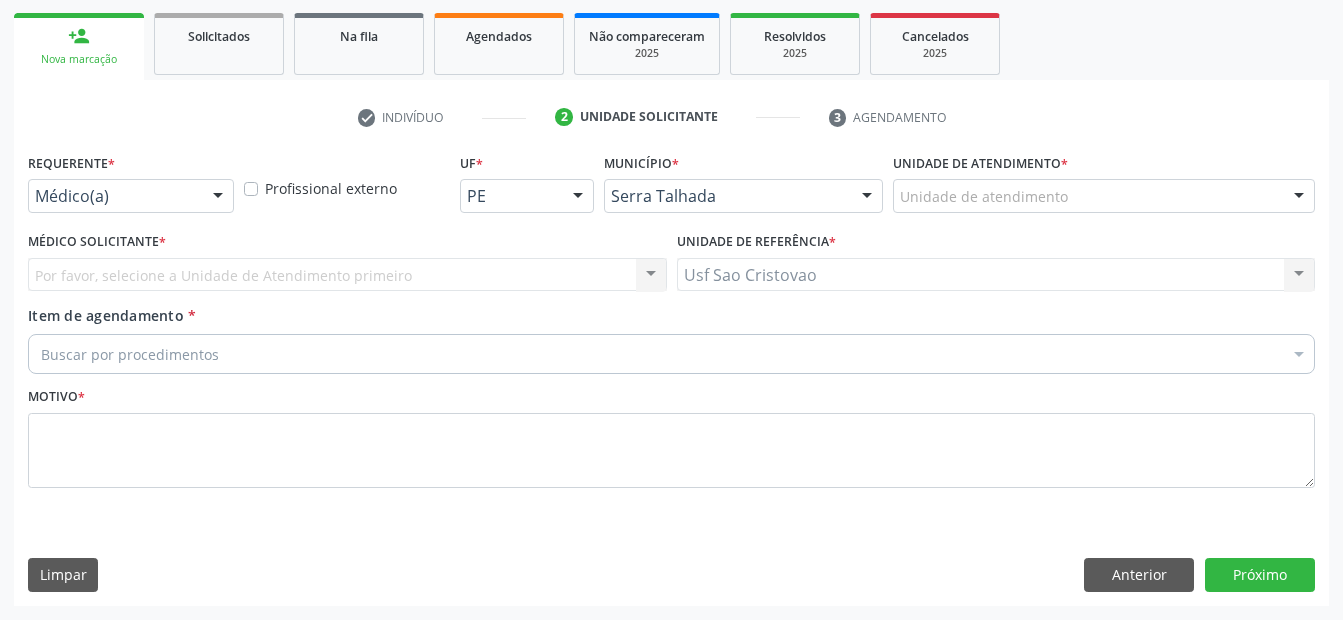 scroll, scrollTop: 286, scrollLeft: 0, axis: vertical 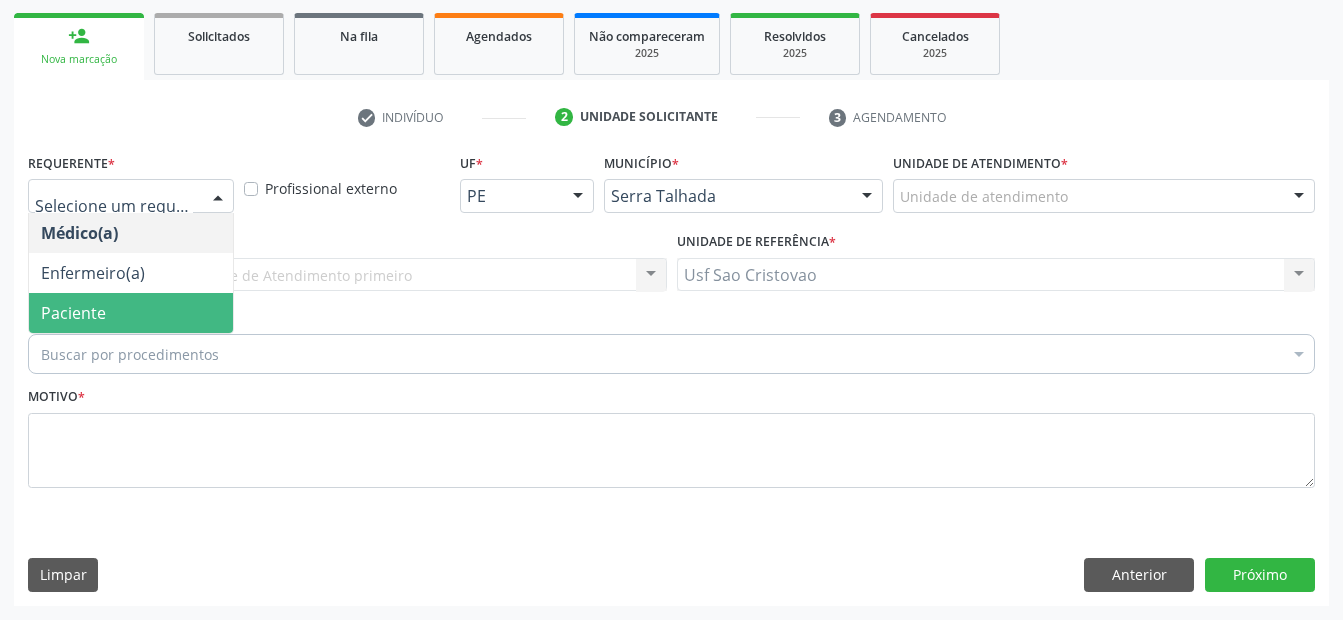 click on "Paciente" at bounding box center (131, 313) 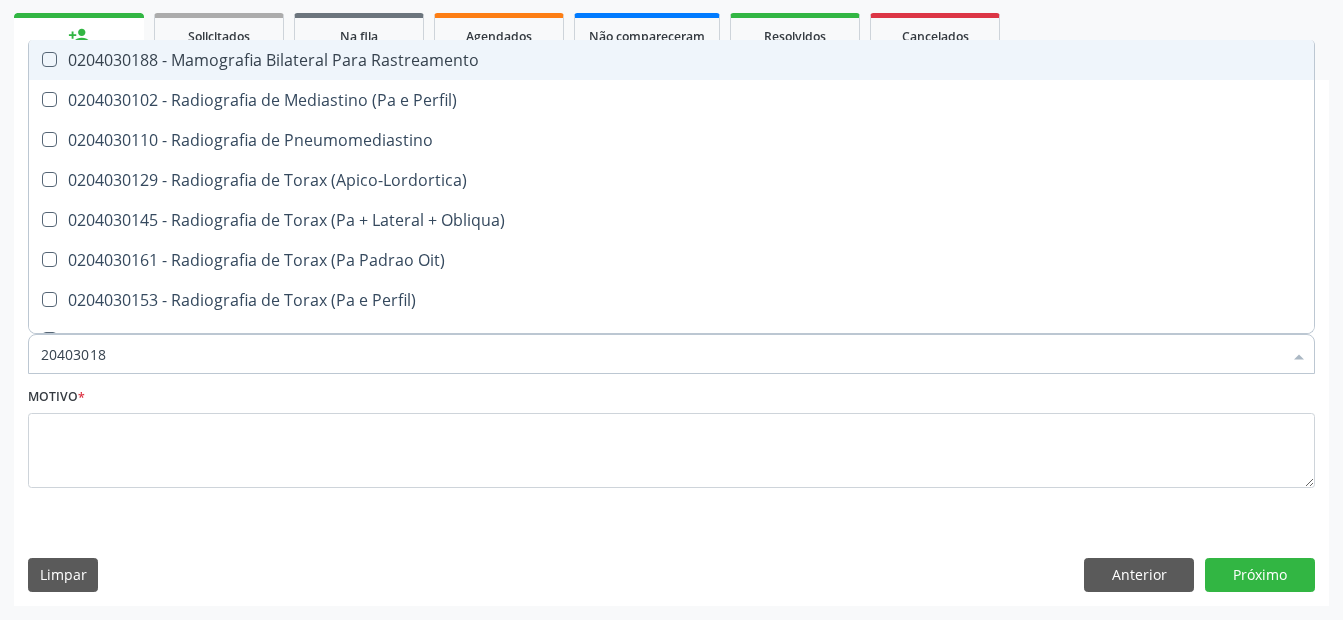 type on "204030188" 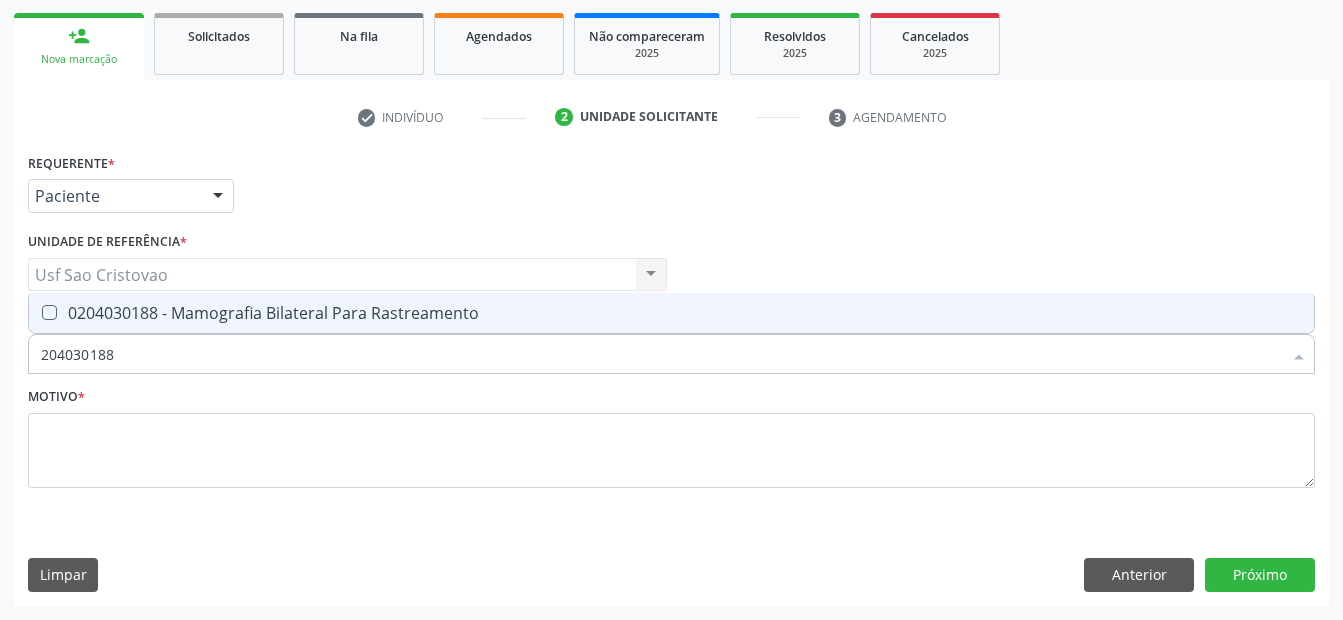 click at bounding box center (49, 312) 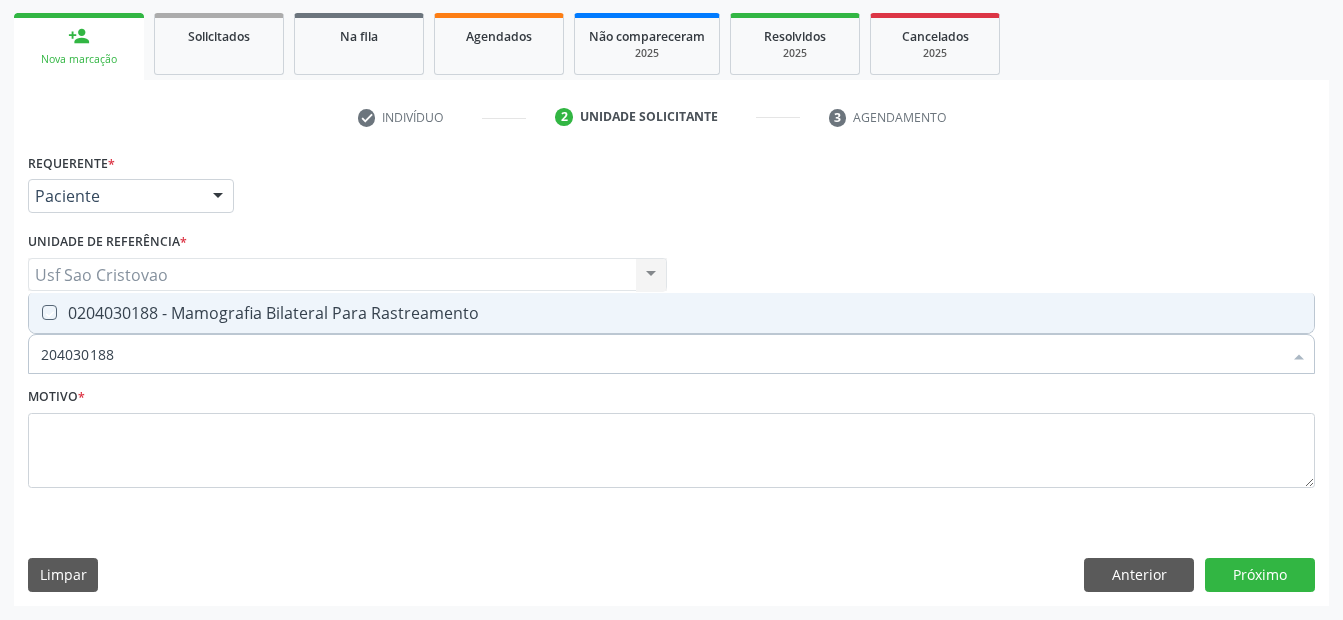 click at bounding box center [35, 312] 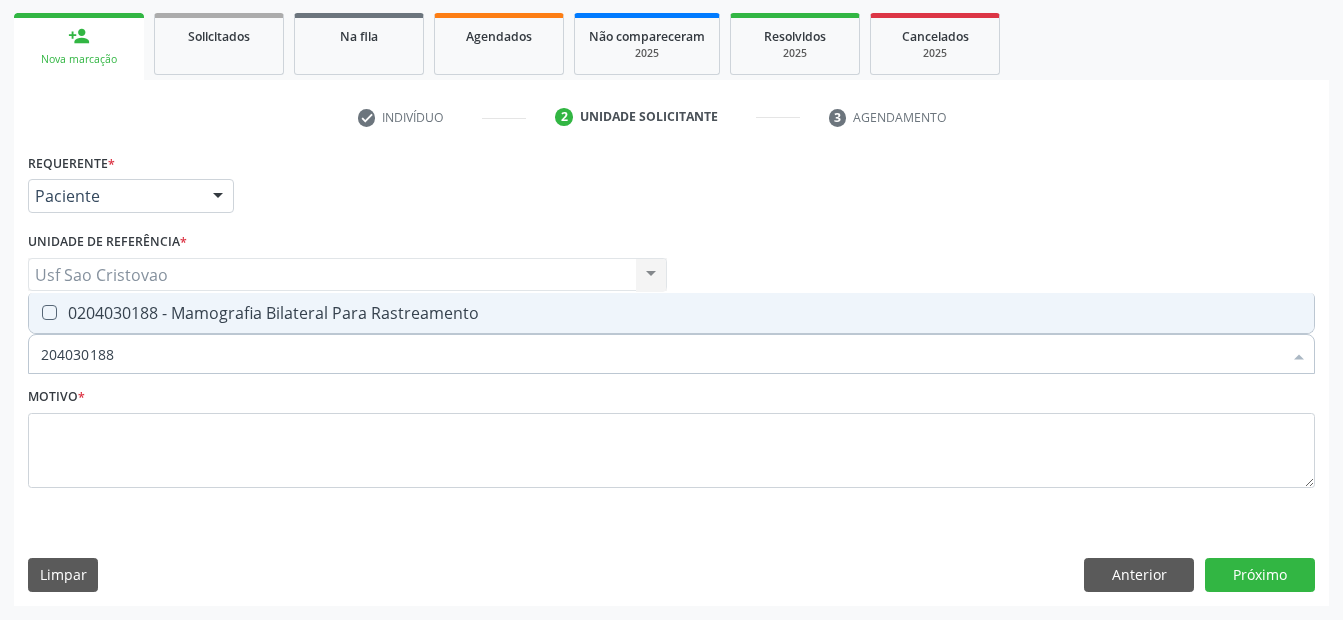 checkbox on "true" 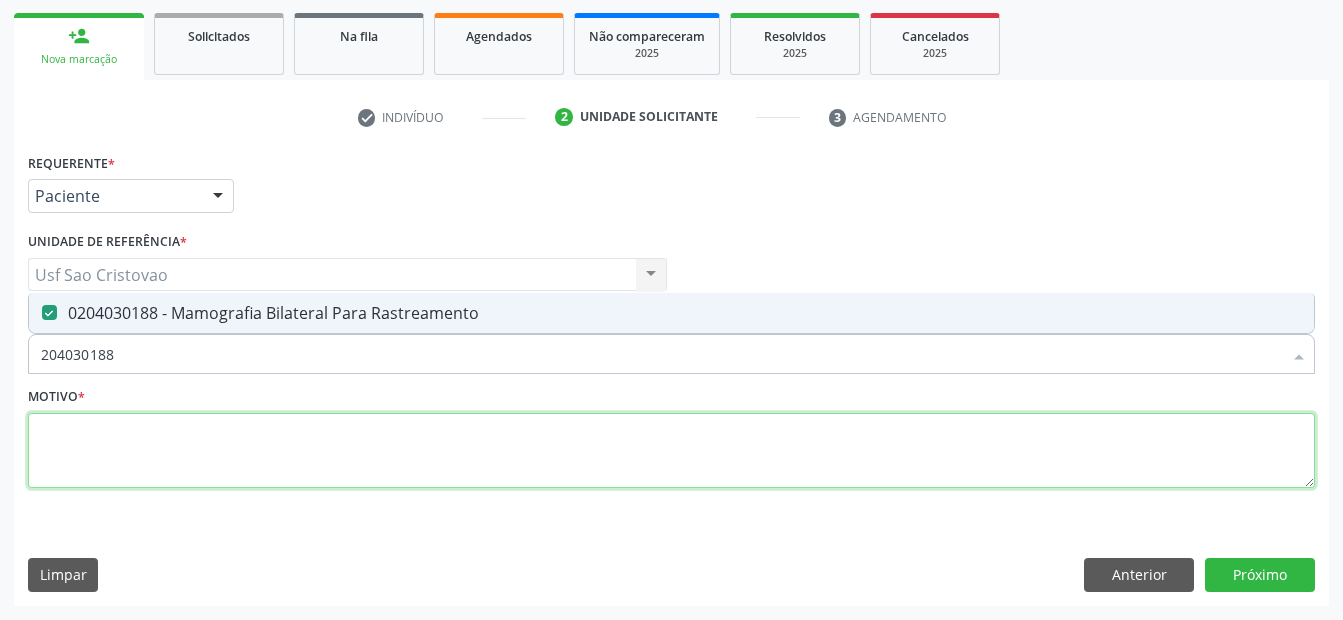 click at bounding box center (671, 451) 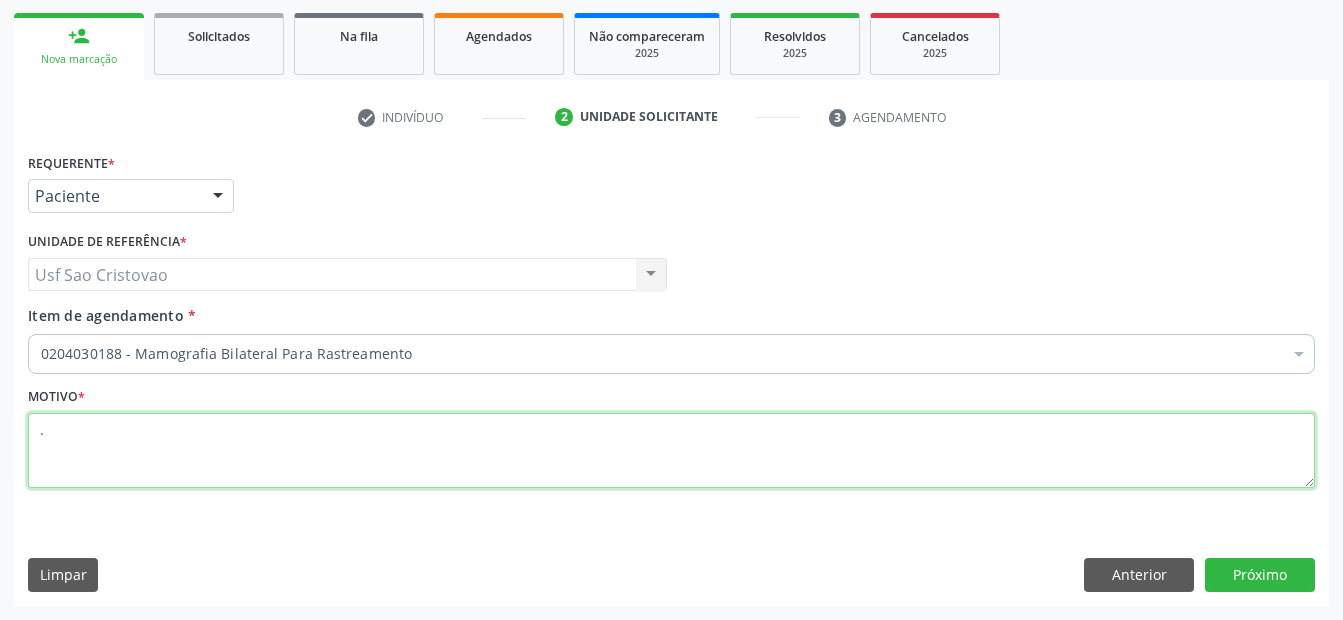 type on "." 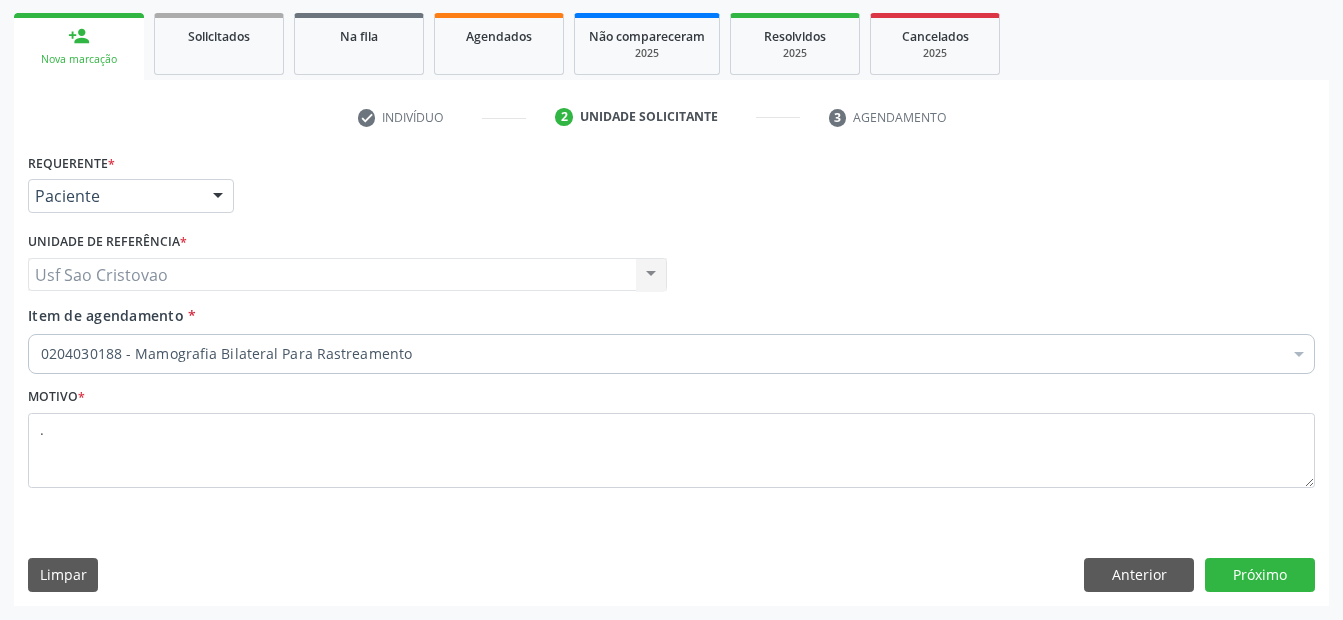 click on "Requerente
*
Paciente         Médico(a)   Enfermeiro(a)   Paciente
Nenhum resultado encontrado para: "   "
Não há nenhuma opção para ser exibida.
UF
PE         AC   AL   AM   AP   BA   CE   DF   ES   GO   MA   MG   MS   MT   PA   PB   PE   PI   PR   RJ   RN   RO   RR   RS   SC   SE   SL   SP   SV   TO
Nenhum resultado encontrado para: "   "
Não há nenhuma opção para ser exibida.
Município
Serra Talhada         Abreu e Lima   Afogados da Ingazeira   Afrânio   Agrestina   Água Preta   Águas Belas   Alagoinha   Aliança   Altinho   Amaraji   Angelim   Araçoiaba   Araripina   Arcoverde   Barra de Guabiraba   Barreiros   Belém de Maria   Belém do São Francisco   Belo Jardim   Betânia   Bezerros   Bodocó   Bom Conselho   Bom Jardim   Bonito   Brejão   Brejinho   Brejo da Madre de Deus   Buenos Aires   Buíque   Cabo de Santo Agostinho   Cabrobó   Cachoeirinha" at bounding box center [671, 376] 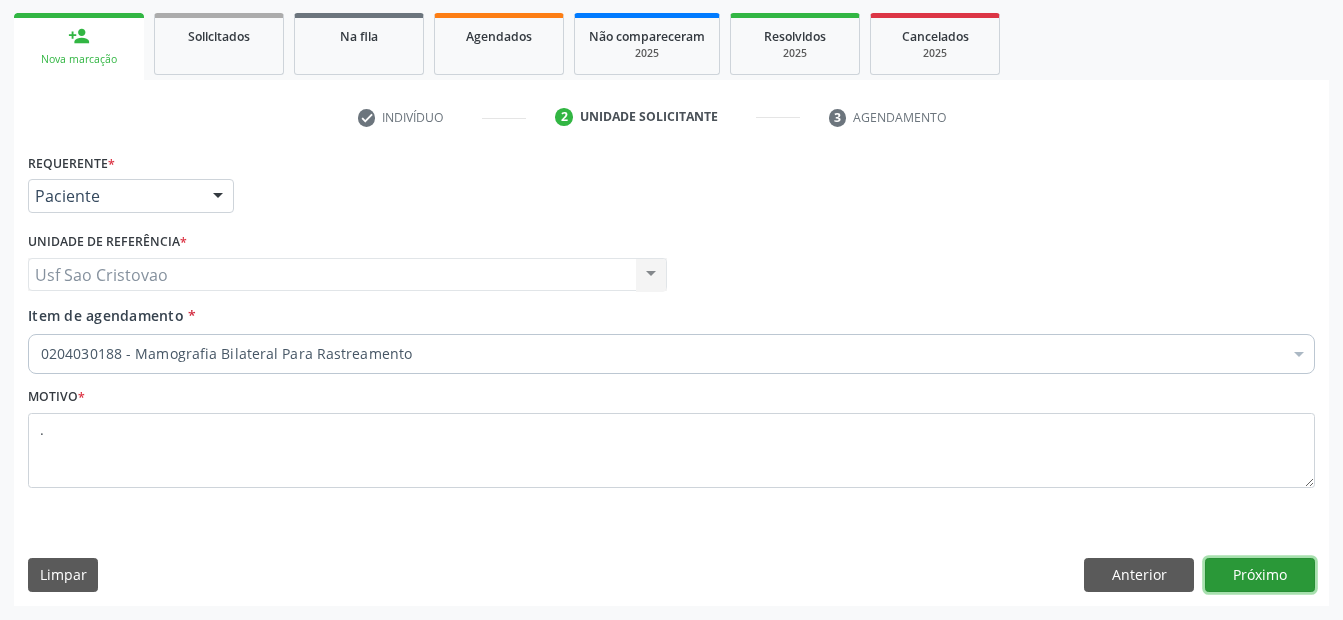 click on "Próximo" at bounding box center (1260, 575) 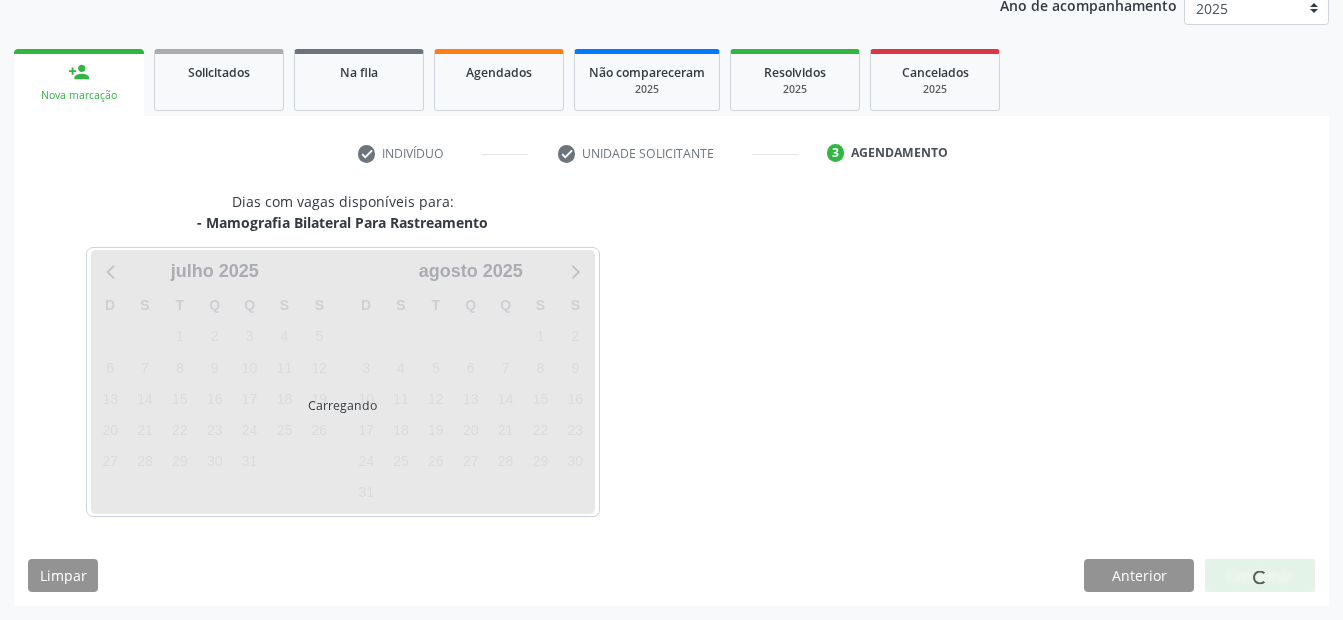 scroll, scrollTop: 250, scrollLeft: 0, axis: vertical 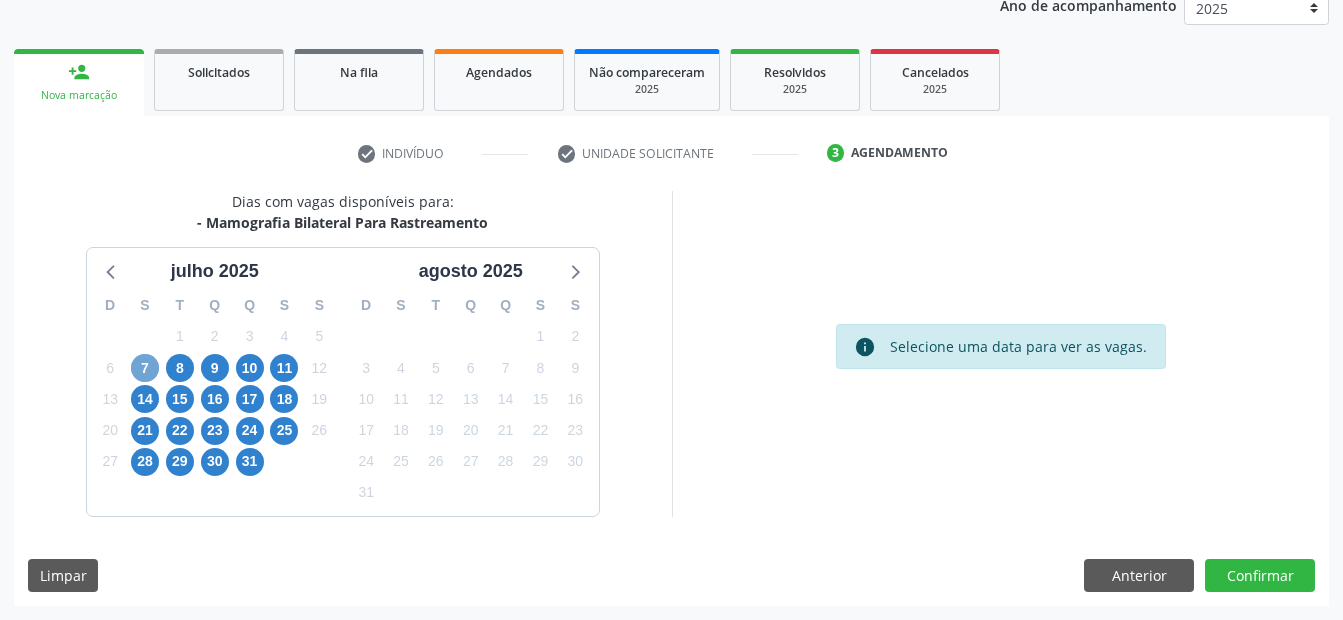 click on "7" at bounding box center [145, 368] 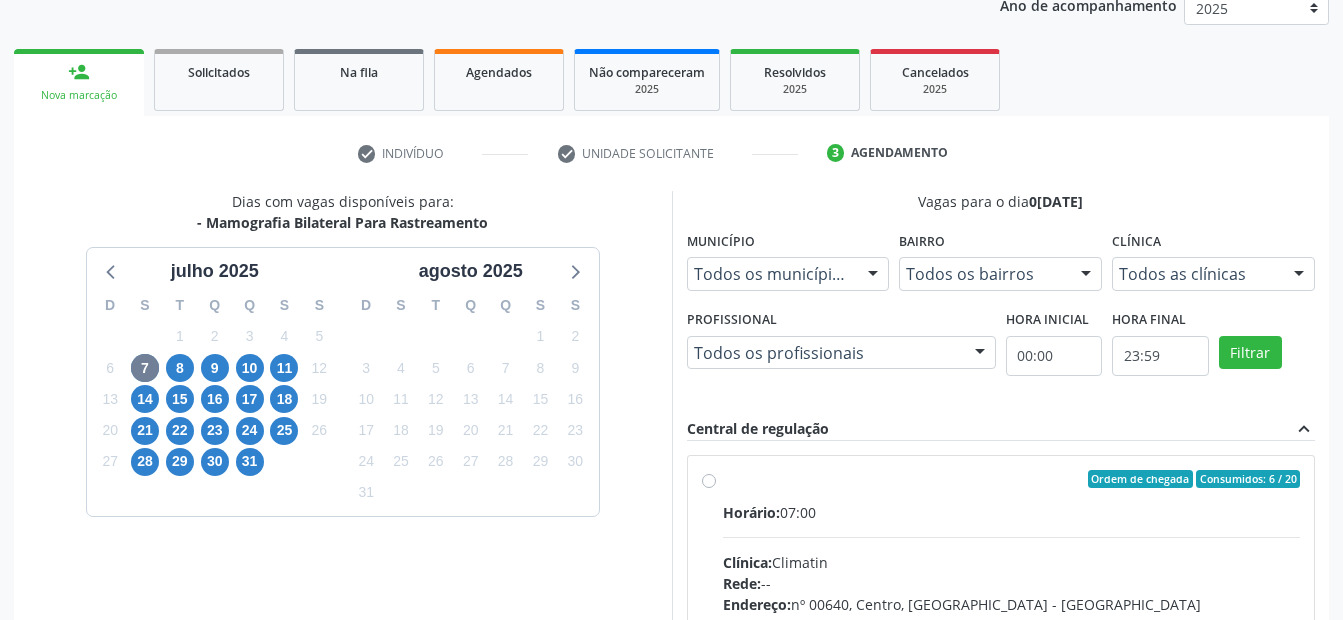 click on "Ordem de chegada
Consumidos: 6 / 20
Horário:   07:00
Clínica:  Climatin
Rede:
--
Endereço:   nº 00640, Centro, Serra Talhada - PE
Telefone:   (81) 38311133
Profissional:
Ana Carolina Barboza de Andrada Melo Lyra
Informações adicionais sobre o atendimento
Idade de atendimento:
de 0 a 120 anos
Gênero(s) atendido(s):
Masculino e Feminino
Informações adicionais:
--" at bounding box center (1012, 623) 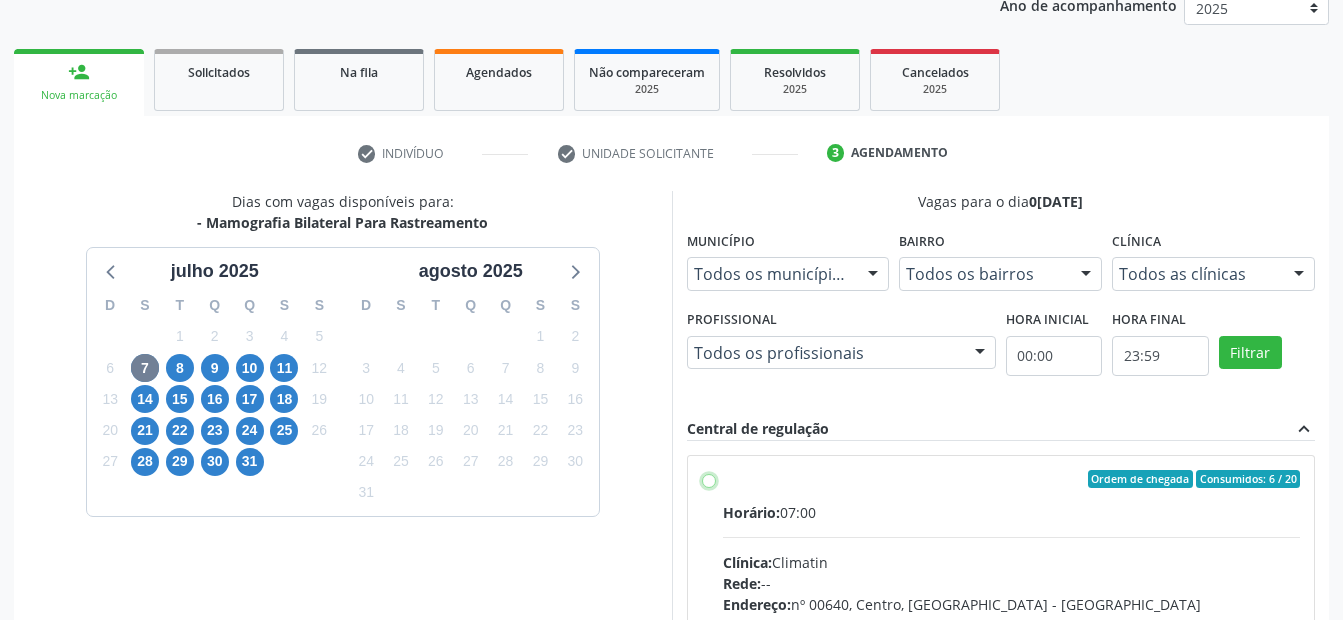 click on "Ordem de chegada
Consumidos: 6 / 20
Horário:   07:00
Clínica:  Climatin
Rede:
--
Endereço:   nº 00640, Centro, Serra Talhada - PE
Telefone:   (81) 38311133
Profissional:
Ana Carolina Barboza de Andrada Melo Lyra
Informações adicionais sobre o atendimento
Idade de atendimento:
de 0 a 120 anos
Gênero(s) atendido(s):
Masculino e Feminino
Informações adicionais:
--" at bounding box center [709, 479] 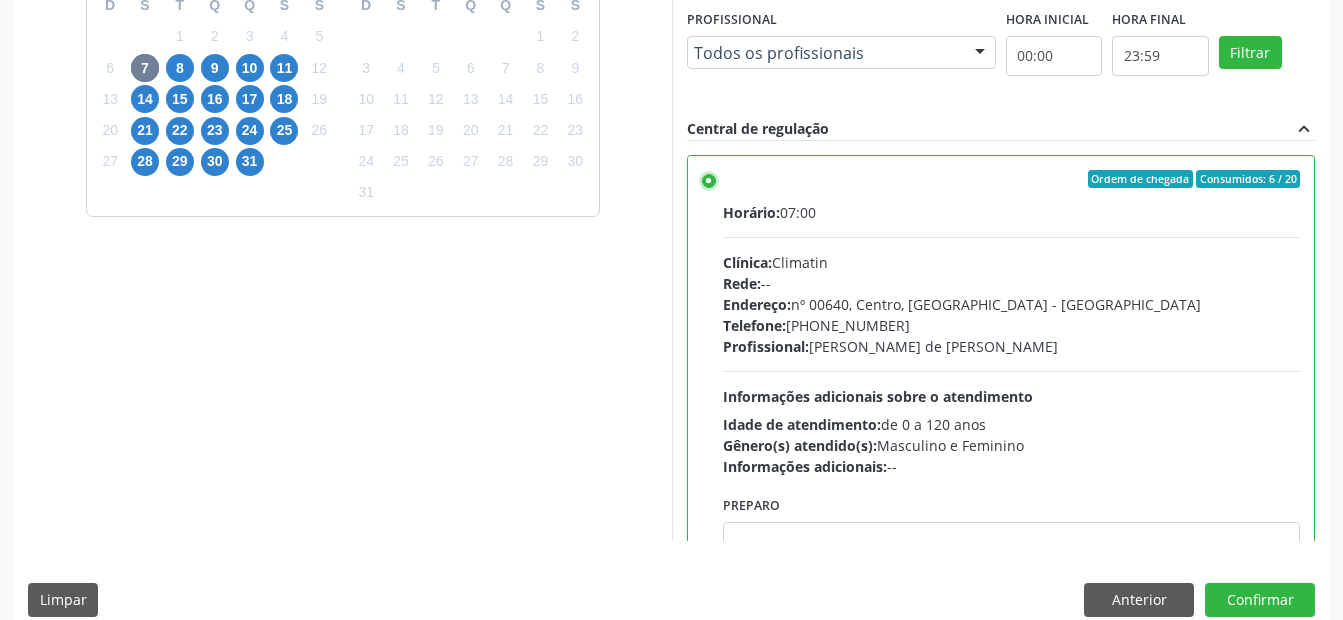scroll, scrollTop: 575, scrollLeft: 0, axis: vertical 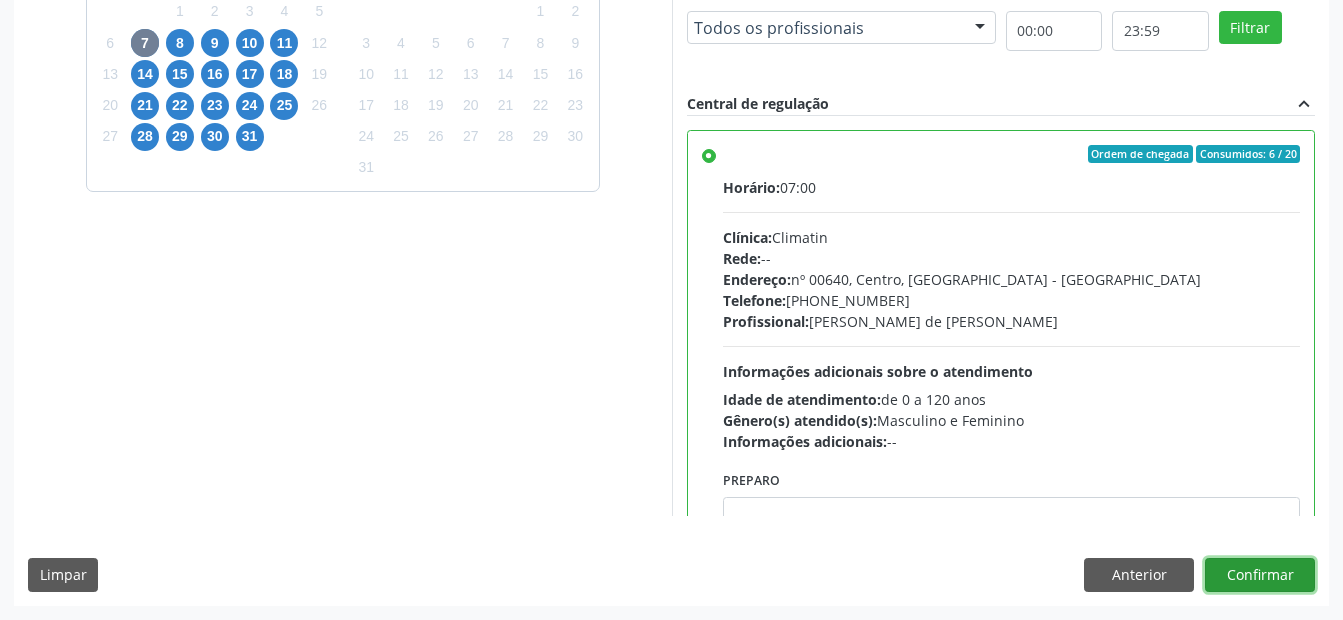 click on "Confirmar" at bounding box center (1260, 575) 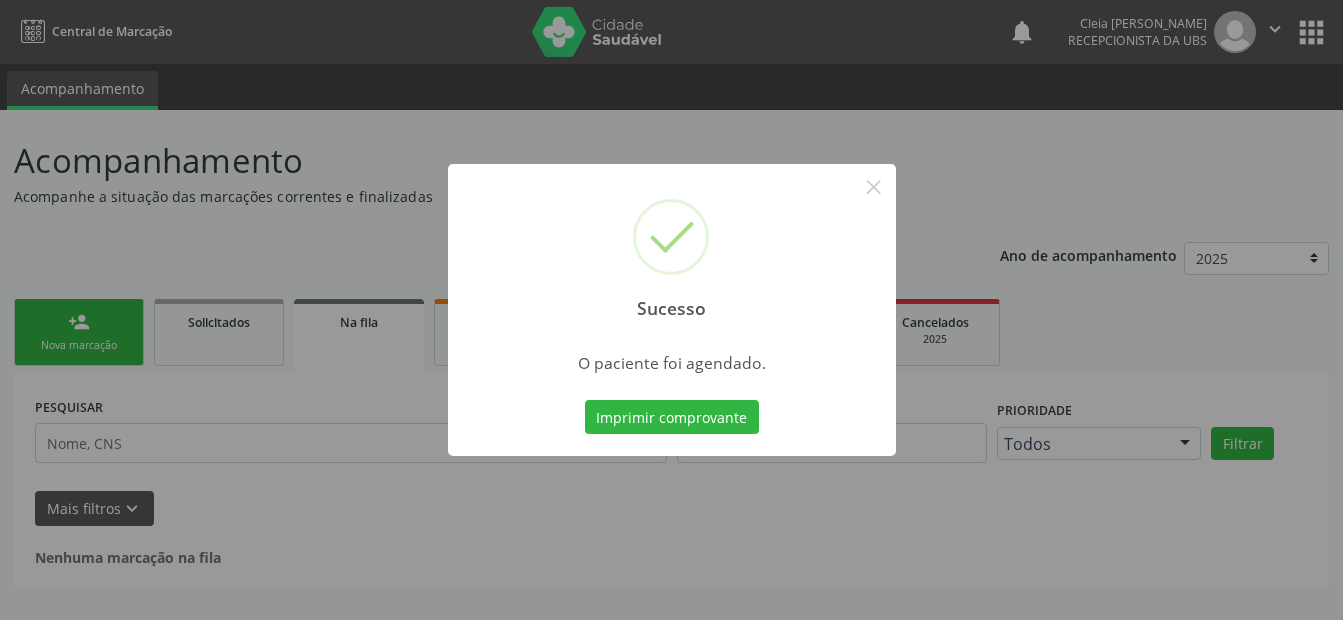 scroll, scrollTop: 0, scrollLeft: 0, axis: both 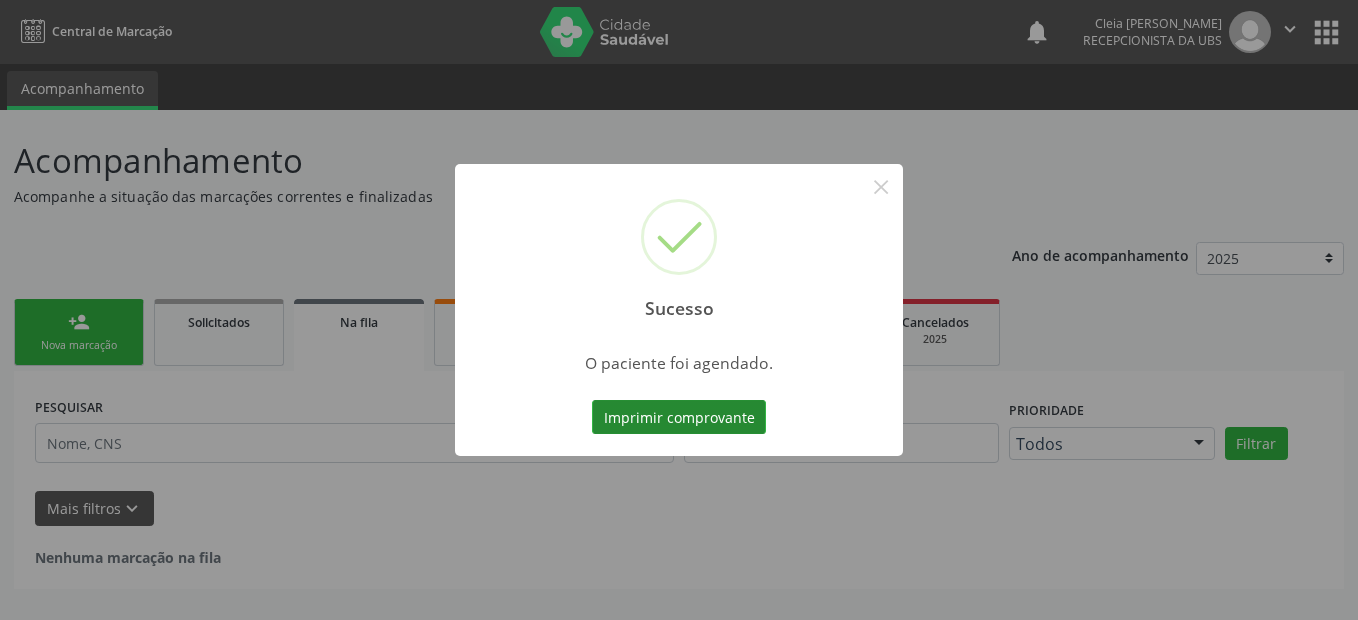 click on "Imprimir comprovante" at bounding box center [679, 417] 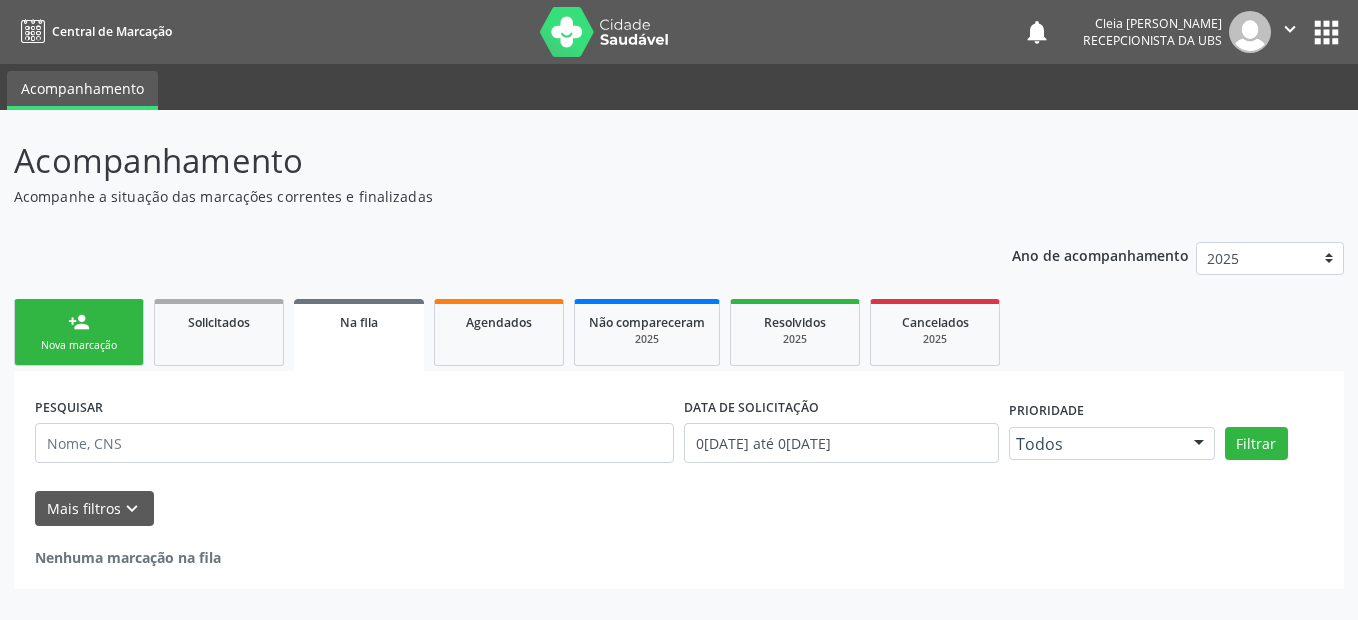click on "Nova marcação" at bounding box center (79, 345) 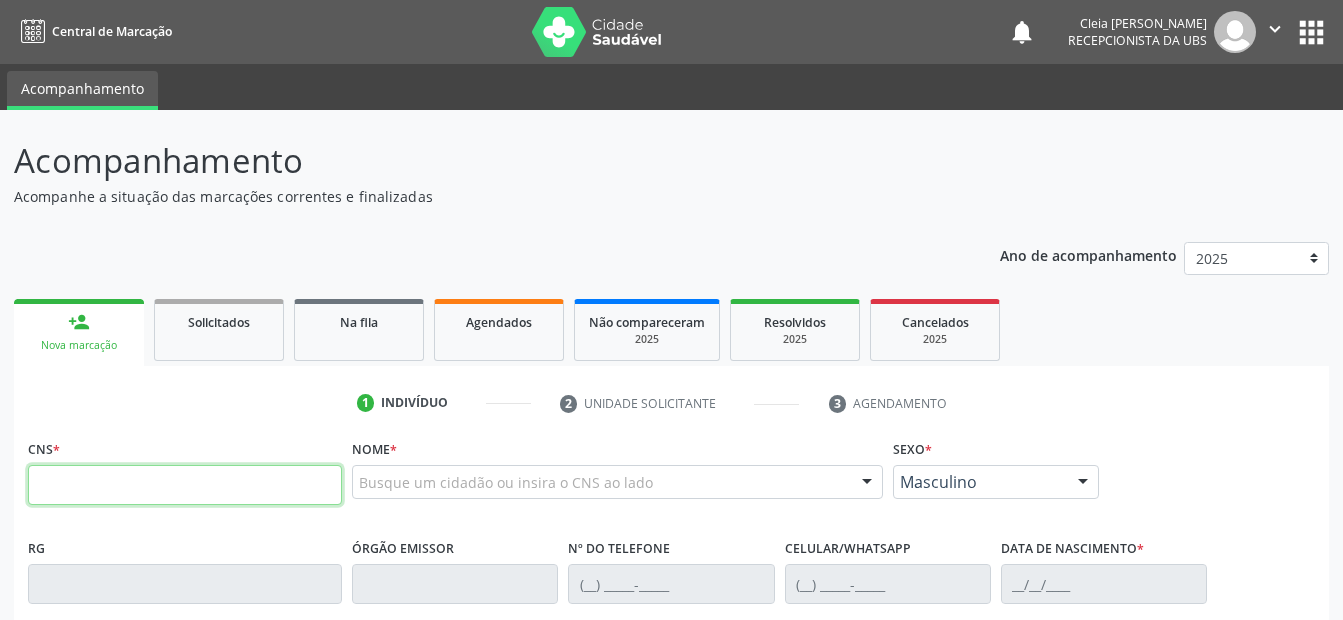 click at bounding box center [185, 485] 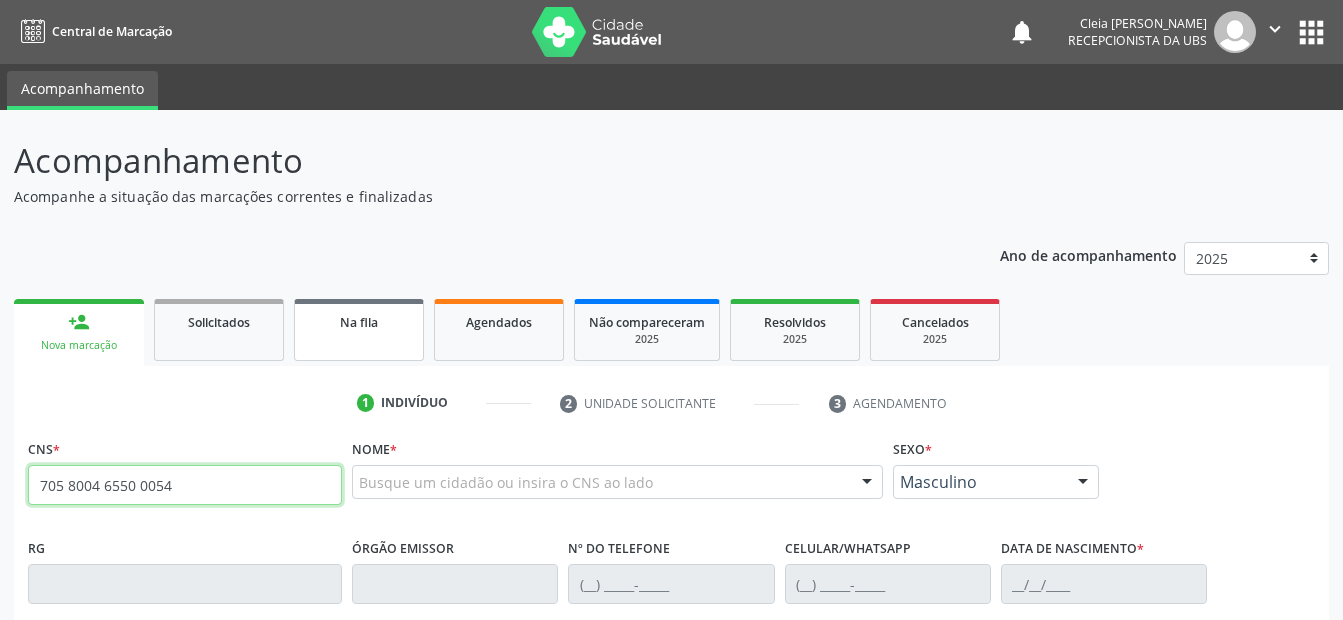 type on "705 8004 6550 0054" 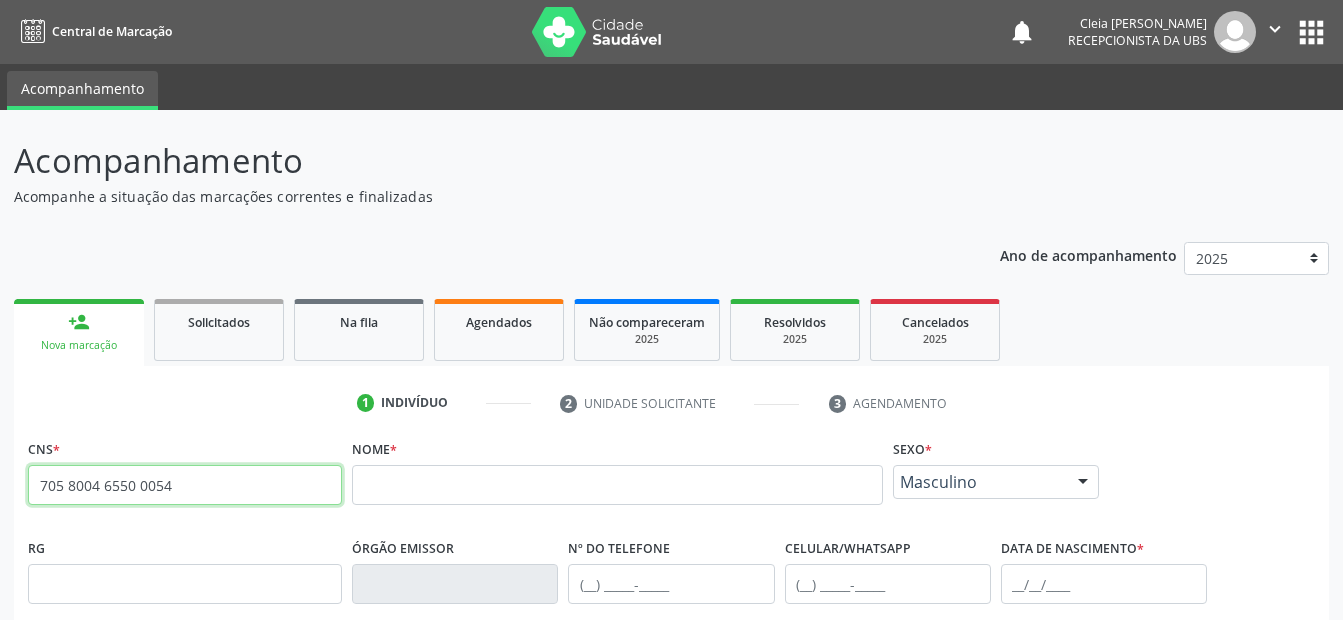 drag, startPoint x: 179, startPoint y: 494, endPoint x: -4, endPoint y: 516, distance: 184.31766 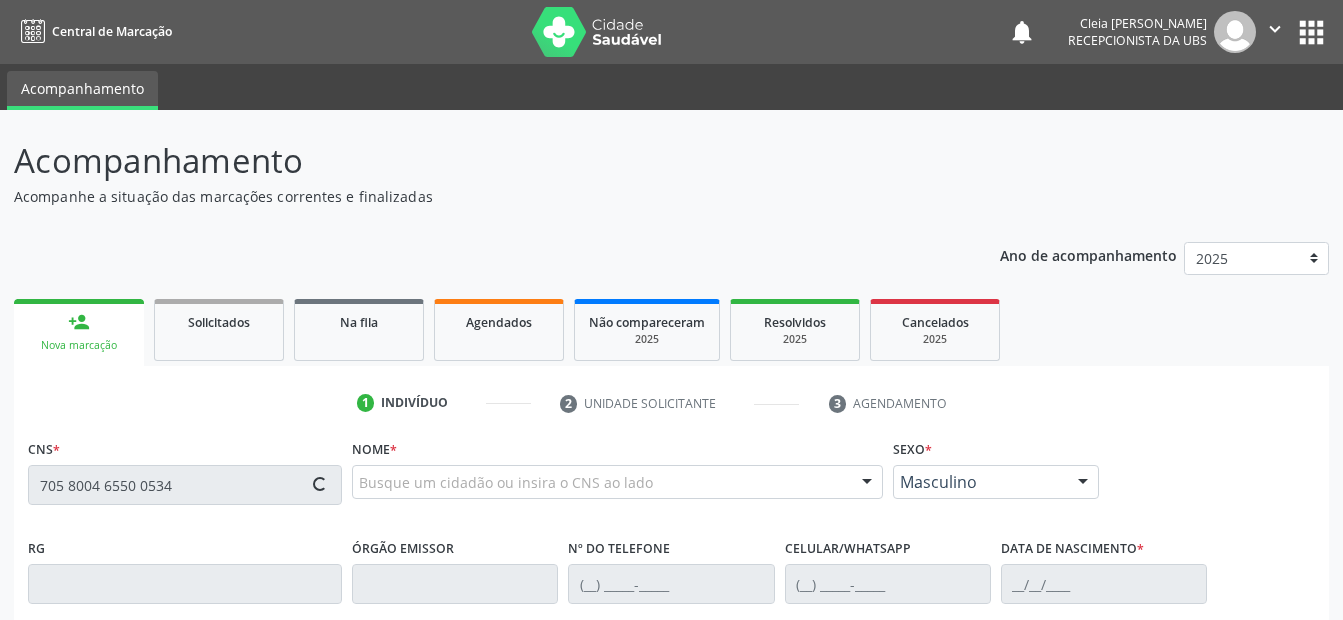 type on "705 8004 6550 0534" 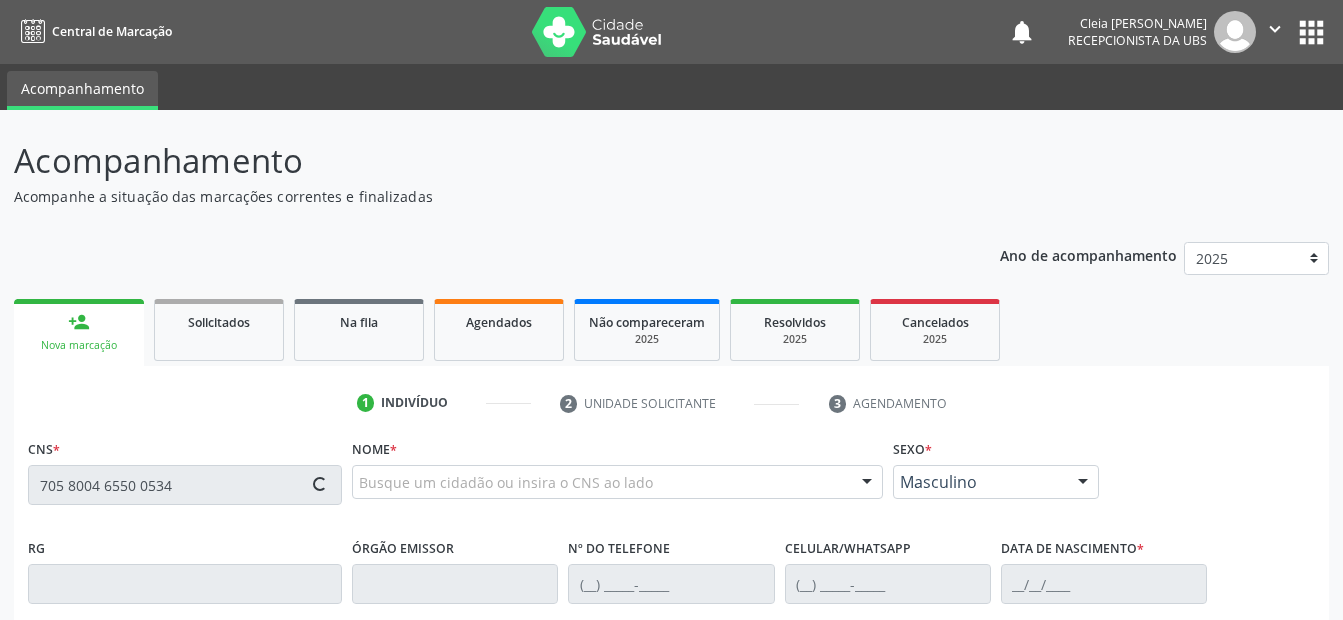 type 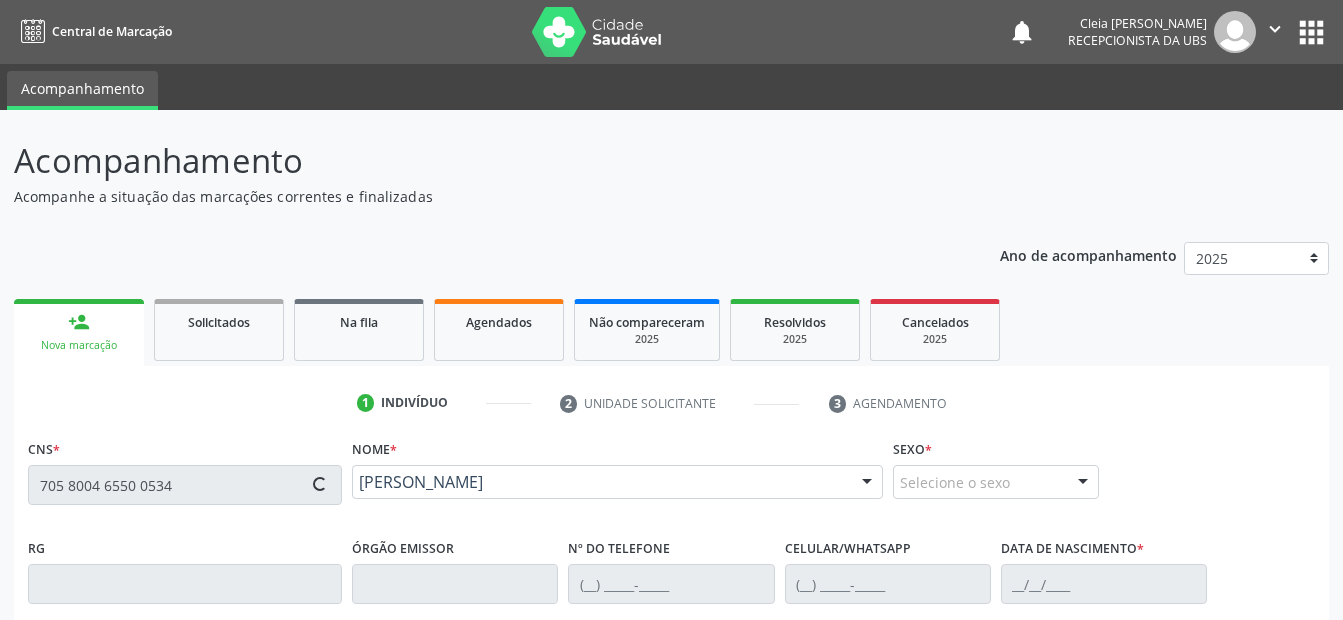 type on "(87) 98828-7019" 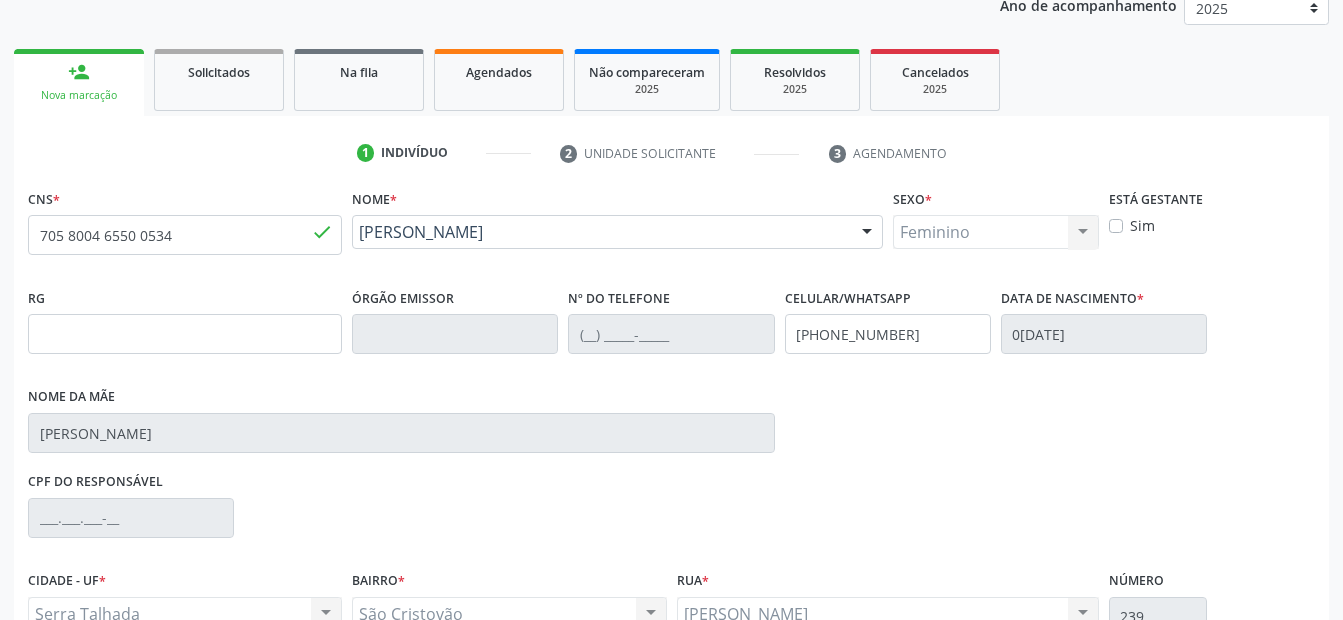 scroll, scrollTop: 450, scrollLeft: 0, axis: vertical 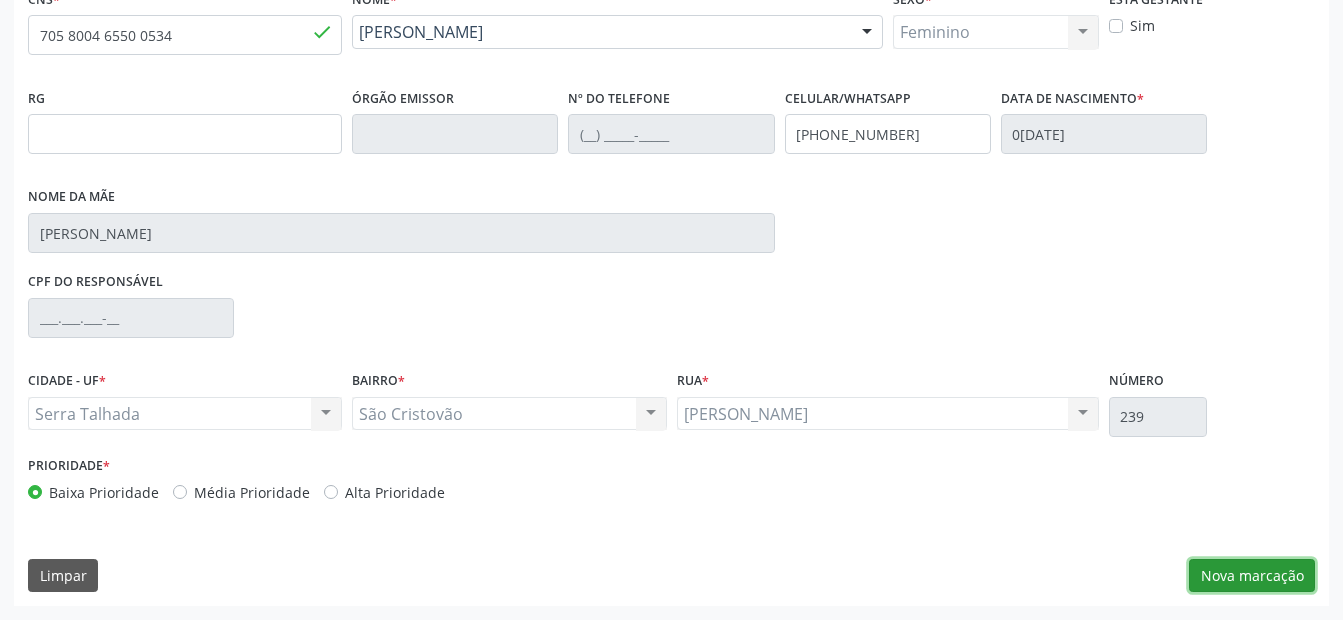 click on "Nova marcação" at bounding box center (1252, 576) 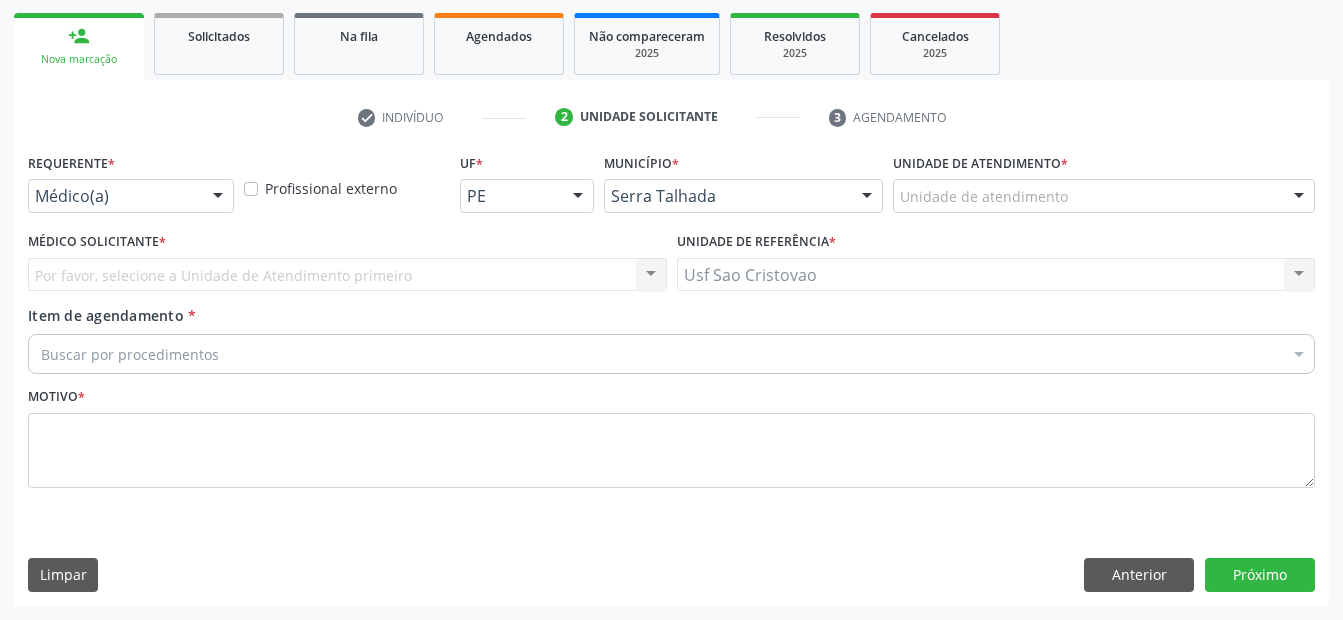 scroll, scrollTop: 286, scrollLeft: 0, axis: vertical 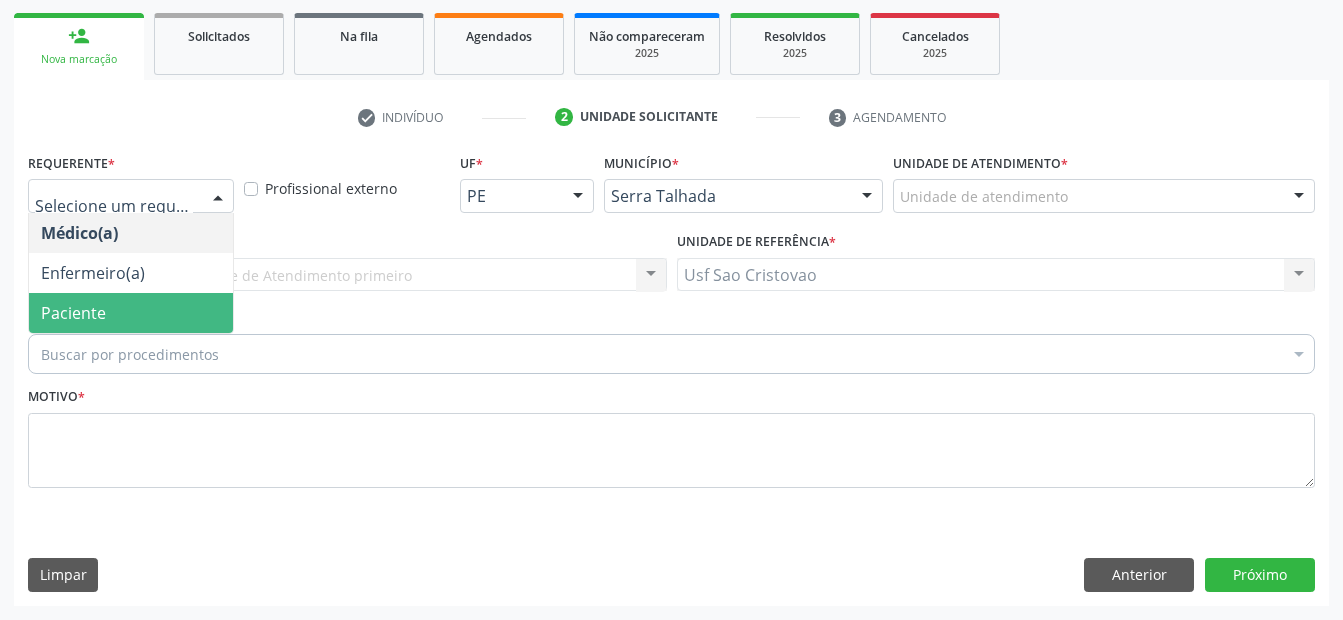 click on "Paciente" at bounding box center [131, 313] 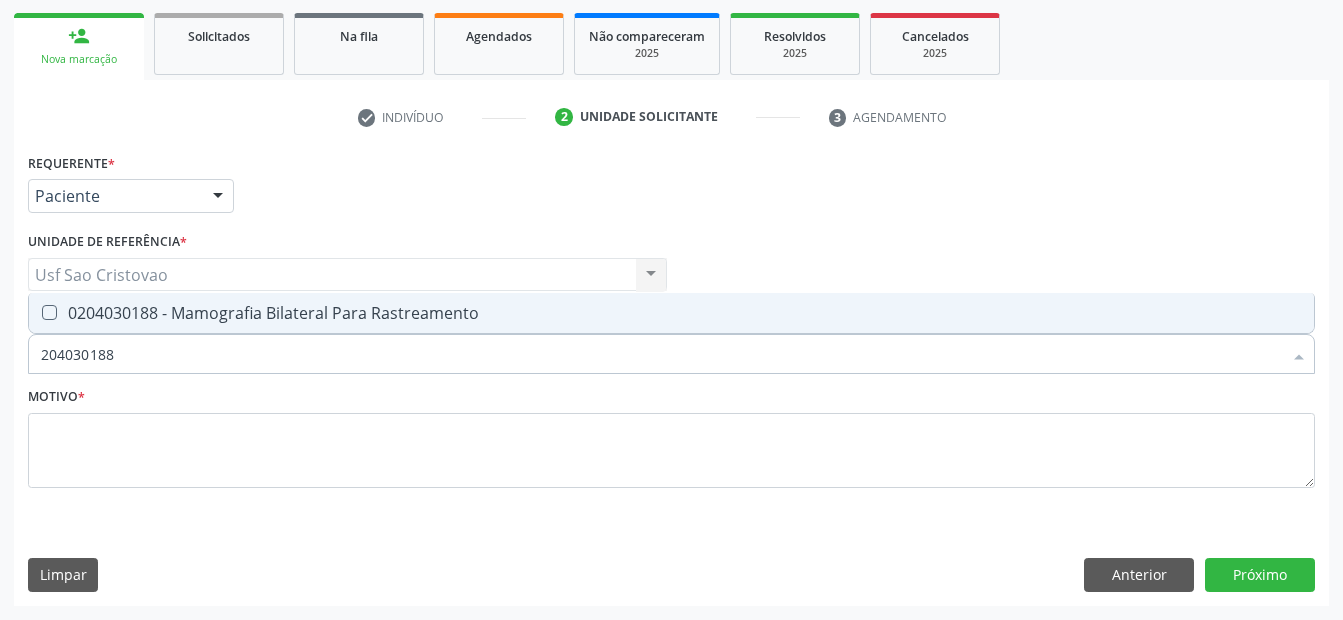 type on "204030188" 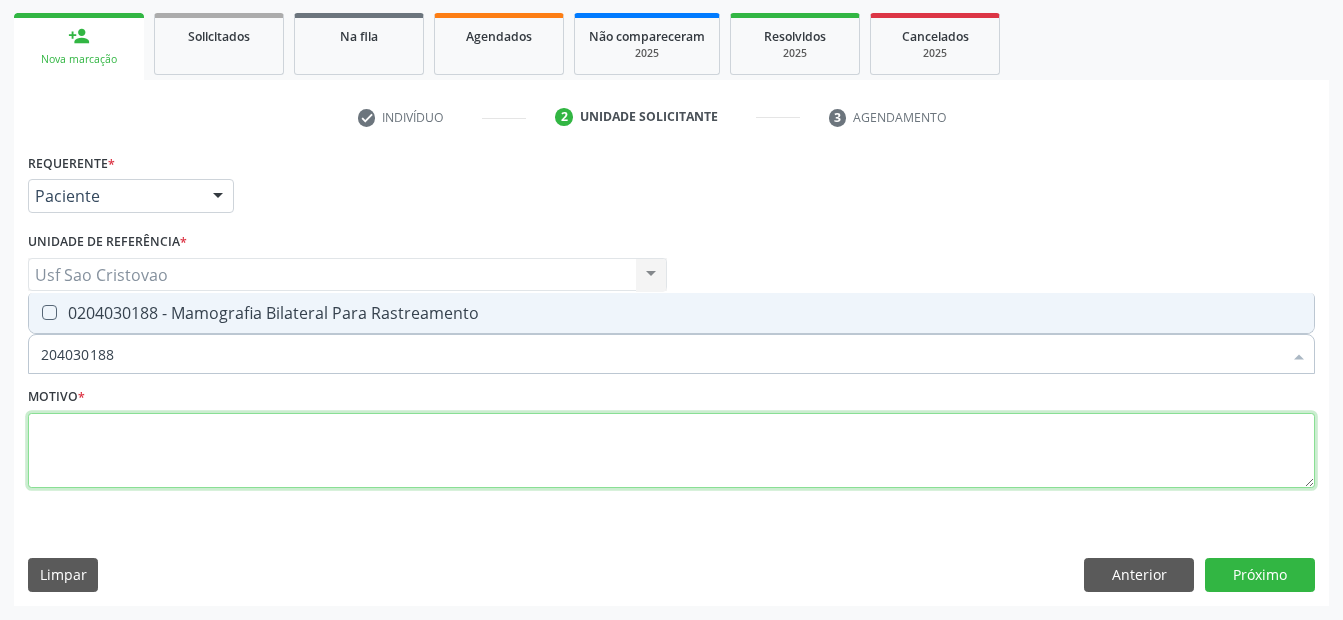 click at bounding box center [671, 451] 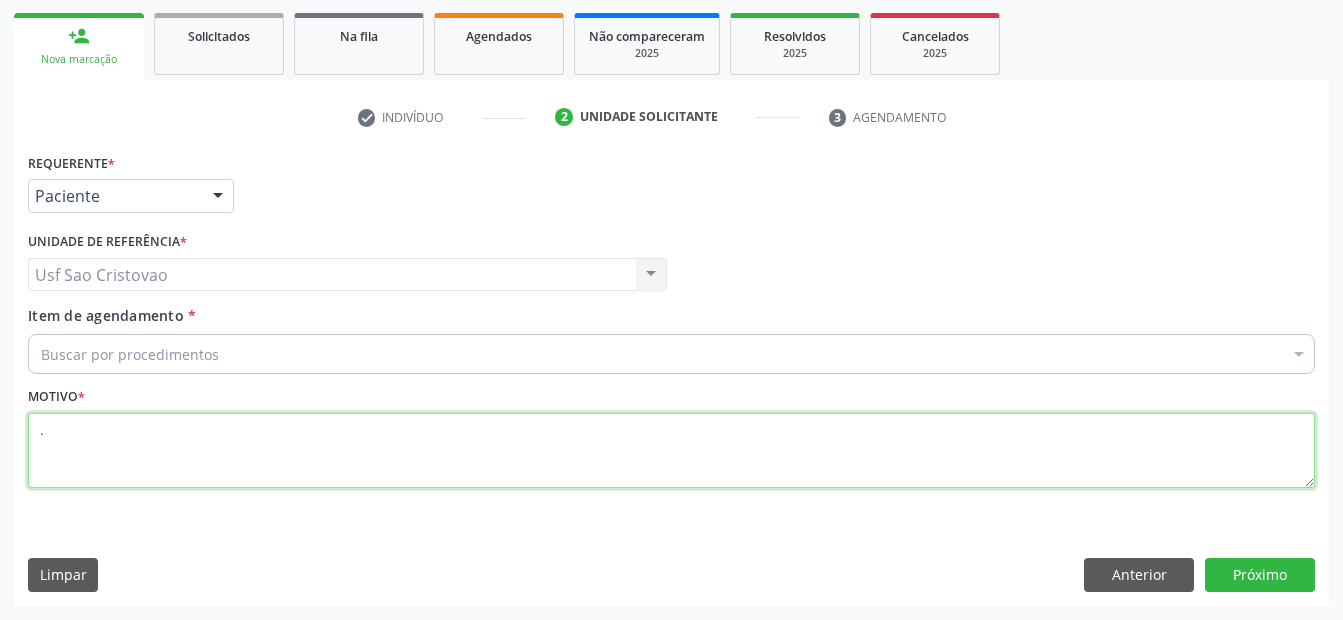 type on "." 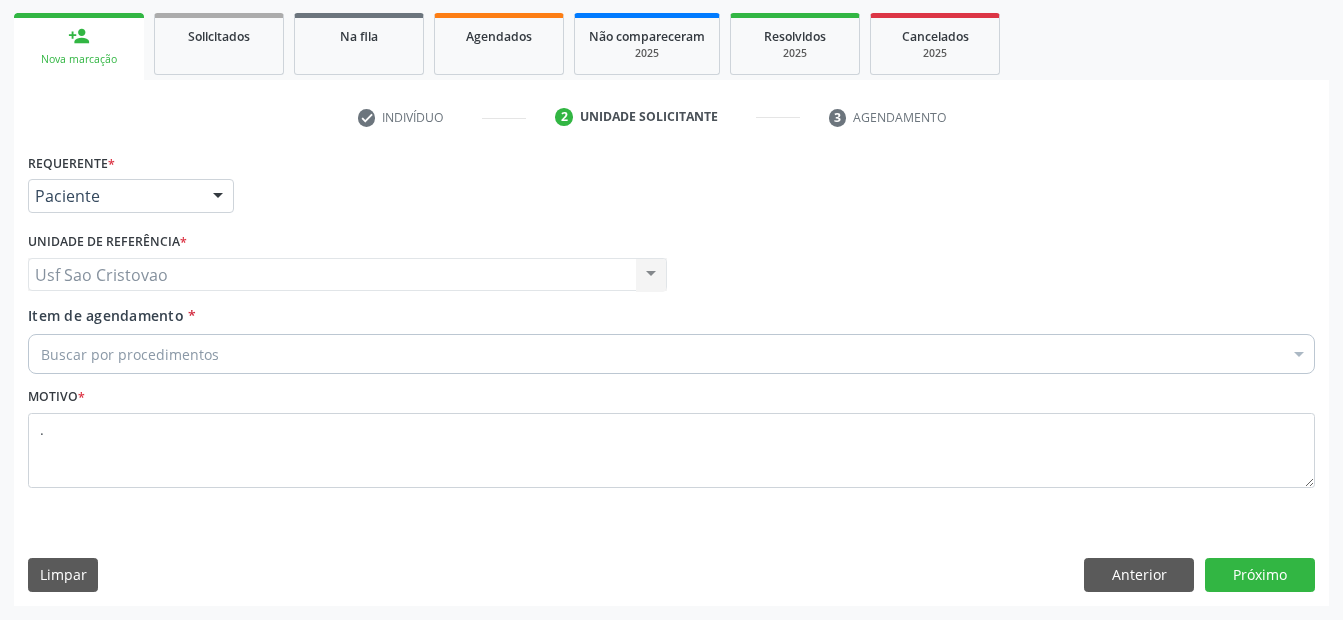 click on "Limpar
Anterior
Próximo" at bounding box center [671, 575] 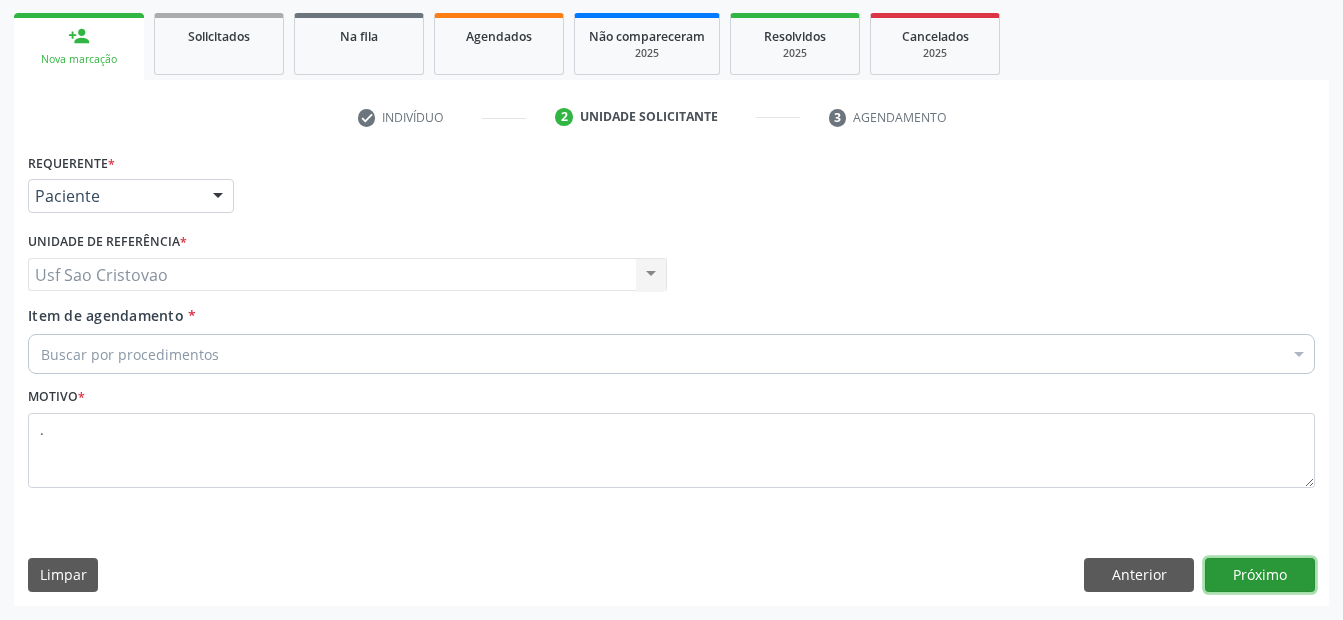 click on "Próximo" at bounding box center (1260, 575) 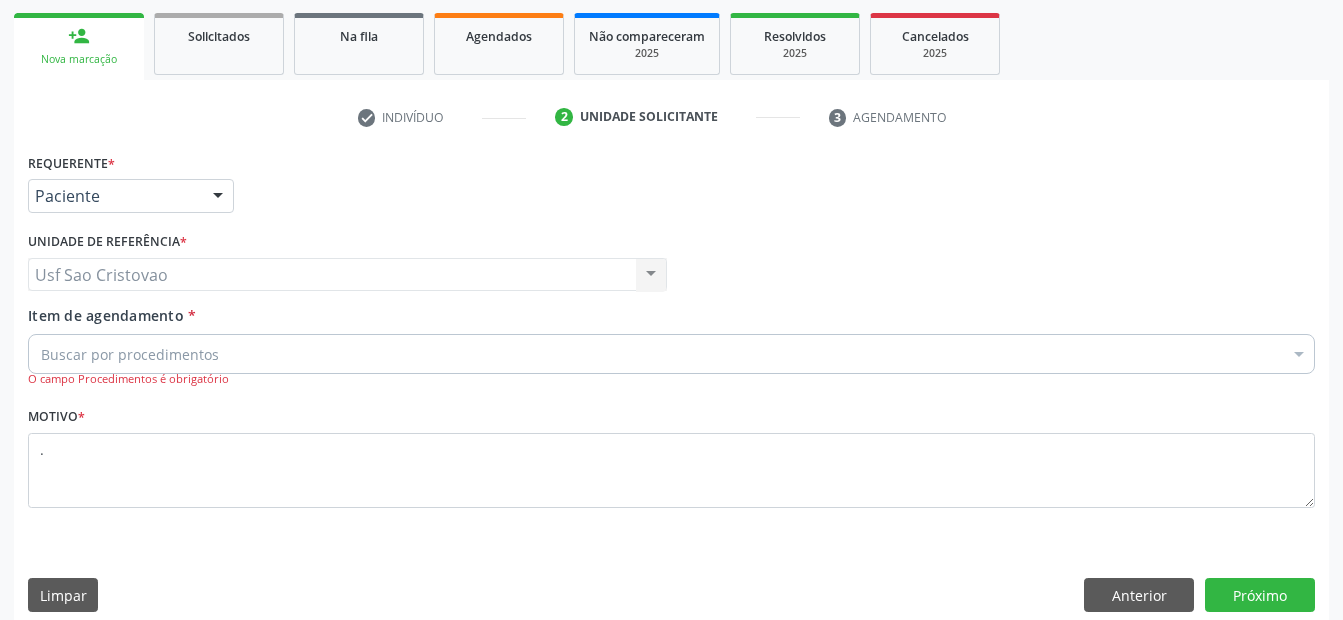 click on "Buscar por procedimentos" at bounding box center [671, 354] 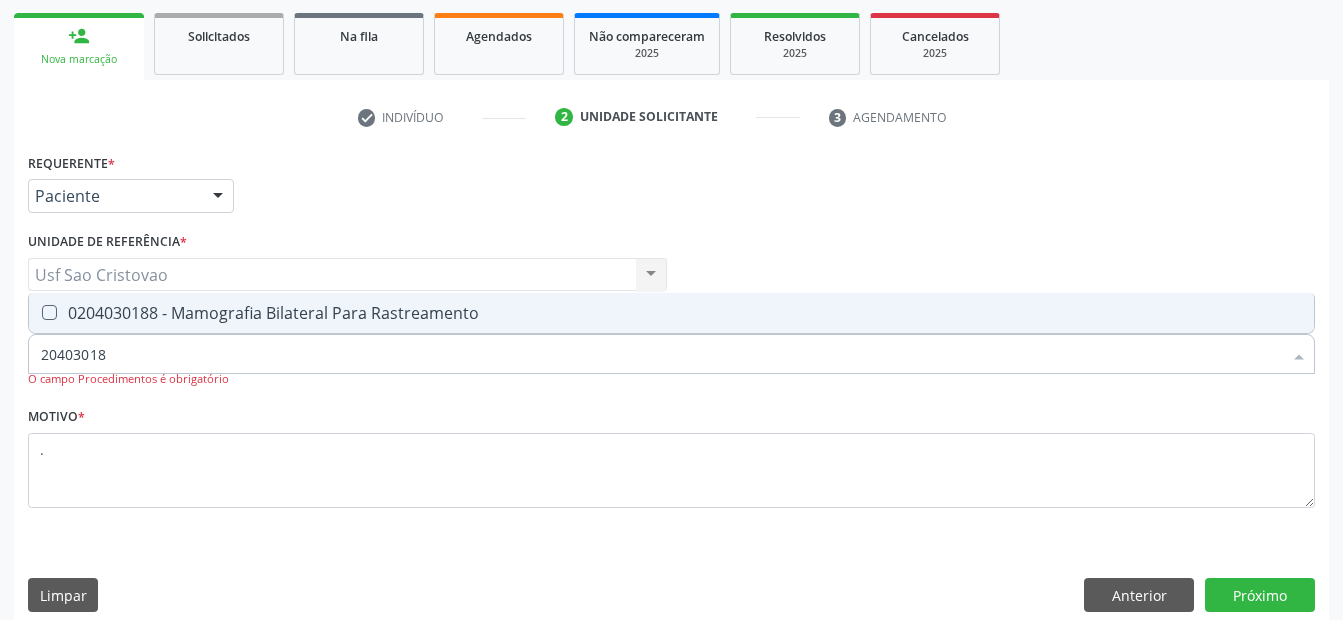 type on "204030188" 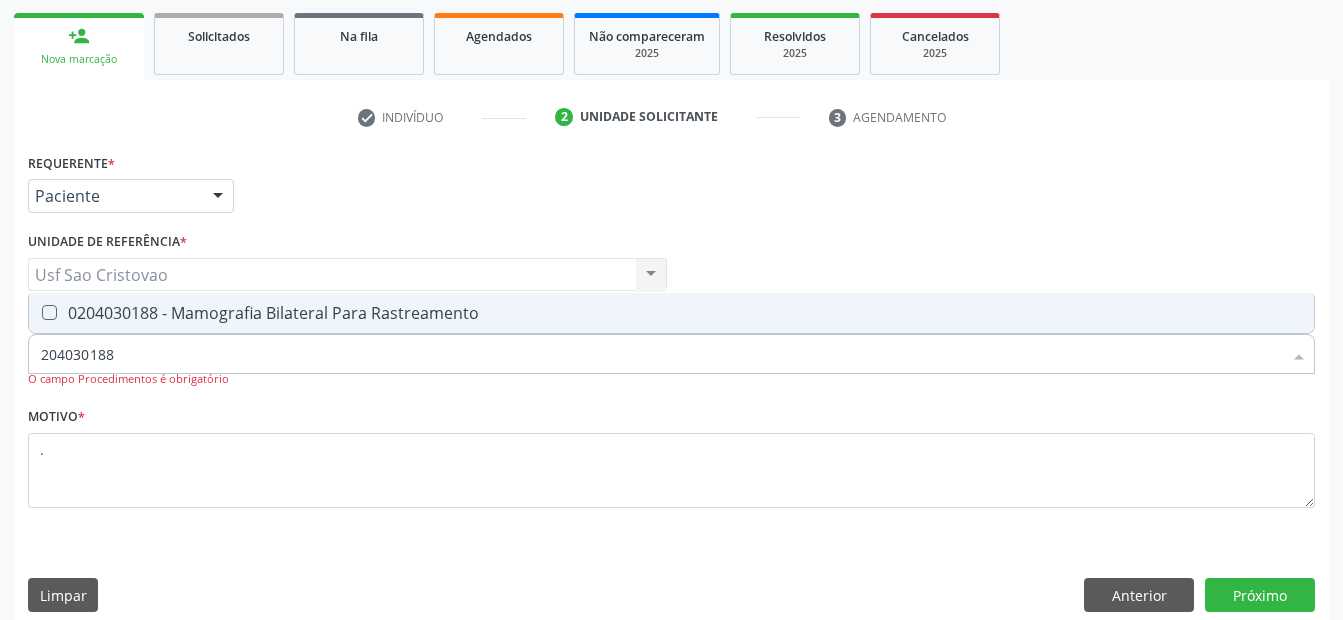 click at bounding box center (49, 312) 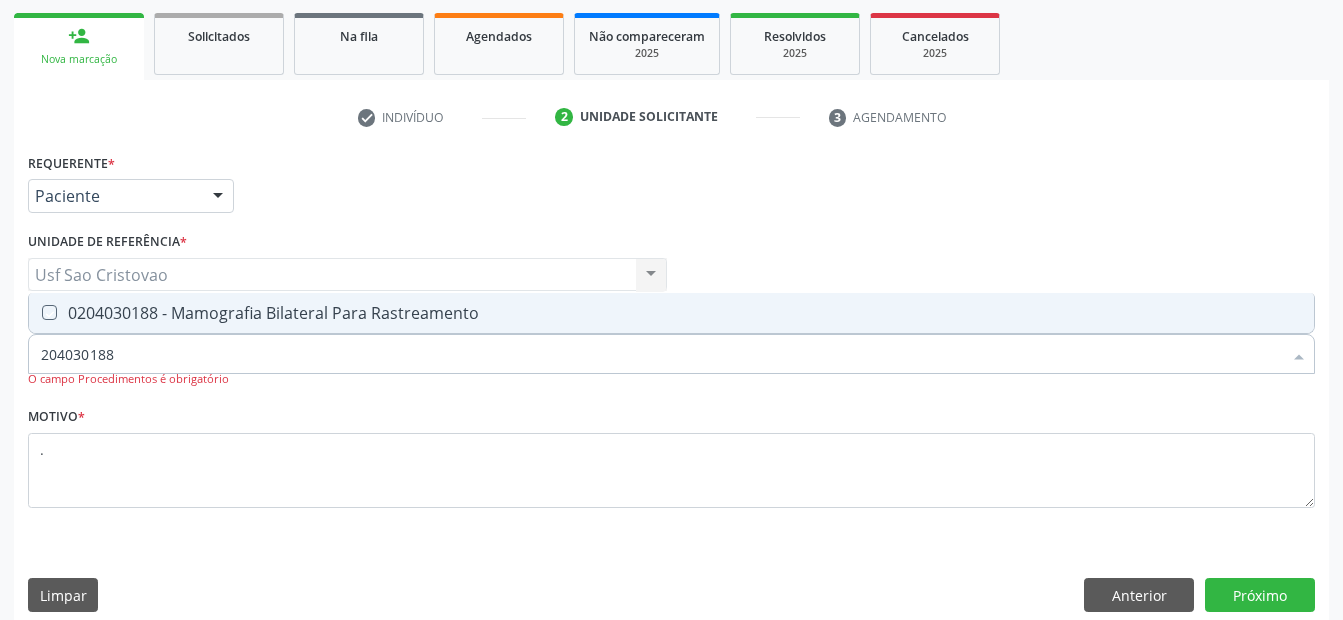 click at bounding box center [35, 312] 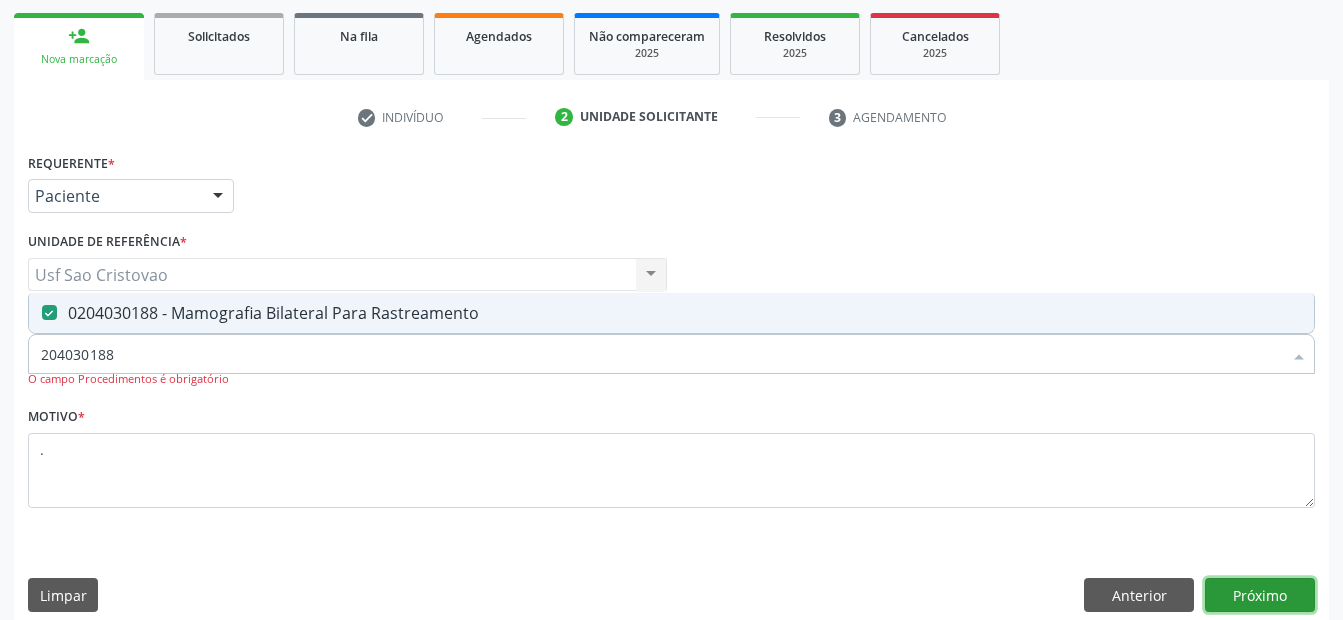 click on "Próximo" at bounding box center [1260, 595] 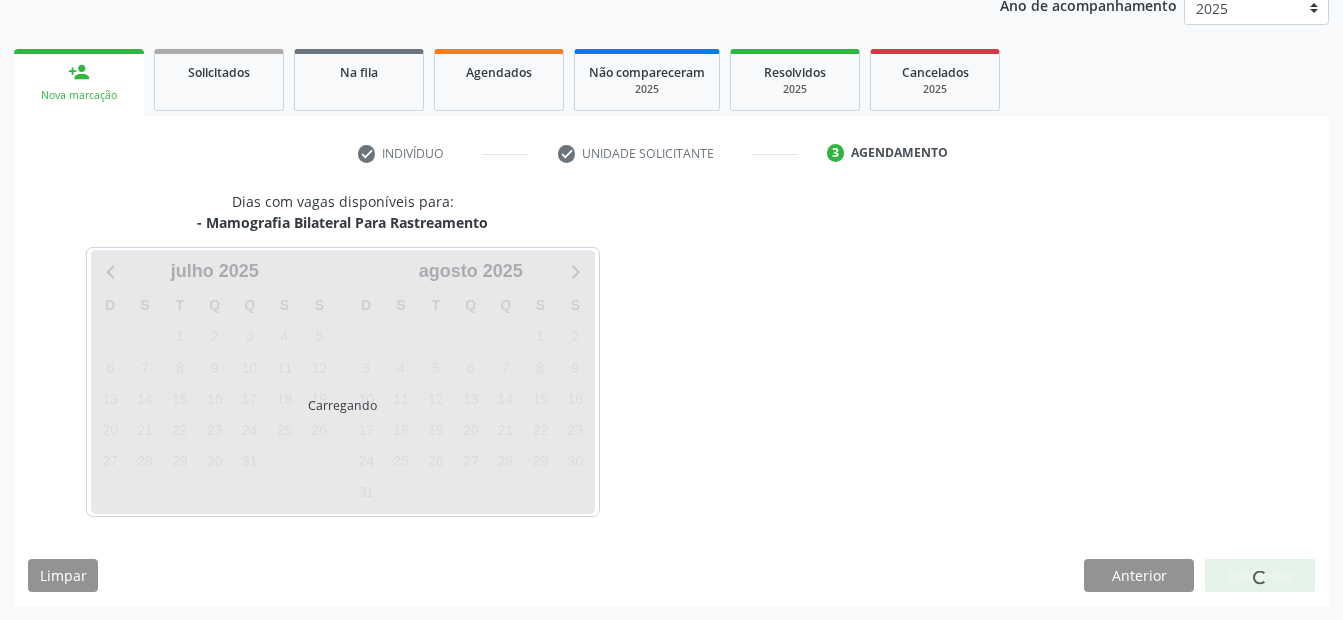 scroll, scrollTop: 250, scrollLeft: 0, axis: vertical 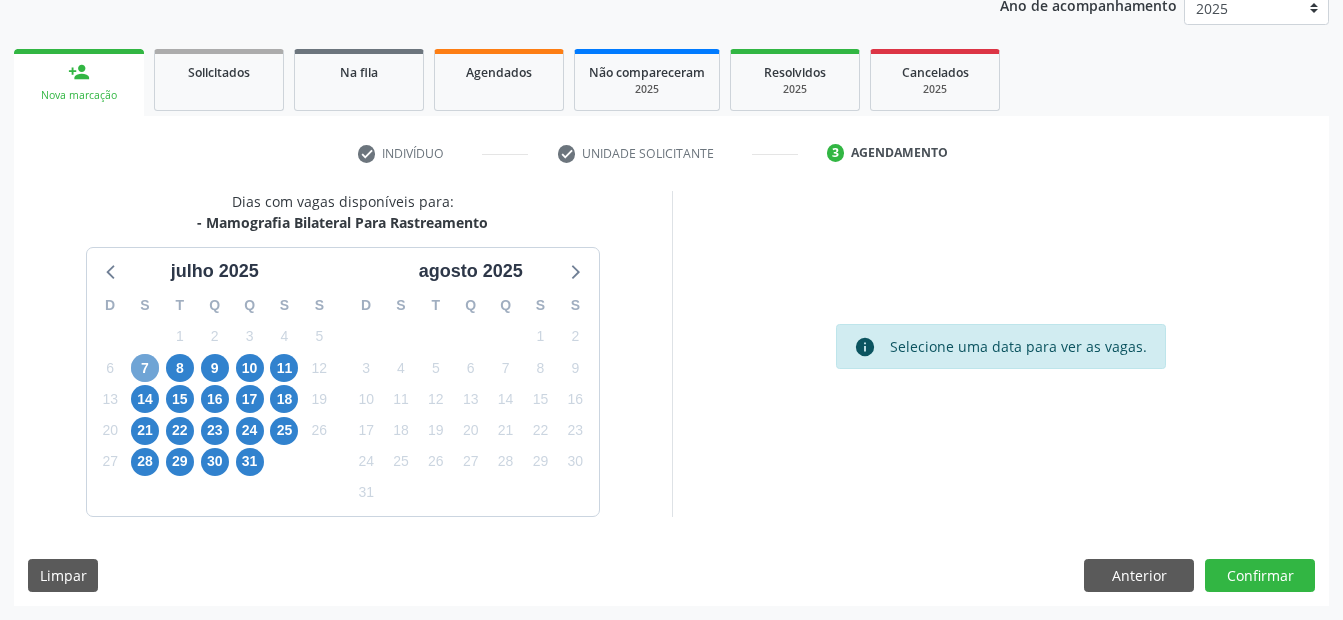 click on "7" at bounding box center (145, 368) 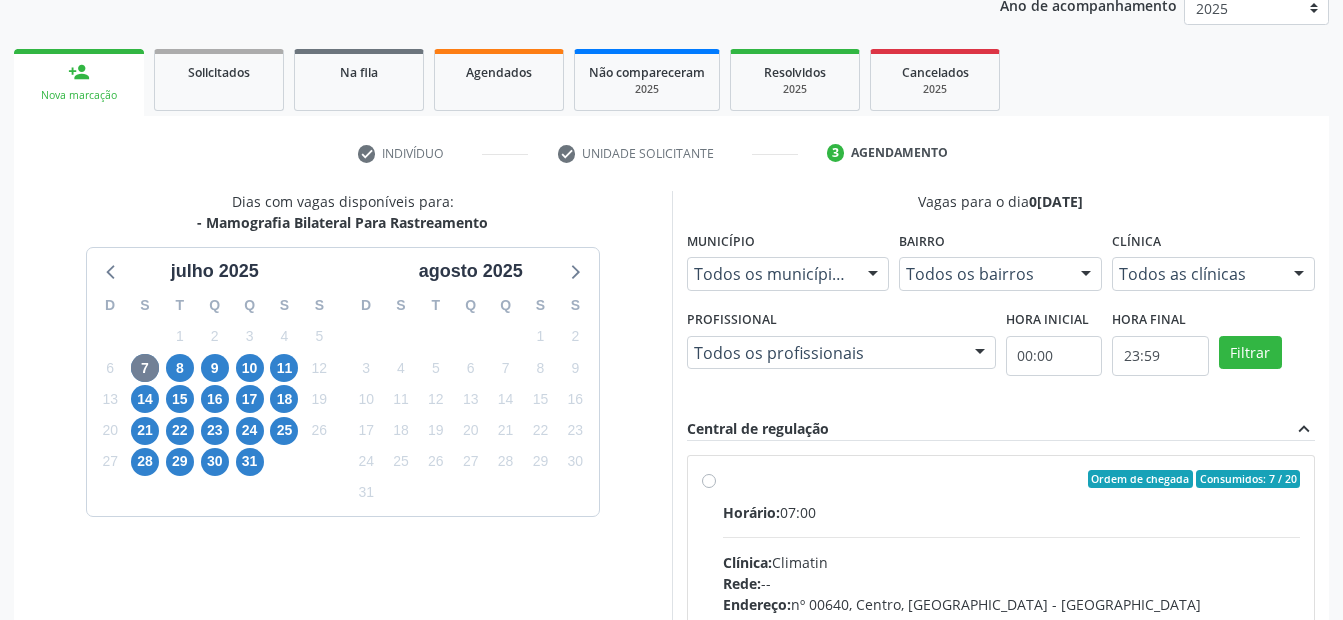 click on "Ordem de chegada
Consumidos: 7 / 20
Horário:   07:00
Clínica:  Climatin
Rede:
--
Endereço:   nº 00640, Centro, Serra Talhada - PE
Telefone:   (81) 38311133
Profissional:
Ana Carolina Barboza de Andrada Melo Lyra
Informações adicionais sobre o atendimento
Idade de atendimento:
de 0 a 120 anos
Gênero(s) atendido(s):
Masculino e Feminino
Informações adicionais:
--" at bounding box center [1012, 623] 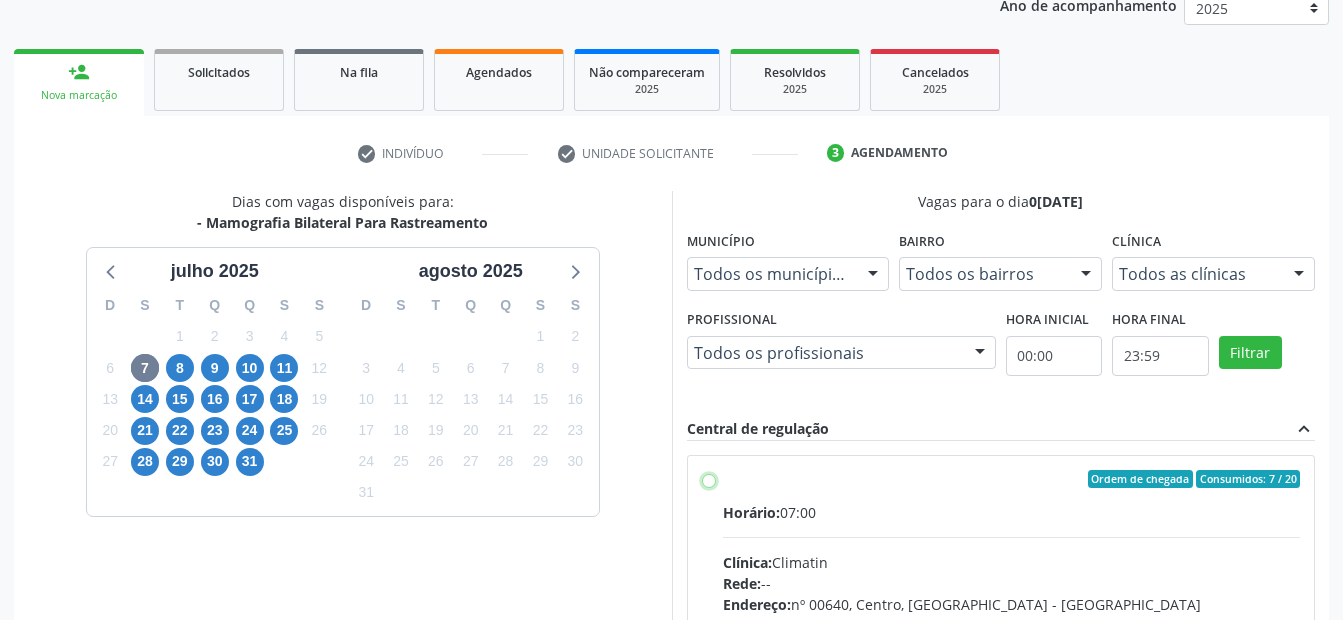 click on "Ordem de chegada
Consumidos: 7 / 20
Horário:   07:00
Clínica:  Climatin
Rede:
--
Endereço:   nº 00640, Centro, Serra Talhada - PE
Telefone:   (81) 38311133
Profissional:
Ana Carolina Barboza de Andrada Melo Lyra
Informações adicionais sobre o atendimento
Idade de atendimento:
de 0 a 120 anos
Gênero(s) atendido(s):
Masculino e Feminino
Informações adicionais:
--" at bounding box center (709, 479) 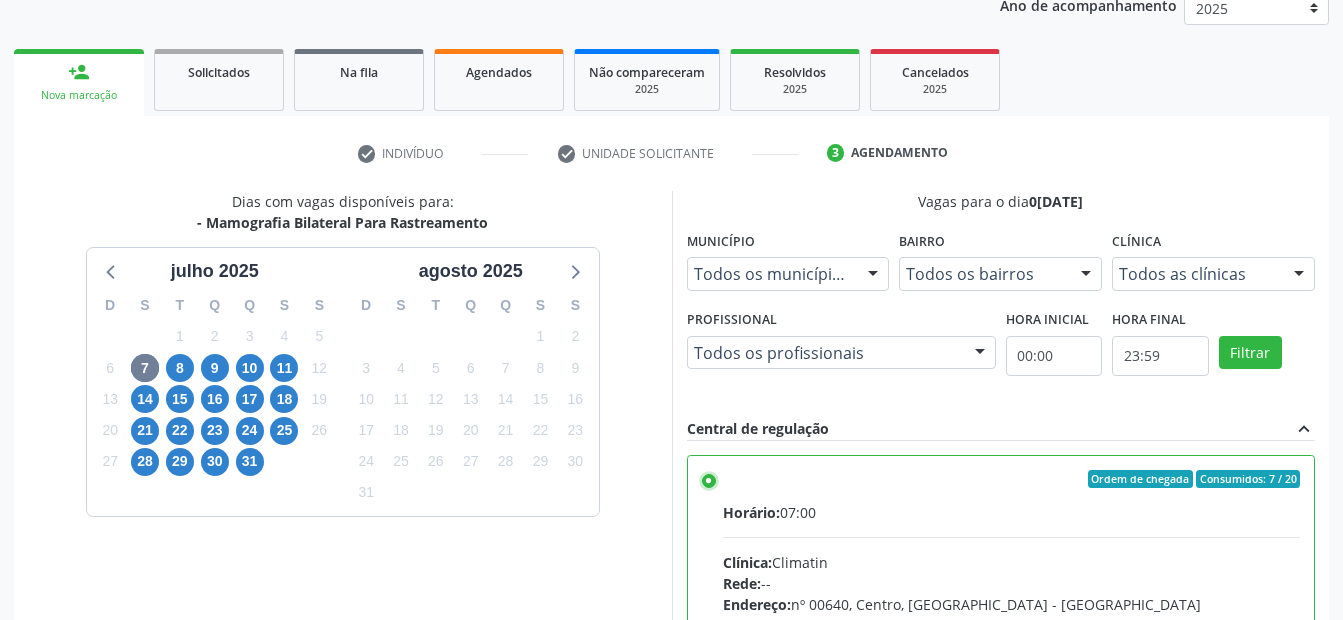 scroll, scrollTop: 575, scrollLeft: 0, axis: vertical 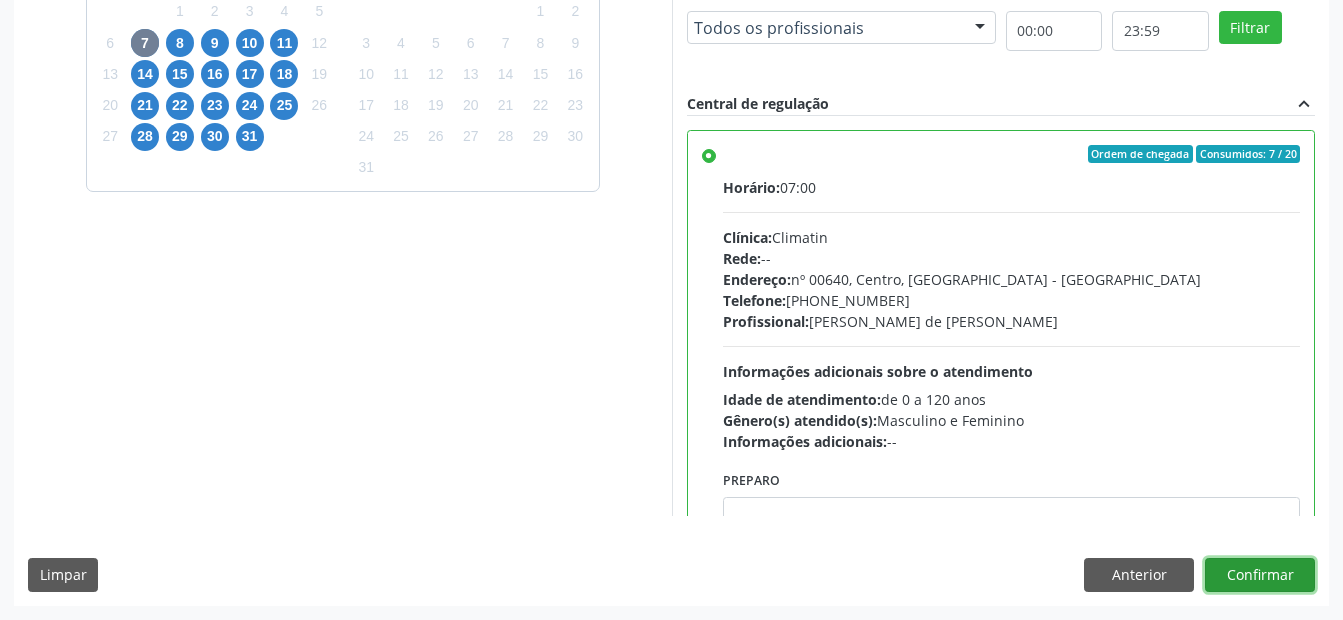 click on "Confirmar" at bounding box center (1260, 575) 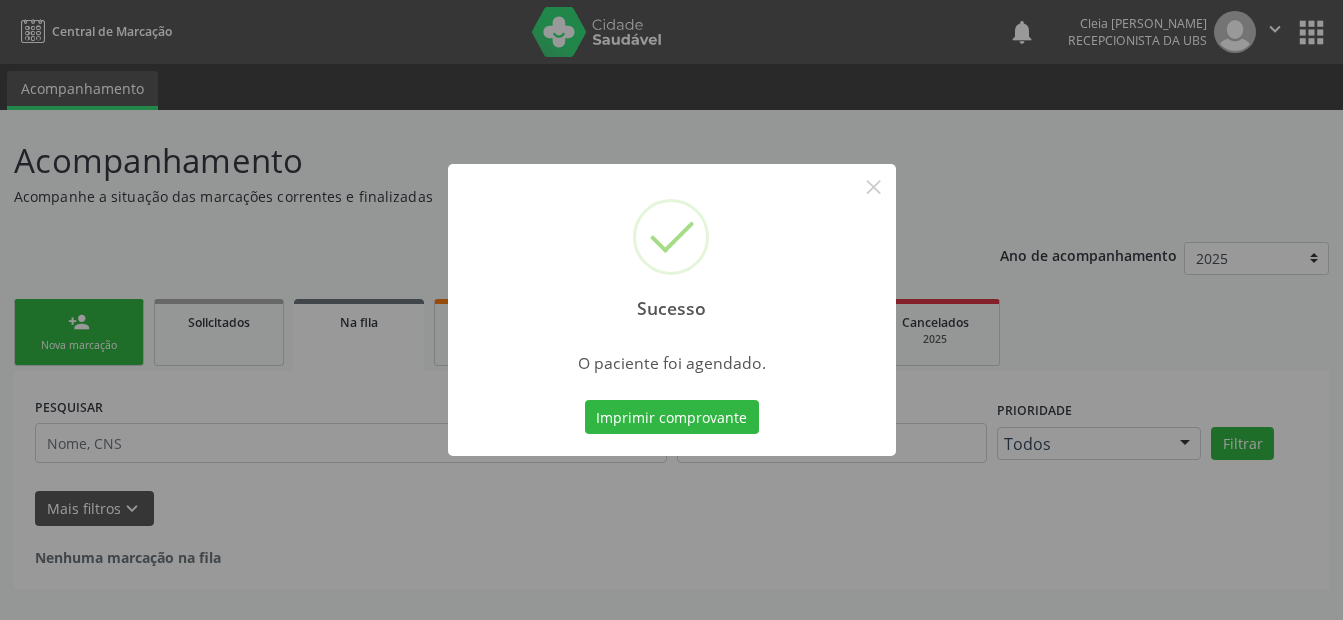 scroll, scrollTop: 0, scrollLeft: 0, axis: both 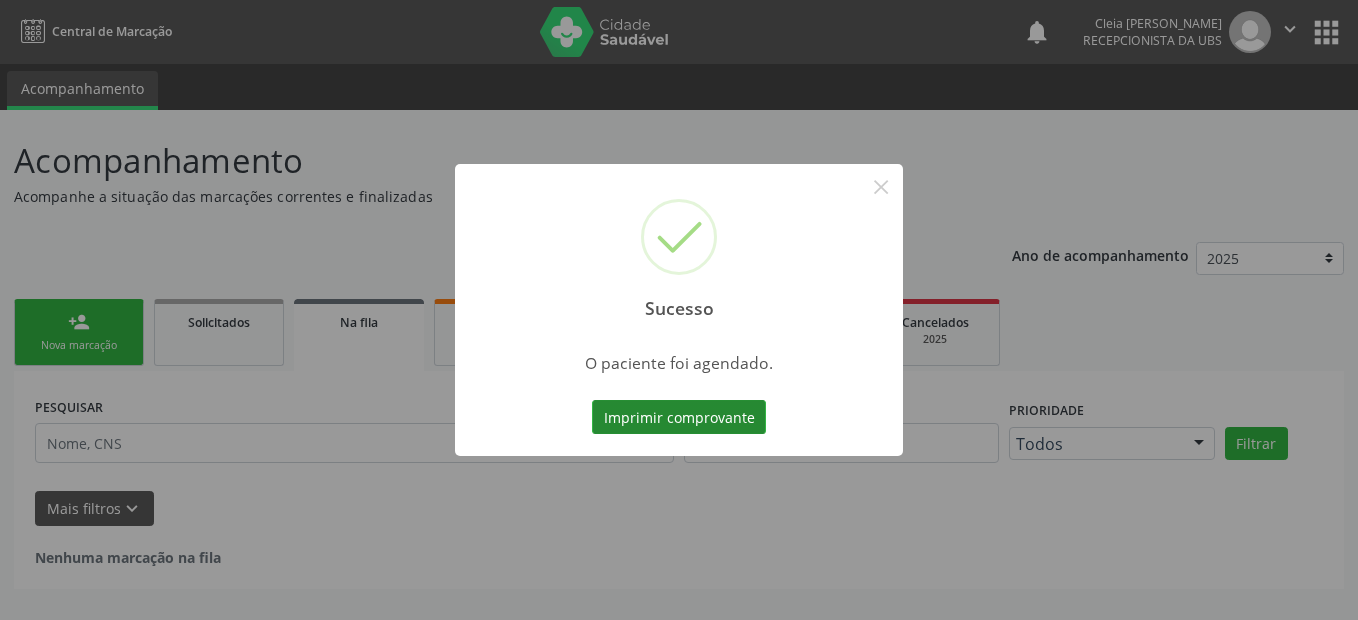 click on "Imprimir comprovante" at bounding box center (679, 417) 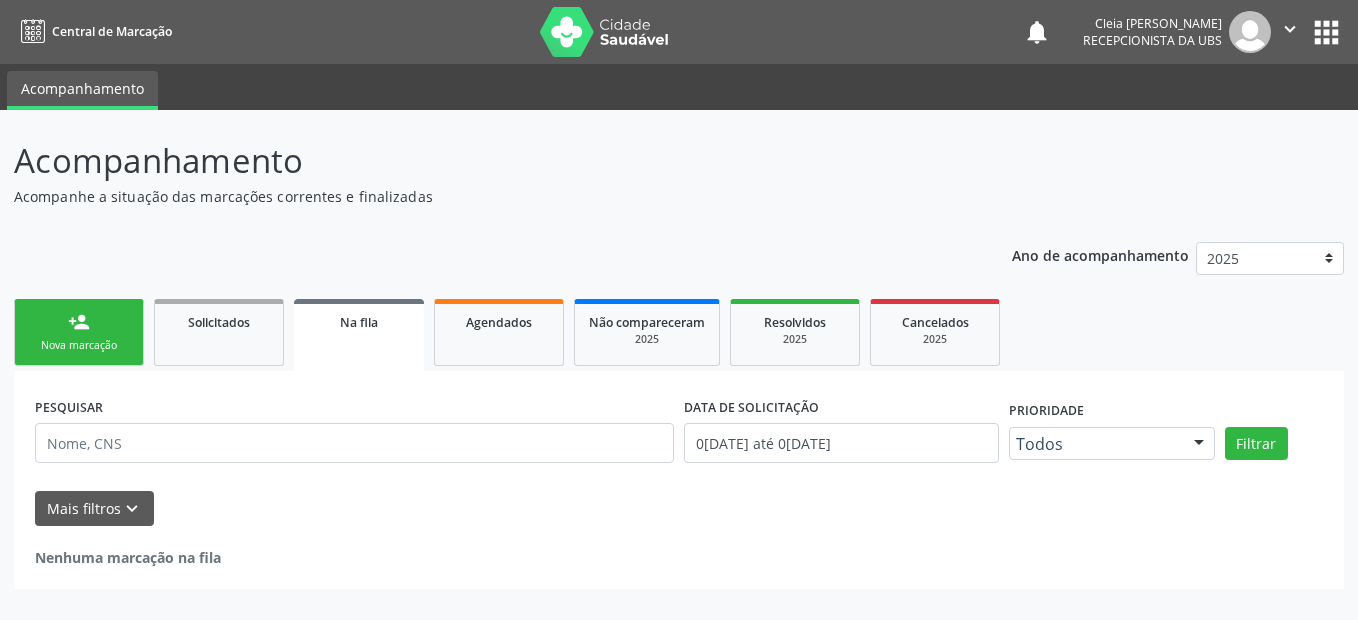 click on "person_add
Nova marcação" at bounding box center [79, 332] 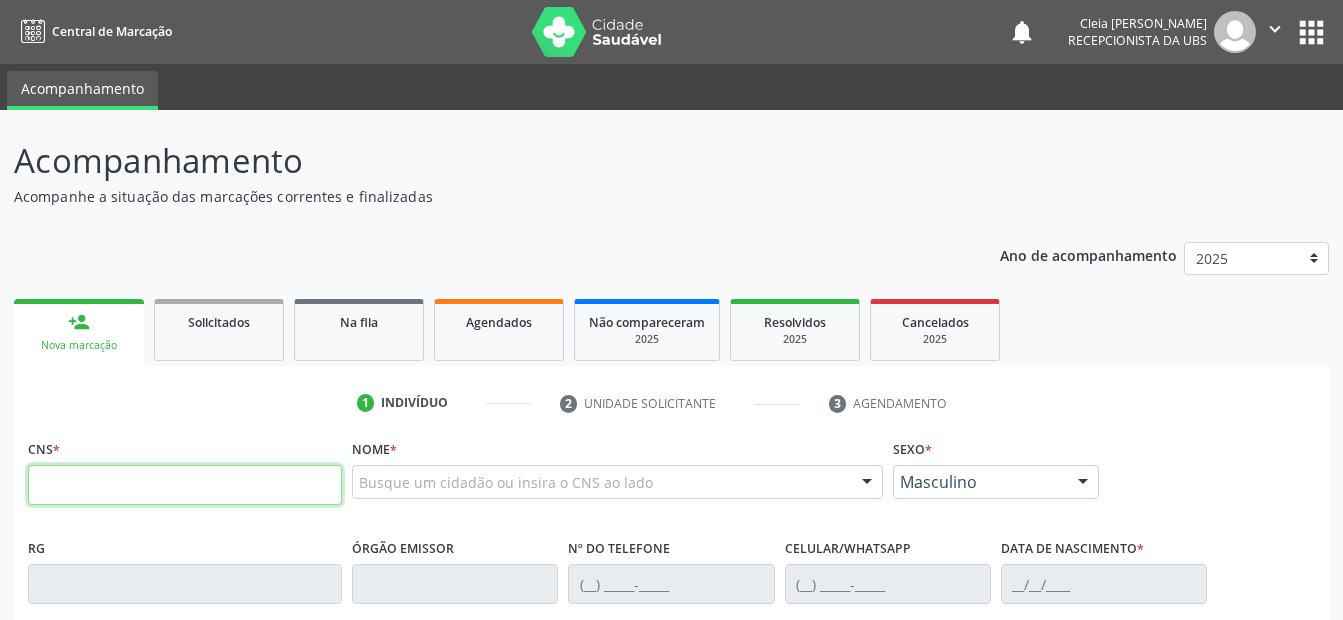 click at bounding box center (185, 485) 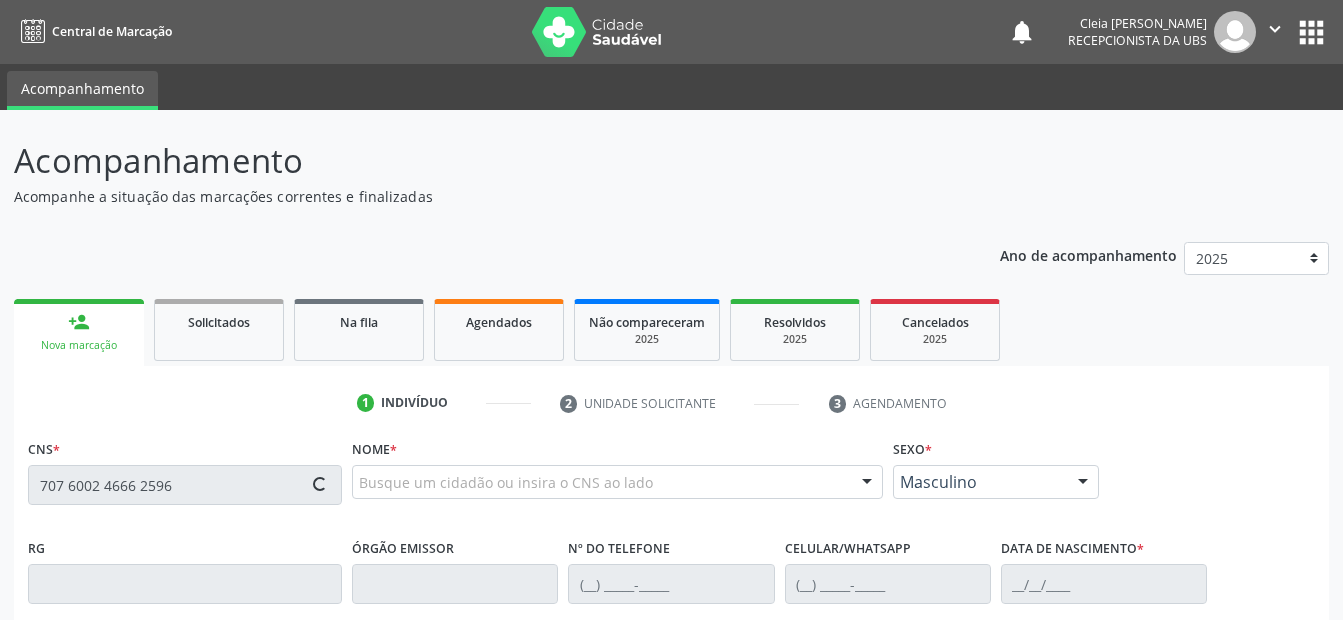 type on "707 6002 4666 2596" 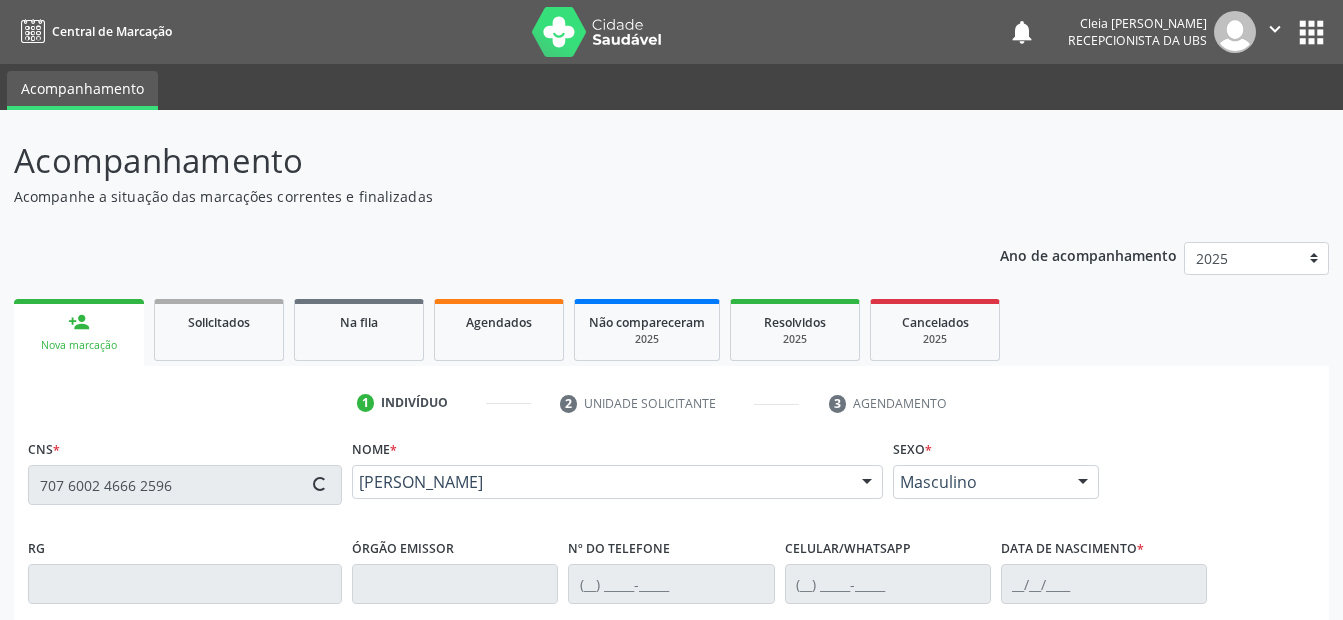 type on "(87) 99615-7407" 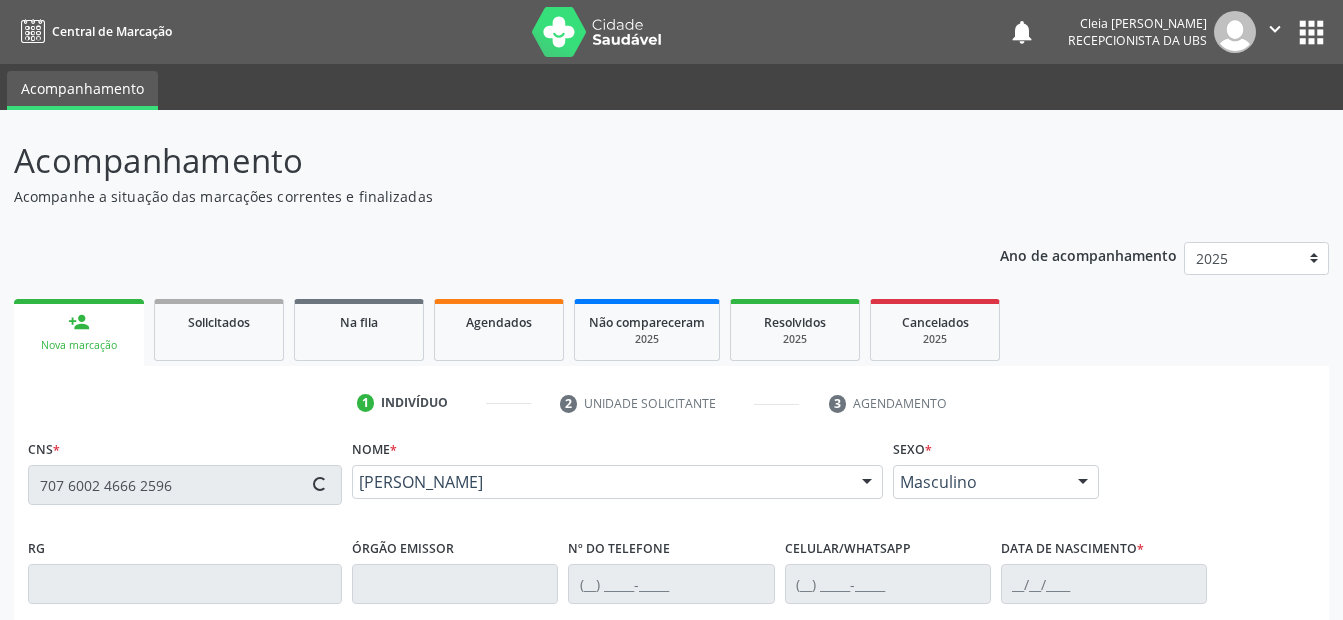 type on "26/02/1979" 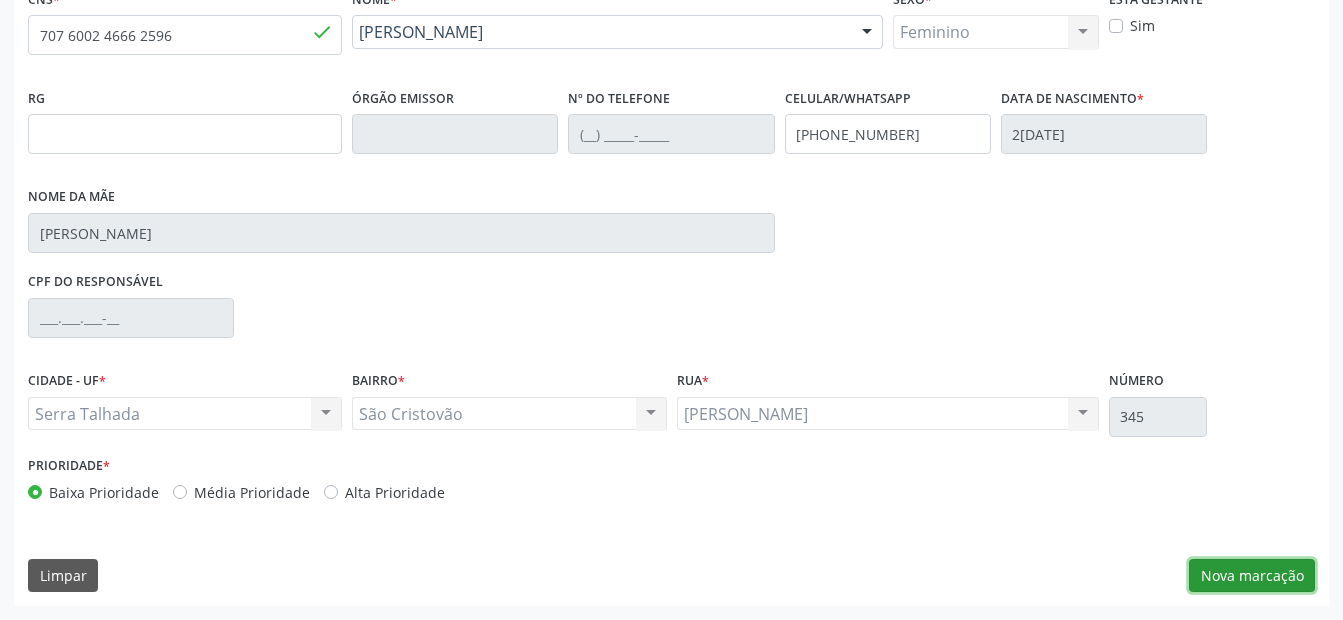 click on "Nova marcação" at bounding box center [1252, 576] 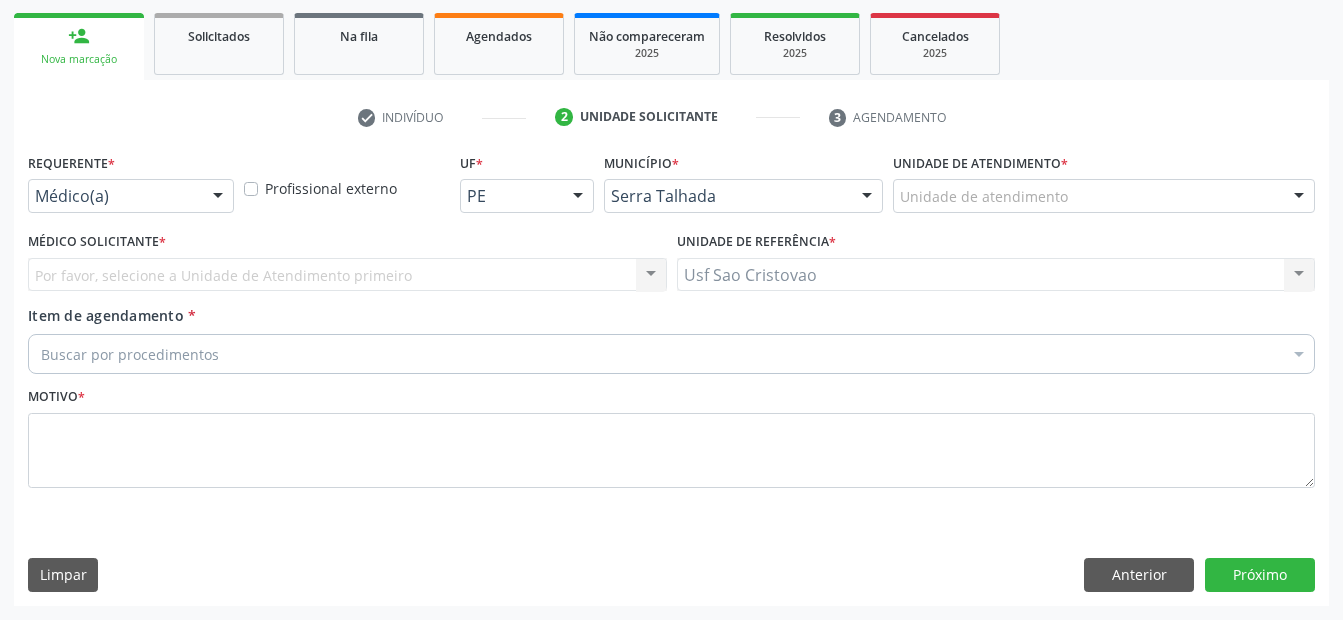 scroll, scrollTop: 286, scrollLeft: 0, axis: vertical 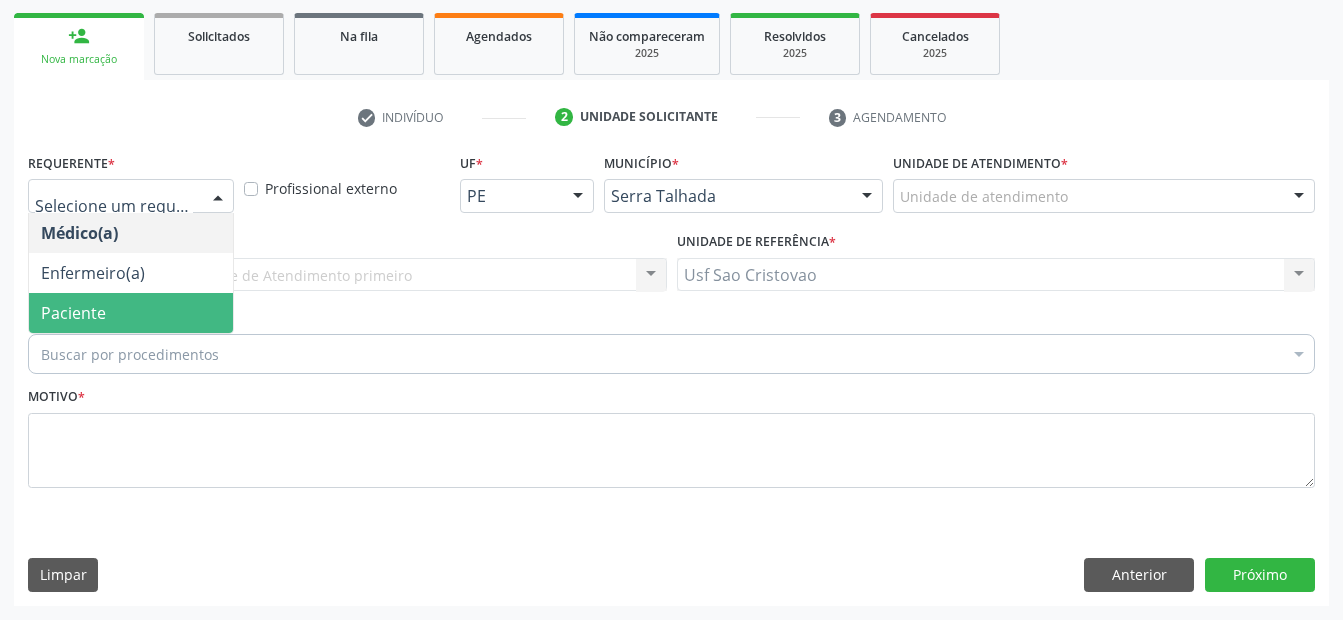 click on "Paciente" at bounding box center [131, 313] 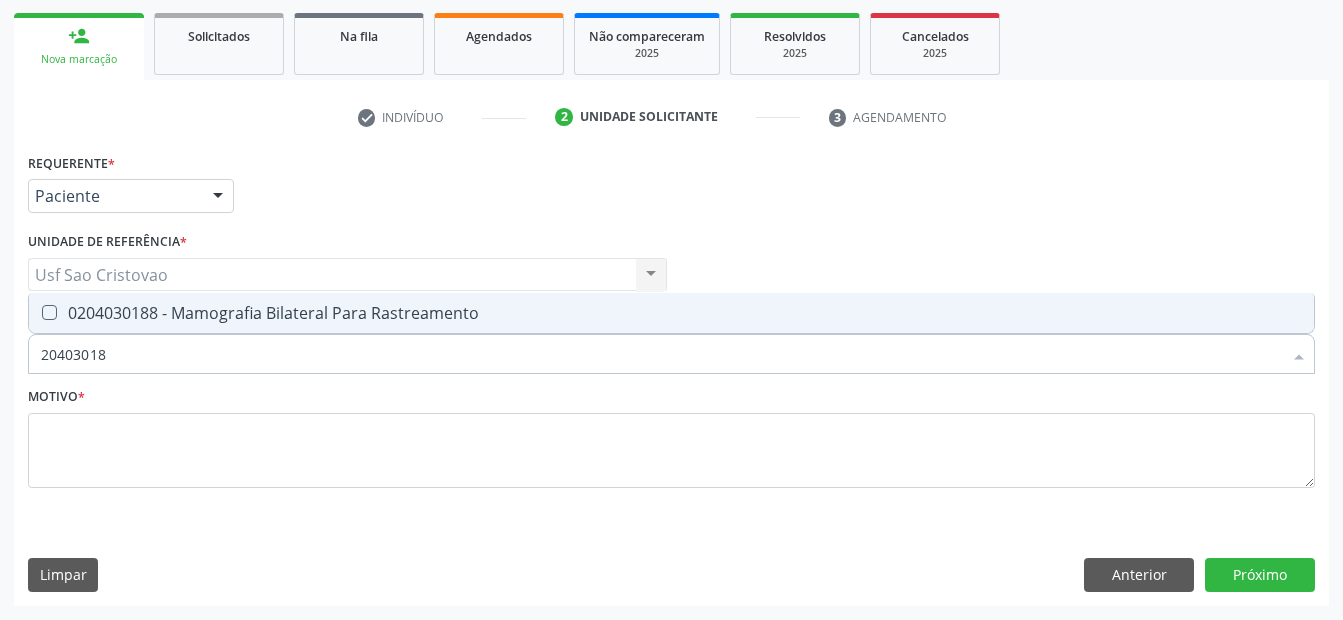 type on "204030188" 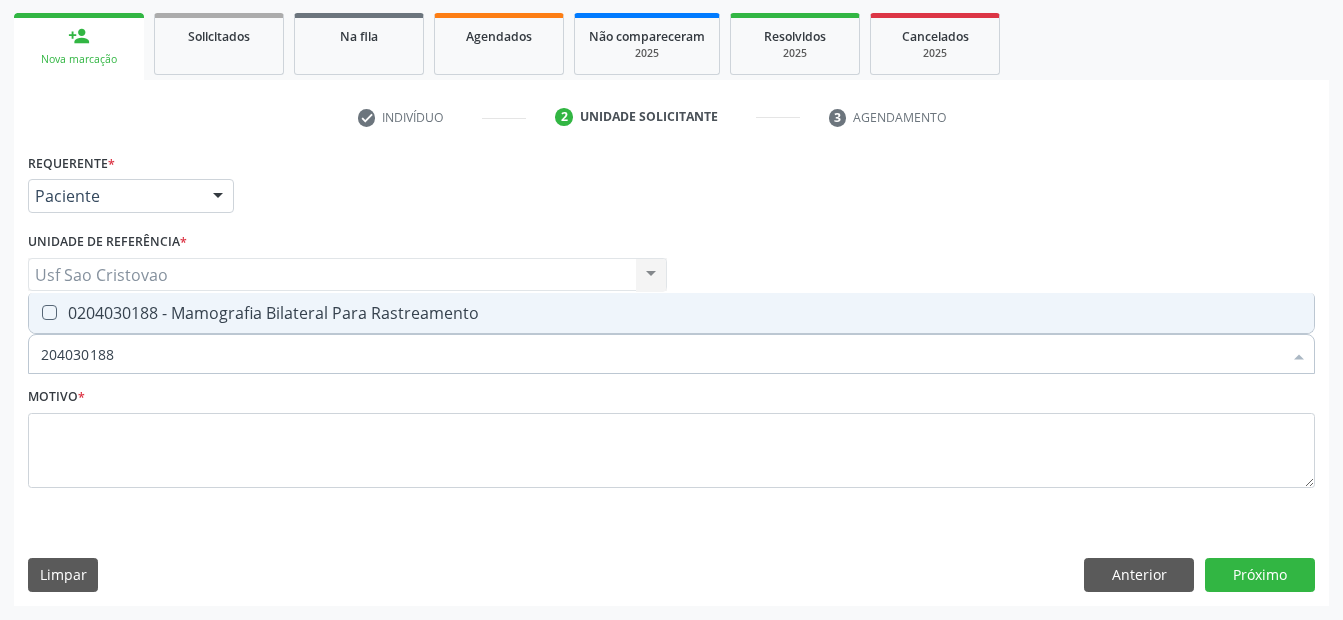 click at bounding box center (49, 312) 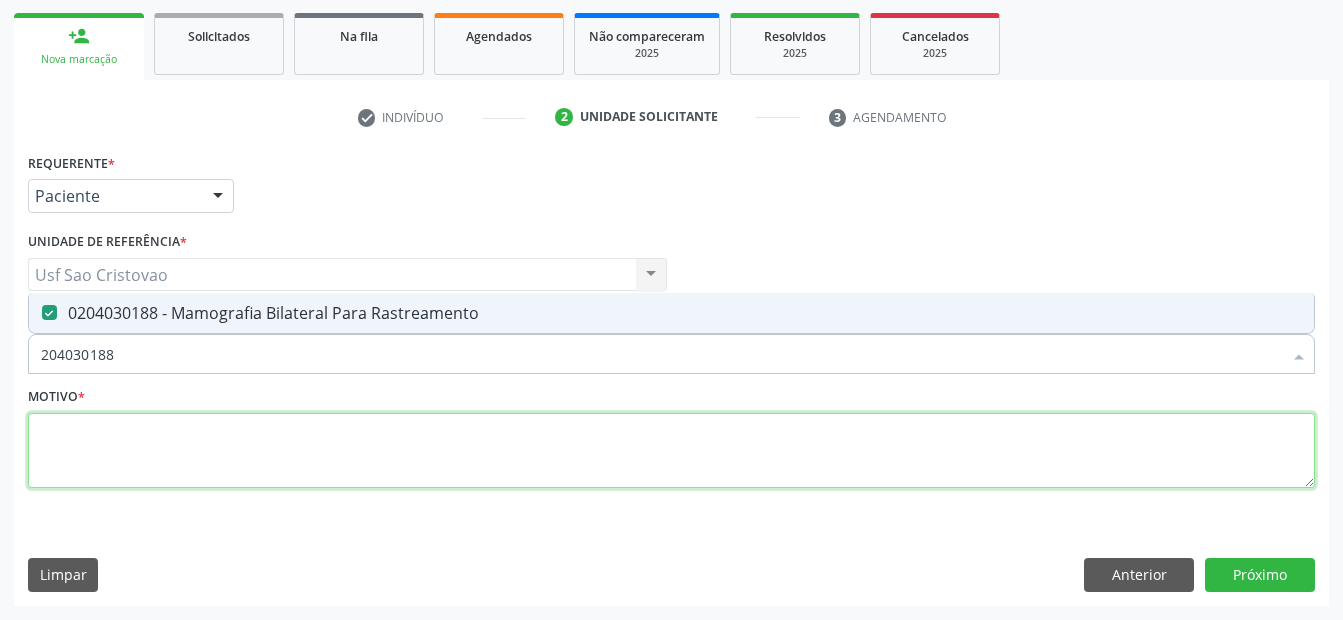 click at bounding box center [671, 451] 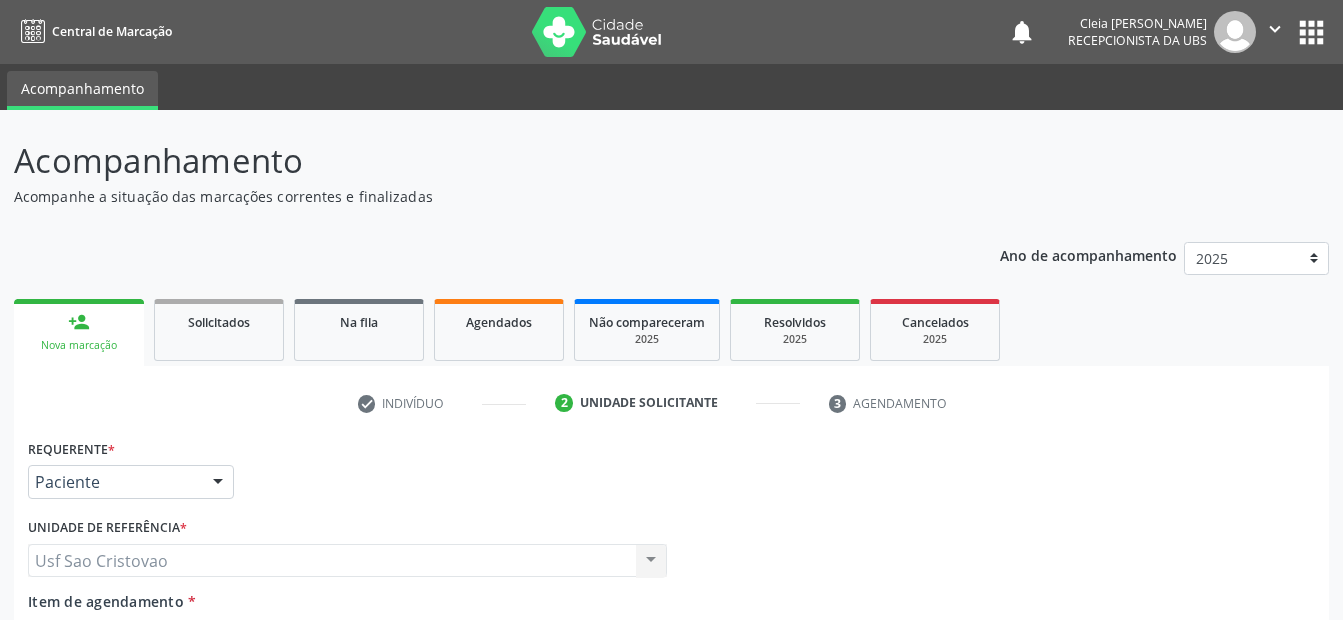 scroll, scrollTop: 286, scrollLeft: 0, axis: vertical 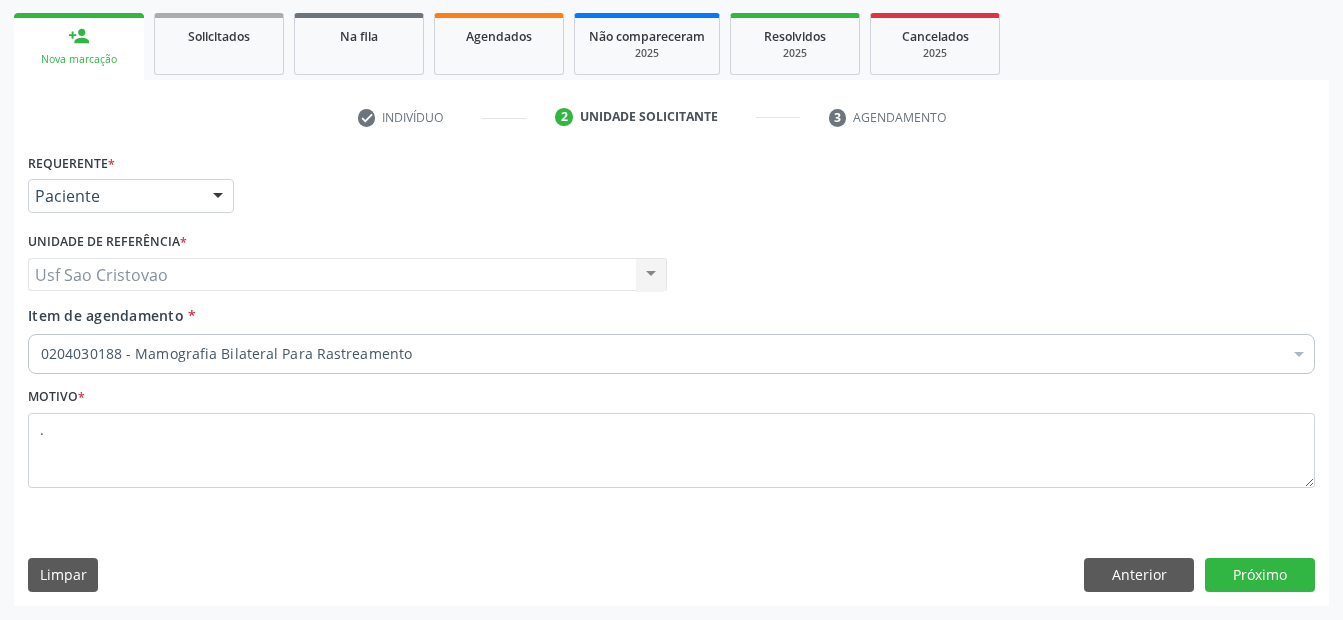 type on "." 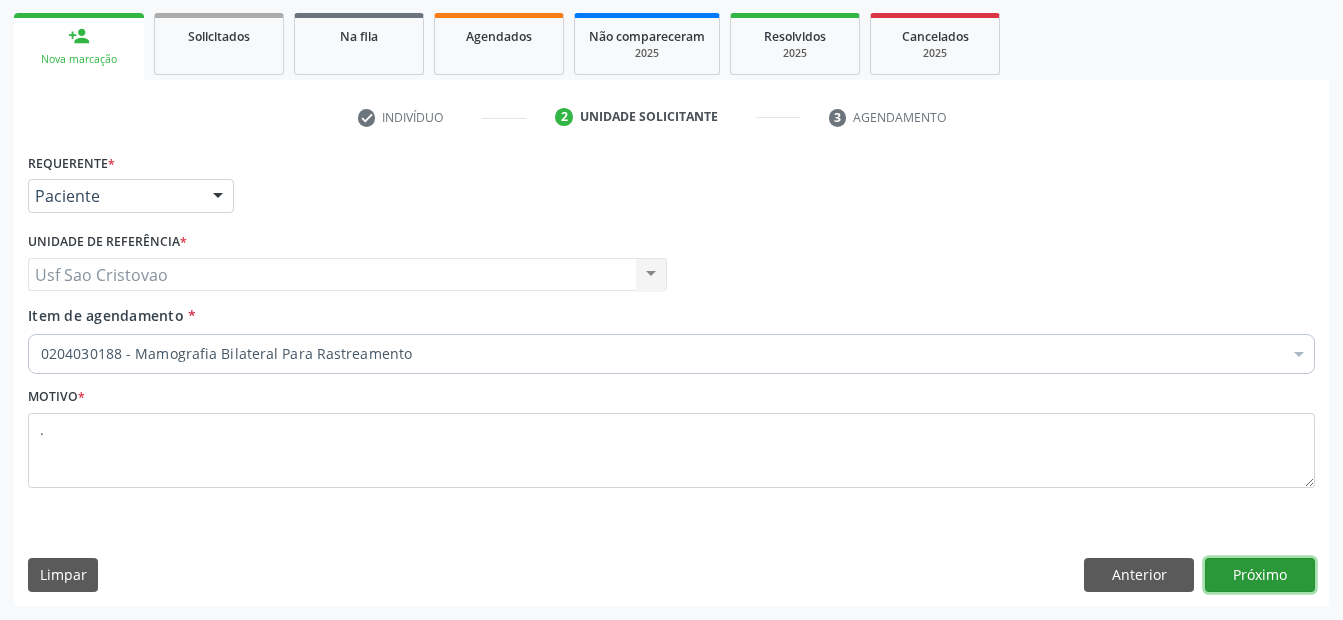 click on "Próximo" at bounding box center (1260, 575) 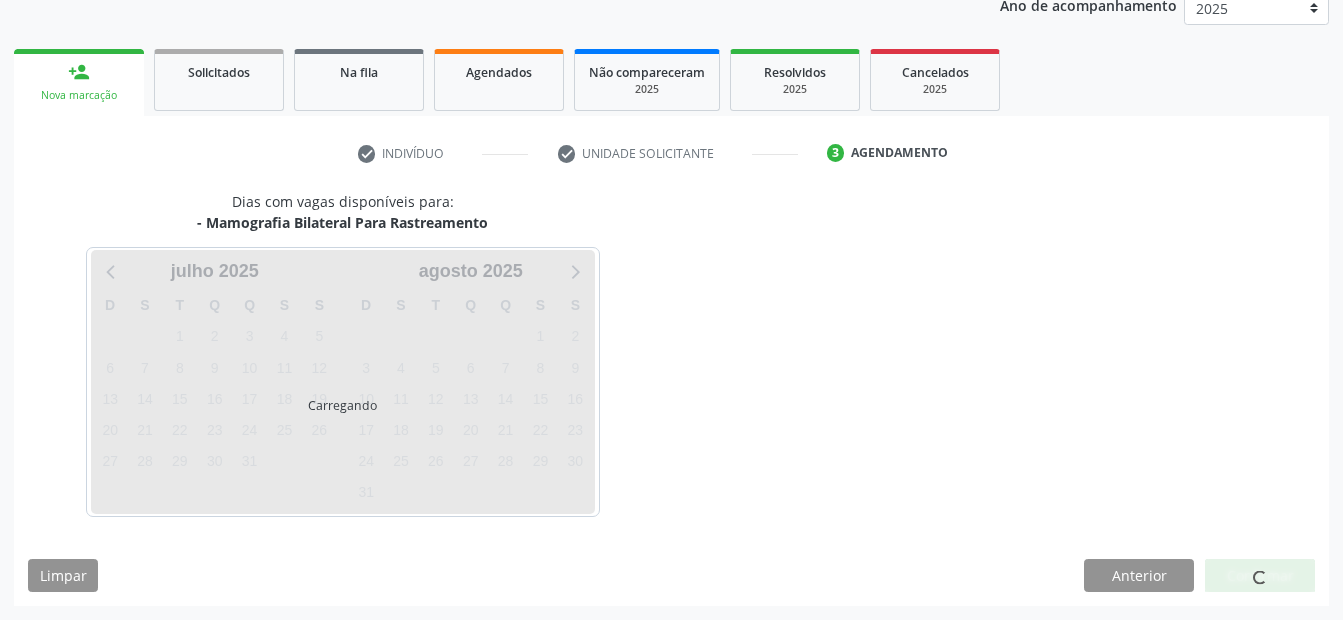 scroll, scrollTop: 250, scrollLeft: 0, axis: vertical 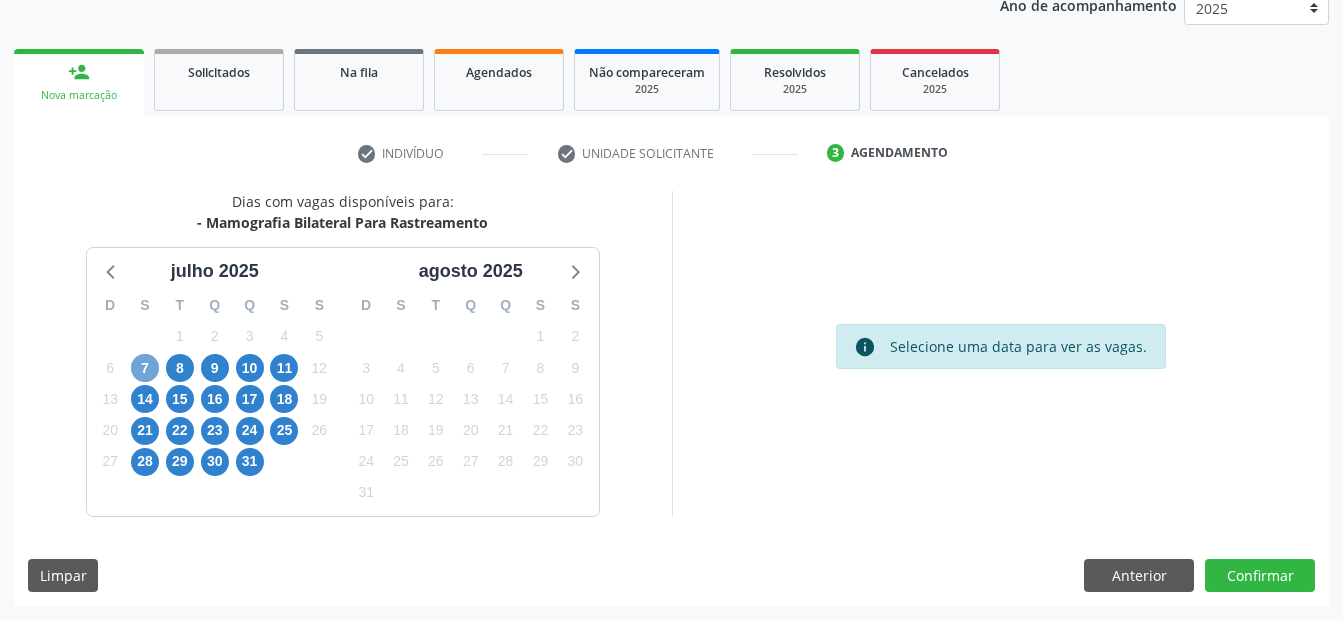 click on "7" at bounding box center (145, 368) 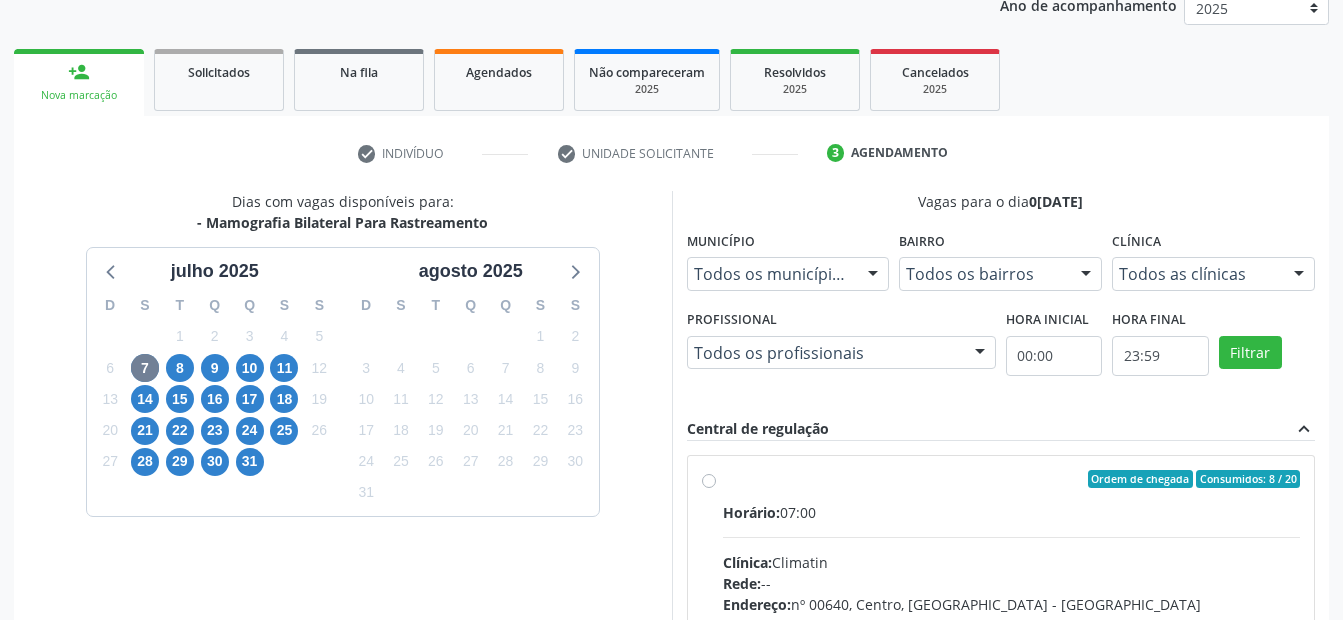 click on "Ordem de chegada
Consumidos: 8 / 20
Horário:   07:00
Clínica:  Climatin
Rede:
--
Endereço:   nº 00640, Centro, Serra Talhada - PE
Telefone:   (81) 38311133
Profissional:
Ana Carolina Barboza de Andrada Melo Lyra
Informações adicionais sobre o atendimento
Idade de atendimento:
de 0 a 120 anos
Gênero(s) atendido(s):
Masculino e Feminino
Informações adicionais:
--" at bounding box center [1012, 623] 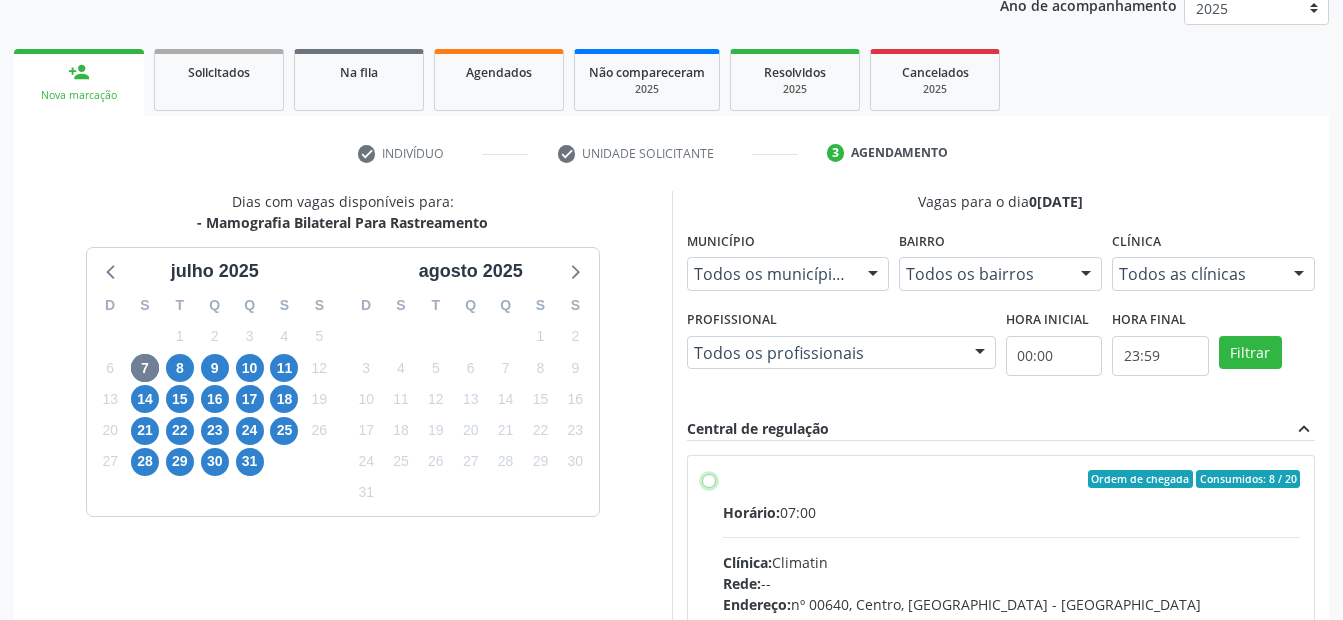 click on "Ordem de chegada
Consumidos: 8 / 20
Horário:   07:00
Clínica:  Climatin
Rede:
--
Endereço:   nº 00640, Centro, Serra Talhada - PE
Telefone:   (81) 38311133
Profissional:
Ana Carolina Barboza de Andrada Melo Lyra
Informações adicionais sobre o atendimento
Idade de atendimento:
de 0 a 120 anos
Gênero(s) atendido(s):
Masculino e Feminino
Informações adicionais:
--" at bounding box center [709, 479] 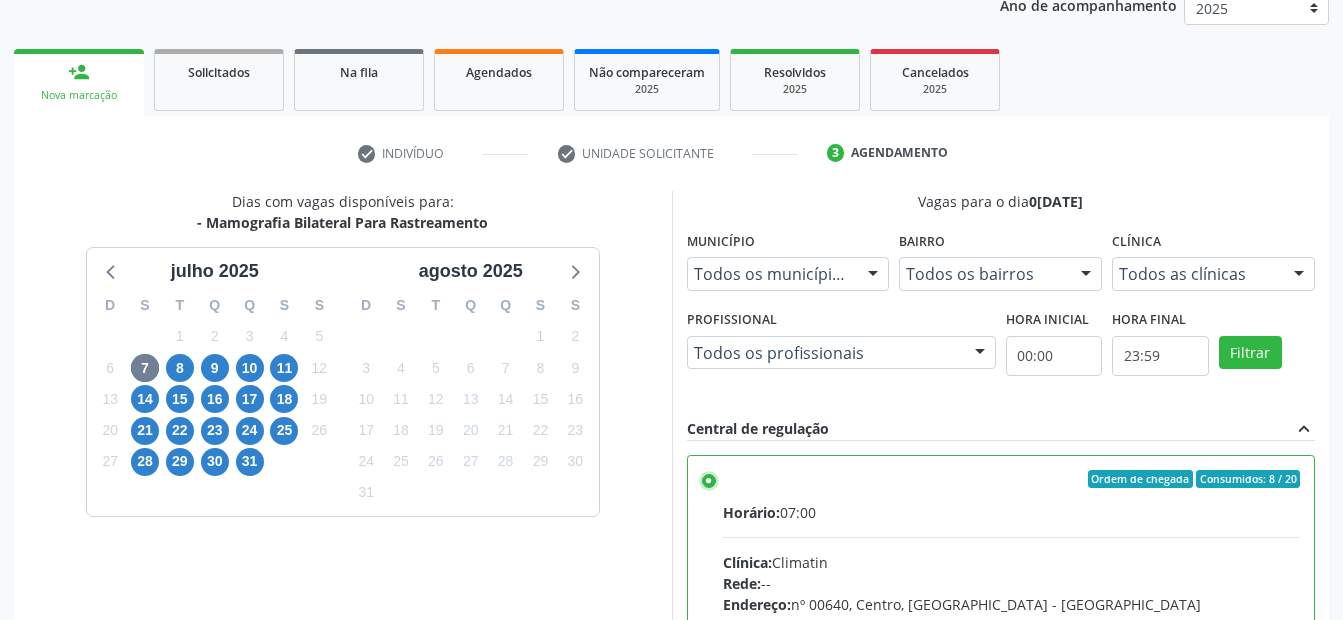 scroll, scrollTop: 575, scrollLeft: 0, axis: vertical 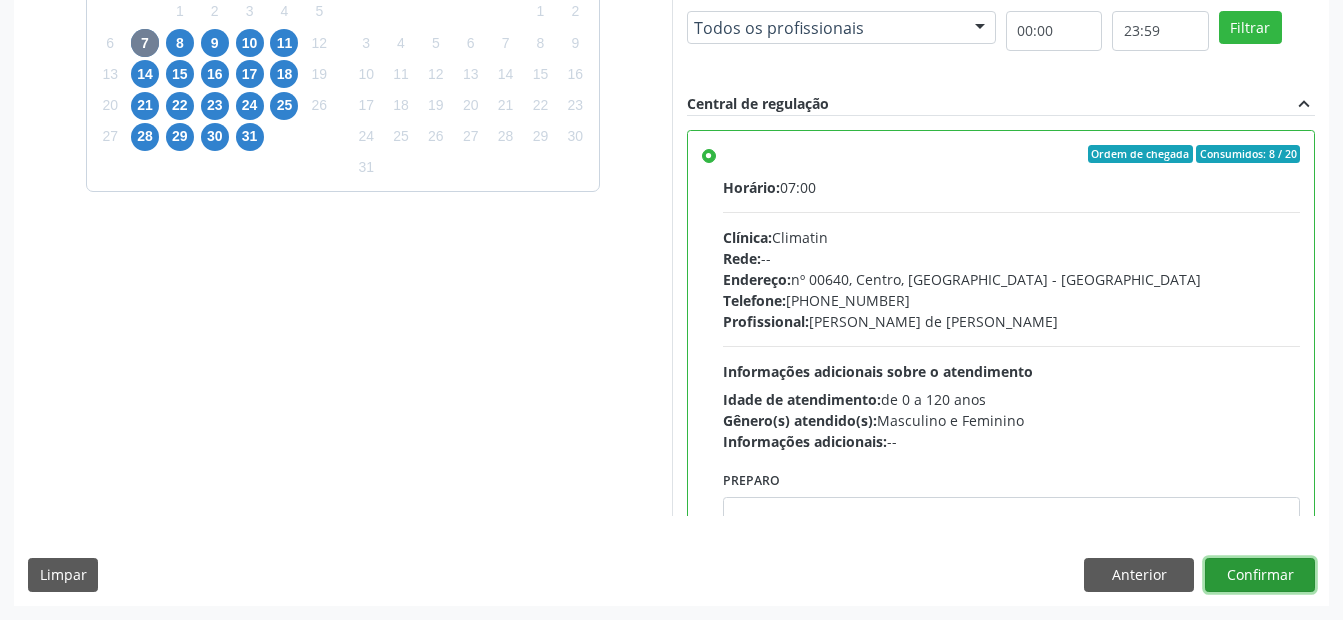 click on "Confirmar" at bounding box center (1260, 575) 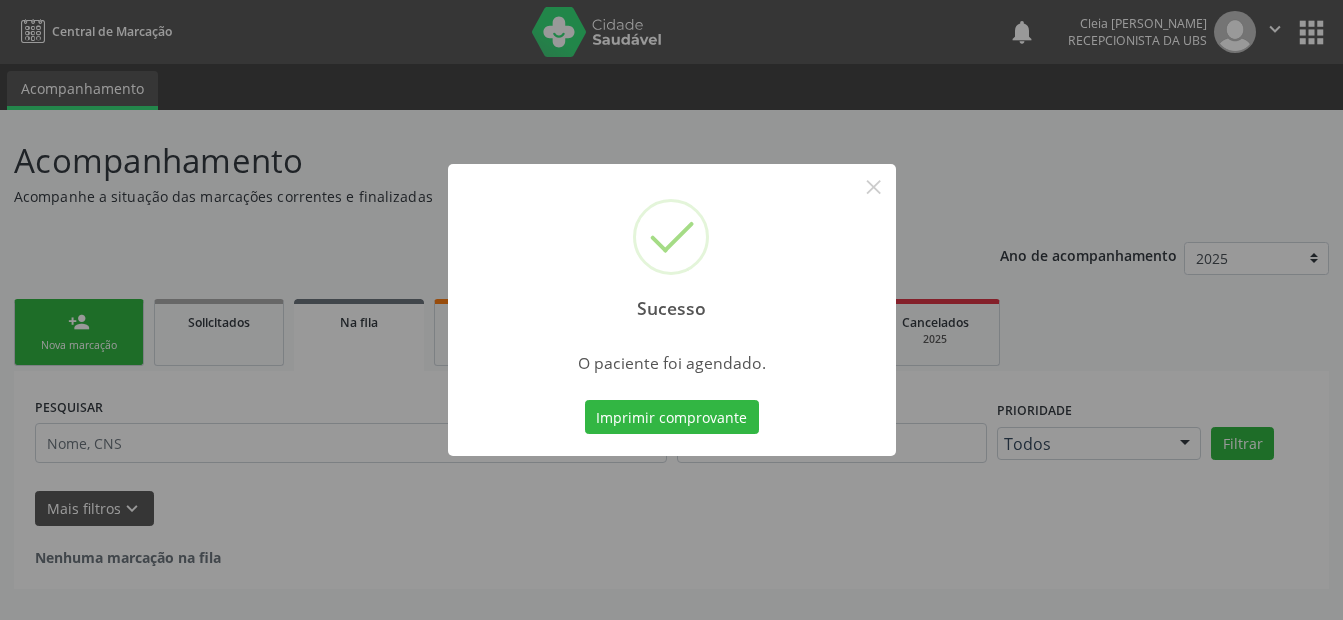 scroll, scrollTop: 0, scrollLeft: 0, axis: both 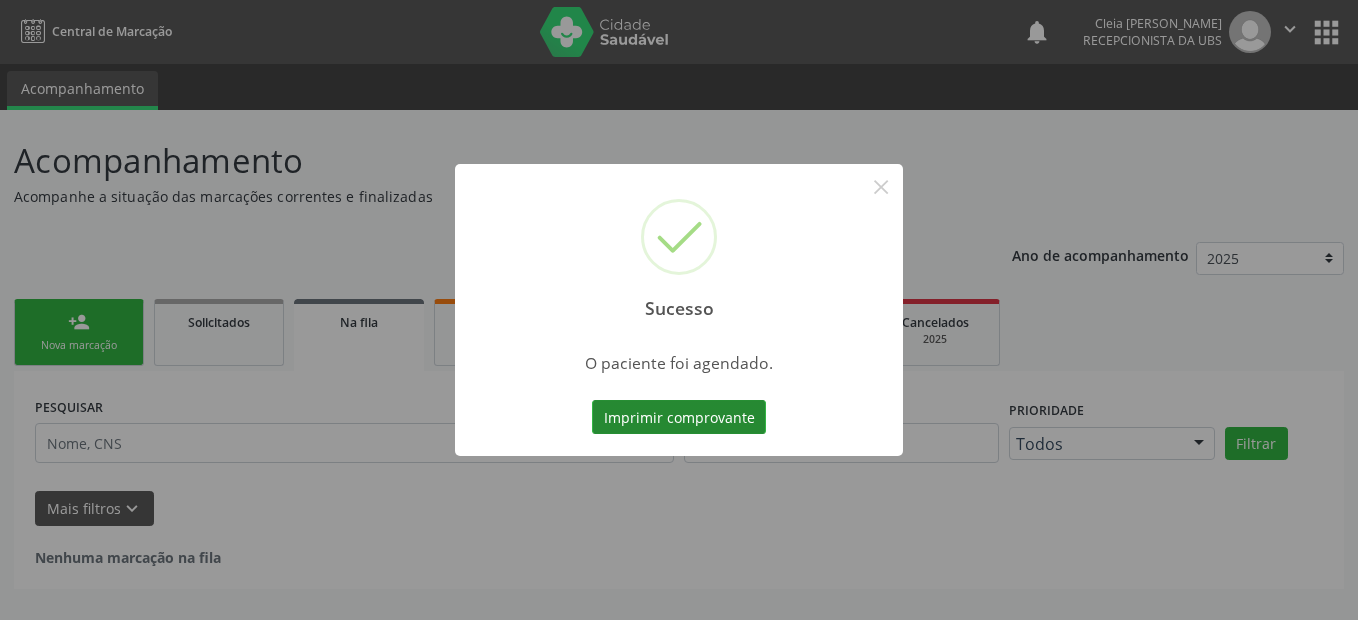 click on "Imprimir comprovante" at bounding box center [679, 417] 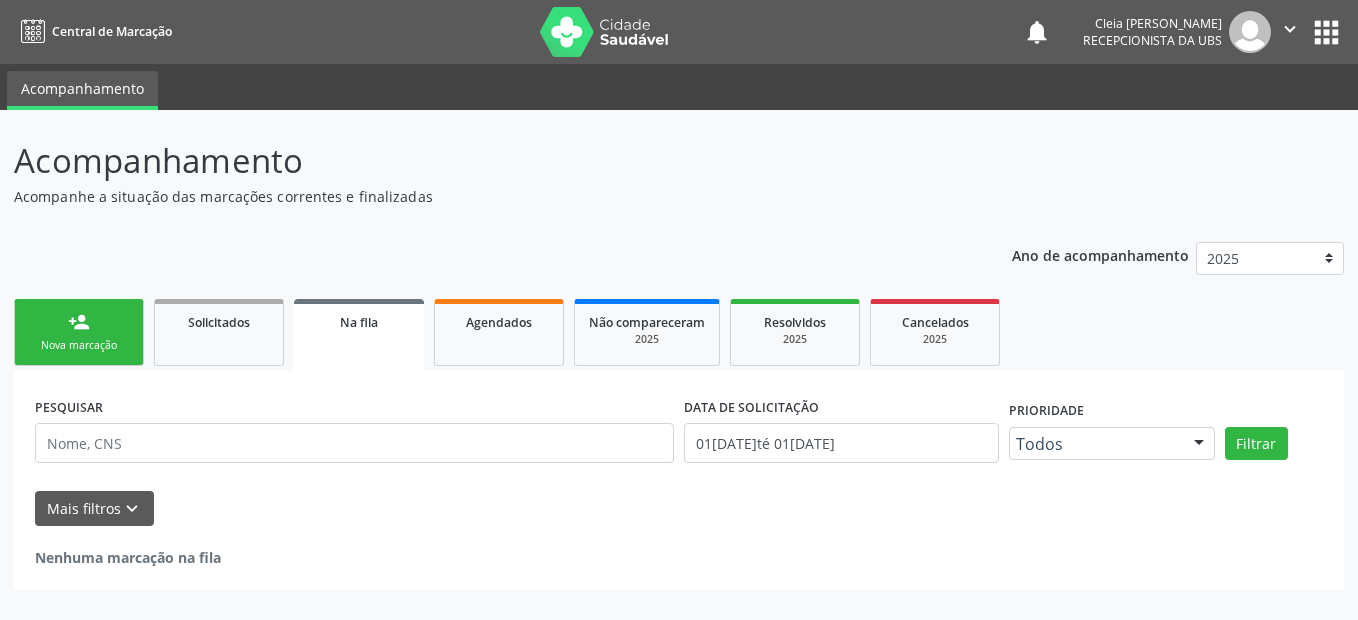 drag, startPoint x: 82, startPoint y: 309, endPoint x: 72, endPoint y: 345, distance: 37.363083 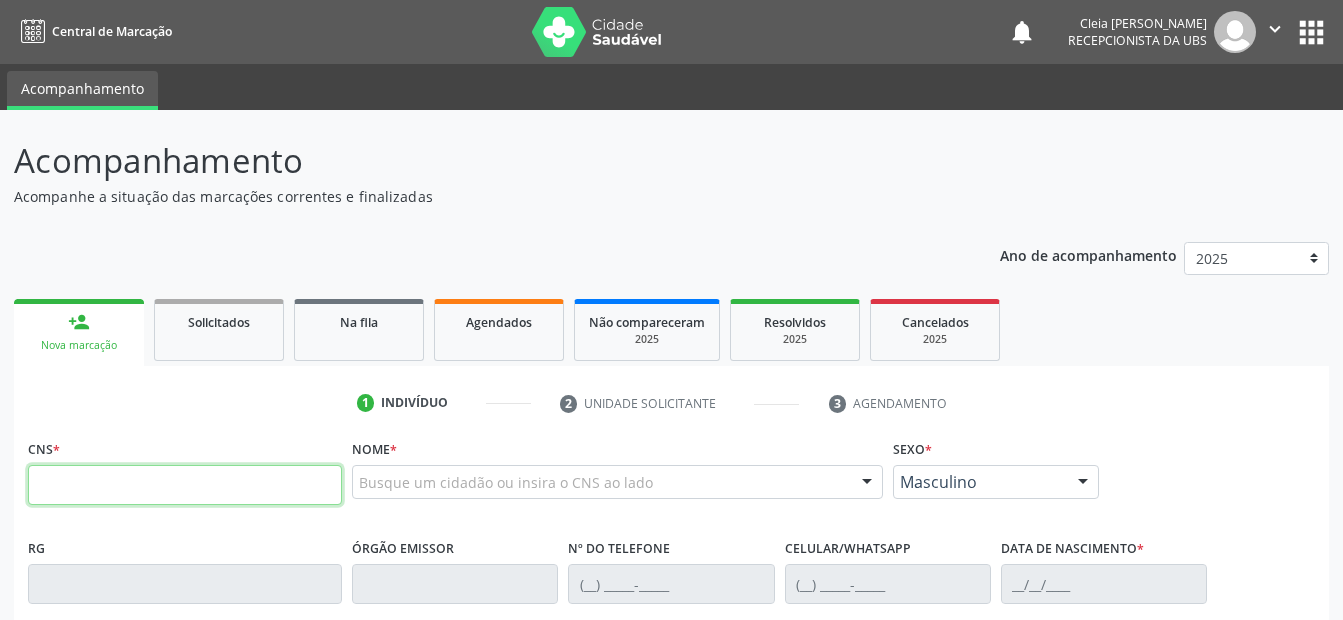 click at bounding box center (185, 485) 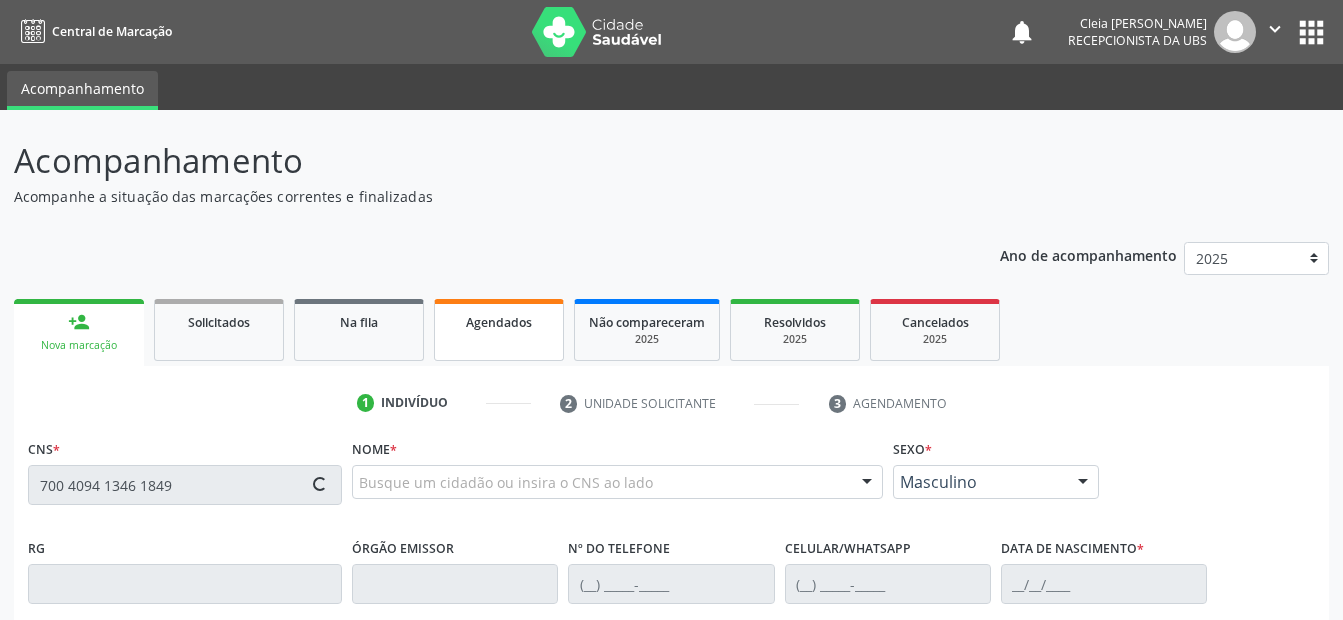 type on "700 4094 1346 1849" 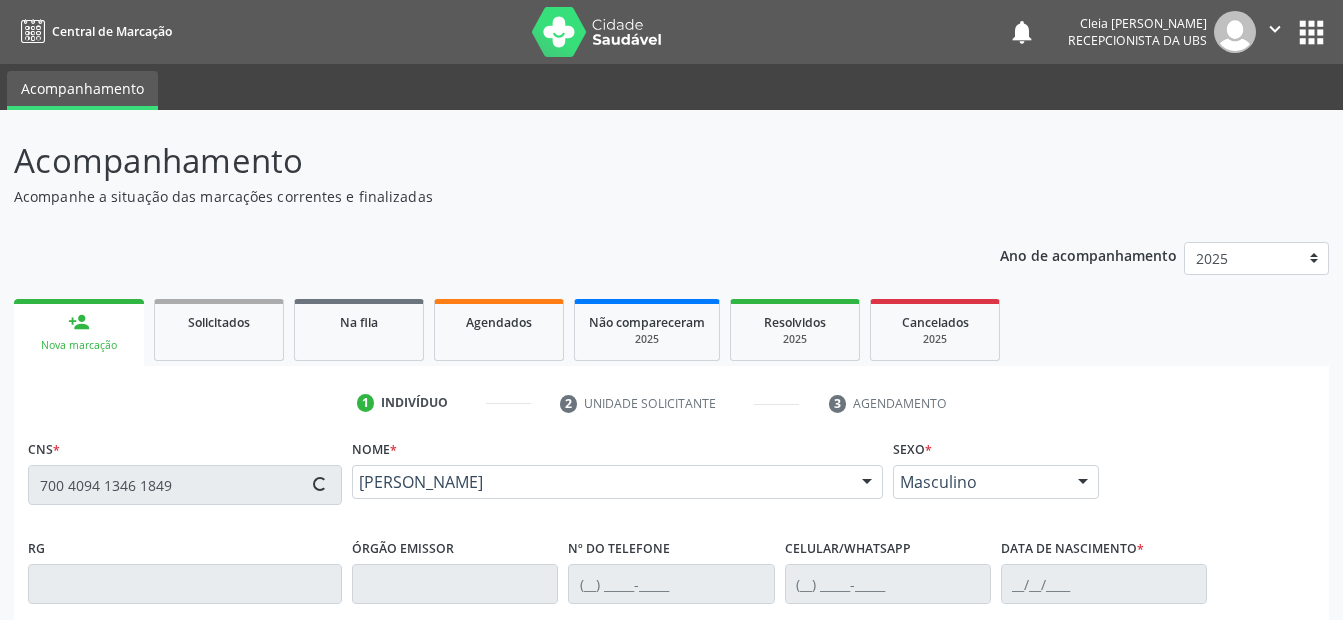 type on "(87) 99999-9999" 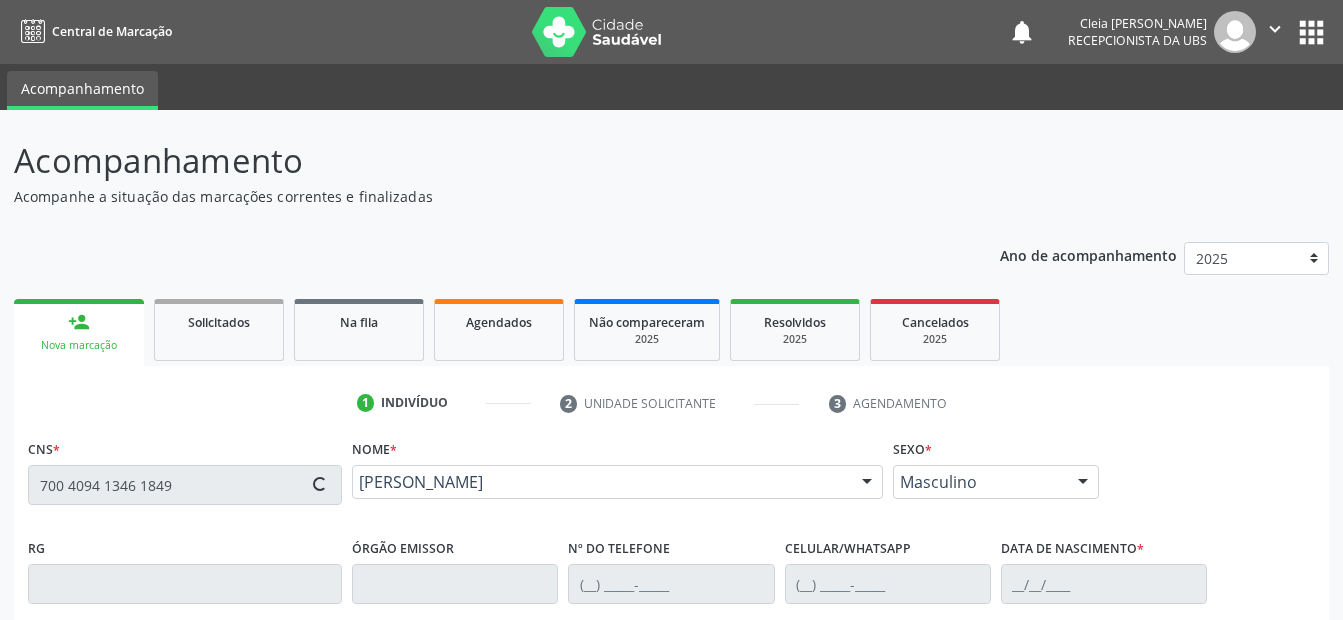 type on "(87) 99999-9999" 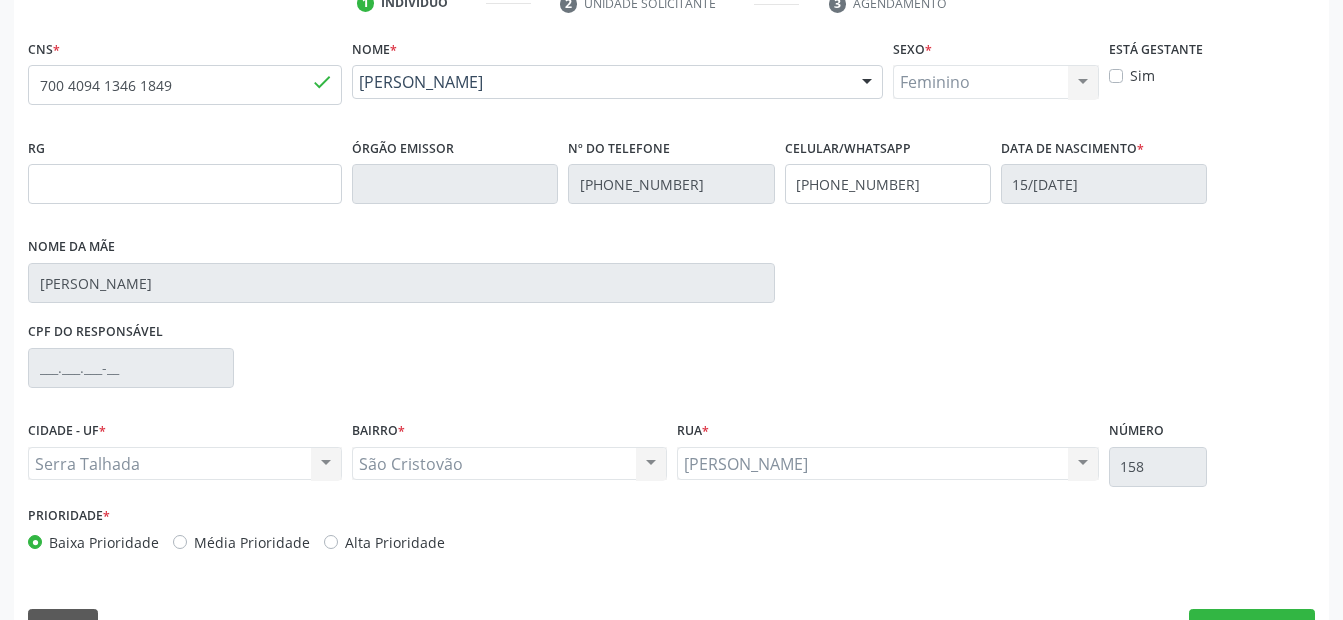 scroll, scrollTop: 450, scrollLeft: 0, axis: vertical 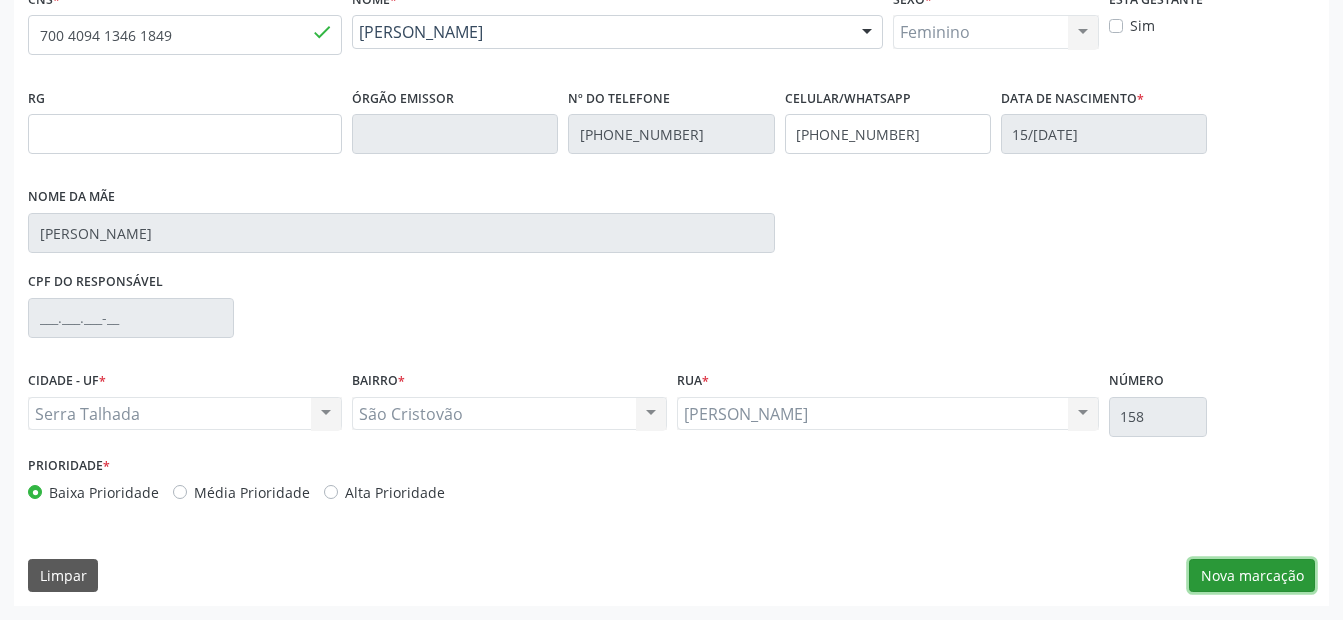 click on "Nova marcação" at bounding box center (1252, 576) 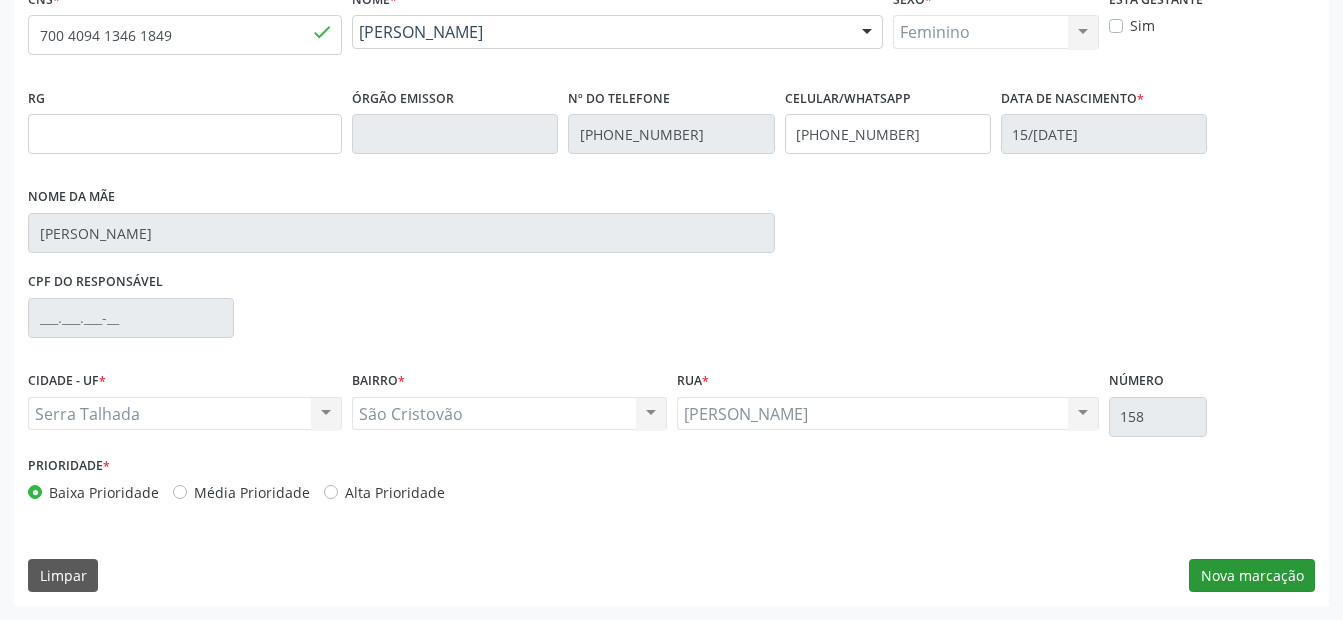 scroll, scrollTop: 286, scrollLeft: 0, axis: vertical 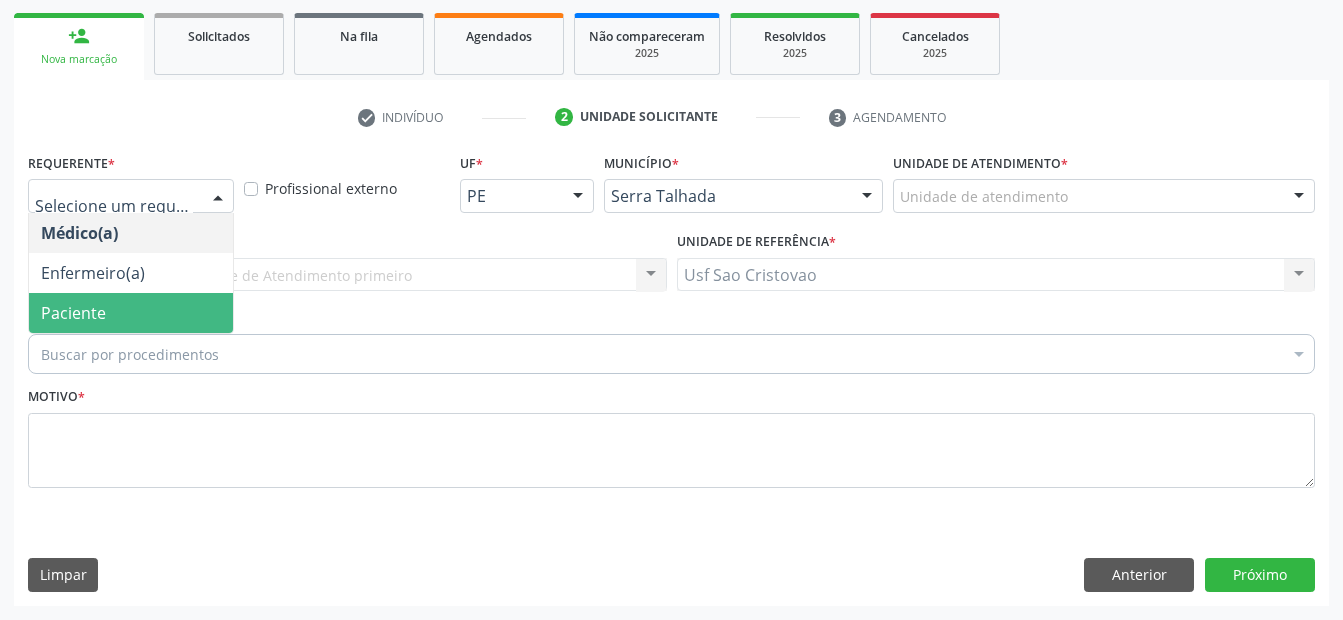 click on "Paciente" at bounding box center [131, 313] 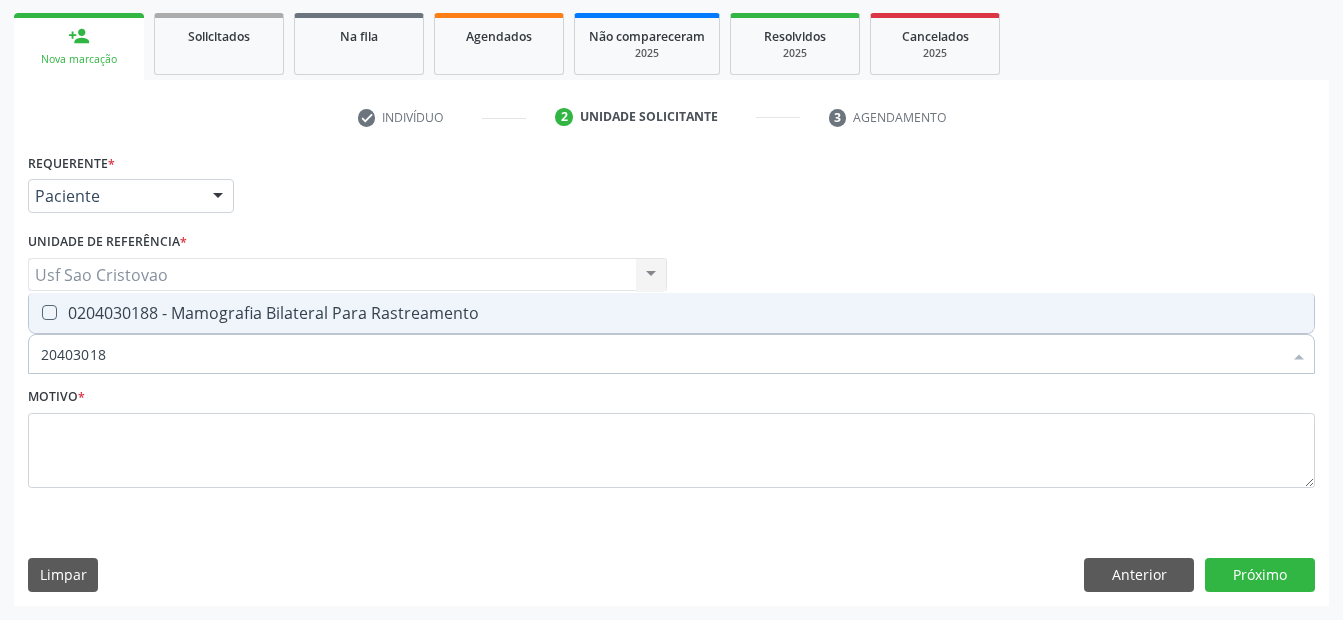 type on "204030188" 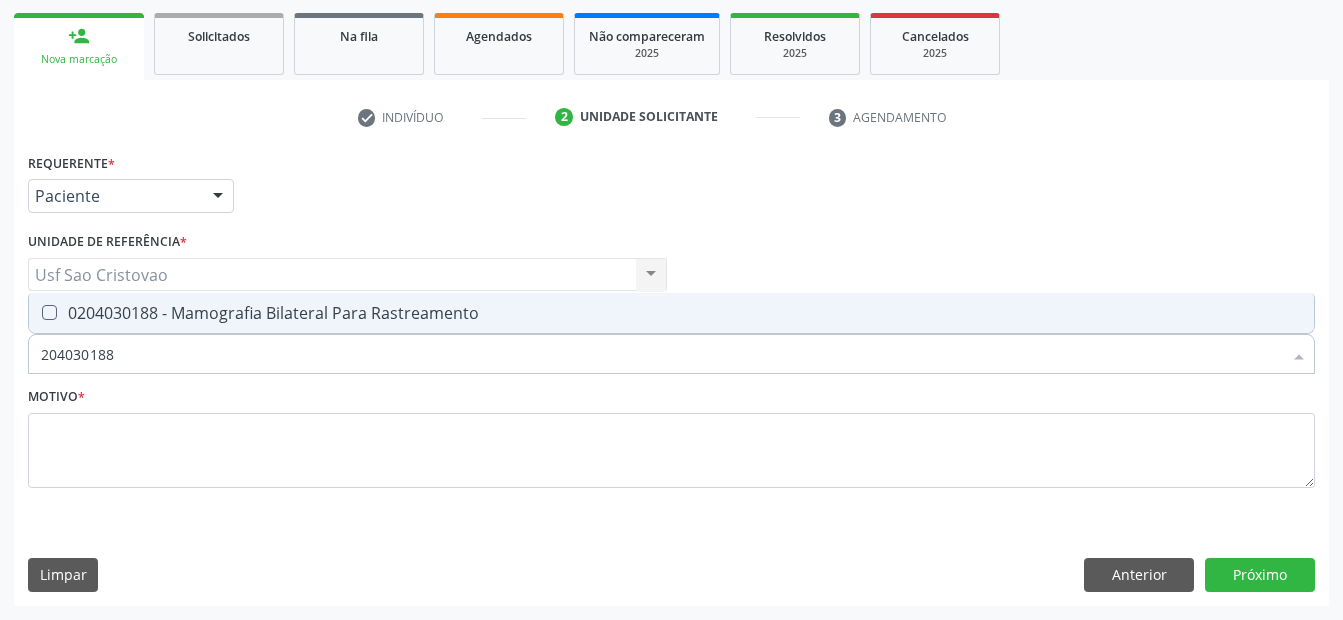 click at bounding box center (49, 312) 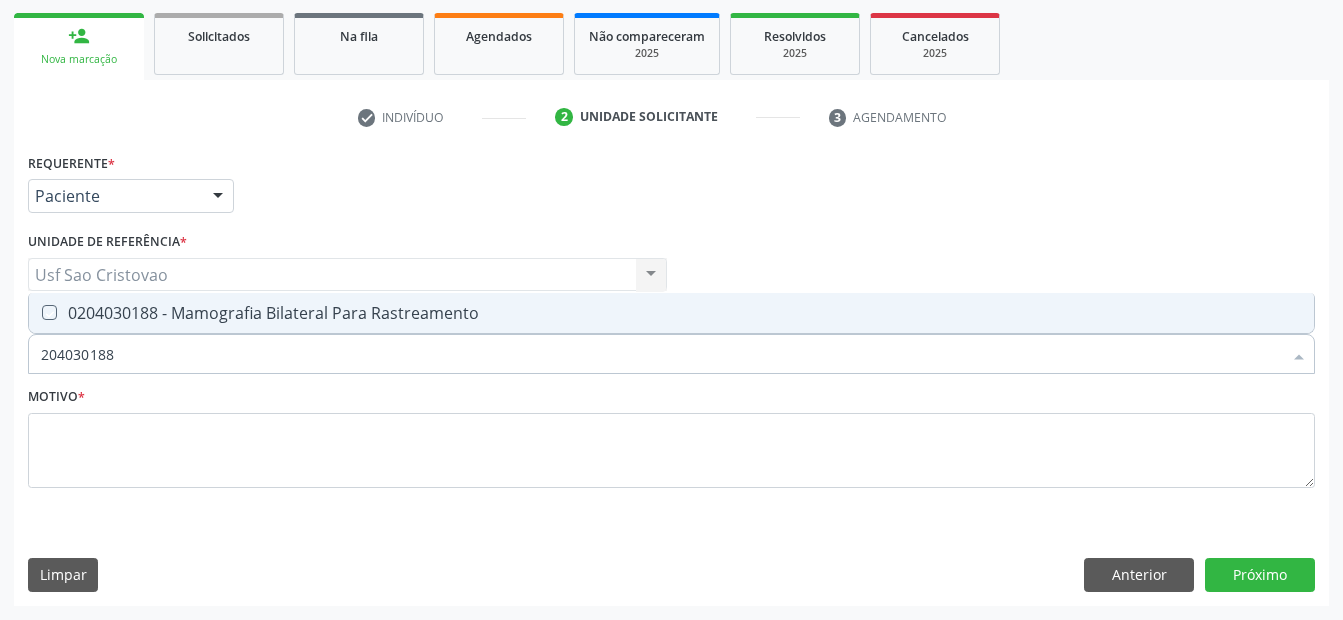 click at bounding box center (35, 312) 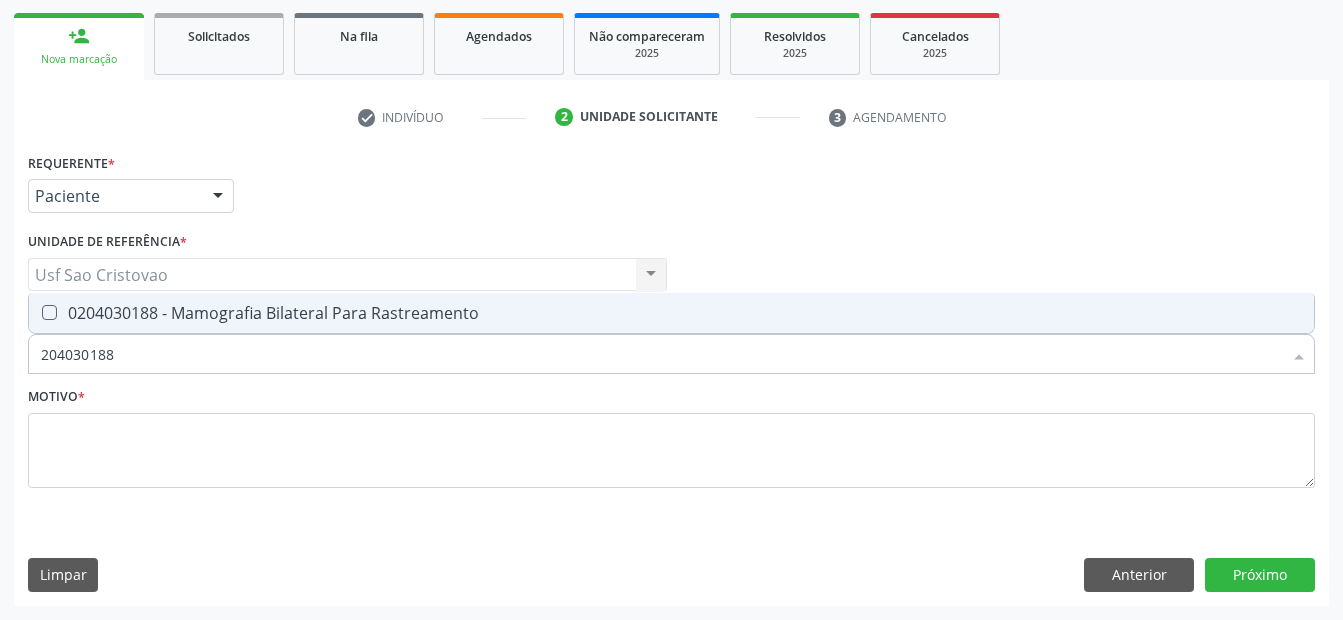 checkbox on "true" 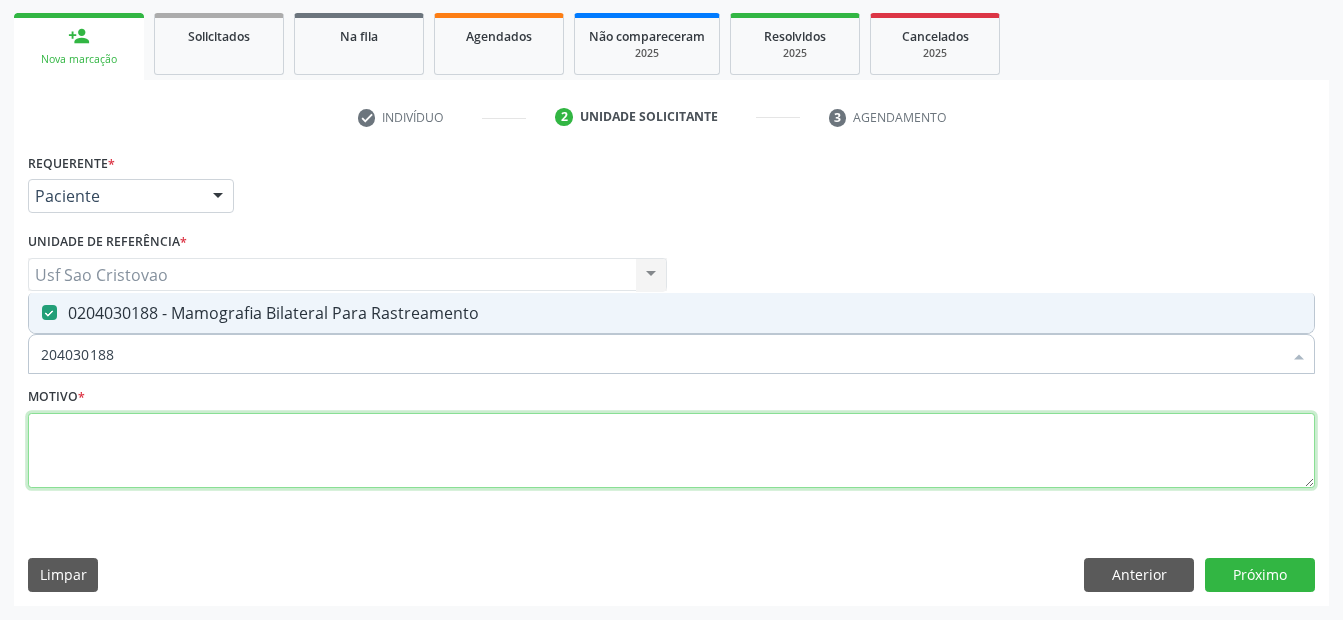 click at bounding box center [671, 451] 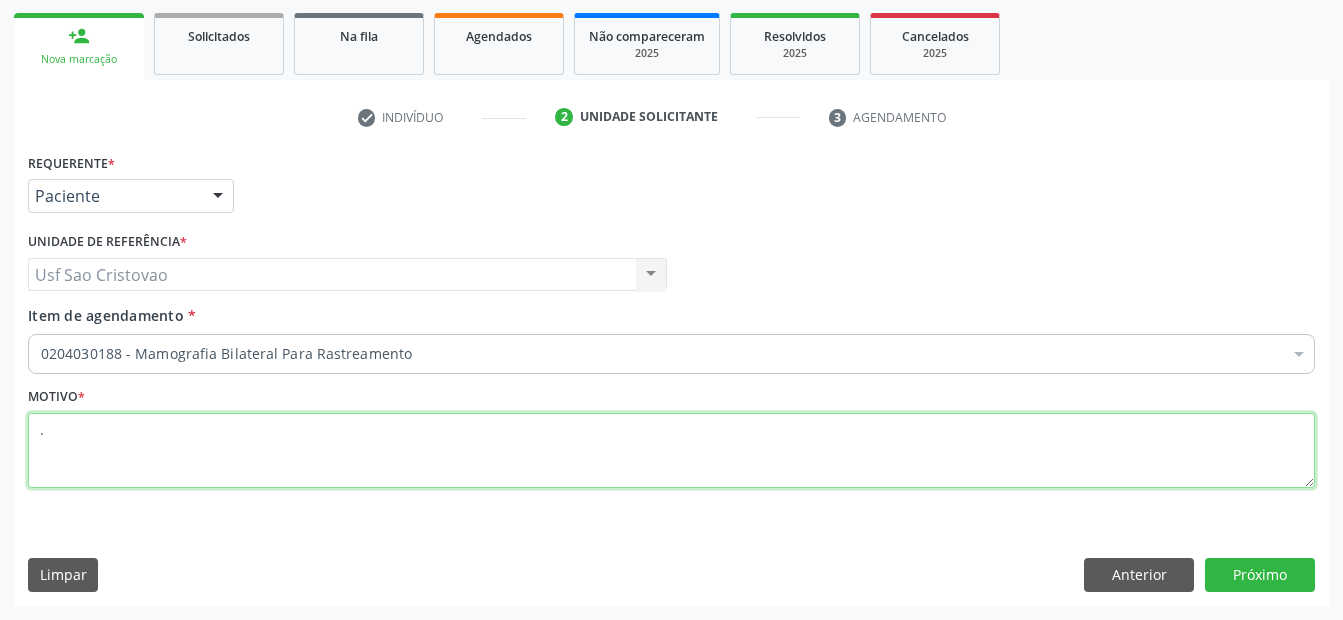 type on "." 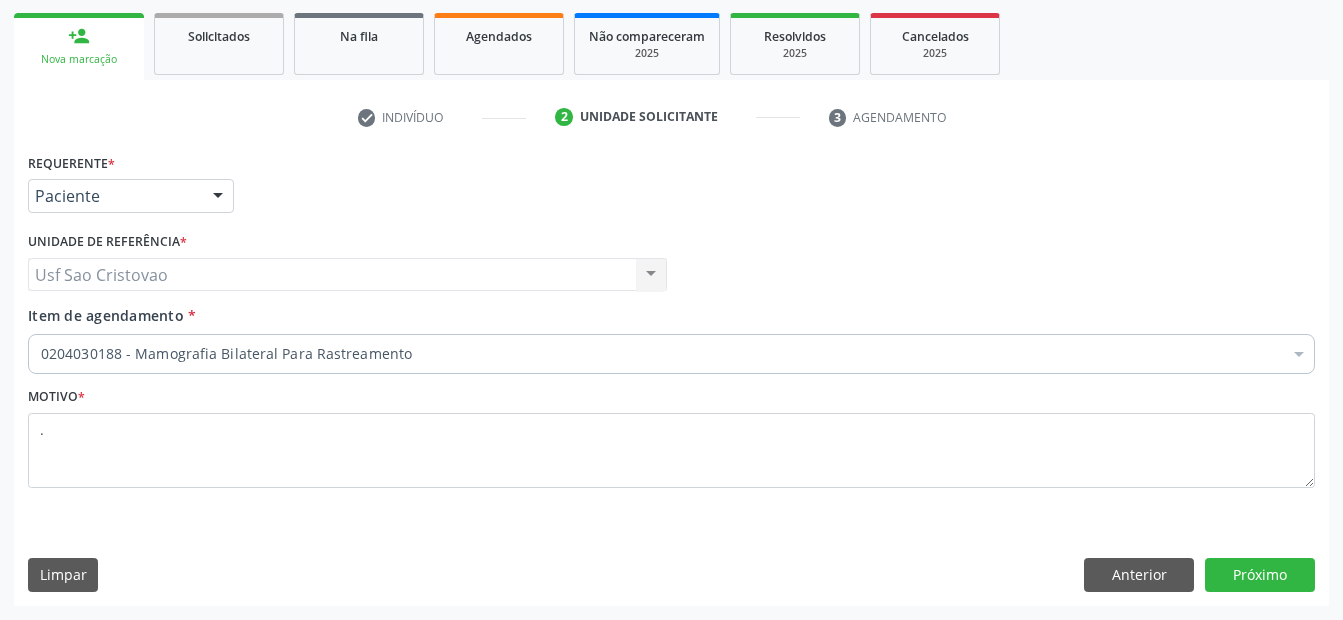 click on "Requerente
*
Paciente         Médico(a)   Enfermeiro(a)   Paciente
Nenhum resultado encontrado para: "   "
Não há nenhuma opção para ser exibida.
UF
PE         AC   AL   AM   AP   BA   CE   DF   ES   GO   MA   MG   MS   MT   PA   PB   PE   PI   PR   RJ   RN   RO   RR   RS   SC   SE   SL   SP   SV   TO
Nenhum resultado encontrado para: "   "
Não há nenhuma opção para ser exibida.
Município
[GEOGRAPHIC_DATA] e [GEOGRAPHIC_DATA]   Afogados da Ingazeira   Afrânio   Agrestina   Água Preta   Águas Belas   Alagoinha   Aliança   Altinho   Amaraji   Angelim   Araçoiaba   Araripina   [GEOGRAPHIC_DATA]   [GEOGRAPHIC_DATA]   [GEOGRAPHIC_DATA]   [GEOGRAPHIC_DATA]   [GEOGRAPHIC_DATA]   [GEOGRAPHIC_DATA] [GEOGRAPHIC_DATA]   [GEOGRAPHIC_DATA]   [GEOGRAPHIC_DATA]   [GEOGRAPHIC_DATA]   [GEOGRAPHIC_DATA]   Brejão   [GEOGRAPHIC_DATA]   [GEOGRAPHIC_DATA]   [GEOGRAPHIC_DATA]   [GEOGRAPHIC_DATA]   [GEOGRAPHIC_DATA]   [GEOGRAPHIC_DATA]   [GEOGRAPHIC_DATA]" at bounding box center (671, 376) 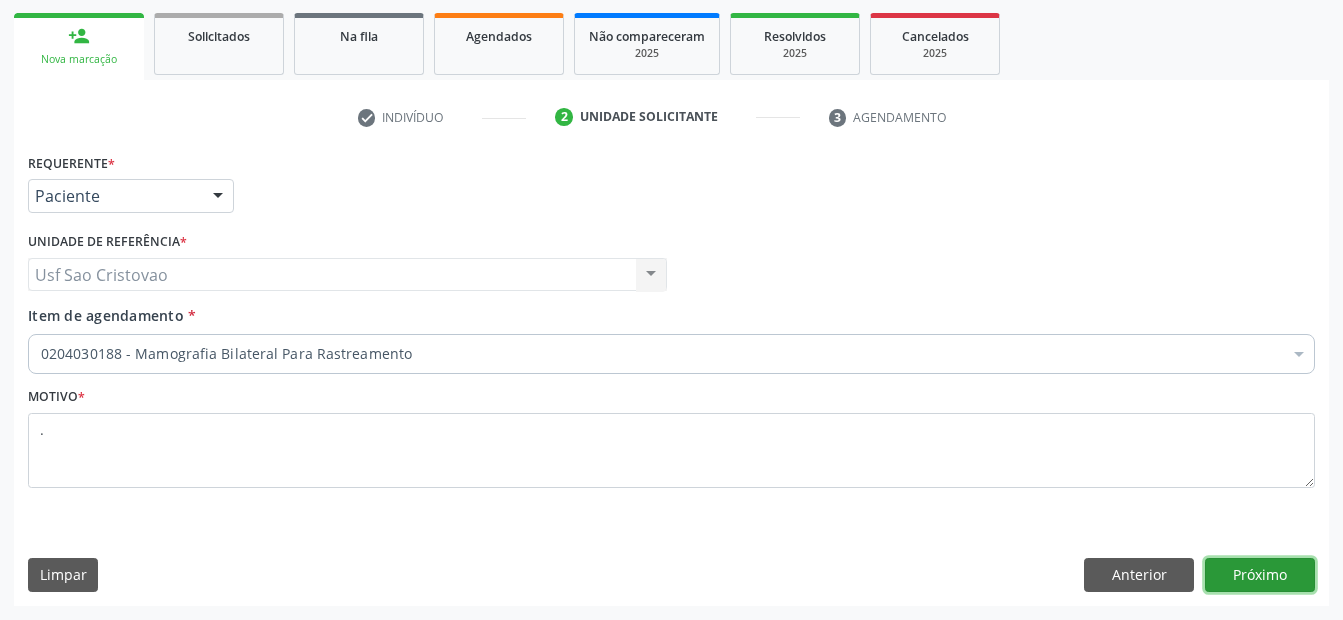 click on "Próximo" at bounding box center (1260, 575) 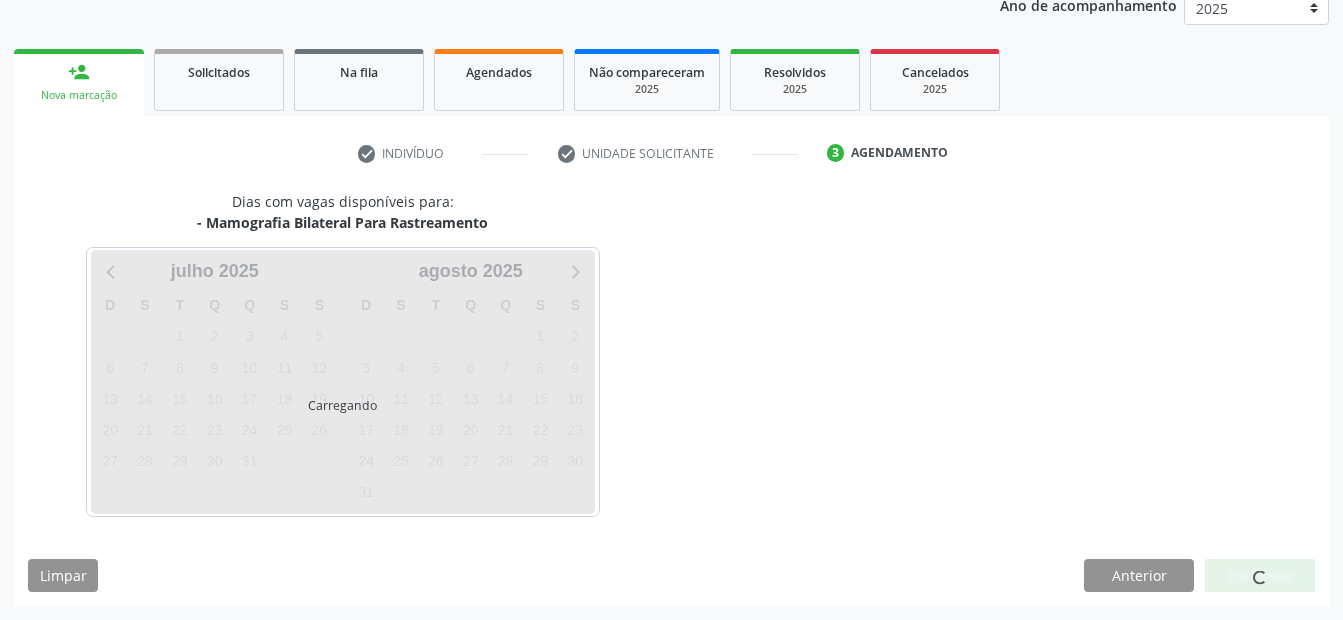 scroll, scrollTop: 250, scrollLeft: 0, axis: vertical 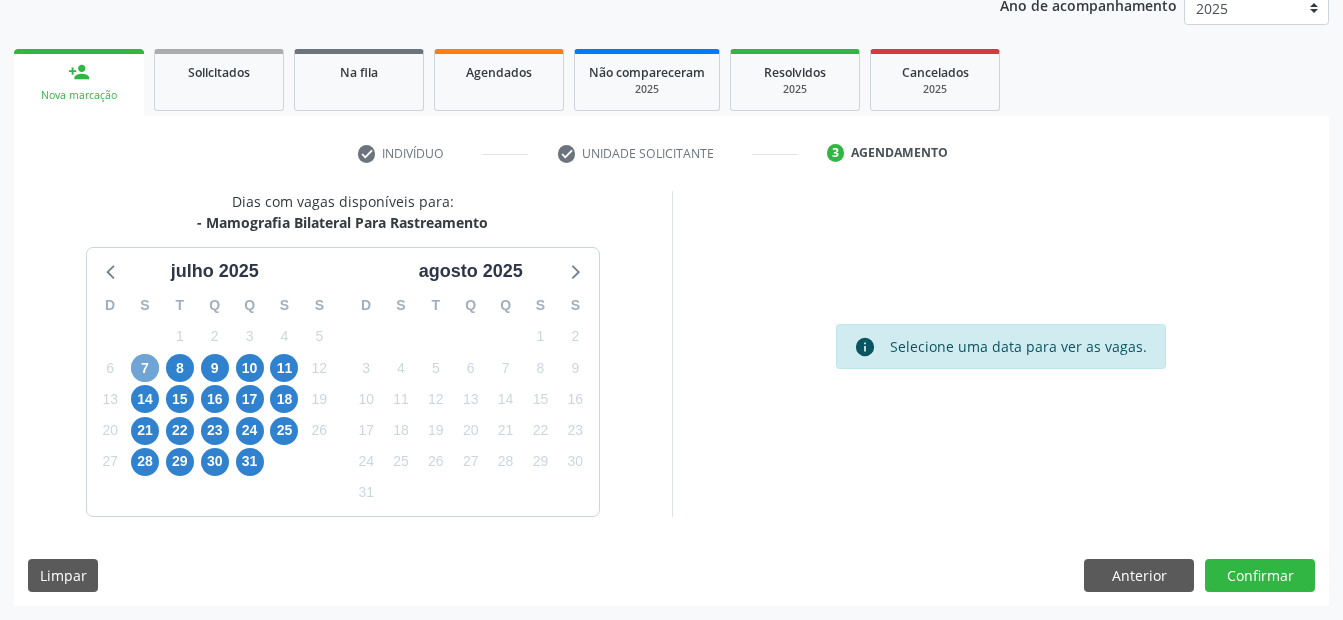click on "7" at bounding box center (145, 368) 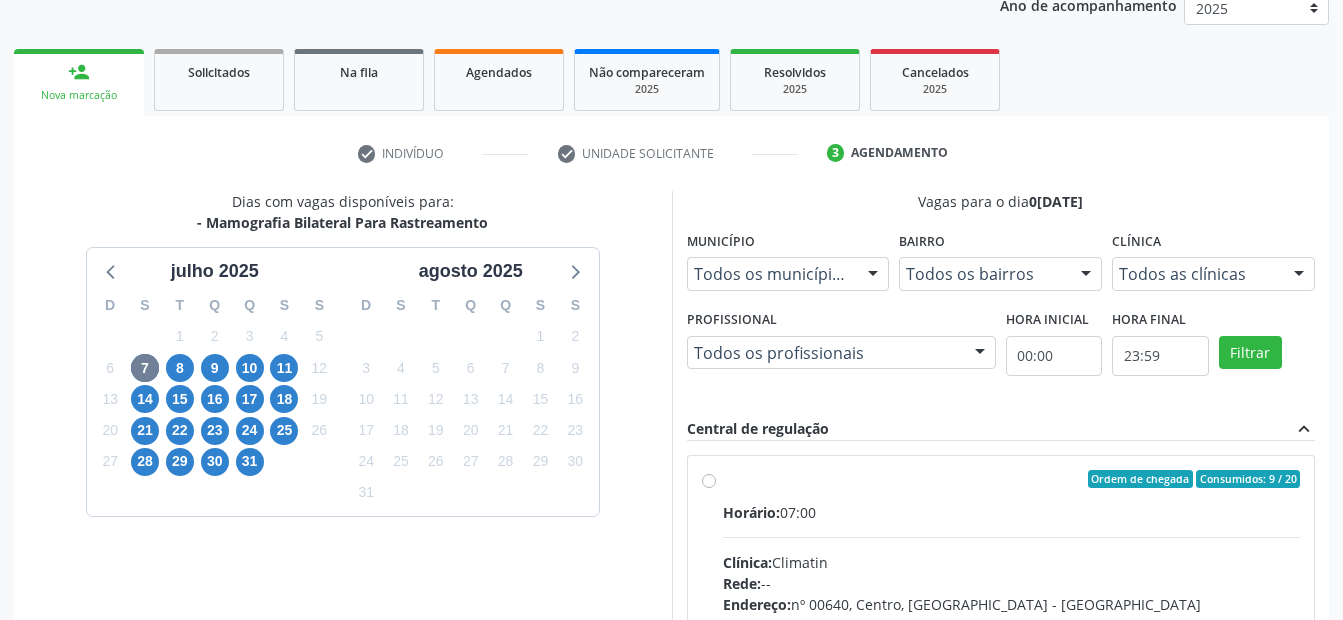 click on "Ordem de chegada
Consumidos: 9 / 20
Horário:   07:00
Clínica:  Climatin
Rede:
--
Endereço:   nº 00640, Centro, Serra Talhada - PE
Telefone:   (81) 38311133
Profissional:
Ana Carolina Barboza de Andrada Melo Lyra
Informações adicionais sobre o atendimento
Idade de atendimento:
de 0 a 120 anos
Gênero(s) atendido(s):
Masculino e Feminino
Informações adicionais:
--" at bounding box center [1012, 623] 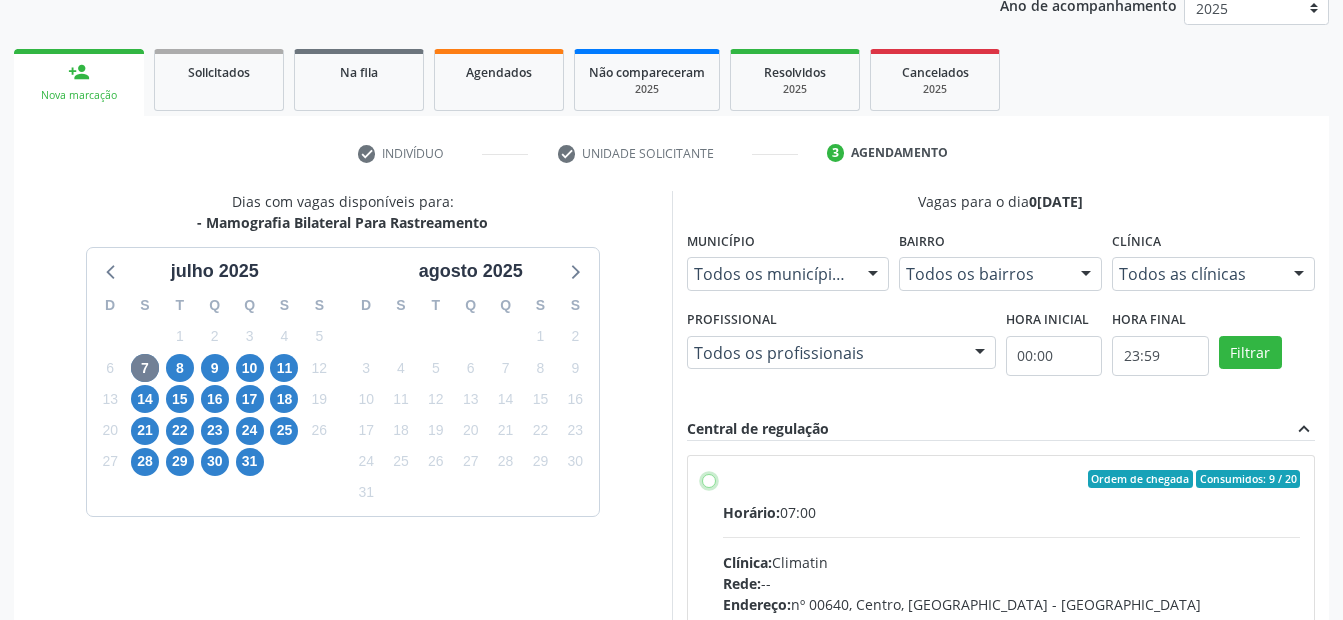 click on "Ordem de chegada
Consumidos: 9 / 20
Horário:   07:00
Clínica:  Climatin
Rede:
--
Endereço:   nº 00640, Centro, Serra Talhada - PE
Telefone:   (81) 38311133
Profissional:
Ana Carolina Barboza de Andrada Melo Lyra
Informações adicionais sobre o atendimento
Idade de atendimento:
de 0 a 120 anos
Gênero(s) atendido(s):
Masculino e Feminino
Informações adicionais:
--" at bounding box center (709, 479) 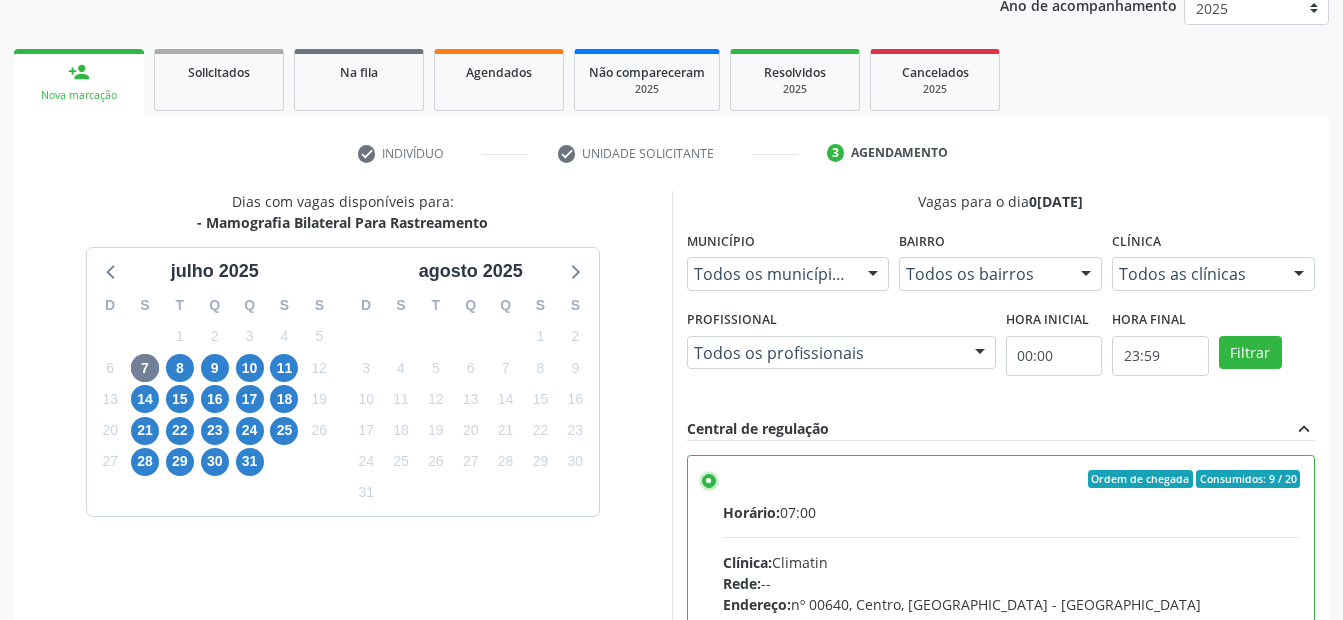 scroll, scrollTop: 575, scrollLeft: 0, axis: vertical 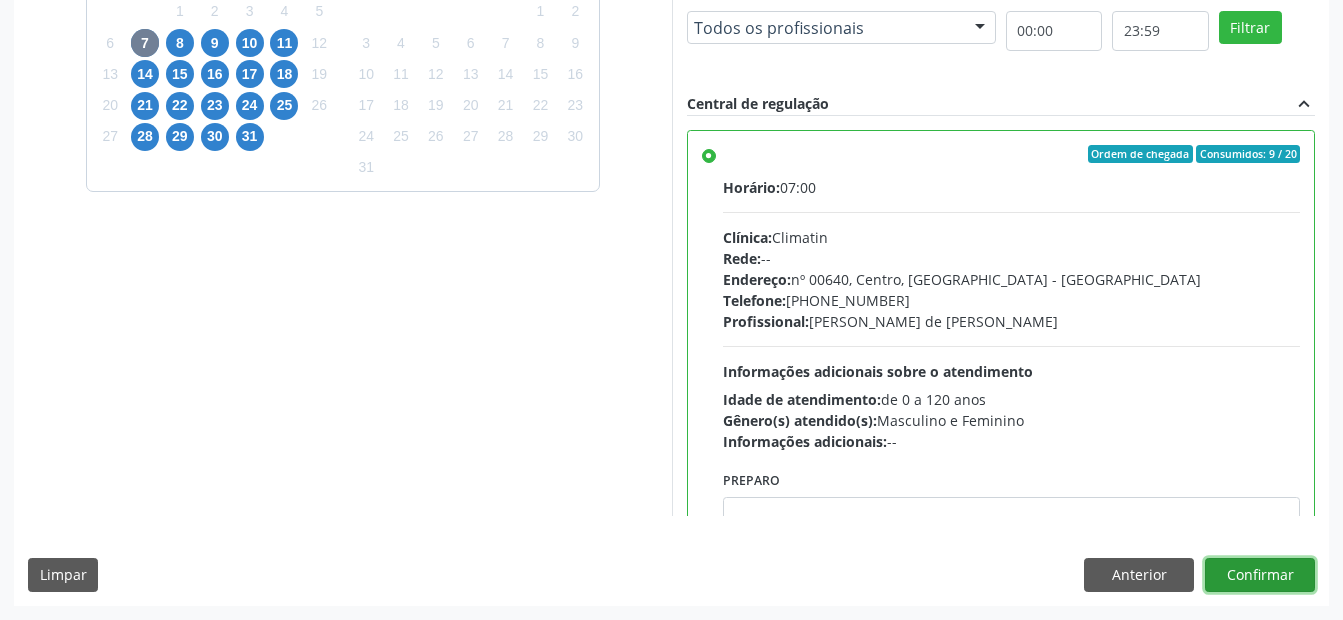 click on "Confirmar" at bounding box center (1260, 575) 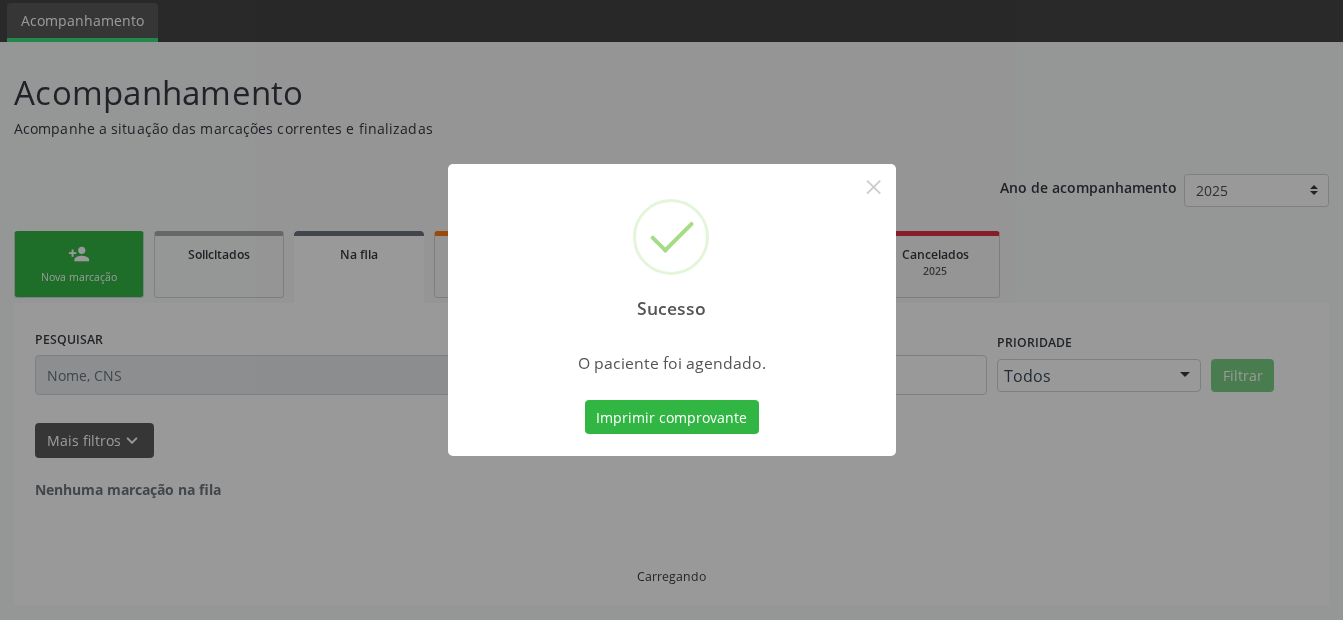 scroll, scrollTop: 0, scrollLeft: 0, axis: both 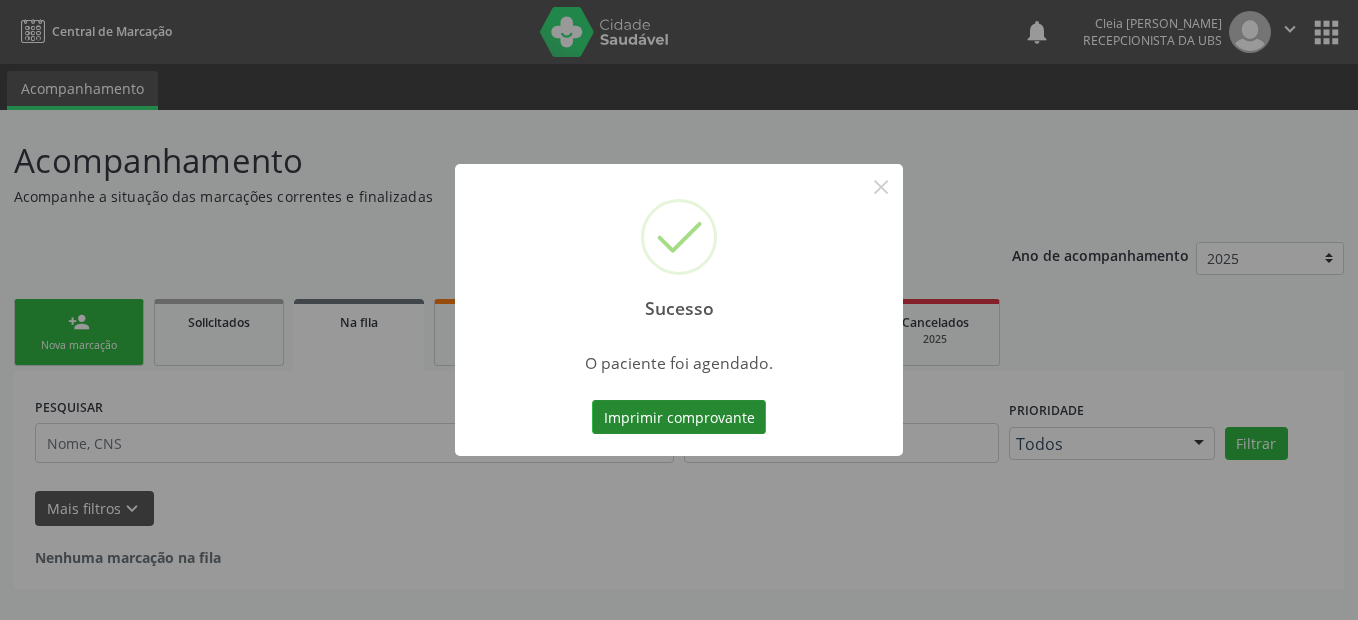 click on "Imprimir comprovante" at bounding box center (679, 417) 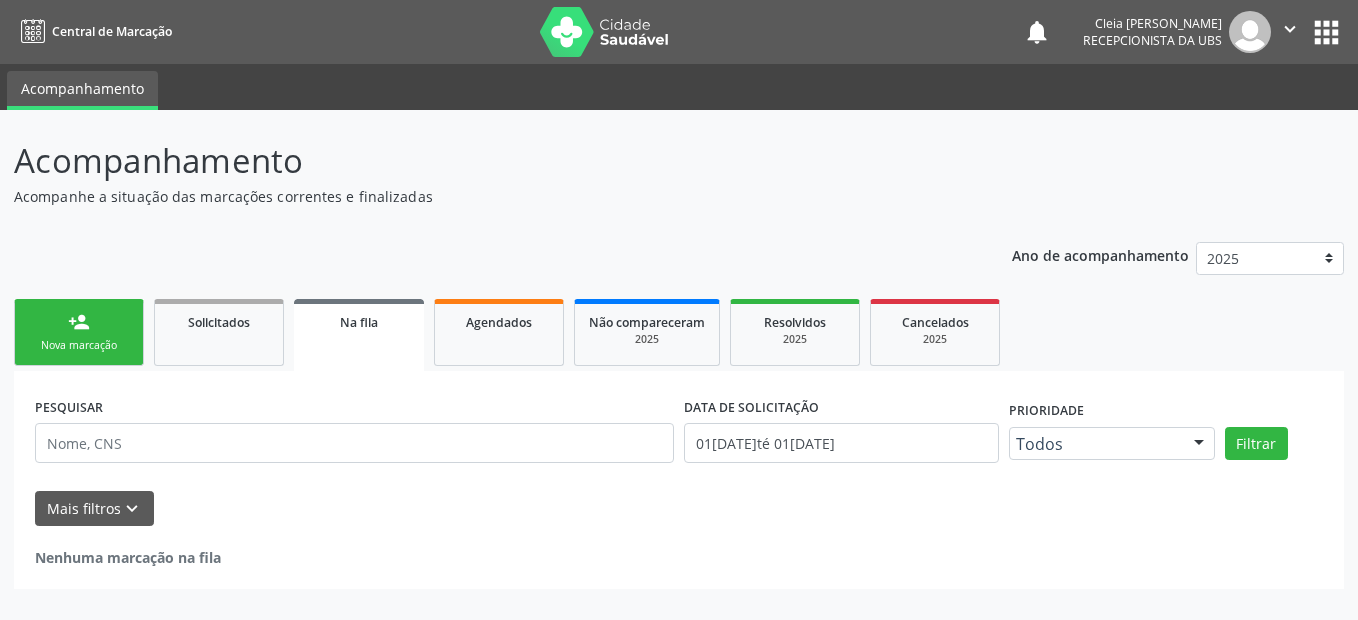 click on "person_add
Nova marcação" at bounding box center [79, 332] 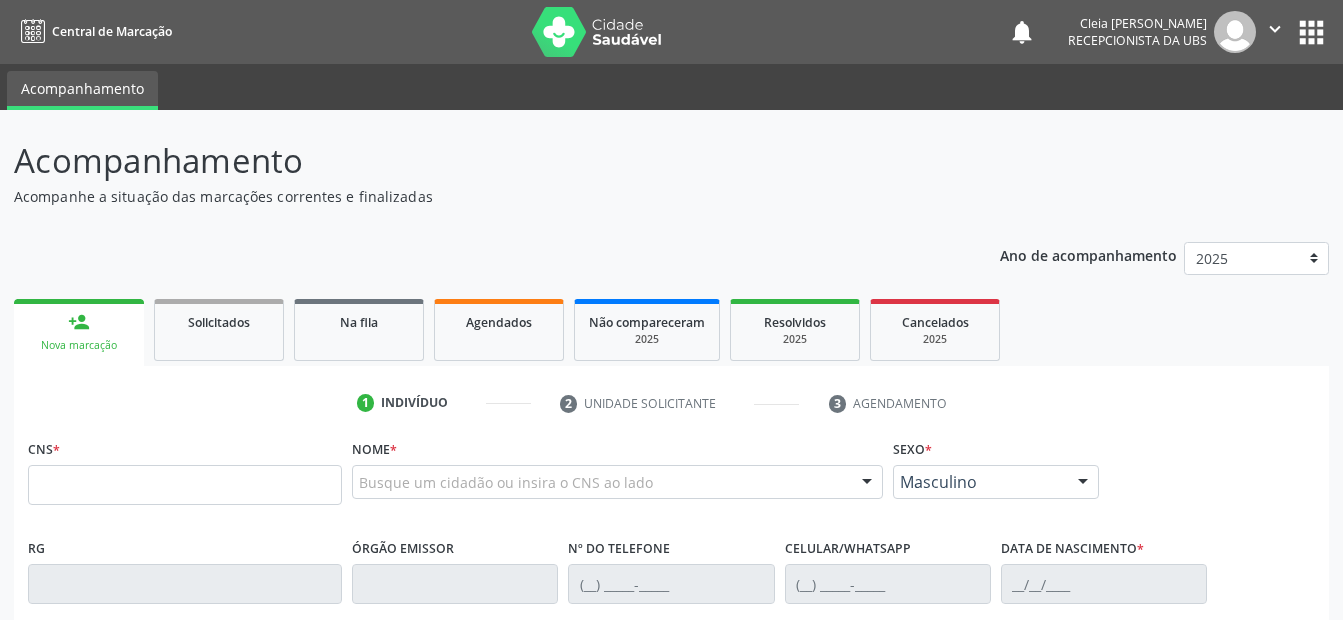 scroll, scrollTop: 100, scrollLeft: 0, axis: vertical 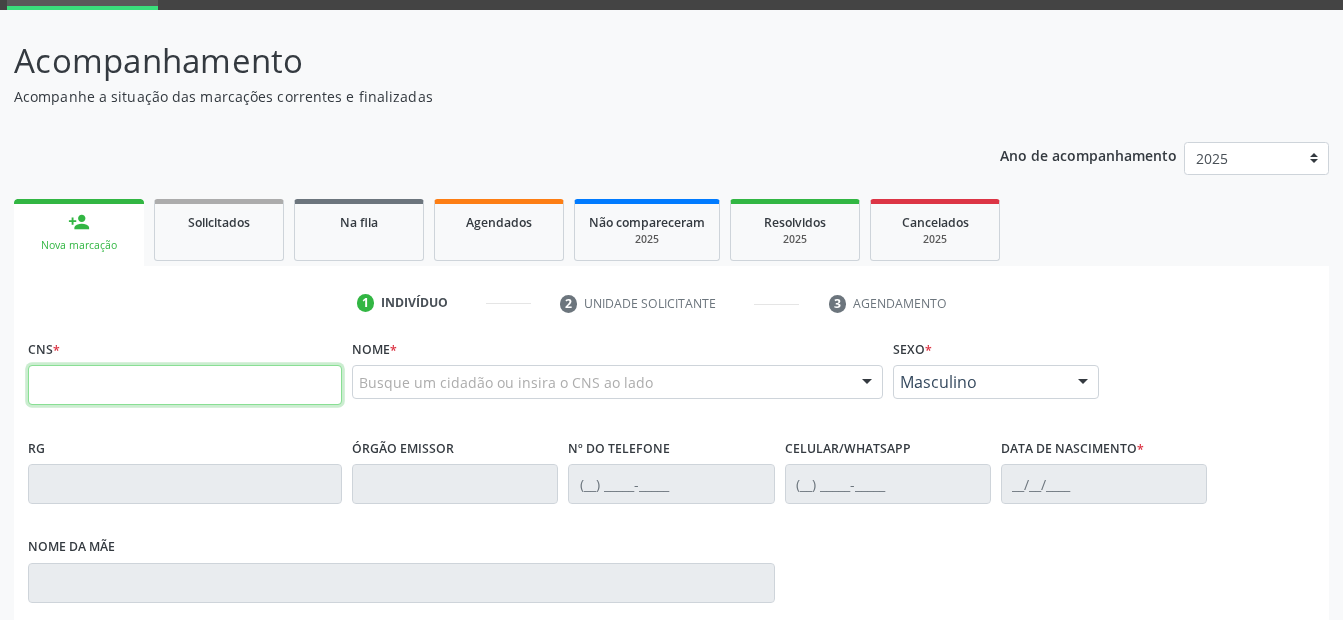 click at bounding box center [185, 385] 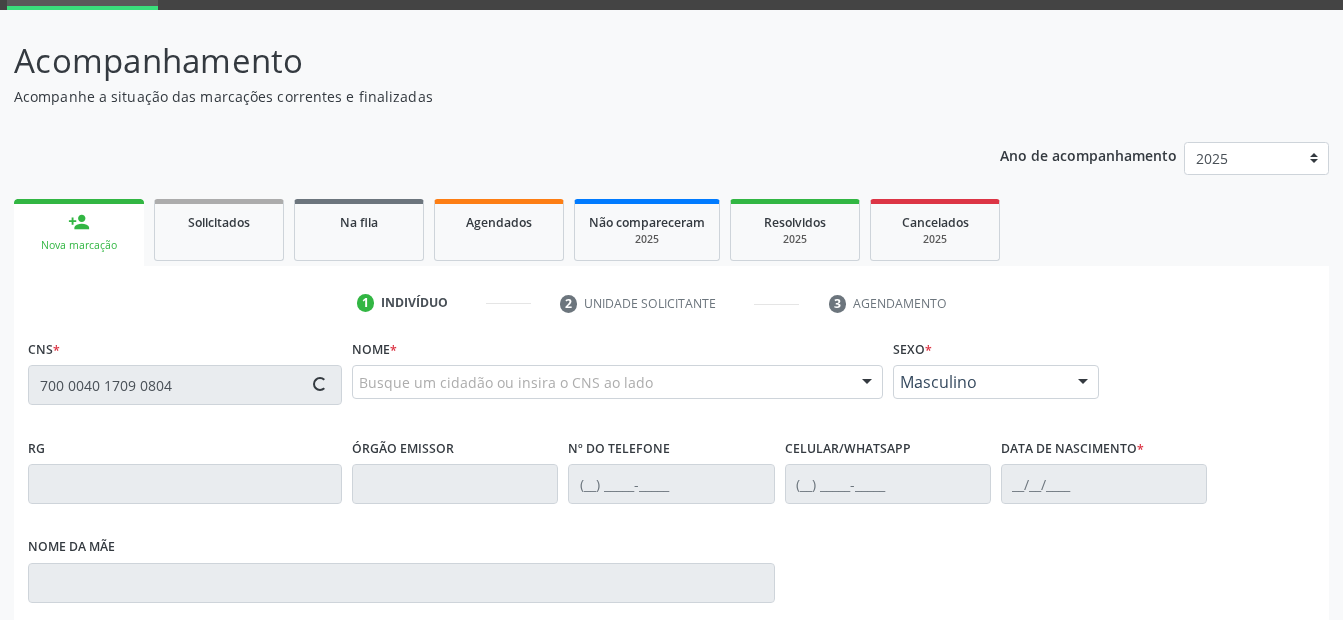type on "700 0040 1709 0804" 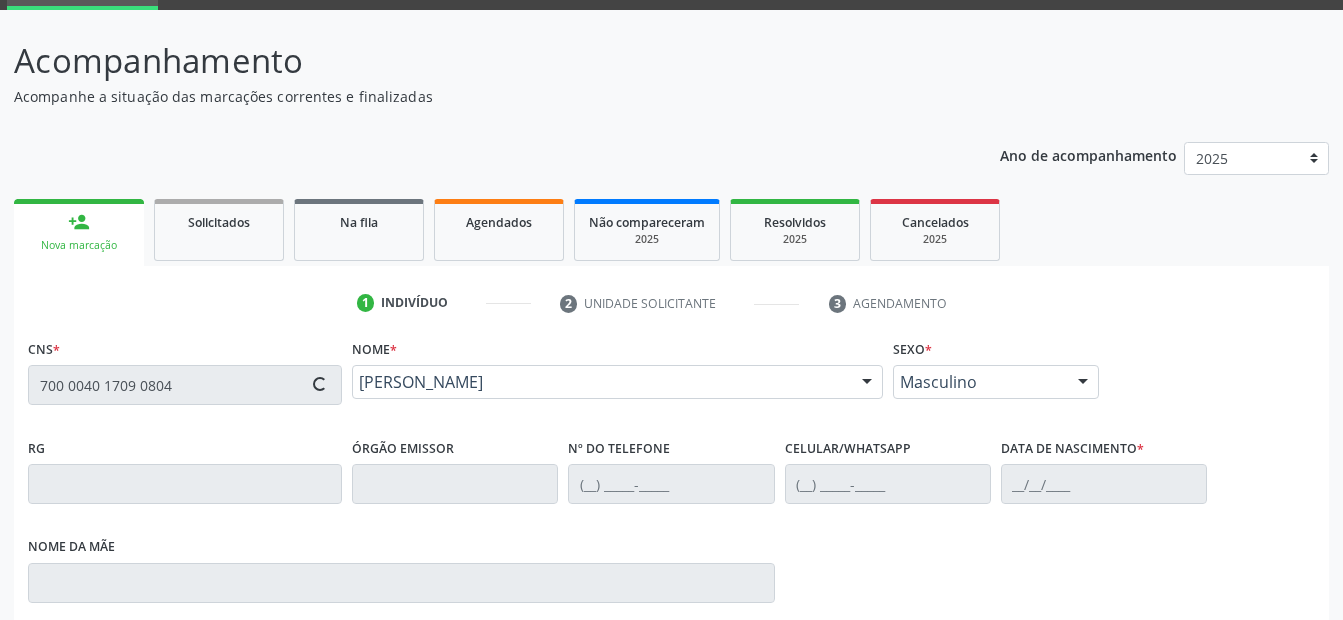 type on "(87) 99645-0020" 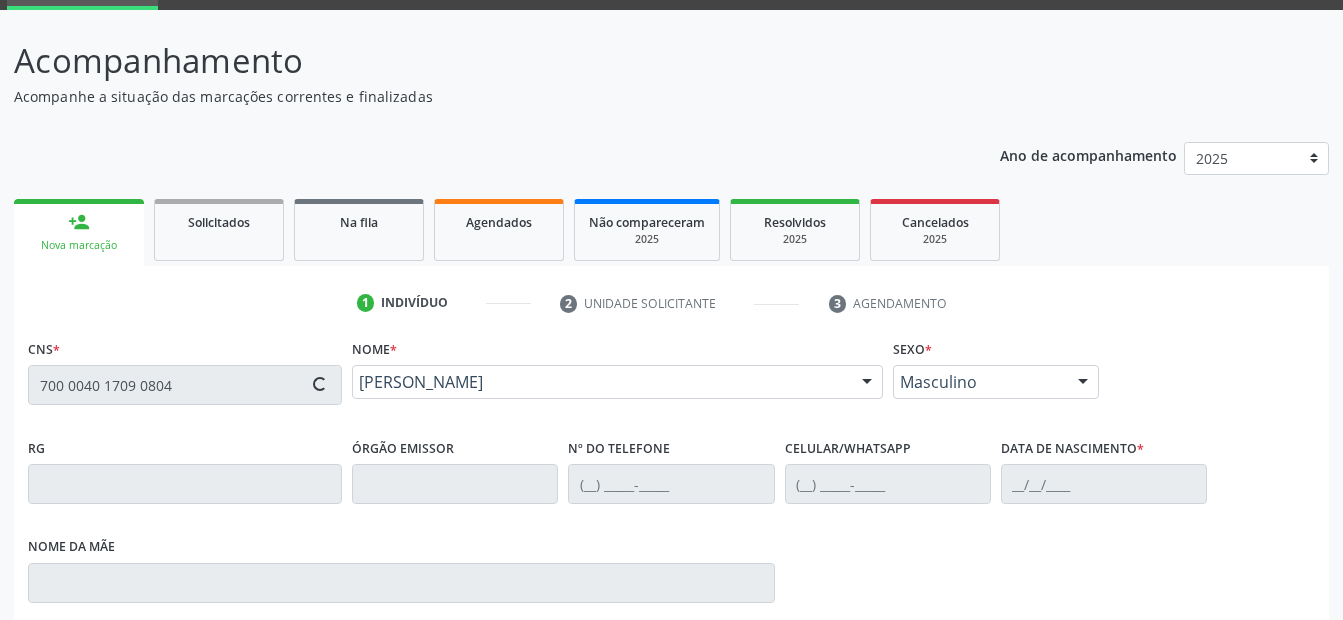 type on "31/03/1981" 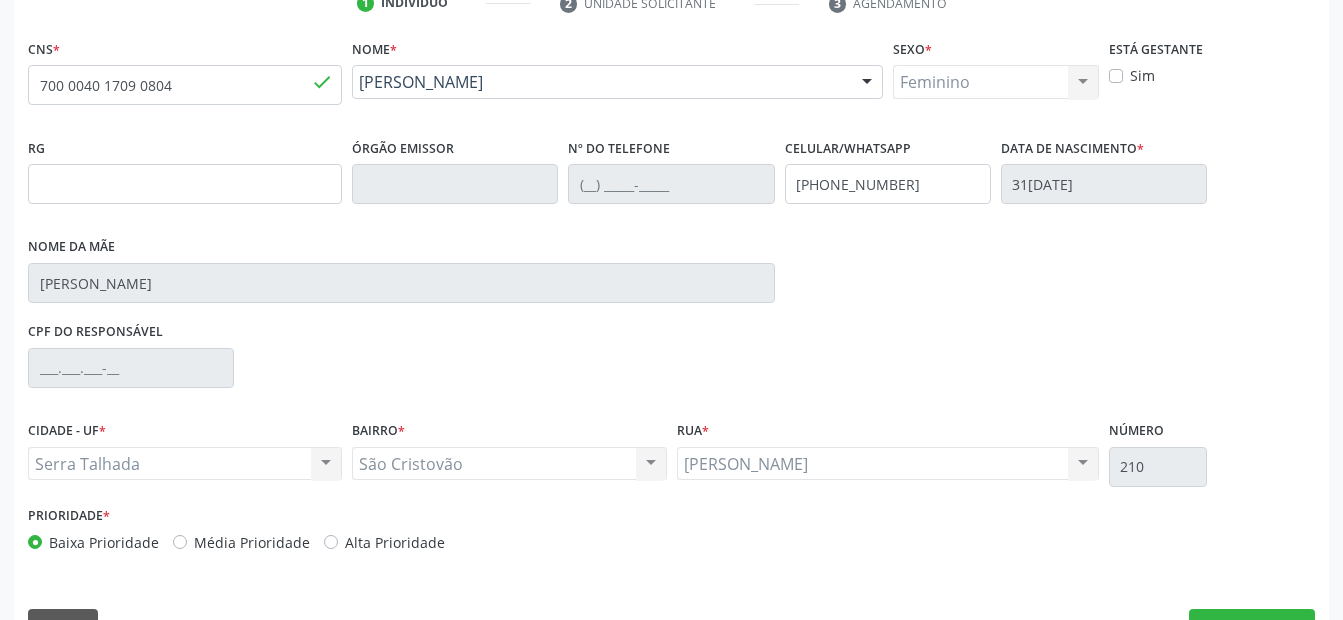 scroll, scrollTop: 450, scrollLeft: 0, axis: vertical 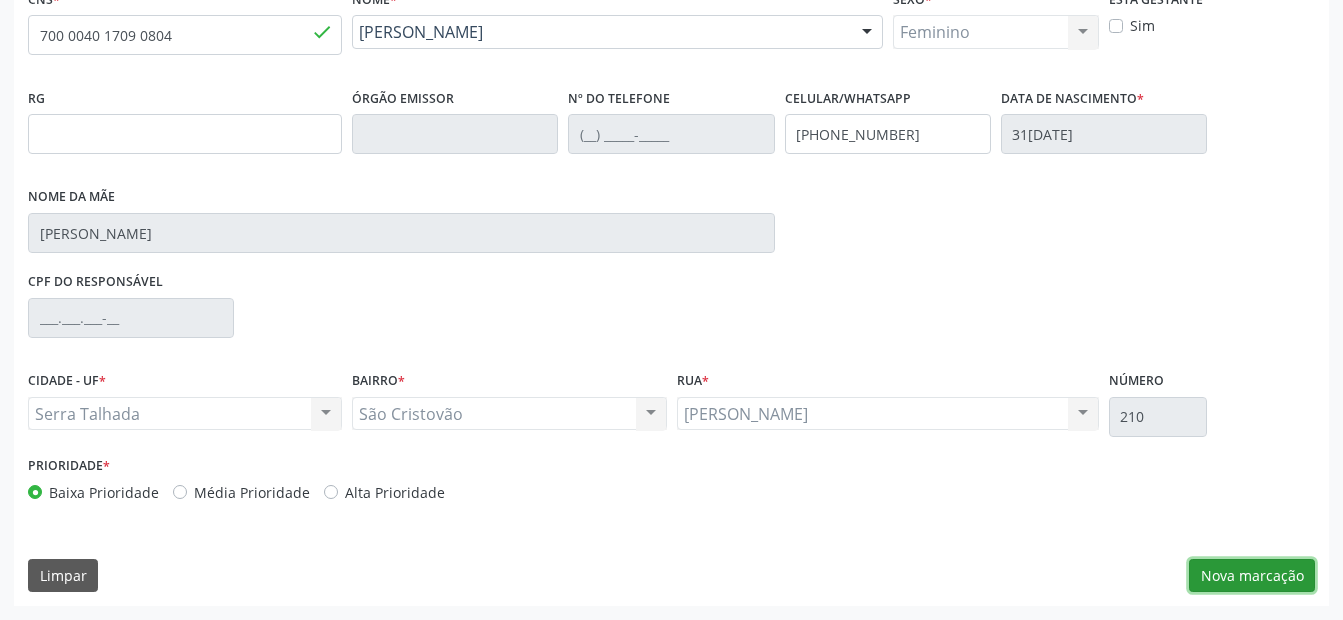 click on "Nova marcação" at bounding box center (1252, 576) 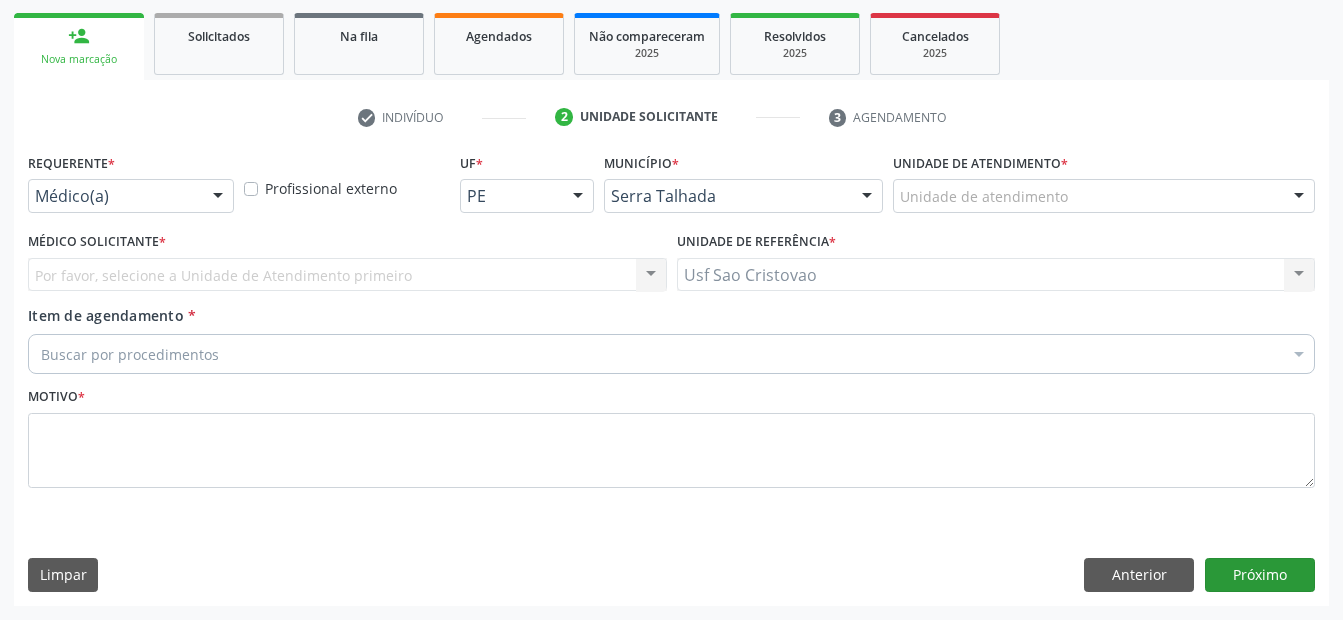 scroll, scrollTop: 286, scrollLeft: 0, axis: vertical 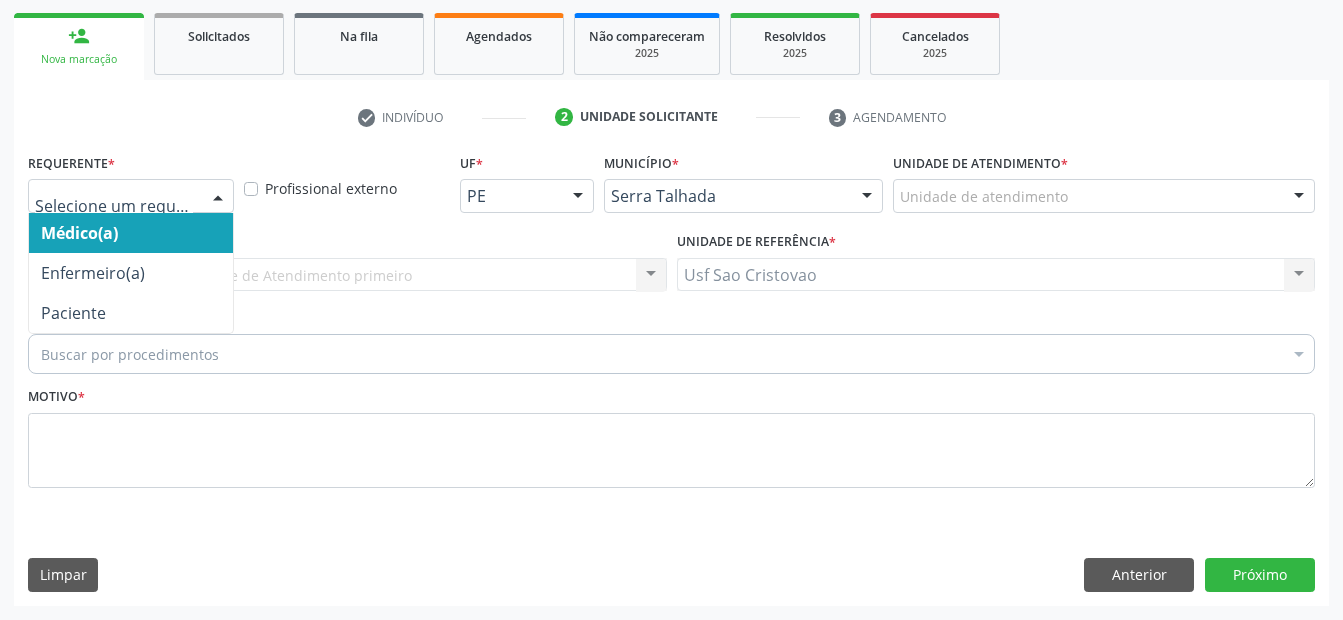click at bounding box center [131, 196] 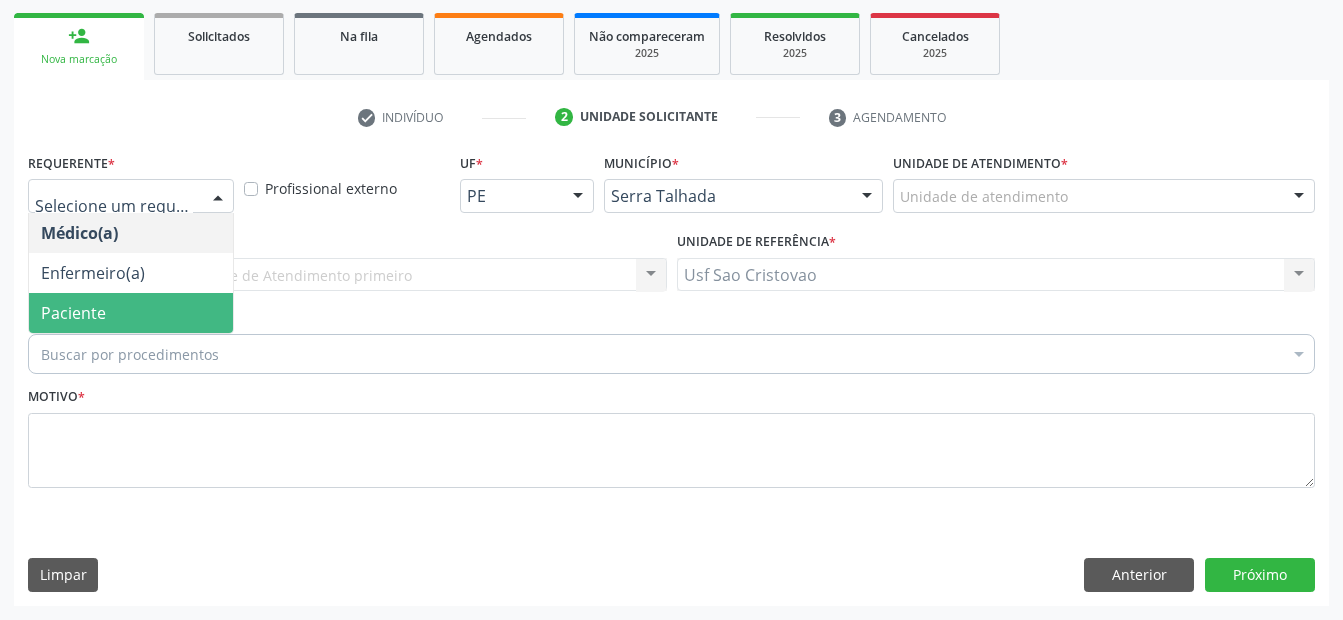 click on "Paciente" at bounding box center (131, 313) 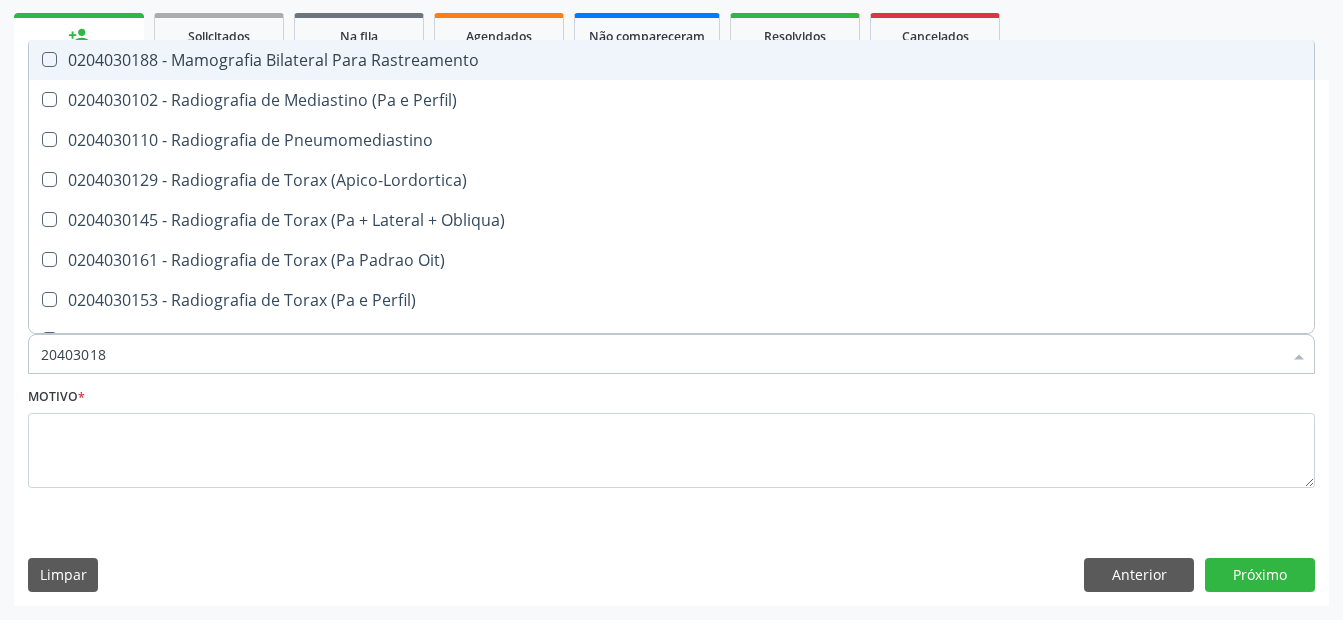 type on "204030188" 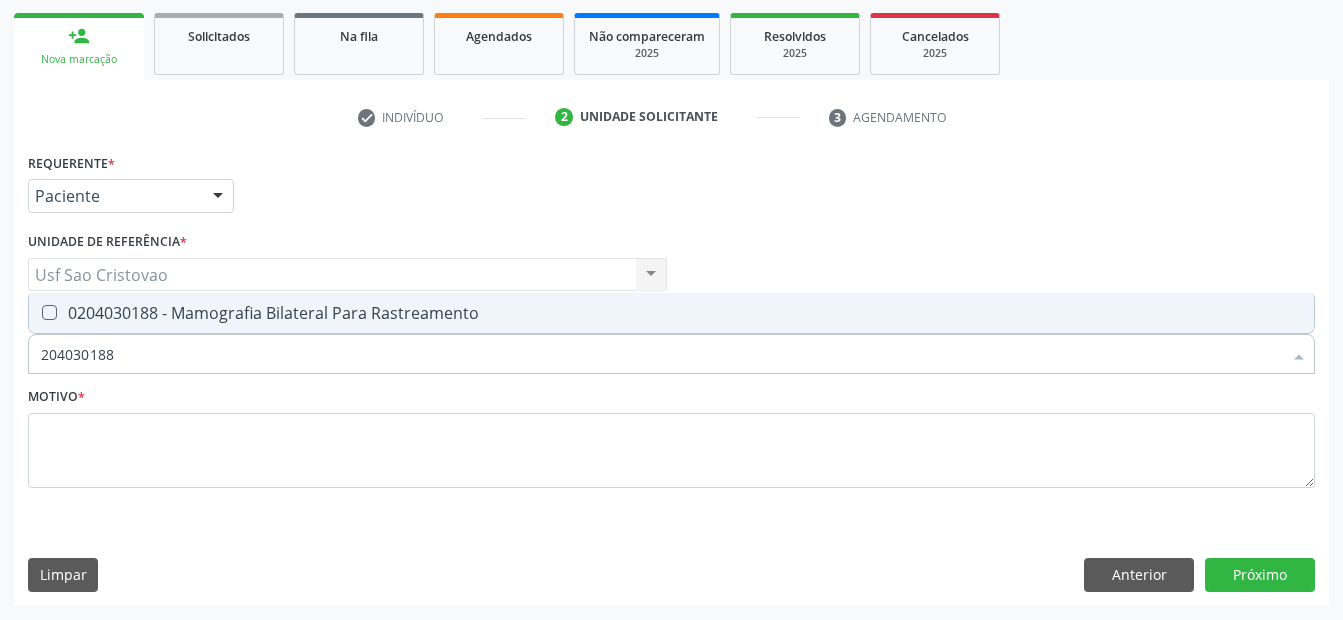click at bounding box center (49, 312) 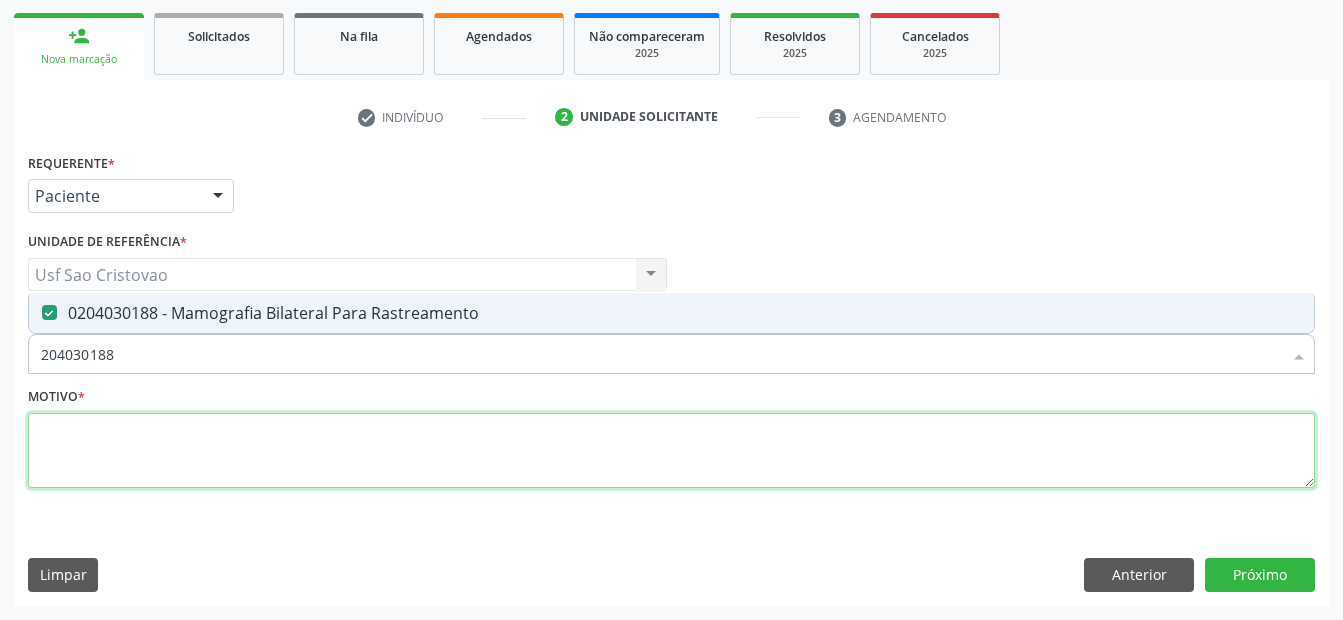 click at bounding box center [671, 451] 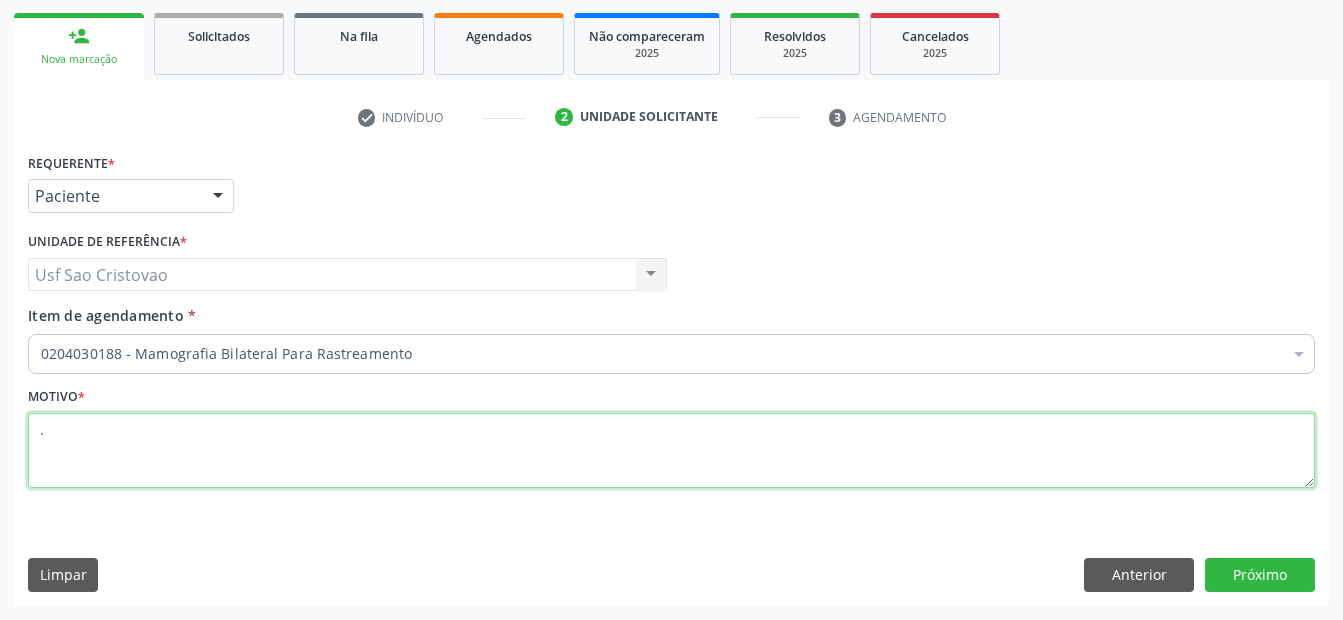type on "." 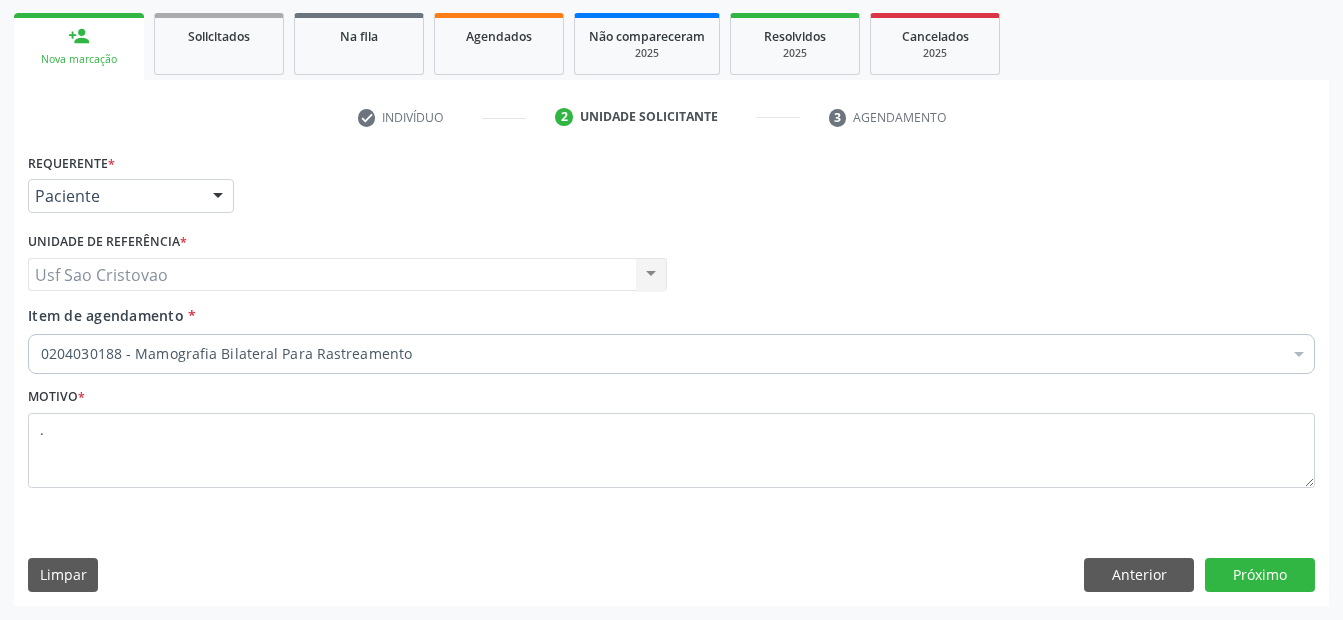 click on "Limpar
Anterior
Próximo" at bounding box center (671, 575) 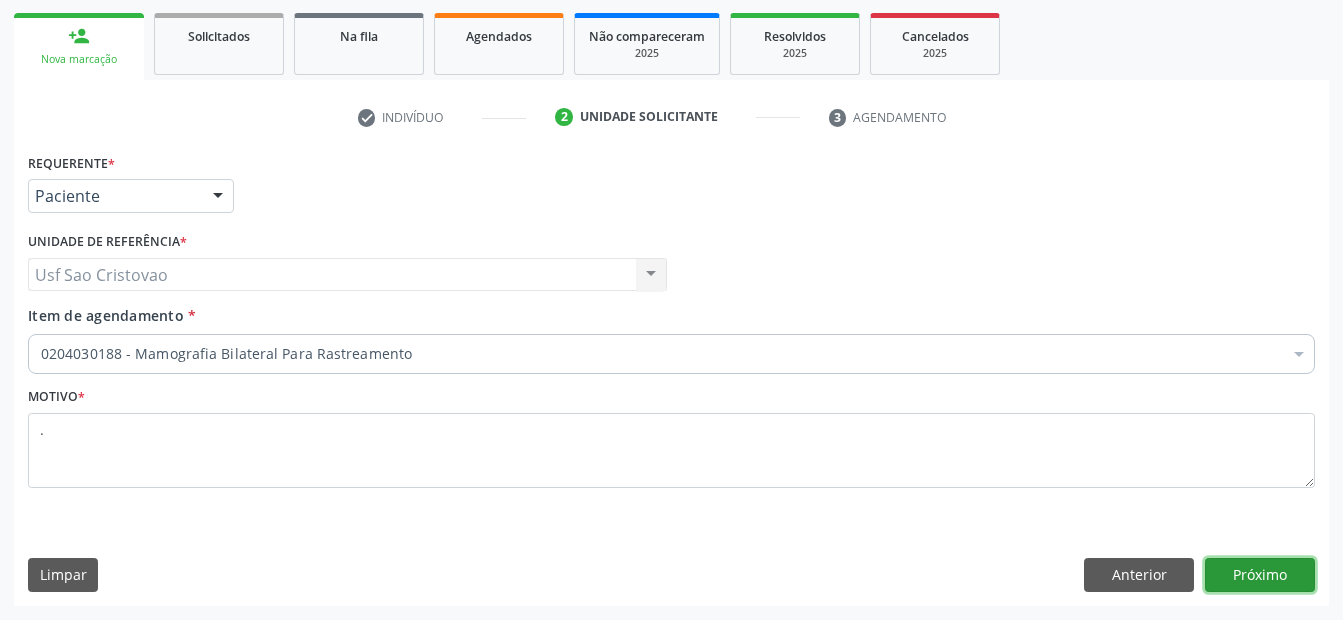 click on "Próximo" at bounding box center [1260, 575] 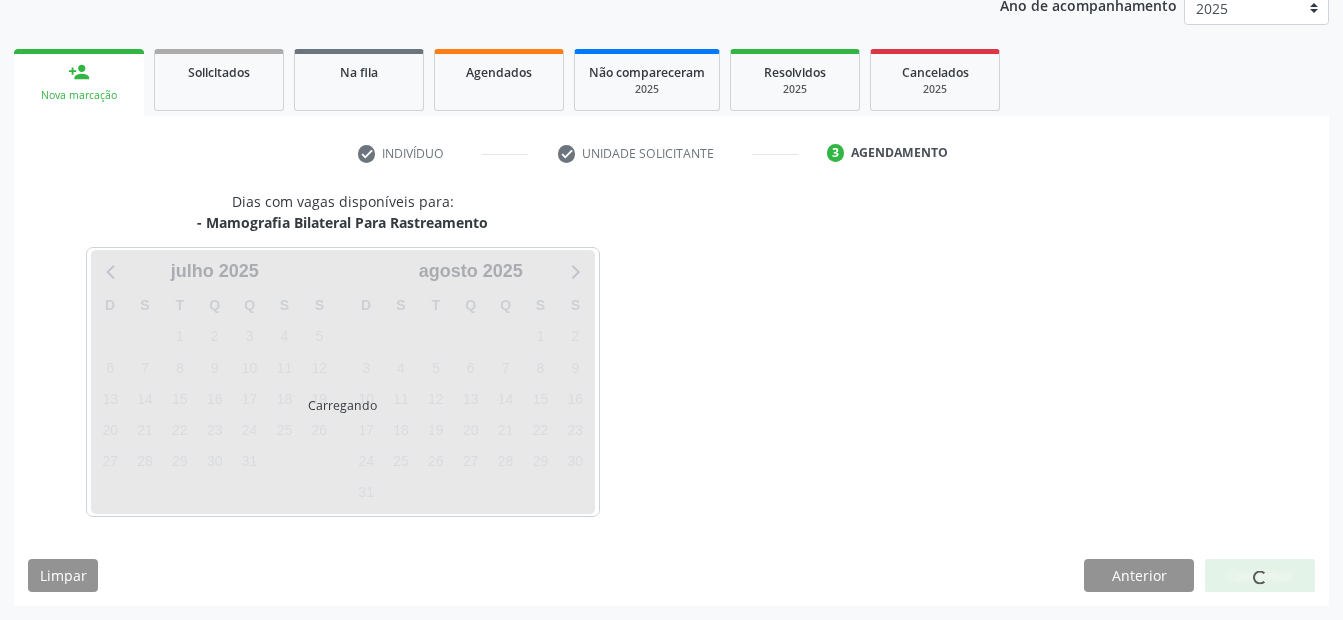 scroll, scrollTop: 250, scrollLeft: 0, axis: vertical 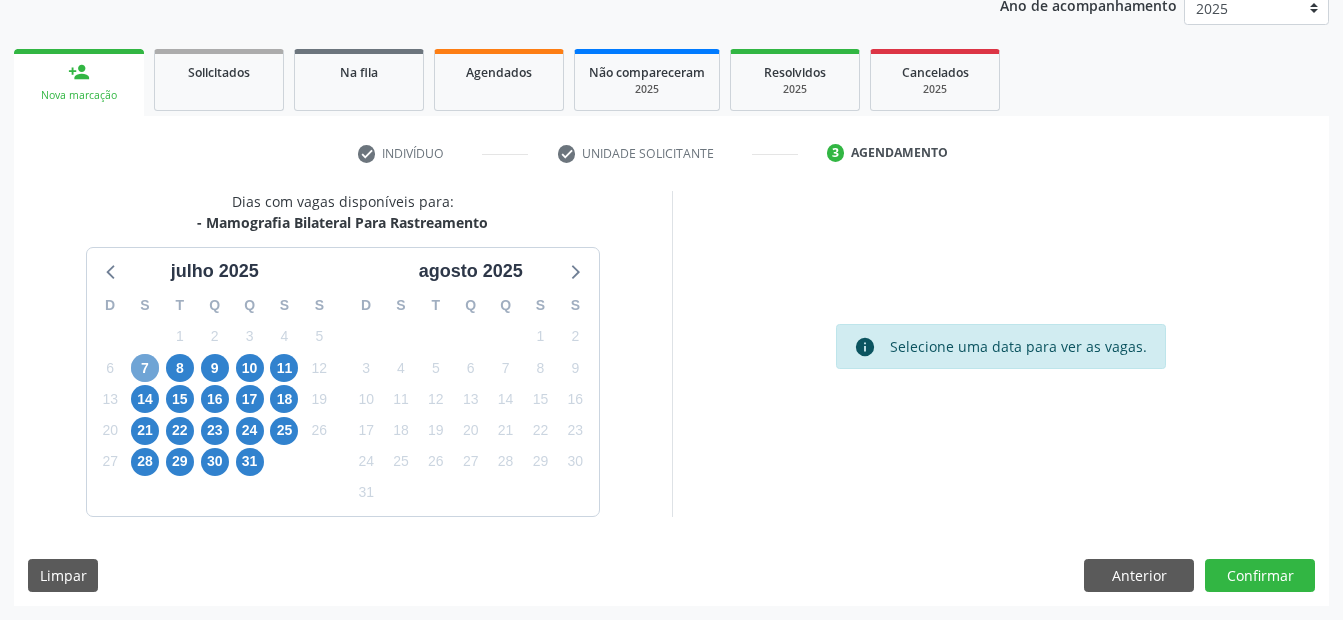 click on "7" at bounding box center (145, 368) 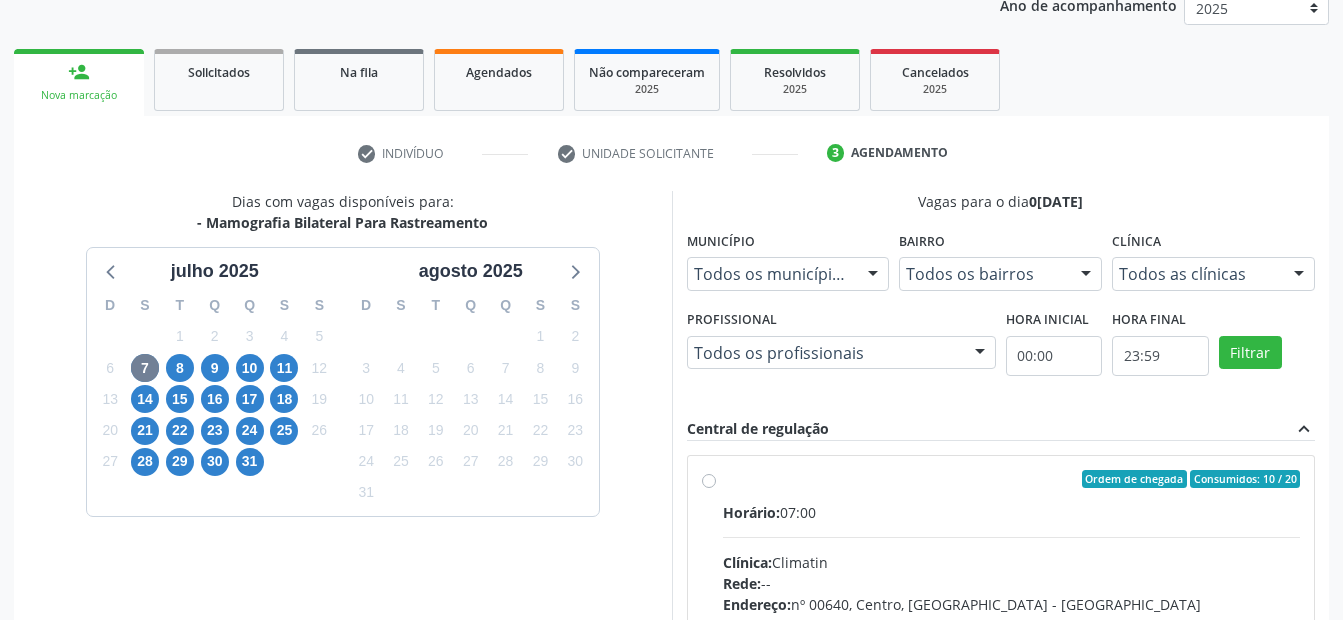 click on "Ordem de chegada
Consumidos: 10 / 20
Horário:   07:00
Clínica:  Climatin
Rede:
--
Endereço:   nº 00640, Centro, Serra Talhada - PE
Telefone:   (81) 38311133
Profissional:
Ana Carolina Barboza de Andrada Melo Lyra
Informações adicionais sobre o atendimento
Idade de atendimento:
de 0 a 120 anos
Gênero(s) atendido(s):
Masculino e Feminino
Informações adicionais:
--" at bounding box center [1001, 623] 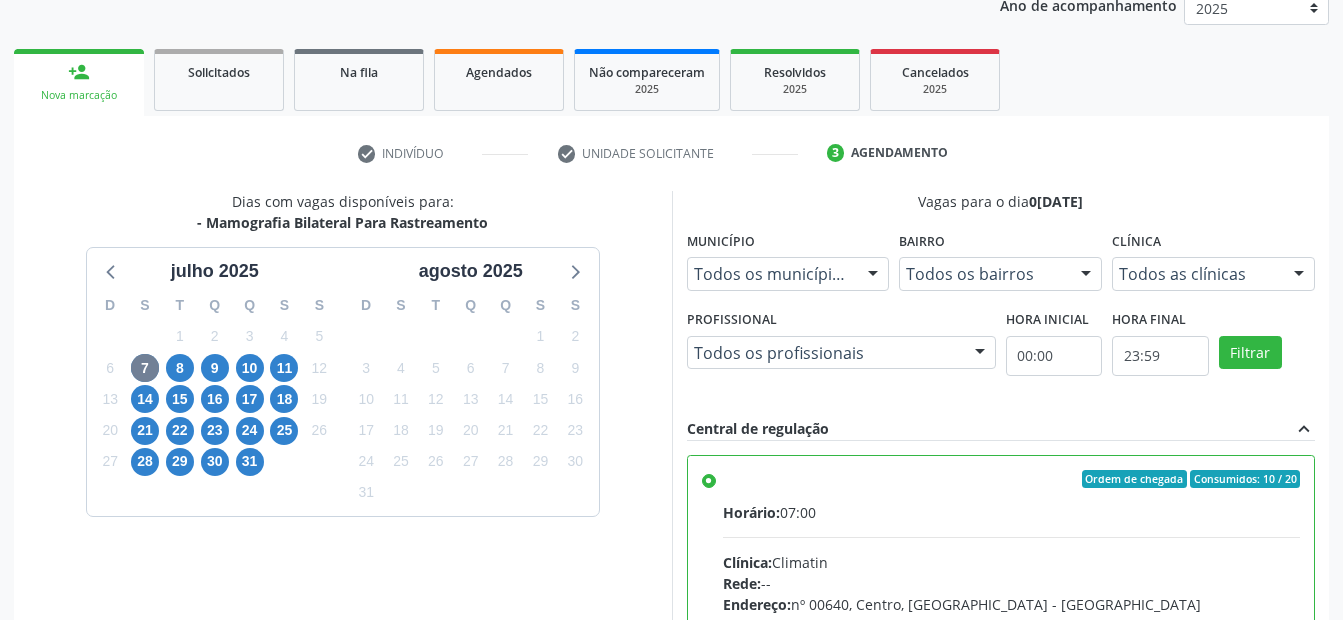 scroll, scrollTop: 575, scrollLeft: 0, axis: vertical 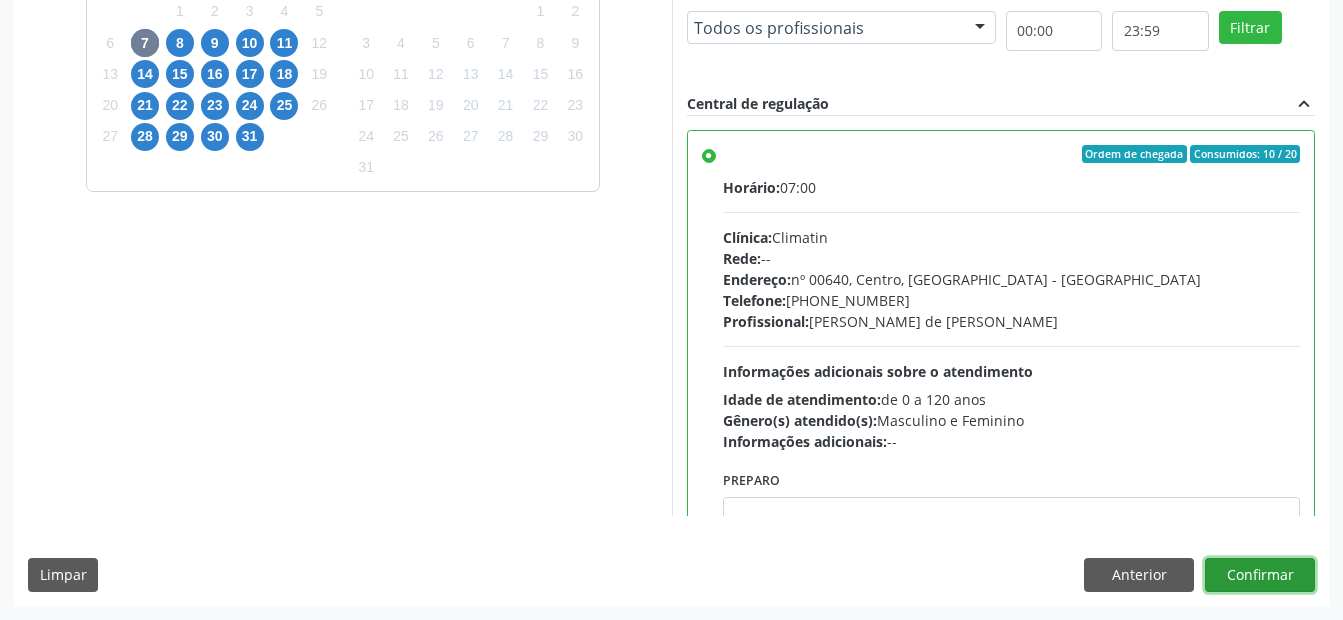click on "Confirmar" at bounding box center [1260, 575] 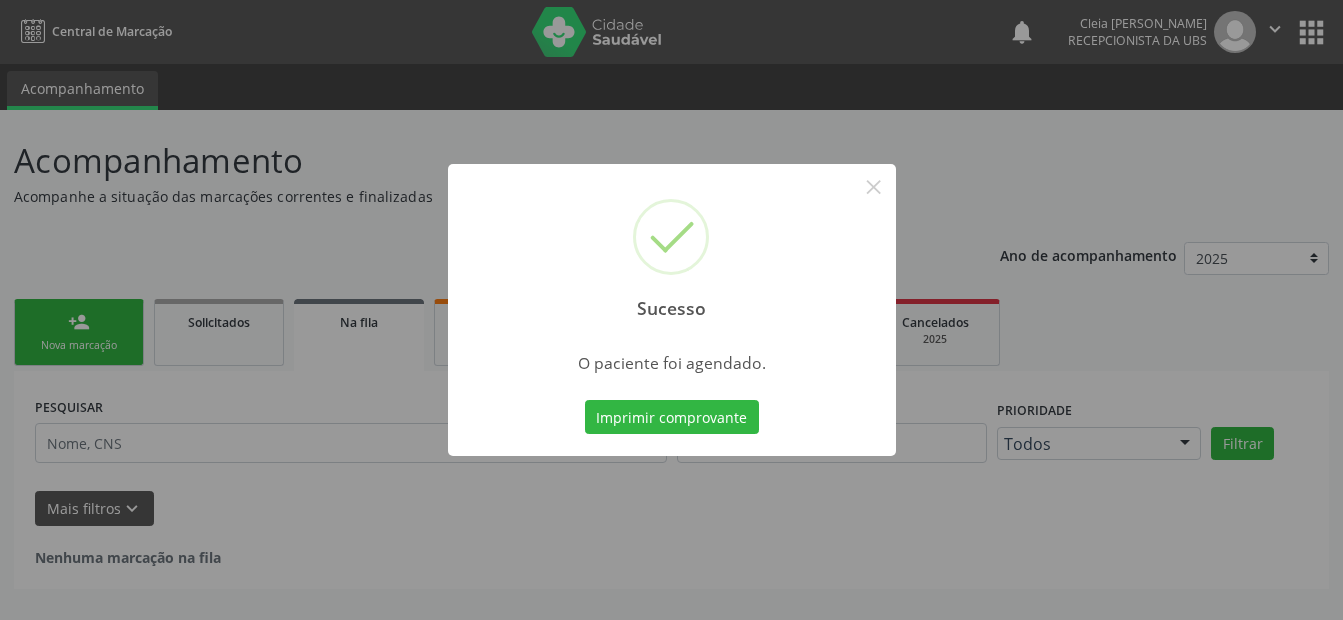 scroll, scrollTop: 0, scrollLeft: 0, axis: both 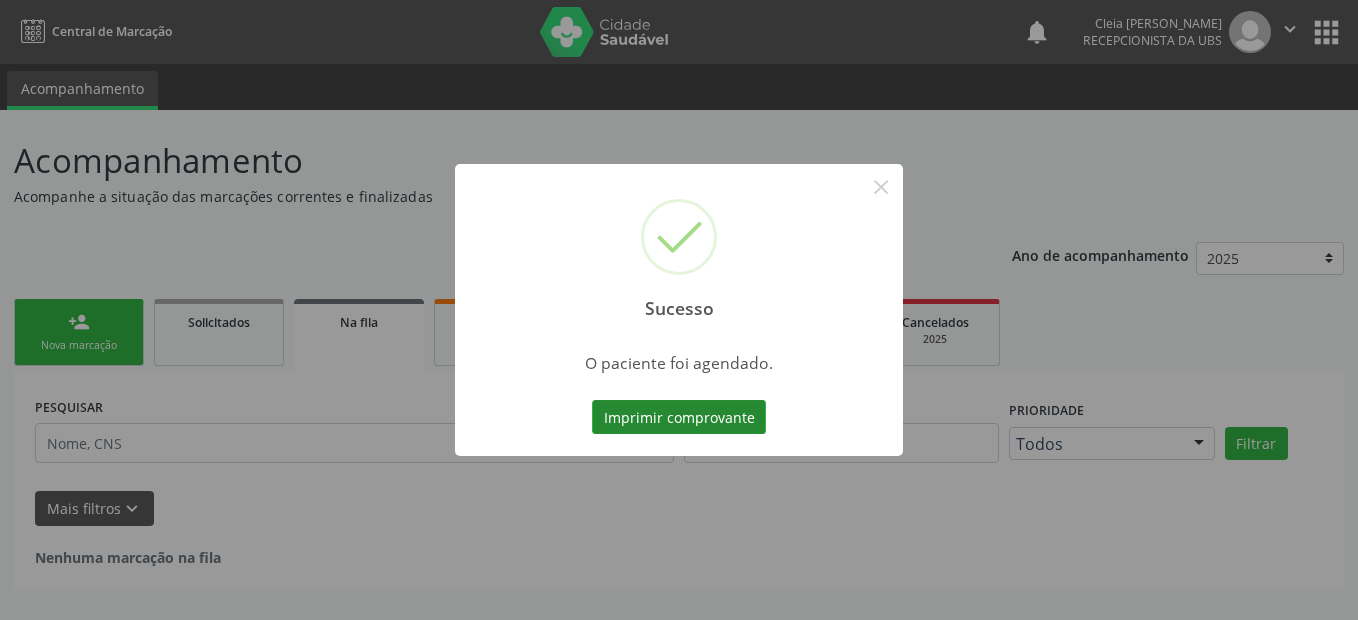 click on "Imprimir comprovante" at bounding box center [679, 417] 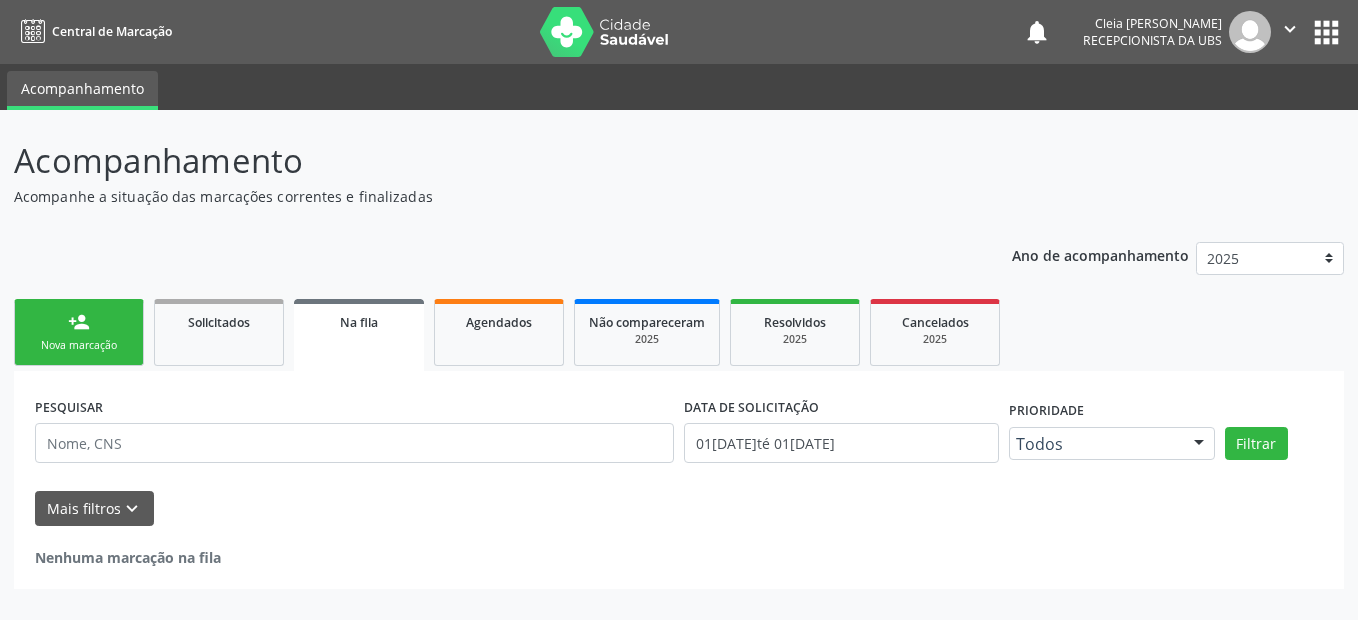 click on "person_add" at bounding box center (79, 322) 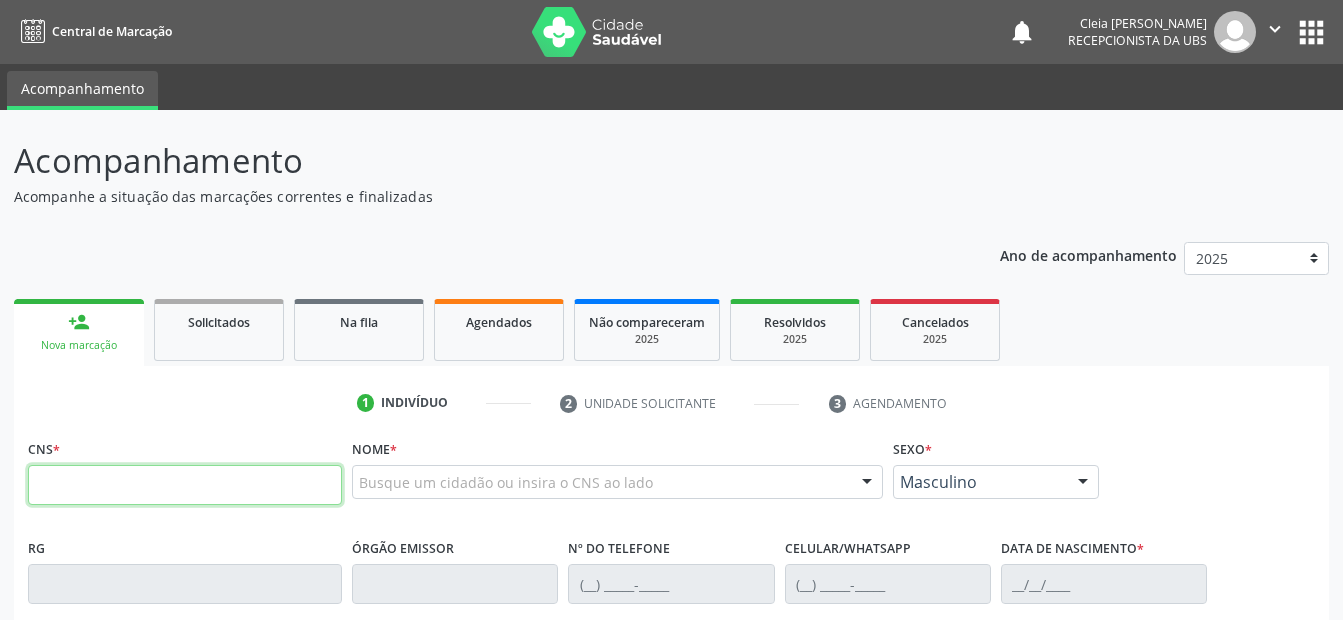 click at bounding box center (185, 485) 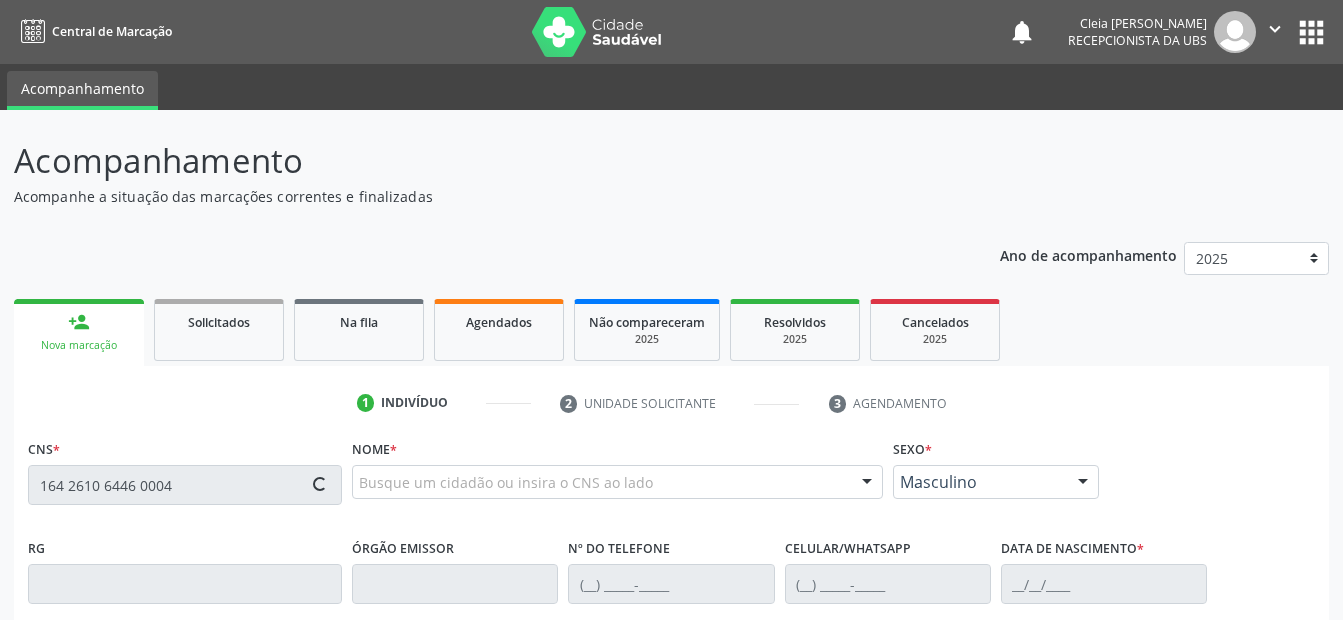 type on "164 2610 6446 0004" 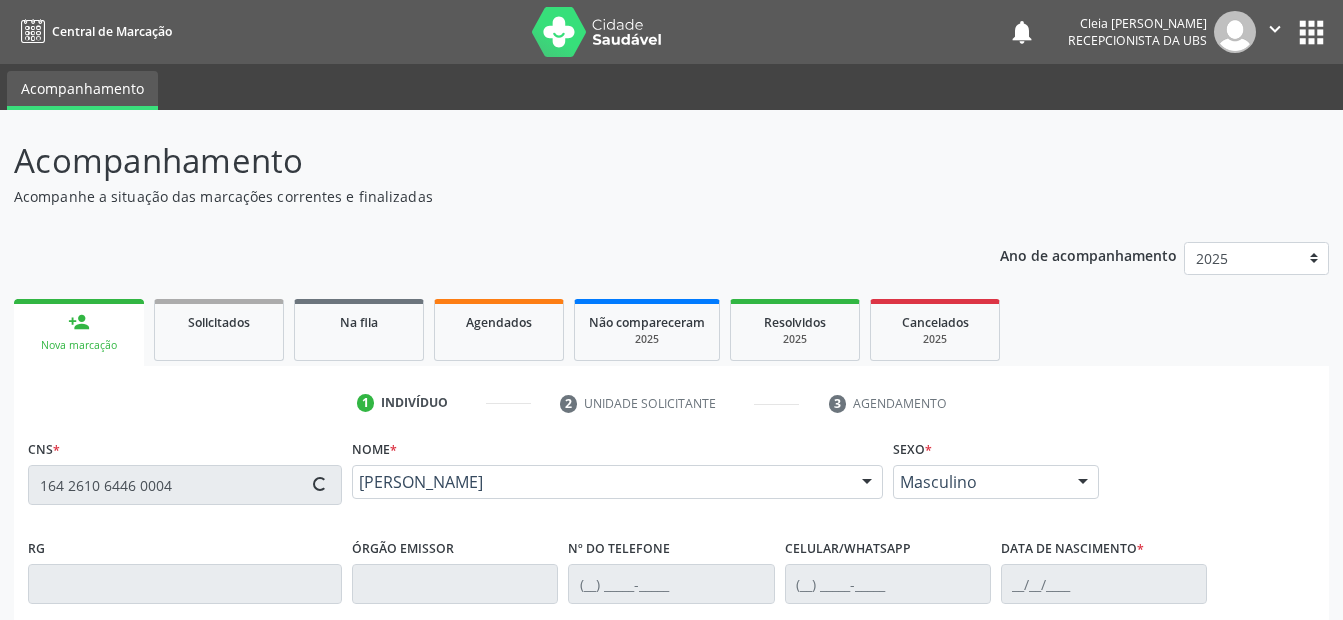type on "(87) 99617-1990" 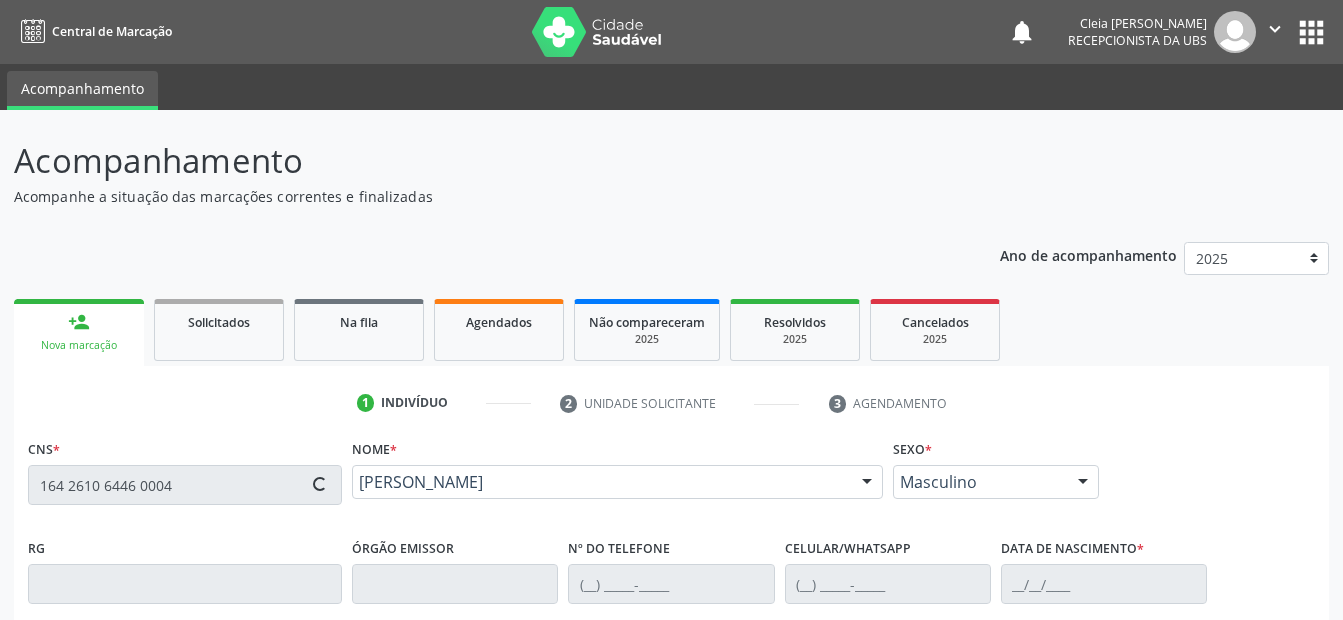 type on "15/08/1959" 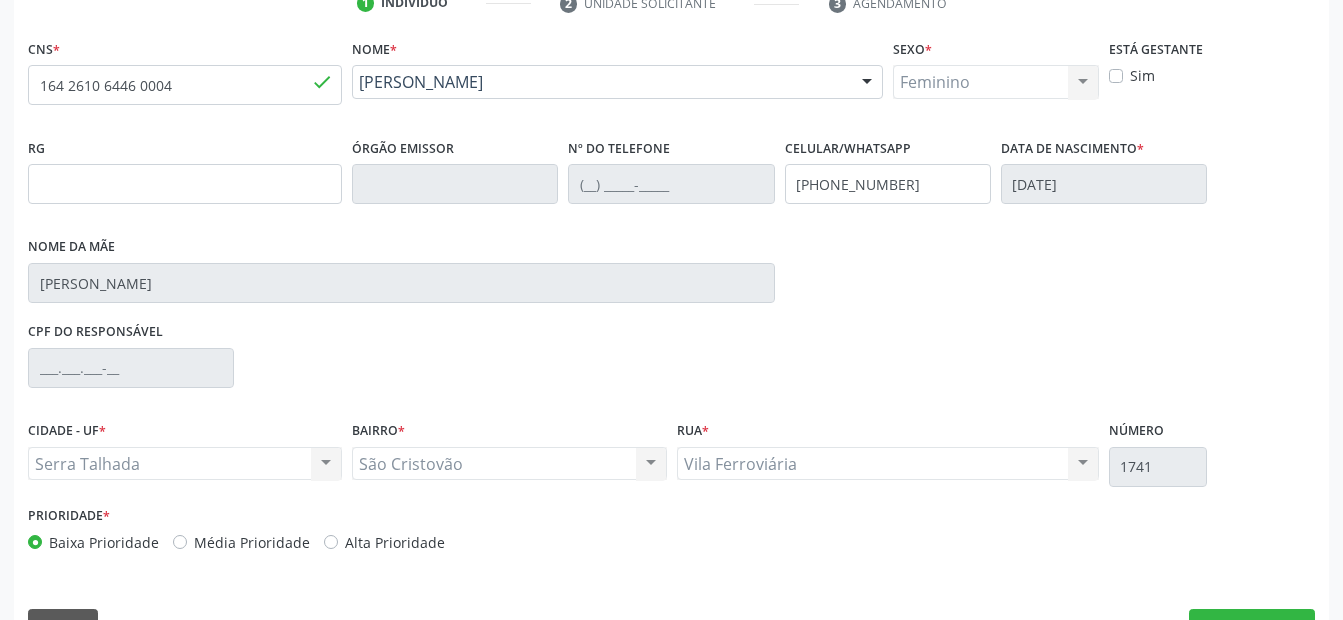 scroll, scrollTop: 450, scrollLeft: 0, axis: vertical 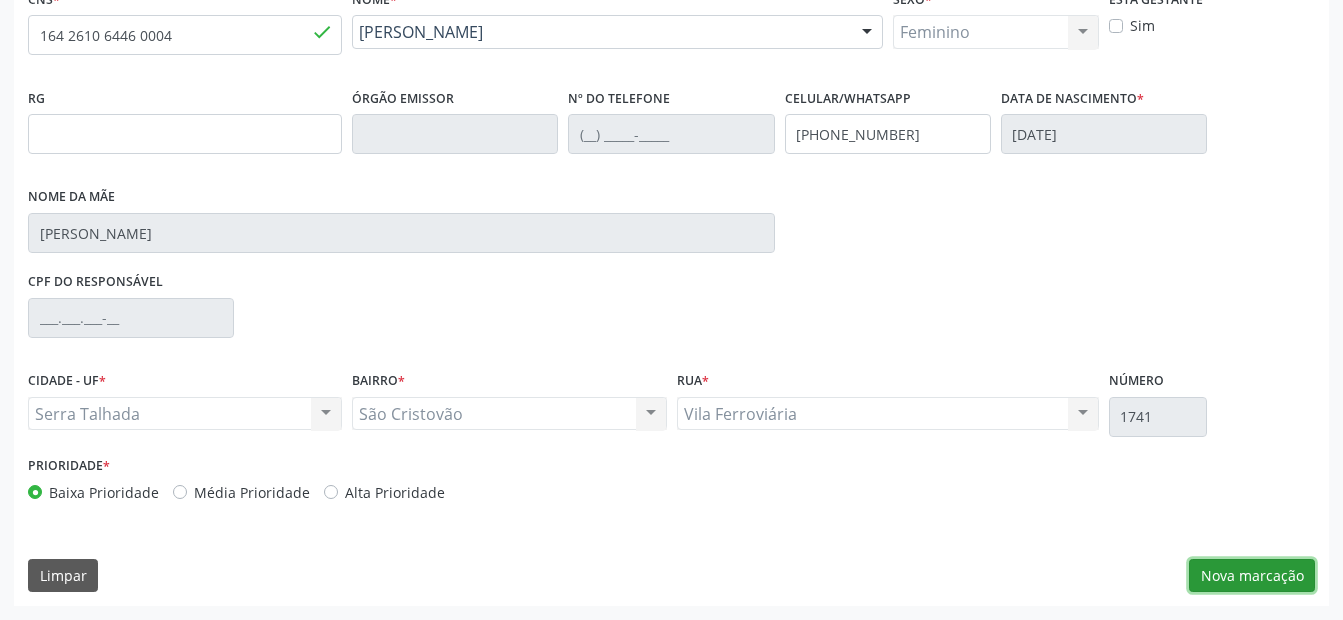 click on "Nova marcação" at bounding box center [1252, 576] 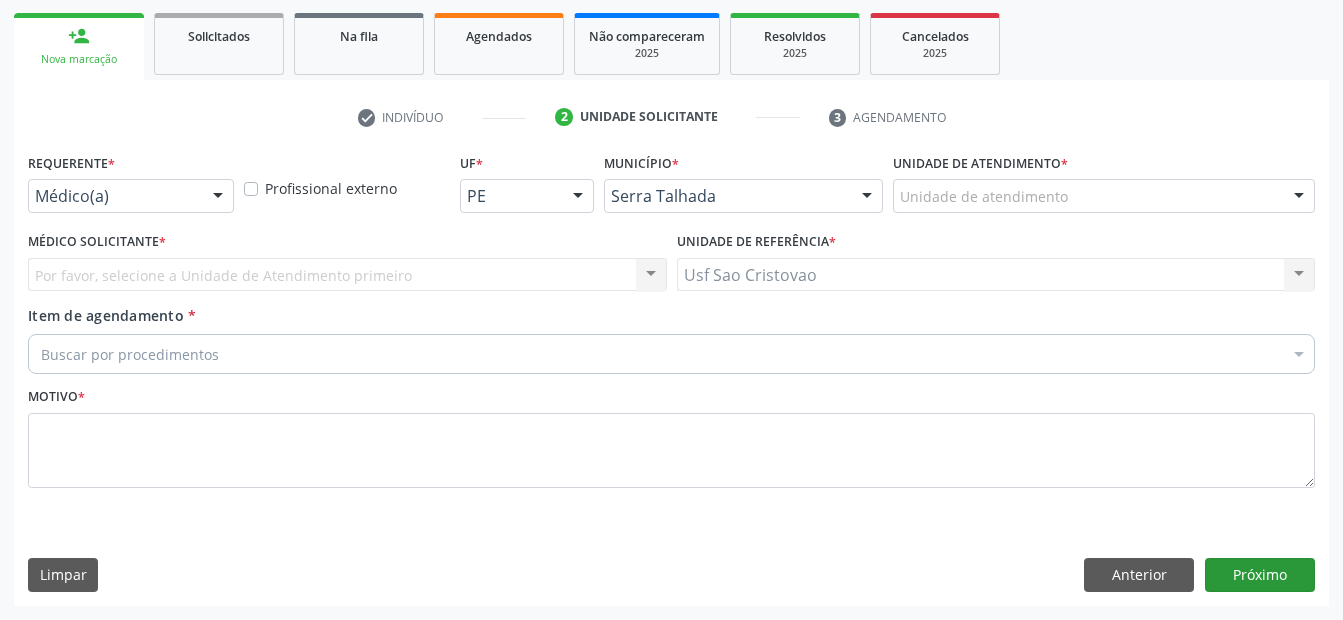scroll, scrollTop: 286, scrollLeft: 0, axis: vertical 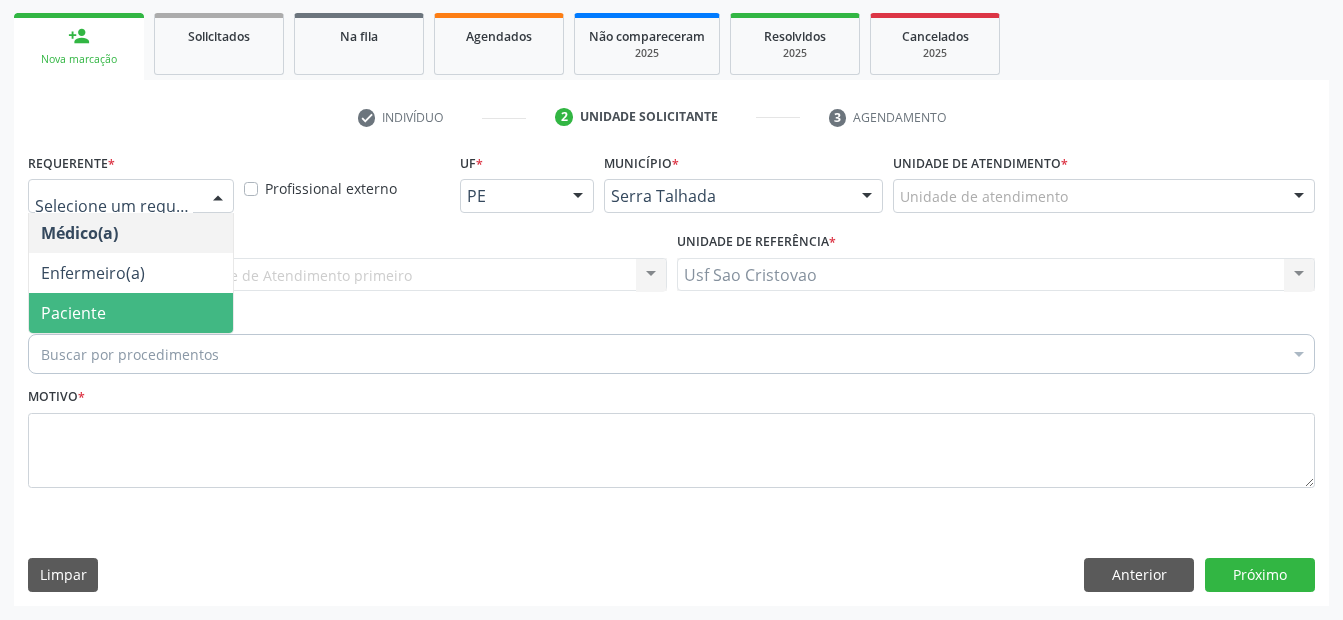 click on "Paciente" at bounding box center (131, 313) 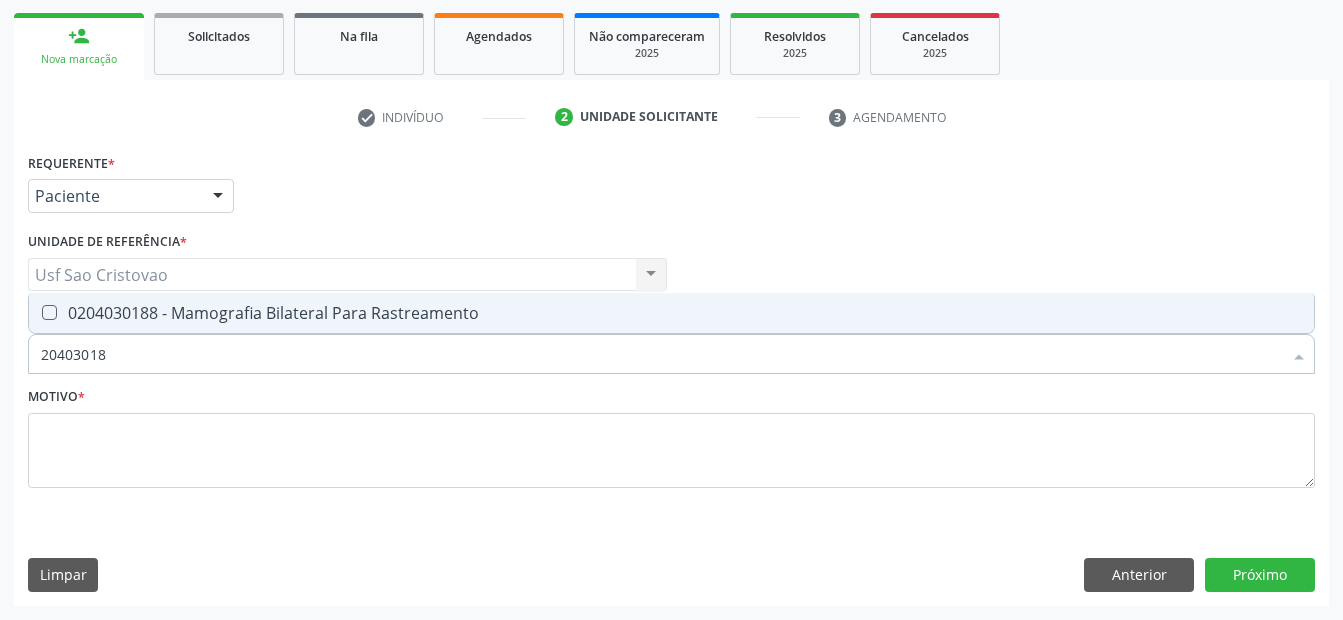 type on "204030188" 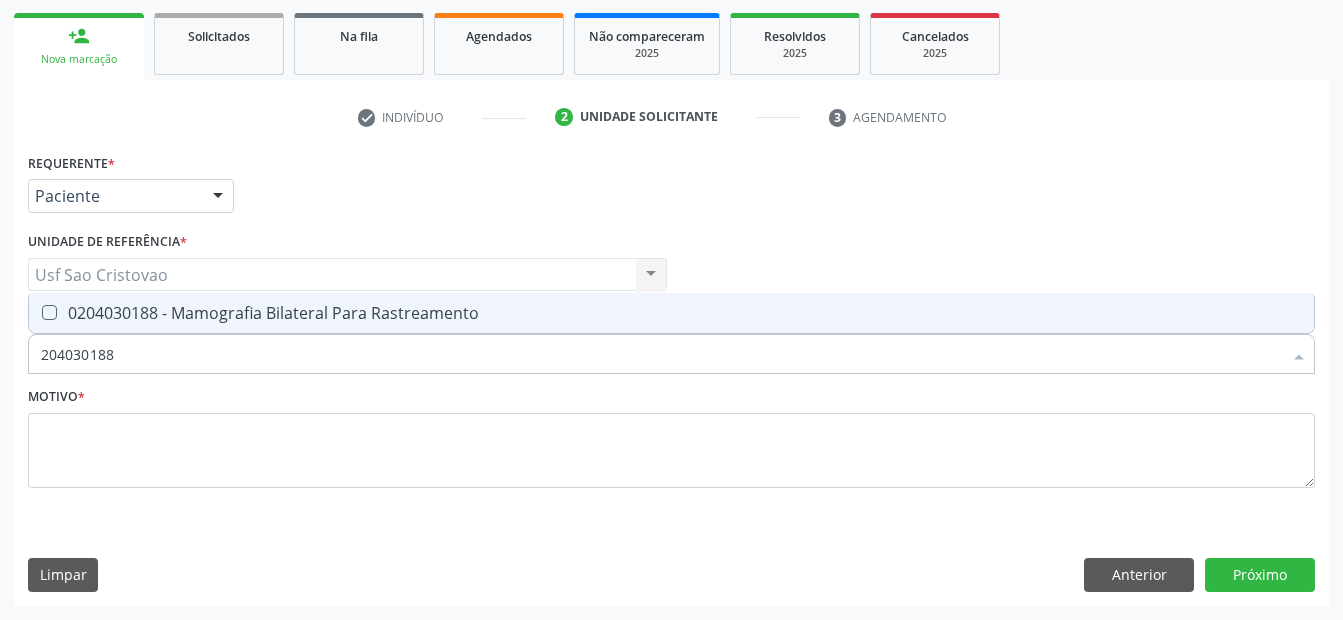 click at bounding box center [49, 312] 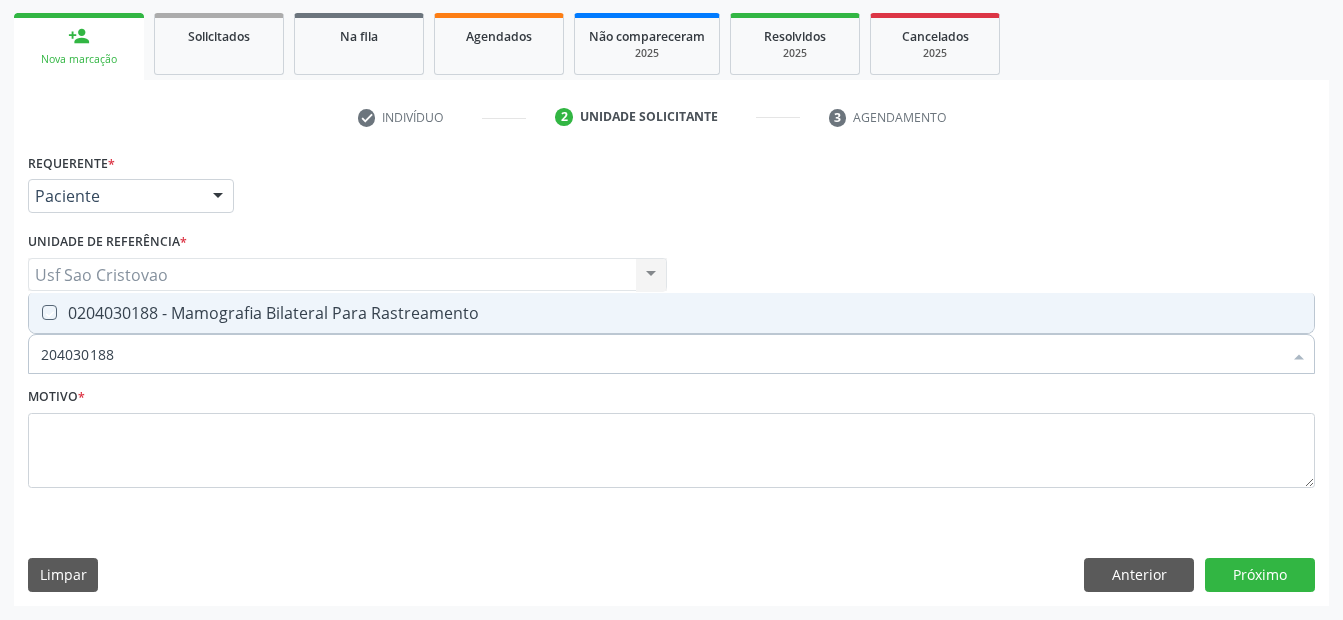 click at bounding box center (35, 312) 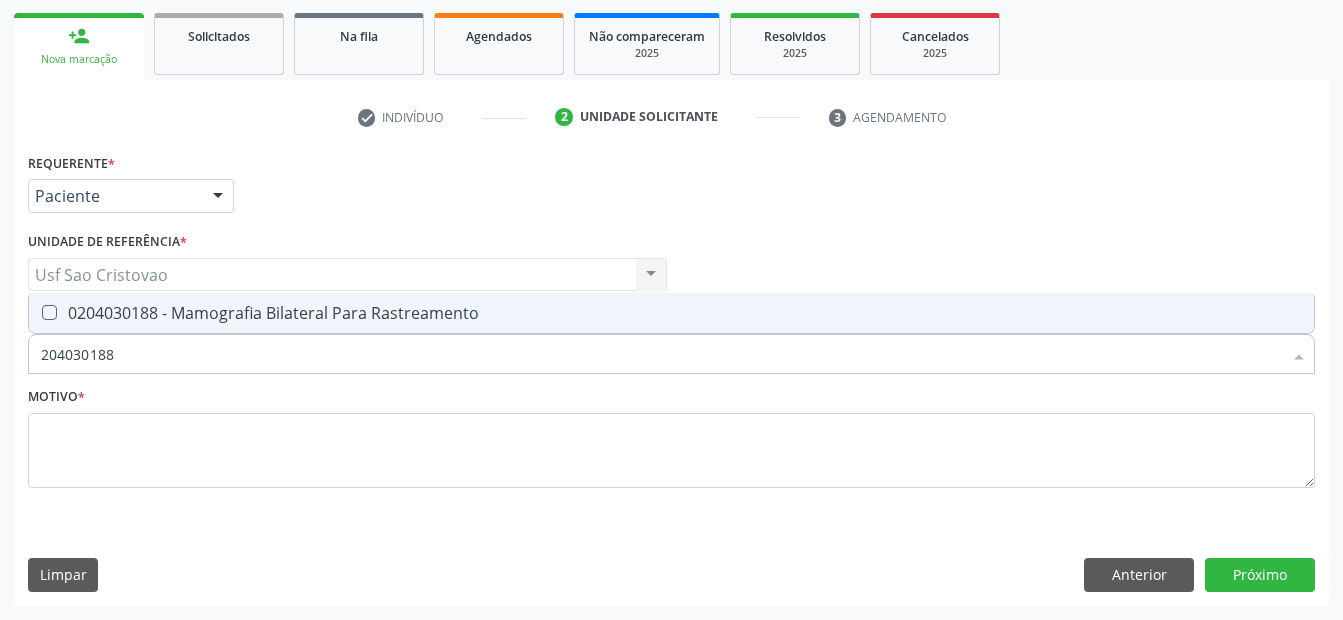 checkbox on "true" 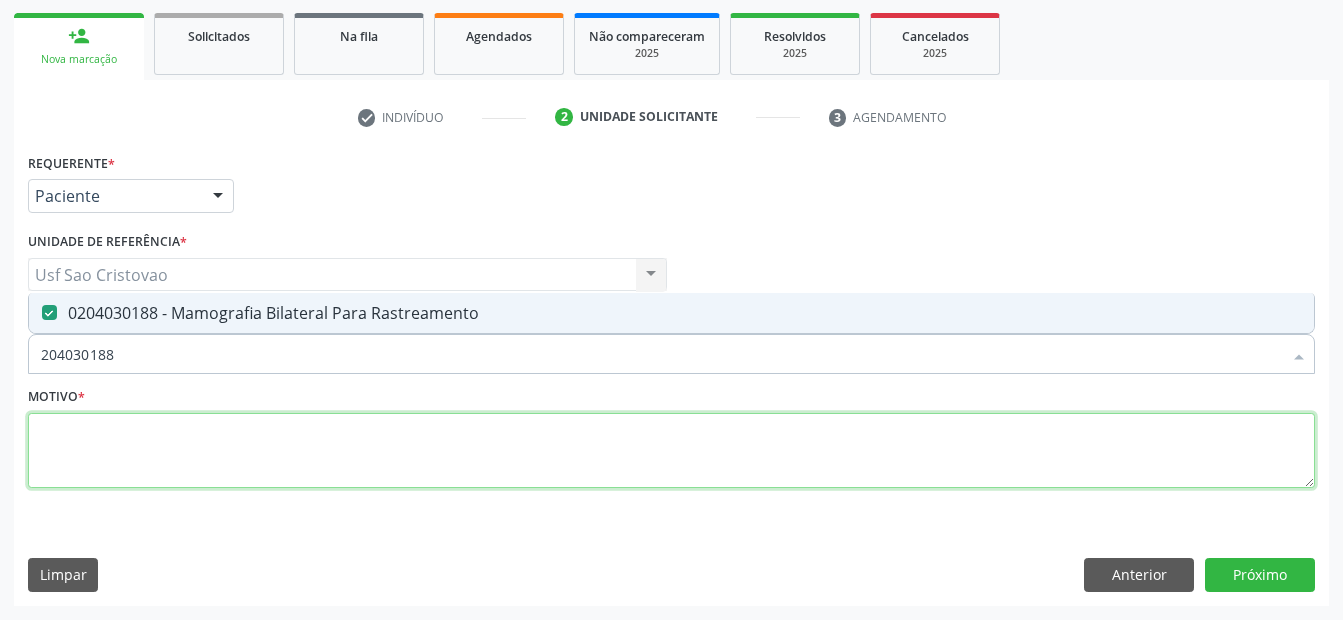 click at bounding box center [671, 451] 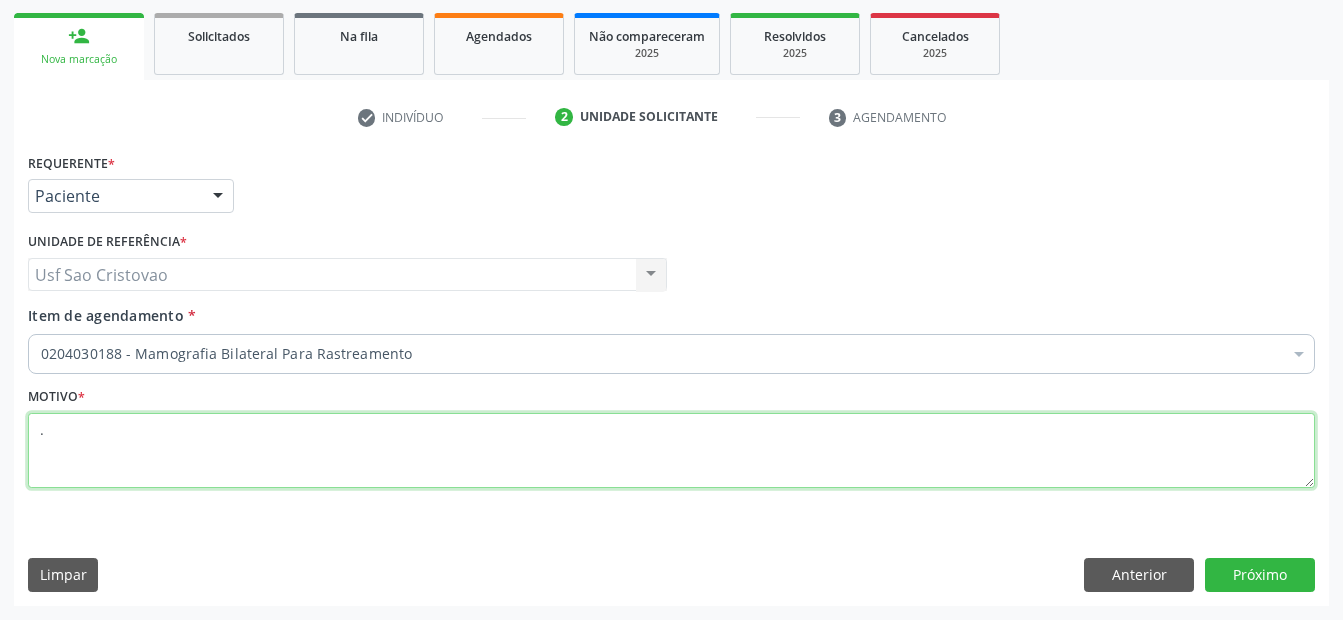 type on "." 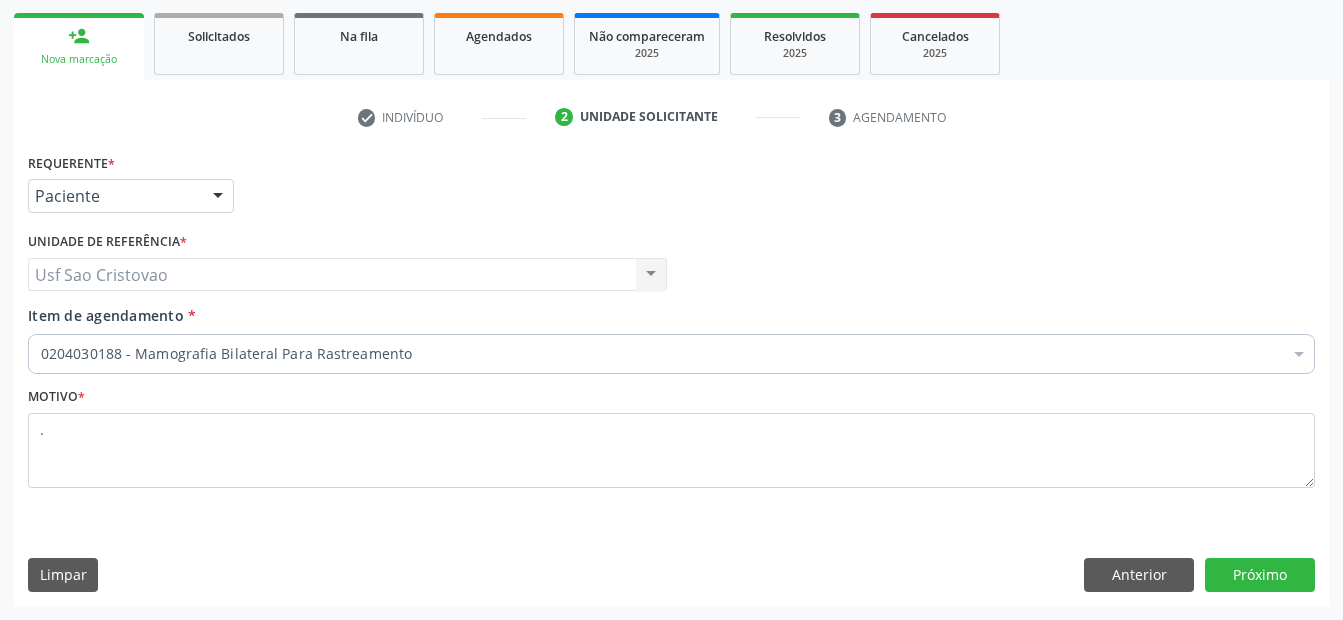 click on "Limpar
Anterior
Próximo" at bounding box center (671, 575) 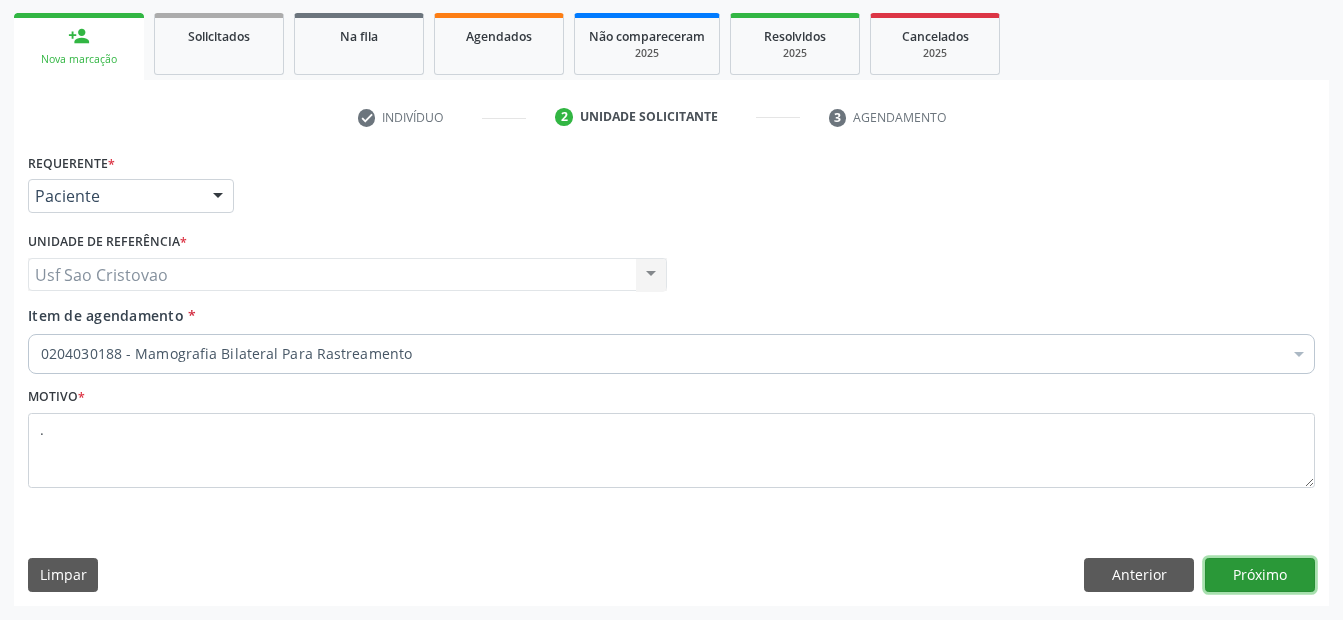 click on "Próximo" at bounding box center (1260, 575) 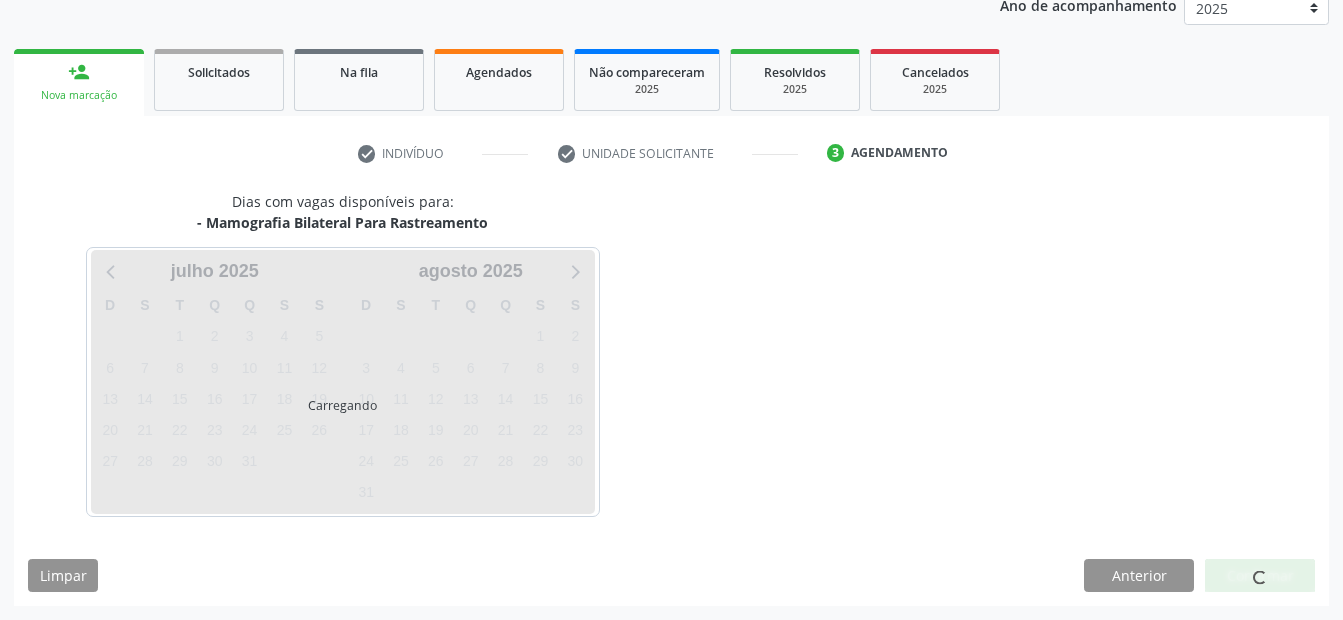 scroll, scrollTop: 250, scrollLeft: 0, axis: vertical 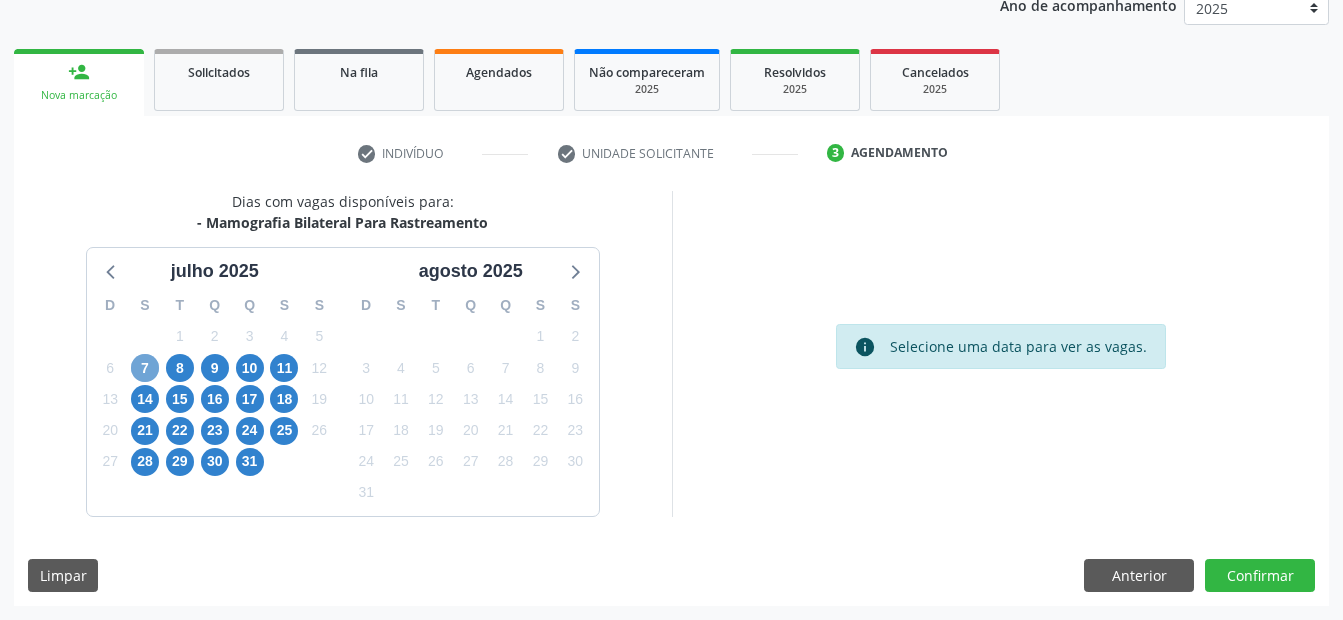 click on "7" at bounding box center [145, 368] 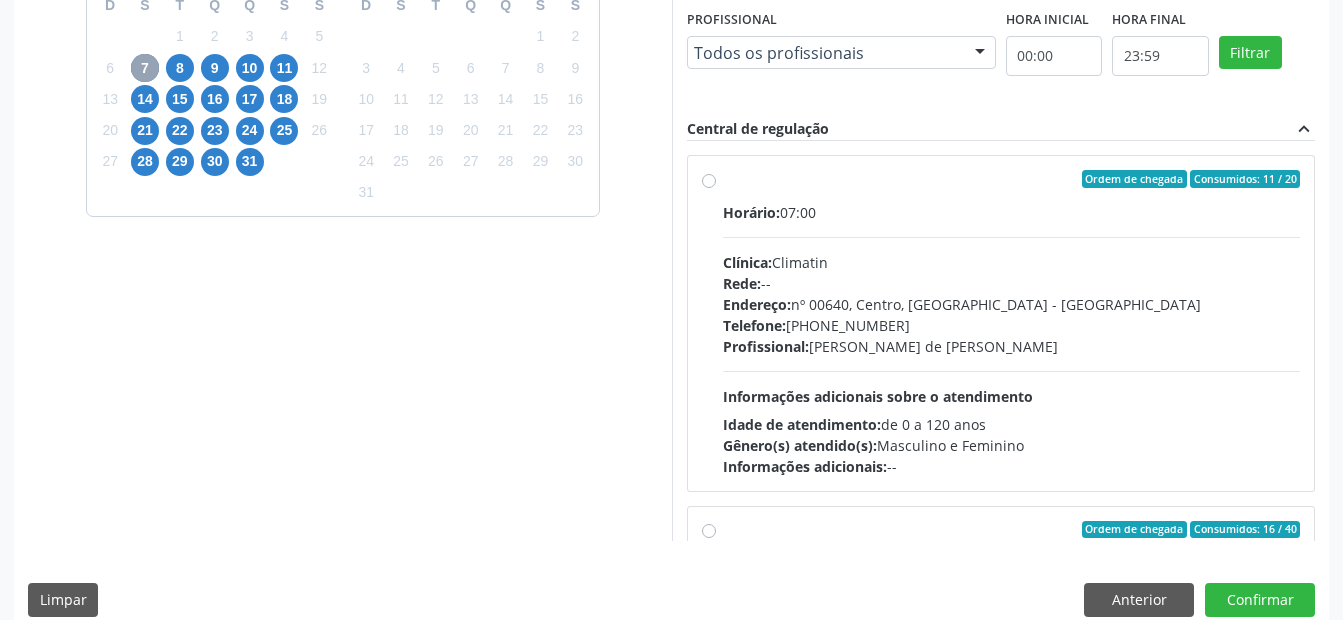 scroll, scrollTop: 575, scrollLeft: 0, axis: vertical 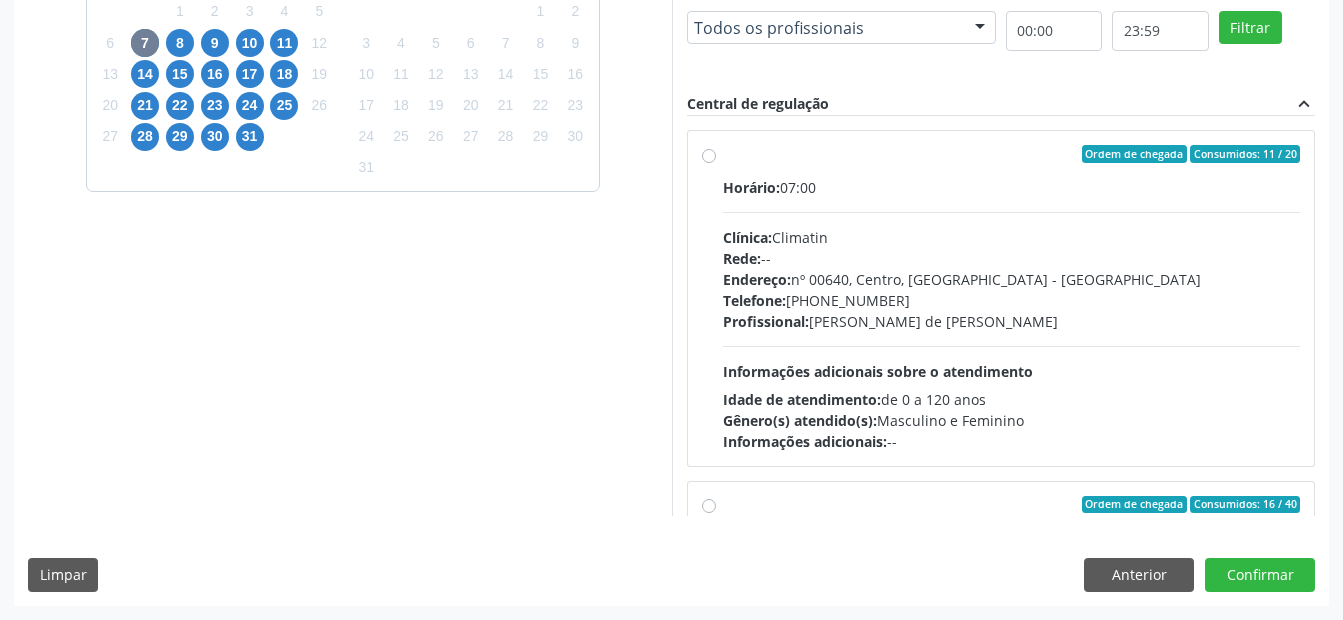 click on "Ordem de chegada
Consumidos: 11 / 20
Horário:   07:00
Clínica:  Climatin
Rede:
--
Endereço:   nº 00640, Centro, Serra Talhada - PE
Telefone:   (81) 38311133
Profissional:
Ana Carolina Barboza de Andrada Melo Lyra
Informações adicionais sobre o atendimento
Idade de atendimento:
de 0 a 120 anos
Gênero(s) atendido(s):
Masculino e Feminino
Informações adicionais:
--" at bounding box center (1012, 298) 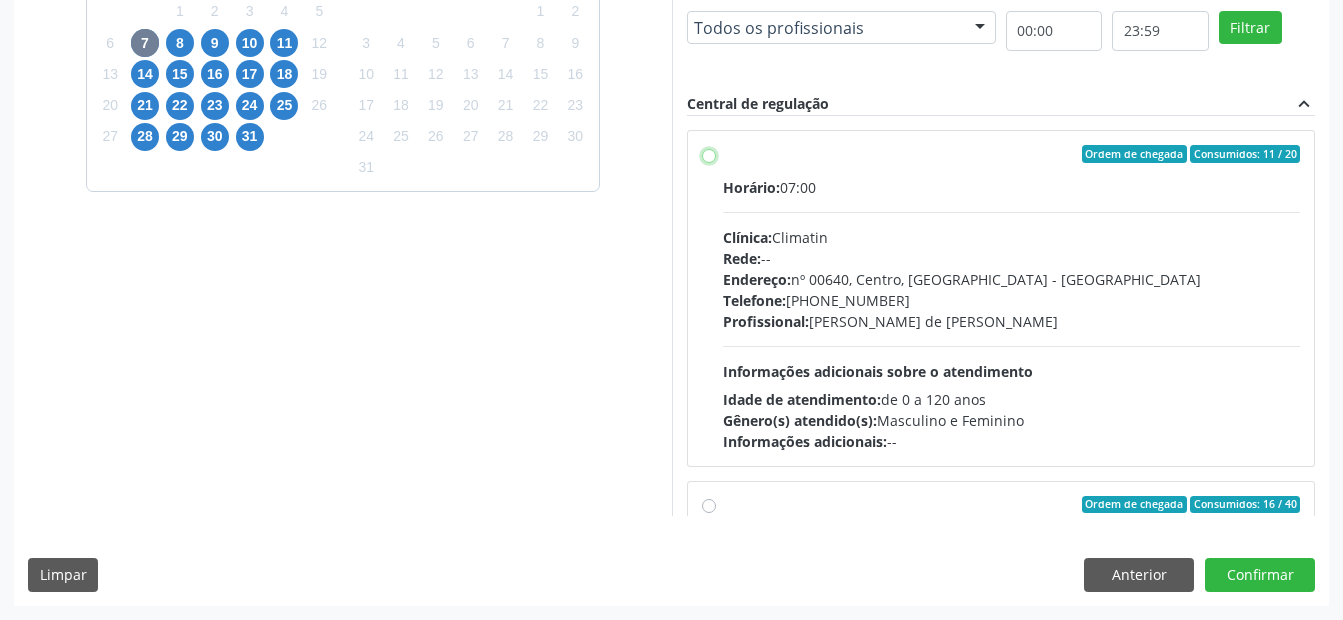 click on "Ordem de chegada
Consumidos: 11 / 20
Horário:   07:00
Clínica:  Climatin
Rede:
--
Endereço:   nº 00640, Centro, Serra Talhada - PE
Telefone:   (81) 38311133
Profissional:
Ana Carolina Barboza de Andrada Melo Lyra
Informações adicionais sobre o atendimento
Idade de atendimento:
de 0 a 120 anos
Gênero(s) atendido(s):
Masculino e Feminino
Informações adicionais:
--" at bounding box center [709, 154] 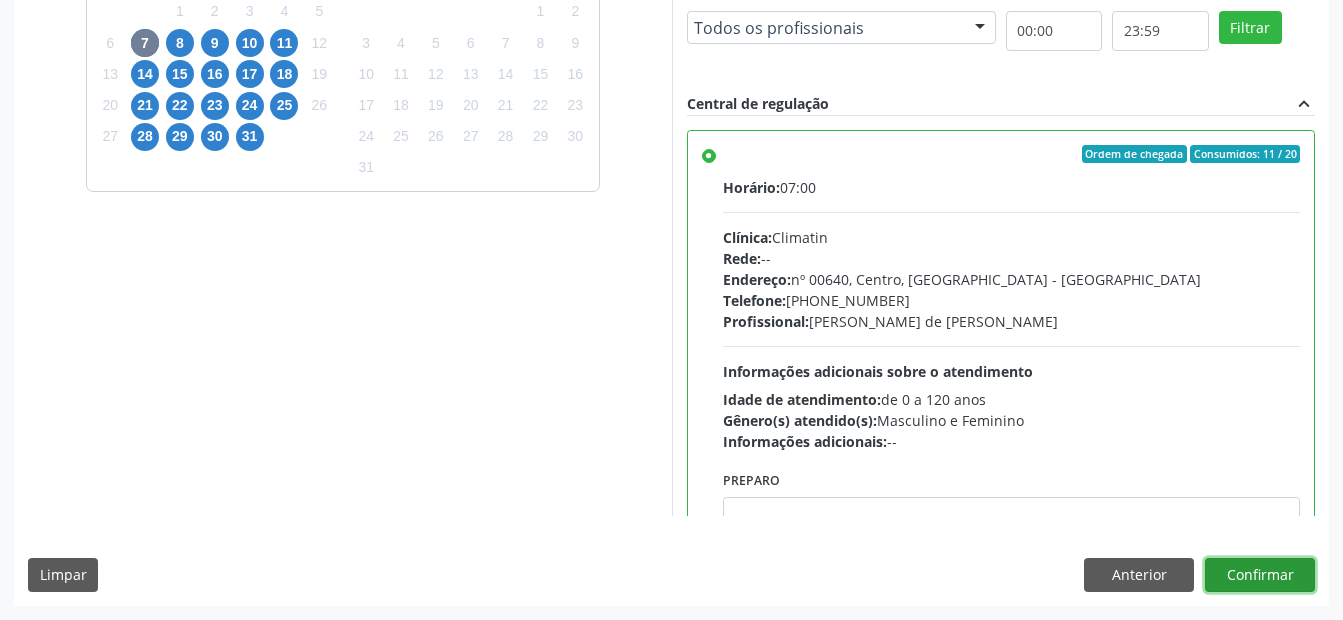 click on "Confirmar" at bounding box center [1260, 575] 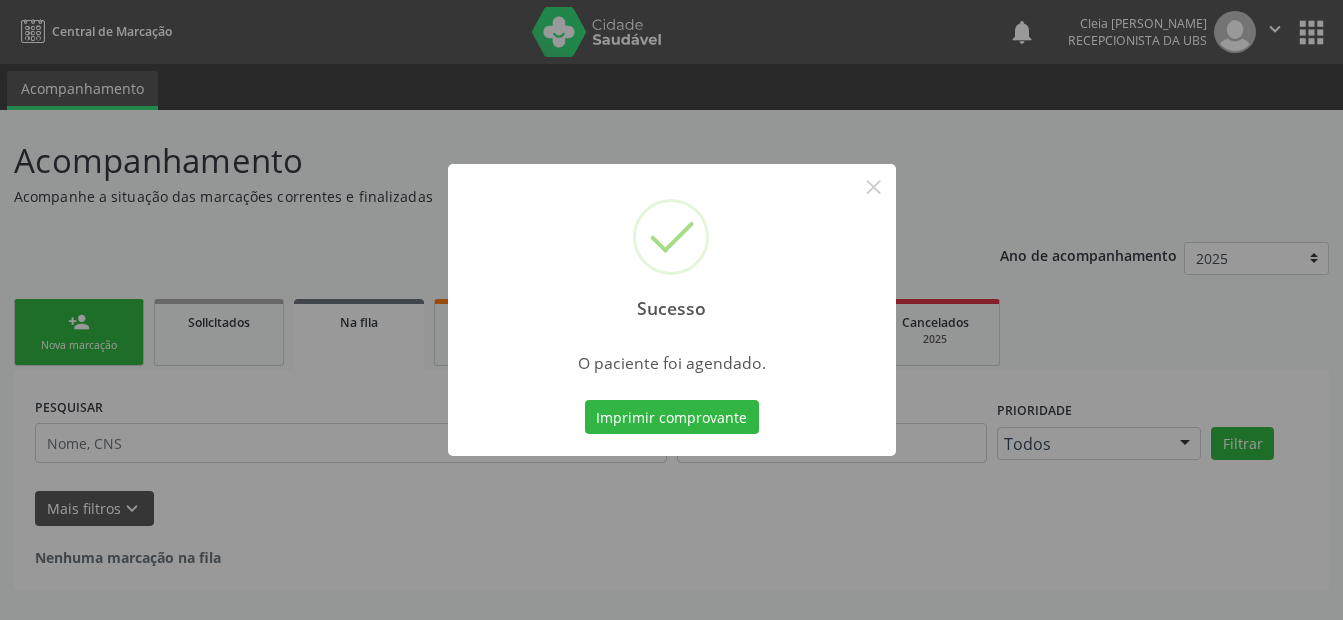 scroll, scrollTop: 0, scrollLeft: 0, axis: both 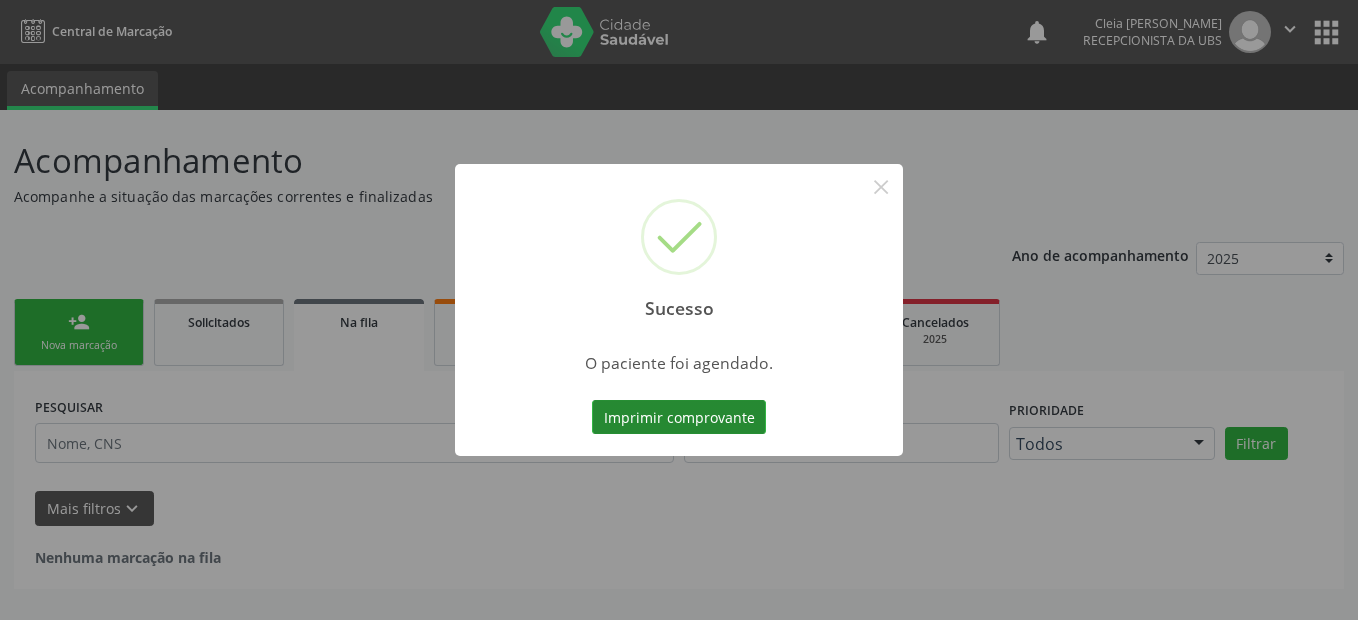 click on "Imprimir comprovante" at bounding box center [679, 417] 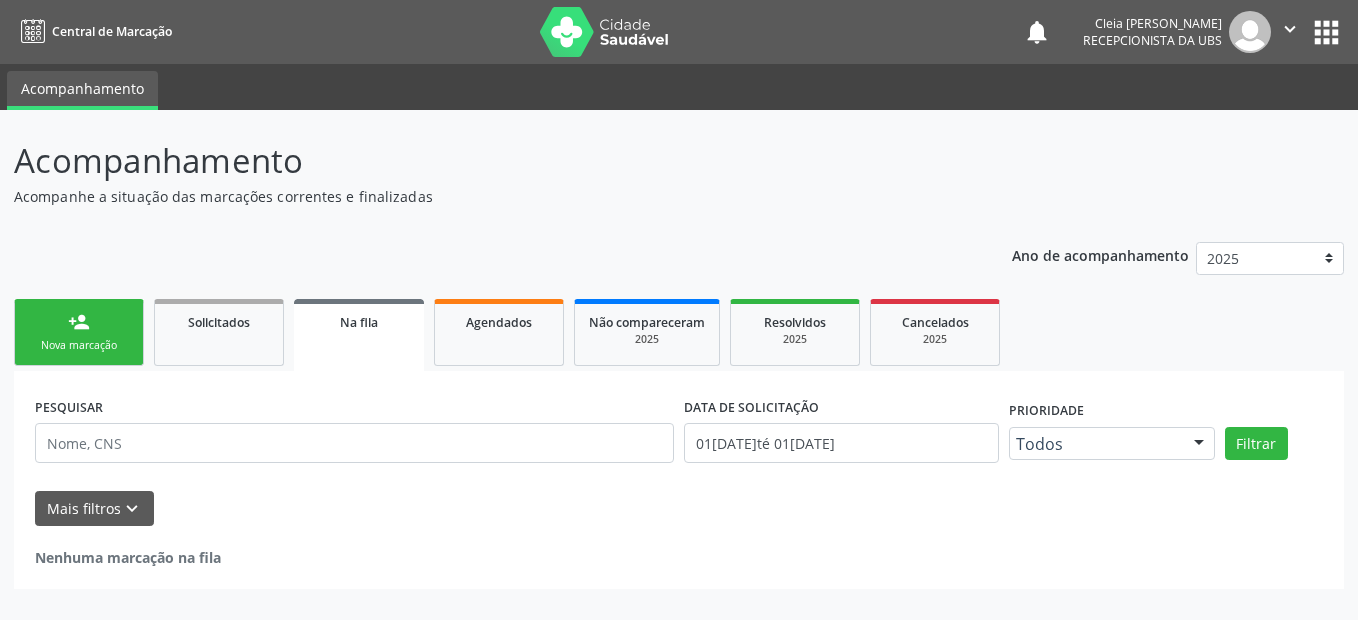 click on "Nova marcação" at bounding box center (79, 345) 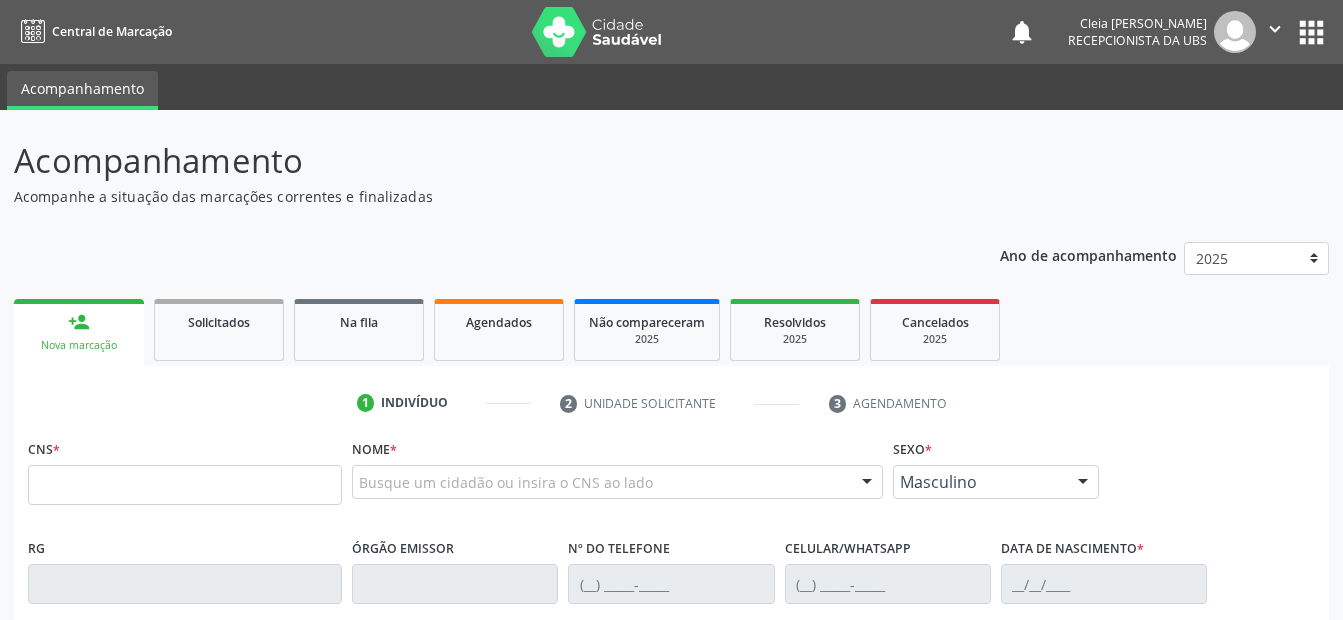 scroll, scrollTop: 100, scrollLeft: 0, axis: vertical 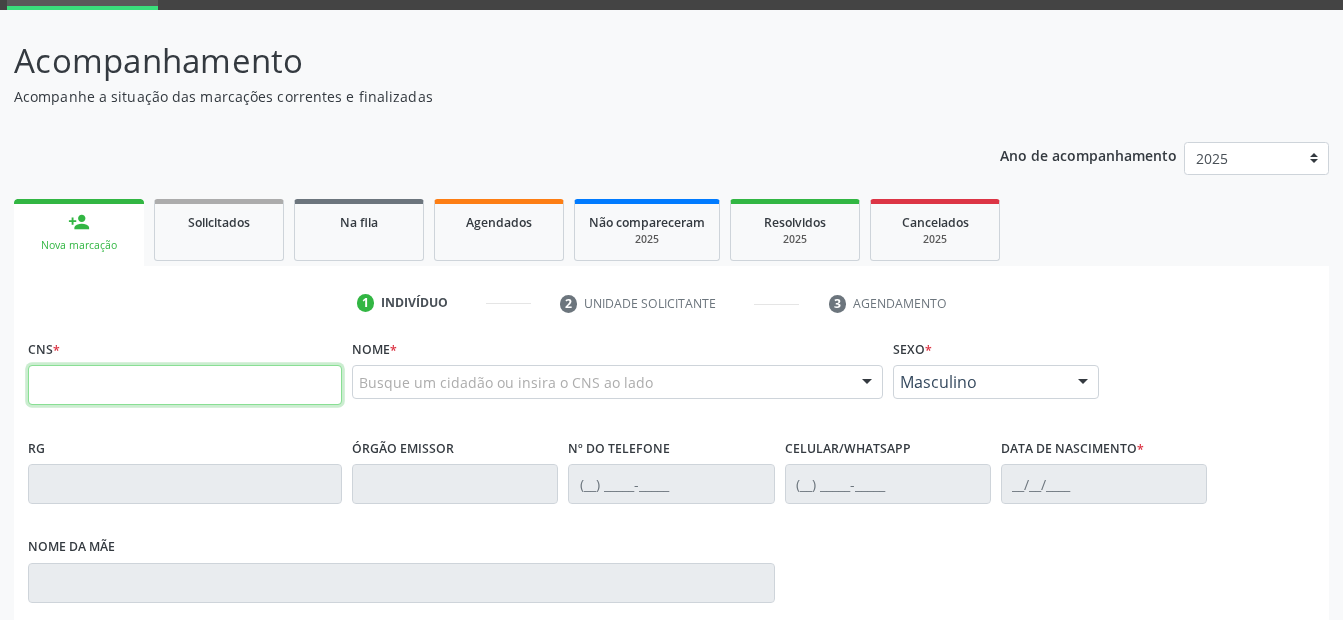 click at bounding box center [185, 385] 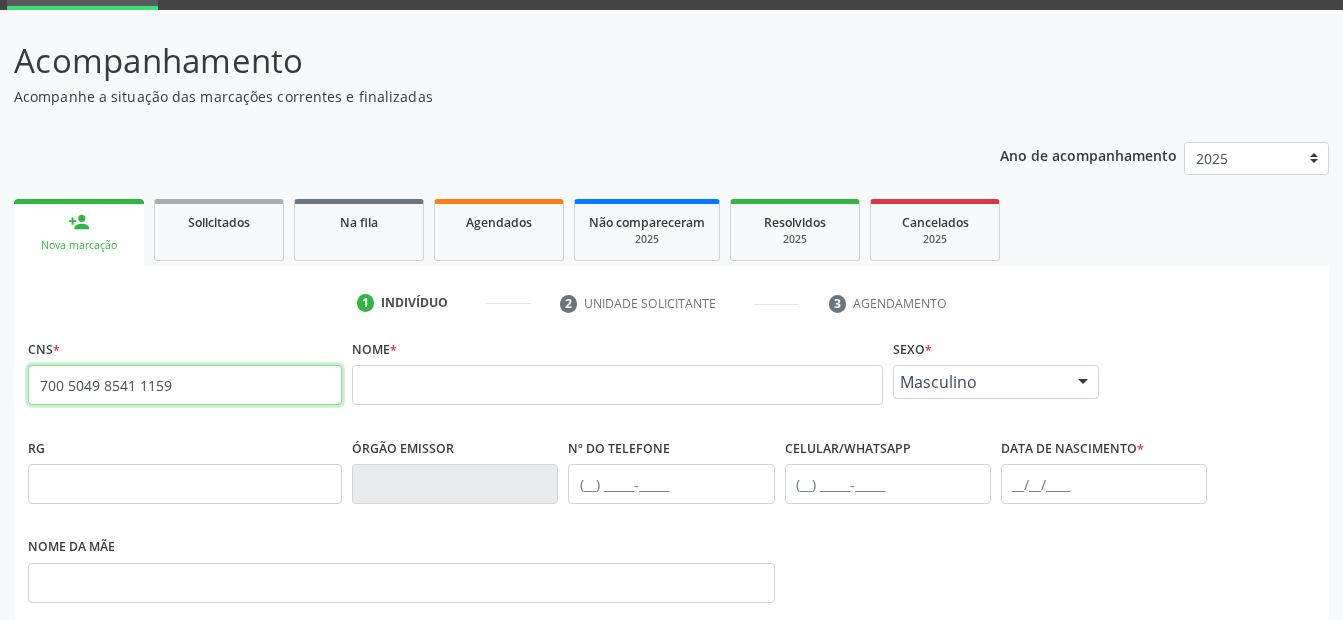 click on "700 5049 8541 1159" at bounding box center [185, 385] 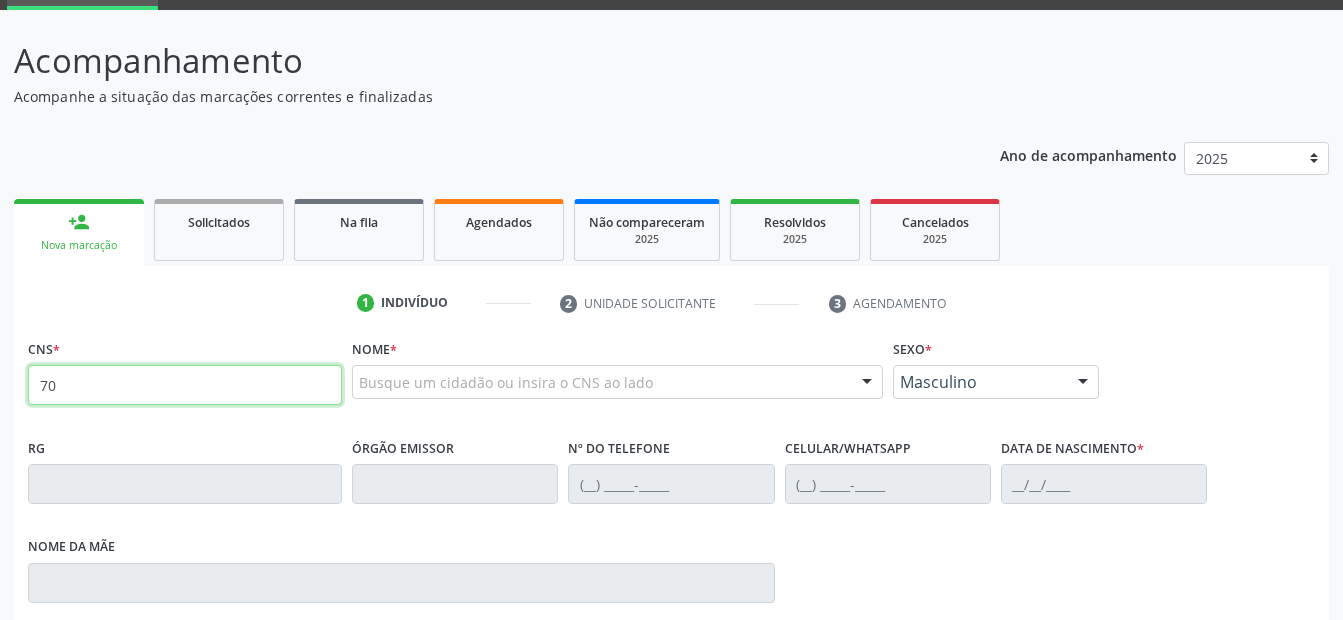 type on "7" 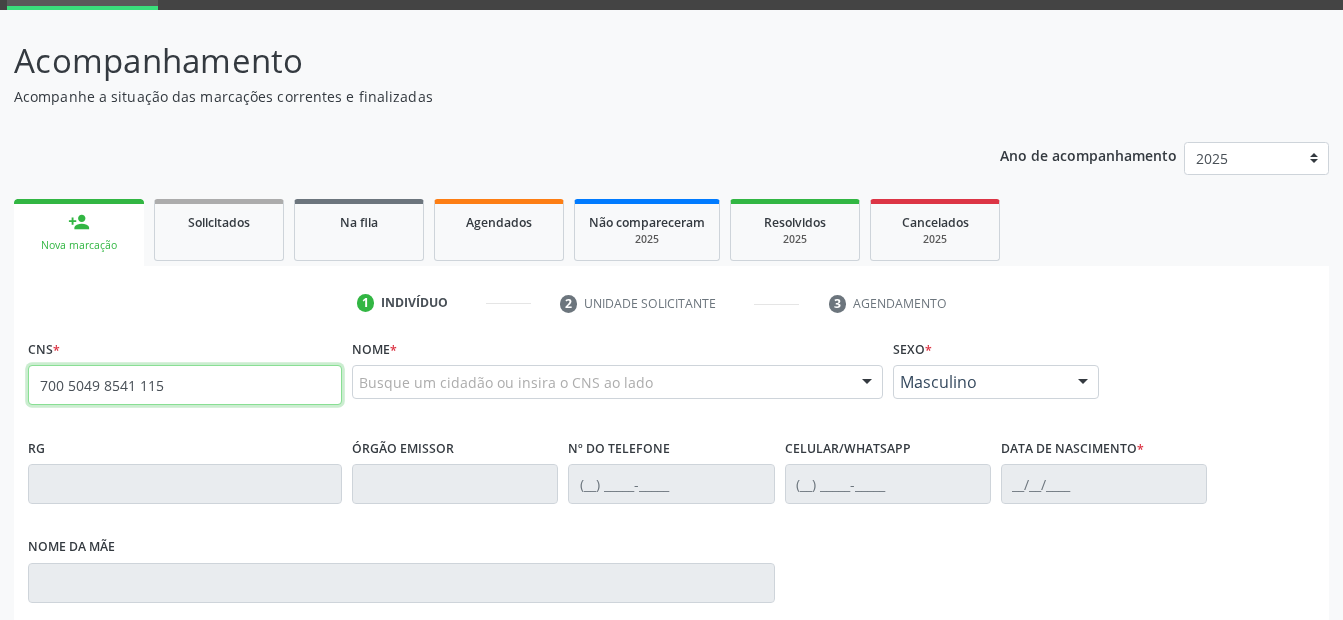 type on "700 5049 8541 1159" 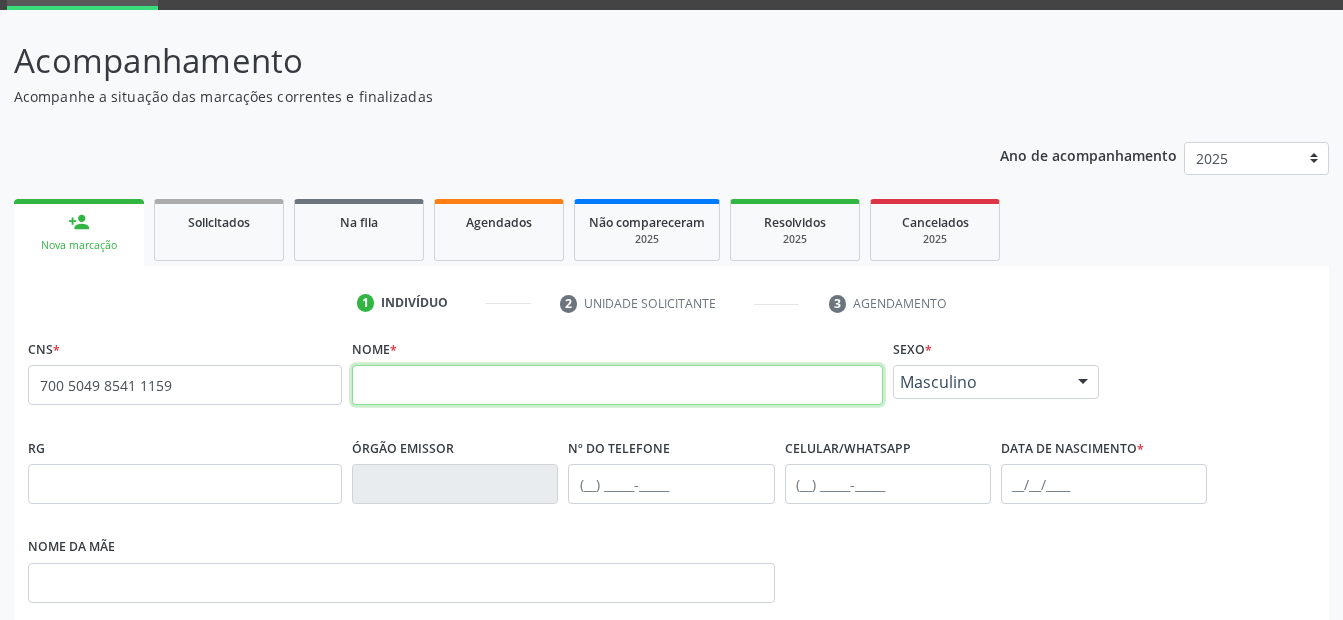 click at bounding box center [617, 385] 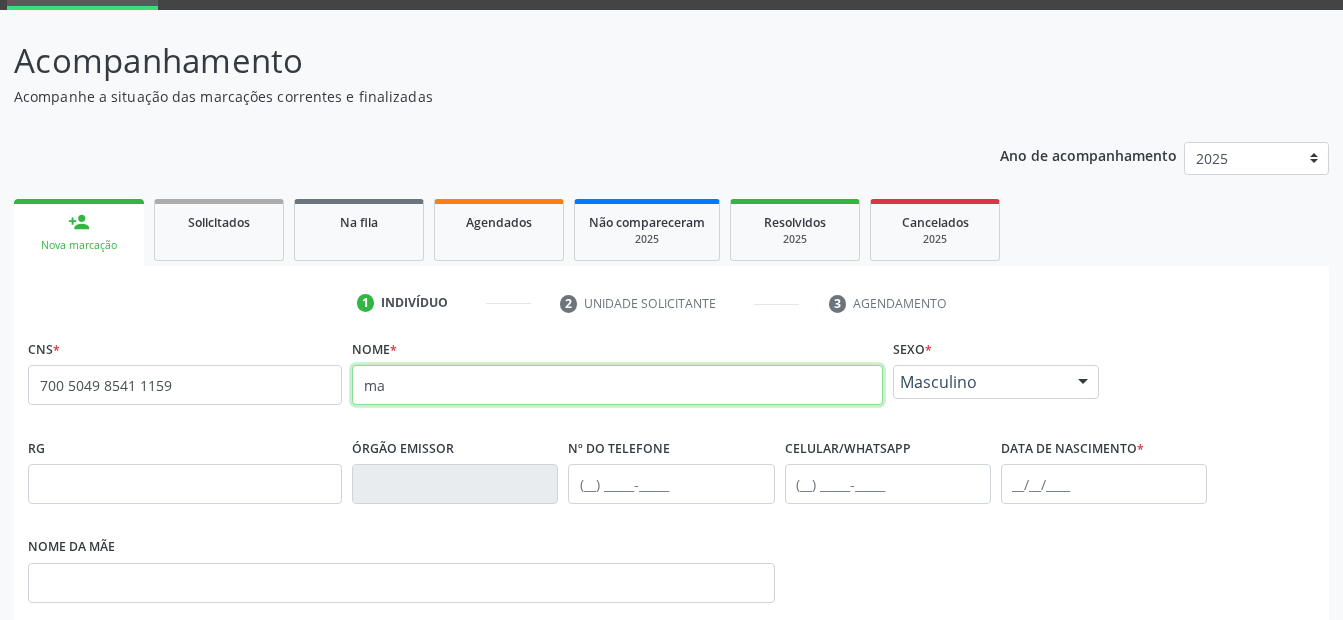 type on "m" 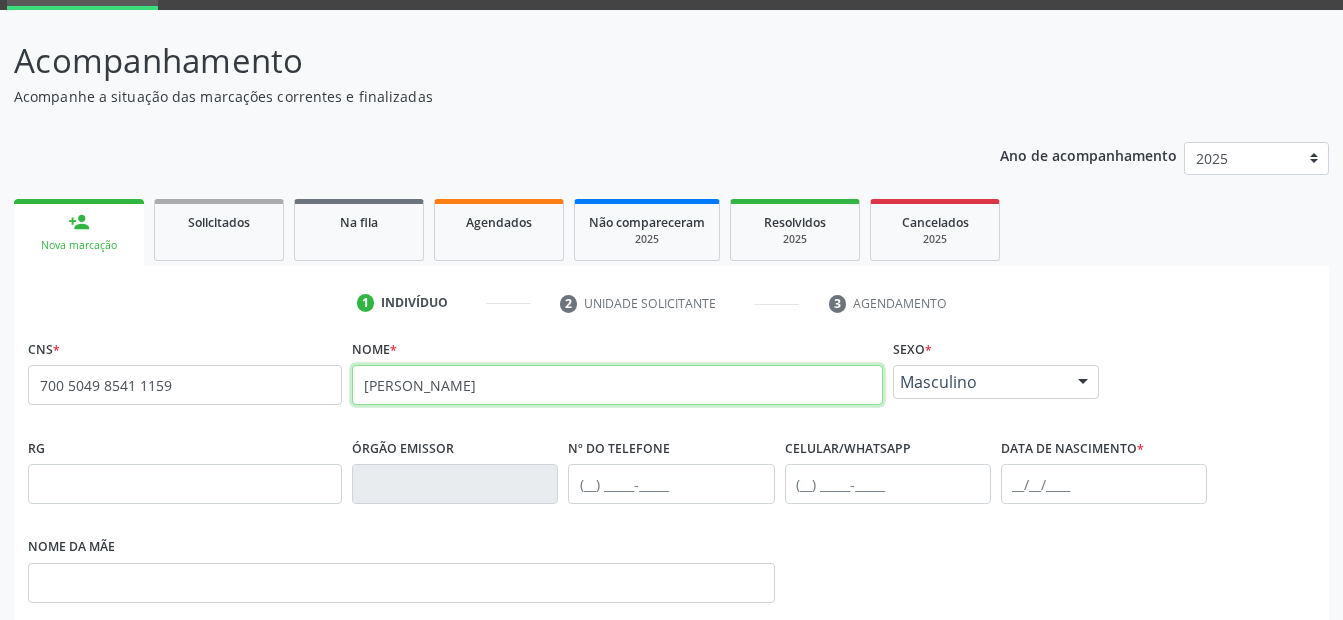 type on "MARIA CYTIA PANTA DA SILVA" 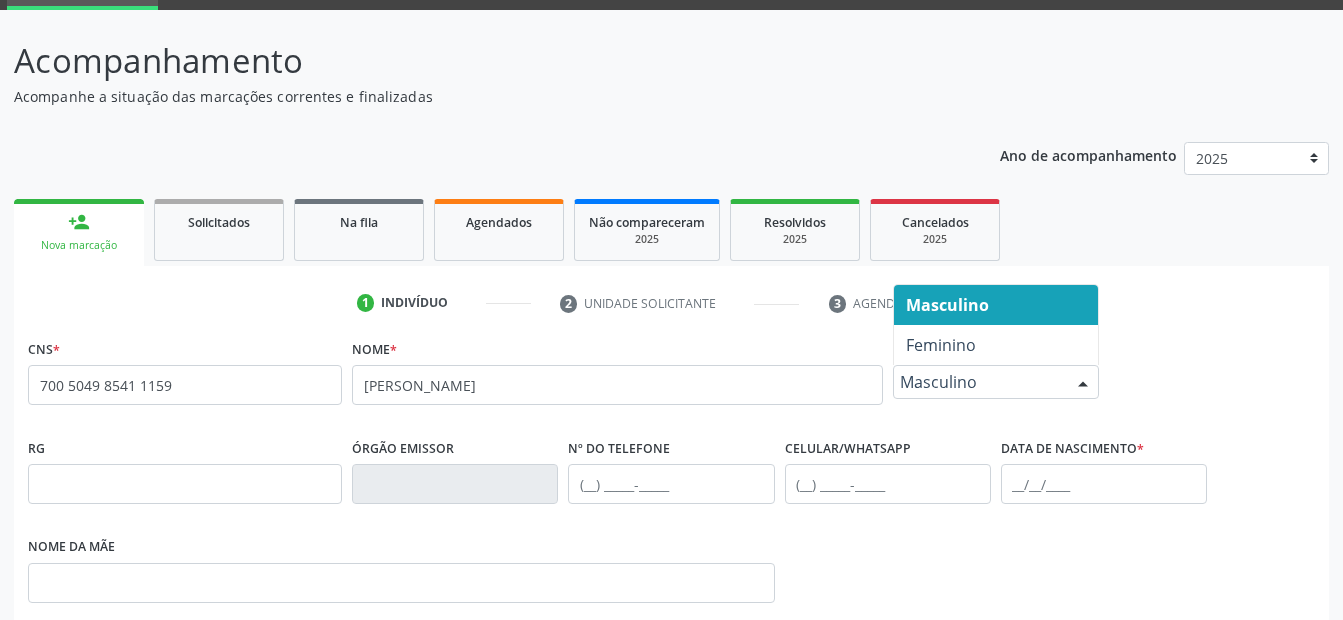 click at bounding box center [1083, 383] 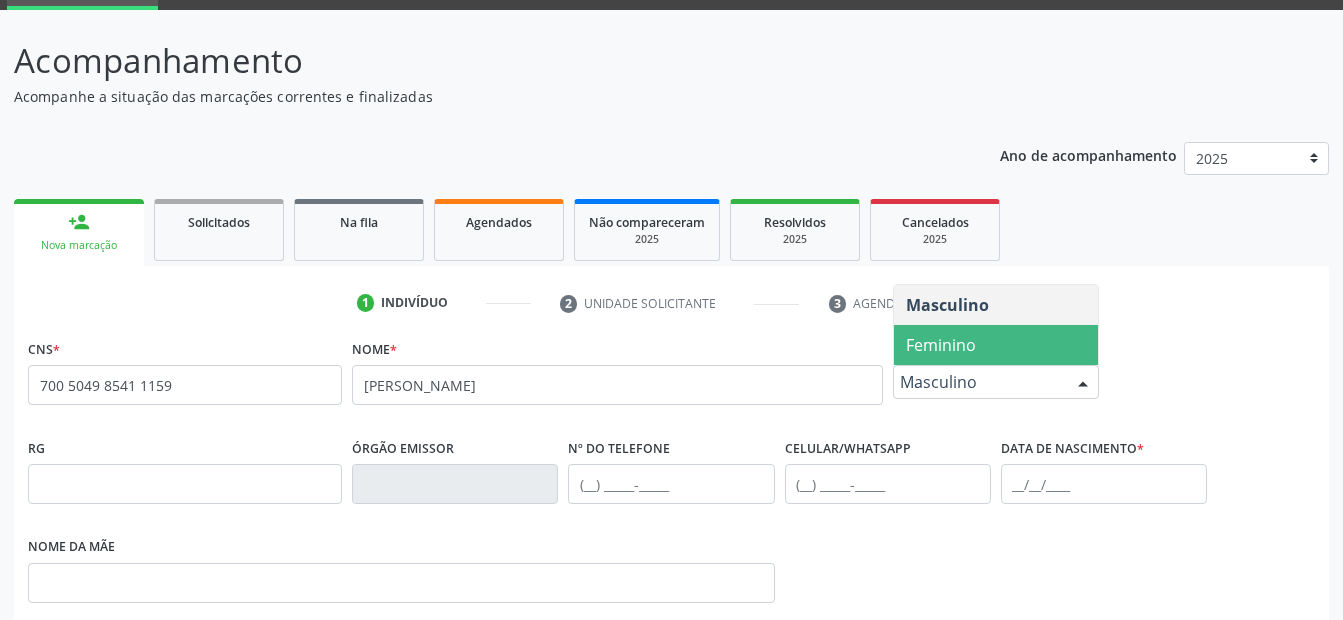 click on "Feminino" at bounding box center [996, 345] 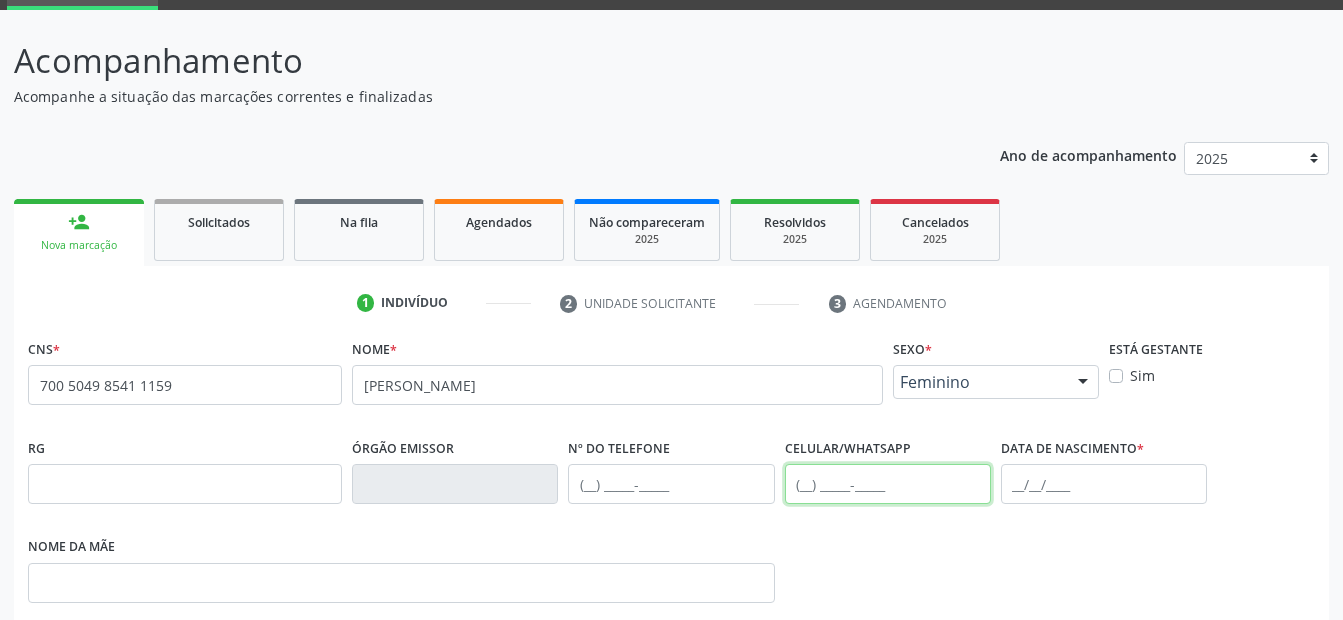 click at bounding box center (888, 484) 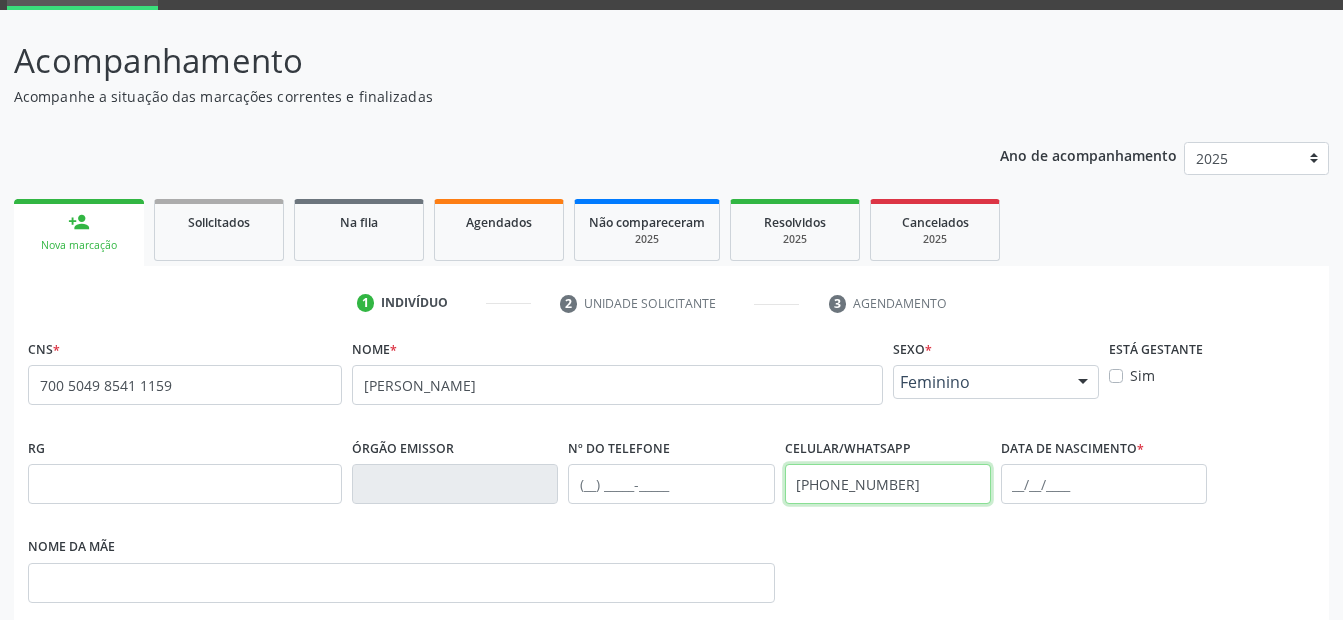 scroll, scrollTop: 200, scrollLeft: 0, axis: vertical 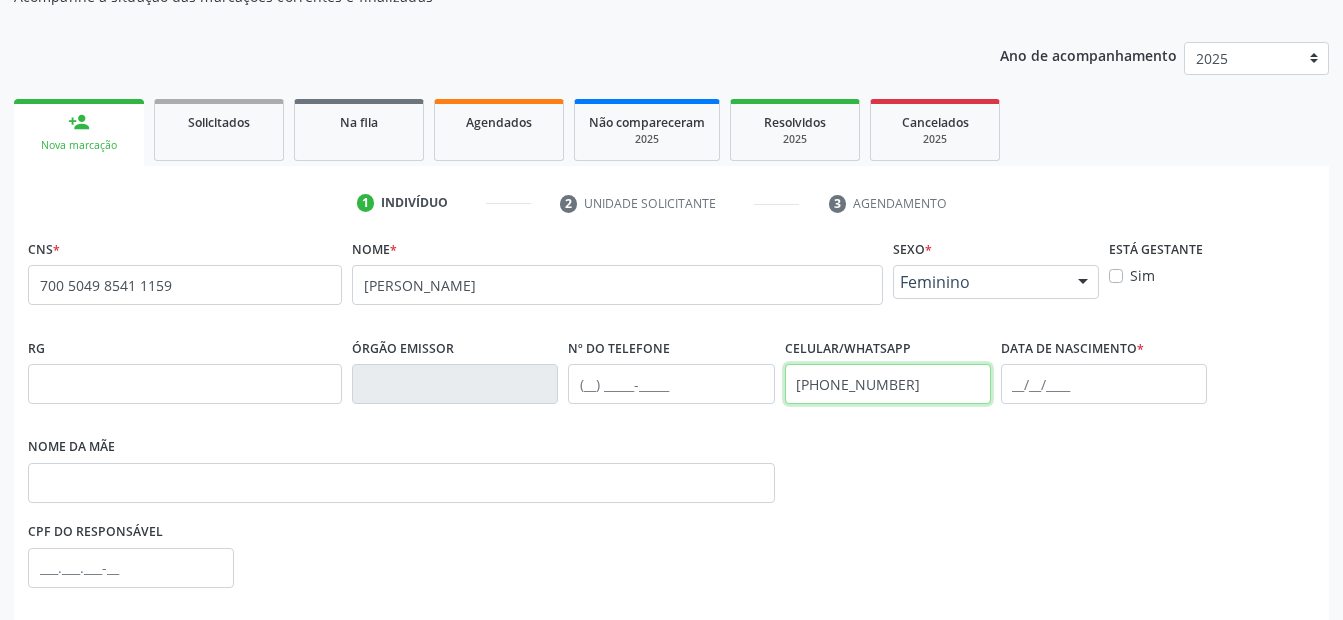 type on "(87) 9999-9995" 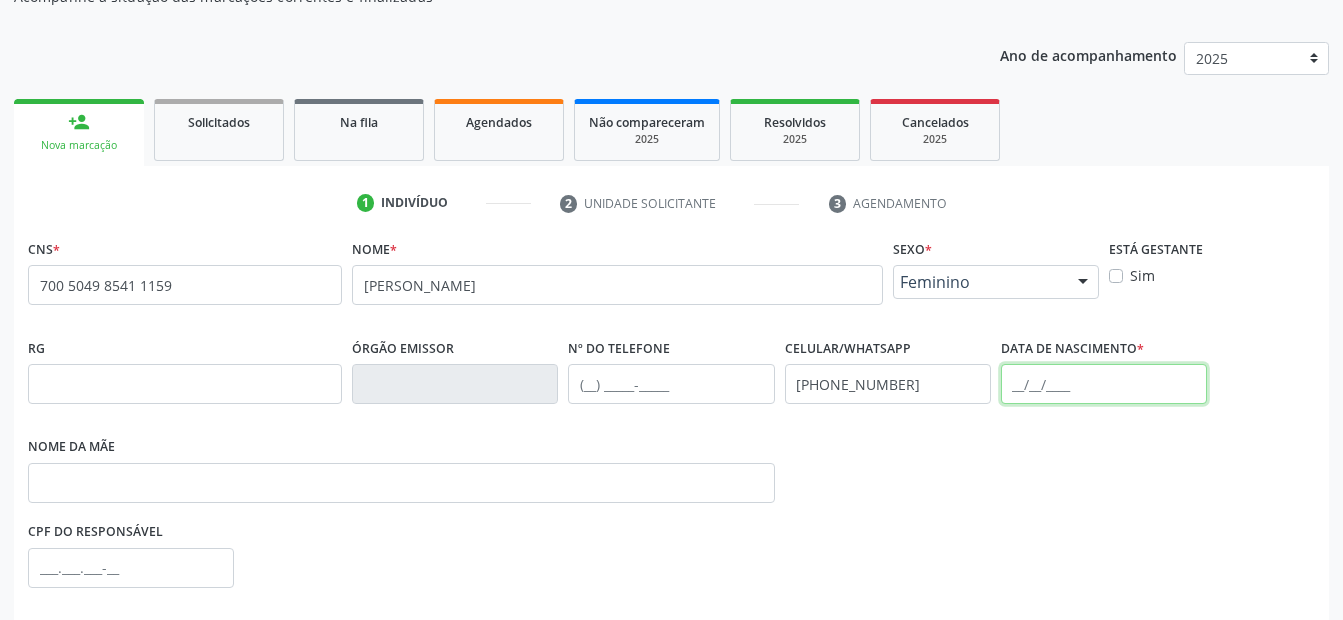 click at bounding box center (1104, 384) 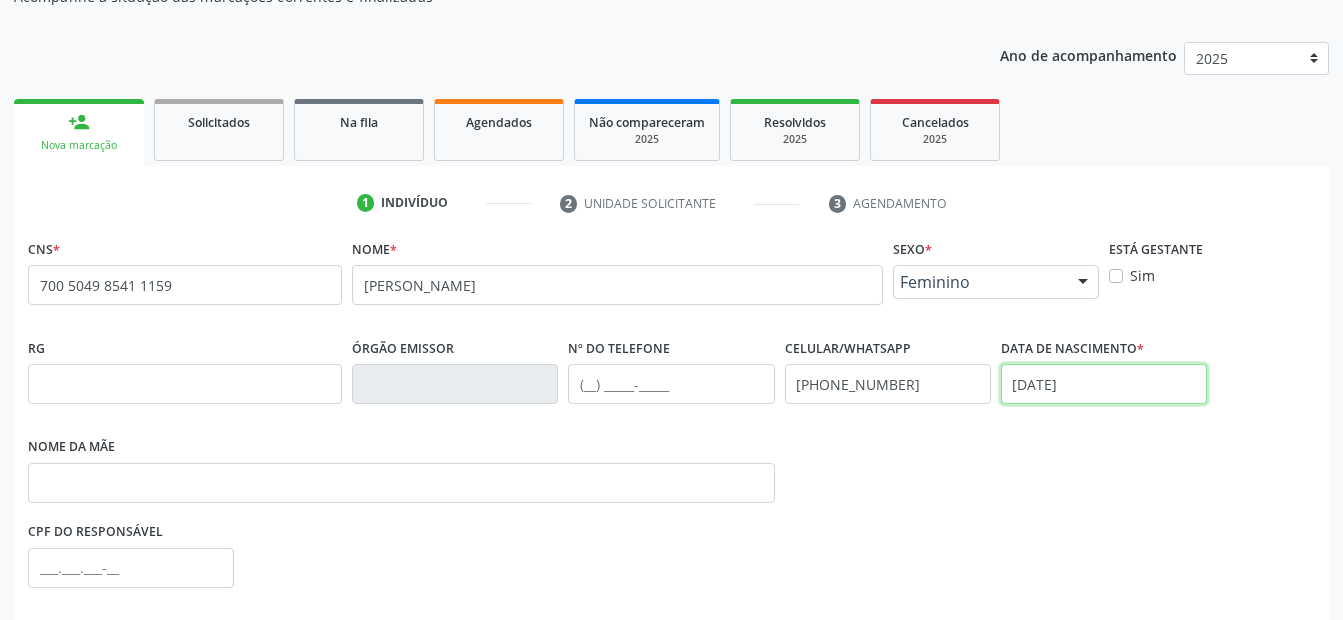 scroll, scrollTop: 300, scrollLeft: 0, axis: vertical 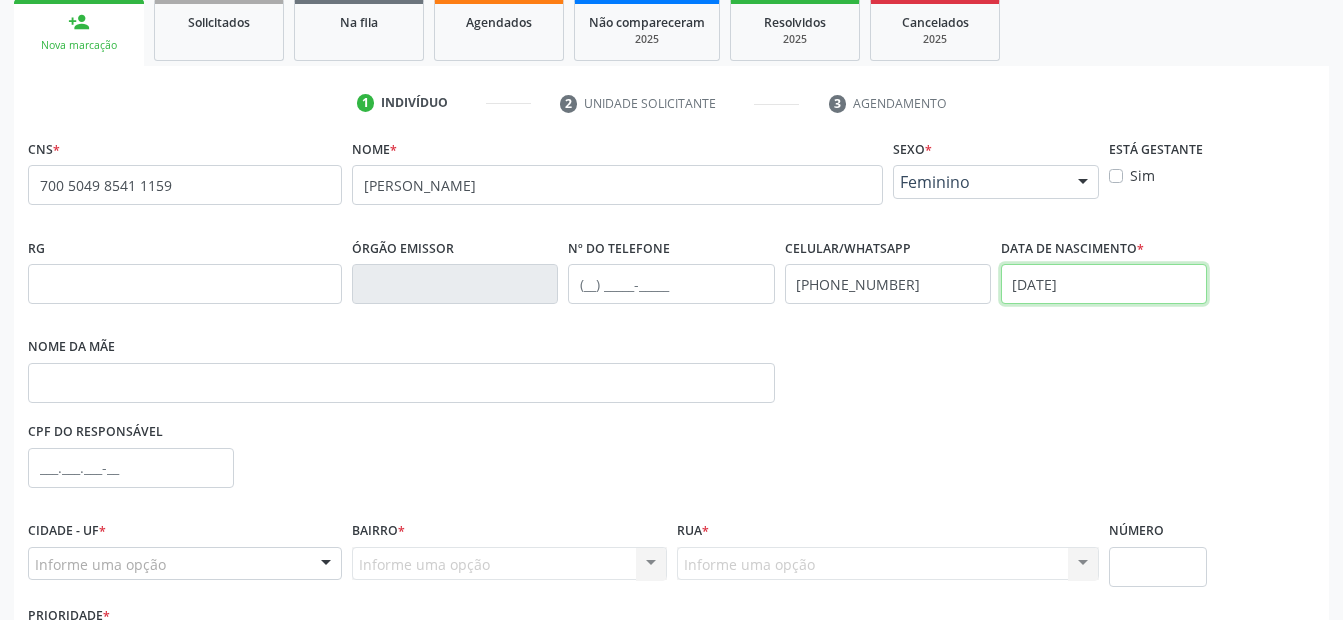 type on "17/10/1982" 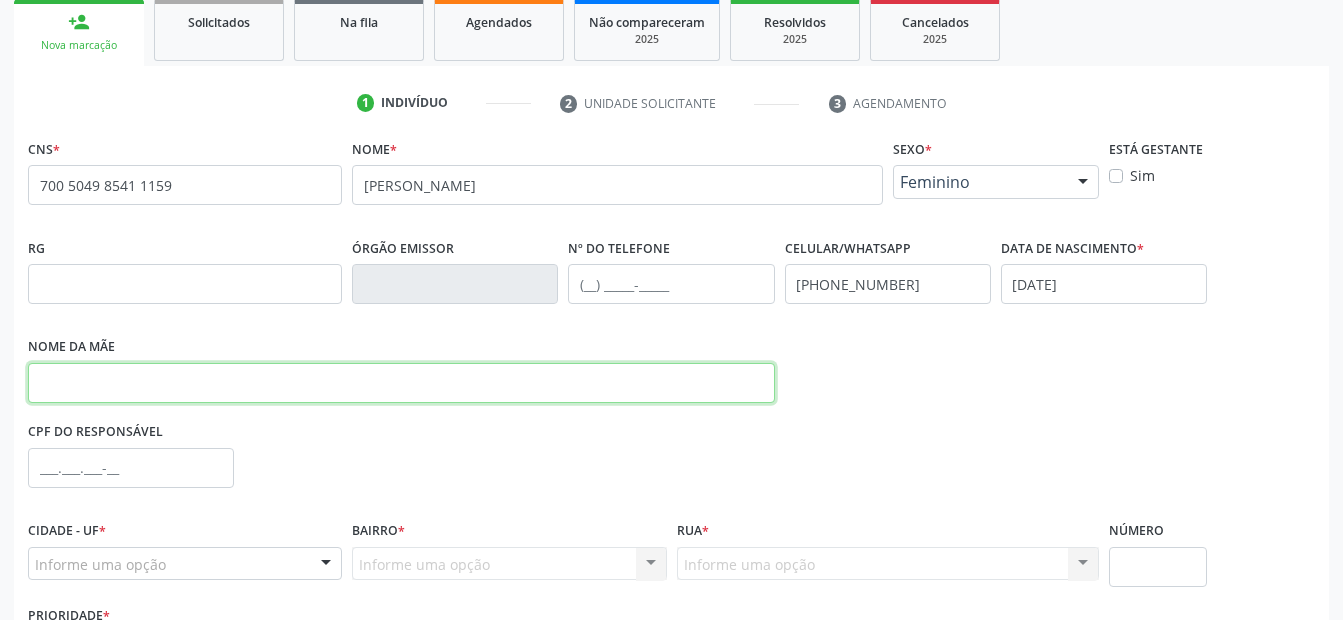 click at bounding box center [401, 383] 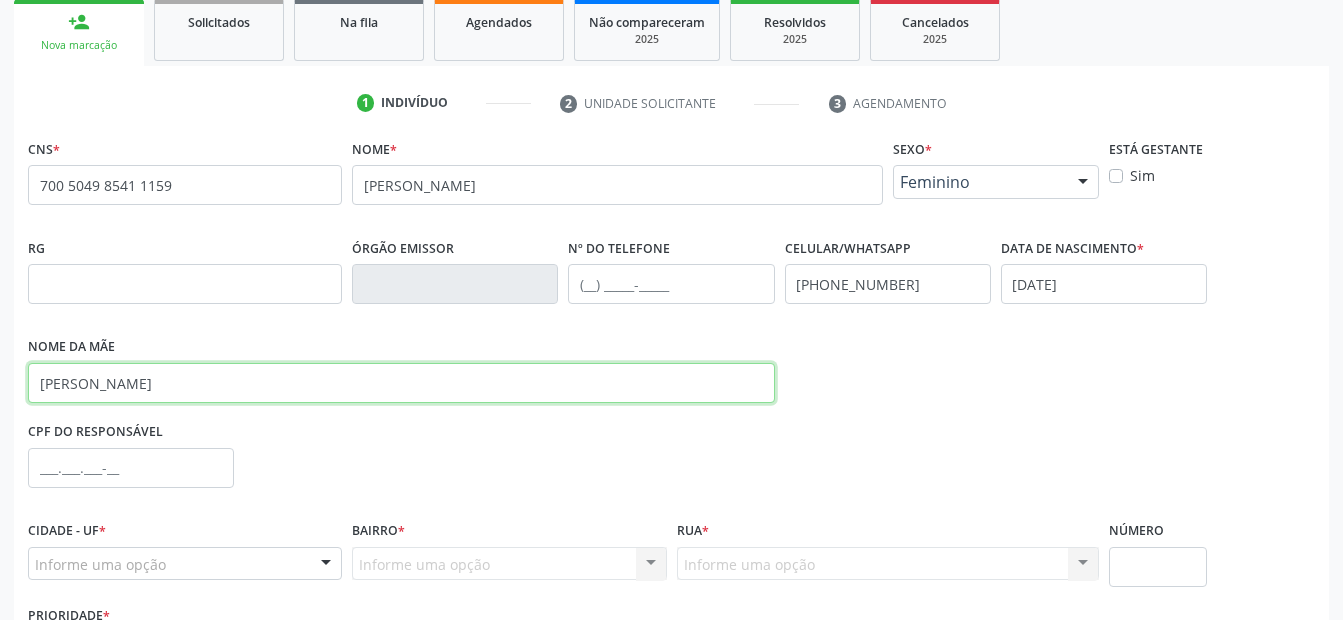 type on "JOSEFA PANTA DA SILVA" 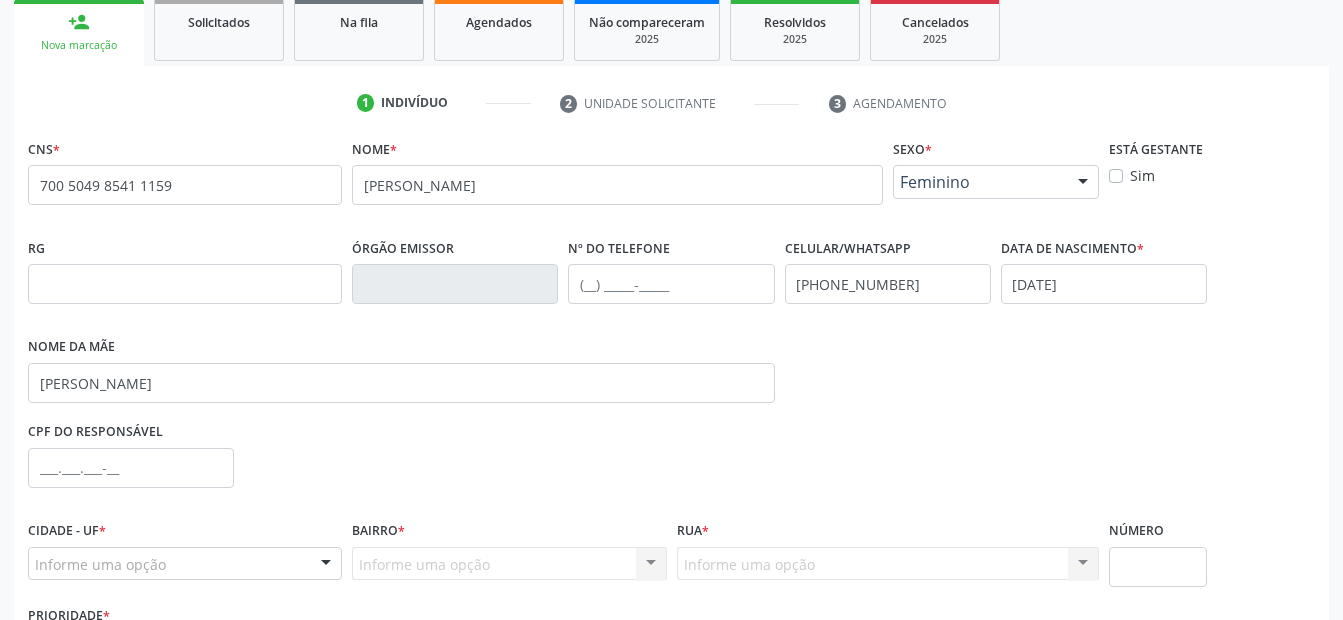 click at bounding box center (326, 565) 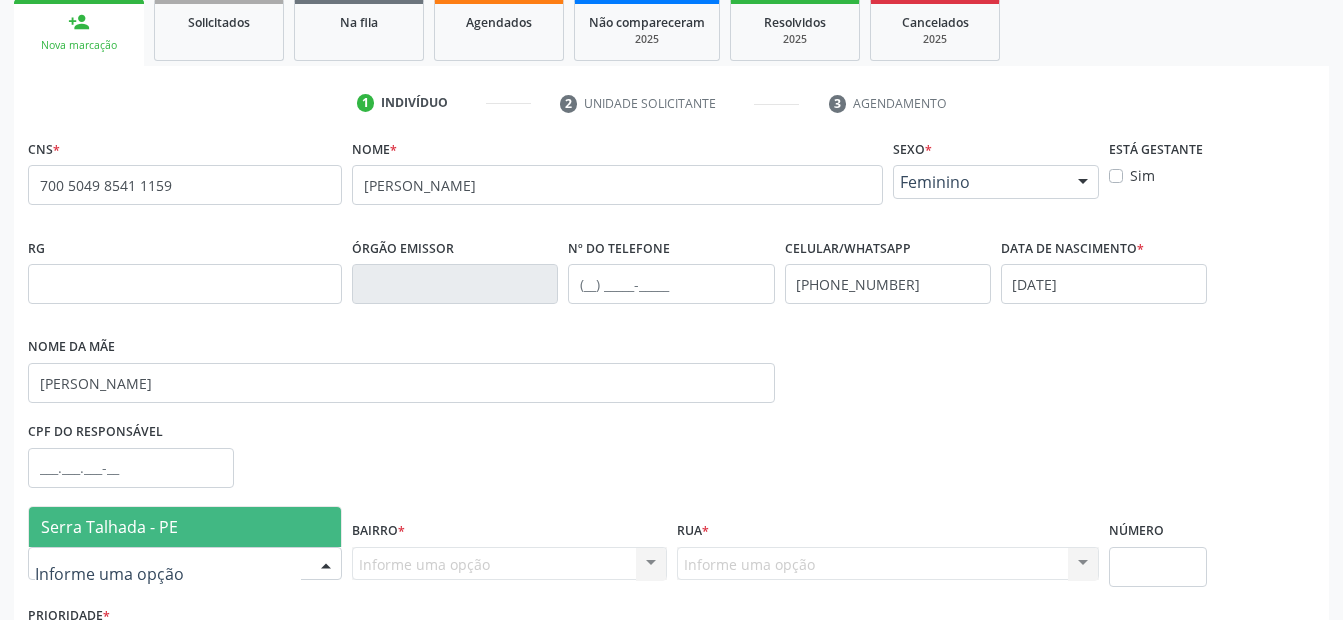 click on "Serra Talhada - PE" at bounding box center [185, 527] 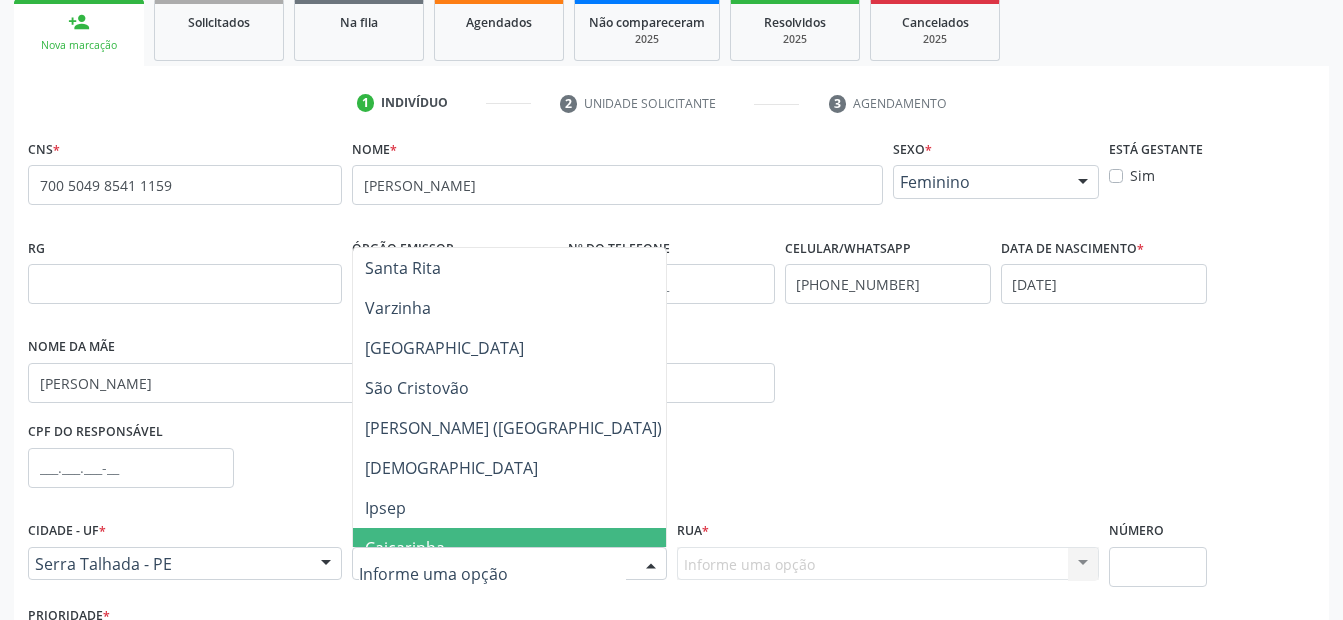 scroll, scrollTop: 500, scrollLeft: 0, axis: vertical 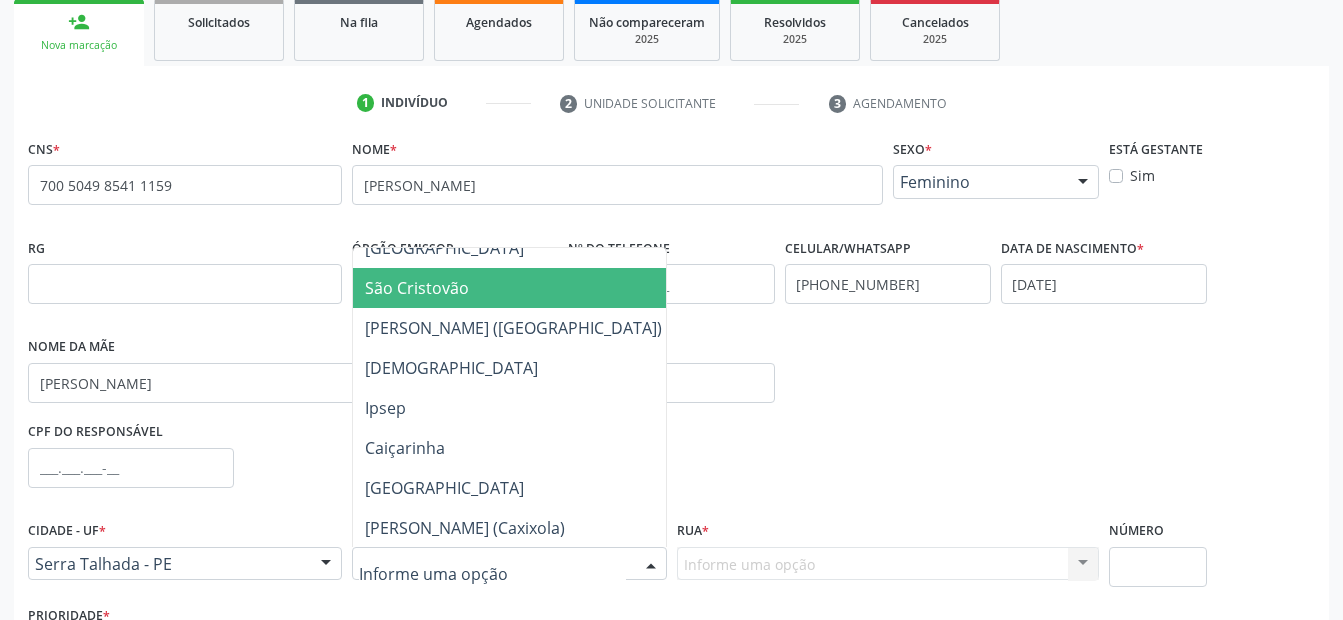 click on "São Cristovão" at bounding box center [513, 288] 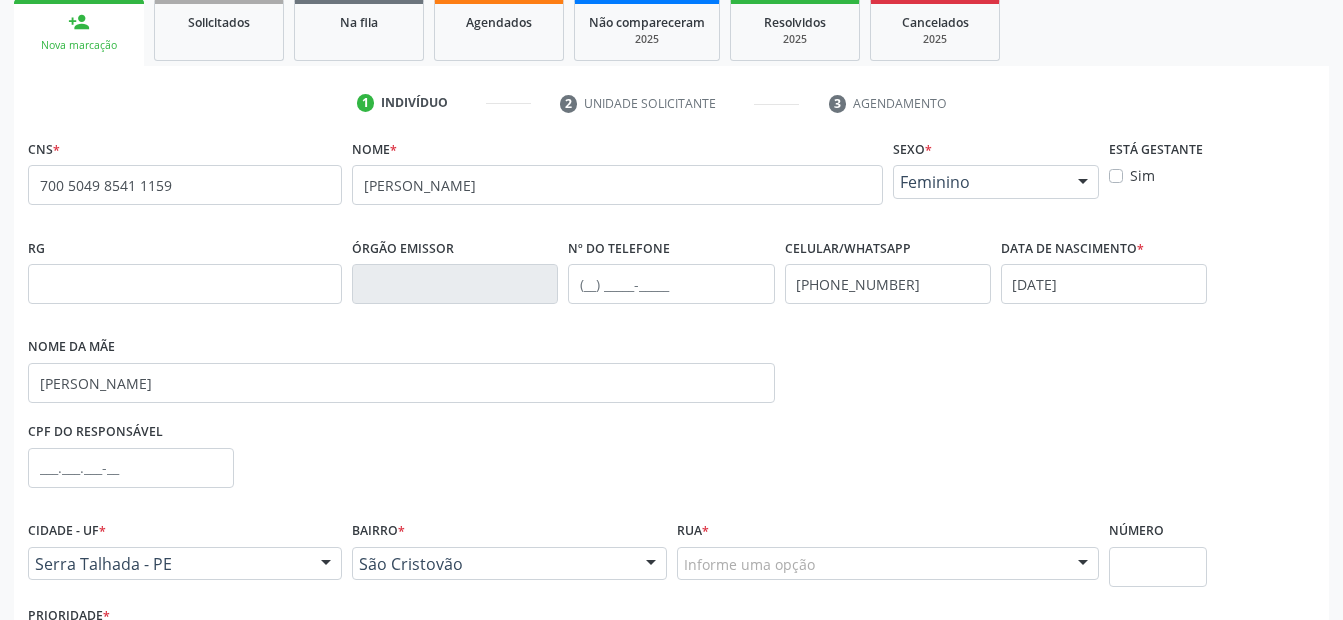 scroll, scrollTop: 450, scrollLeft: 0, axis: vertical 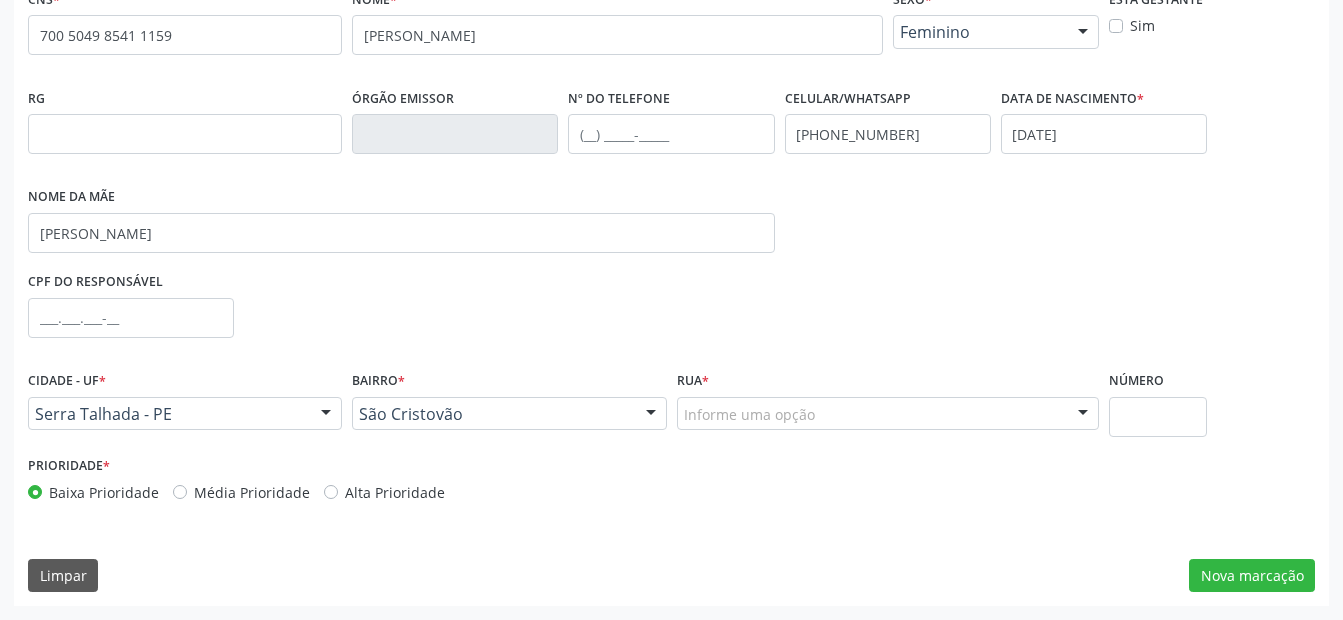 click on "Informe uma opção" at bounding box center [888, 414] 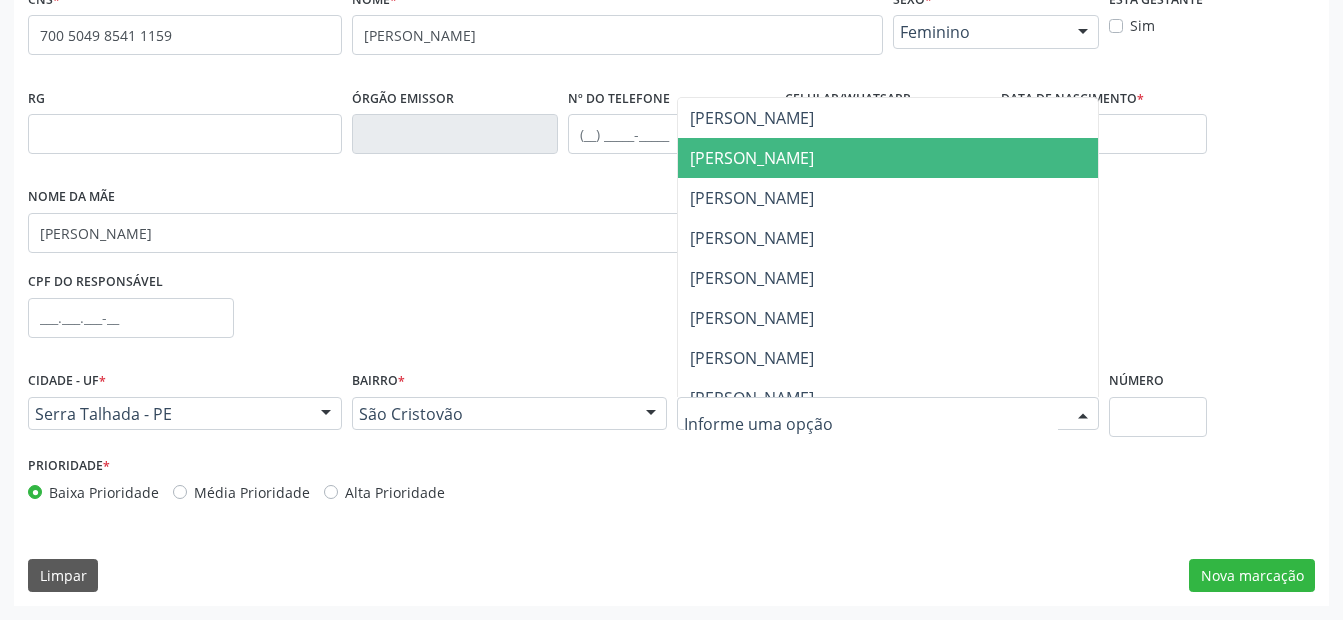 click on "Miguel Nunes de Souza" at bounding box center (888, 158) 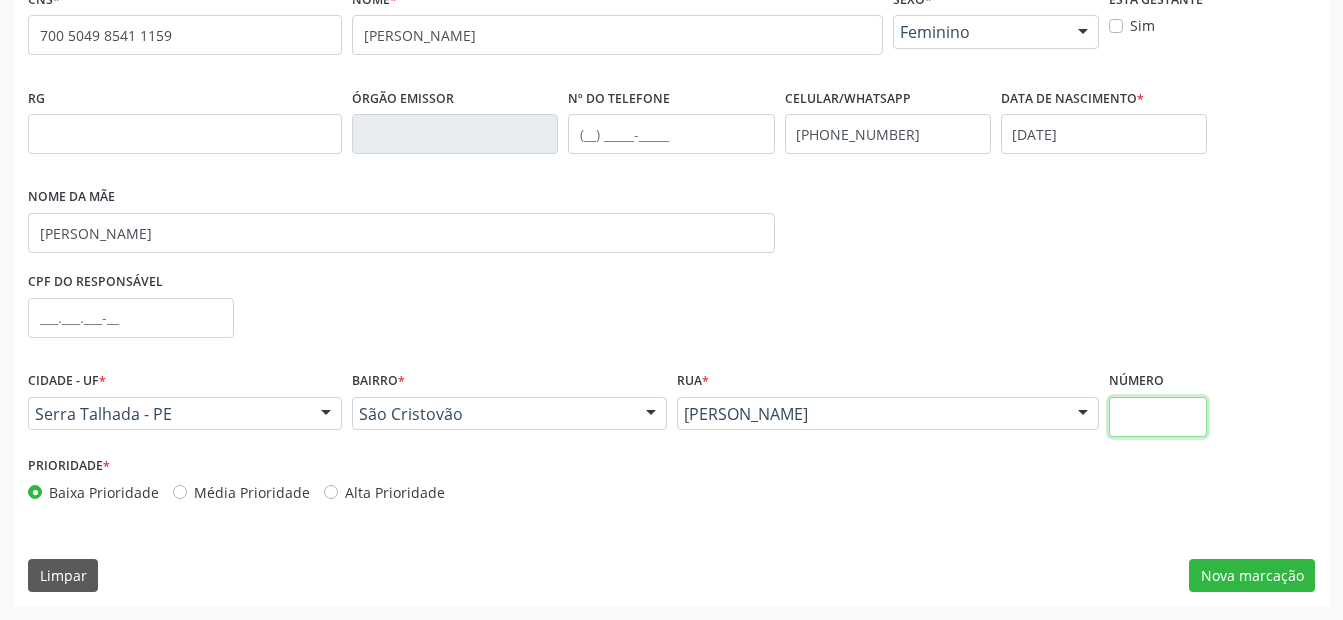 click at bounding box center (1158, 417) 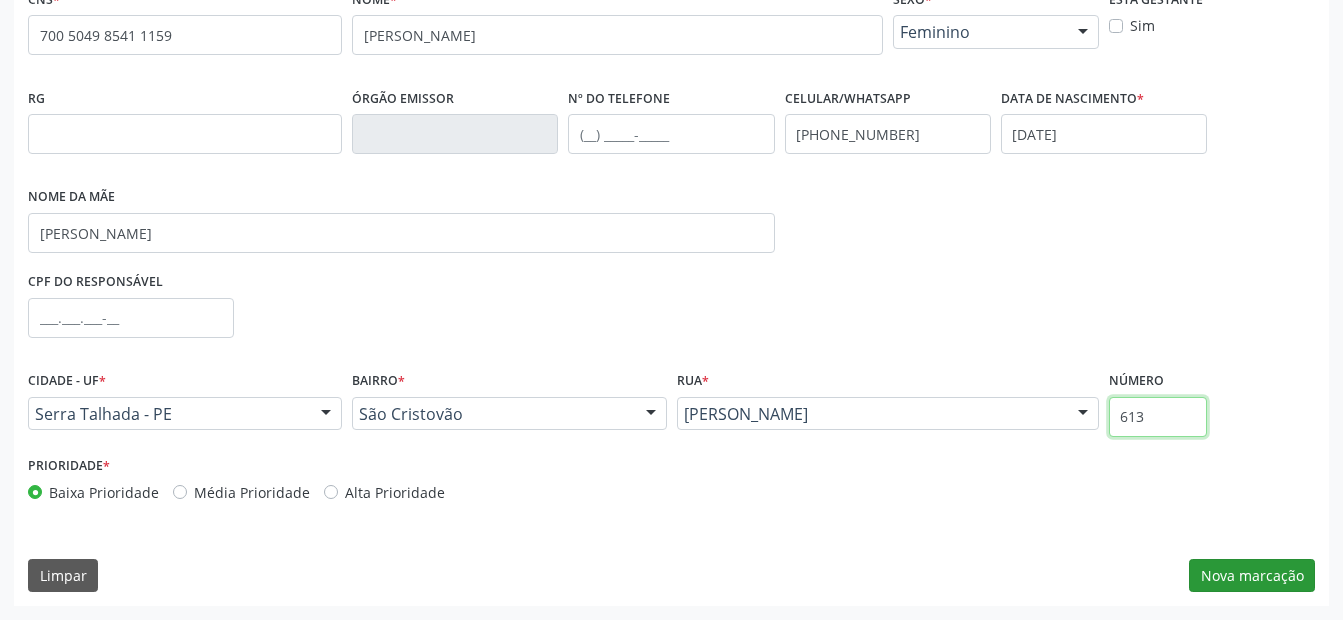 type on "613" 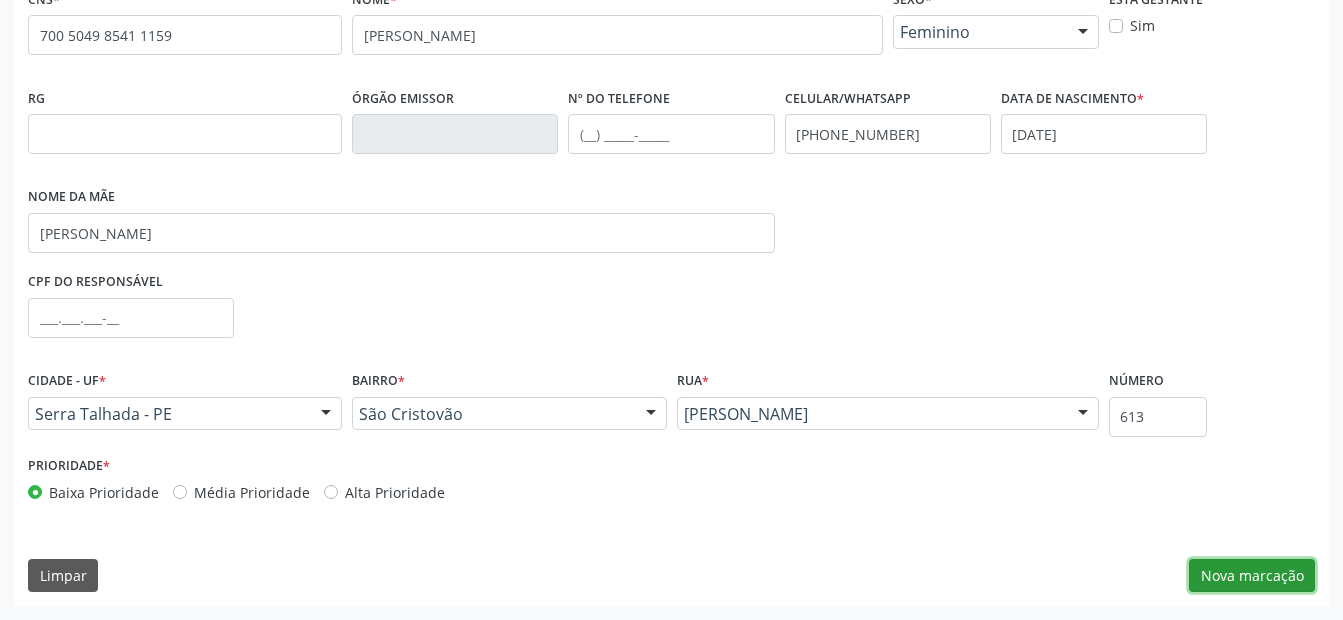 click on "Nova marcação" at bounding box center [1252, 576] 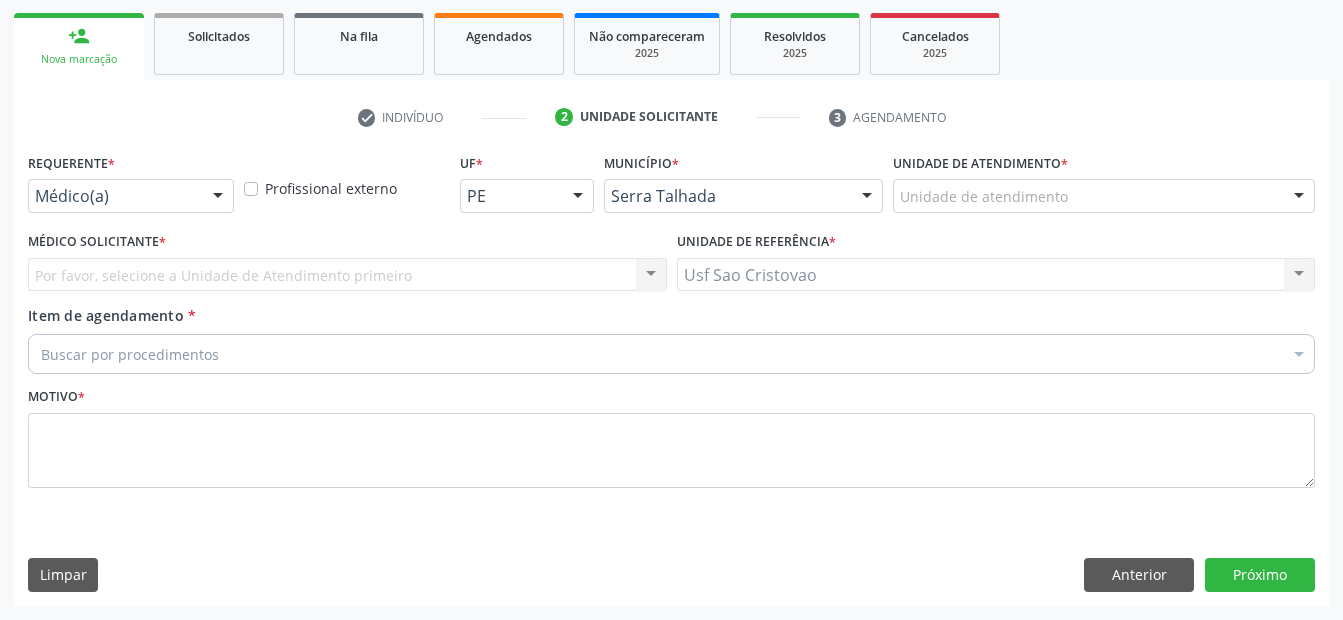 scroll, scrollTop: 286, scrollLeft: 0, axis: vertical 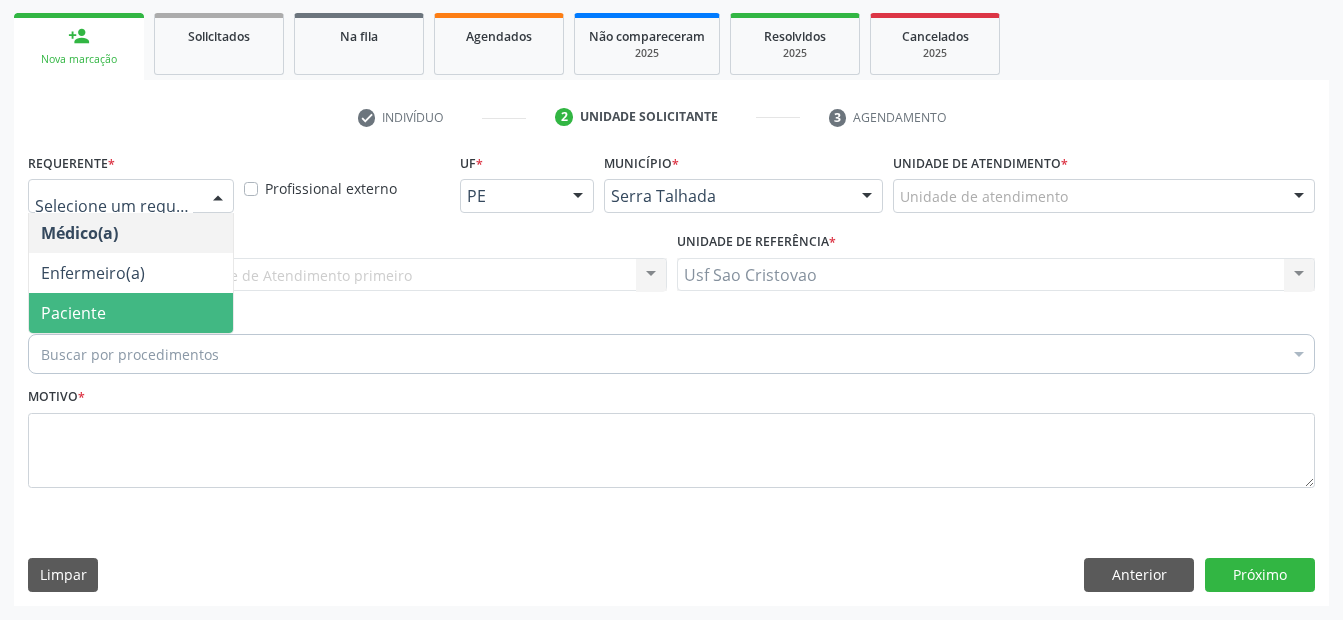 click on "Paciente" at bounding box center (131, 313) 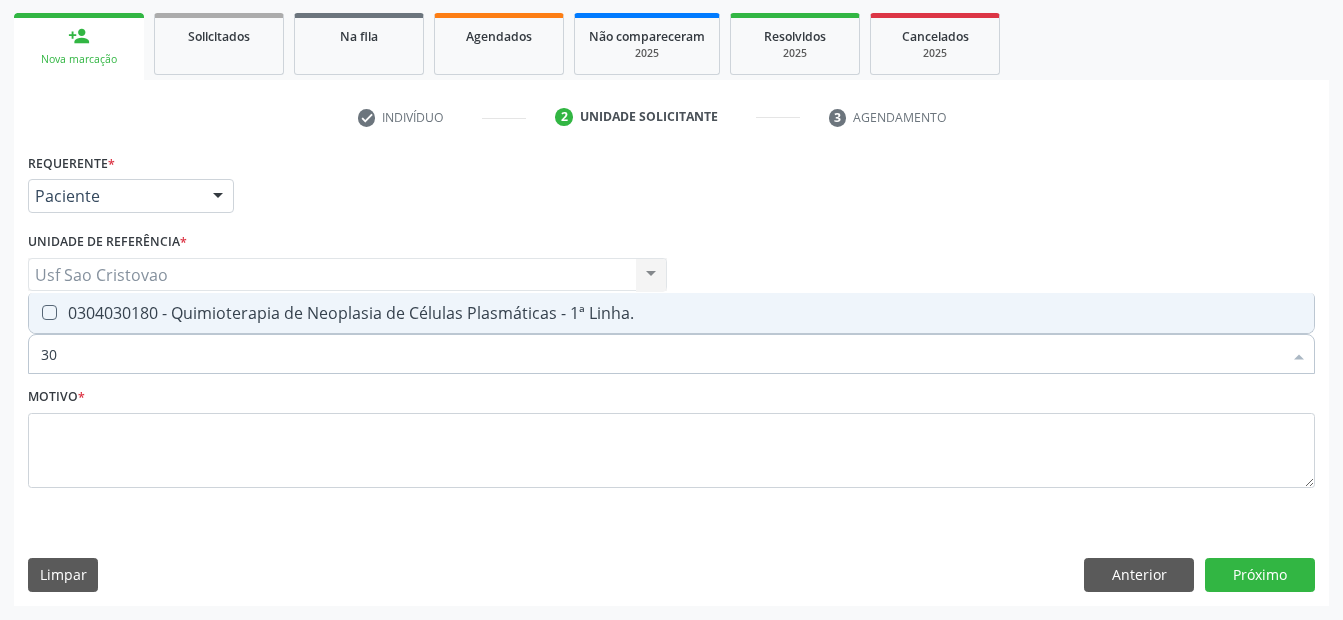 type on "3" 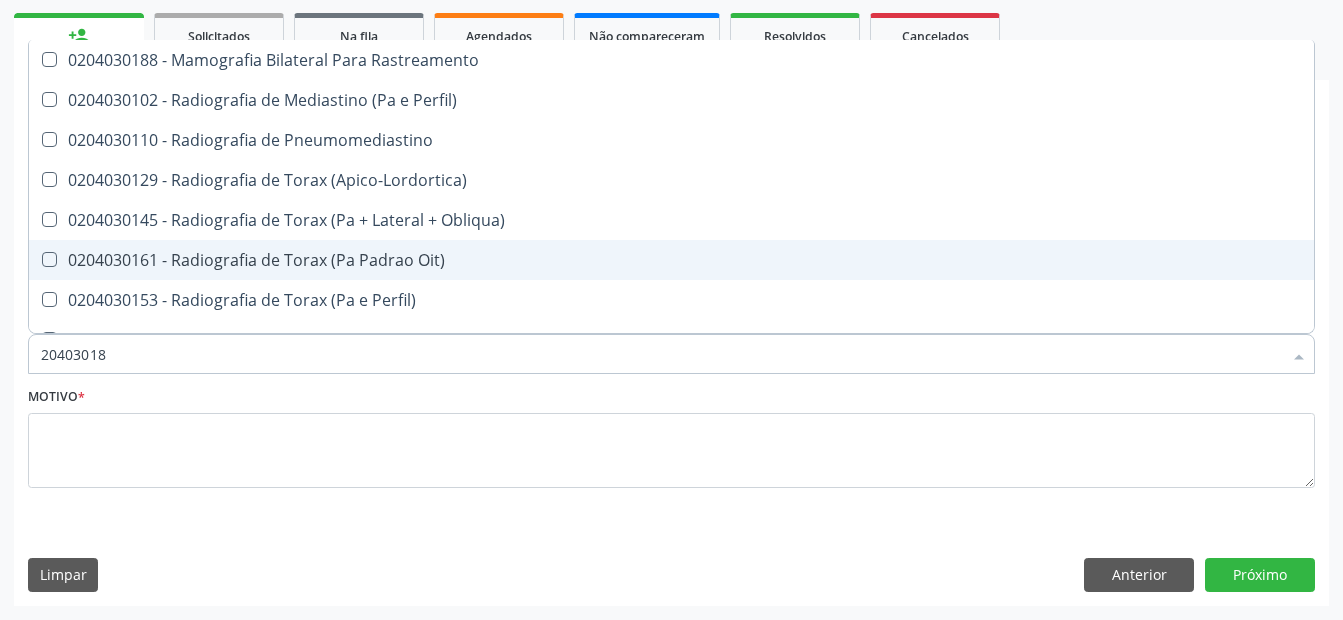 type on "204030188" 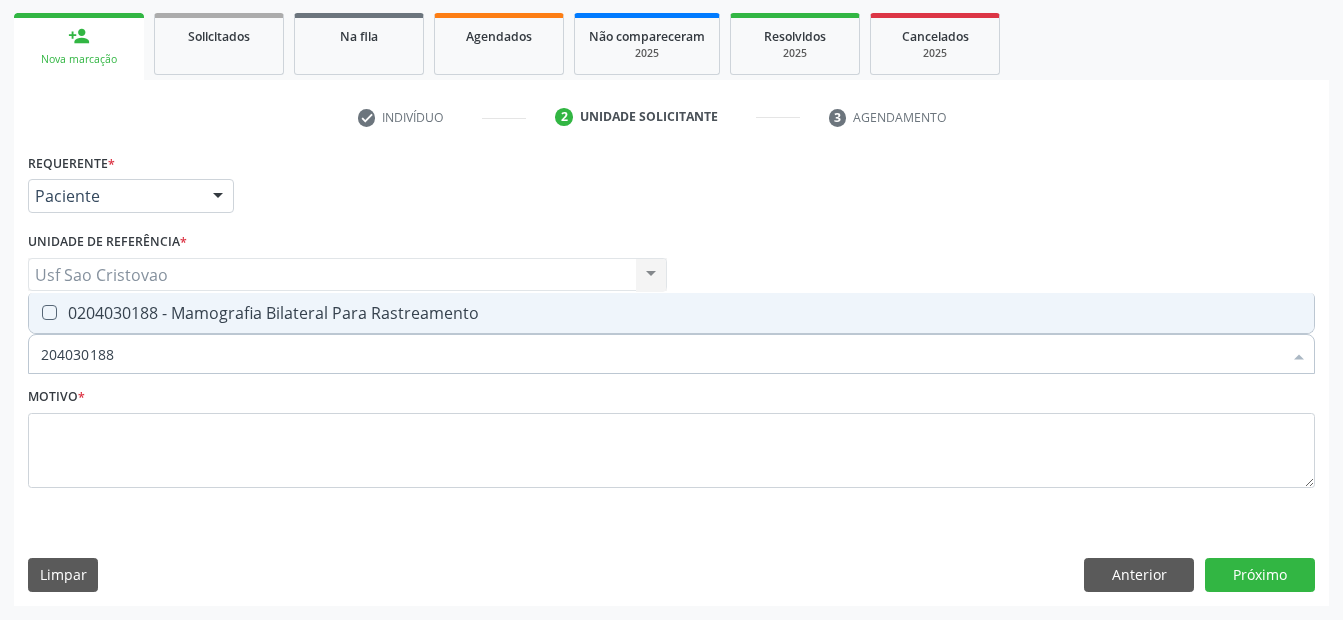 click at bounding box center (49, 312) 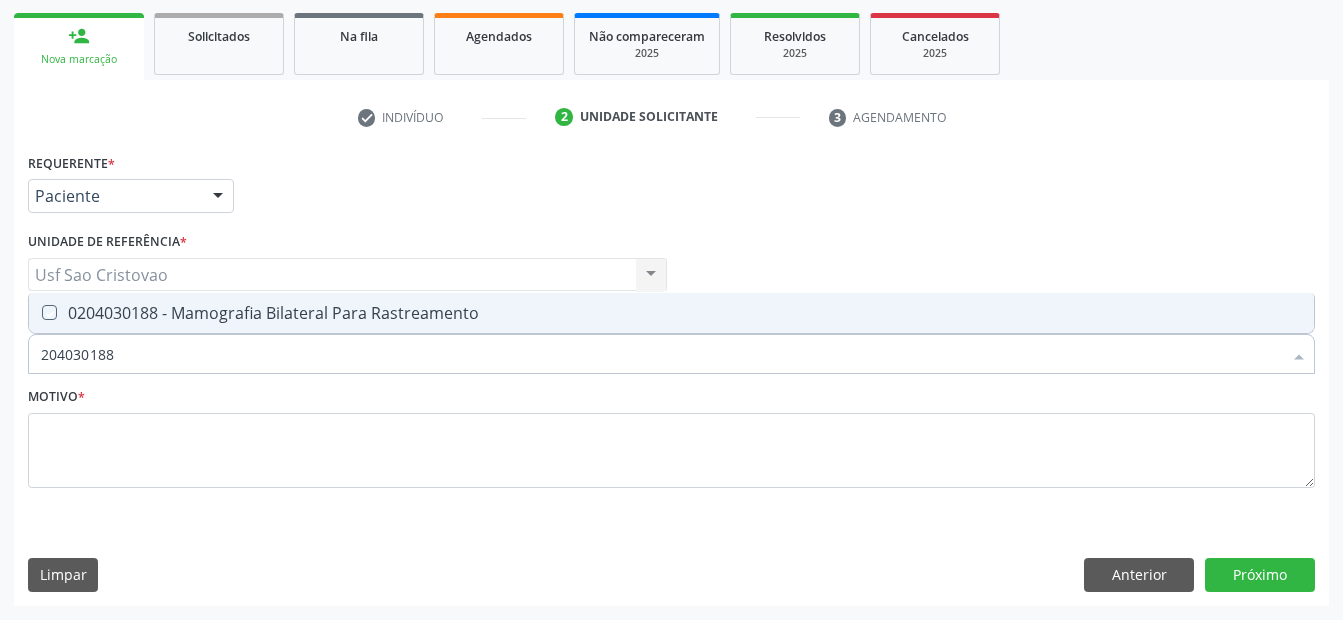 click at bounding box center (35, 312) 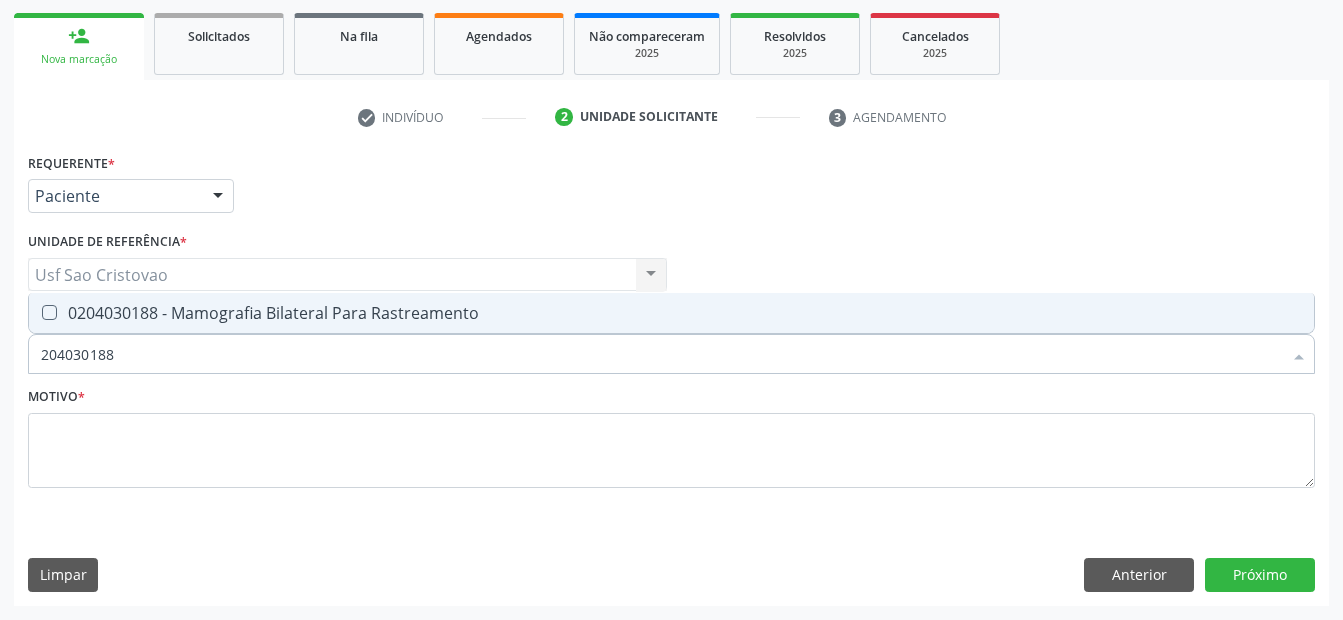 checkbox on "true" 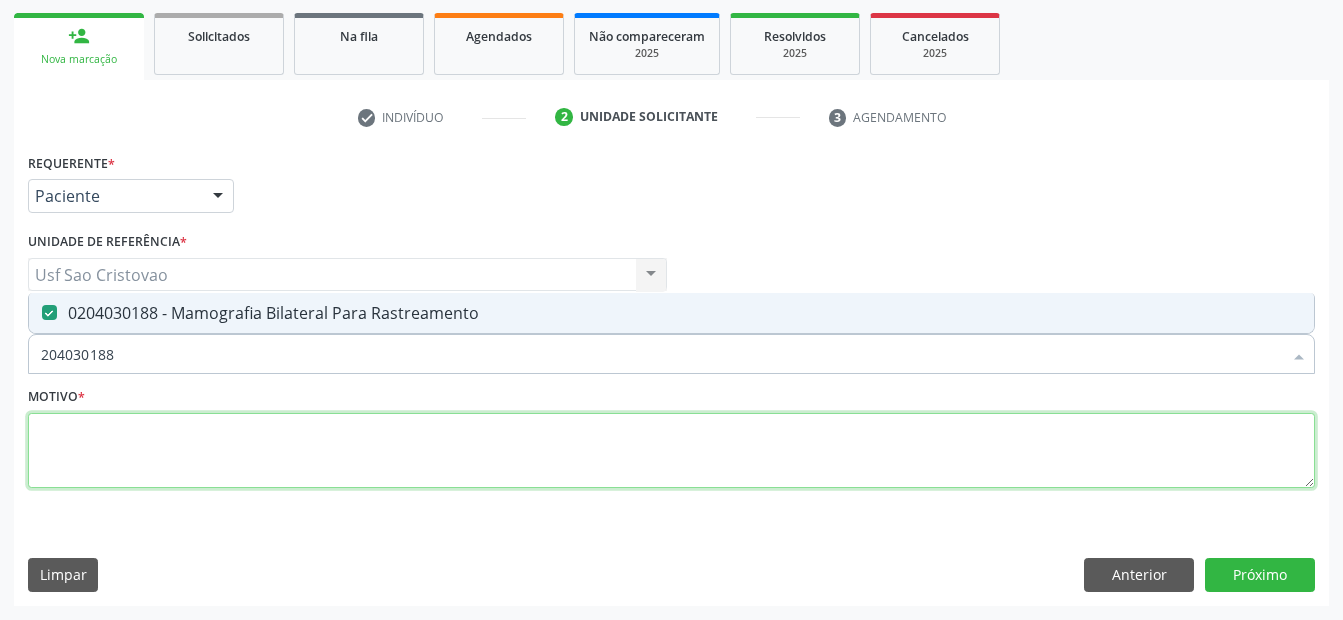 click at bounding box center (671, 451) 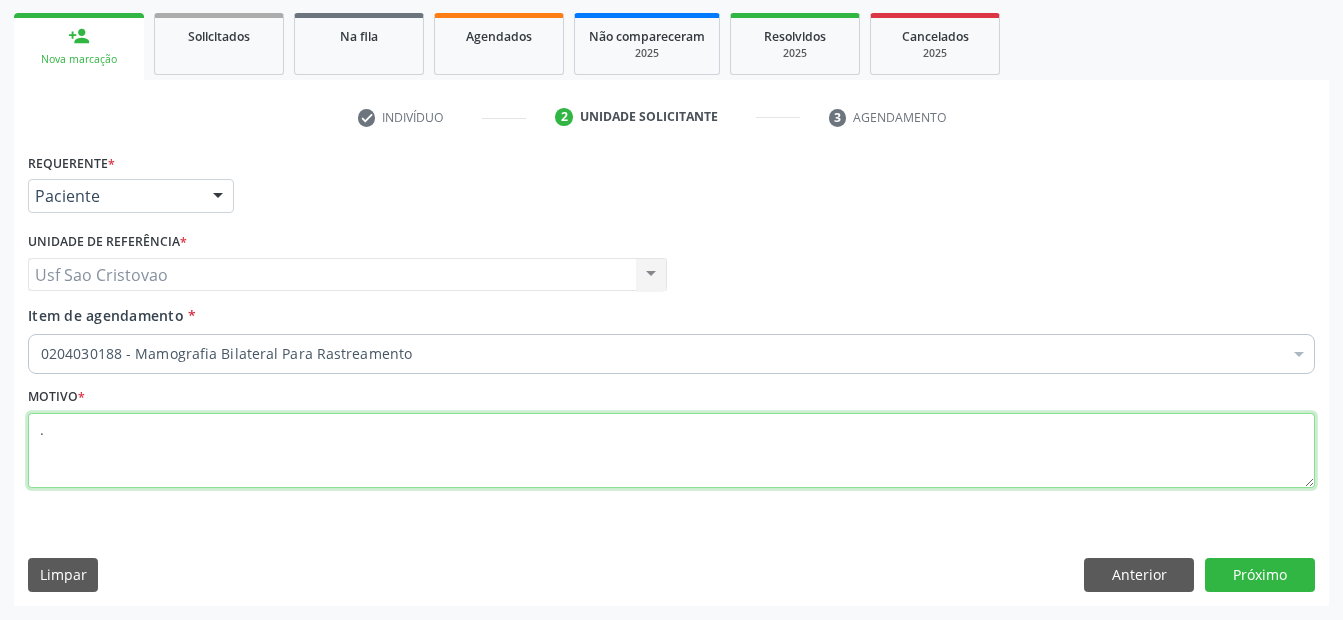 type on "." 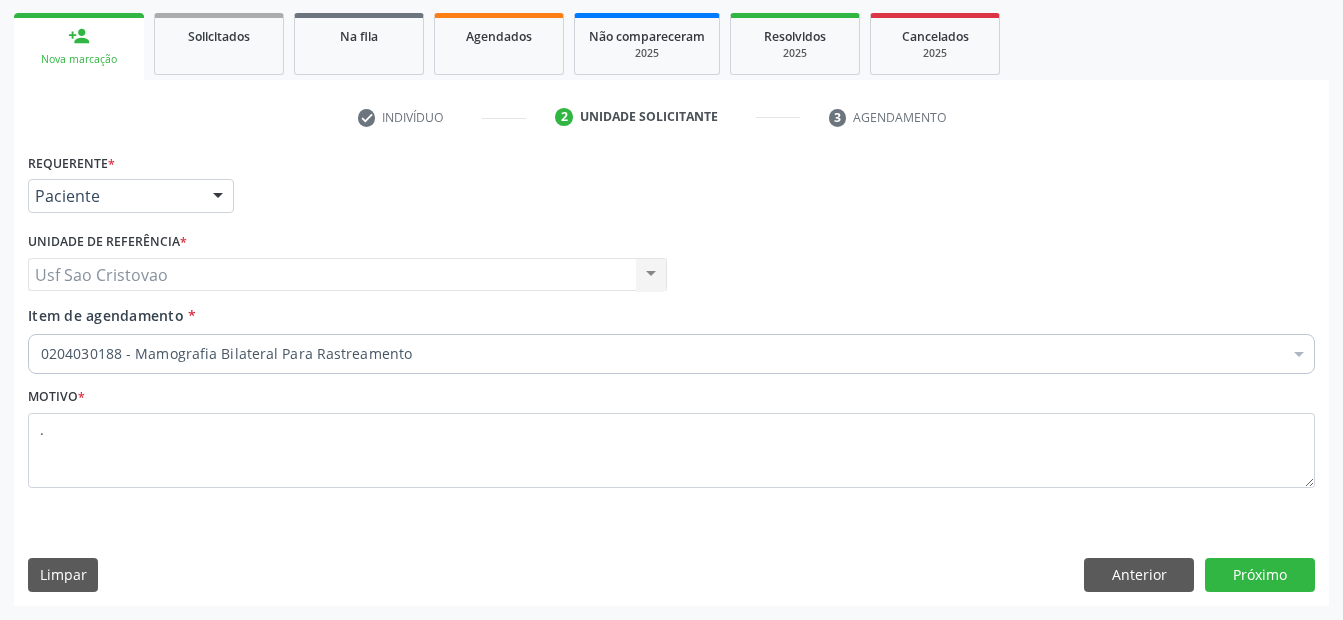 click on "Requerente
*
Paciente         Médico(a)   Enfermeiro(a)   Paciente
Nenhum resultado encontrado para: "   "
Não há nenhuma opção para ser exibida.
UF
PE         AC   AL   AM   AP   BA   CE   DF   ES   GO   MA   MG   MS   MT   PA   PB   PE   PI   PR   RJ   RN   RO   RR   RS   SC   SE   SL   SP   SV   TO
Nenhum resultado encontrado para: "   "
Não há nenhuma opção para ser exibida.
Município
Serra Talhada         Abreu e Lima   Afogados da Ingazeira   Afrânio   Agrestina   Água Preta   Águas Belas   Alagoinha   Aliança   Altinho   Amaraji   Angelim   Araçoiaba   Araripina   Arcoverde   Barra de Guabiraba   Barreiros   Belém de Maria   Belém do São Francisco   Belo Jardim   Betânia   Bezerros   Bodocó   Bom Conselho   Bom Jardim   Bonito   Brejão   Brejinho   Brejo da Madre de Deus   Buenos Aires   Buíque   Cabo de Santo Agostinho   Cabrobó   Cachoeirinha" at bounding box center [671, 376] 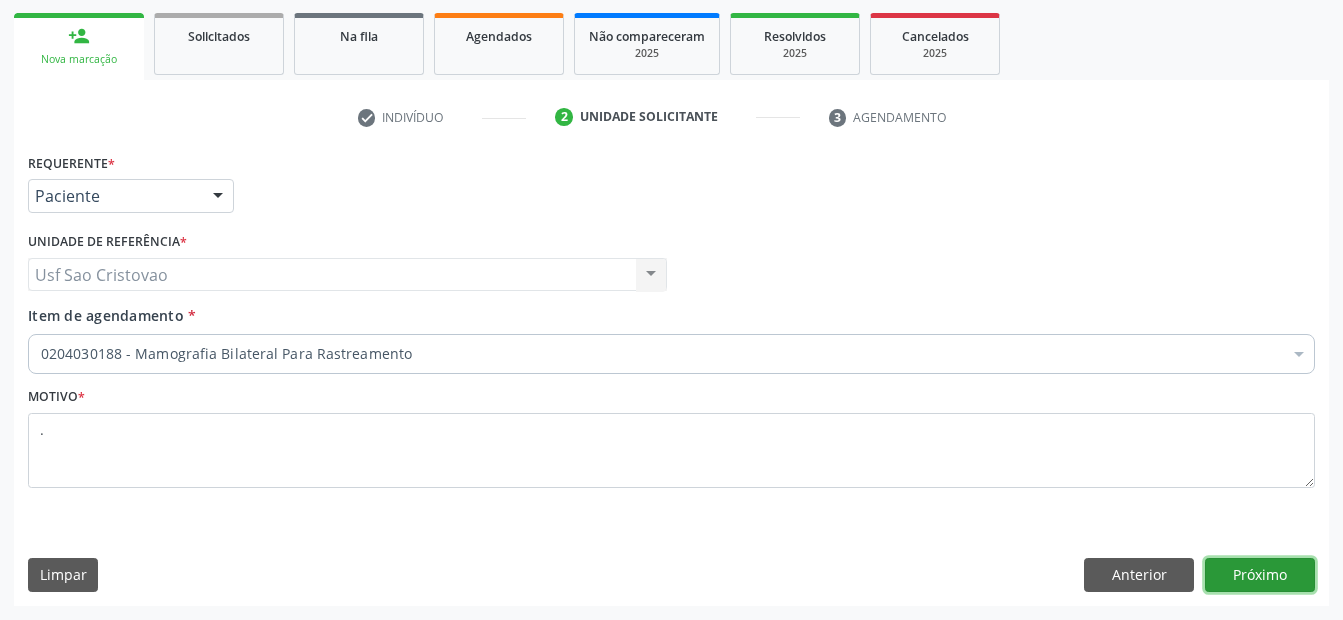 click on "Próximo" at bounding box center (1260, 575) 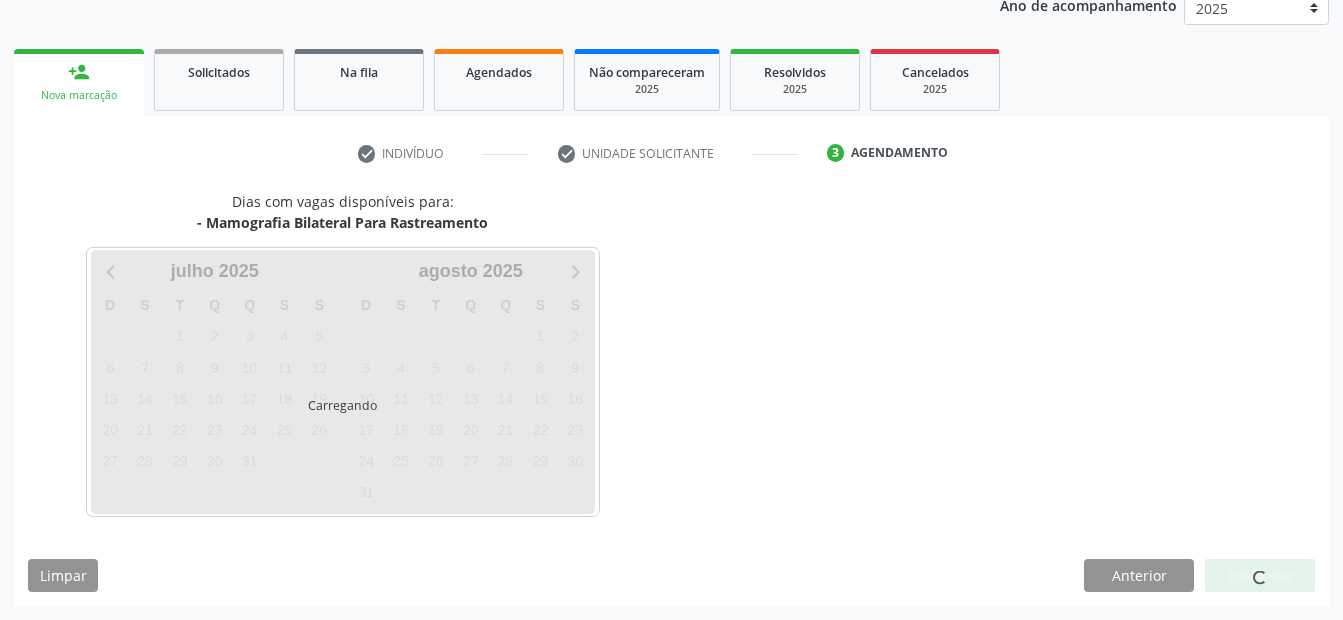 scroll, scrollTop: 250, scrollLeft: 0, axis: vertical 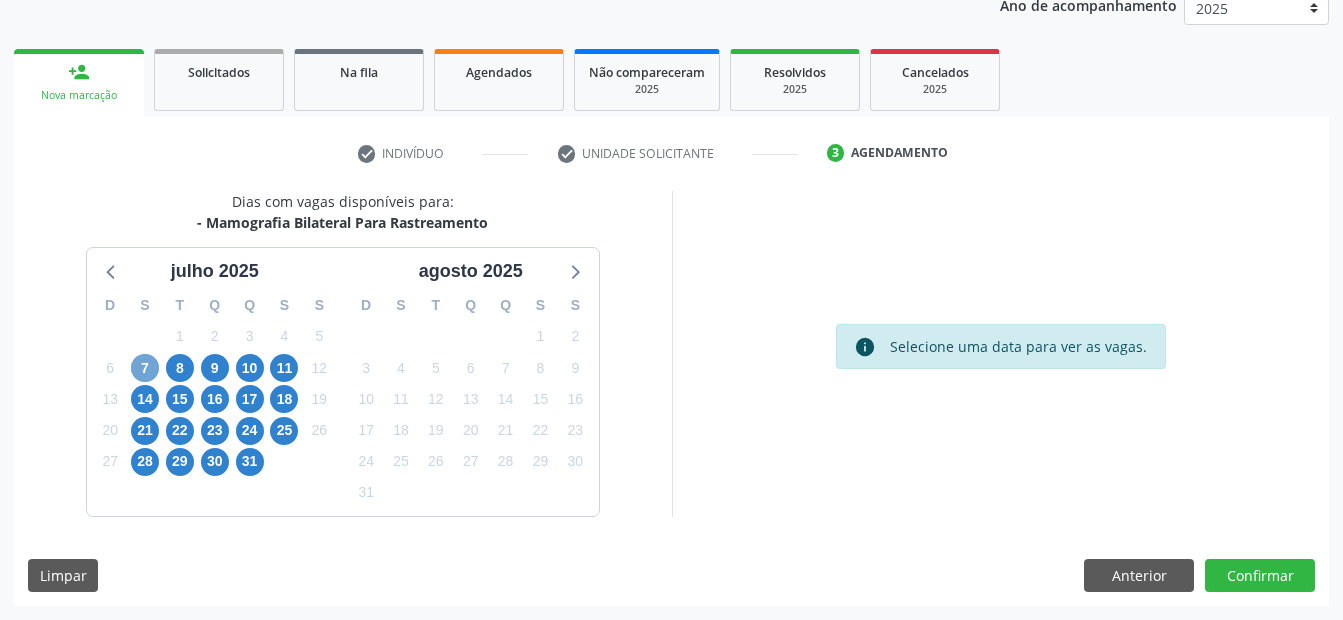 click on "7" at bounding box center [145, 368] 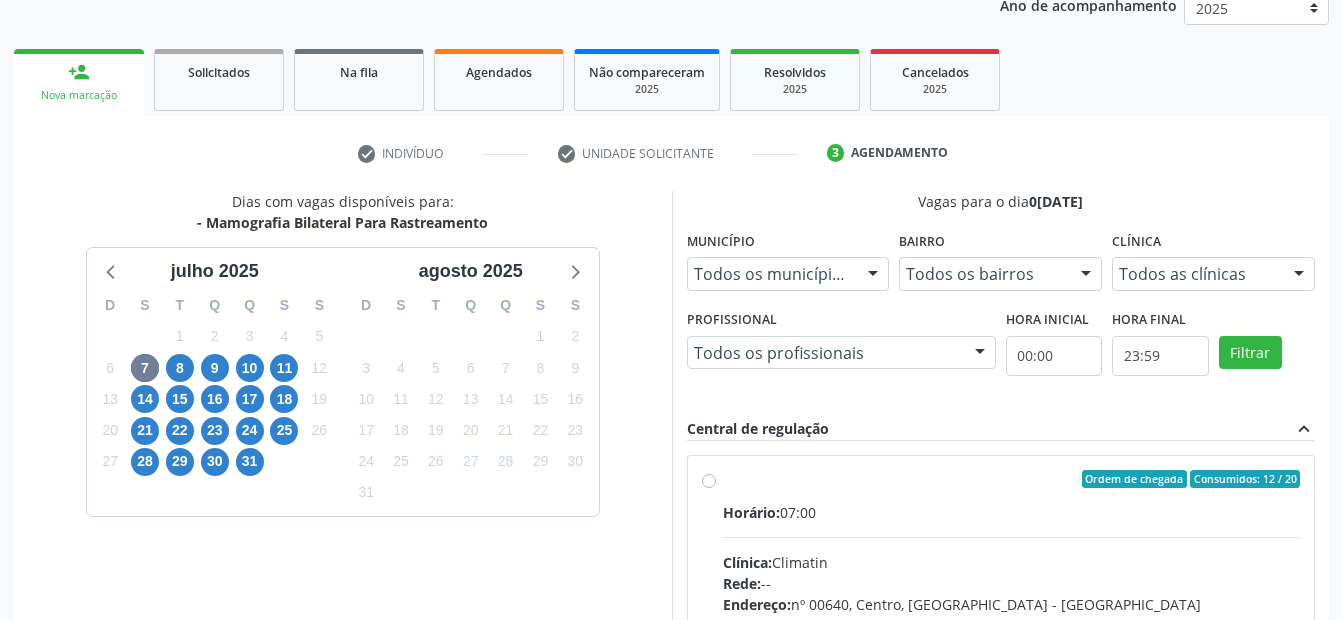 click on "Ordem de chegada
Consumidos: 12 / 20
Horário:   07:00
Clínica:  Climatin
Rede:
--
Endereço:   nº 00640, Centro, Serra Talhada - PE
Telefone:   (81) 38311133
Profissional:
Ana Carolina Barboza de Andrada Melo Lyra
Informações adicionais sobre o atendimento
Idade de atendimento:
de 0 a 120 anos
Gênero(s) atendido(s):
Masculino e Feminino
Informações adicionais:
--" at bounding box center [1012, 623] 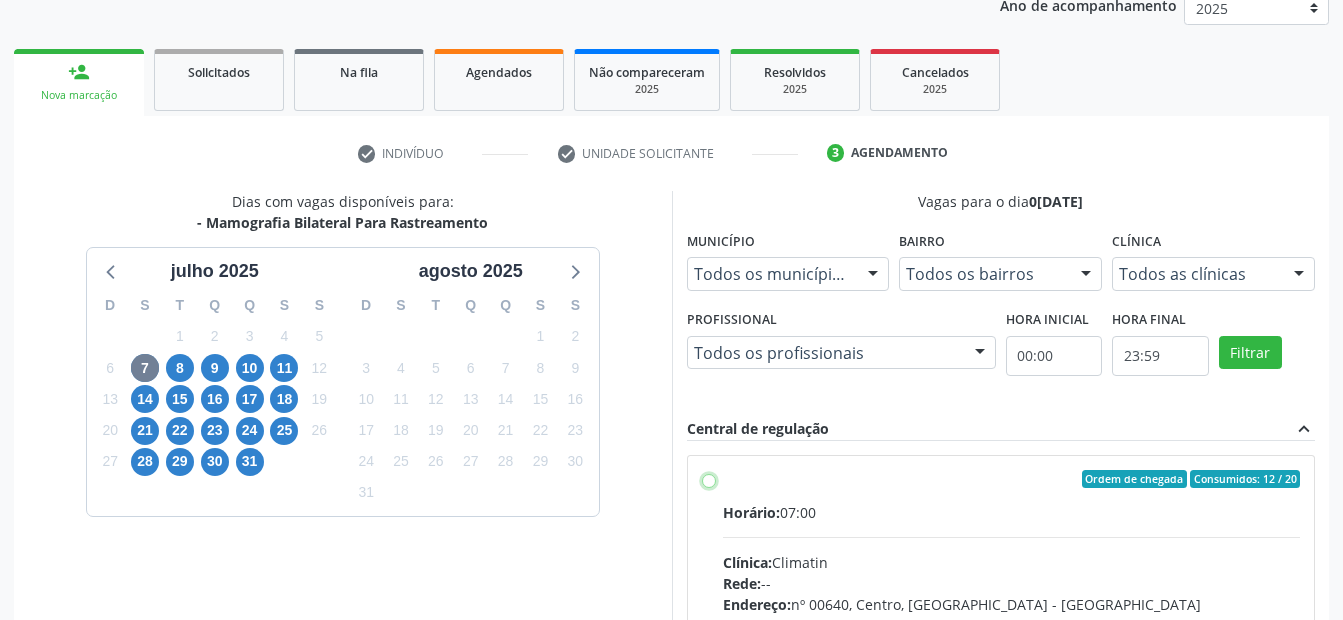 click on "Ordem de chegada
Consumidos: 12 / 20
Horário:   07:00
Clínica:  Climatin
Rede:
--
Endereço:   nº 00640, Centro, Serra Talhada - PE
Telefone:   (81) 38311133
Profissional:
Ana Carolina Barboza de Andrada Melo Lyra
Informações adicionais sobre o atendimento
Idade de atendimento:
de 0 a 120 anos
Gênero(s) atendido(s):
Masculino e Feminino
Informações adicionais:
--" at bounding box center (709, 479) 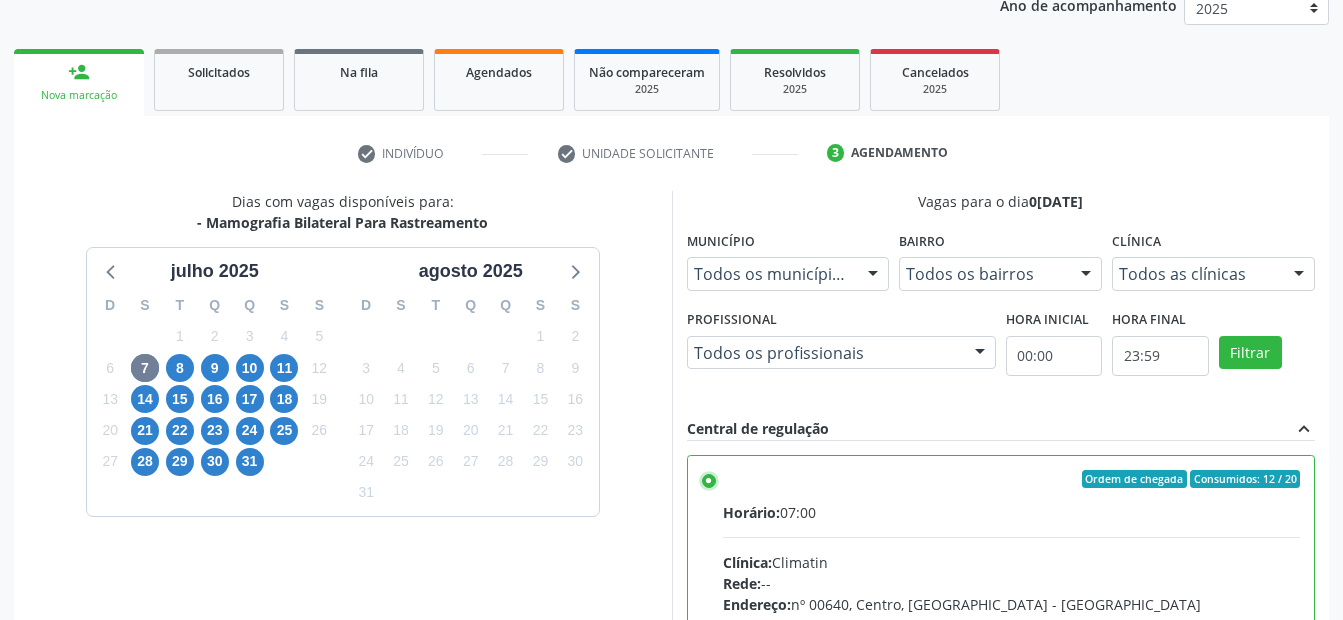 scroll, scrollTop: 575, scrollLeft: 0, axis: vertical 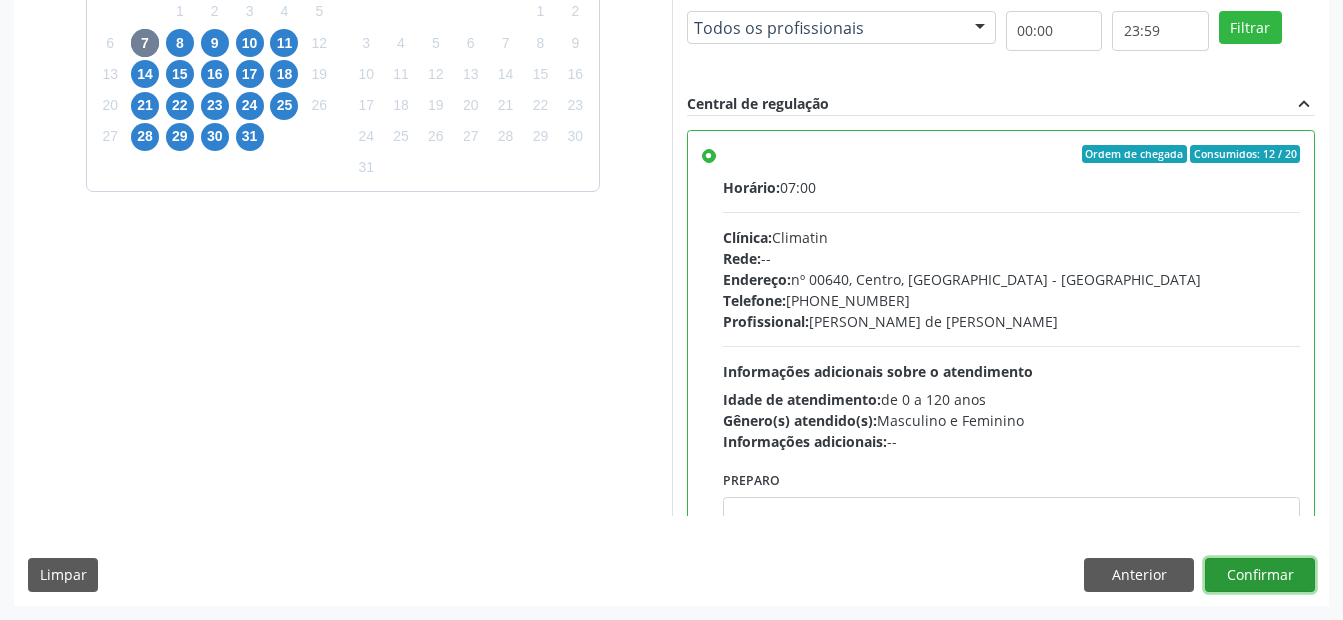 click on "Confirmar" at bounding box center [1260, 575] 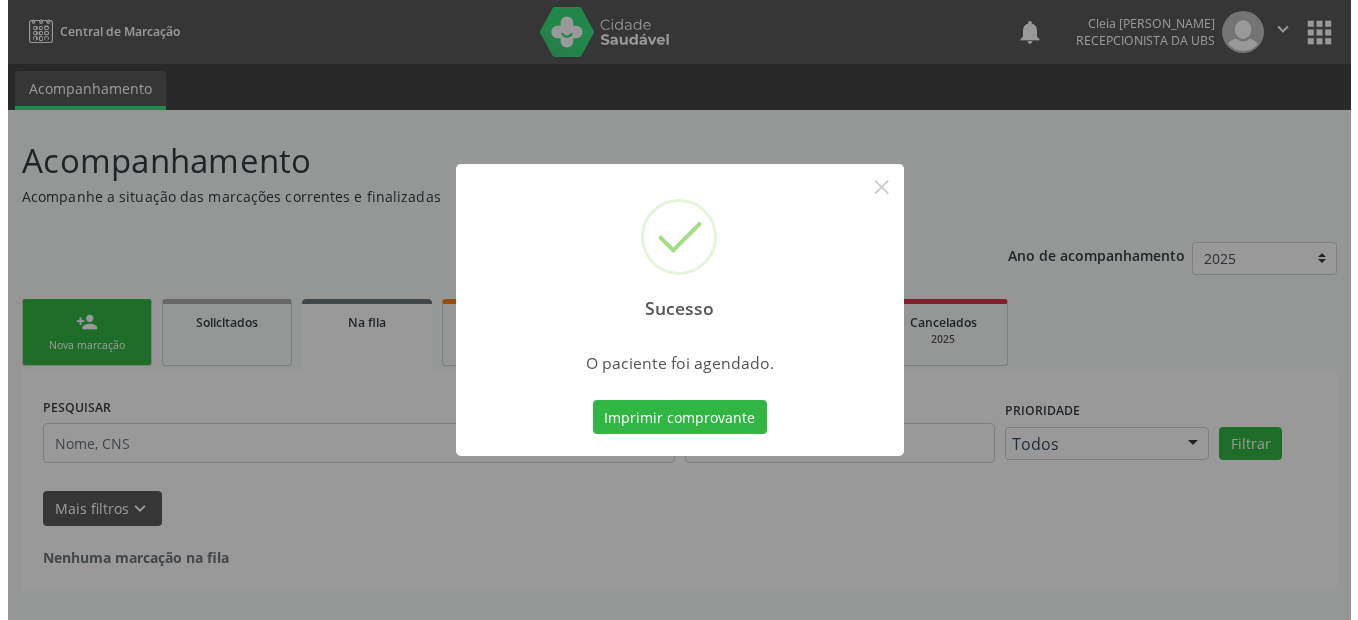 scroll, scrollTop: 0, scrollLeft: 0, axis: both 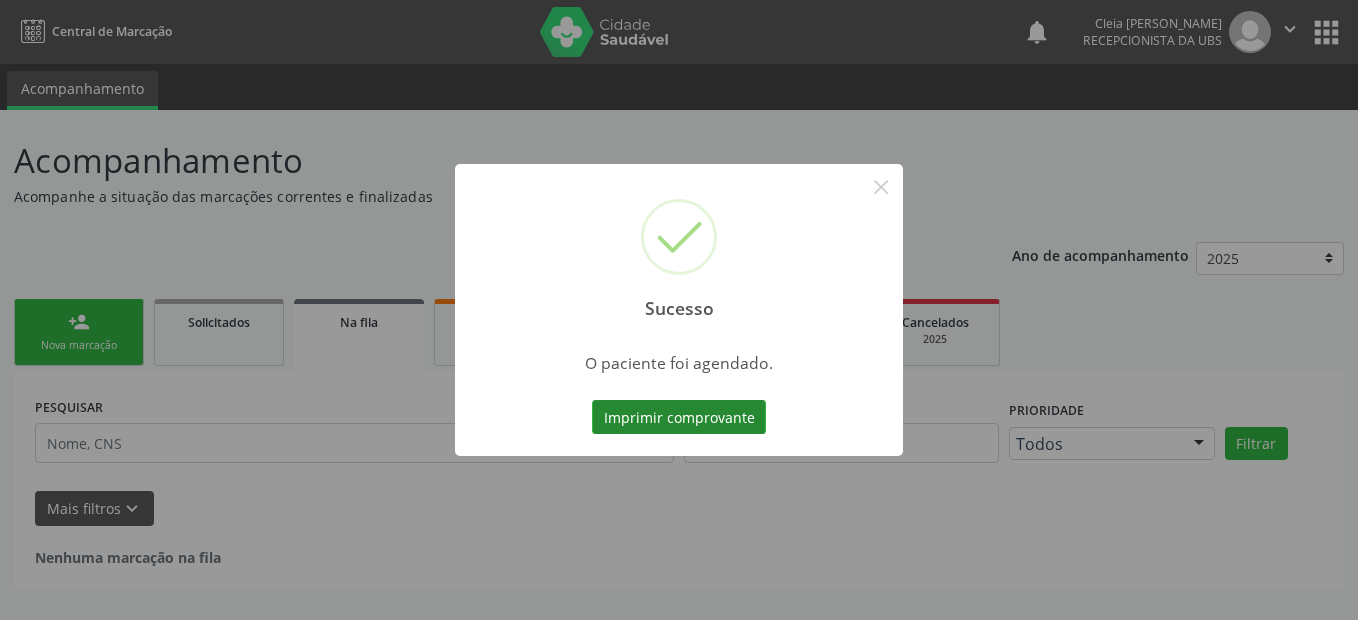 click on "Imprimir comprovante" at bounding box center [679, 417] 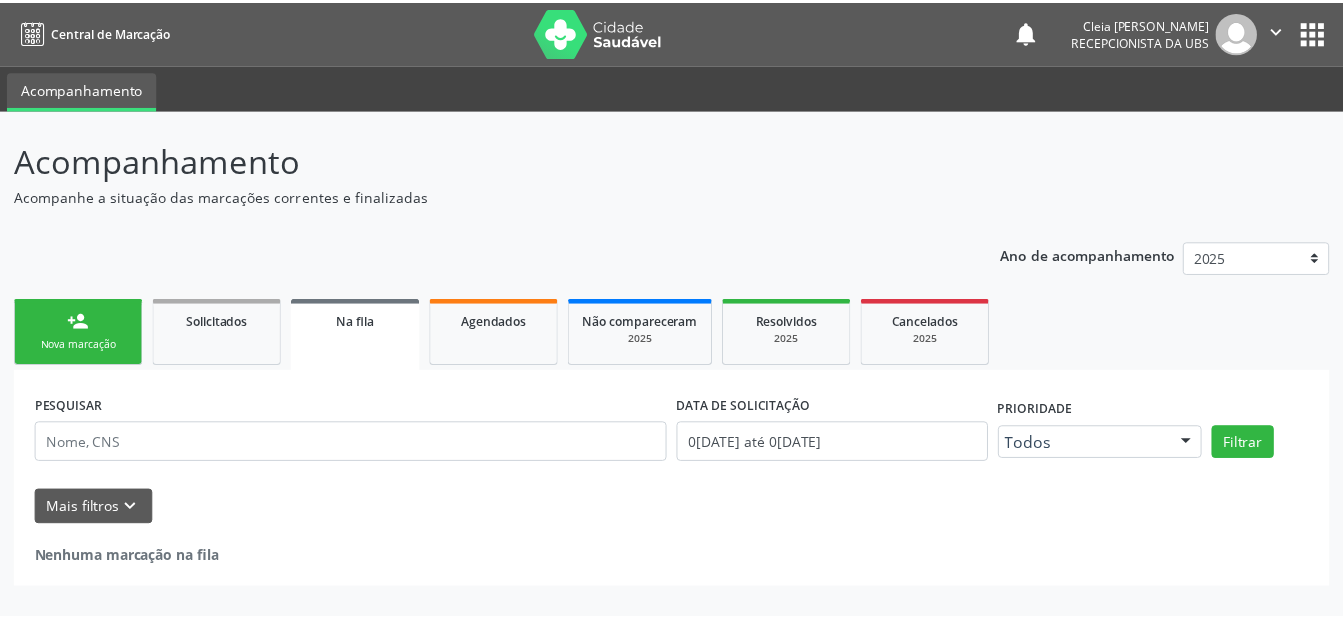 scroll, scrollTop: 0, scrollLeft: 0, axis: both 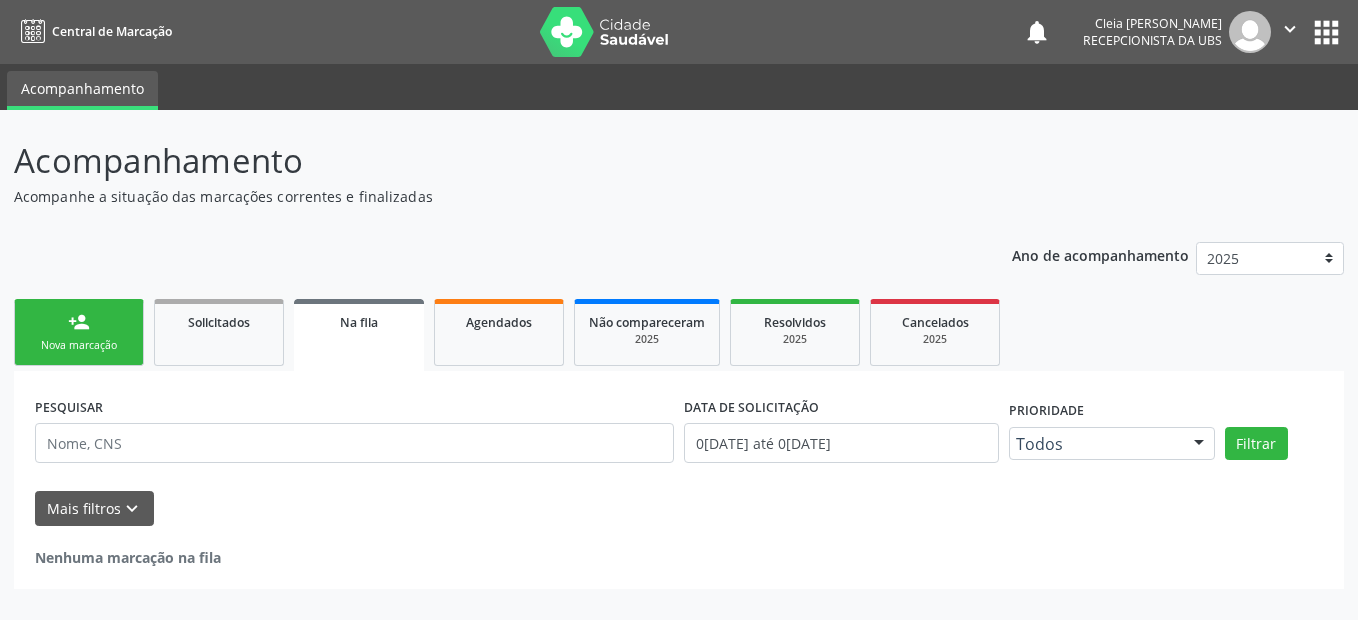 click on "Nova marcação" at bounding box center [79, 345] 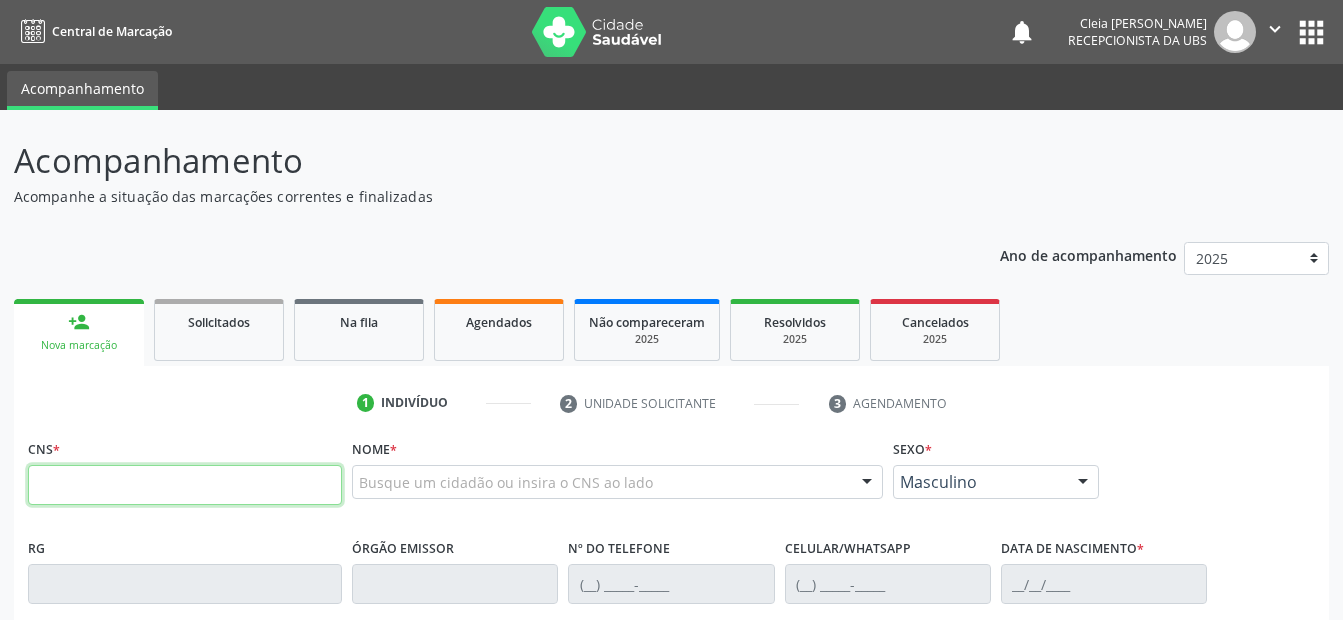 click at bounding box center (185, 485) 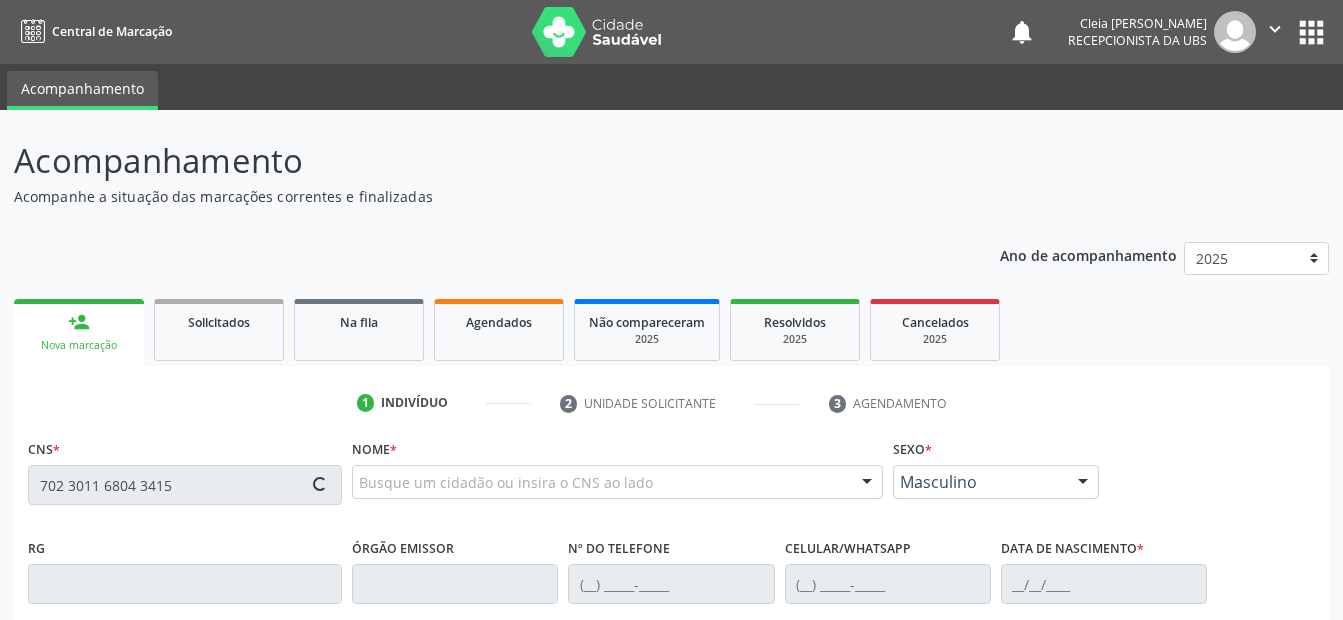 type on "702 3011 6804 3415" 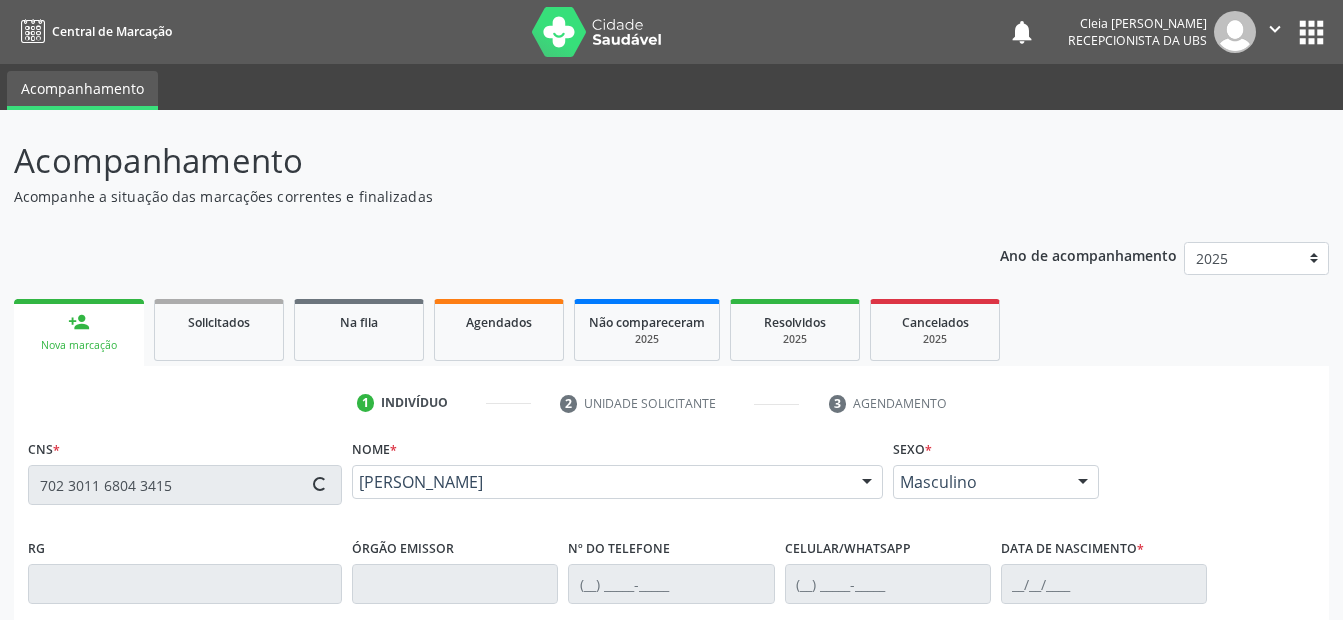 type on "(87) 91000-0000" 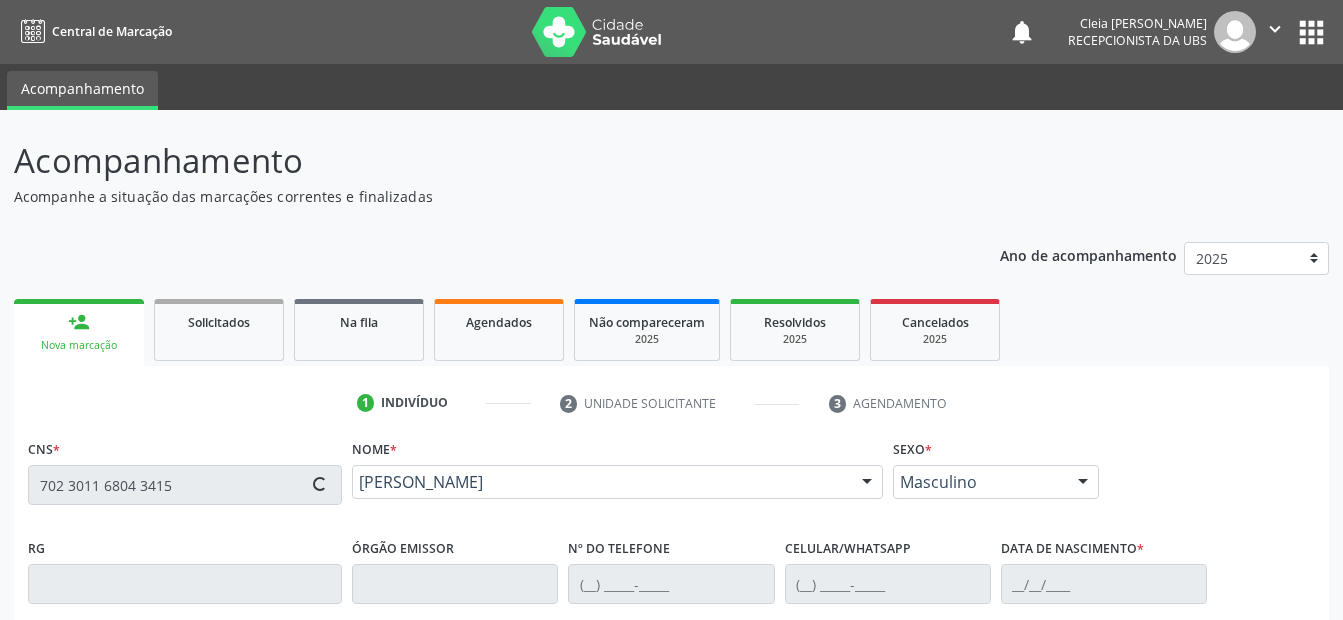 type on "04/07/1974" 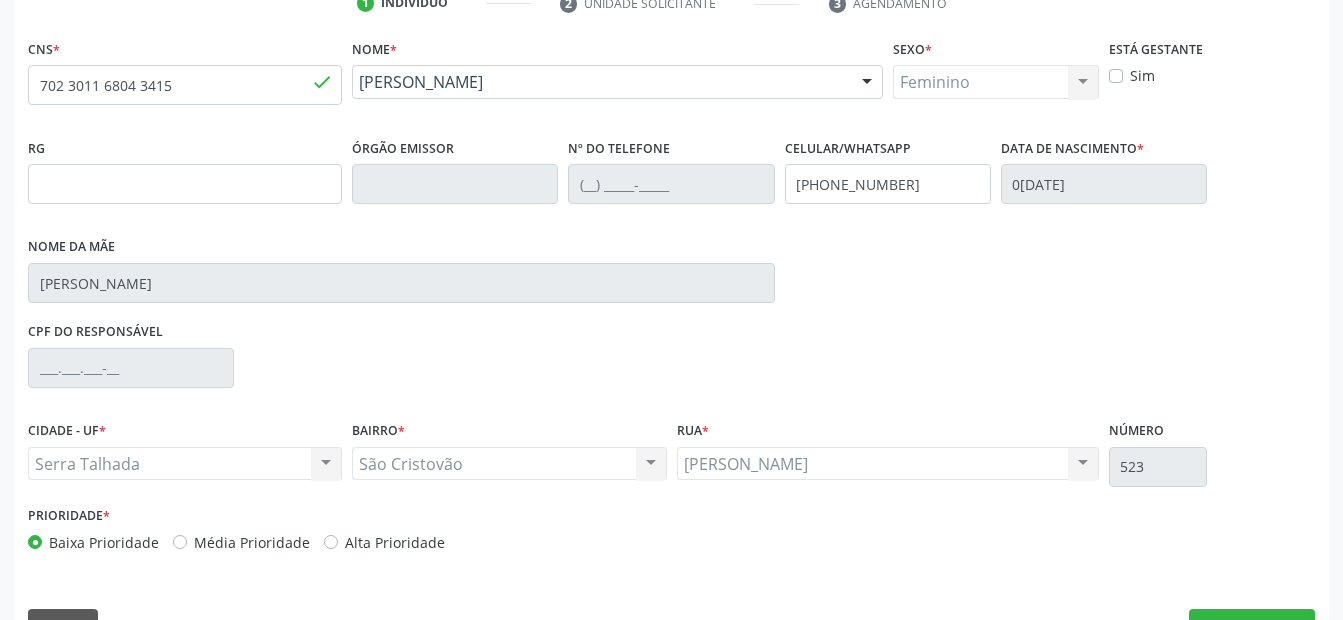 scroll, scrollTop: 450, scrollLeft: 0, axis: vertical 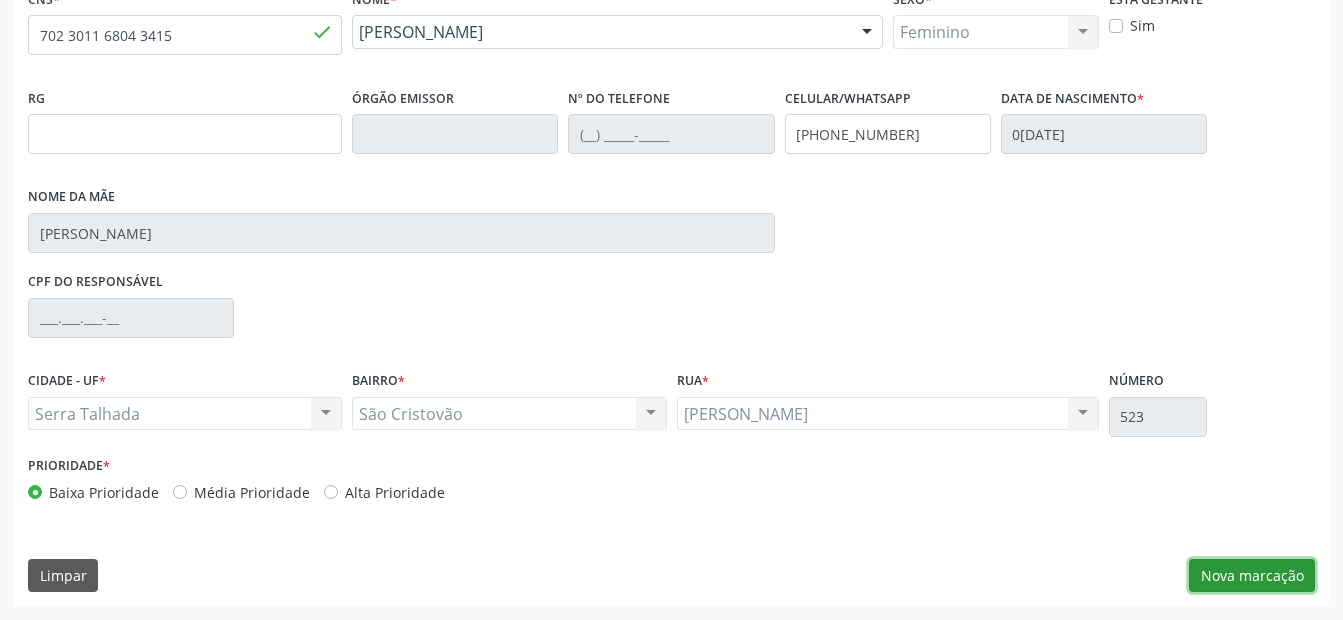 click on "Nova marcação" at bounding box center (1252, 576) 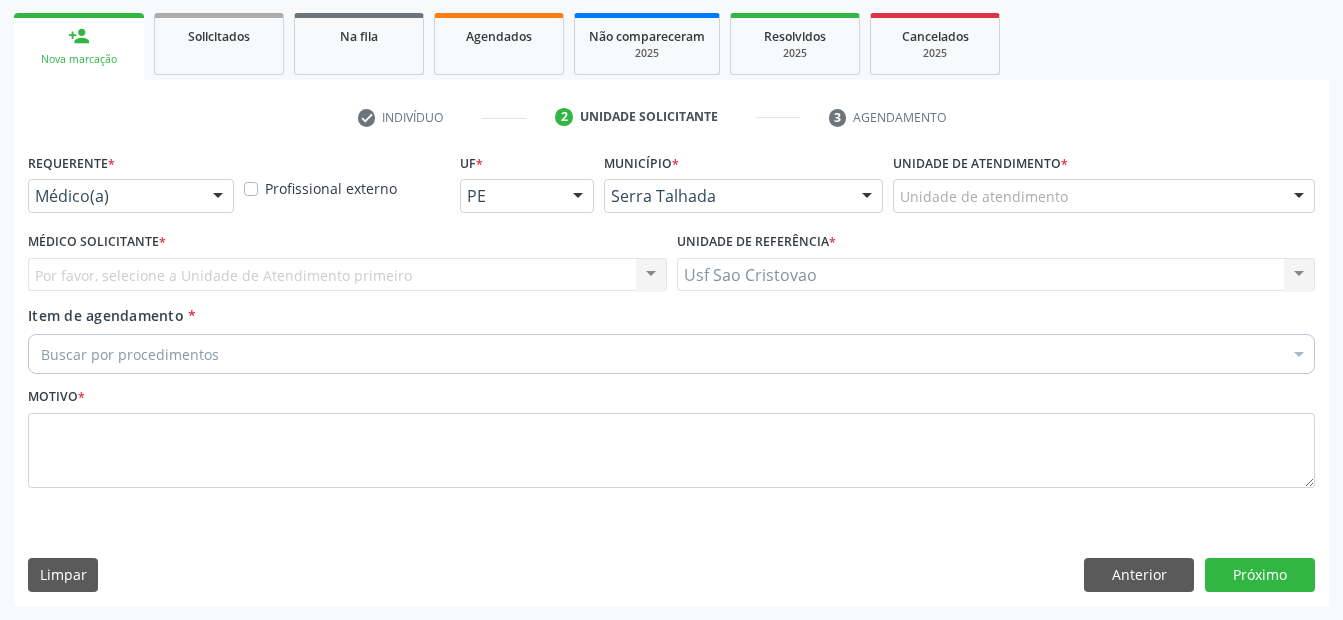 scroll, scrollTop: 286, scrollLeft: 0, axis: vertical 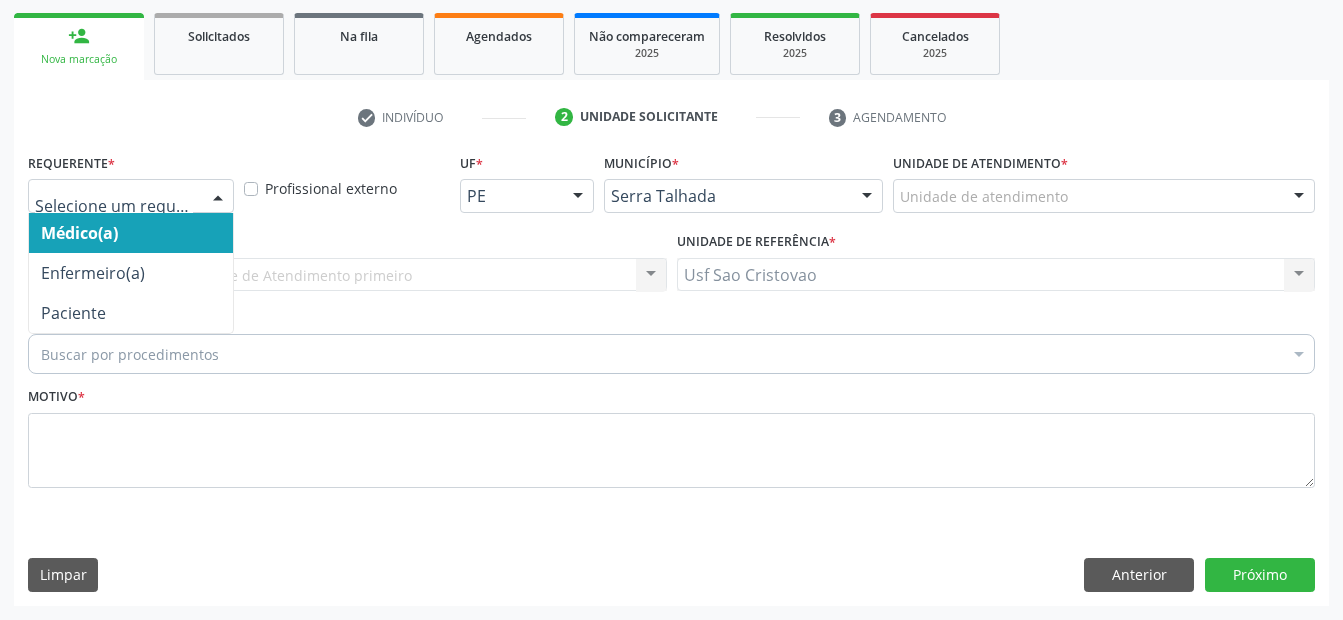 click at bounding box center (218, 197) 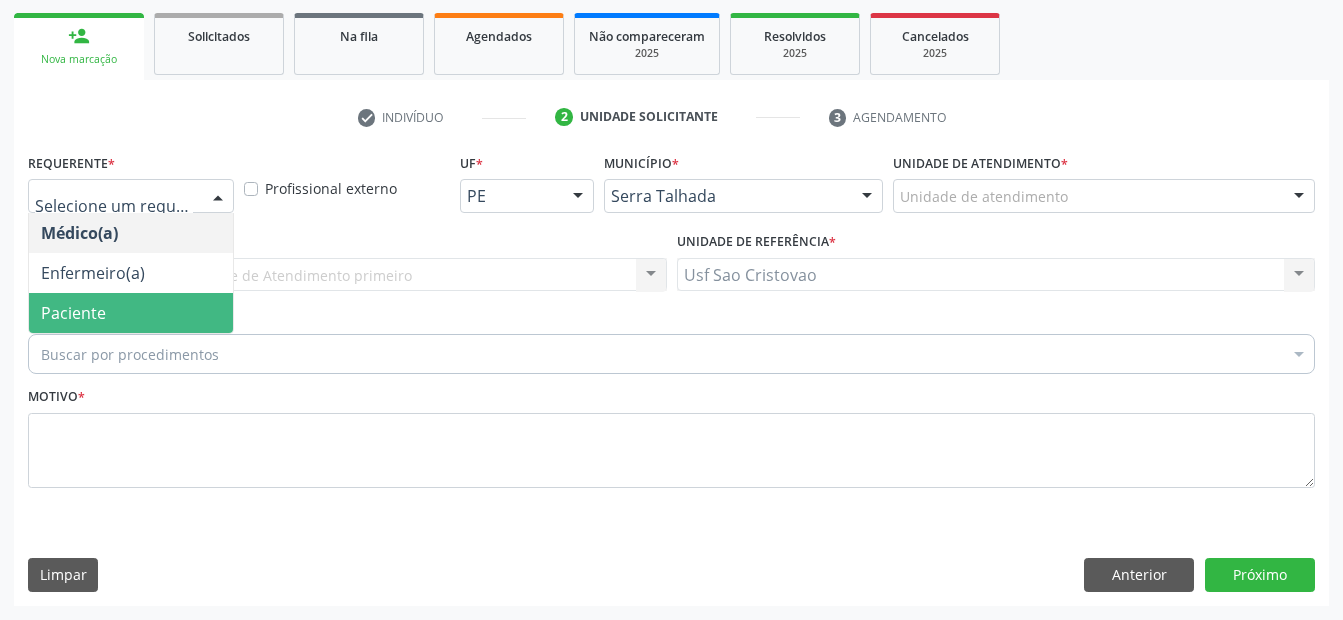 click on "Paciente" at bounding box center (131, 313) 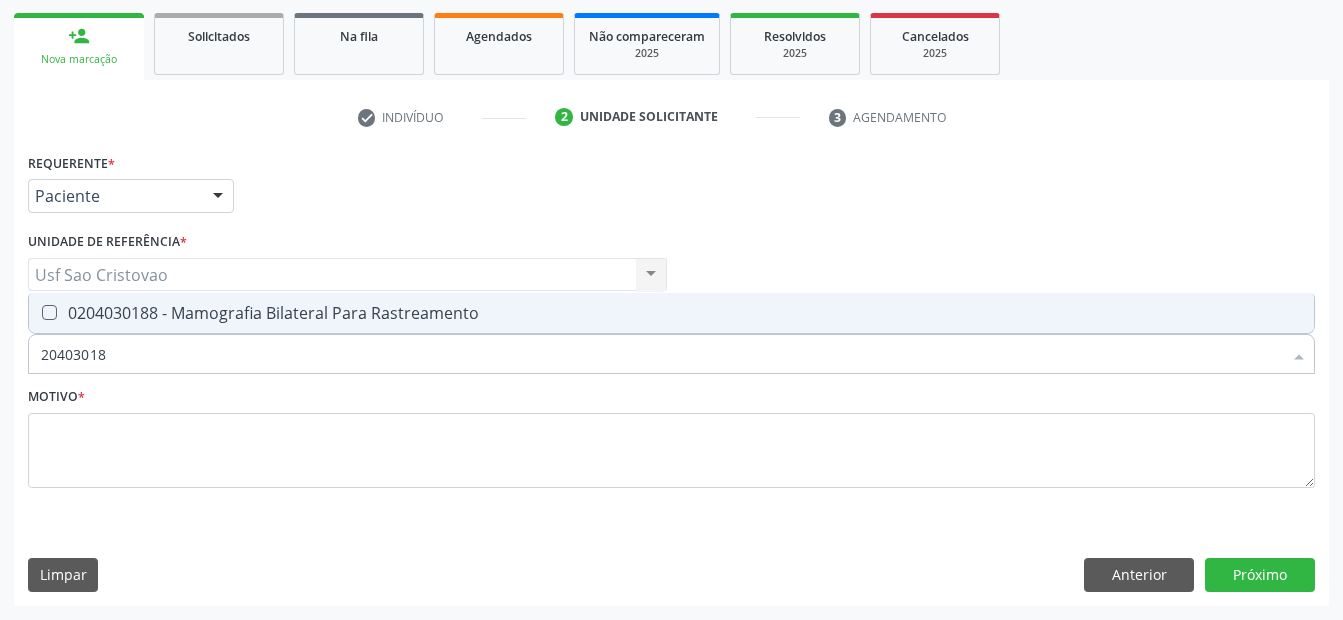 type on "204030188" 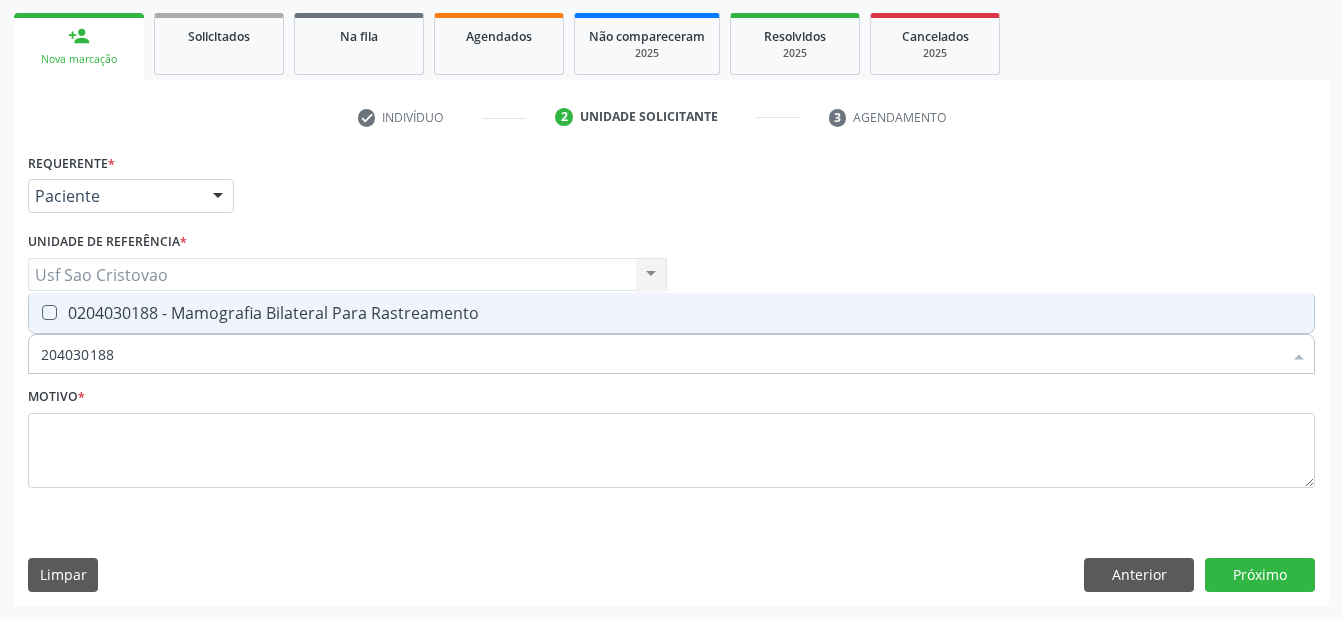click at bounding box center [49, 312] 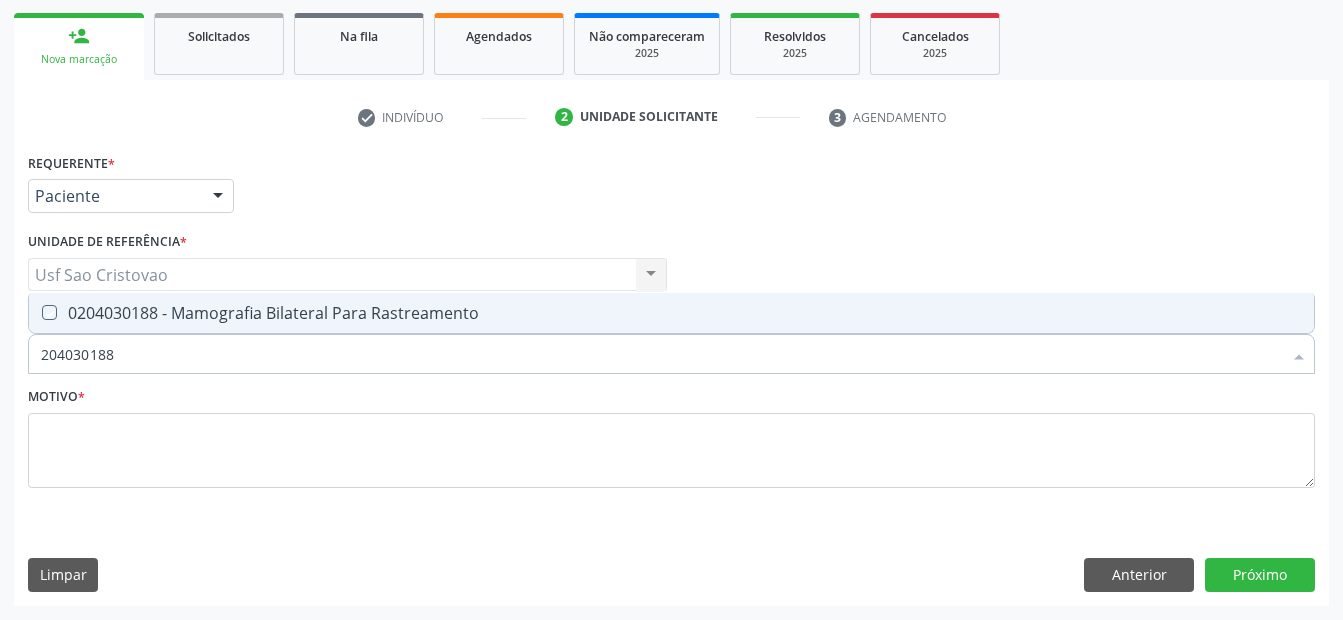 click at bounding box center [35, 312] 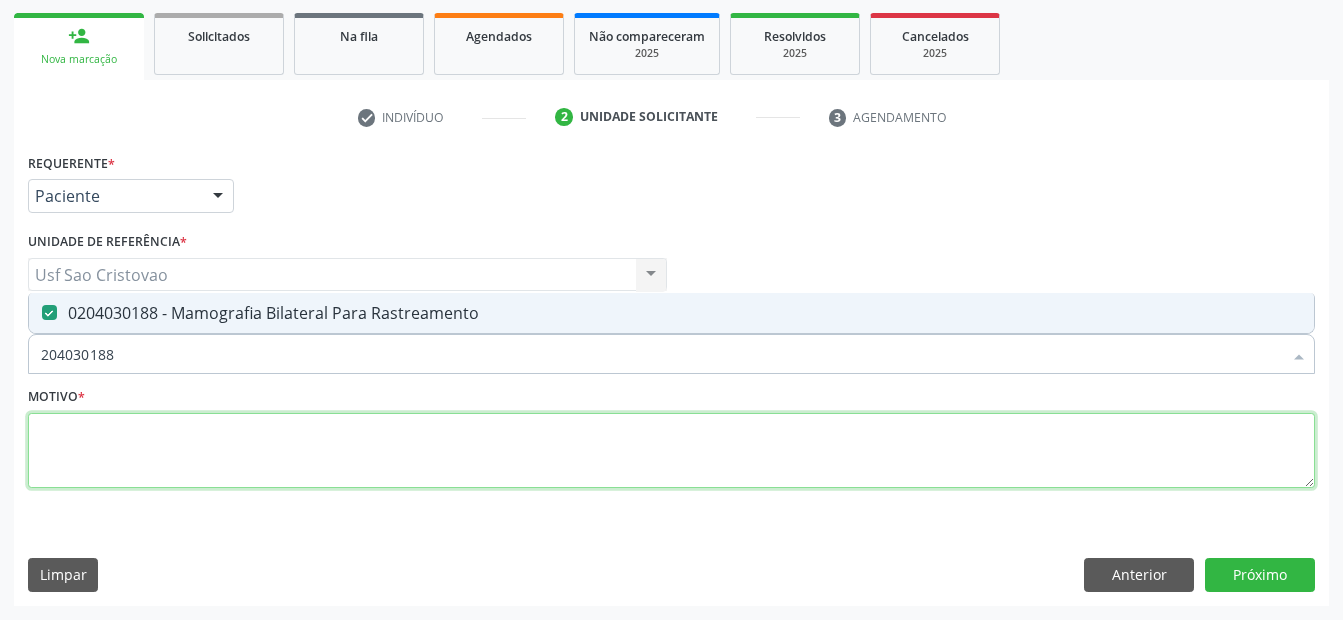 click at bounding box center (671, 451) 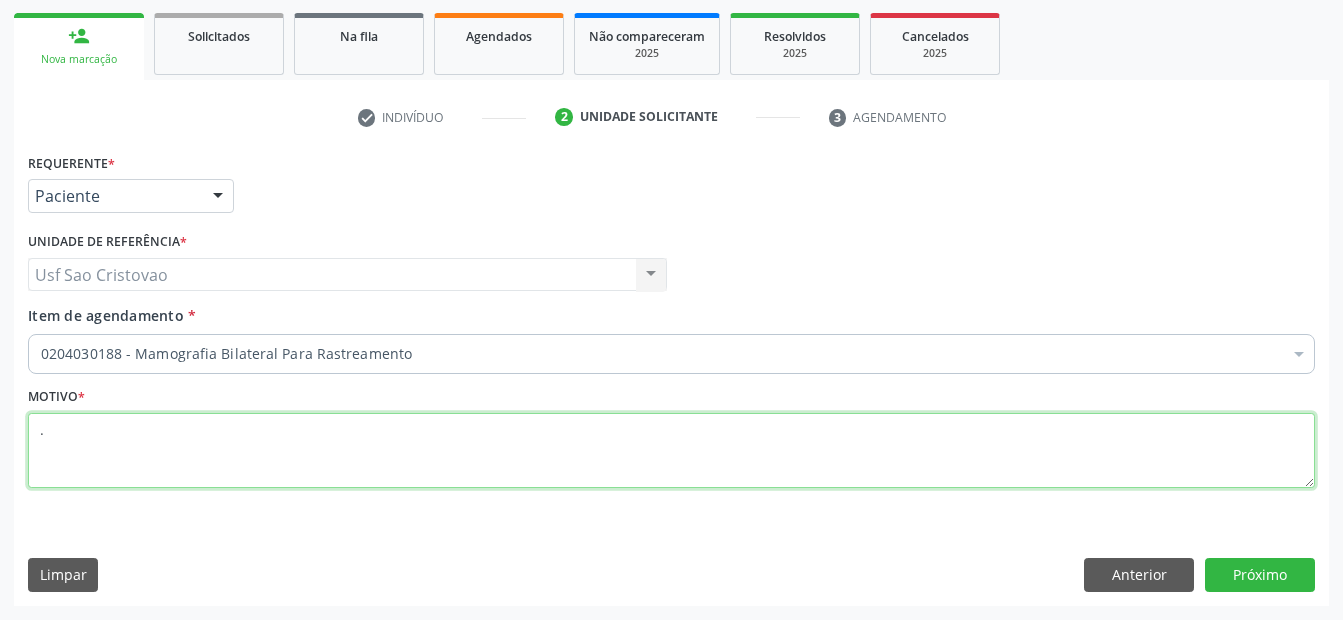 type on "." 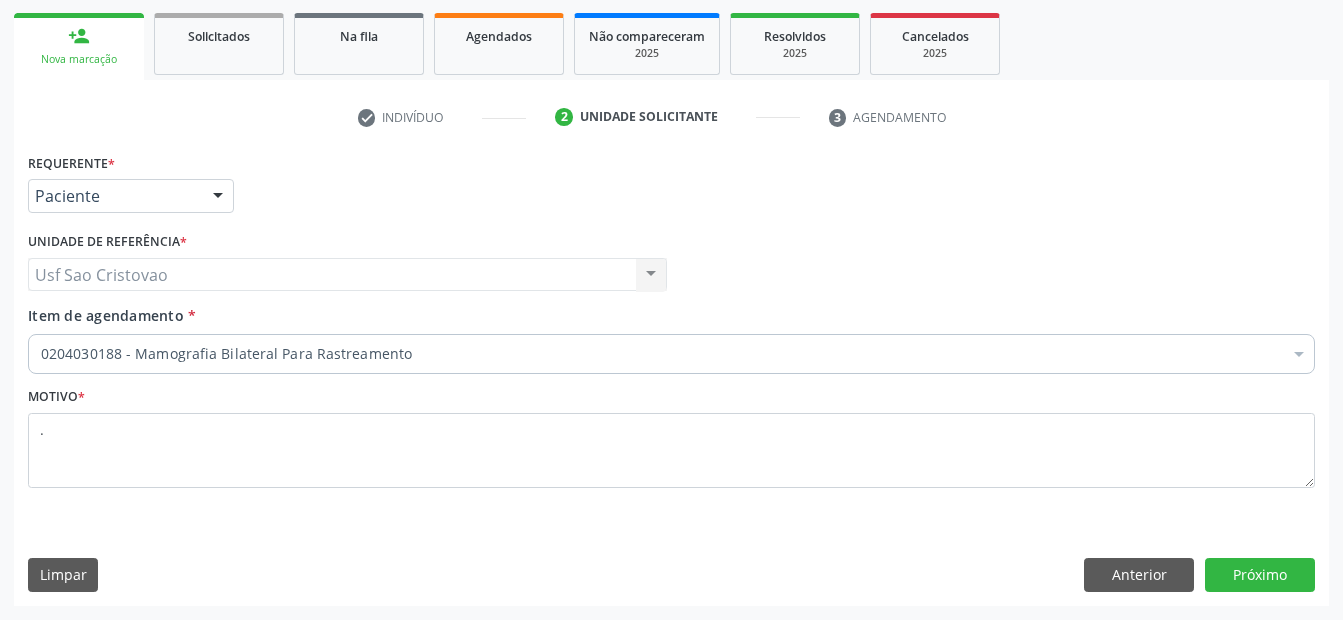 click on "Requerente
*
Paciente         Médico(a)   Enfermeiro(a)   Paciente
Nenhum resultado encontrado para: "   "
Não há nenhuma opção para ser exibida.
UF
PE         AC   AL   AM   AP   BA   CE   DF   ES   GO   MA   MG   MS   MT   PA   PB   PE   PI   PR   RJ   RN   RO   RR   RS   SC   SE   SL   SP   SV   TO
Nenhum resultado encontrado para: "   "
Não há nenhuma opção para ser exibida.
Município
[GEOGRAPHIC_DATA] e [GEOGRAPHIC_DATA]   Afogados da Ingazeira   Afrânio   Agrestina   Água Preta   Águas Belas   Alagoinha   Aliança   Altinho   Amaraji   Angelim   Araçoiaba   Araripina   [GEOGRAPHIC_DATA]   [GEOGRAPHIC_DATA]   [GEOGRAPHIC_DATA]   [GEOGRAPHIC_DATA]   [GEOGRAPHIC_DATA]   [GEOGRAPHIC_DATA] [GEOGRAPHIC_DATA]   [GEOGRAPHIC_DATA]   [GEOGRAPHIC_DATA]   [GEOGRAPHIC_DATA]   [GEOGRAPHIC_DATA]   Brejão   [GEOGRAPHIC_DATA]   [GEOGRAPHIC_DATA]   [GEOGRAPHIC_DATA]   [GEOGRAPHIC_DATA]   [GEOGRAPHIC_DATA]   [GEOGRAPHIC_DATA]   [GEOGRAPHIC_DATA]" at bounding box center [671, 376] 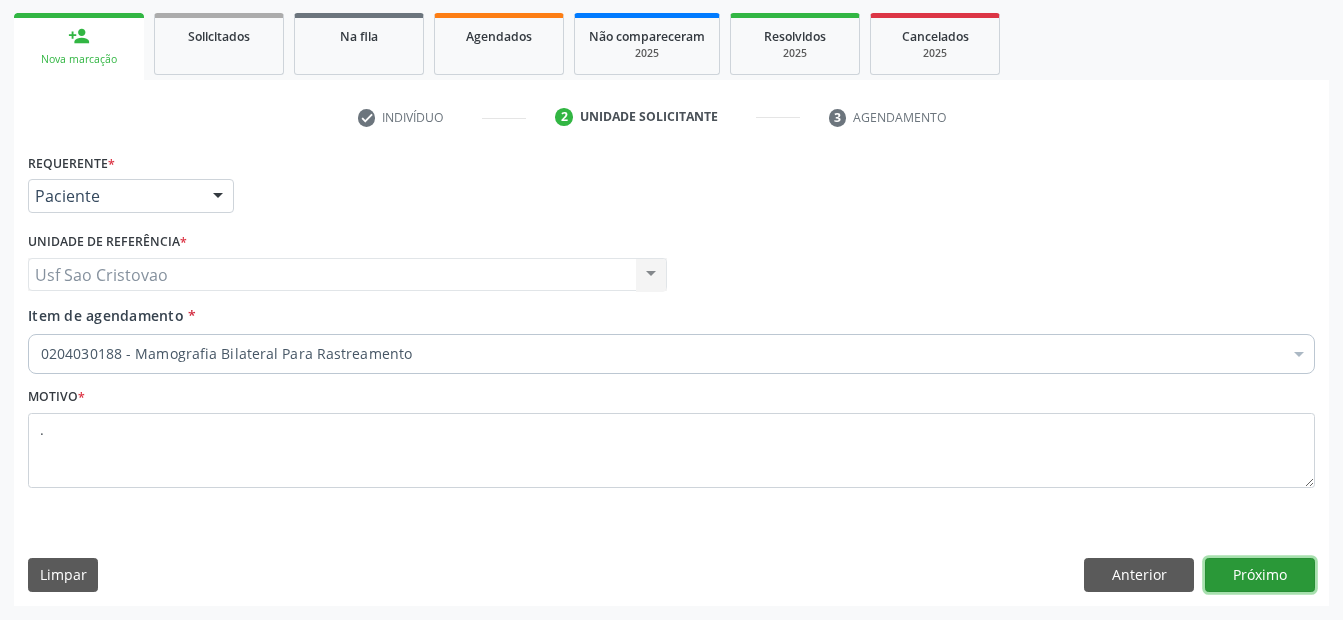 click on "Próximo" at bounding box center [1260, 575] 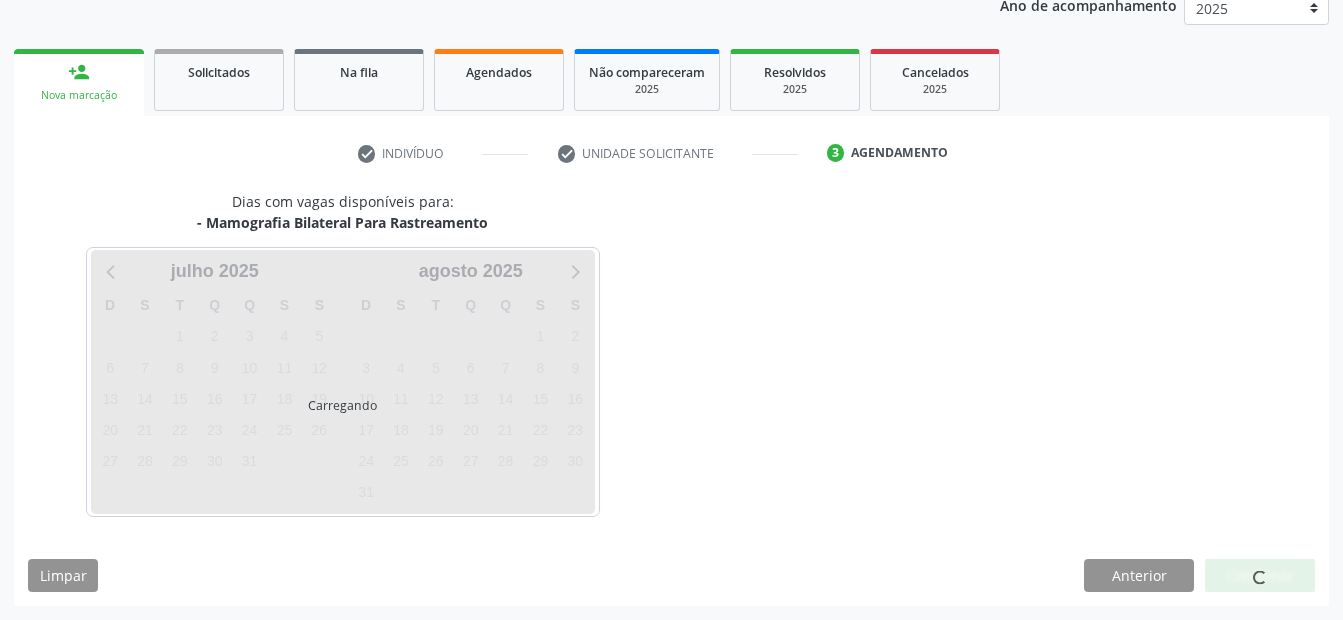 scroll, scrollTop: 250, scrollLeft: 0, axis: vertical 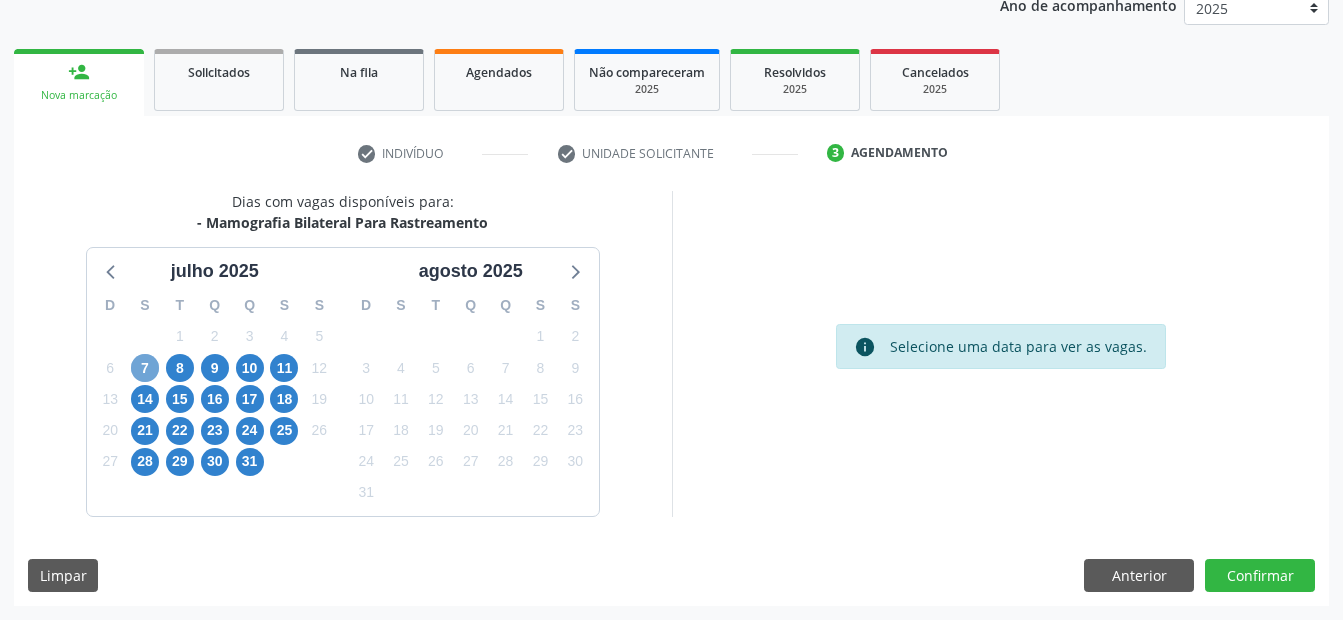 click on "7" at bounding box center (145, 368) 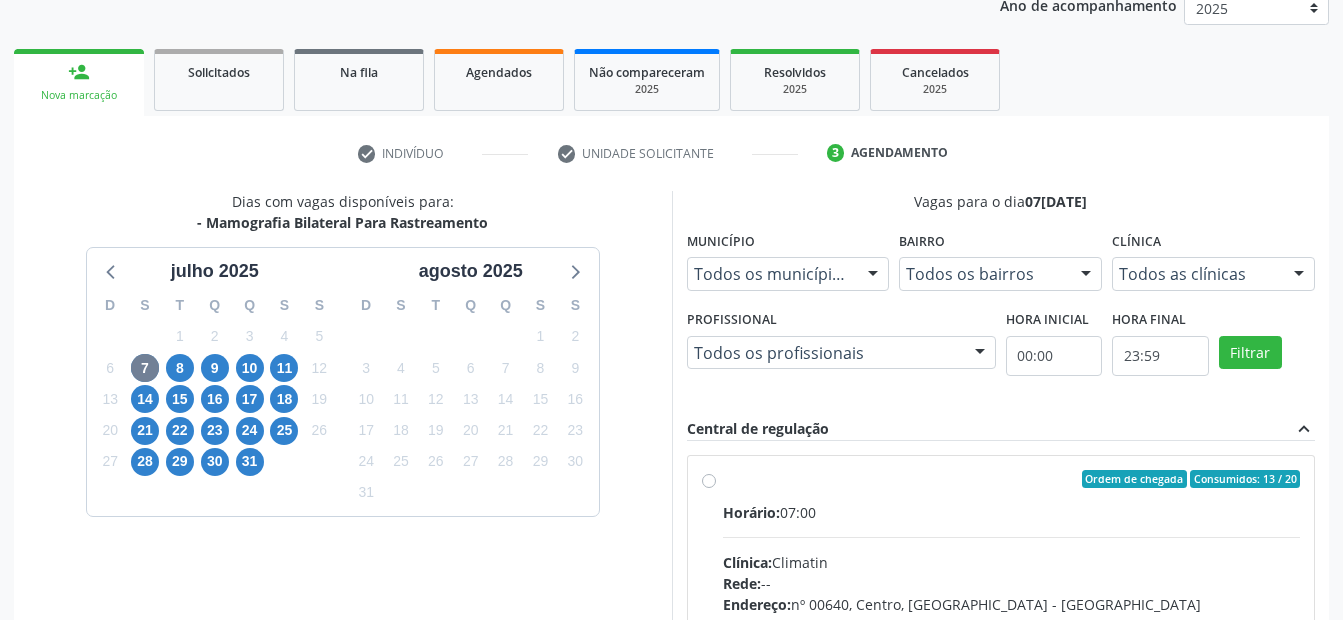 click on "Ordem de chegada
Consumidos: 13 / 20
Horário:   07:00
Clínica:  Climatin
Rede:
--
Endereço:   nº 00640, Centro, Serra Talhada - PE
Telefone:   (81) 38311133
Profissional:
Ana Carolina Barboza de Andrada Melo Lyra
Informações adicionais sobre o atendimento
Idade de atendimento:
de 0 a 120 anos
Gênero(s) atendido(s):
Masculino e Feminino
Informações adicionais:
--" at bounding box center (1012, 623) 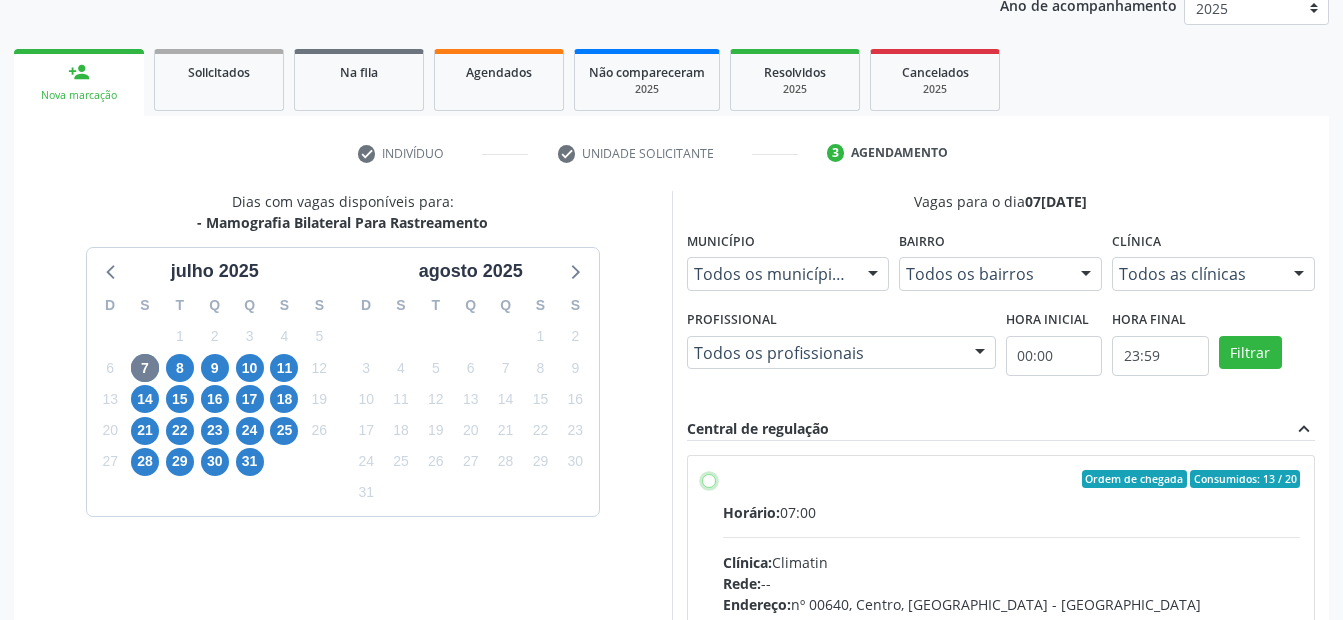 click on "Ordem de chegada
Consumidos: 13 / 20
Horário:   07:00
Clínica:  Climatin
Rede:
--
Endereço:   nº 00640, Centro, Serra Talhada - PE
Telefone:   (81) 38311133
Profissional:
Ana Carolina Barboza de Andrada Melo Lyra
Informações adicionais sobre o atendimento
Idade de atendimento:
de 0 a 120 anos
Gênero(s) atendido(s):
Masculino e Feminino
Informações adicionais:
--" at bounding box center (709, 479) 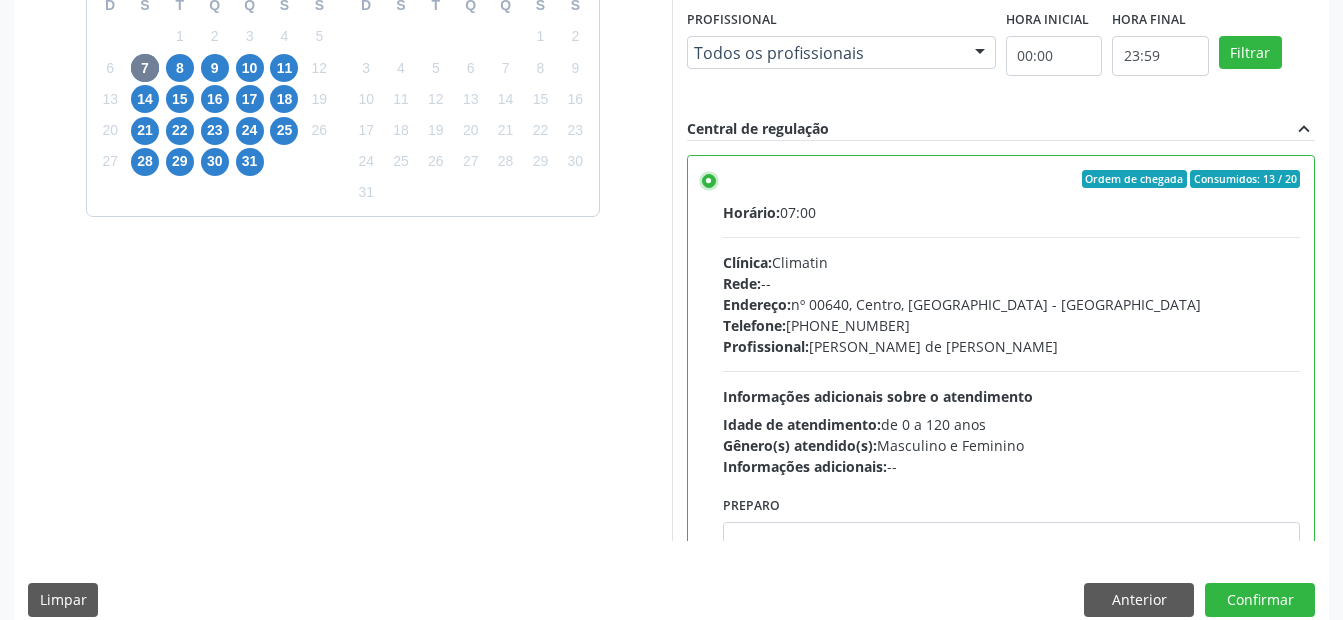 scroll, scrollTop: 575, scrollLeft: 0, axis: vertical 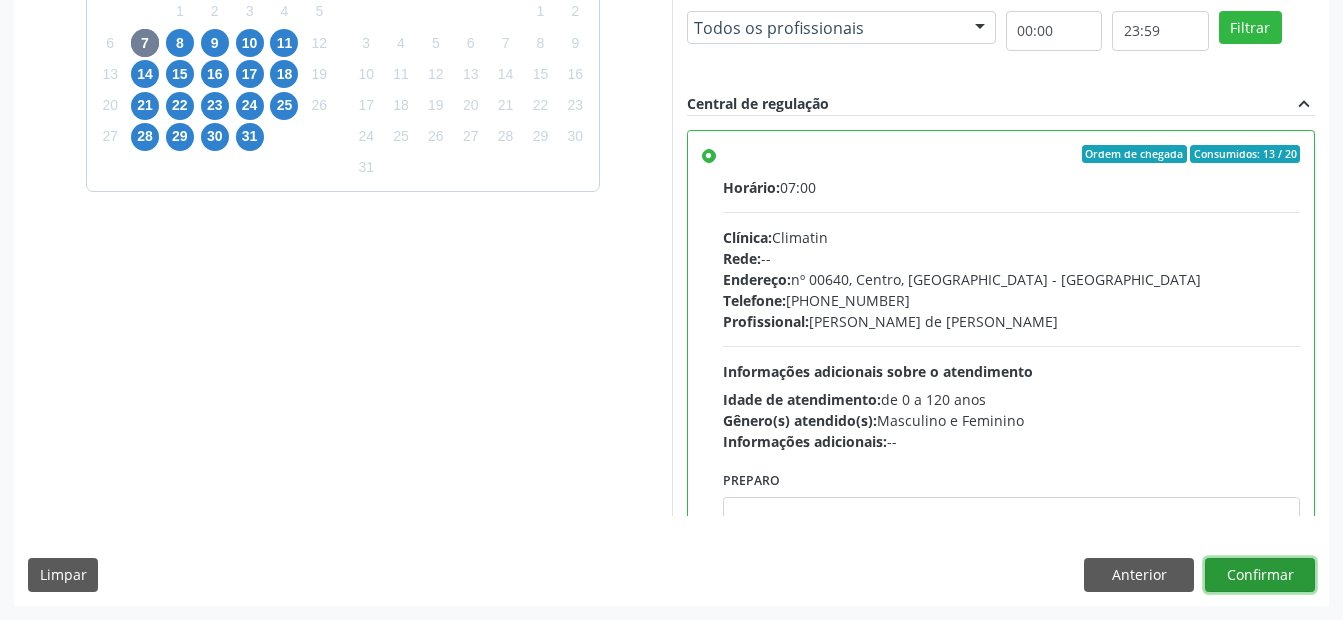 click on "Confirmar" at bounding box center [1260, 575] 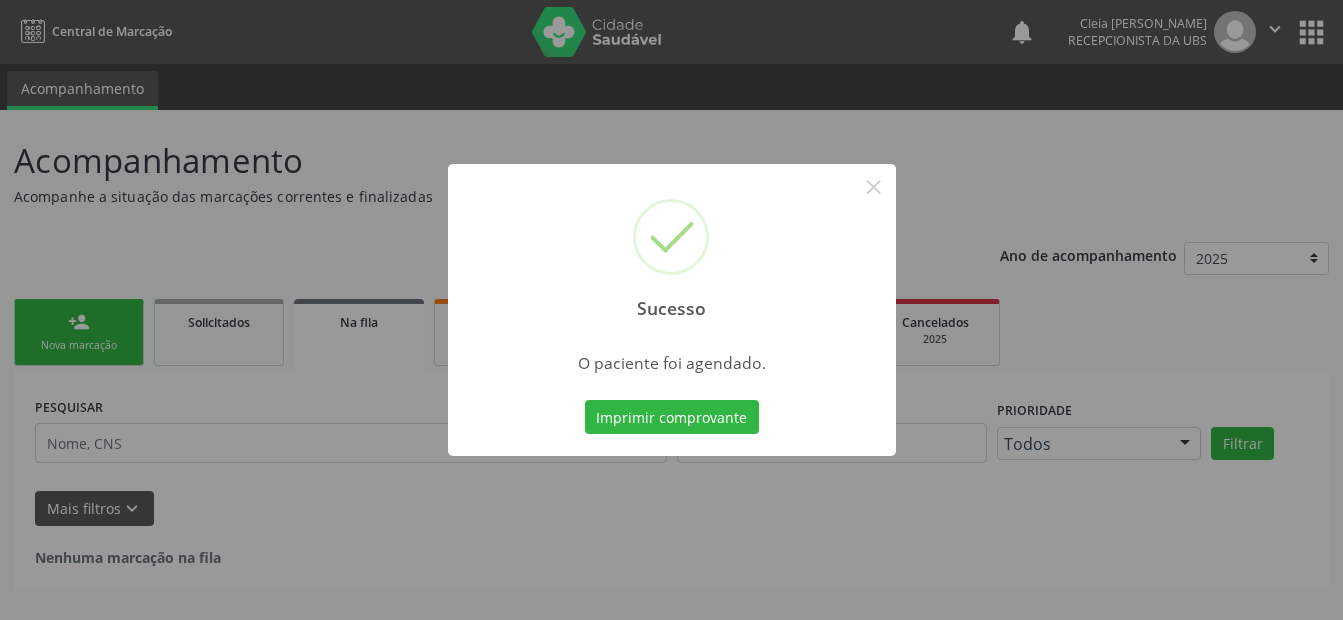 scroll, scrollTop: 0, scrollLeft: 0, axis: both 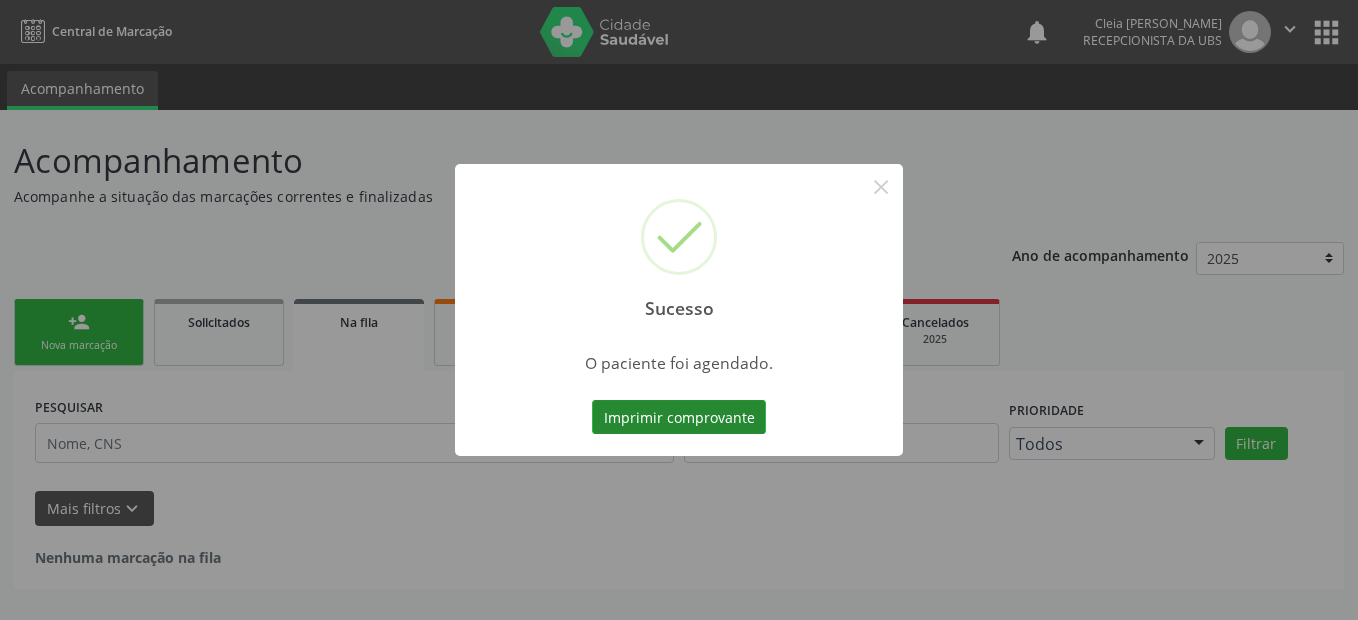 click on "Imprimir comprovante" at bounding box center (679, 417) 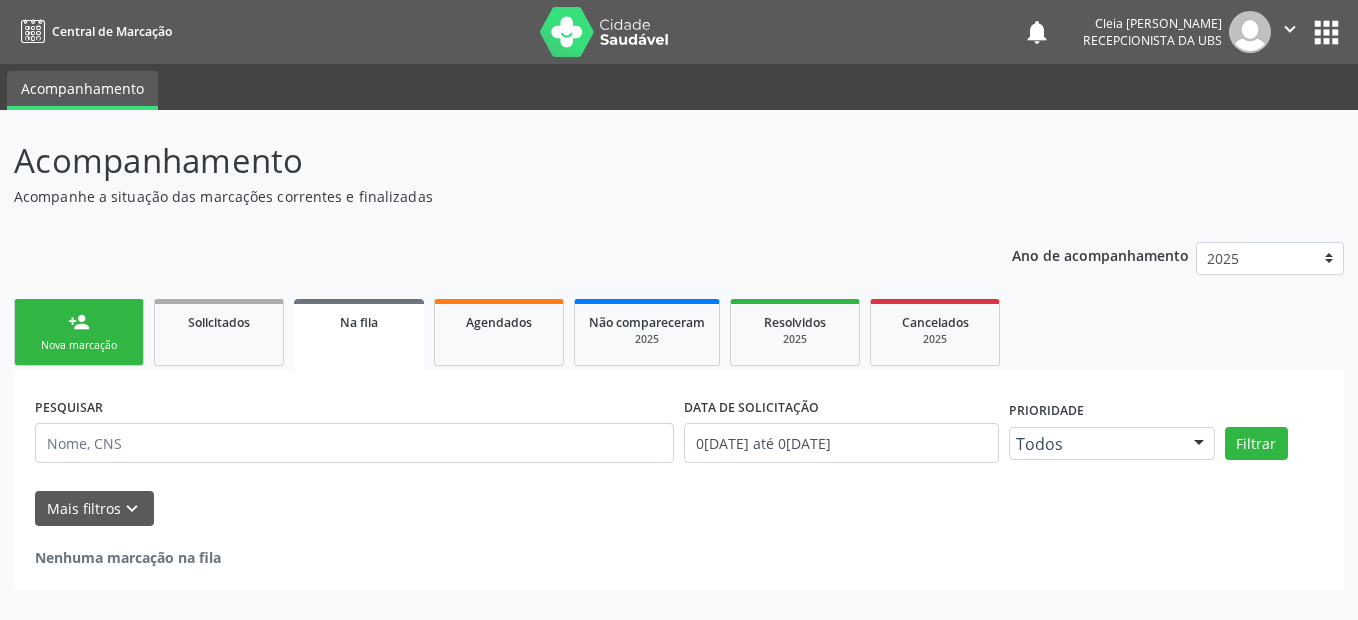click on "person_add
Nova marcação" at bounding box center (79, 332) 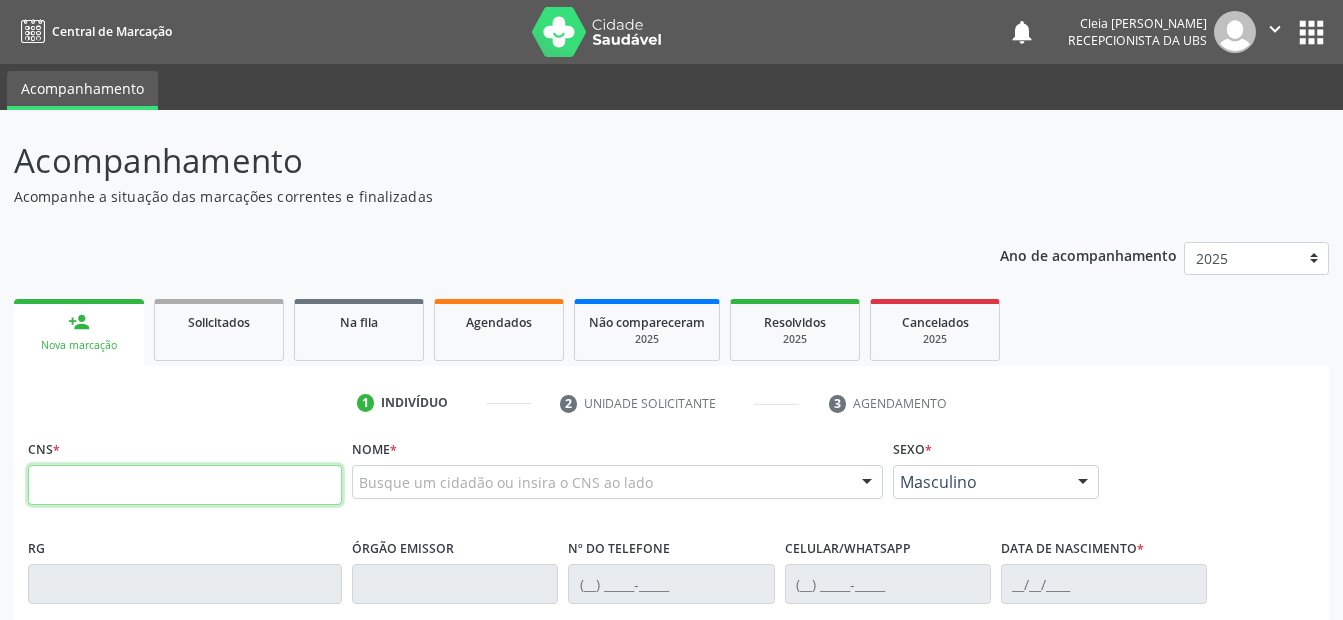 click at bounding box center (185, 485) 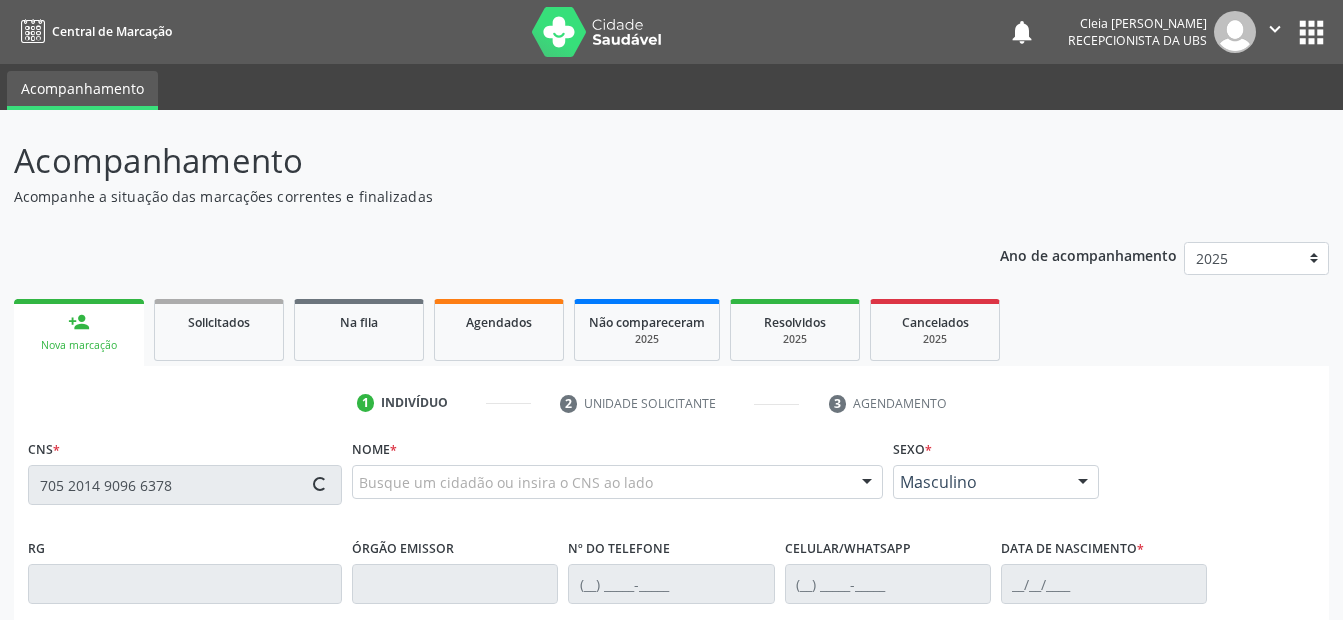 type on "705 2014 9096 6378" 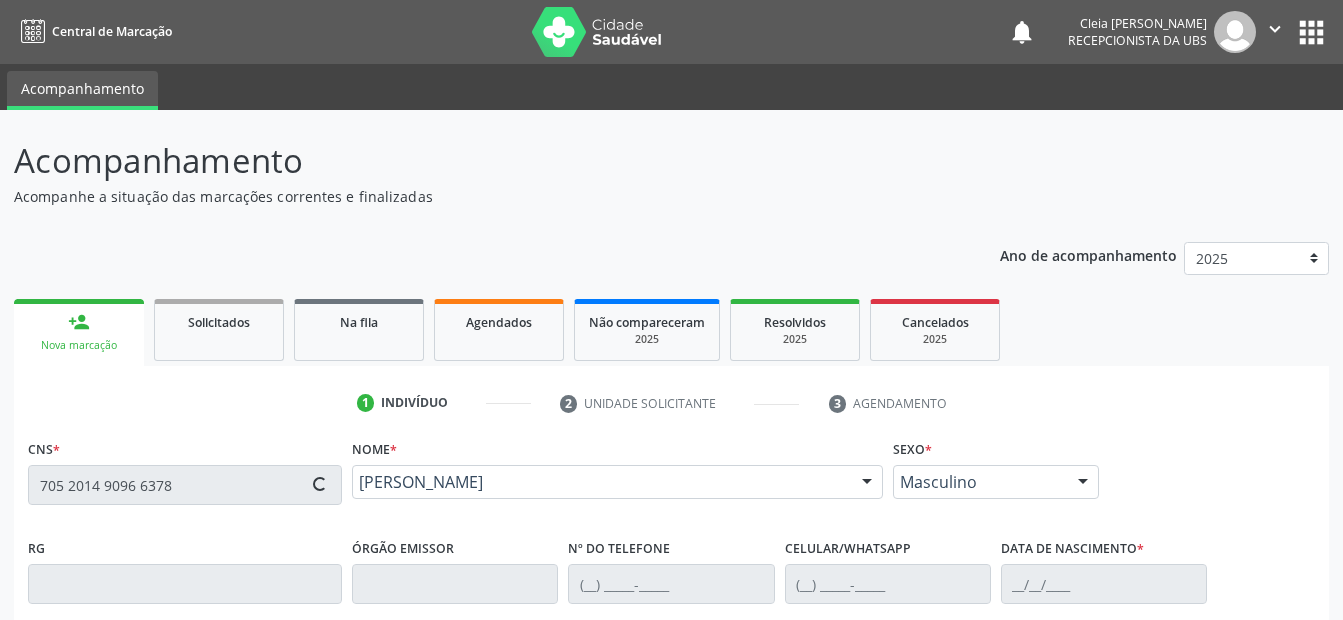 type on "(81) 99668-4730" 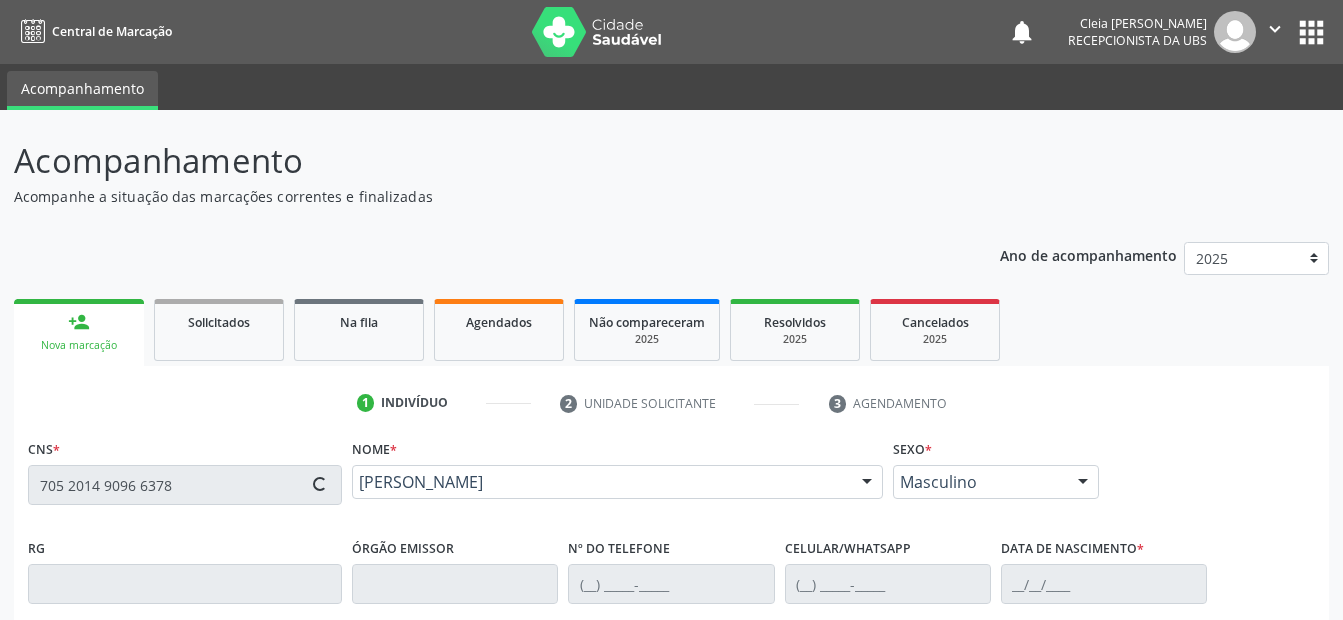 type on "18/09/1977" 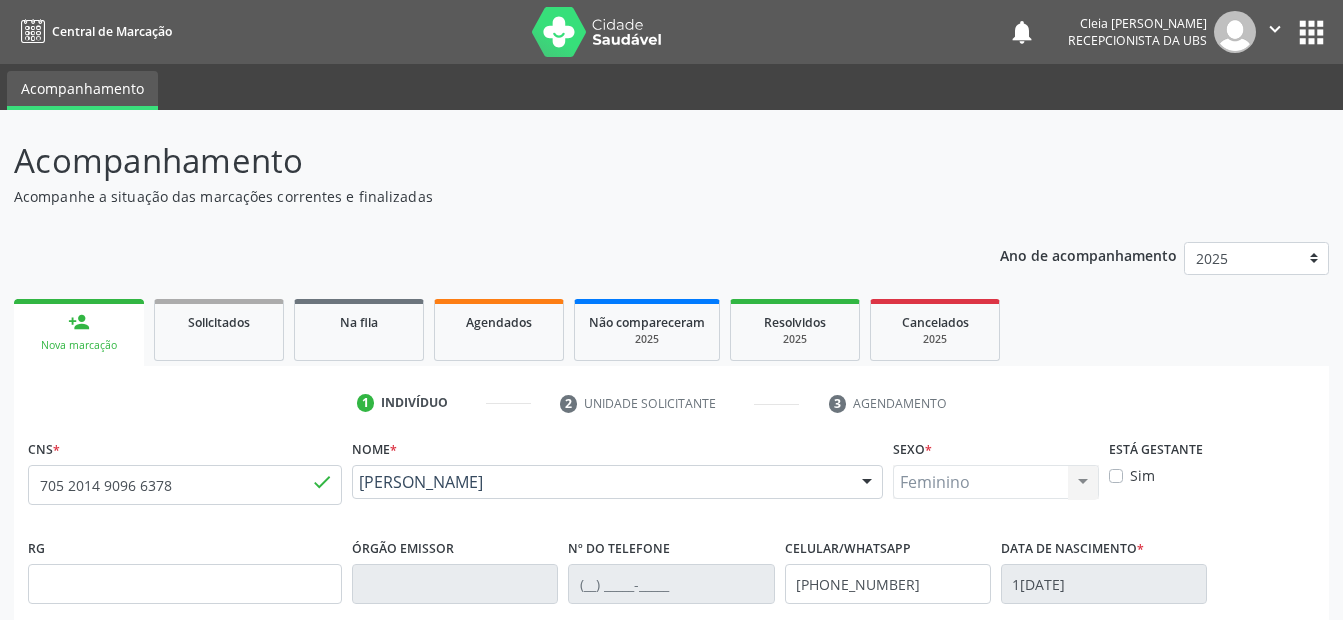 scroll, scrollTop: 450, scrollLeft: 0, axis: vertical 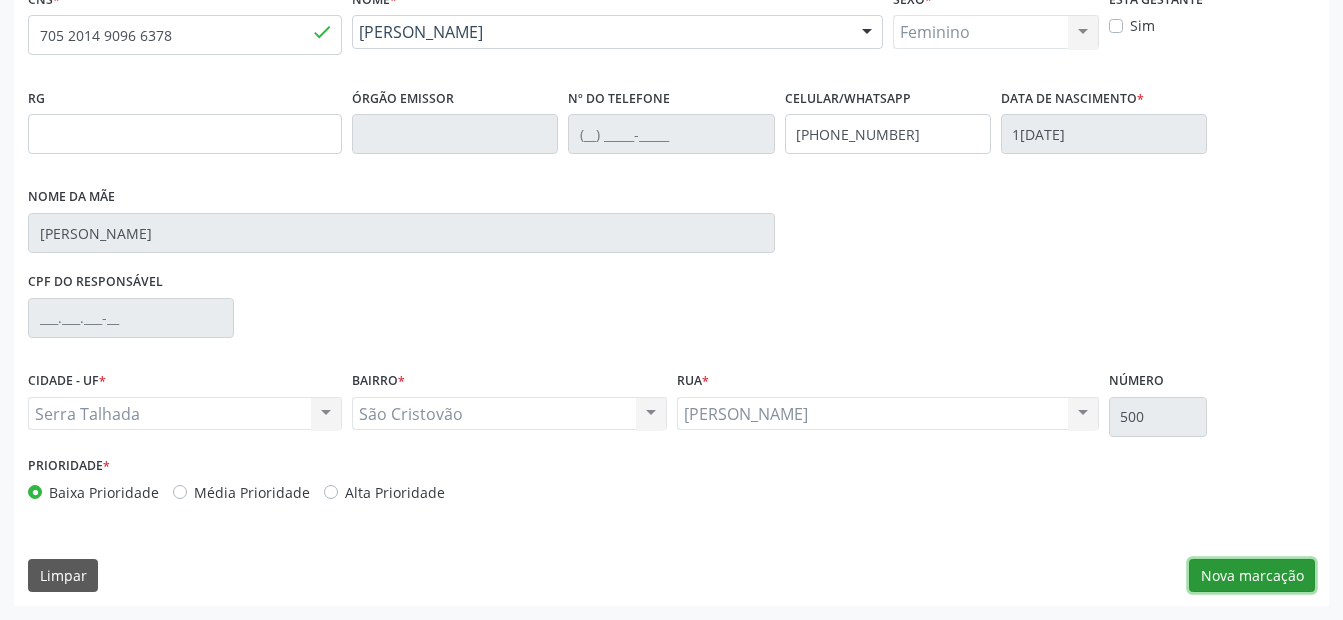 click on "Nova marcação" at bounding box center (1252, 576) 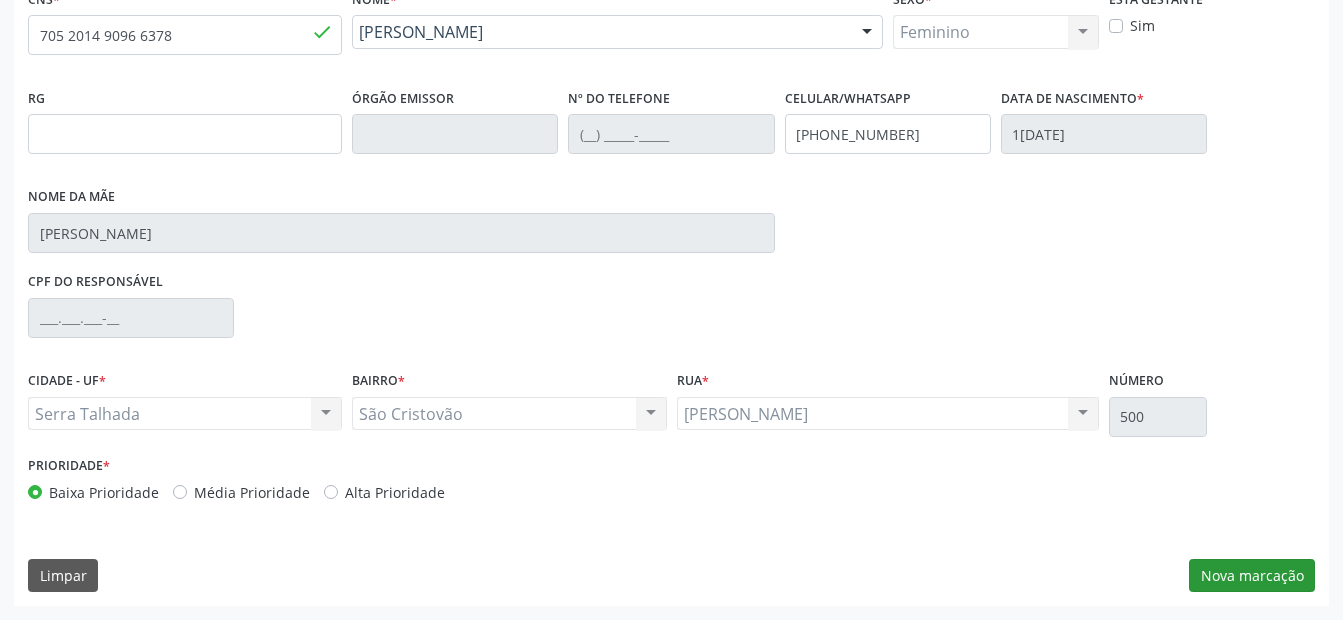 scroll, scrollTop: 286, scrollLeft: 0, axis: vertical 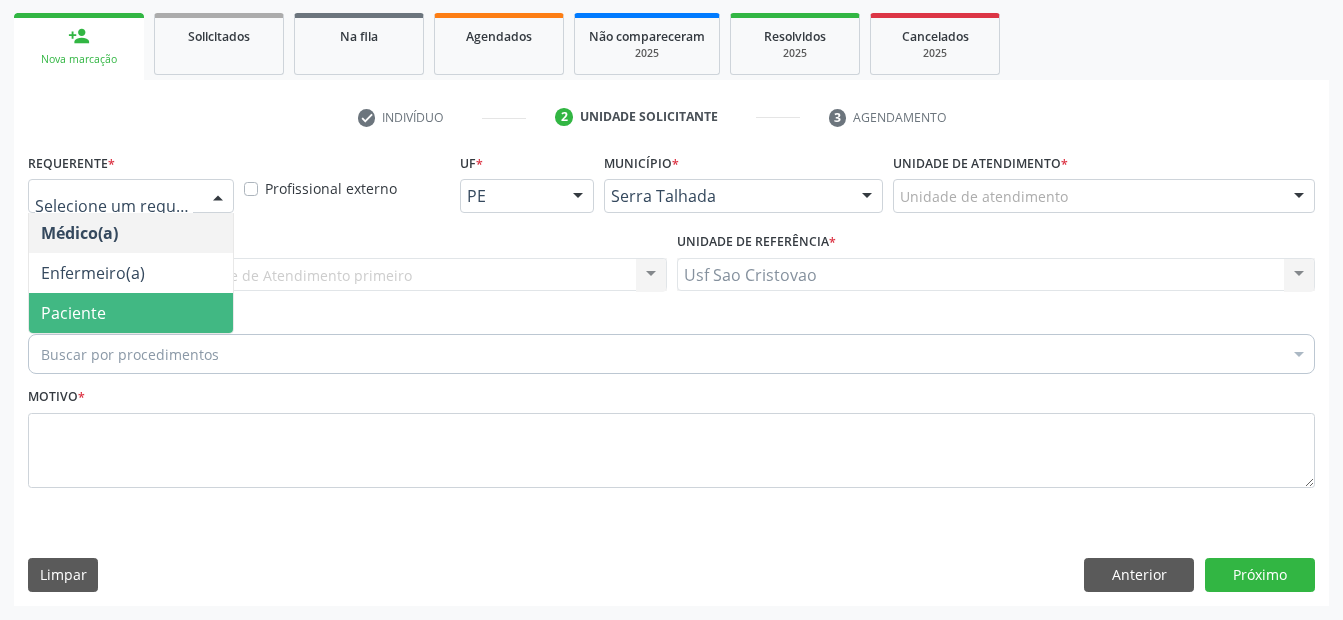 click on "Paciente" at bounding box center (73, 313) 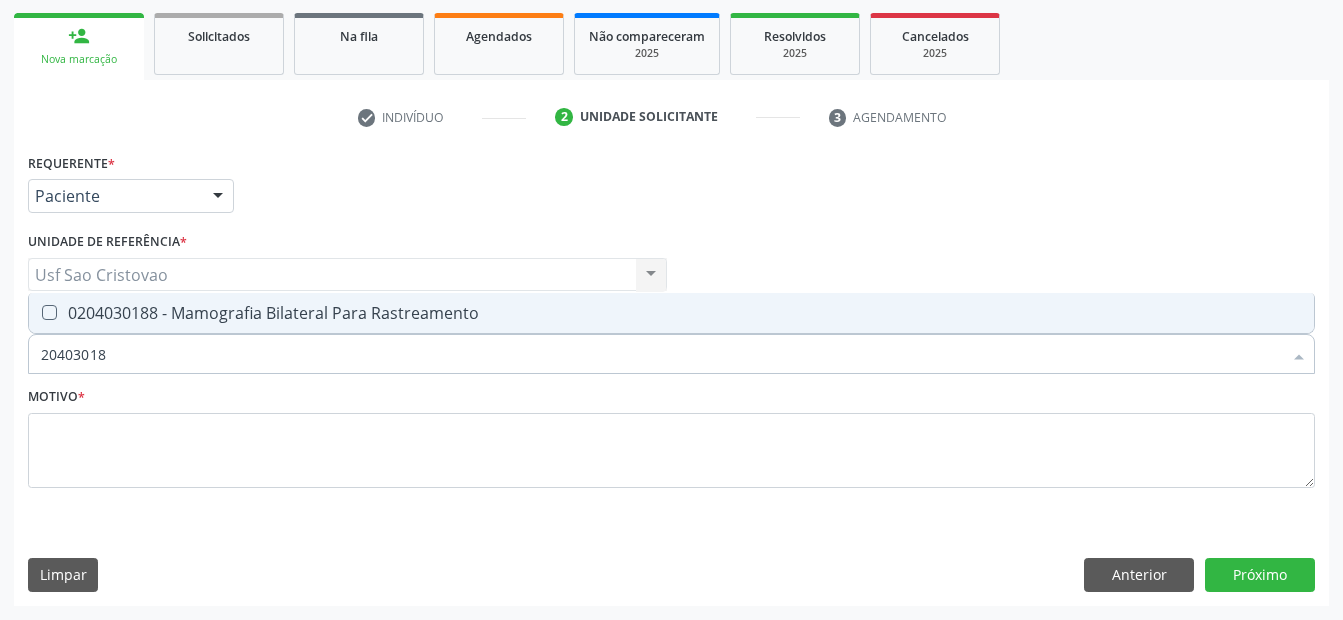 type on "204030188" 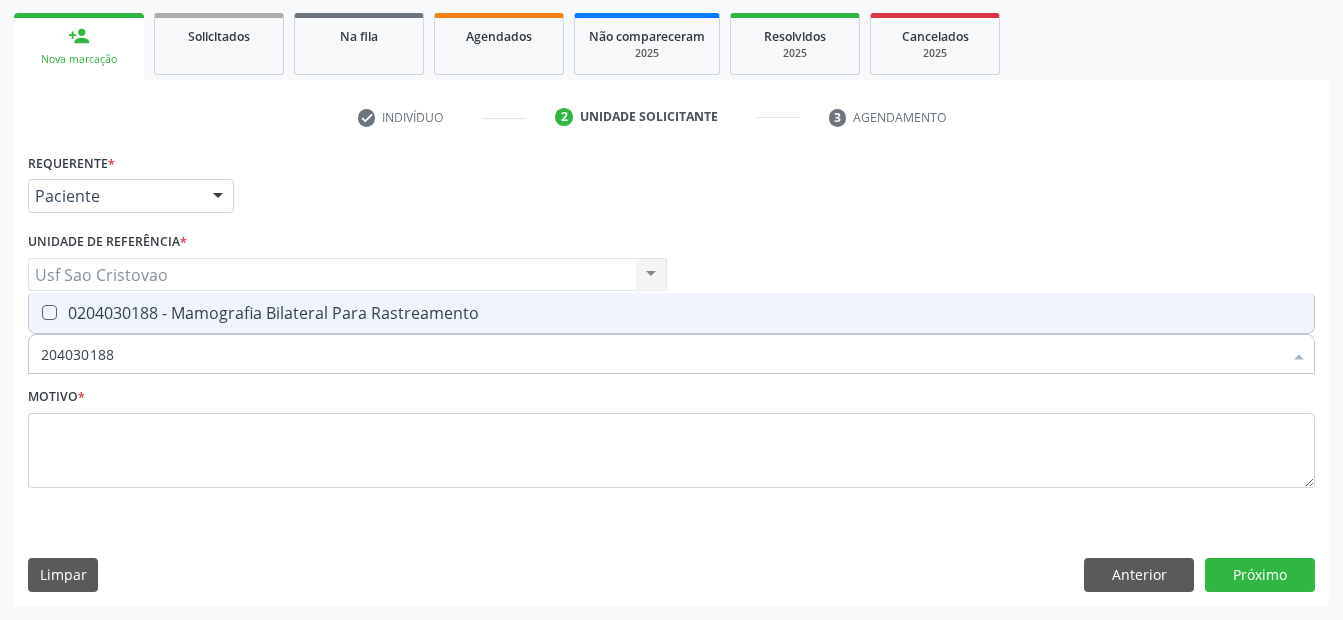 click at bounding box center (49, 312) 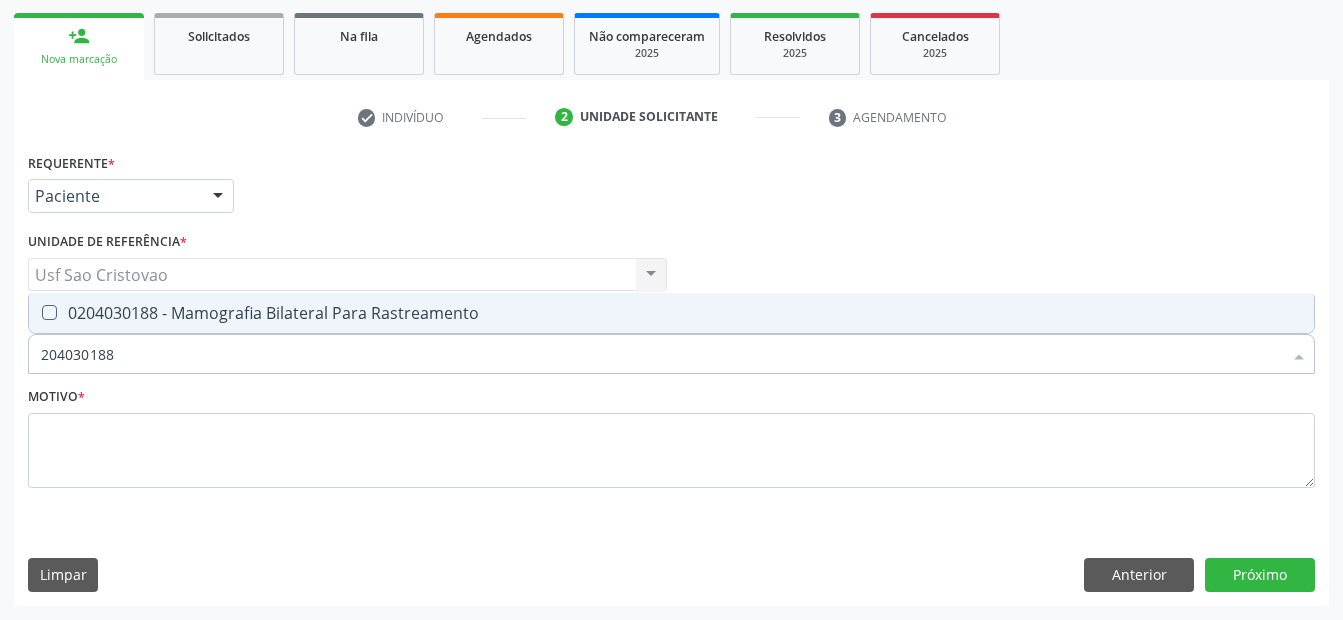click at bounding box center [35, 312] 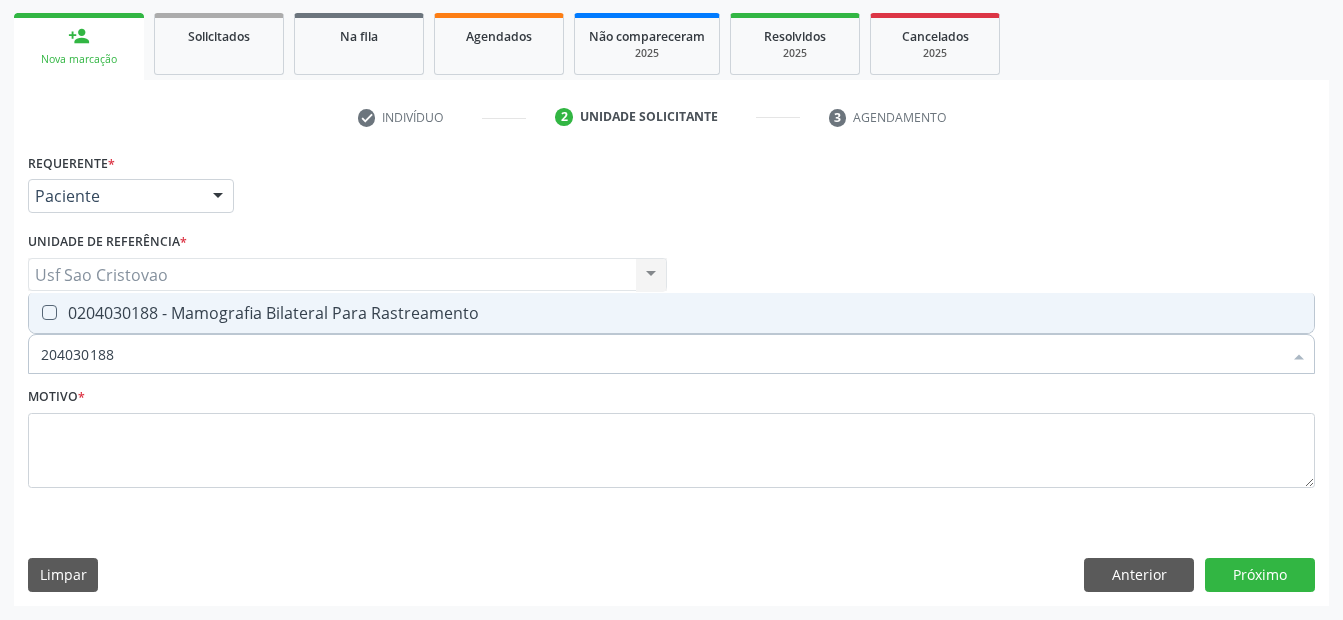 checkbox on "true" 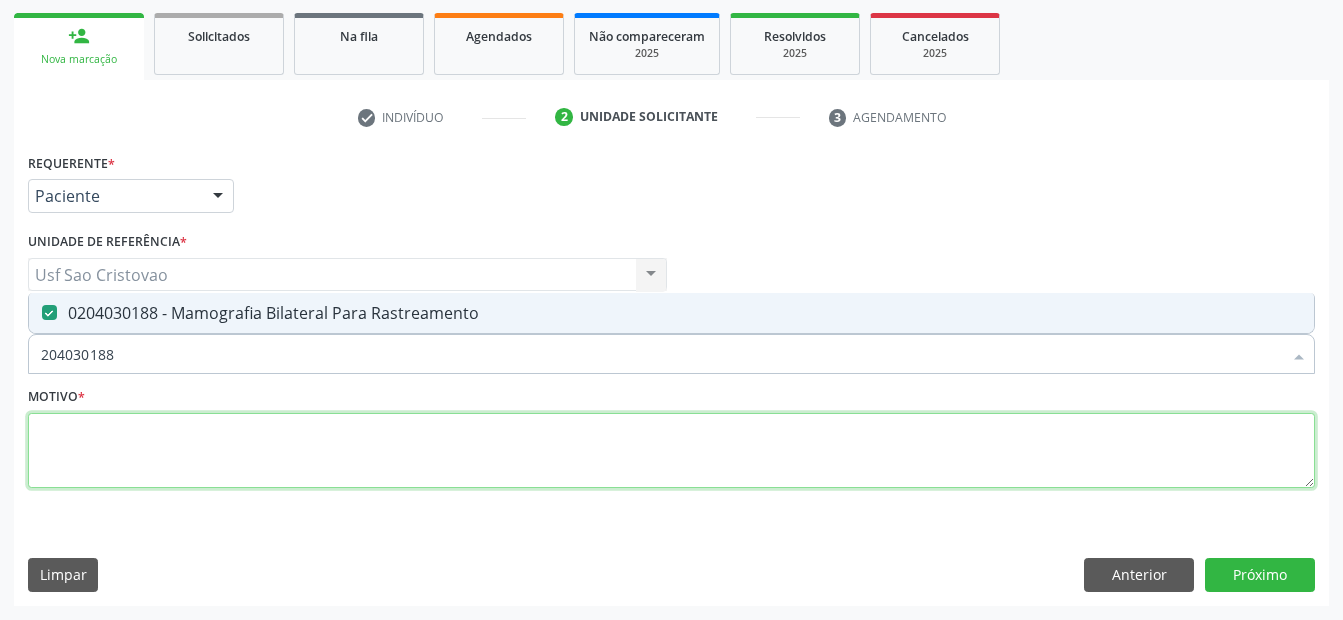 click at bounding box center (671, 451) 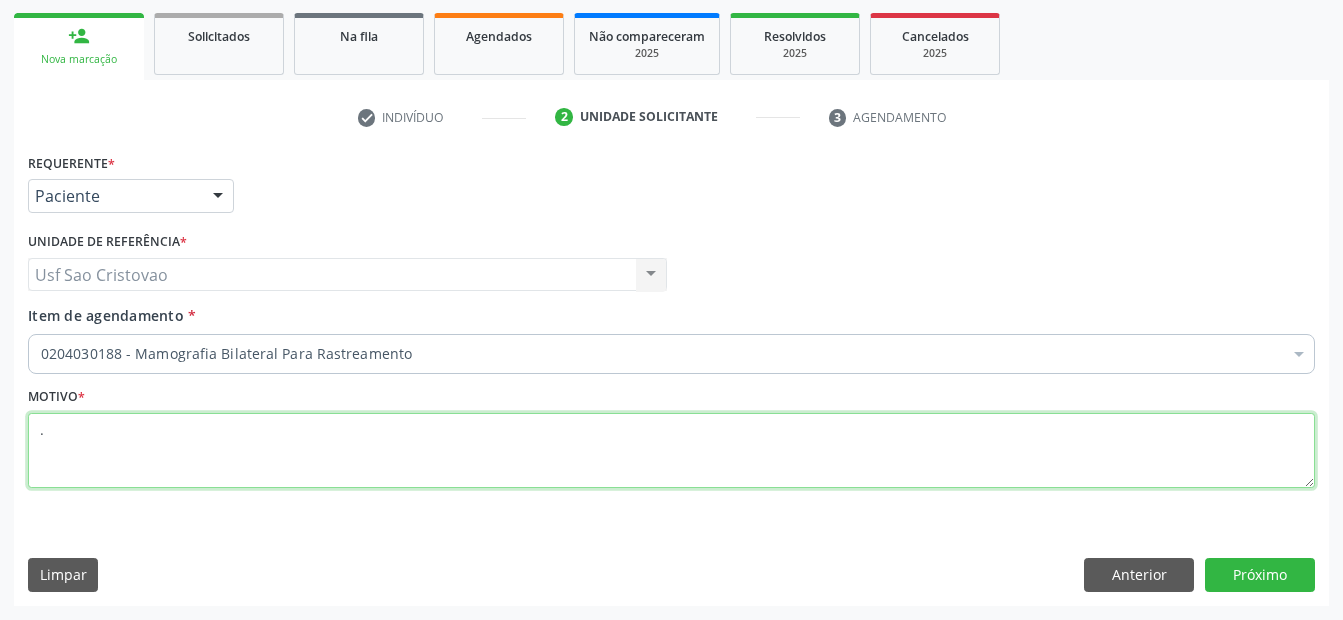 type on "." 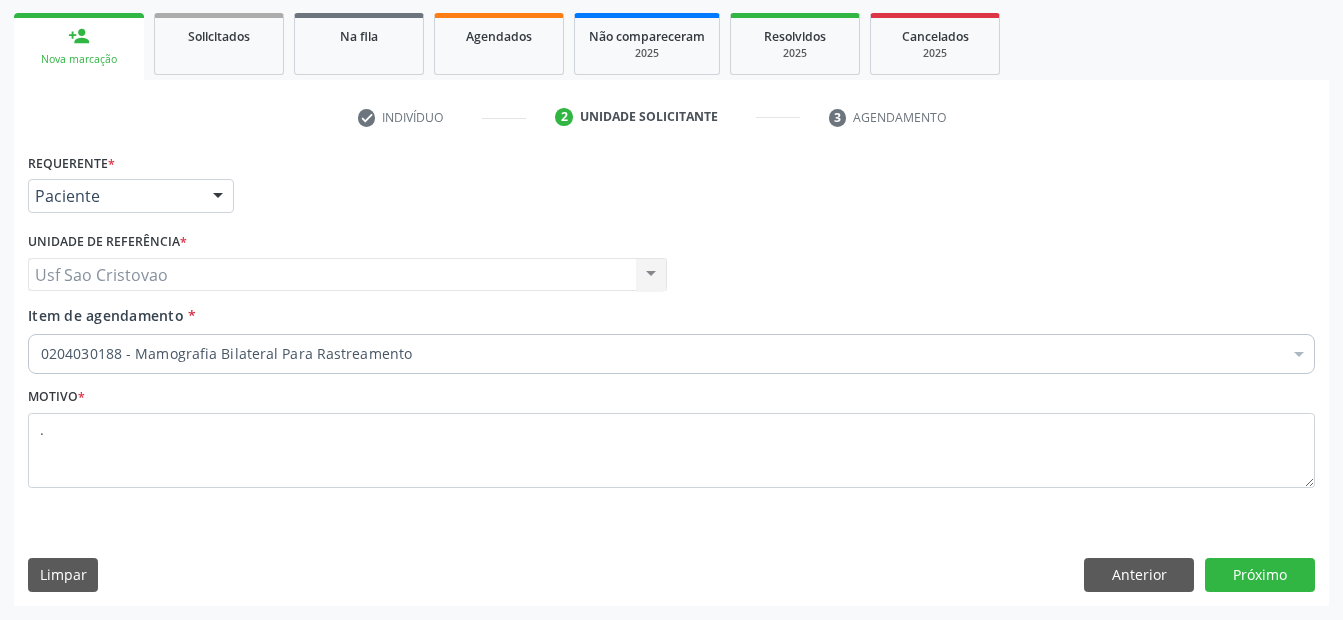 click on "Limpar
Anterior
Próximo" at bounding box center (671, 575) 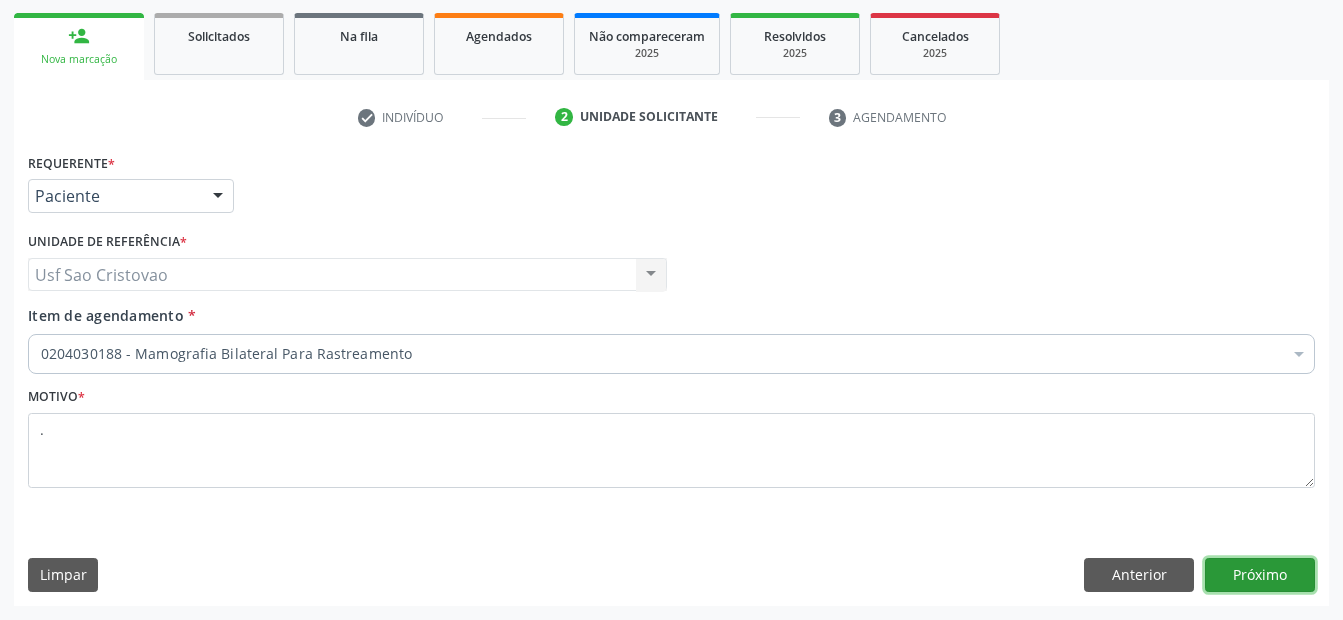 click on "Próximo" at bounding box center [1260, 575] 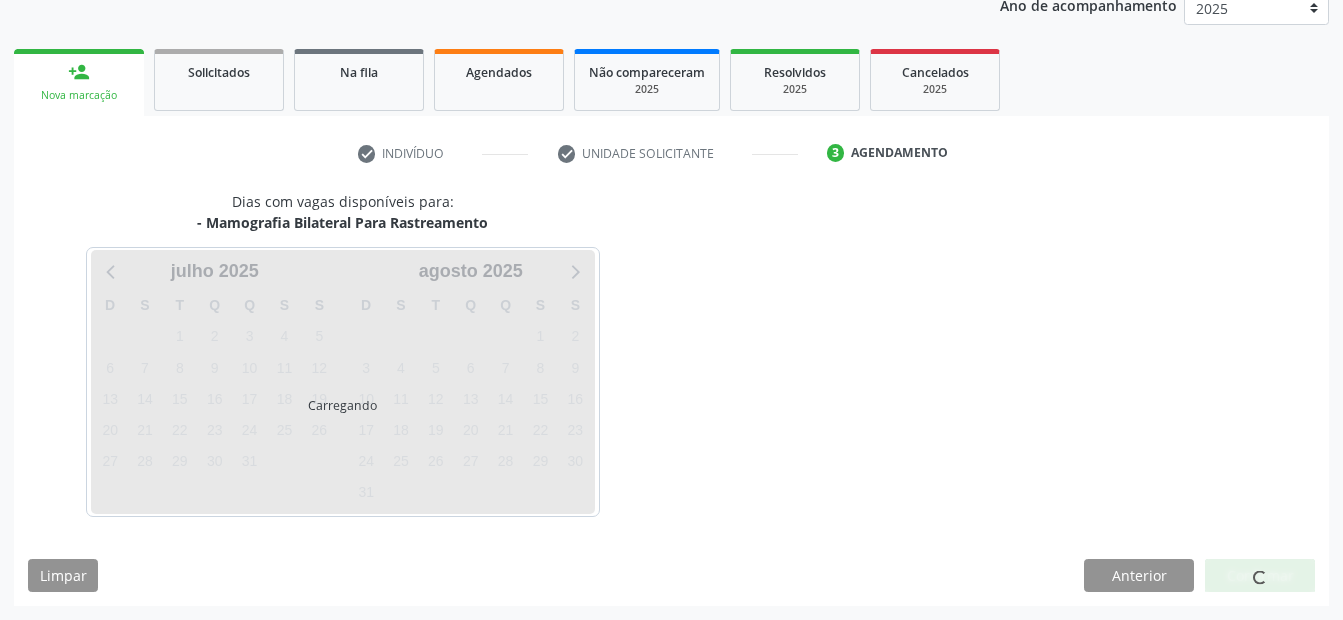 scroll, scrollTop: 250, scrollLeft: 0, axis: vertical 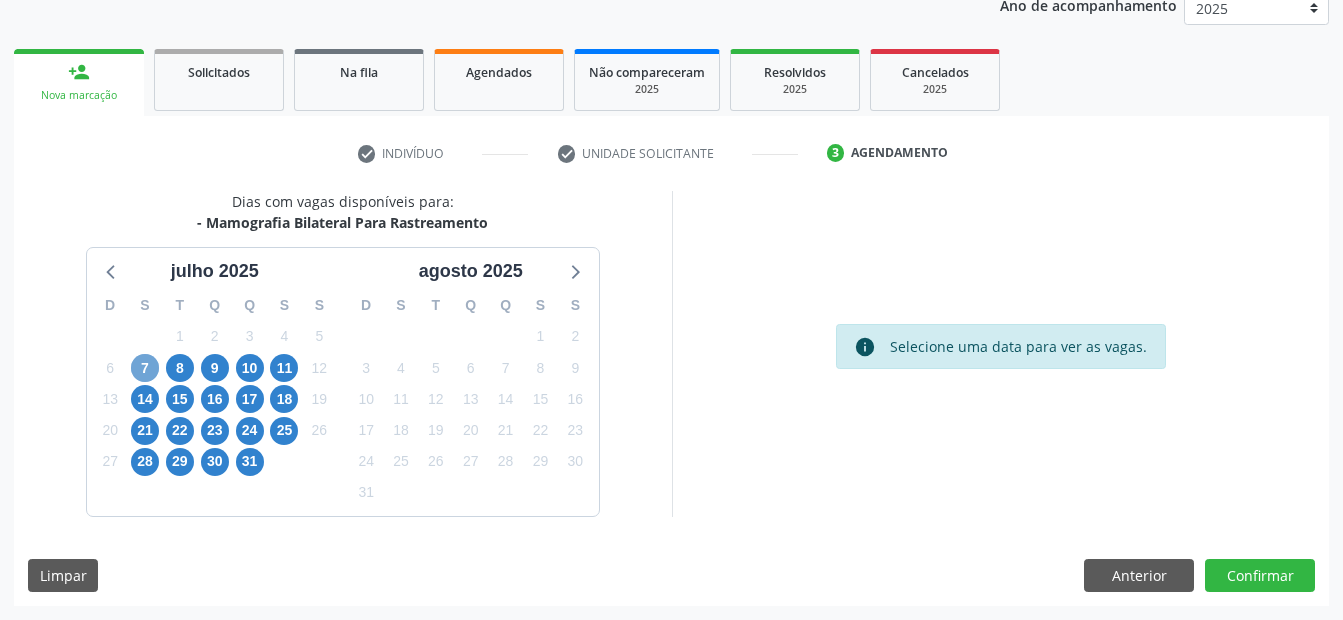 click on "7" at bounding box center (145, 368) 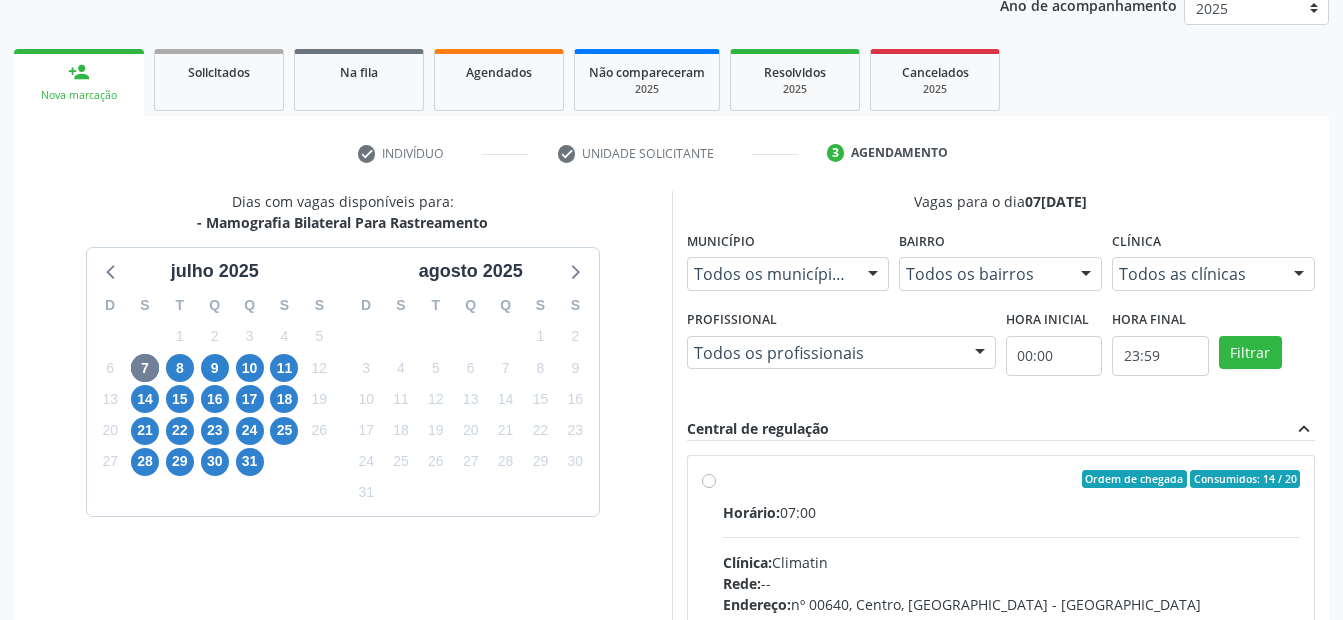 click on "Ordem de chegada
Consumidos: 14 / 20
Horário:   07:00
Clínica:  Climatin
Rede:
--
Endereço:   nº 00640, Centro, Serra Talhada - PE
Telefone:   (81) 38311133
Profissional:
Ana Carolina Barboza de Andrada Melo Lyra
Informações adicionais sobre o atendimento
Idade de atendimento:
de 0 a 120 anos
Gênero(s) atendido(s):
Masculino e Feminino
Informações adicionais:
--" at bounding box center (1012, 623) 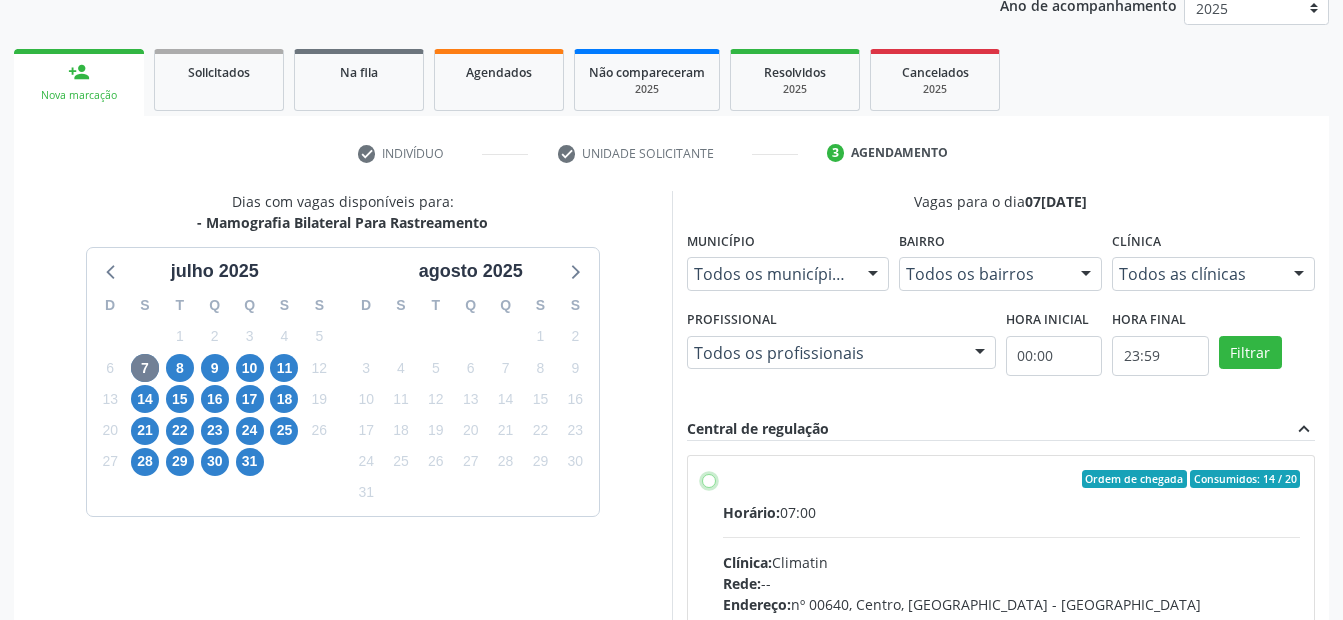 click on "Ordem de chegada
Consumidos: 14 / 20
Horário:   07:00
Clínica:  Climatin
Rede:
--
Endereço:   nº 00640, Centro, Serra Talhada - PE
Telefone:   (81) 38311133
Profissional:
Ana Carolina Barboza de Andrada Melo Lyra
Informações adicionais sobre o atendimento
Idade de atendimento:
de 0 a 120 anos
Gênero(s) atendido(s):
Masculino e Feminino
Informações adicionais:
--" at bounding box center (709, 479) 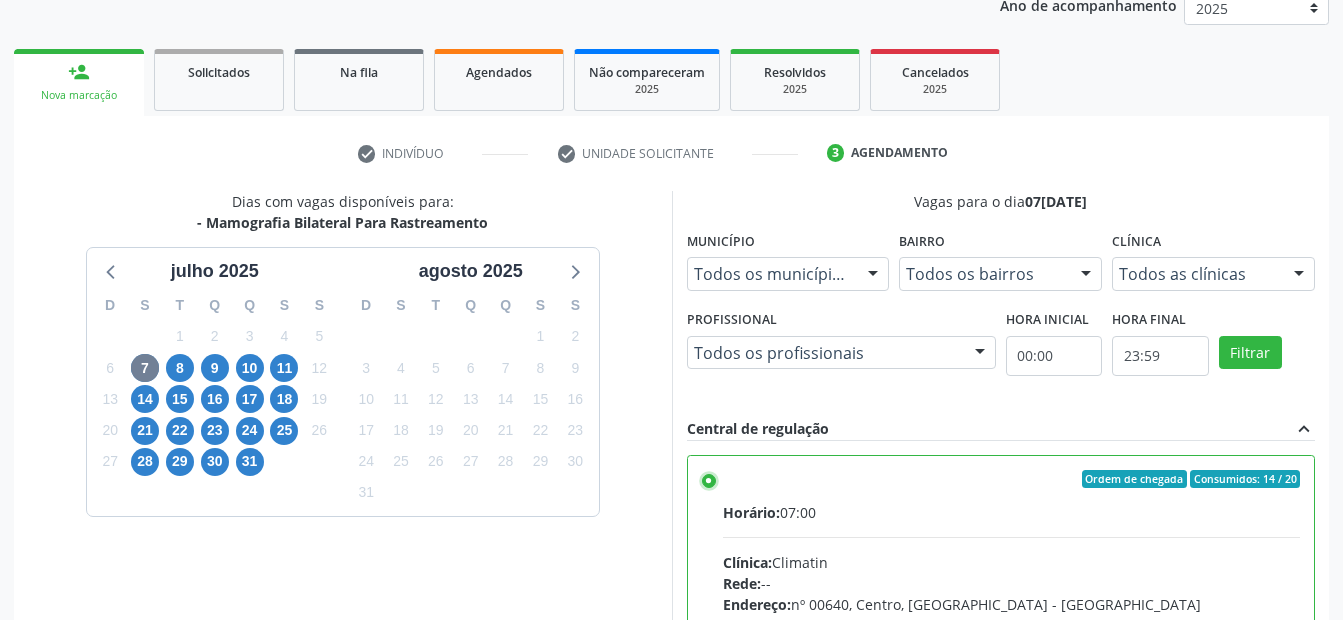 scroll, scrollTop: 575, scrollLeft: 0, axis: vertical 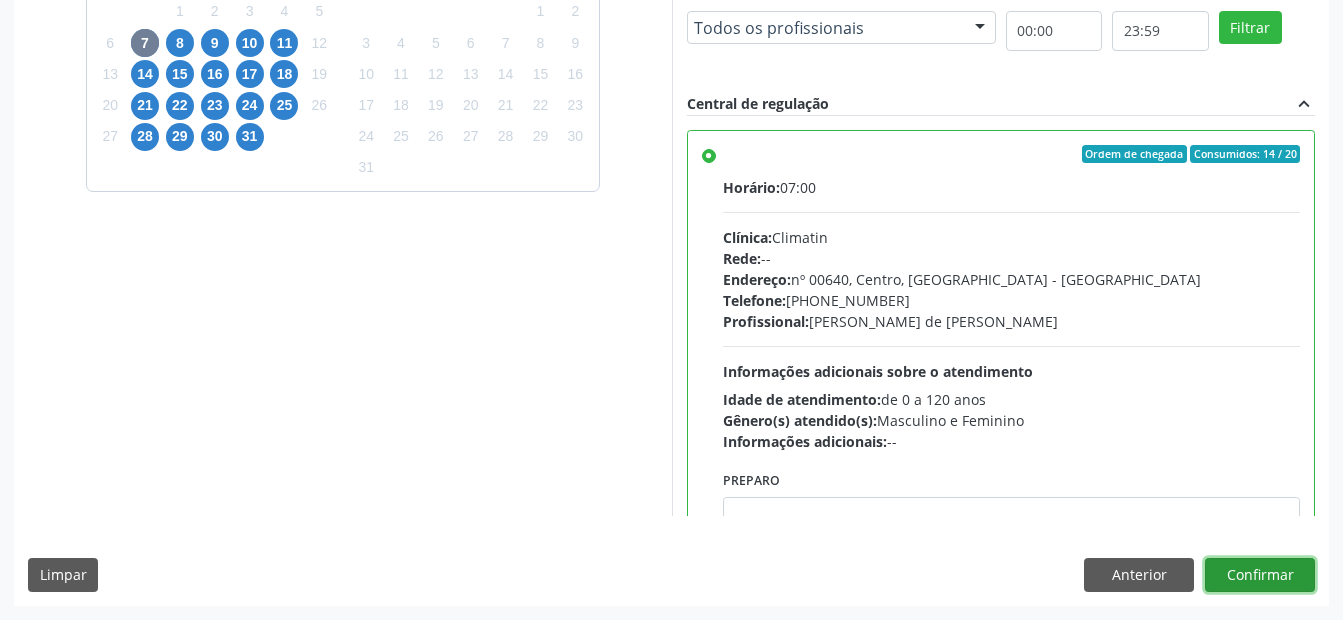 click on "Confirmar" at bounding box center [1260, 575] 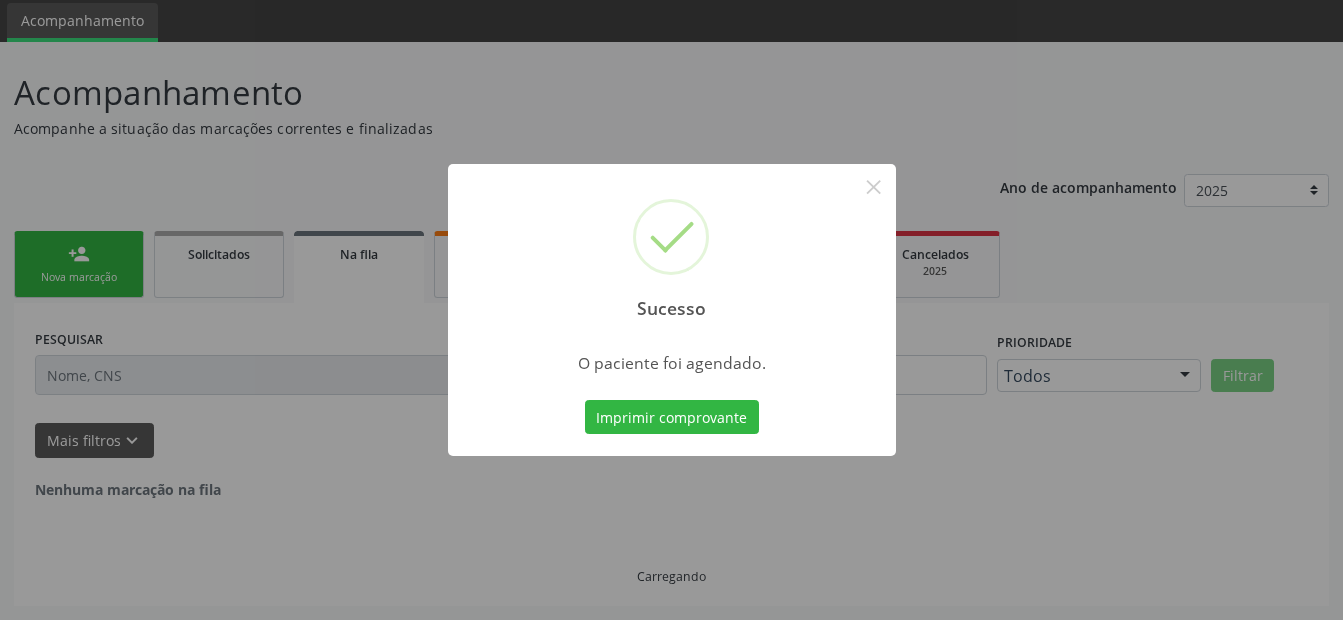 scroll, scrollTop: 0, scrollLeft: 0, axis: both 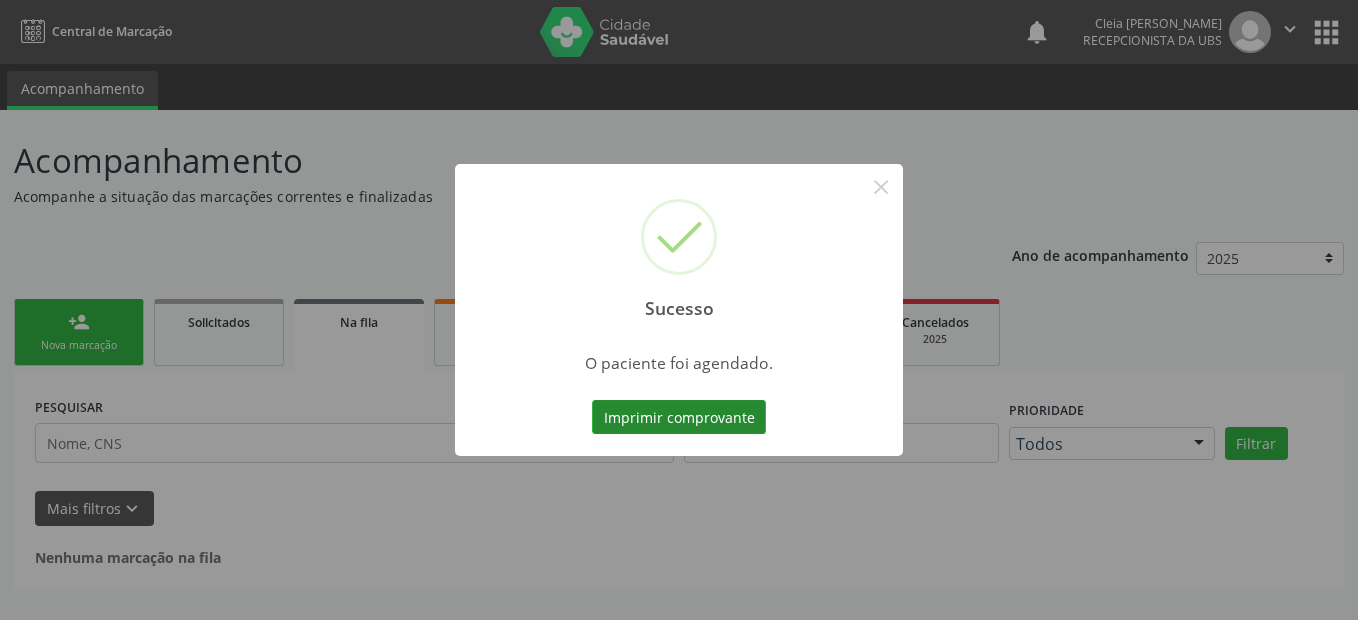 click on "Imprimir comprovante" at bounding box center [679, 417] 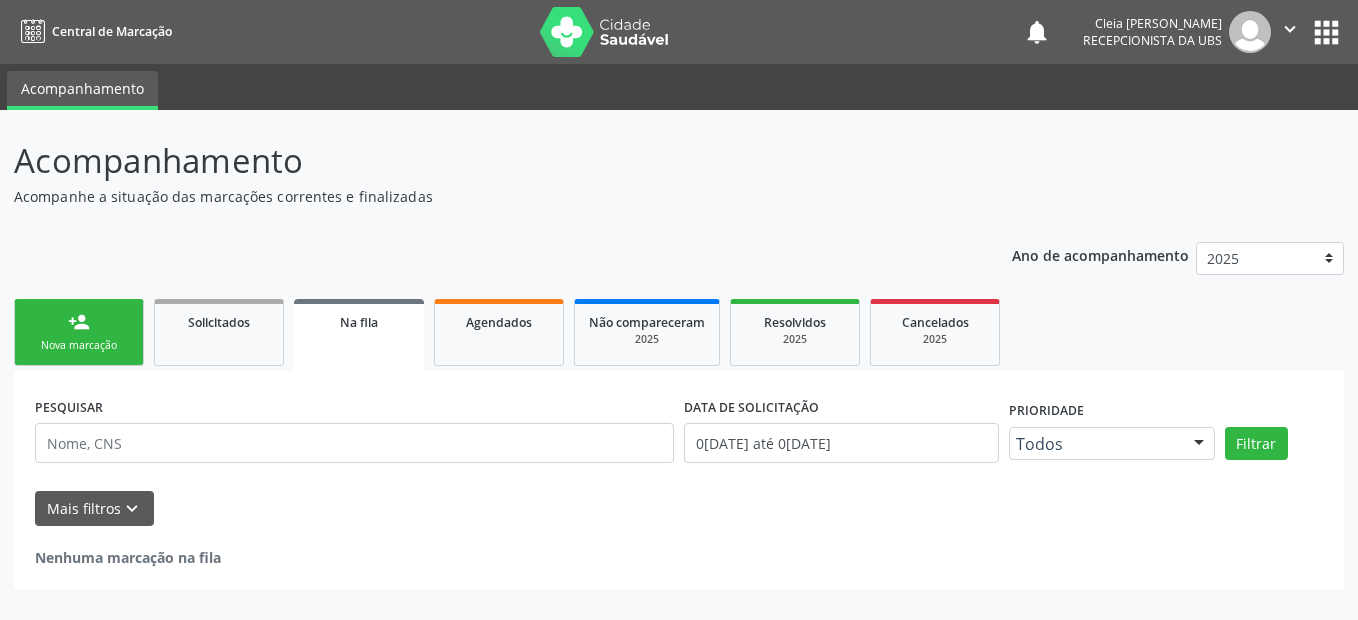 click on "Nova marcação" at bounding box center [79, 345] 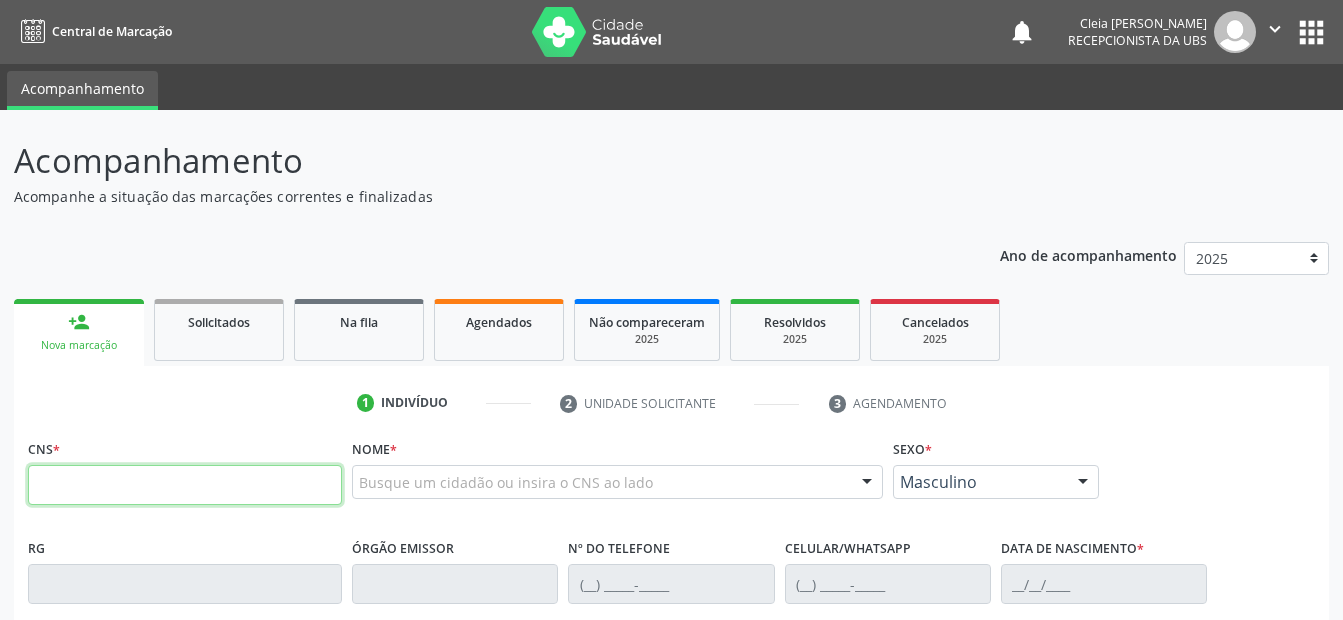 click at bounding box center [185, 485] 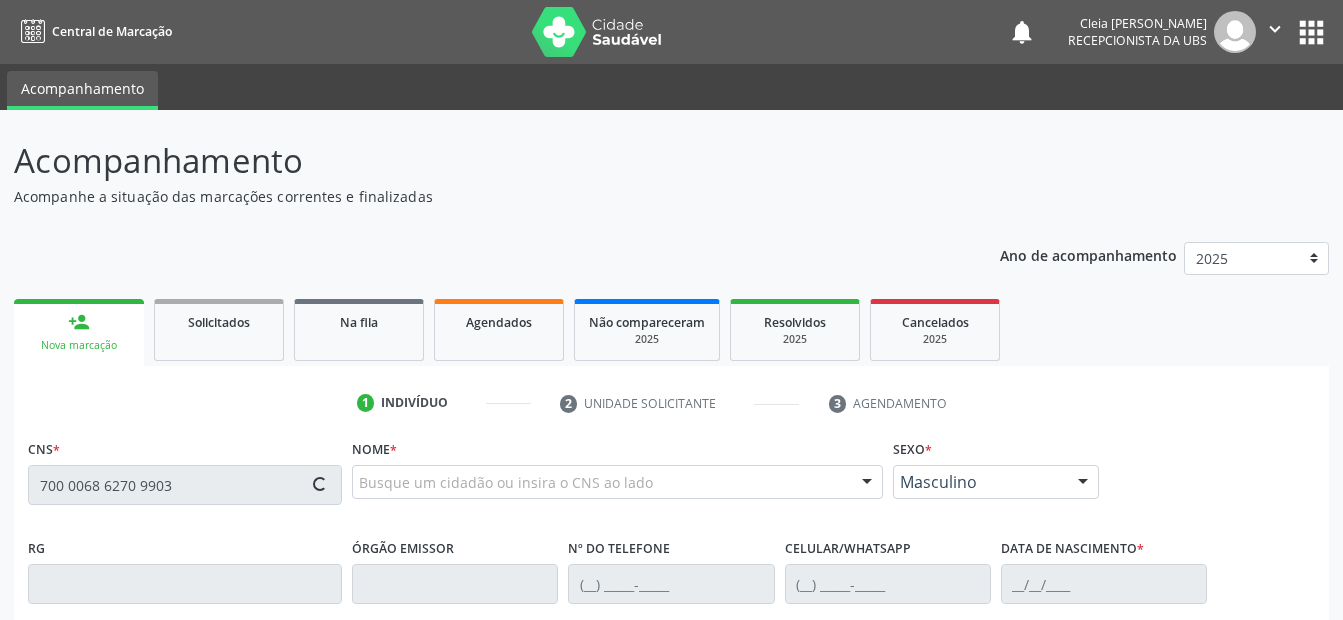 type on "700 0068 6270 9903" 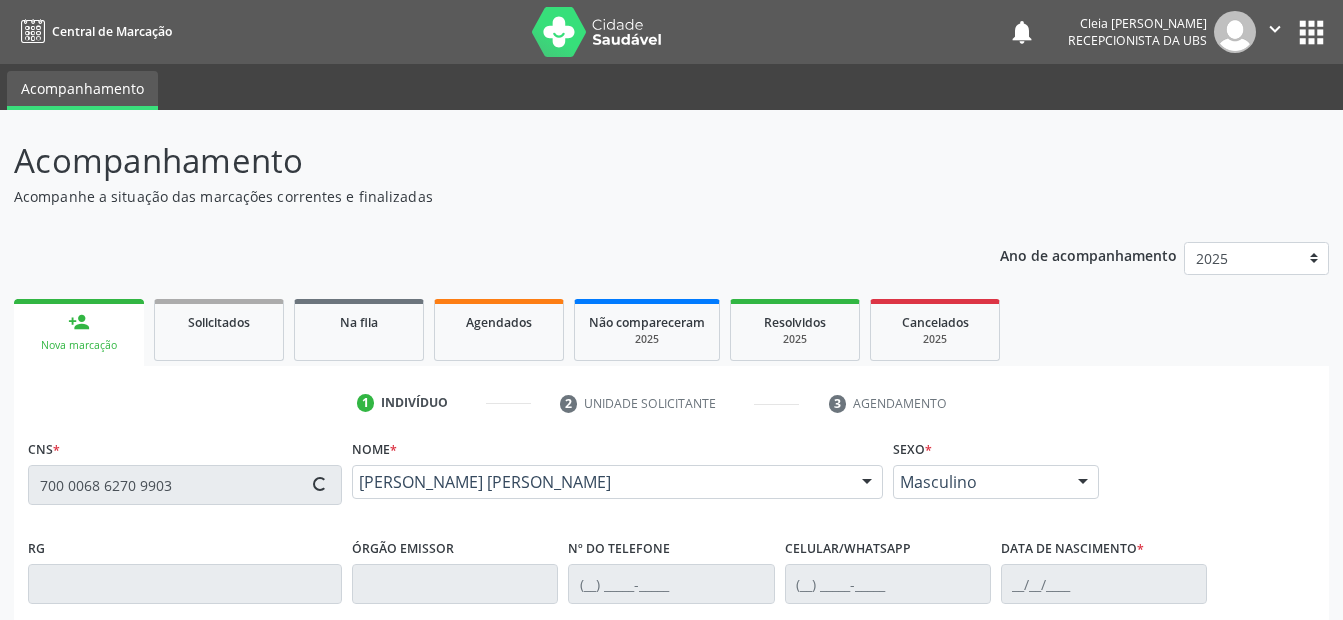type on "(87) 99652-7804" 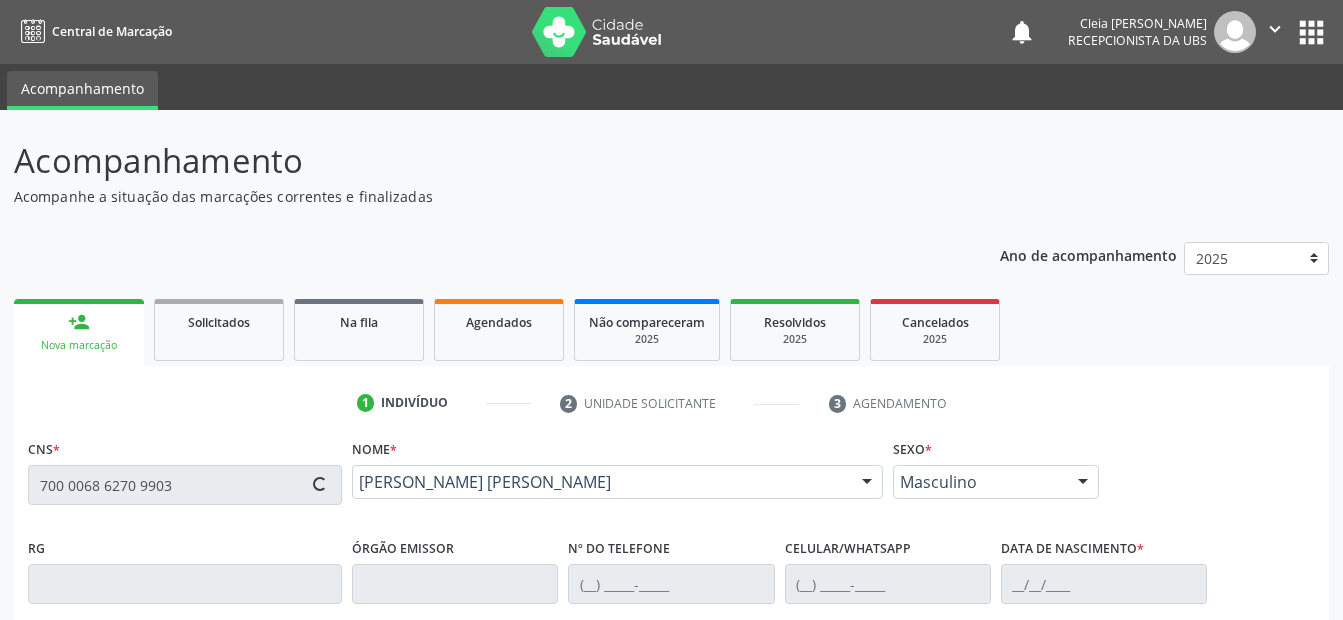 type on "(87) 99652-7804" 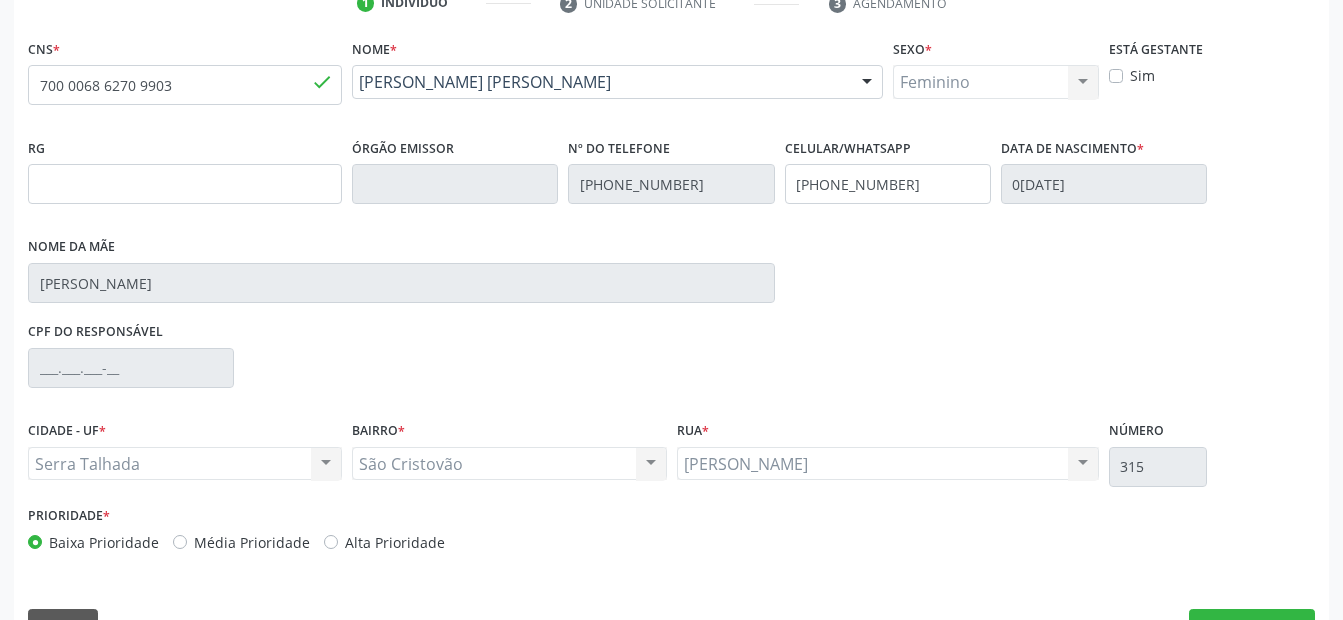 scroll, scrollTop: 450, scrollLeft: 0, axis: vertical 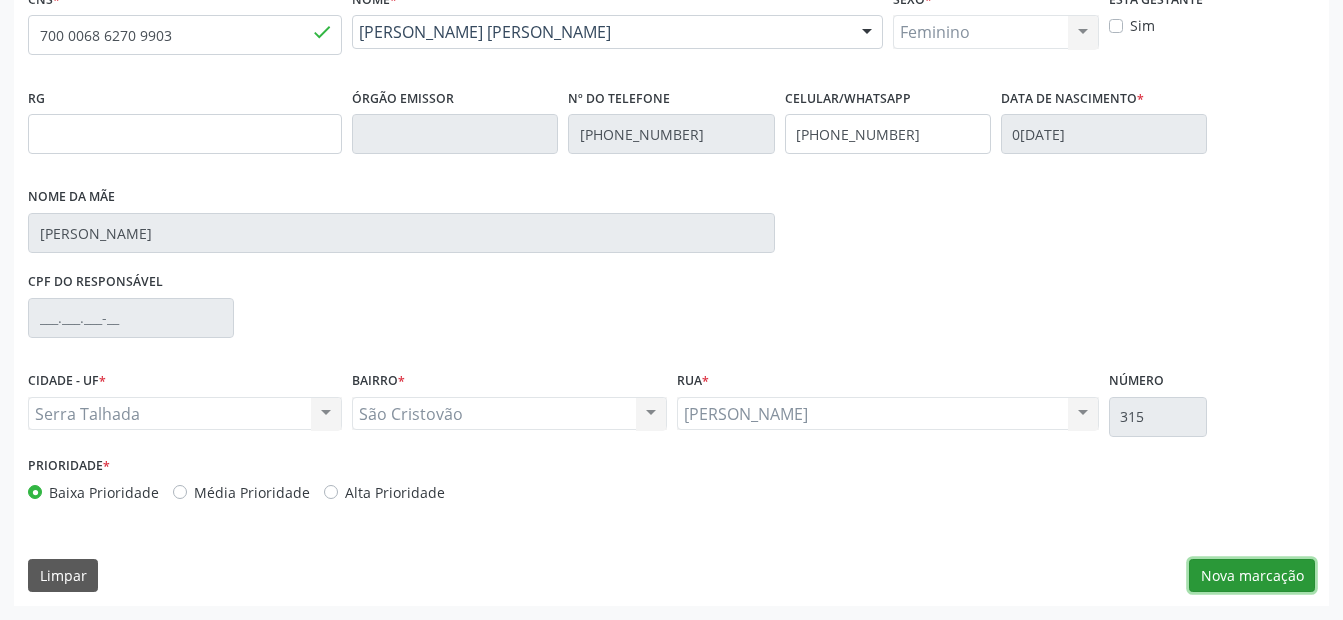 click on "Nova marcação" at bounding box center (1252, 576) 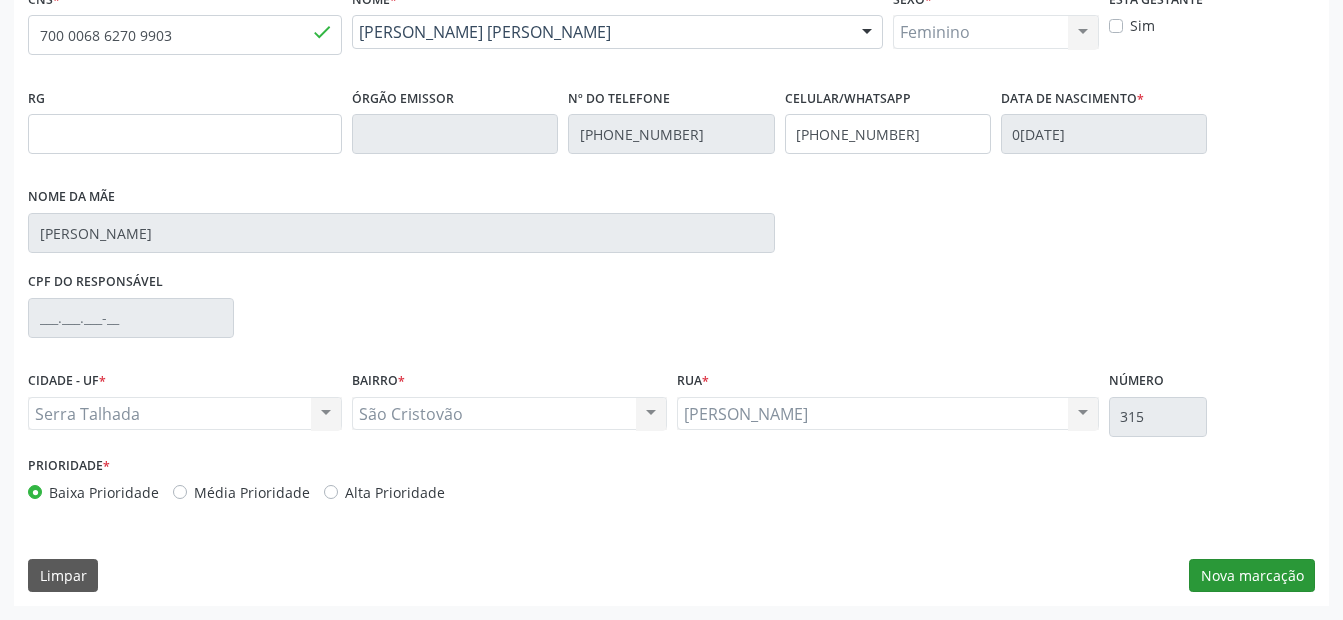 scroll, scrollTop: 286, scrollLeft: 0, axis: vertical 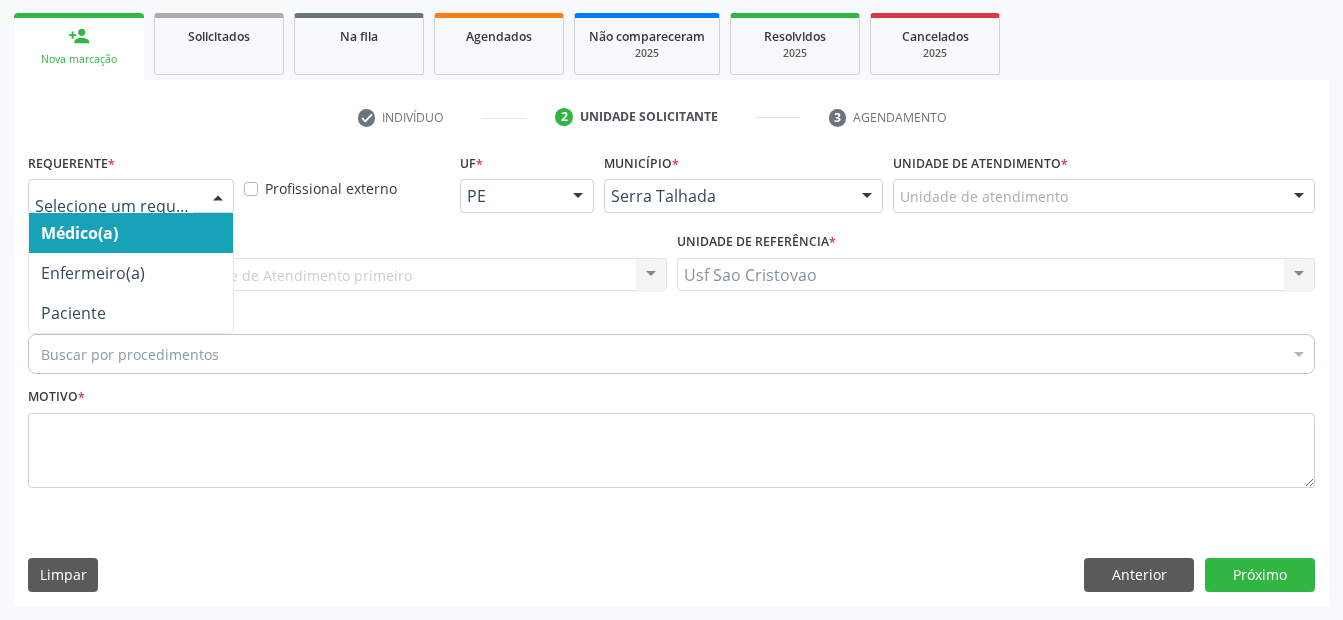 click at bounding box center [131, 196] 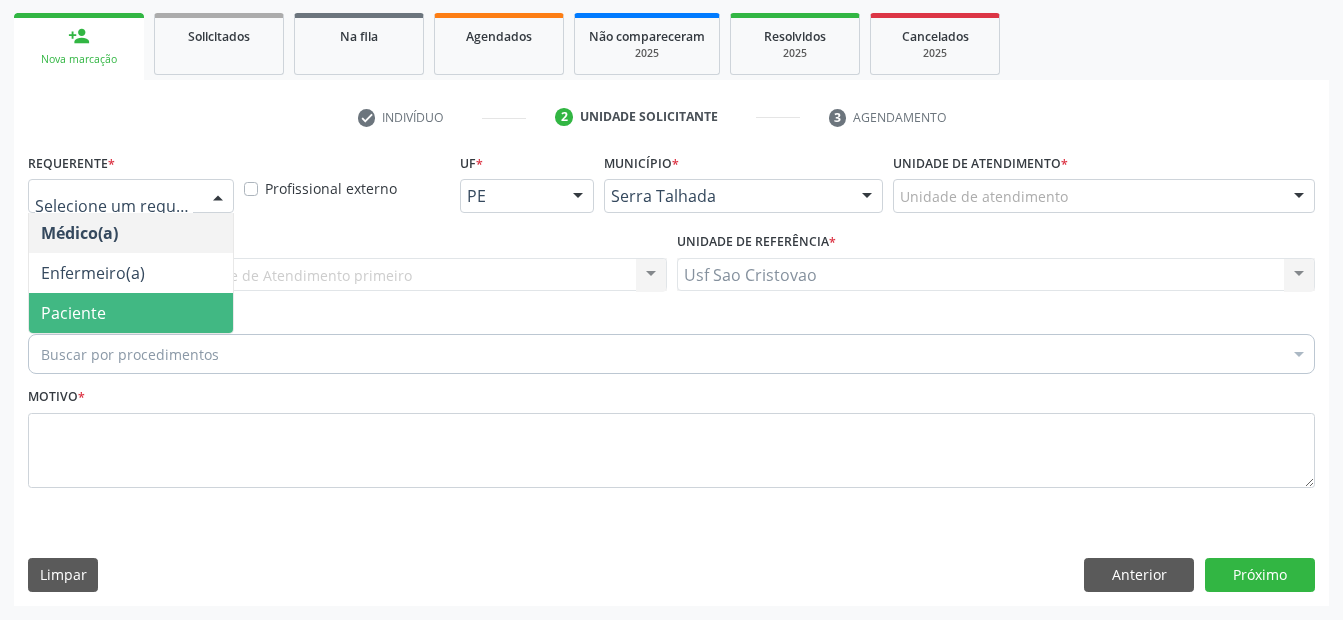 click on "Paciente" at bounding box center (131, 313) 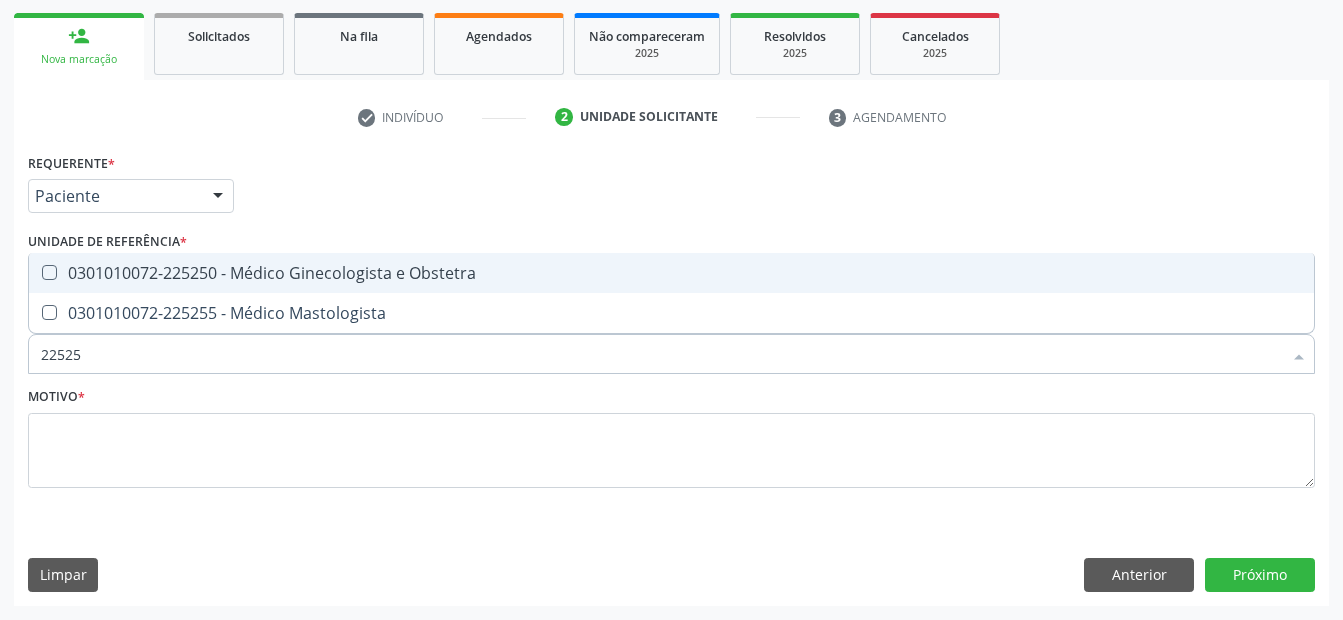 type on "225250" 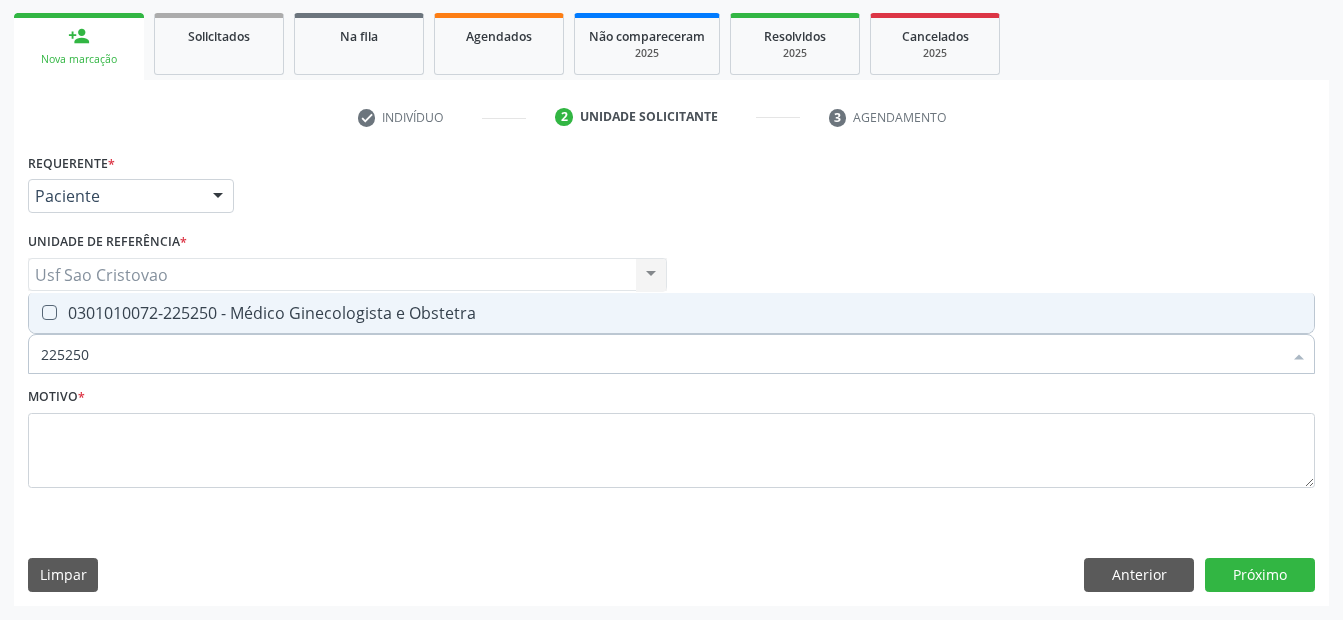click on "0301010072-225250 - Médico Ginecologista e Obstetra" at bounding box center (671, 313) 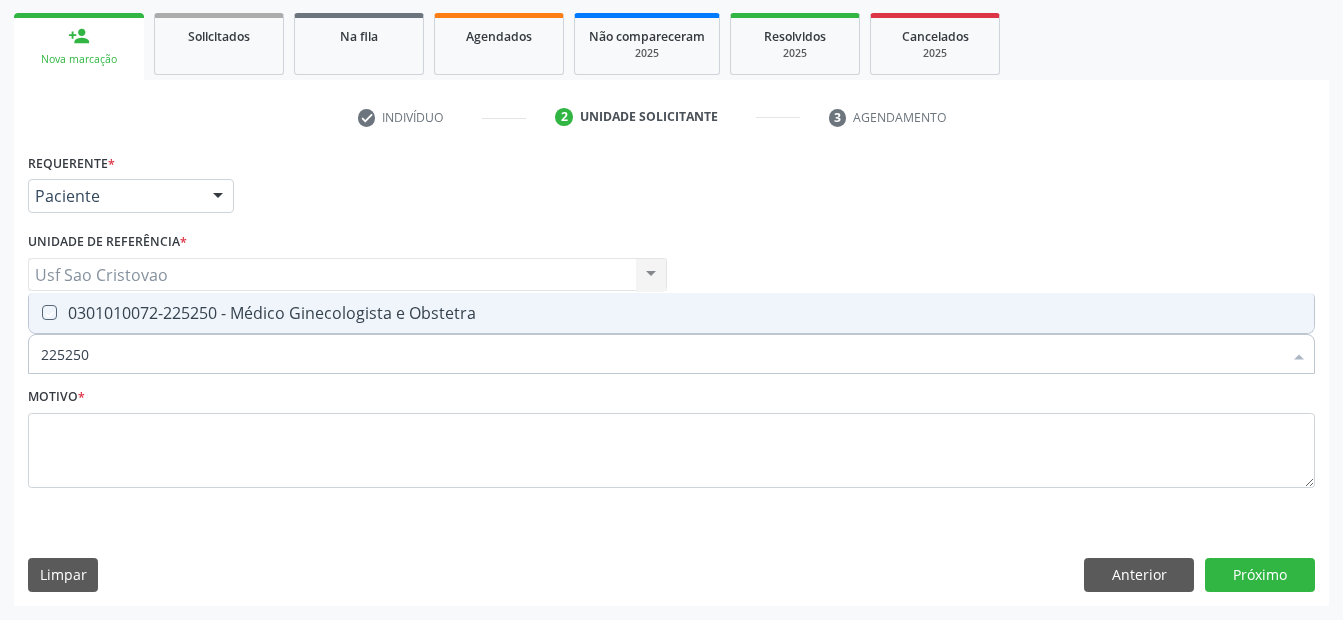 checkbox on "true" 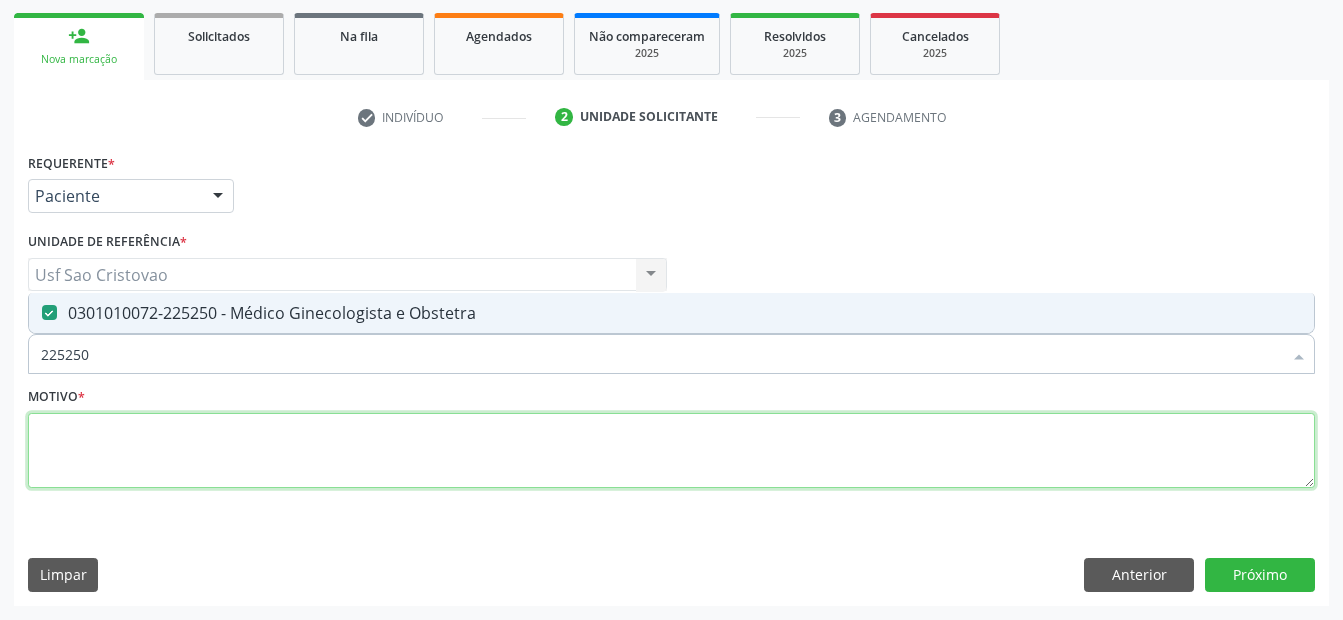 click at bounding box center (671, 451) 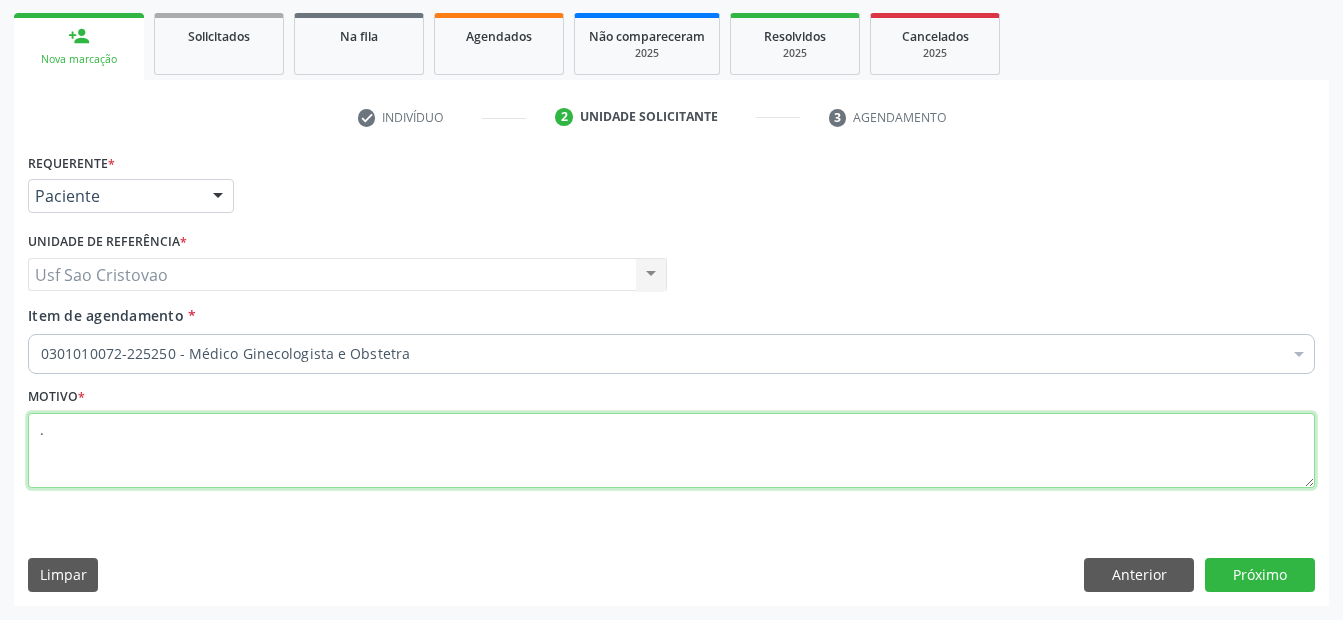 type on "." 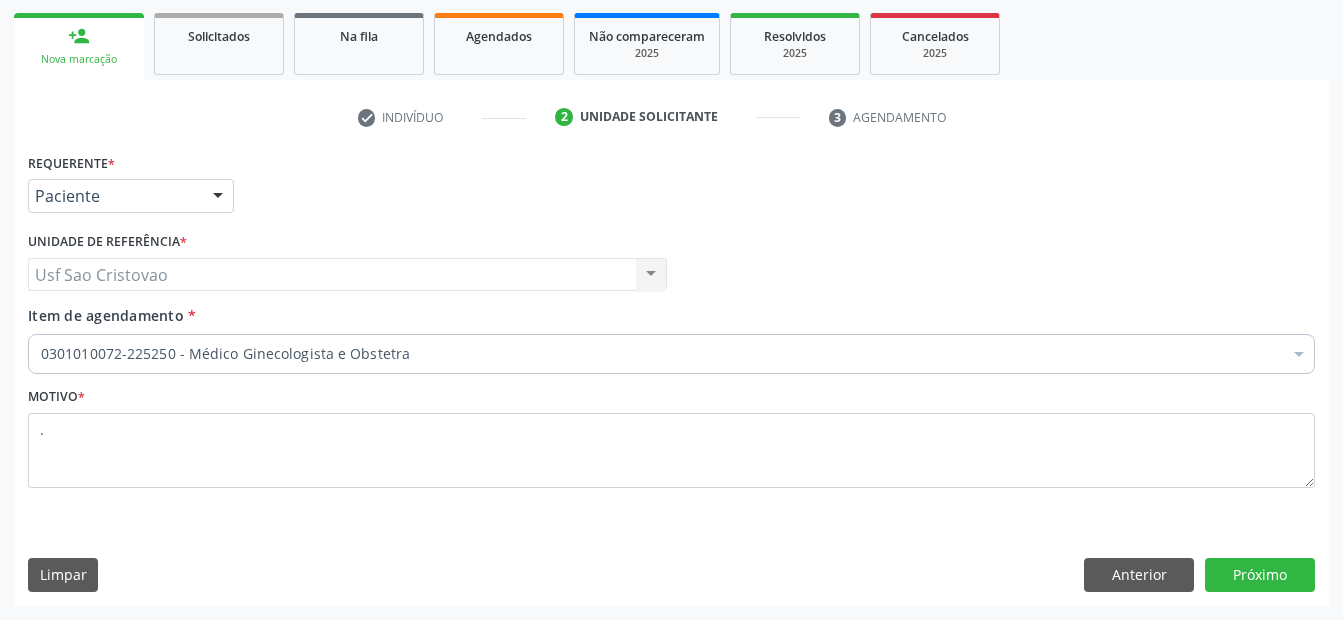 click on "Requerente
*
Paciente         Médico(a)   Enfermeiro(a)   Paciente
Nenhum resultado encontrado para: "   "
Não há nenhuma opção para ser exibida.
UF
PE         AC   AL   AM   AP   BA   CE   DF   ES   GO   MA   MG   MS   MT   PA   PB   PE   PI   PR   RJ   RN   RO   RR   RS   SC   SE   SL   SP   SV   TO
Nenhum resultado encontrado para: "   "
Não há nenhuma opção para ser exibida.
Município
[GEOGRAPHIC_DATA] e [GEOGRAPHIC_DATA]   Afogados da Ingazeira   Afrânio   Agrestina   Água Preta   Águas Belas   Alagoinha   Aliança   Altinho   Amaraji   Angelim   Araçoiaba   Araripina   [GEOGRAPHIC_DATA]   [GEOGRAPHIC_DATA]   [GEOGRAPHIC_DATA]   [GEOGRAPHIC_DATA]   [GEOGRAPHIC_DATA]   [GEOGRAPHIC_DATA] [GEOGRAPHIC_DATA]   [GEOGRAPHIC_DATA]   [GEOGRAPHIC_DATA]   [GEOGRAPHIC_DATA]   [GEOGRAPHIC_DATA]   Brejão   [GEOGRAPHIC_DATA]   [GEOGRAPHIC_DATA]   [GEOGRAPHIC_DATA]   [GEOGRAPHIC_DATA]   [GEOGRAPHIC_DATA]   [GEOGRAPHIC_DATA]   [GEOGRAPHIC_DATA]" at bounding box center (671, 376) 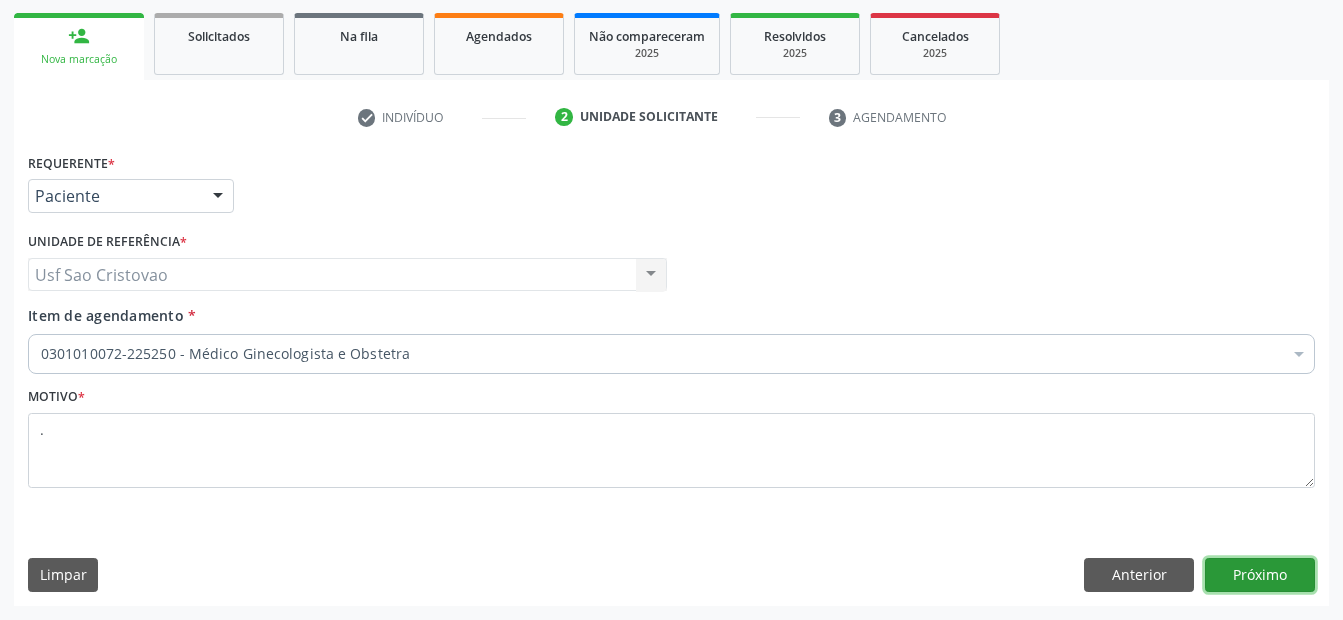 click on "Próximo" at bounding box center (1260, 575) 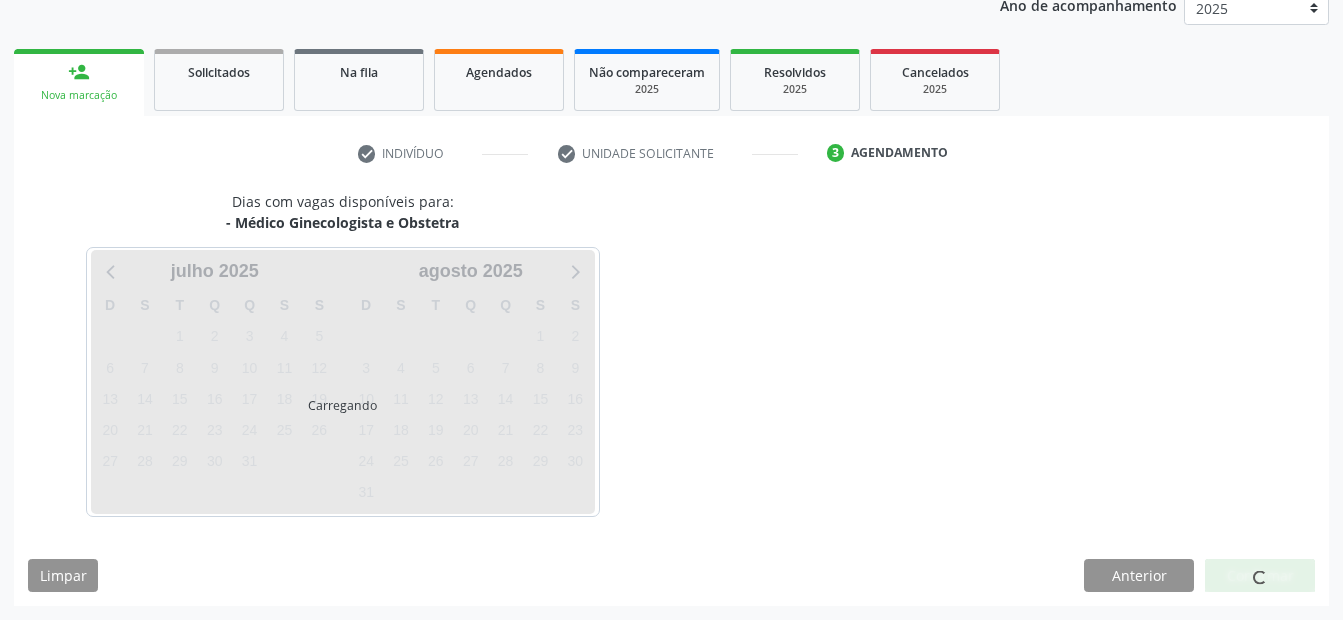 scroll, scrollTop: 250, scrollLeft: 0, axis: vertical 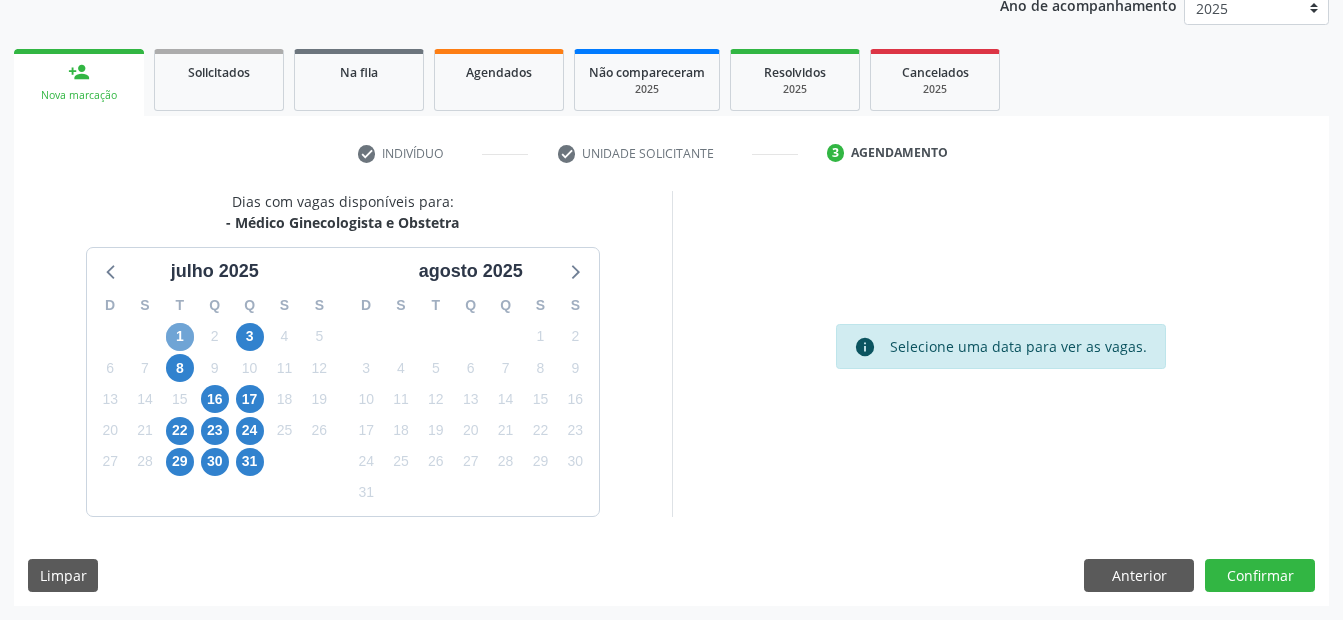 click on "1" at bounding box center [180, 337] 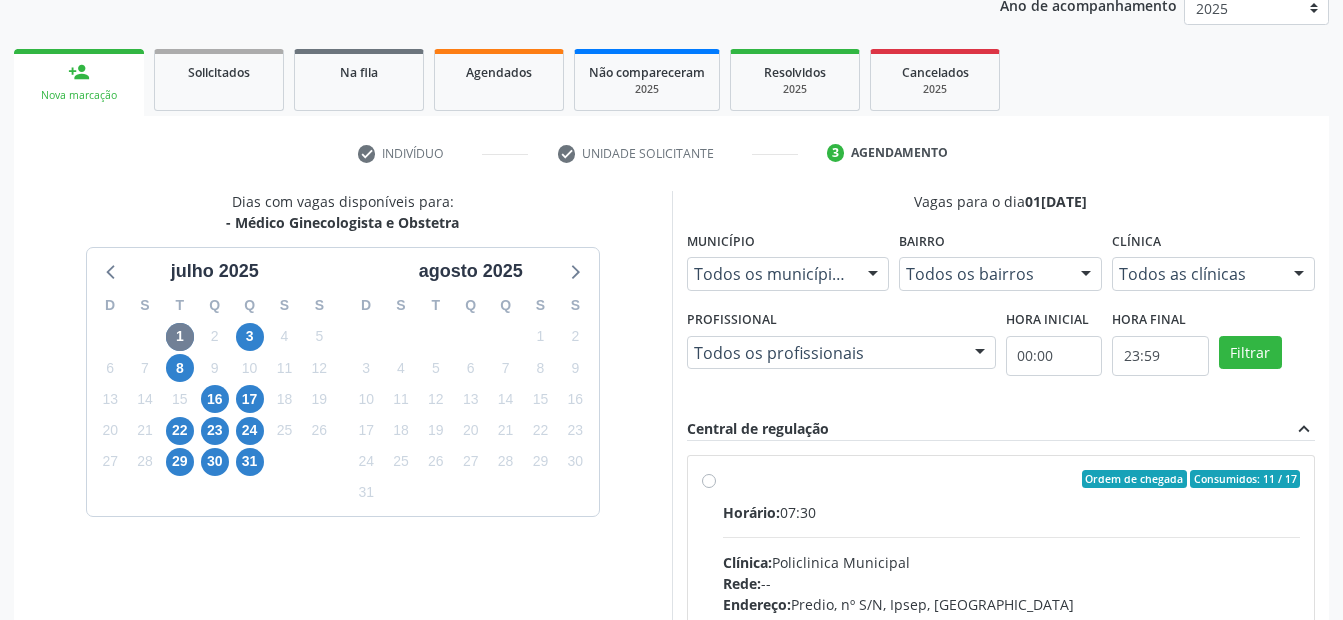 click on "Ordem de chegada
Consumidos: 11 / 17
Horário:   07:30
Clínica:  Policlinica Municipal
Rede:
--
Endereço:   Predio, nº S/N, Ipsep, Serra Talhada - PE
Telefone:   --
Profissional:
Joao Vitor Torres de Lima
Informações adicionais sobre o atendimento
Idade de atendimento:
de 0 a 120 anos
Gênero(s) atendido(s):
Masculino e Feminino
Informações adicionais:
--" at bounding box center (1012, 623) 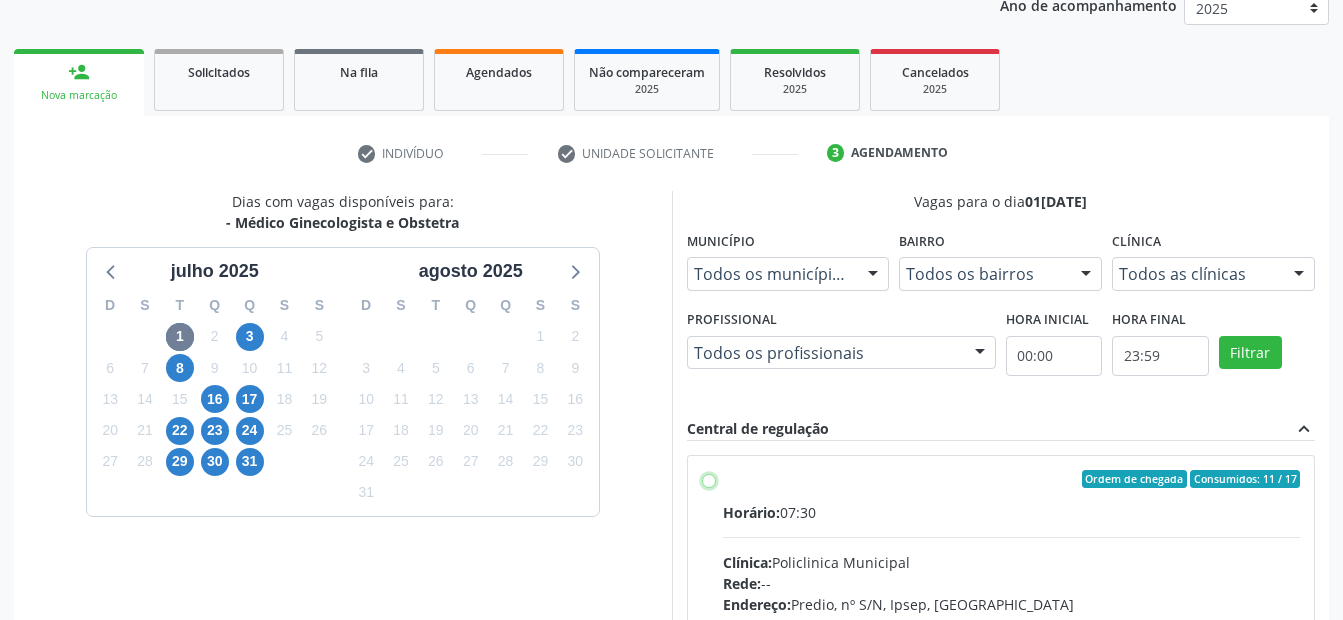 click on "Ordem de chegada
Consumidos: 11 / 17
Horário:   07:30
Clínica:  Policlinica Municipal
Rede:
--
Endereço:   Predio, nº S/N, Ipsep, Serra Talhada - PE
Telefone:   --
Profissional:
Joao Vitor Torres de Lima
Informações adicionais sobre o atendimento
Idade de atendimento:
de 0 a 120 anos
Gênero(s) atendido(s):
Masculino e Feminino
Informações adicionais:
--" at bounding box center [709, 479] 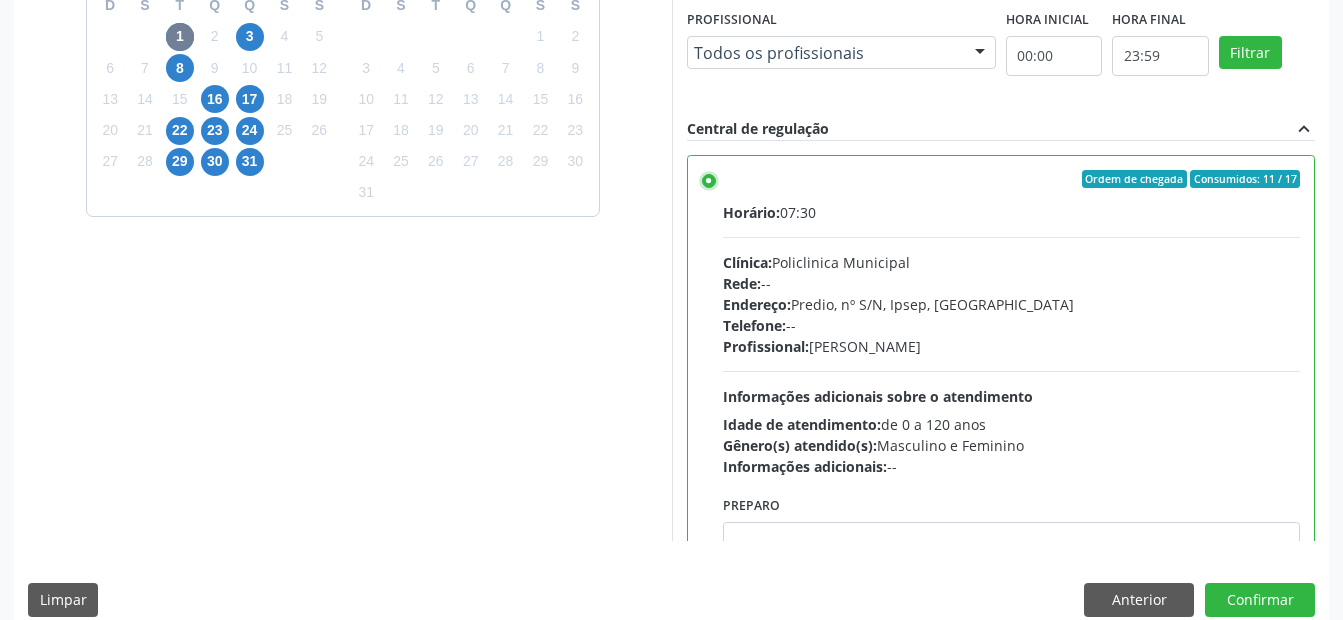 scroll, scrollTop: 575, scrollLeft: 0, axis: vertical 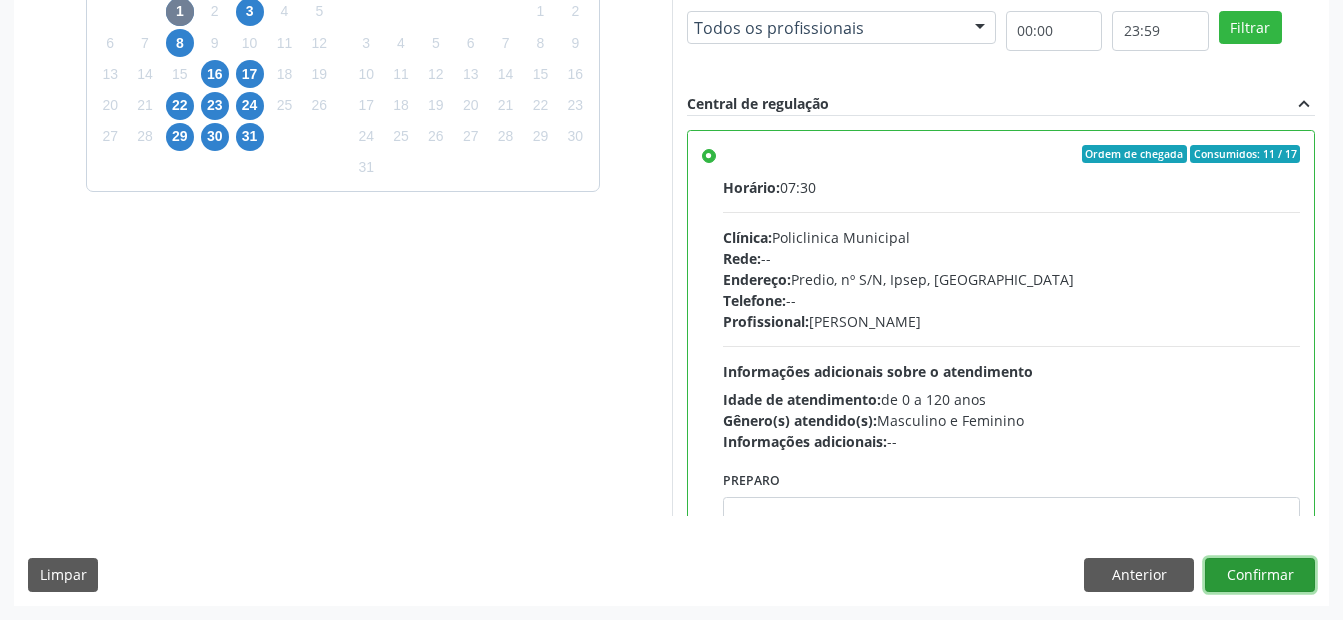 click on "Confirmar" at bounding box center (1260, 575) 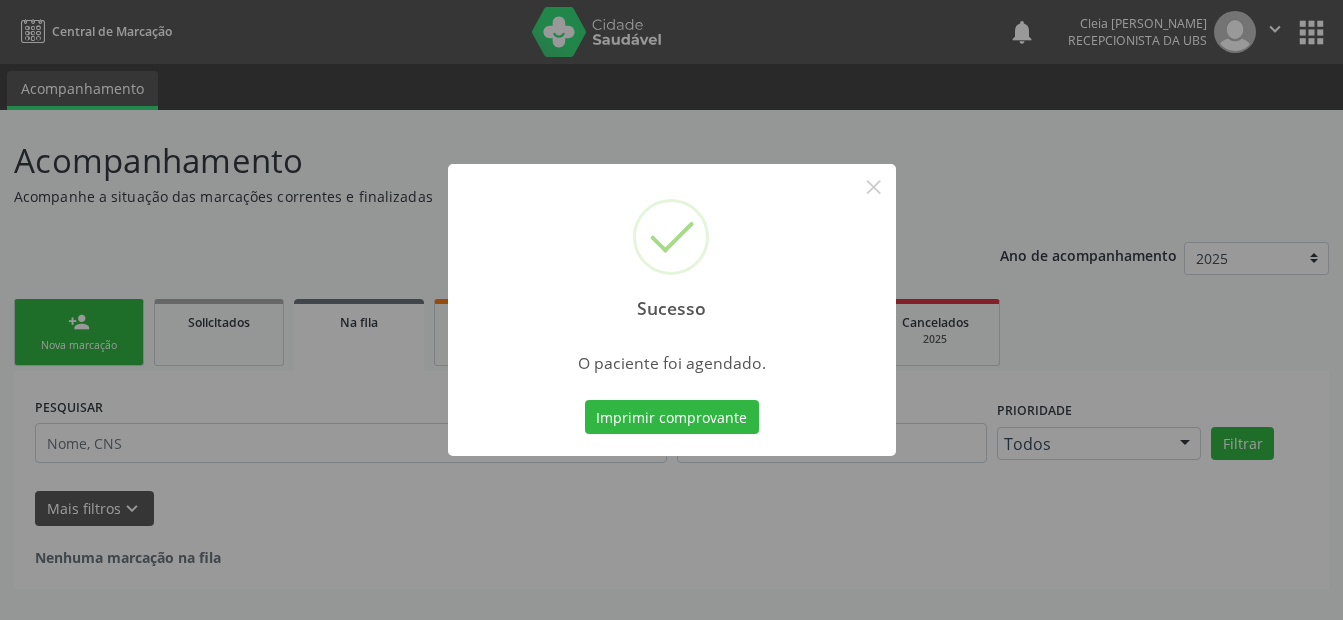 scroll, scrollTop: 0, scrollLeft: 0, axis: both 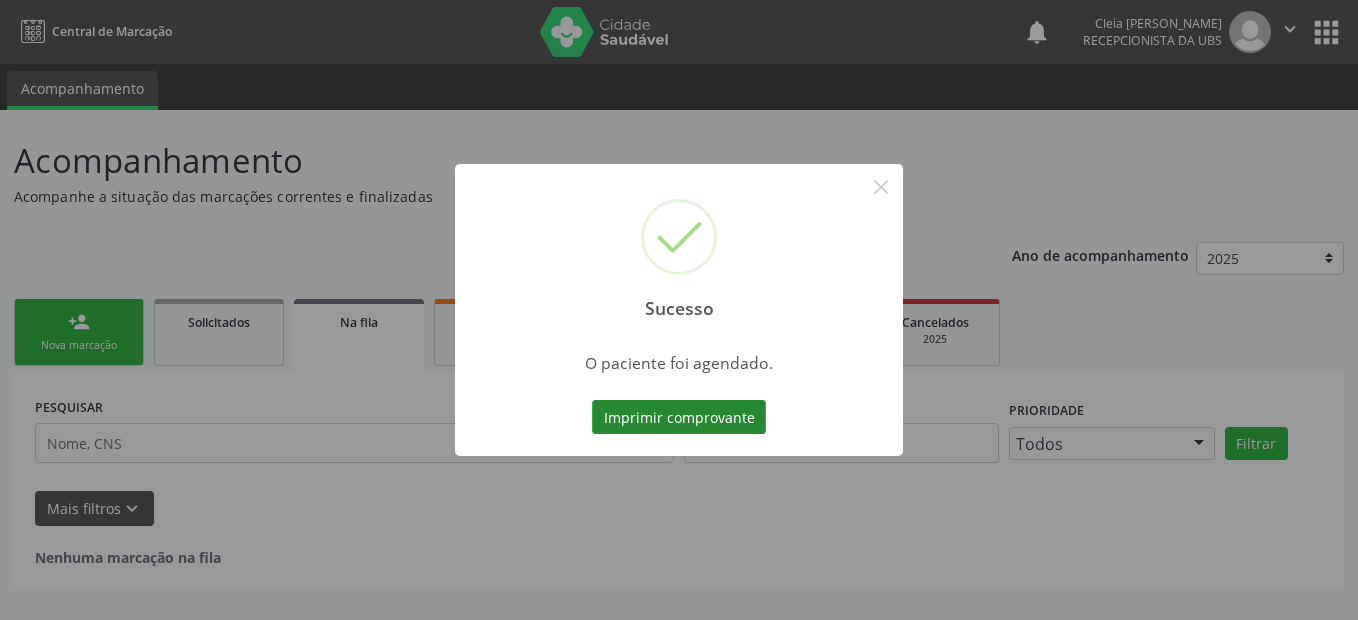 click on "Imprimir comprovante" at bounding box center [679, 417] 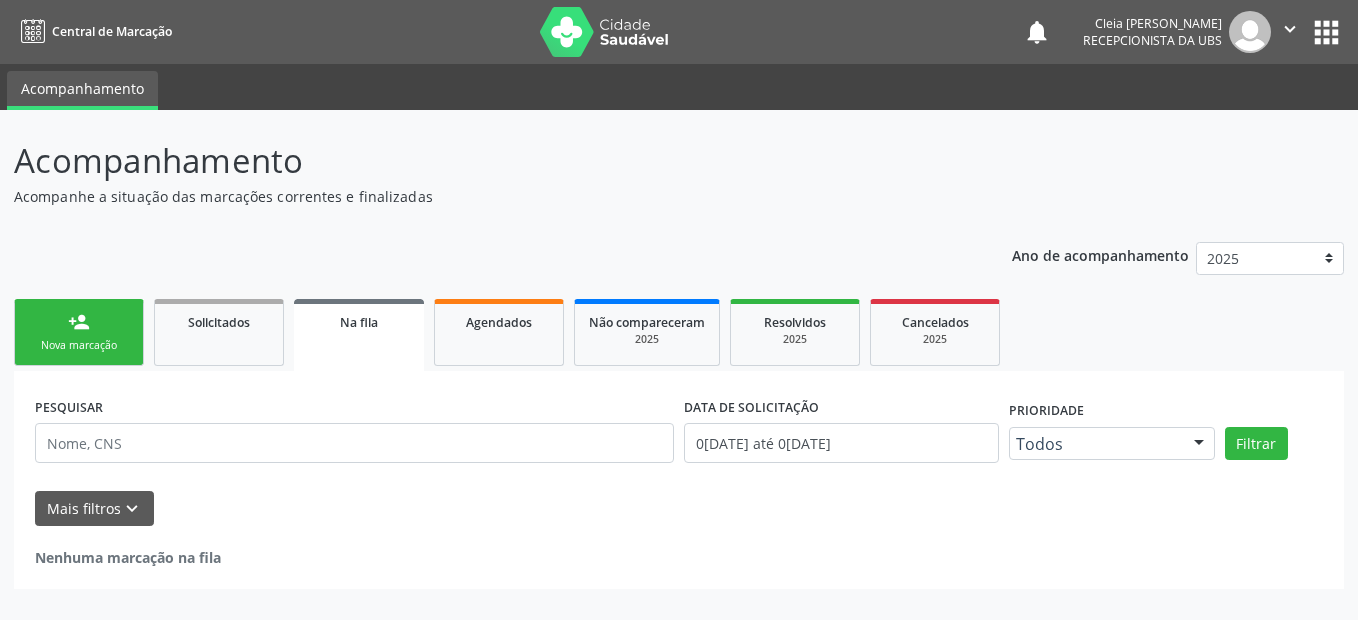 click on "Nova marcação" at bounding box center [79, 345] 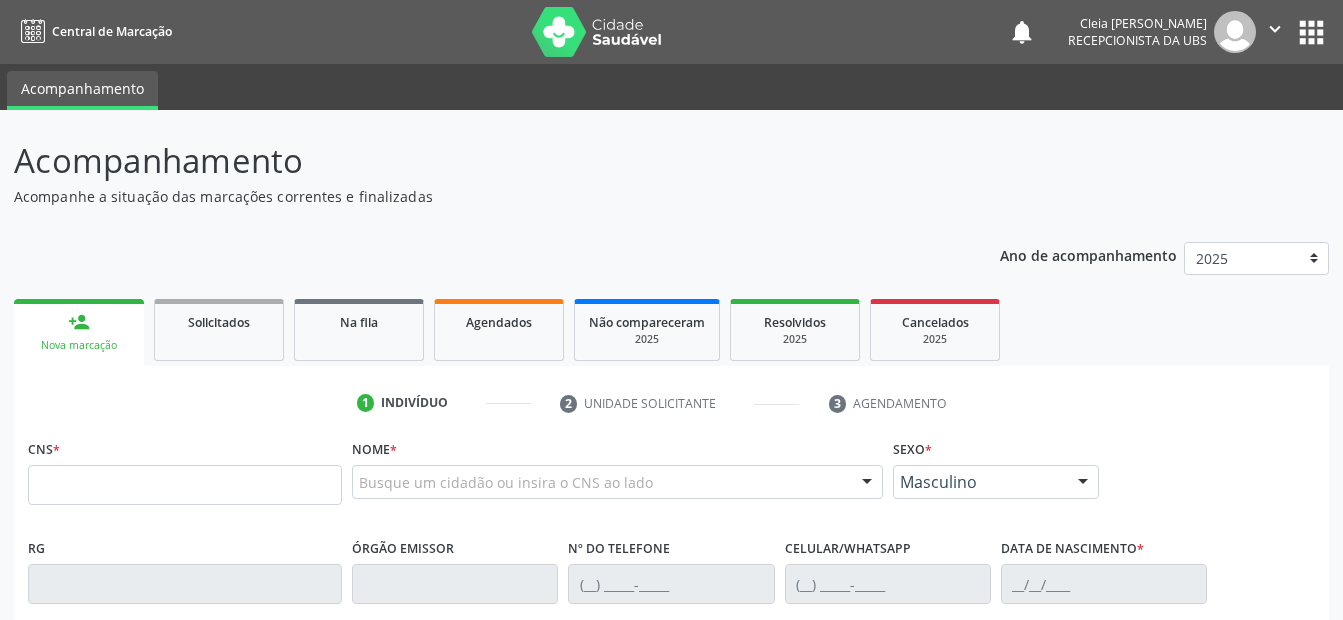 scroll, scrollTop: 200, scrollLeft: 0, axis: vertical 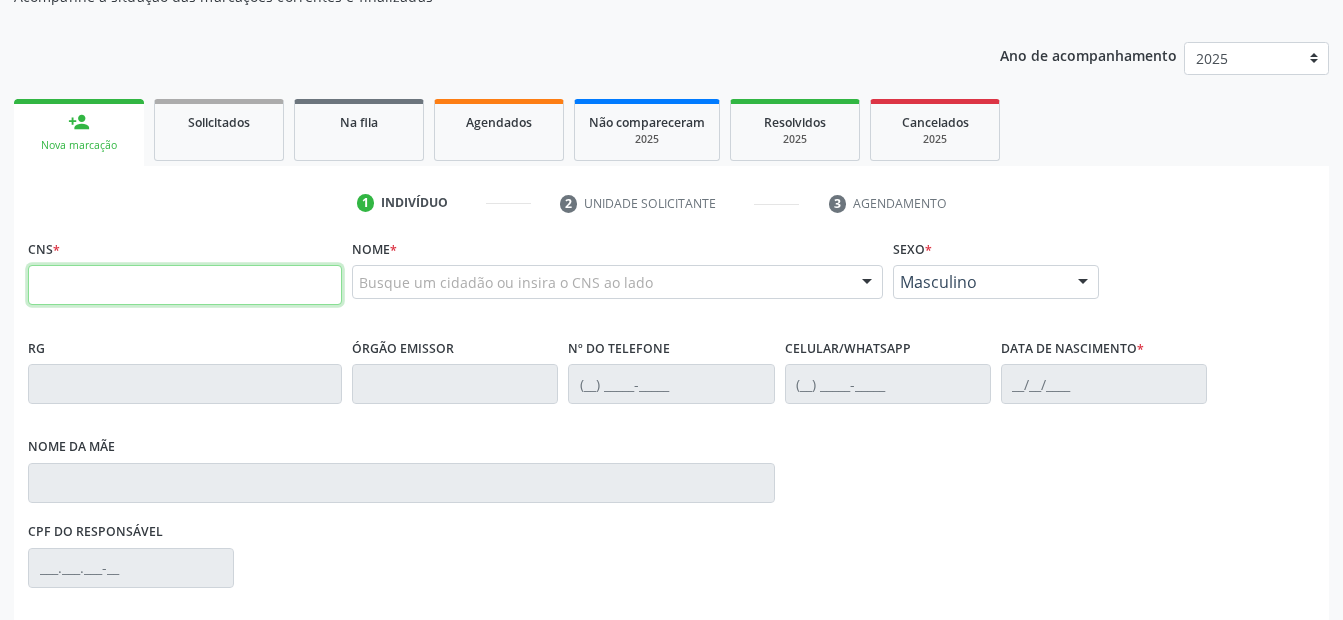 click at bounding box center (185, 285) 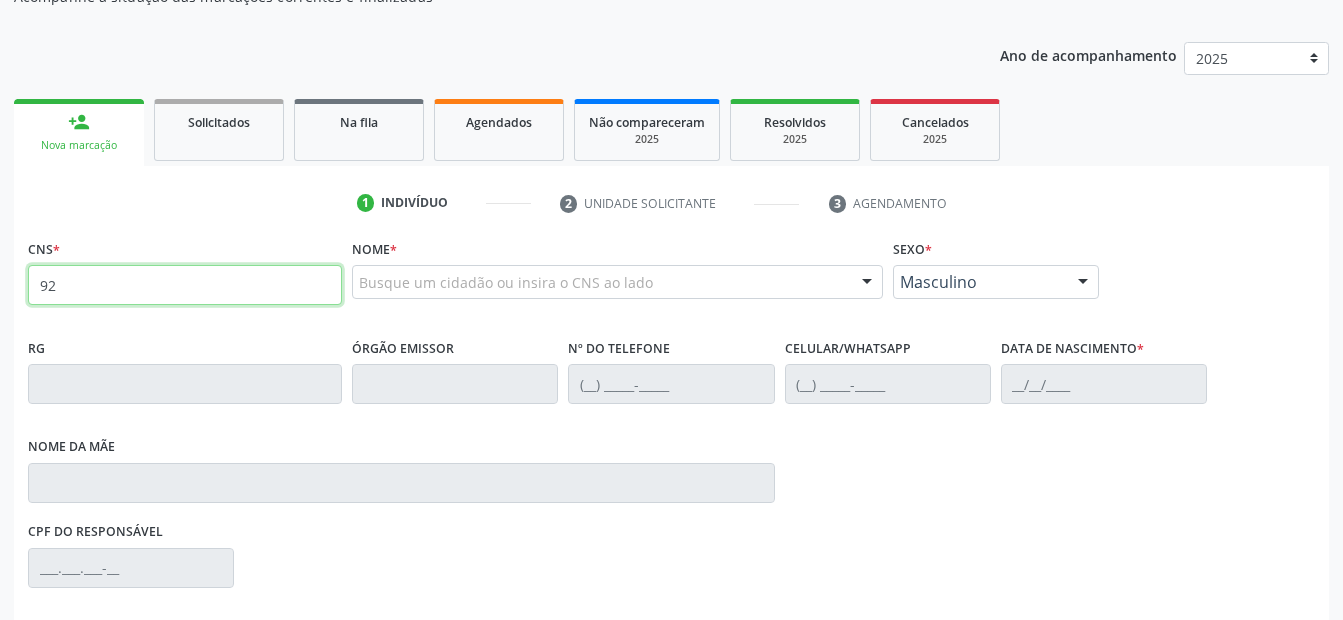 type on "9" 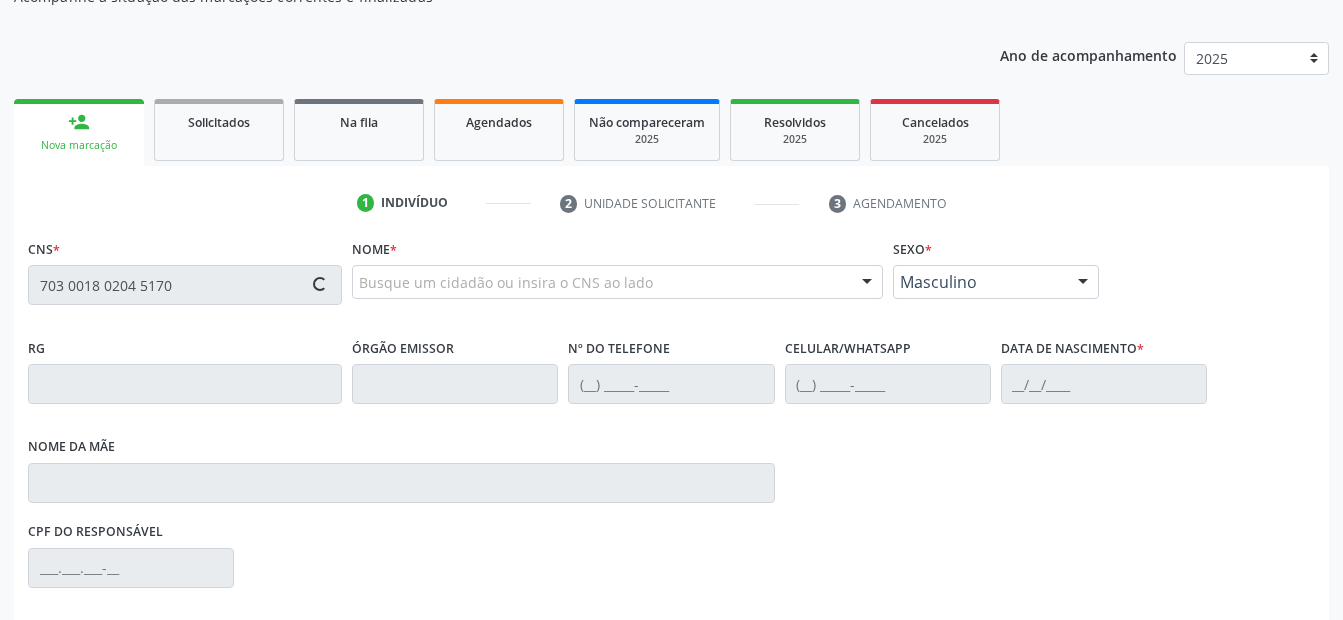 type on "703 0018 0204 5170" 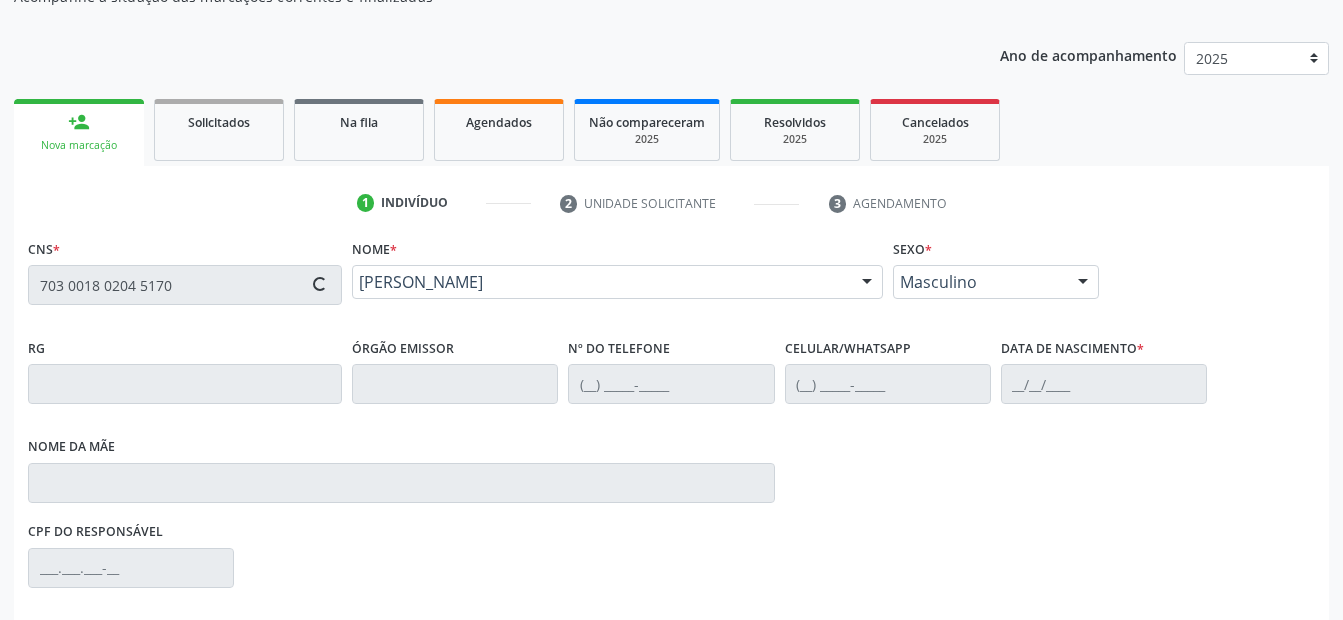 type on "(87) 99619-5565" 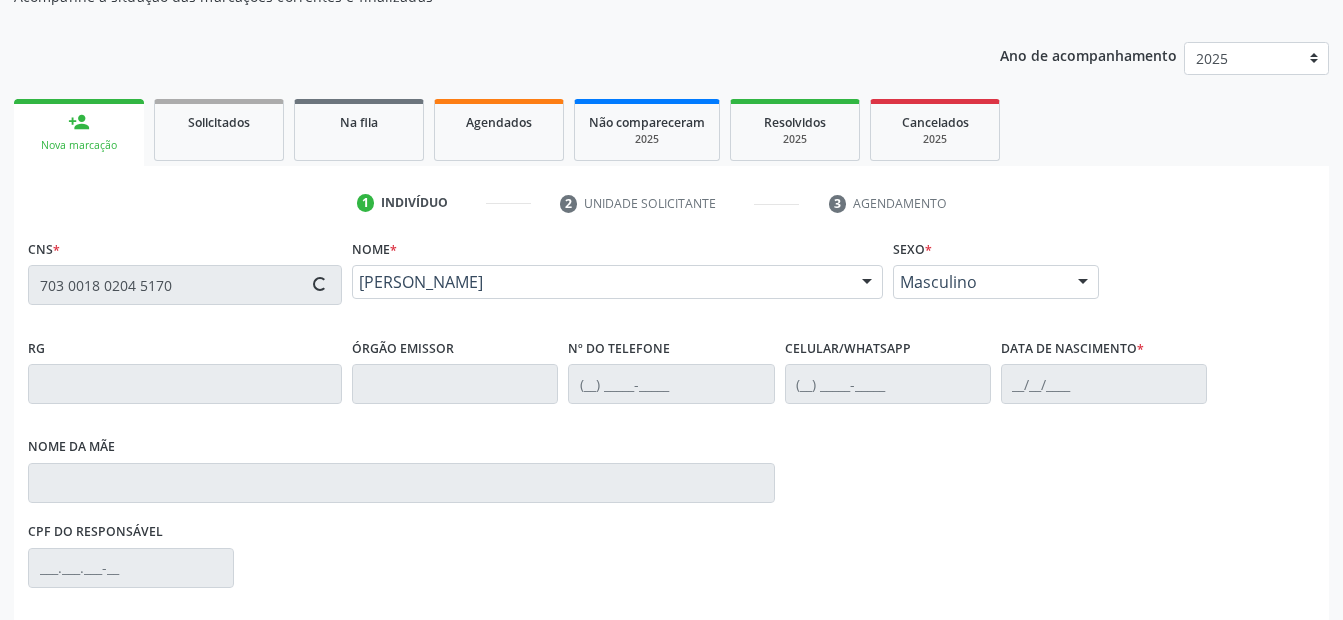 type on "(87) 99619-5565" 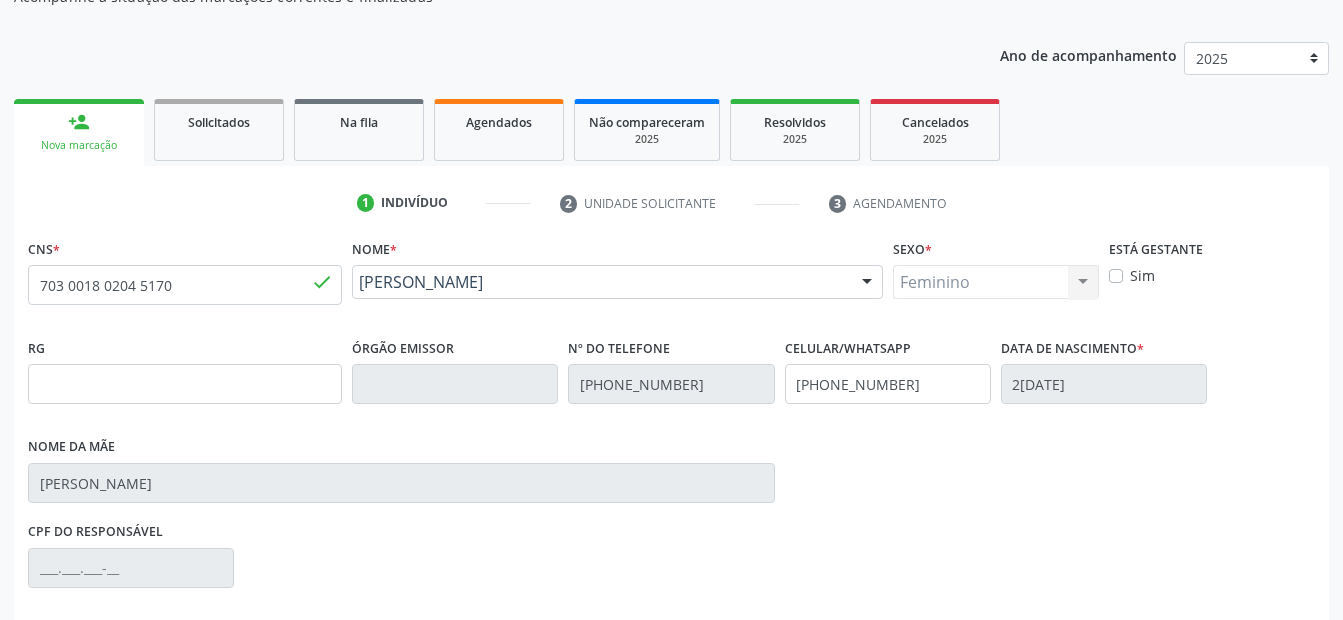 scroll, scrollTop: 450, scrollLeft: 0, axis: vertical 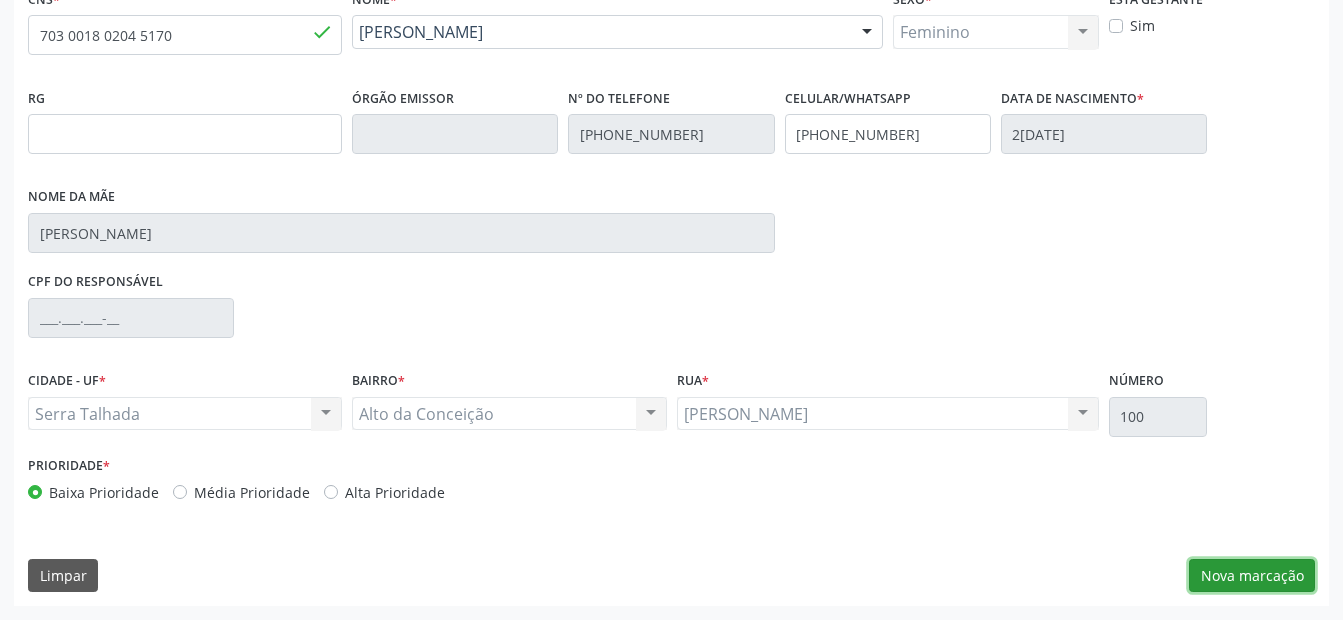 click on "Nova marcação" at bounding box center (1252, 576) 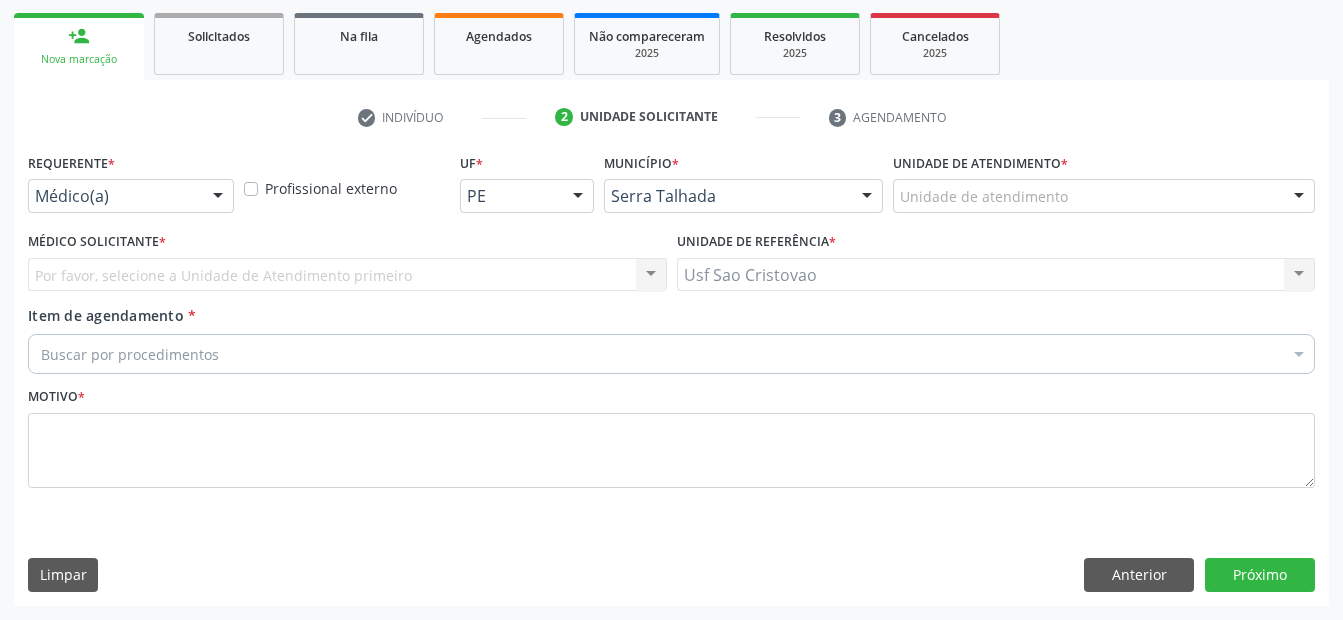 scroll, scrollTop: 286, scrollLeft: 0, axis: vertical 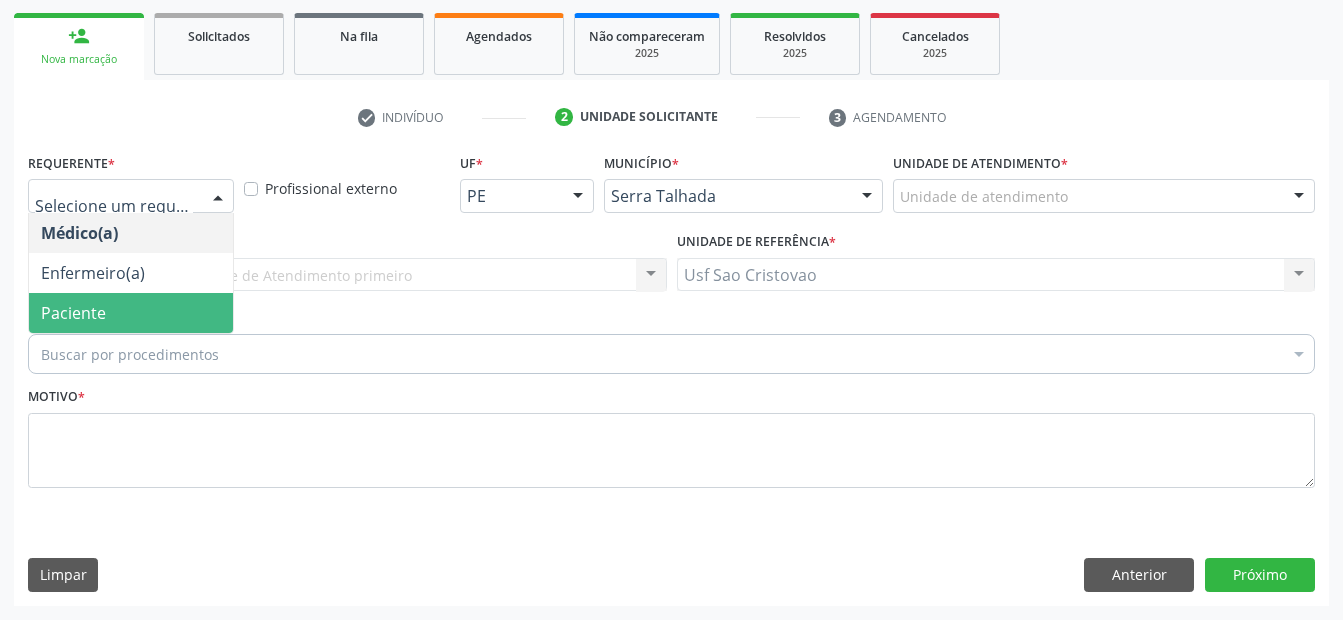 click on "Paciente" at bounding box center (131, 313) 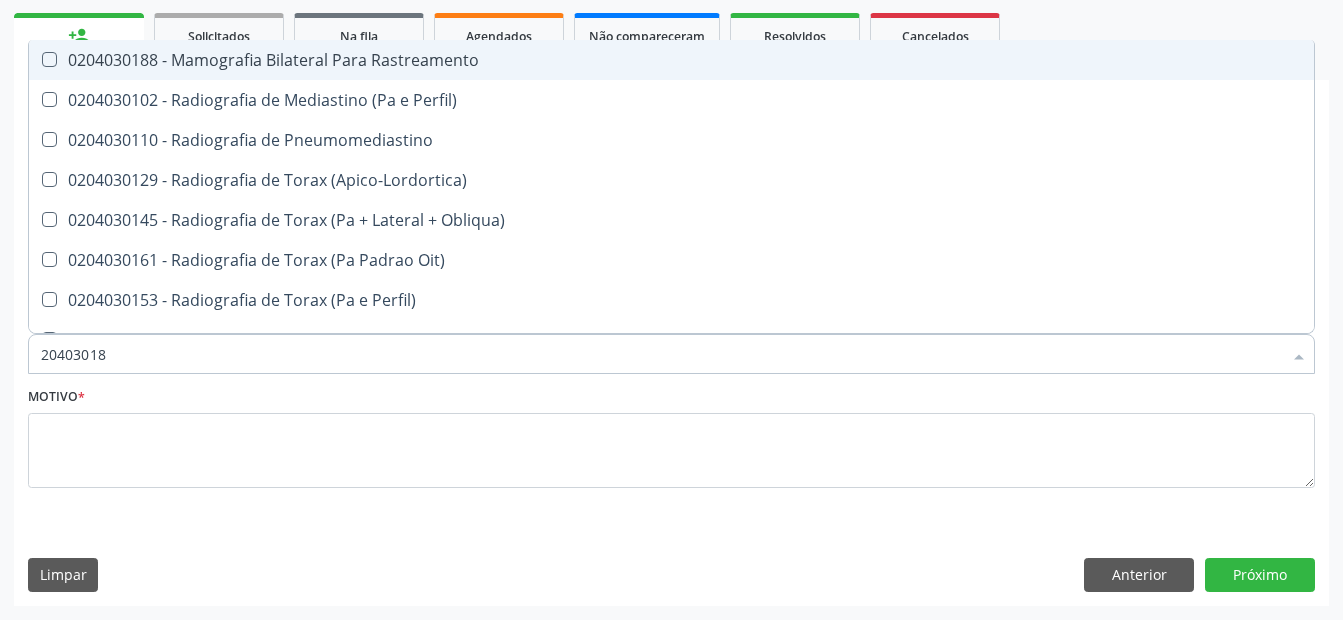 type on "204030188" 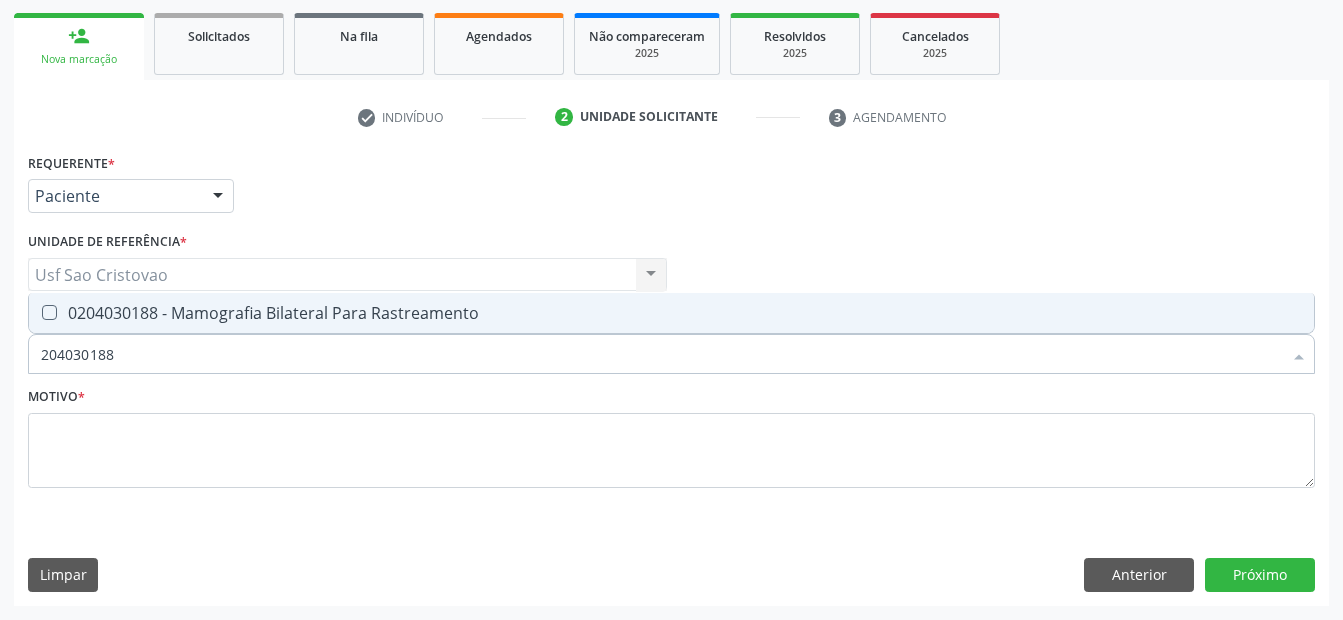 click at bounding box center [49, 312] 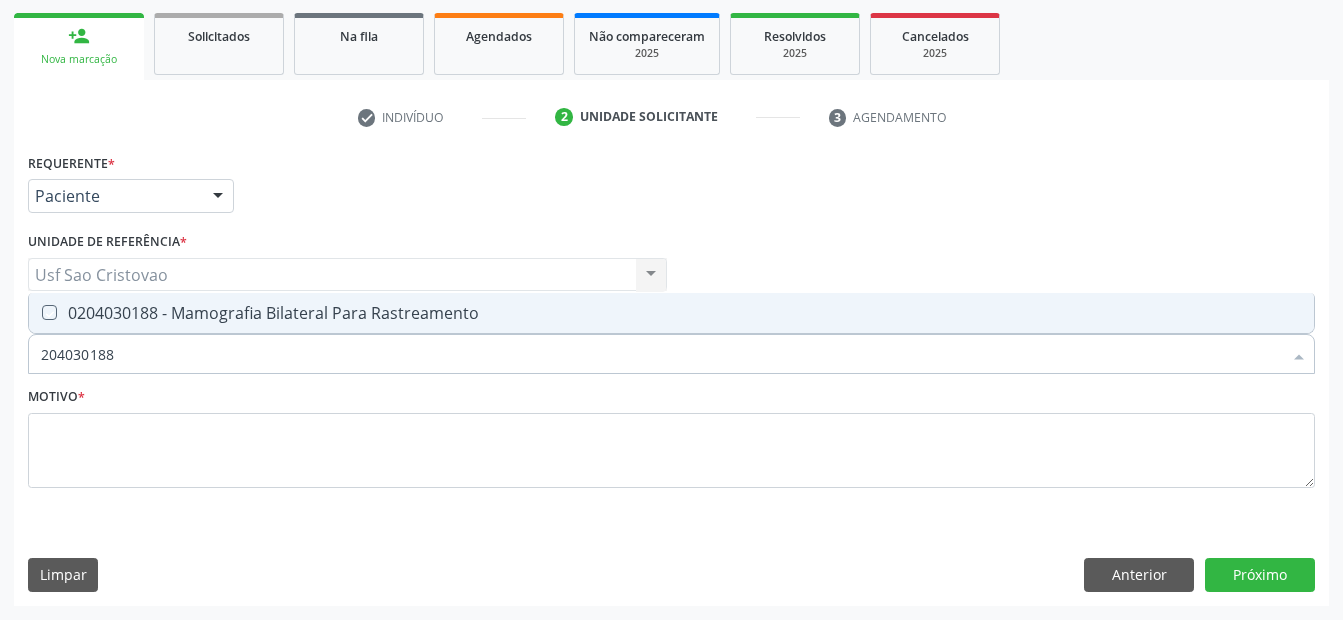 click at bounding box center (35, 312) 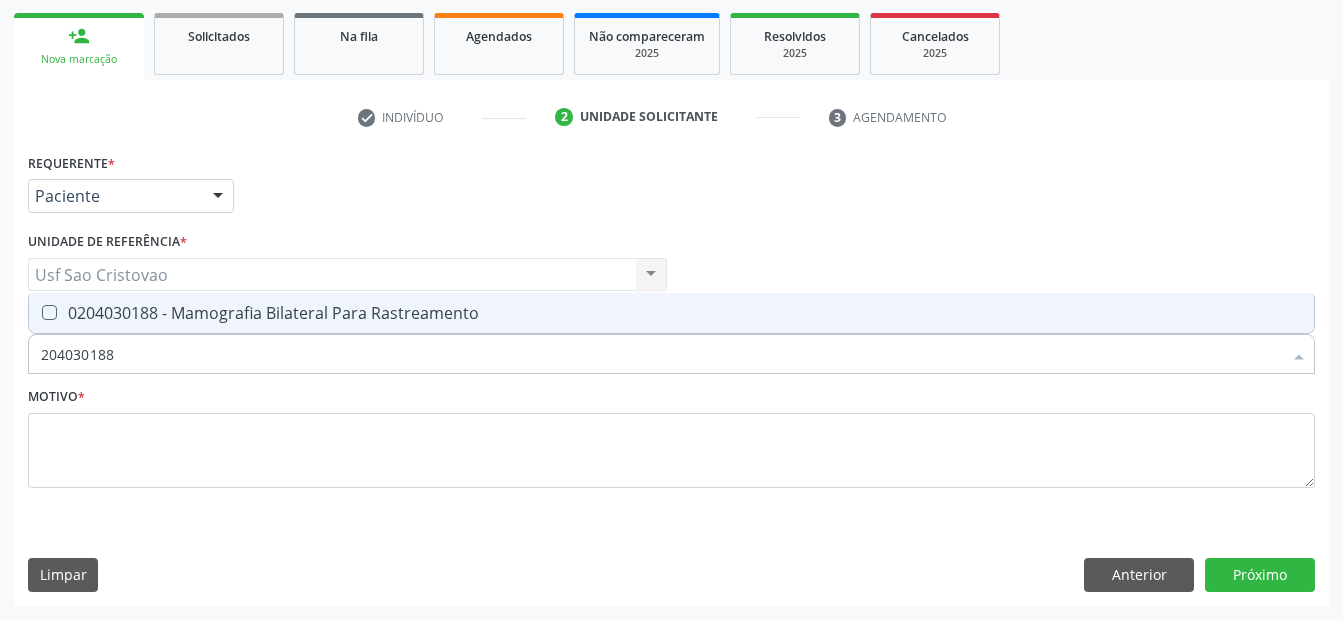 checkbox on "true" 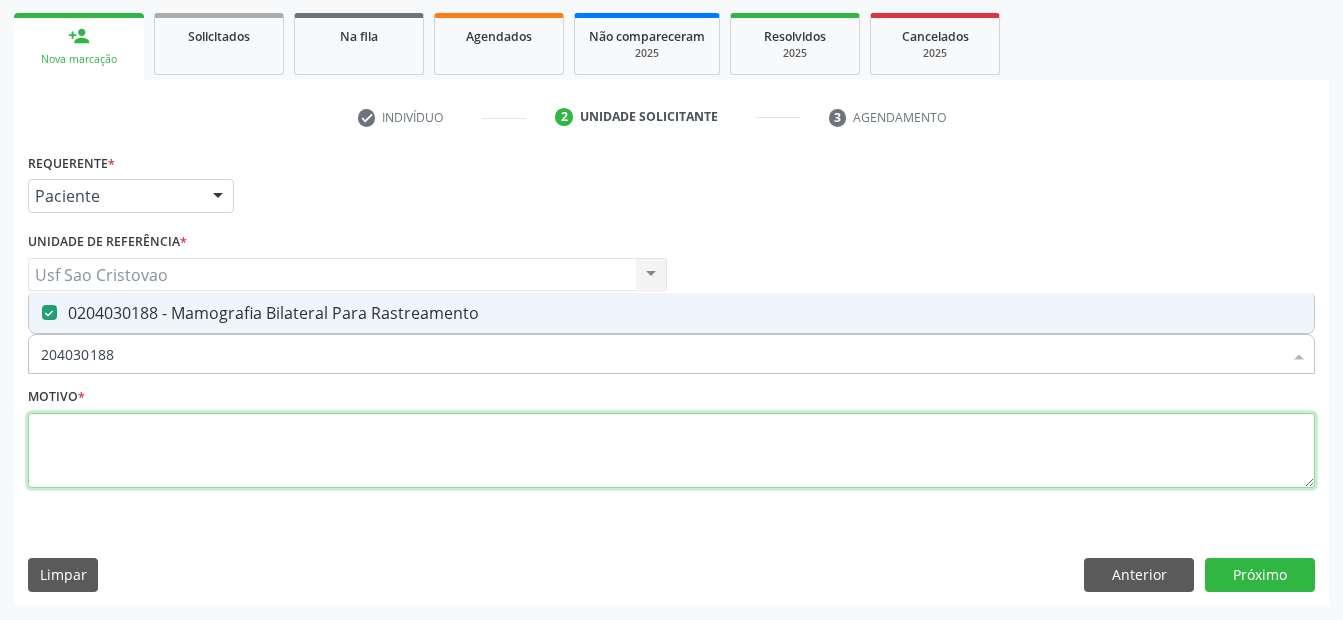 click at bounding box center (671, 451) 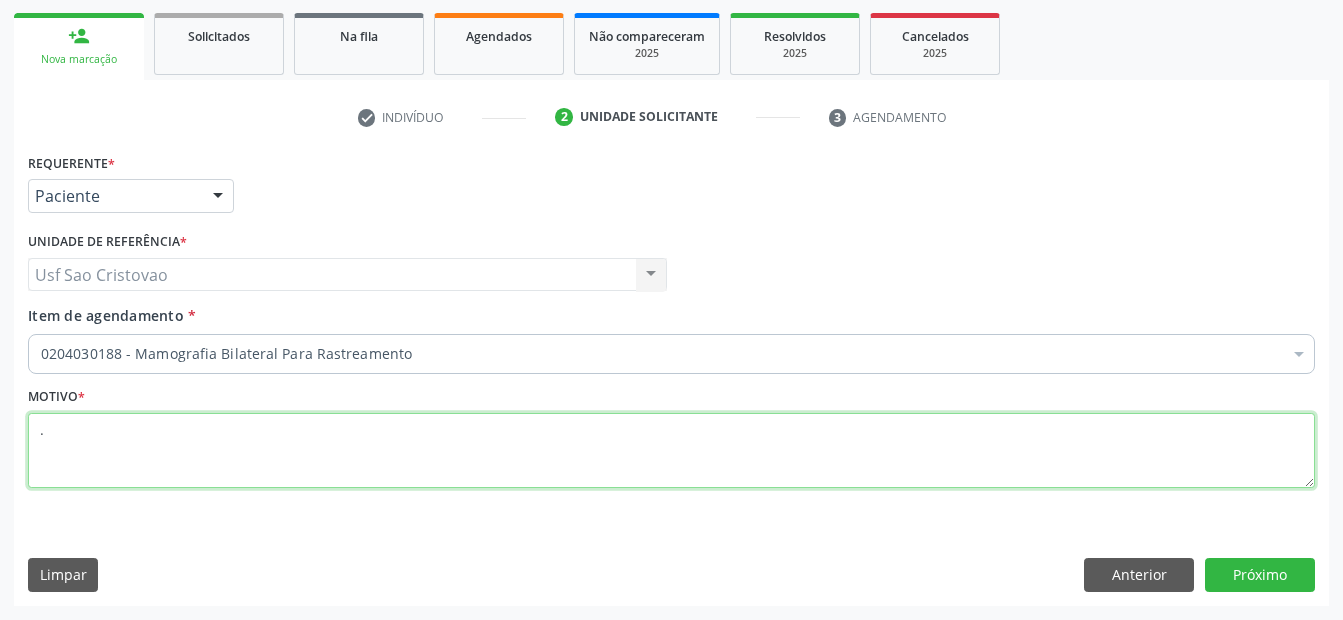 type on "." 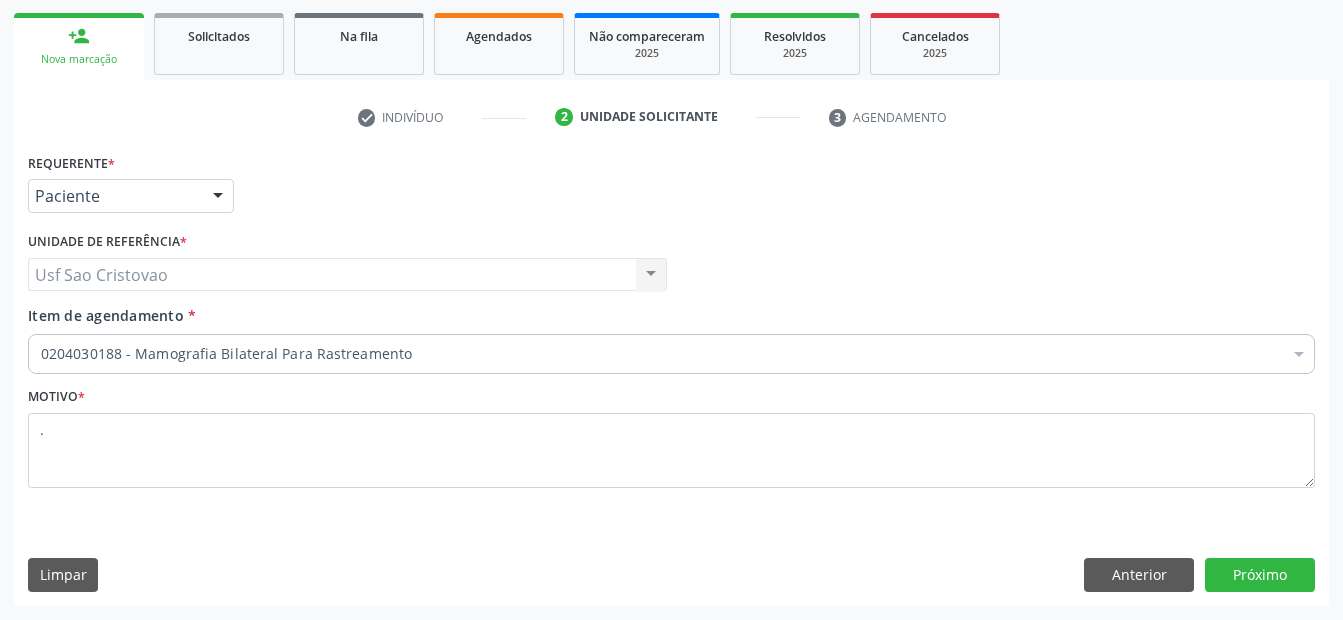 click on "Limpar
Anterior
Próximo" at bounding box center [671, 575] 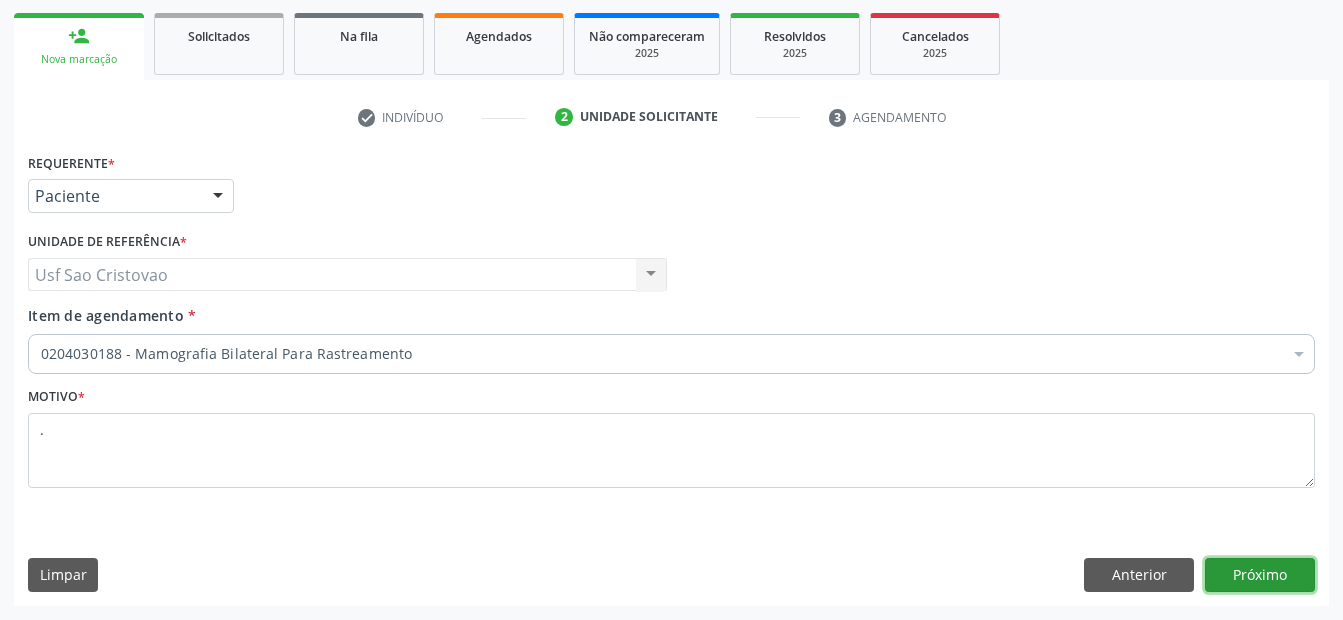 click on "Próximo" at bounding box center [1260, 575] 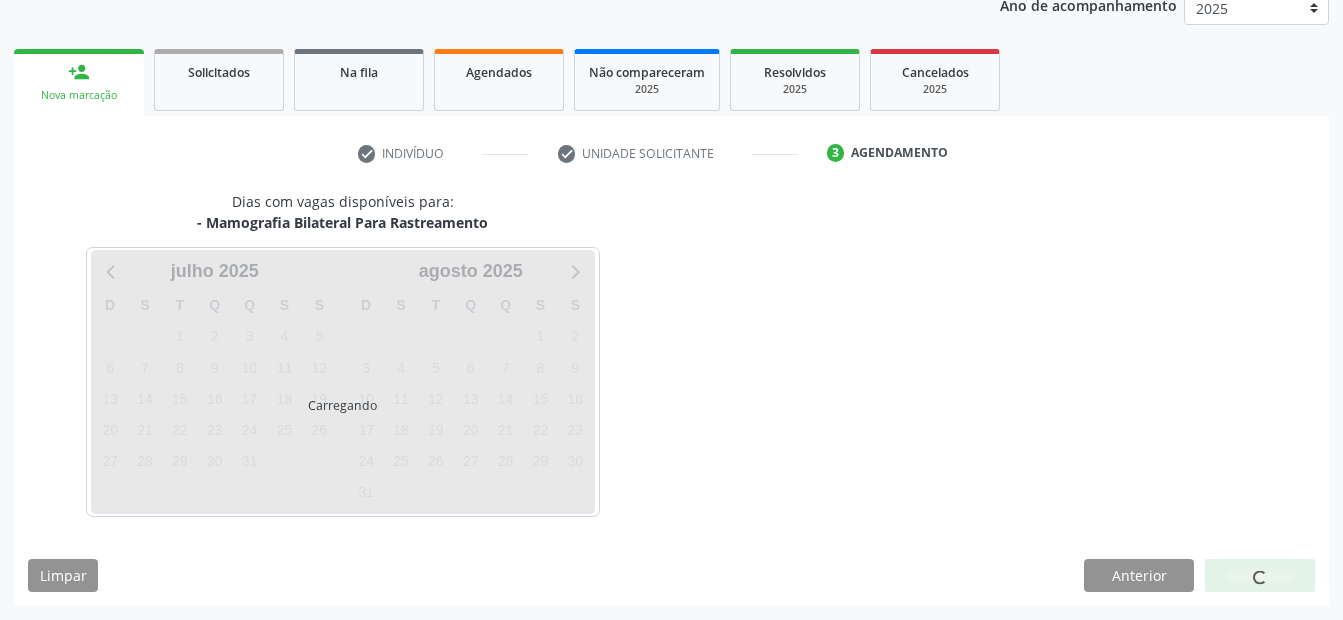 scroll, scrollTop: 250, scrollLeft: 0, axis: vertical 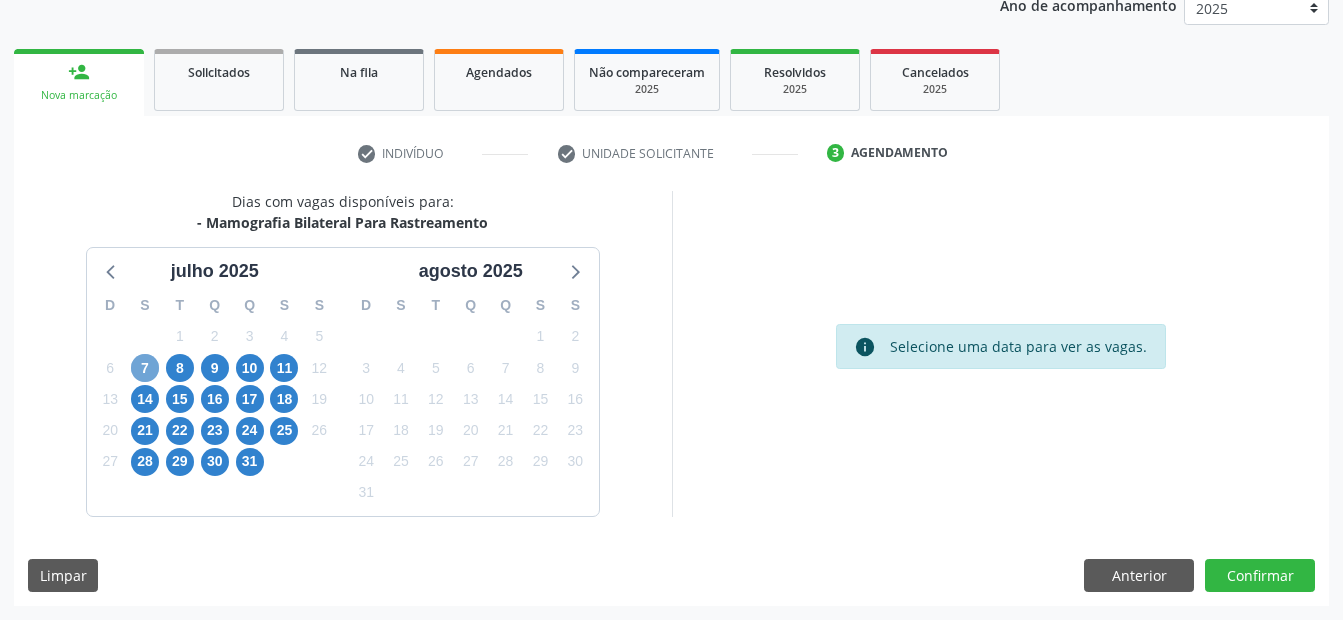 click on "7" at bounding box center [145, 368] 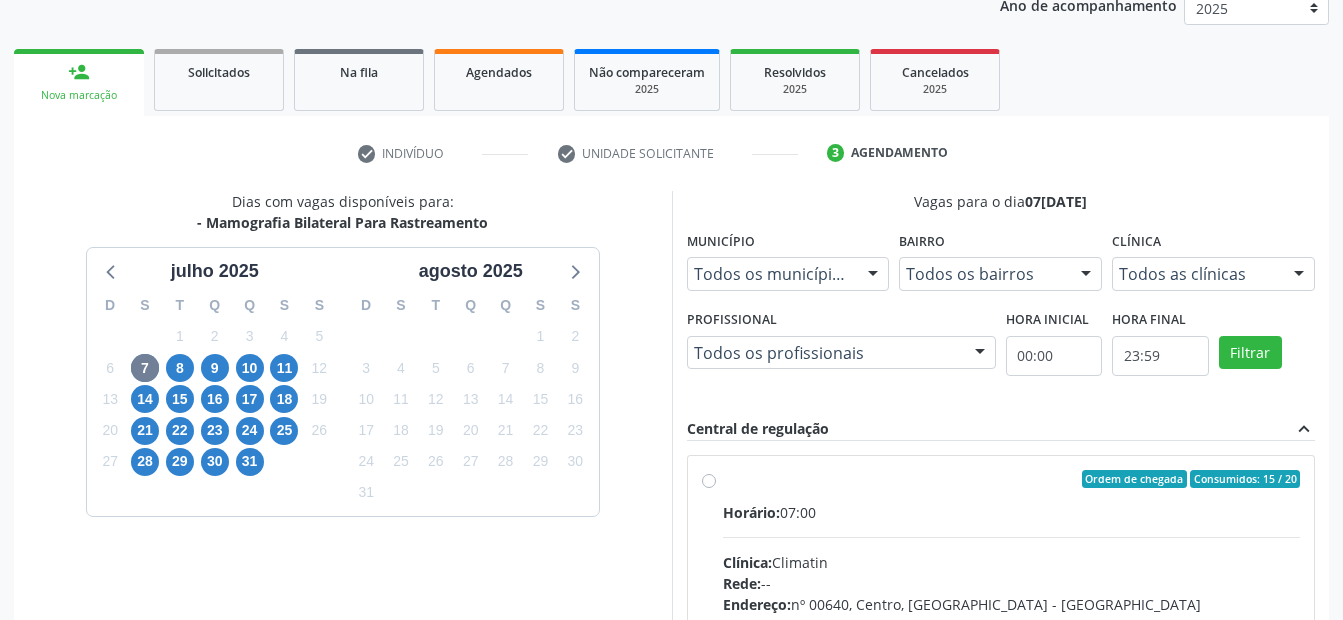 click on "Ordem de chegada
Consumidos: 15 / 20
Horário:   07:00
Clínica:  Climatin
Rede:
--
Endereço:   nº 00640, Centro, Serra Talhada - PE
Telefone:   (81) 38311133
Profissional:
Ana Carolina Barboza de Andrada Melo Lyra
Informações adicionais sobre o atendimento
Idade de atendimento:
de 0 a 120 anos
Gênero(s) atendido(s):
Masculino e Feminino
Informações adicionais:
--" at bounding box center (1012, 623) 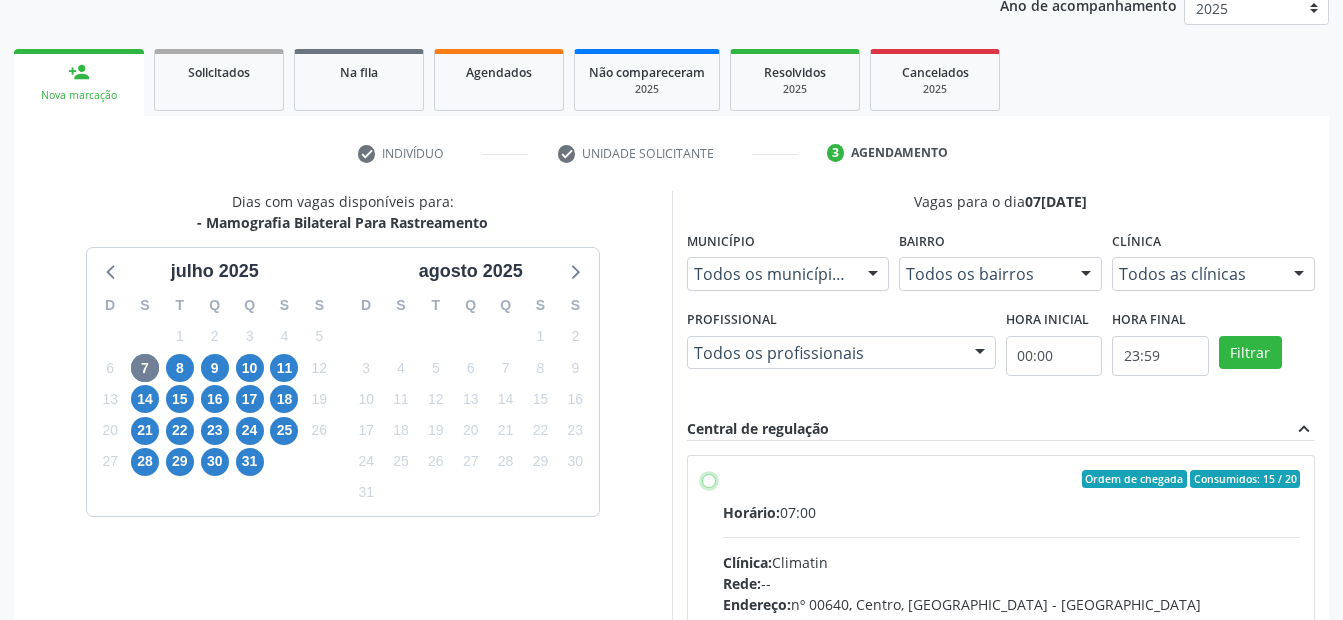 click on "Ordem de chegada
Consumidos: 15 / 20
Horário:   07:00
Clínica:  Climatin
Rede:
--
Endereço:   nº 00640, Centro, Serra Talhada - PE
Telefone:   (81) 38311133
Profissional:
Ana Carolina Barboza de Andrada Melo Lyra
Informações adicionais sobre o atendimento
Idade de atendimento:
de 0 a 120 anos
Gênero(s) atendido(s):
Masculino e Feminino
Informações adicionais:
--" at bounding box center (709, 479) 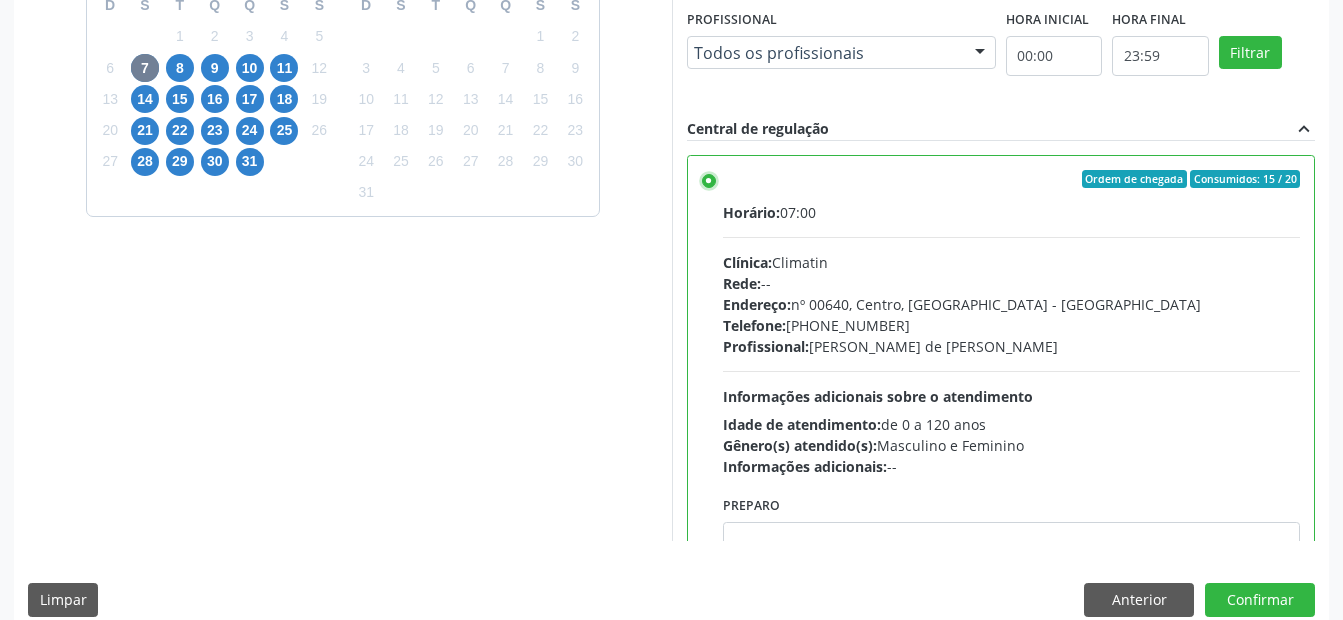 scroll, scrollTop: 575, scrollLeft: 0, axis: vertical 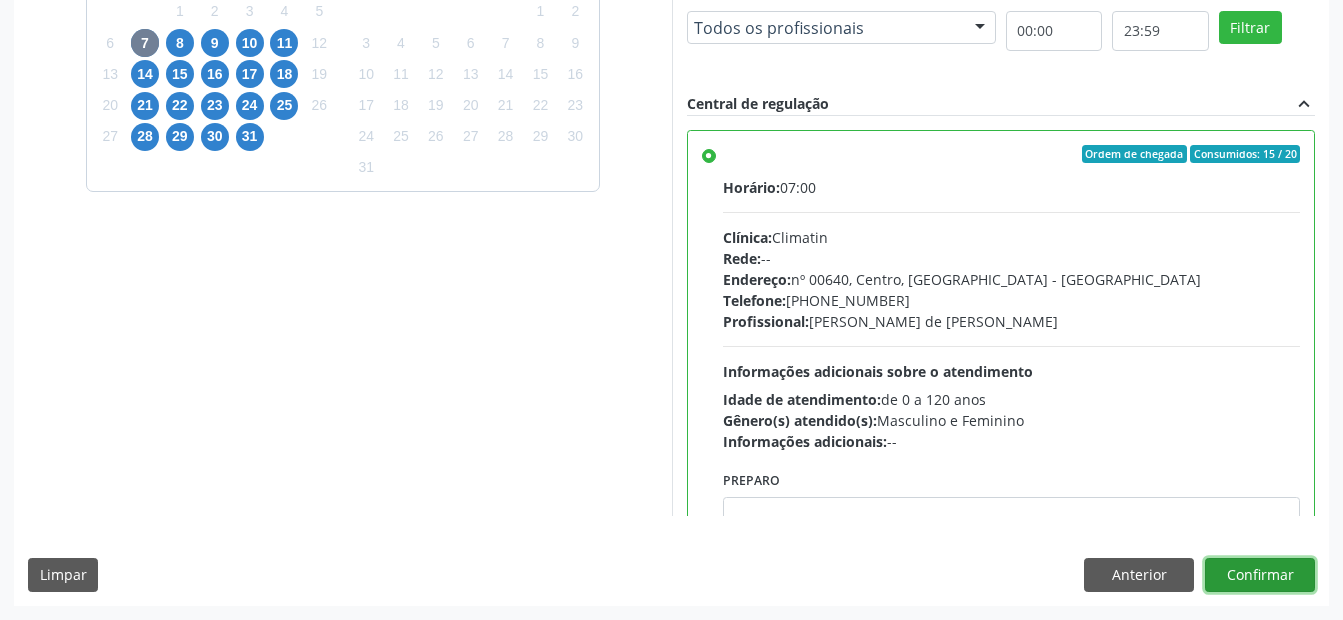 click on "Confirmar" at bounding box center [1260, 575] 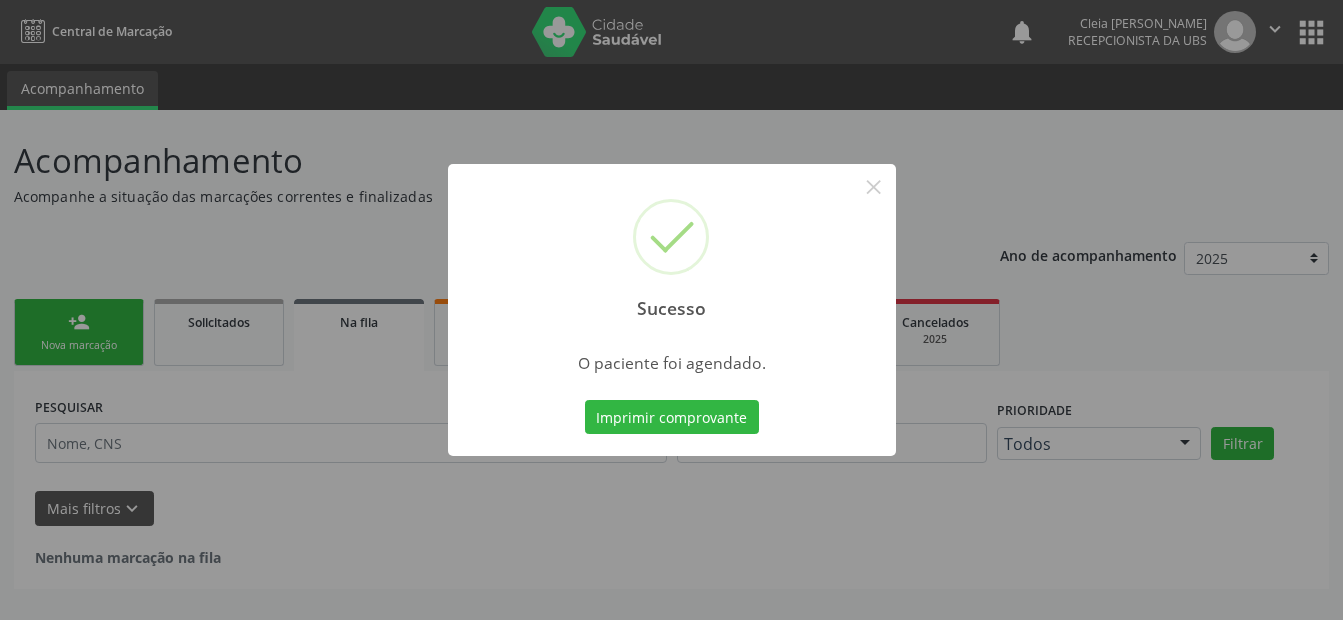 scroll, scrollTop: 0, scrollLeft: 0, axis: both 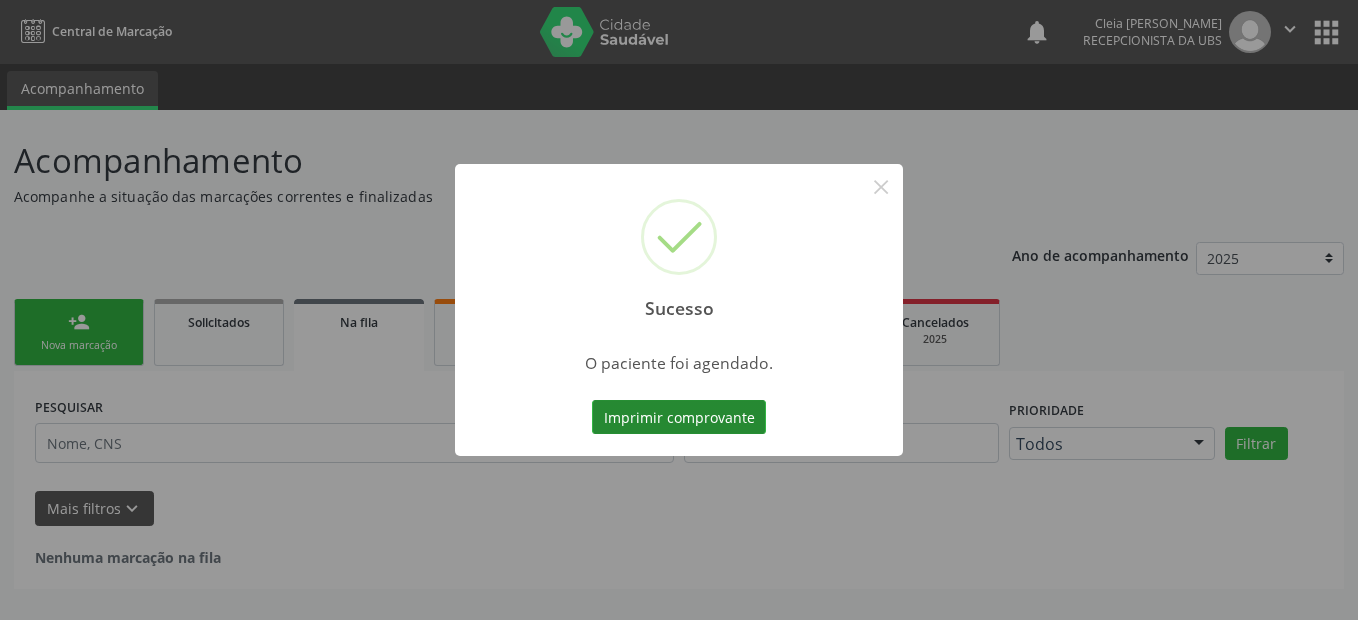 click on "Imprimir comprovante" at bounding box center (679, 417) 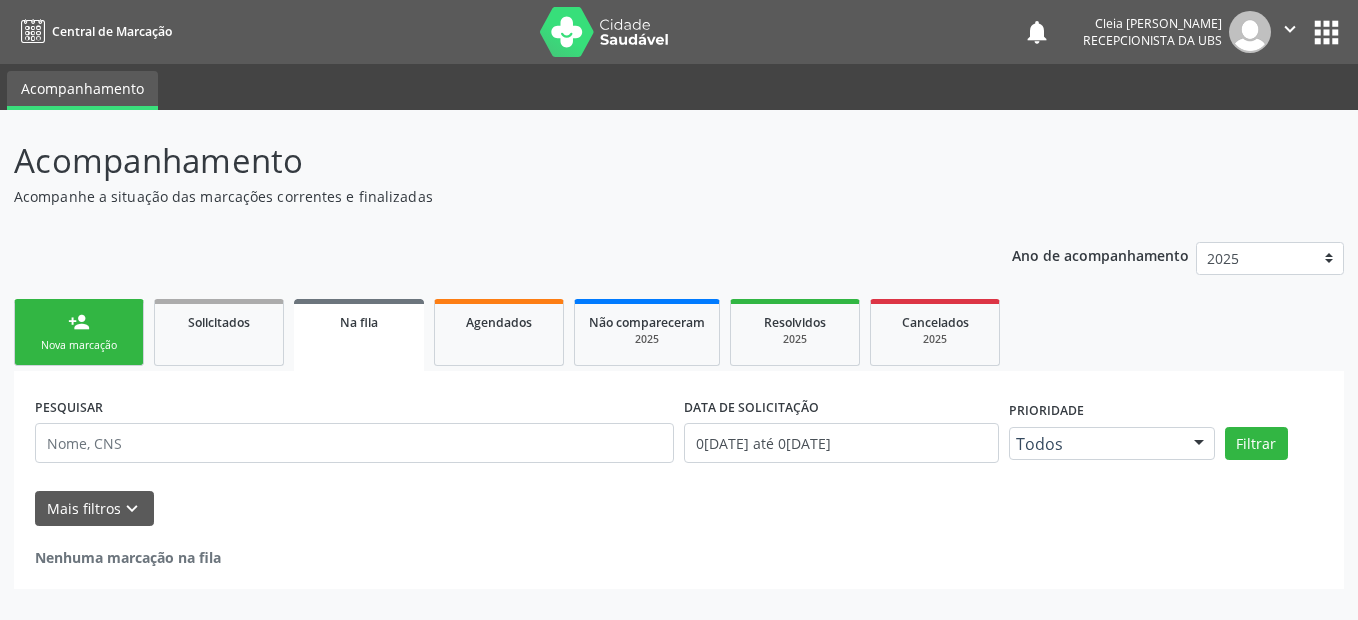 click on "Nova marcação" at bounding box center (79, 345) 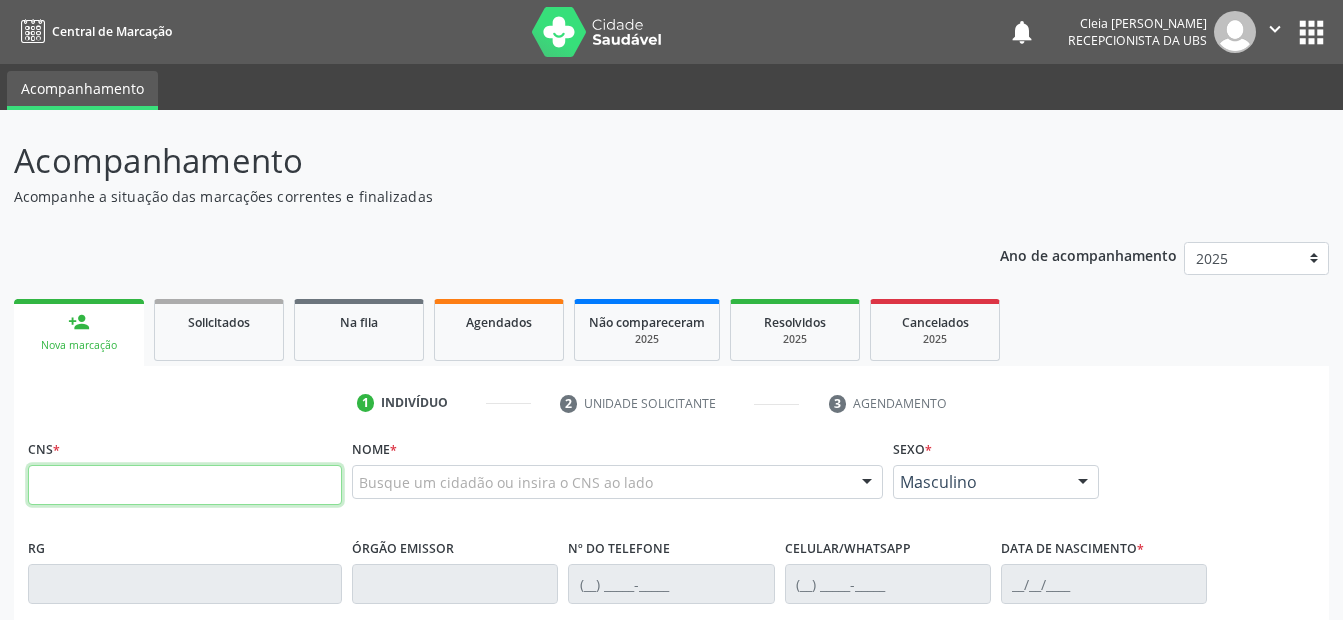 click at bounding box center (185, 485) 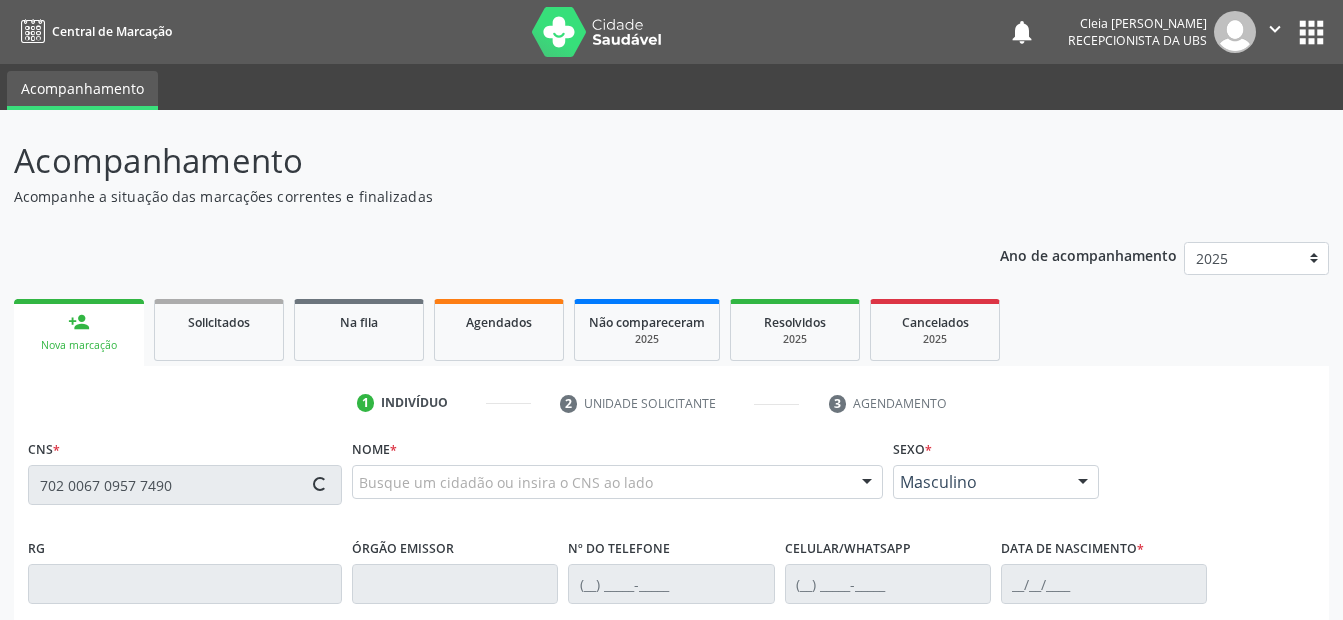 type on "702 0067 0957 7490" 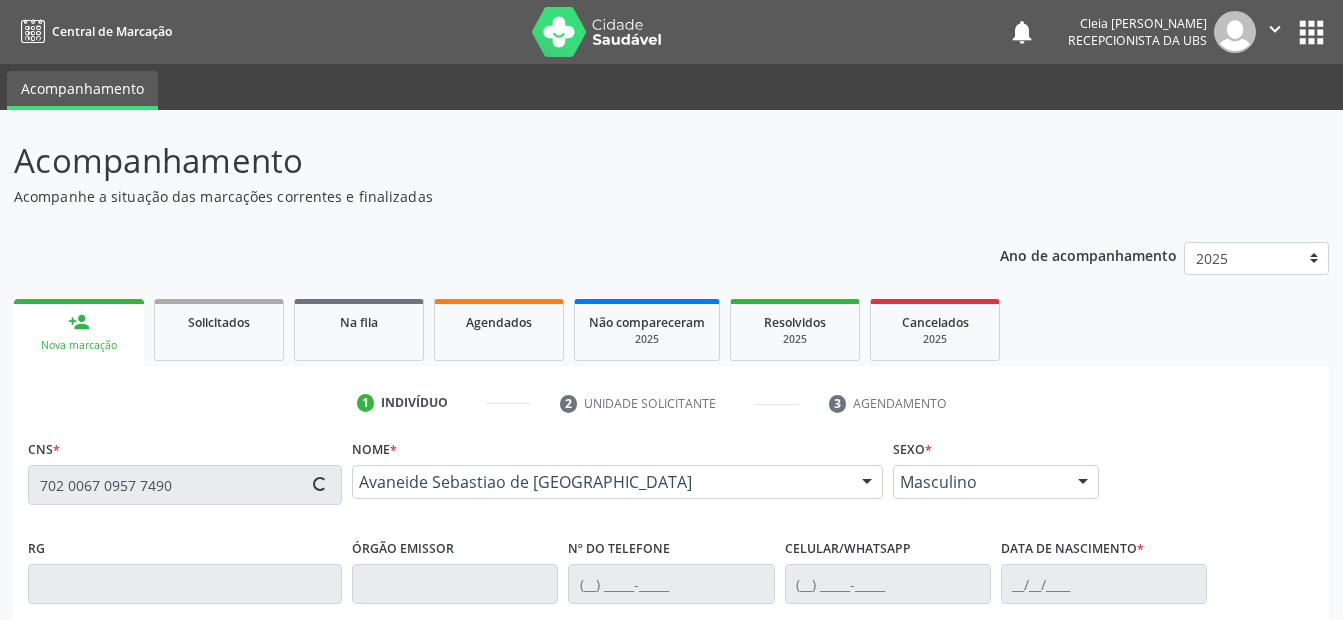 type on "(87) 99971-3811" 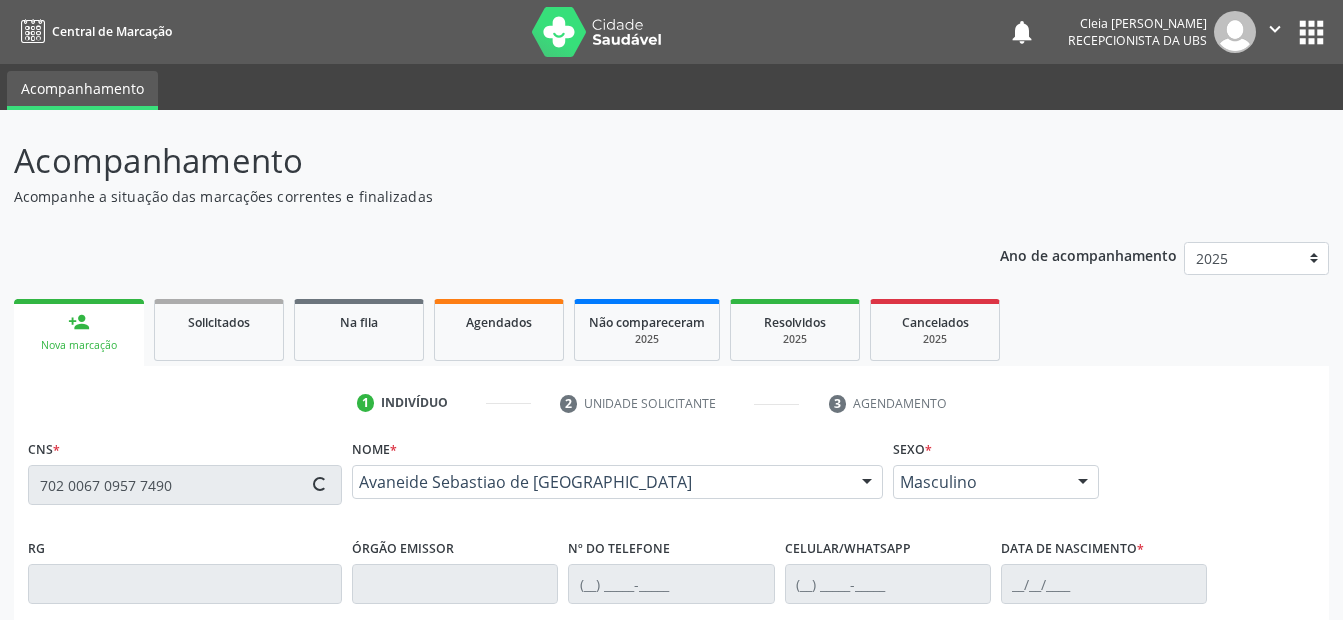 type on "11/06/1973" 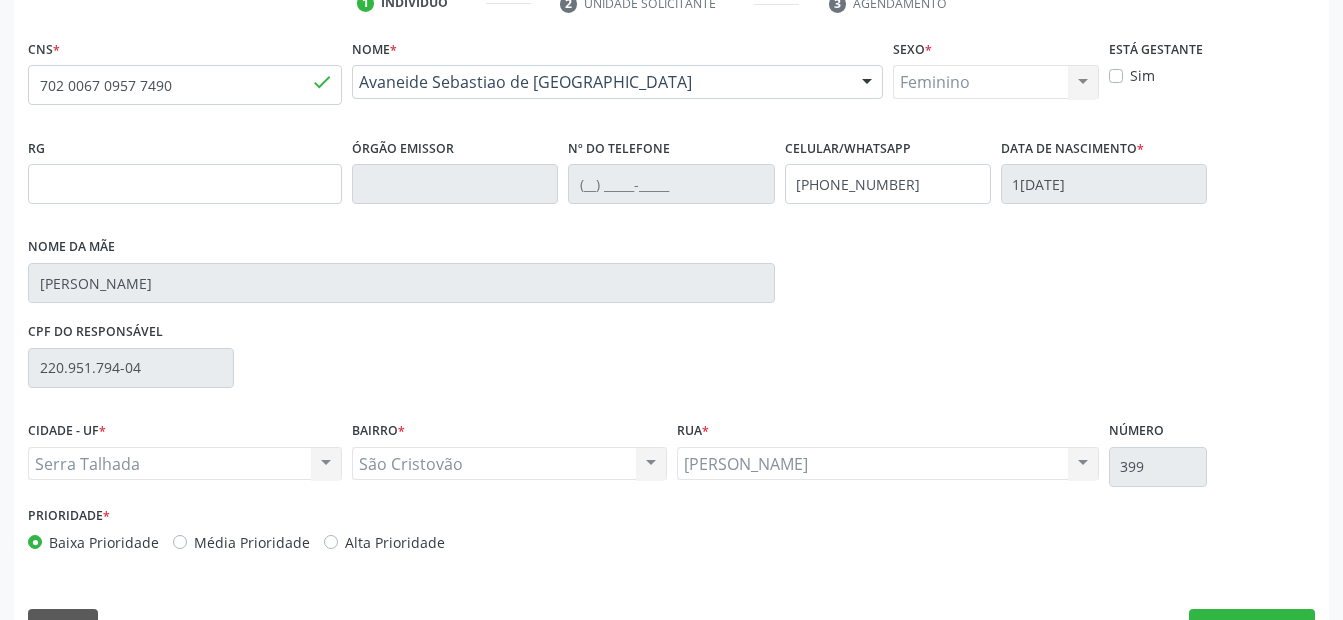 scroll, scrollTop: 450, scrollLeft: 0, axis: vertical 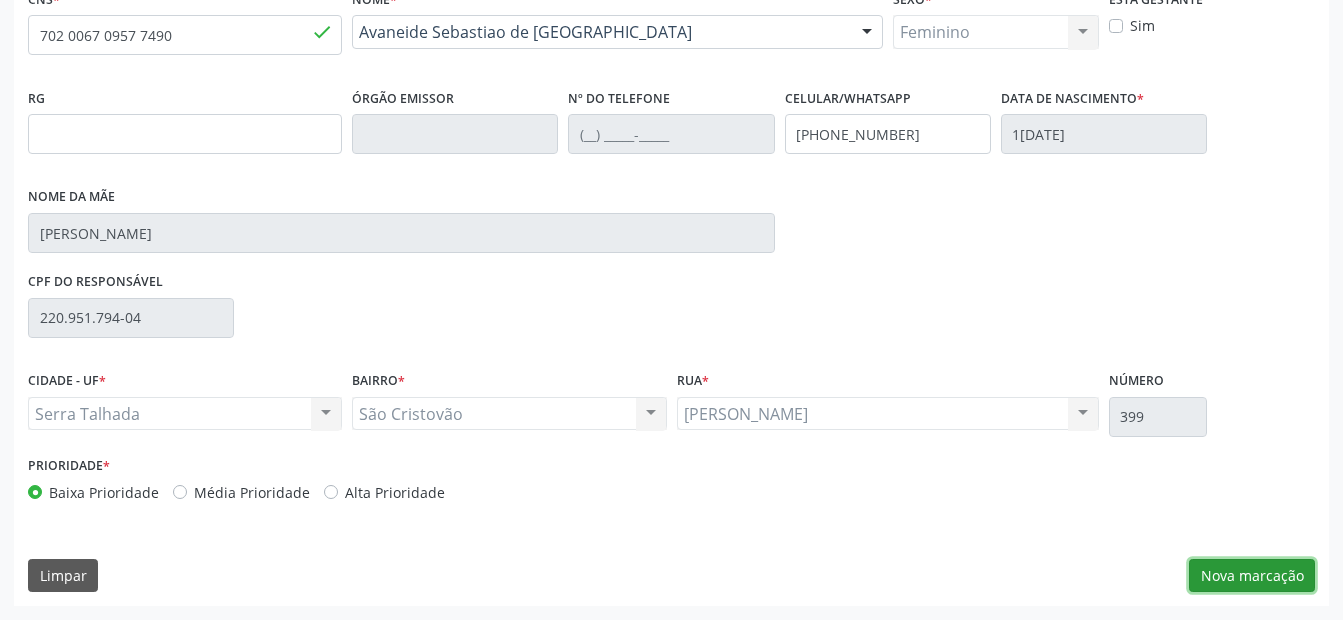click on "Nova marcação" at bounding box center [1252, 576] 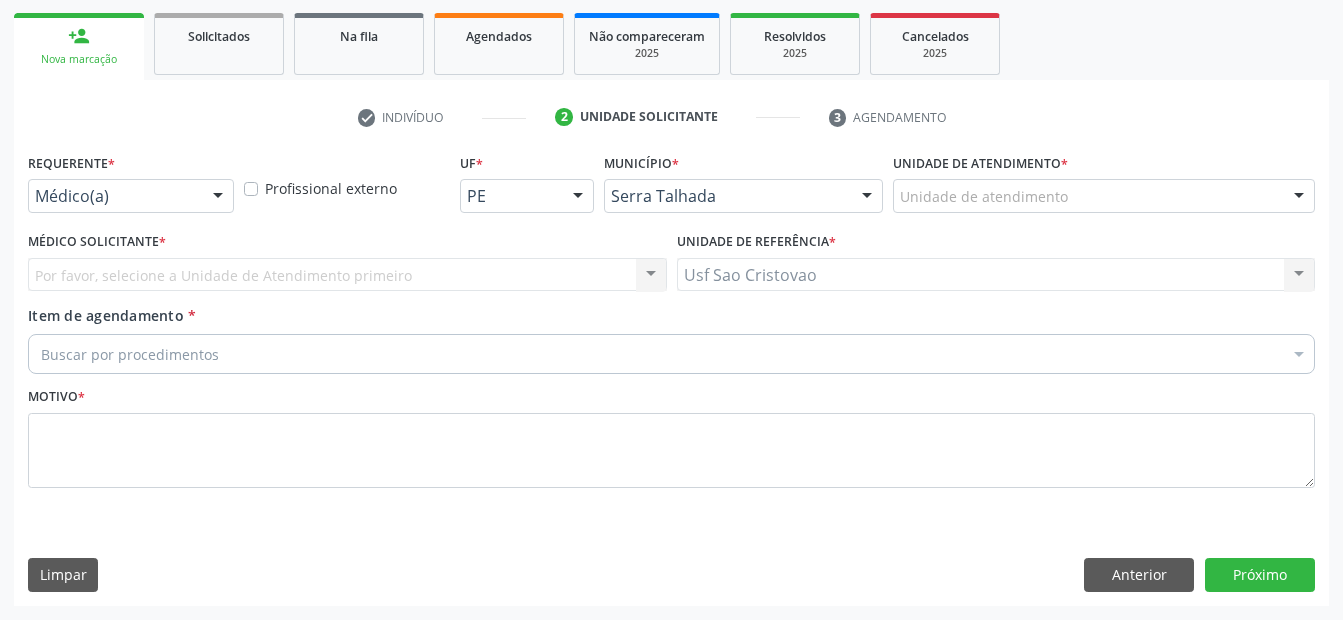 scroll, scrollTop: 286, scrollLeft: 0, axis: vertical 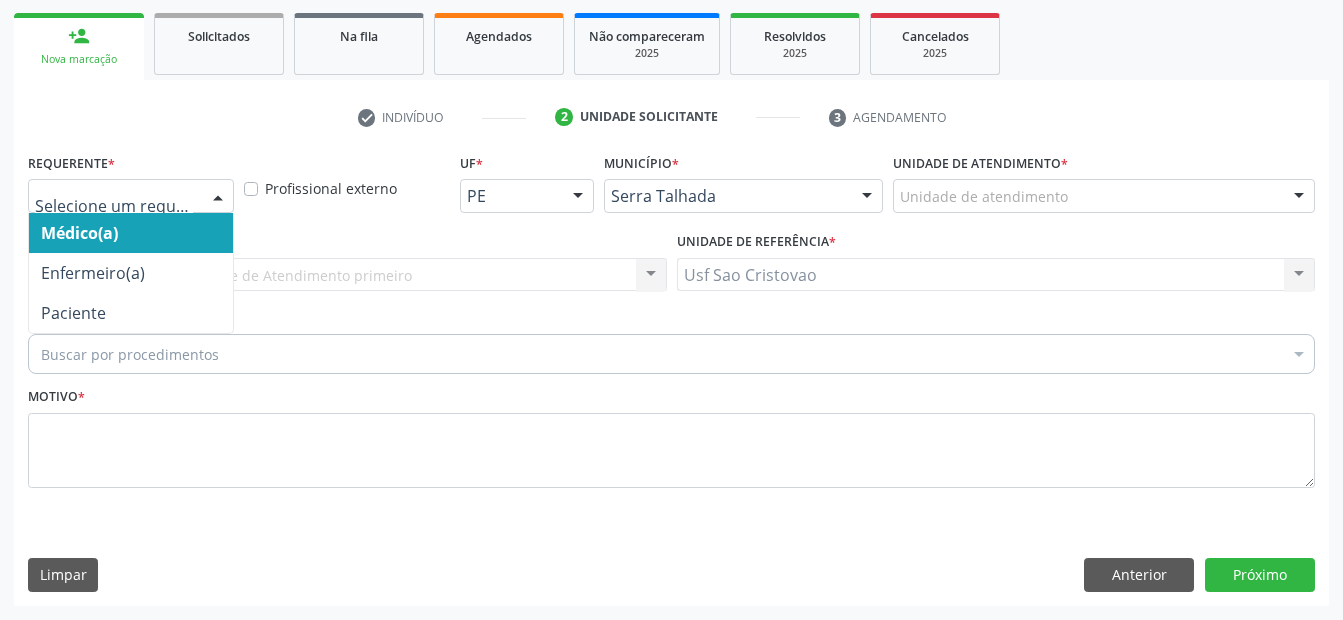 click at bounding box center [131, 196] 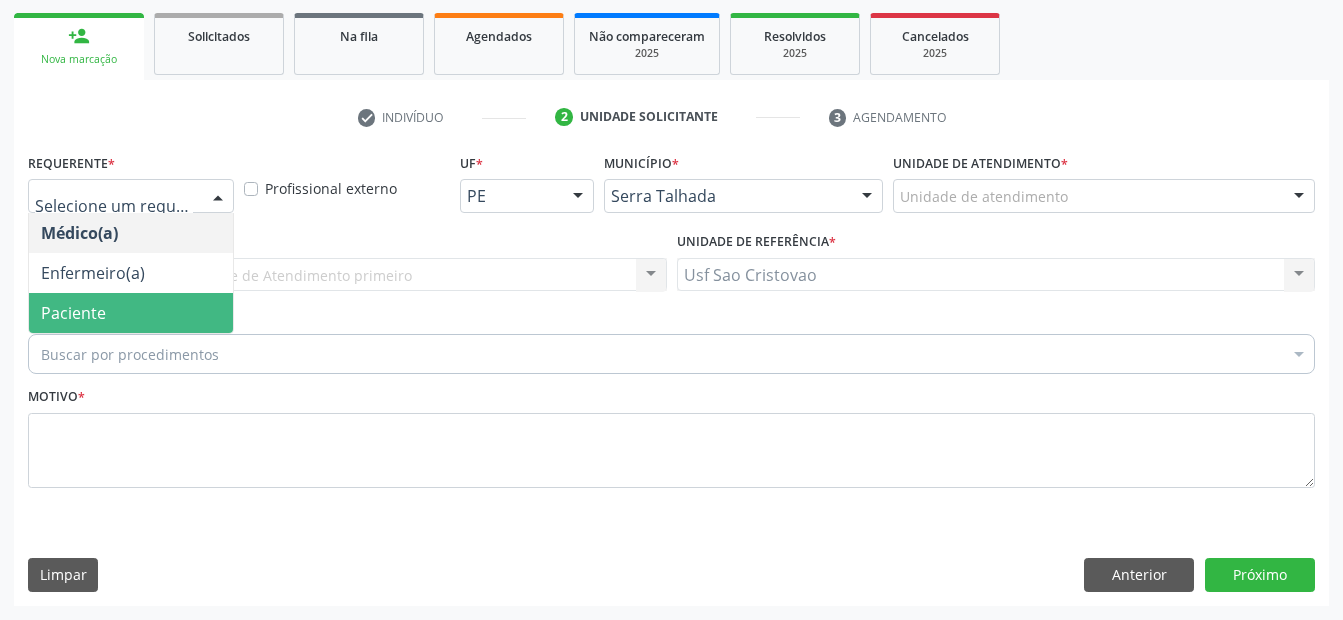 click on "Paciente" at bounding box center (131, 313) 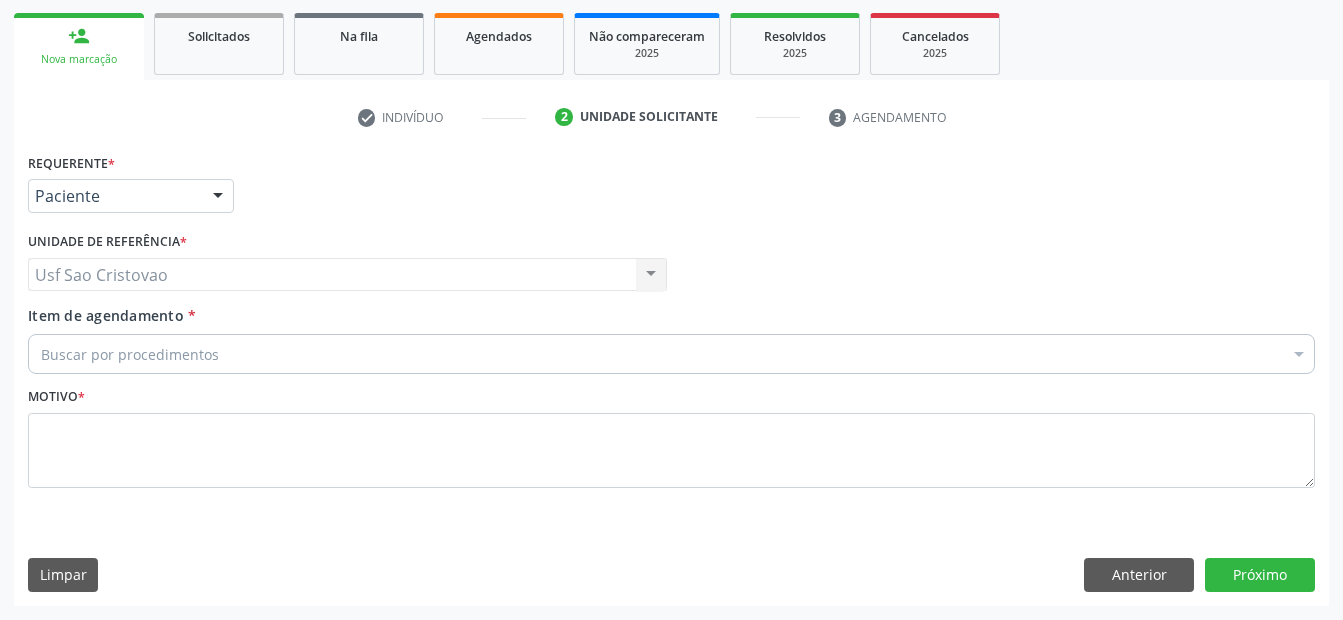 click on "Buscar por procedimentos" at bounding box center (671, 354) 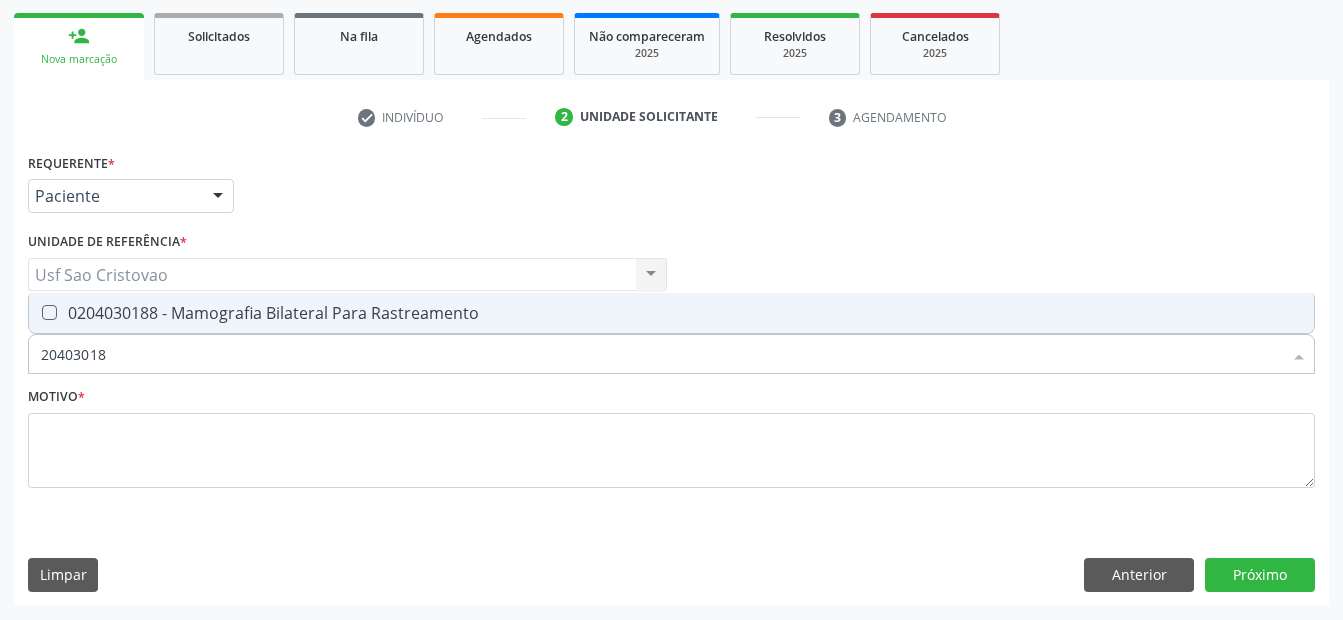 type on "204030188" 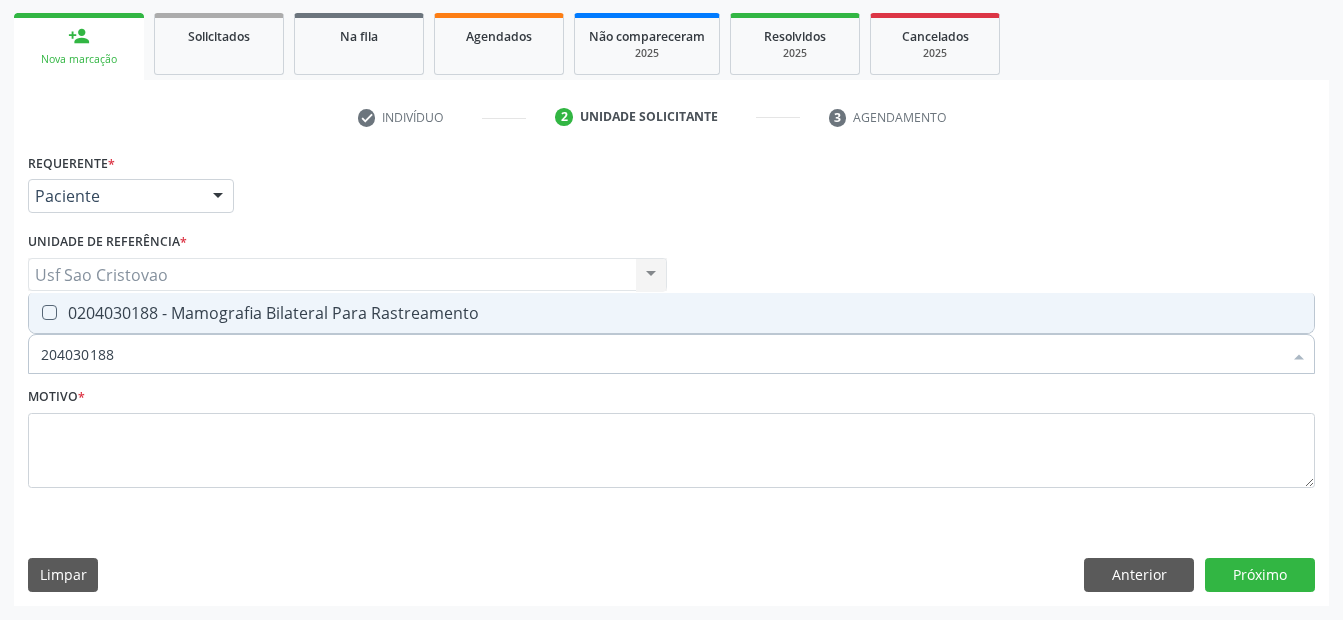 click at bounding box center [49, 312] 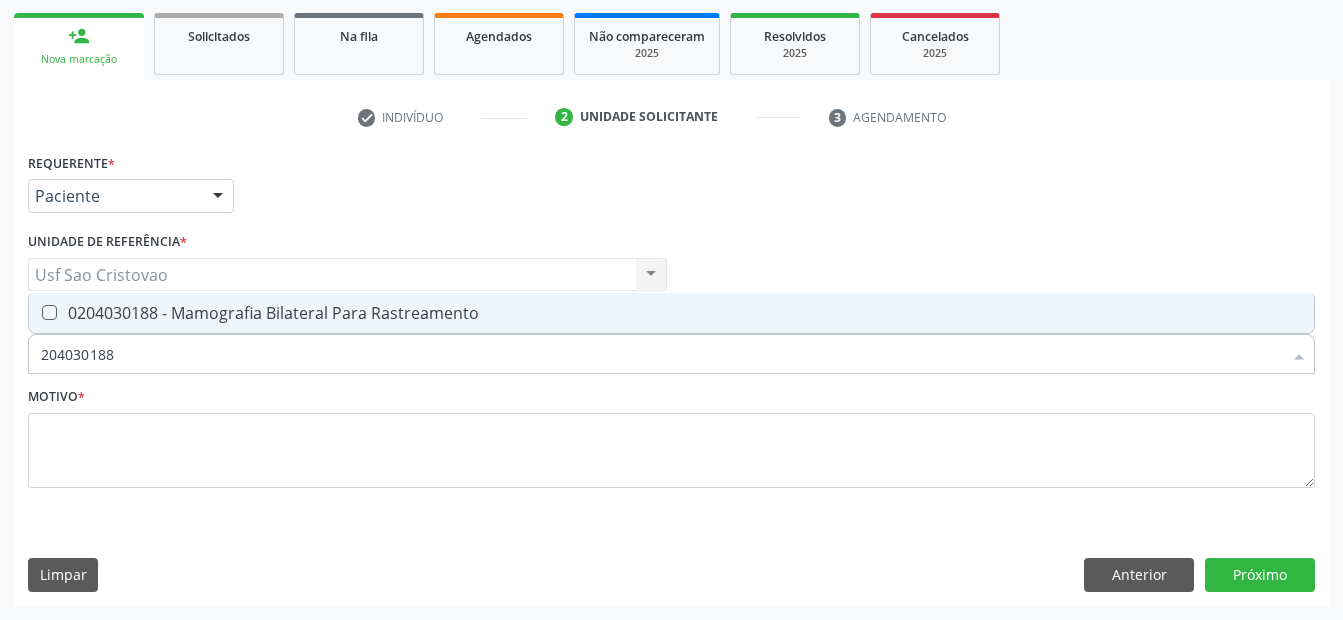 click at bounding box center [35, 312] 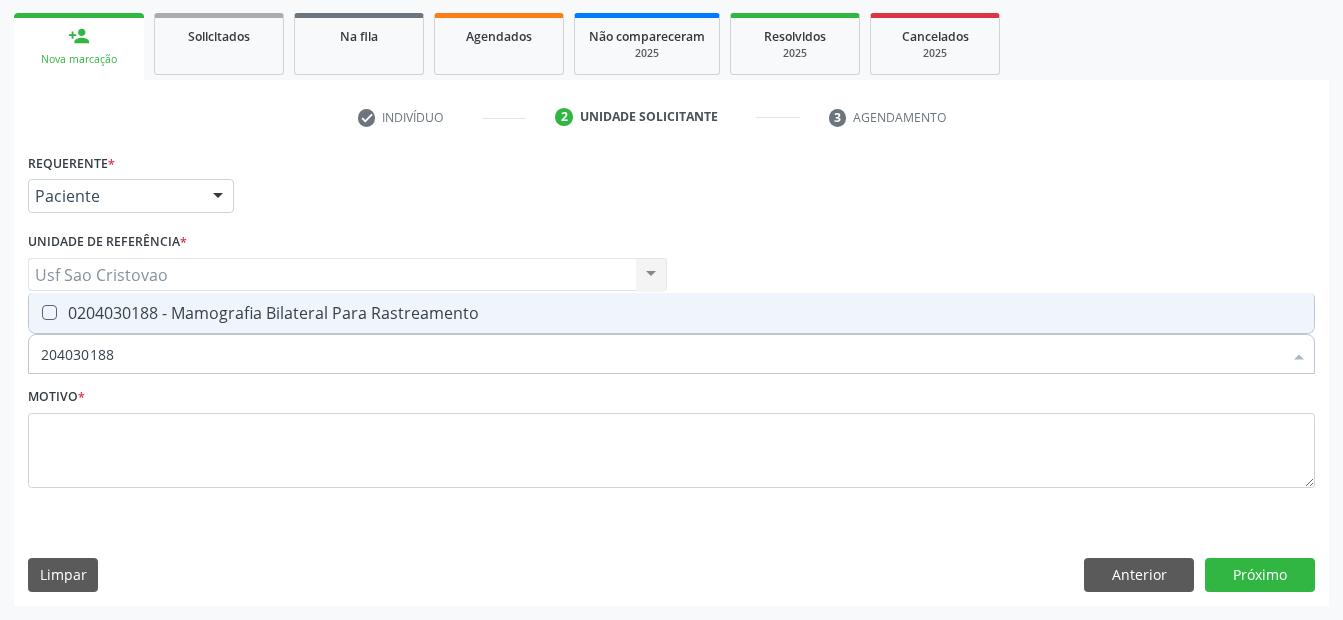 checkbox on "true" 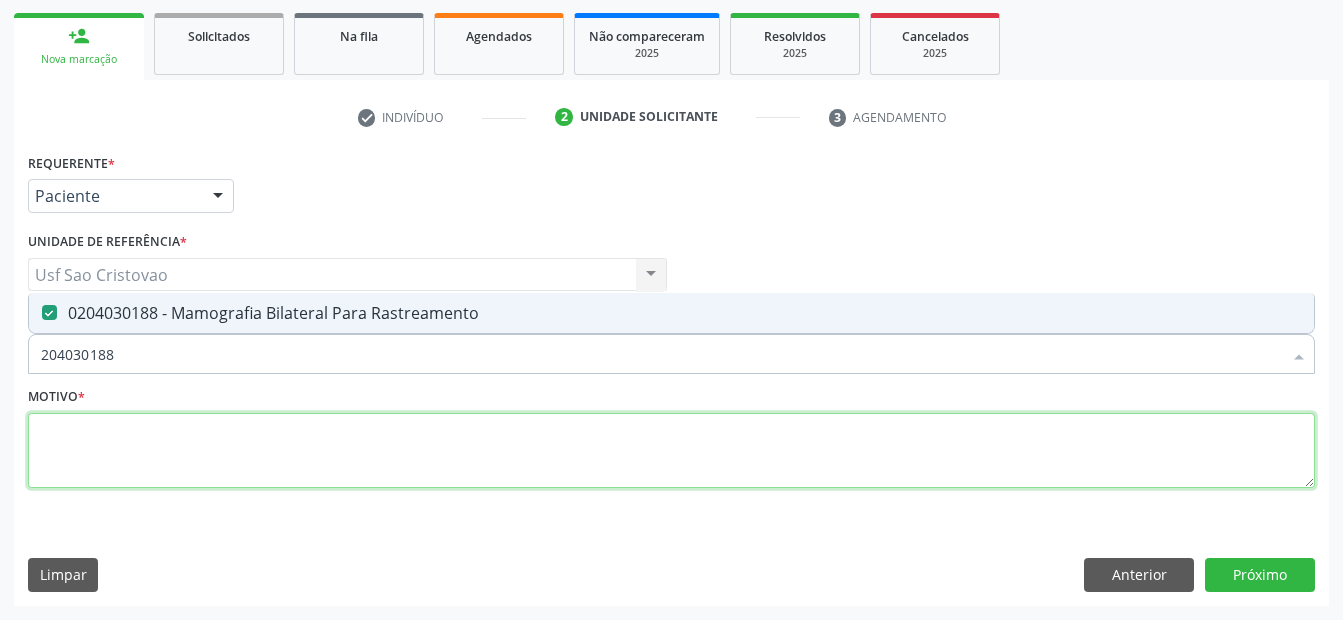 click at bounding box center (671, 451) 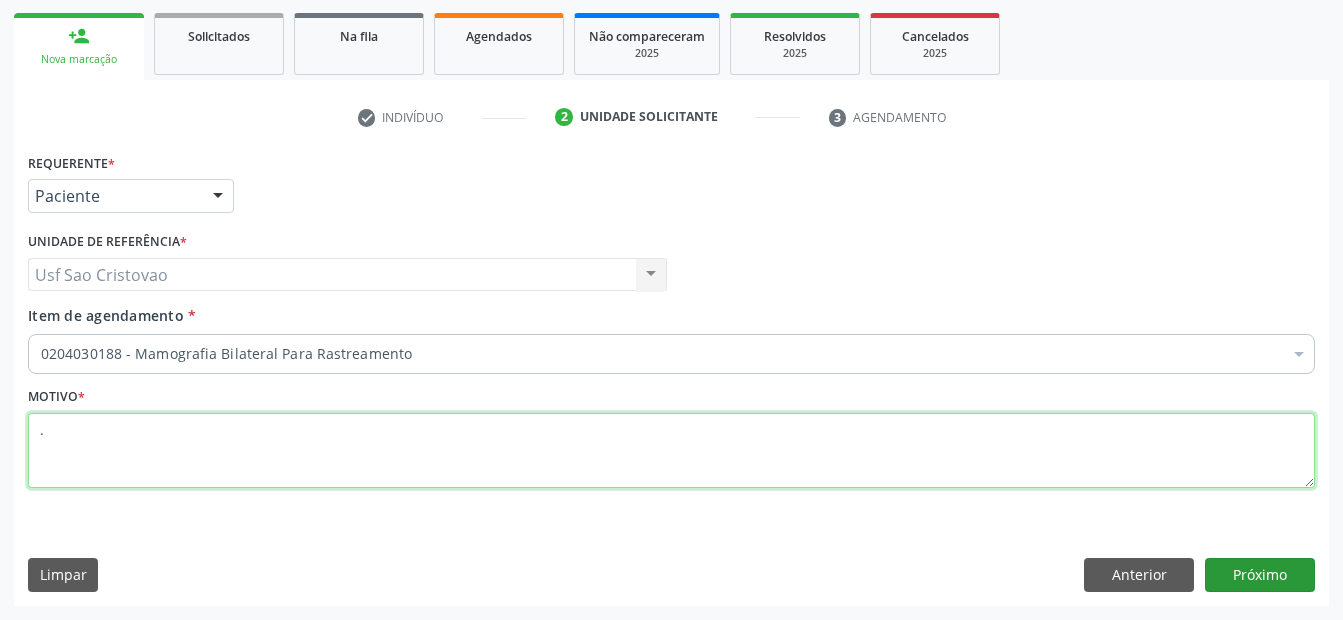 type on "." 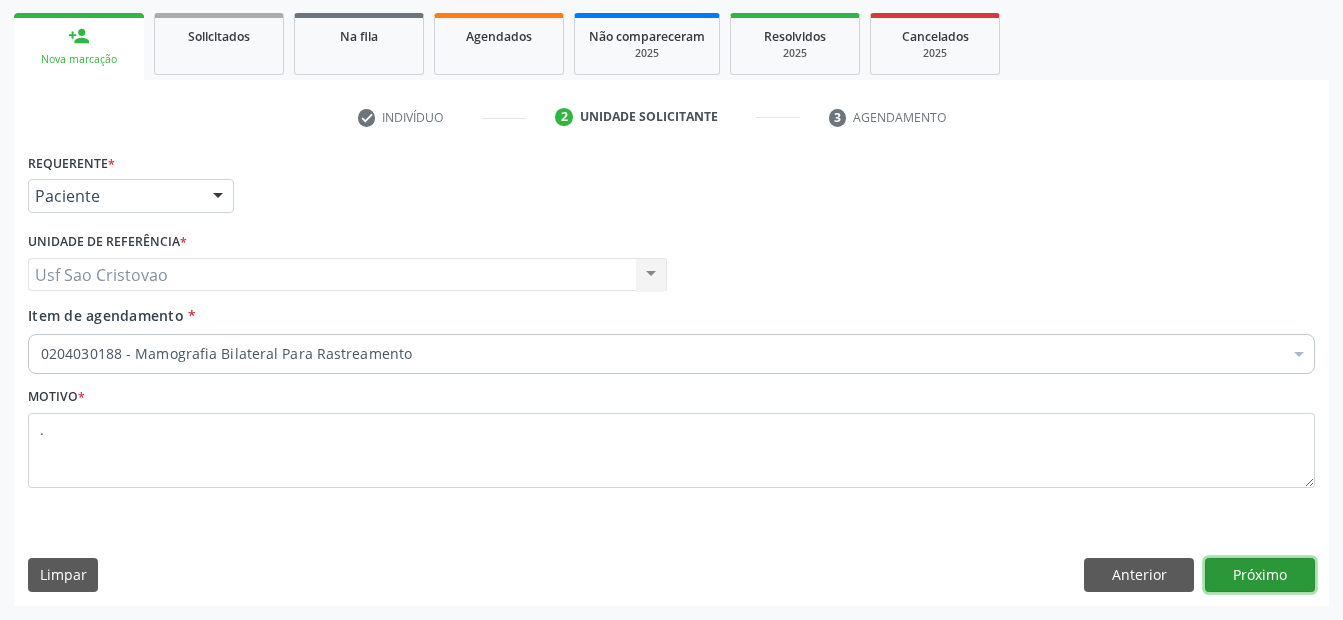 click on "Próximo" at bounding box center (1260, 575) 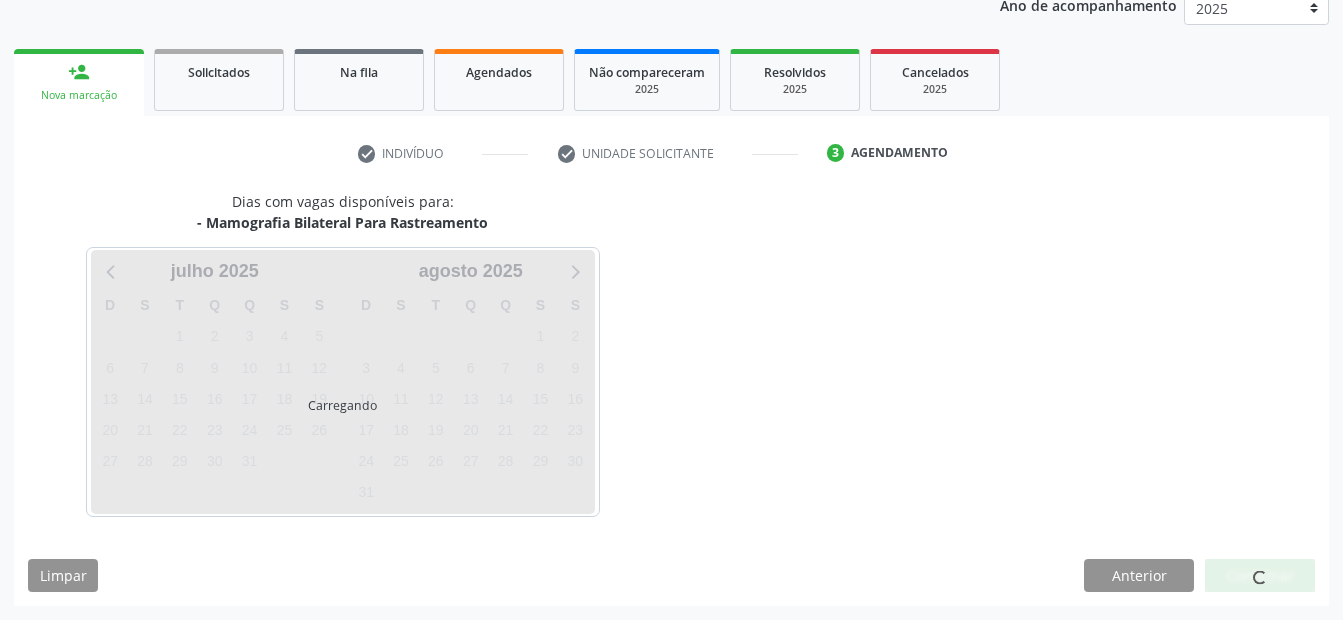 scroll, scrollTop: 250, scrollLeft: 0, axis: vertical 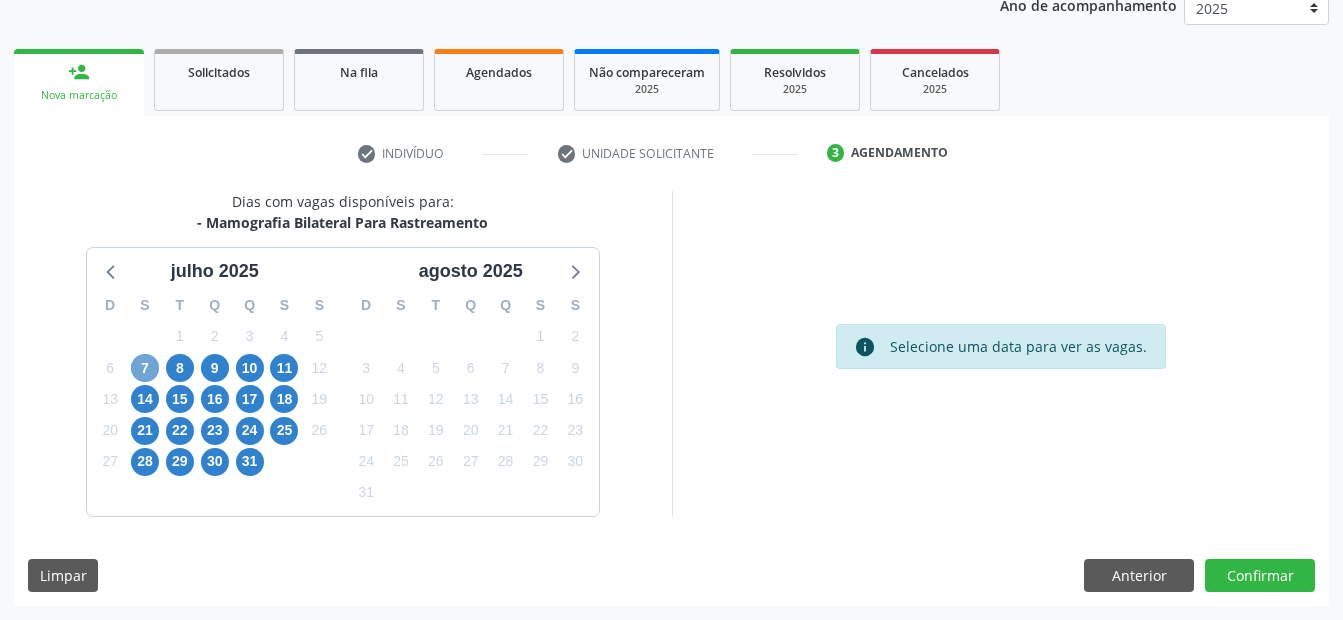 click on "7" at bounding box center (145, 368) 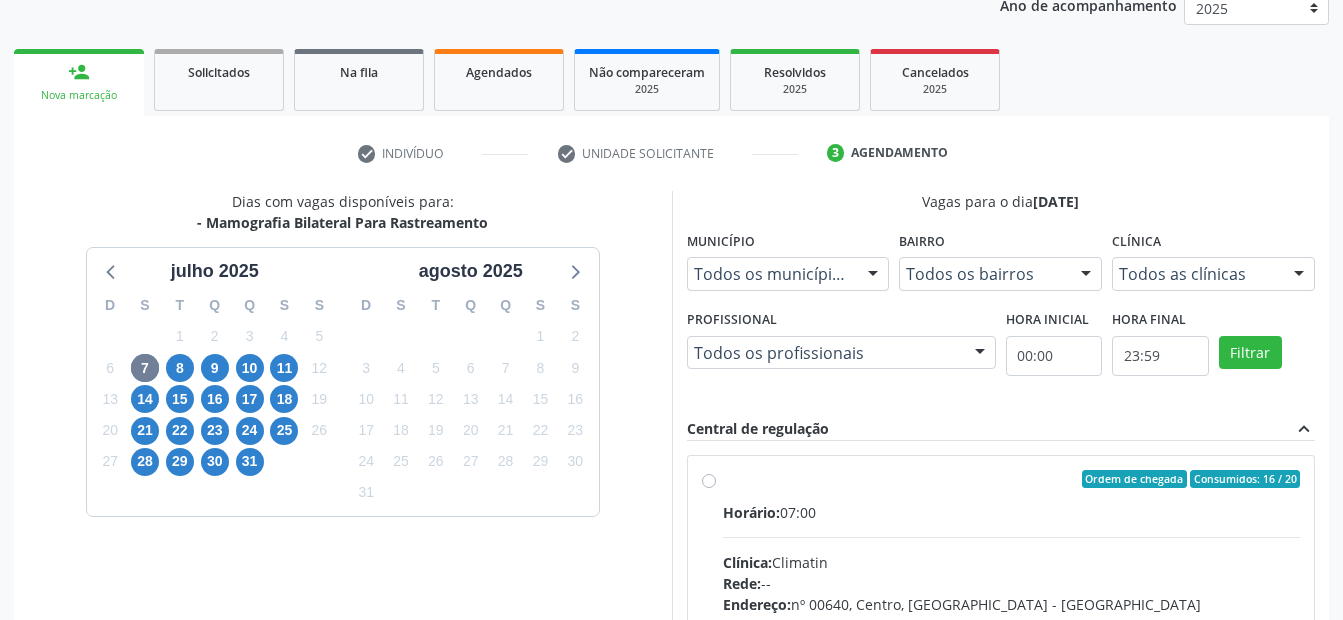 click on "Ordem de chegada
Consumidos: 16 / 20
Horário:   07:00
Clínica:  Climatin
Rede:
--
Endereço:   nº 00640, Centro, Serra Talhada - PE
Telefone:   (81) 38311133
Profissional:
Ana Carolina Barboza de Andrada Melo Lyra
Informações adicionais sobre o atendimento
Idade de atendimento:
de 0 a 120 anos
Gênero(s) atendido(s):
Masculino e Feminino
Informações adicionais:
--" at bounding box center (1012, 623) 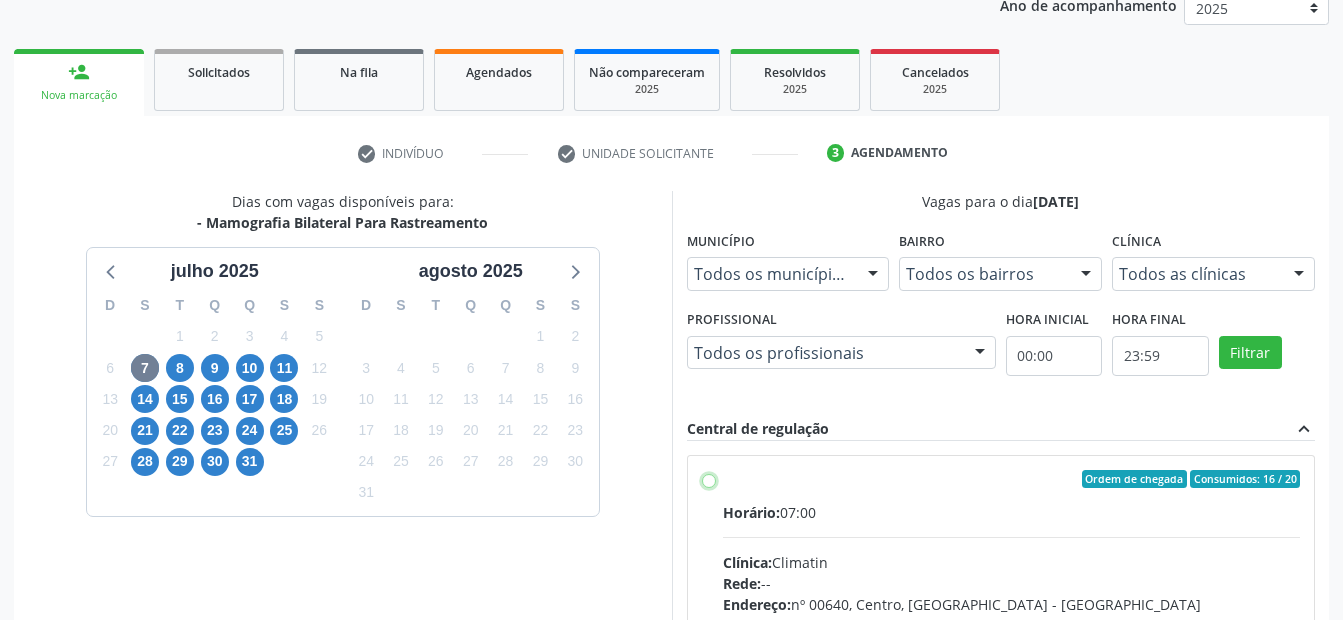 click on "Ordem de chegada
Consumidos: 16 / 20
Horário:   07:00
Clínica:  Climatin
Rede:
--
Endereço:   nº 00640, Centro, Serra Talhada - PE
Telefone:   (81) 38311133
Profissional:
Ana Carolina Barboza de Andrada Melo Lyra
Informações adicionais sobre o atendimento
Idade de atendimento:
de 0 a 120 anos
Gênero(s) atendido(s):
Masculino e Feminino
Informações adicionais:
--" at bounding box center [709, 479] 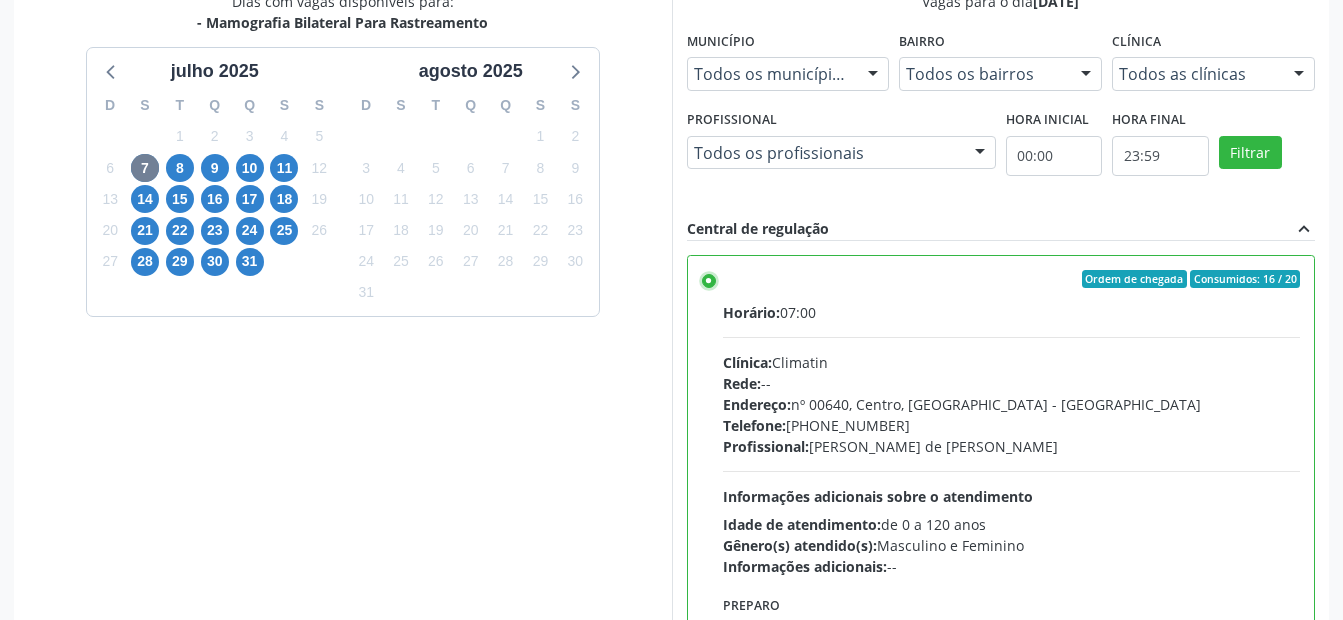 scroll, scrollTop: 575, scrollLeft: 0, axis: vertical 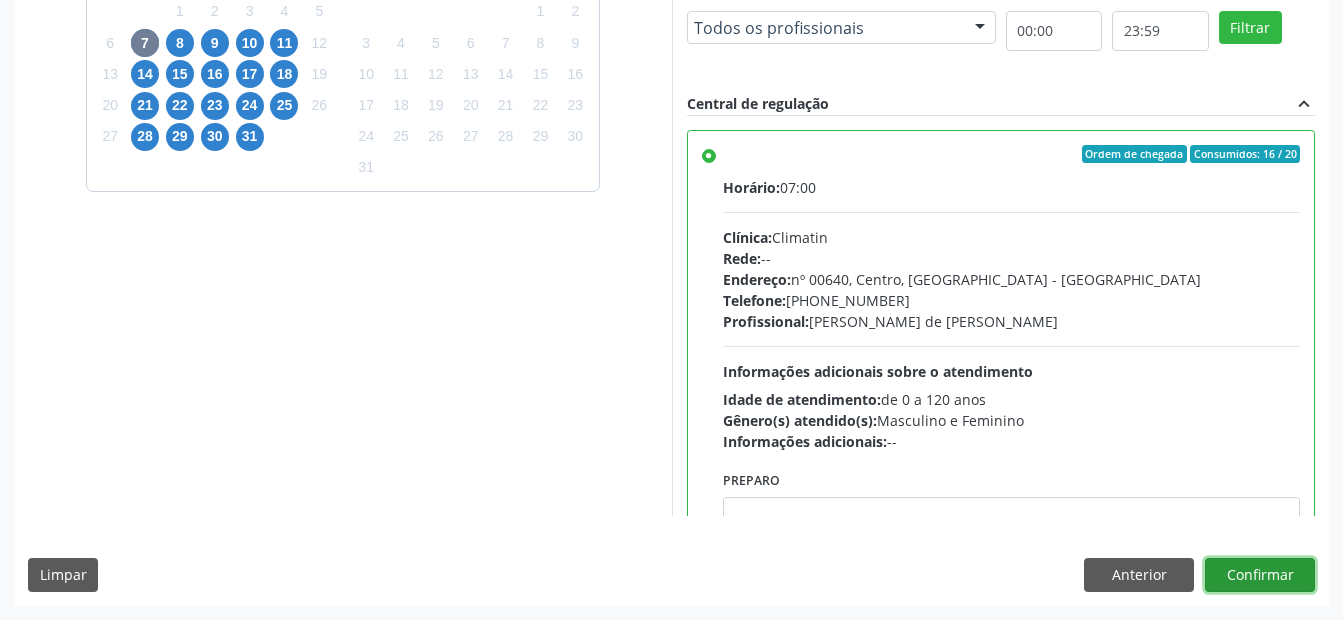 click on "Confirmar" at bounding box center [1260, 575] 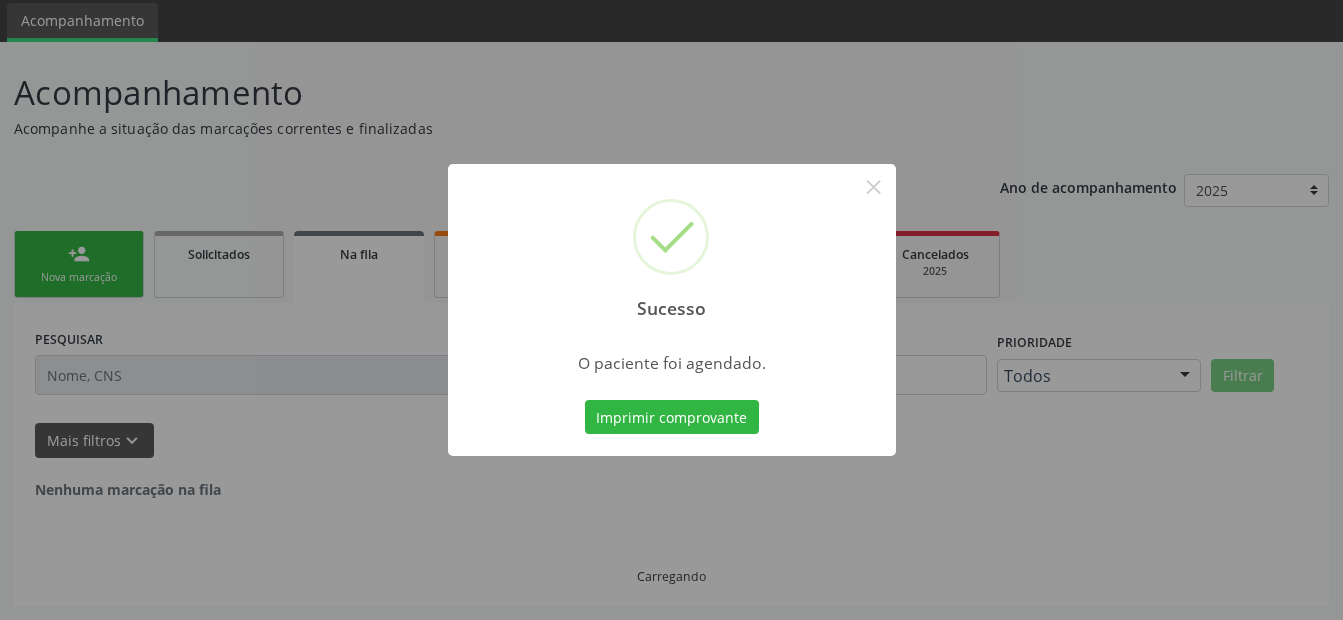scroll, scrollTop: 0, scrollLeft: 0, axis: both 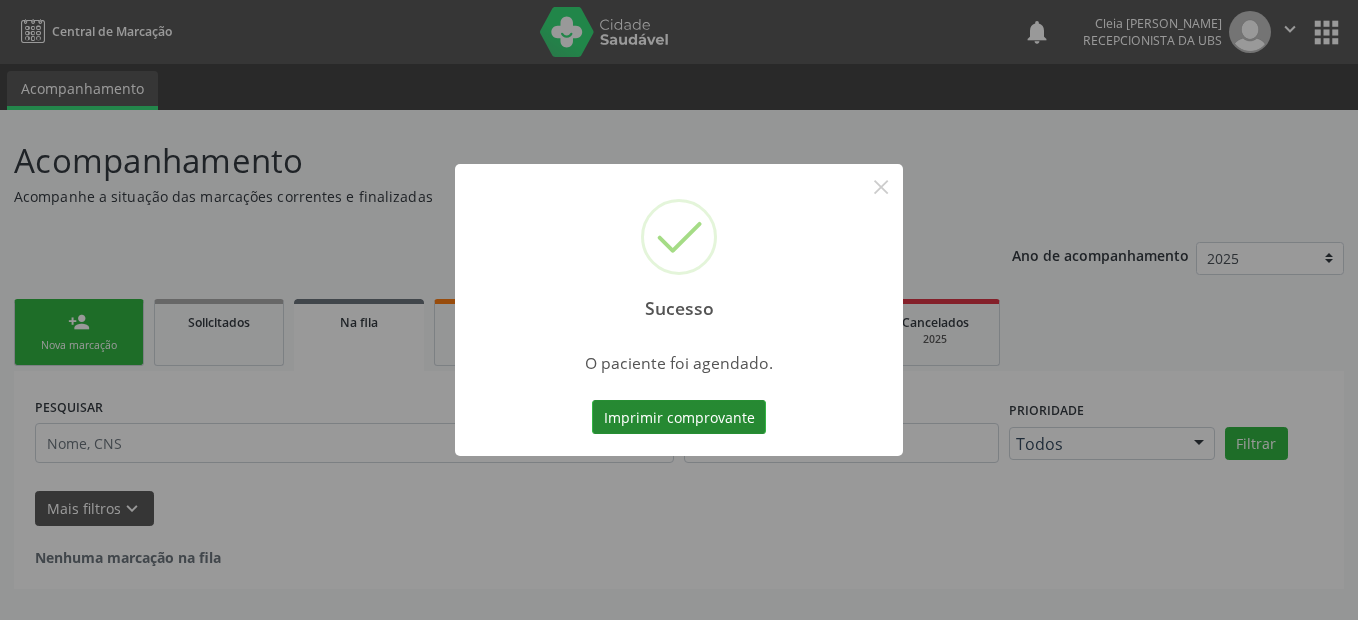 click on "Imprimir comprovante" at bounding box center (679, 417) 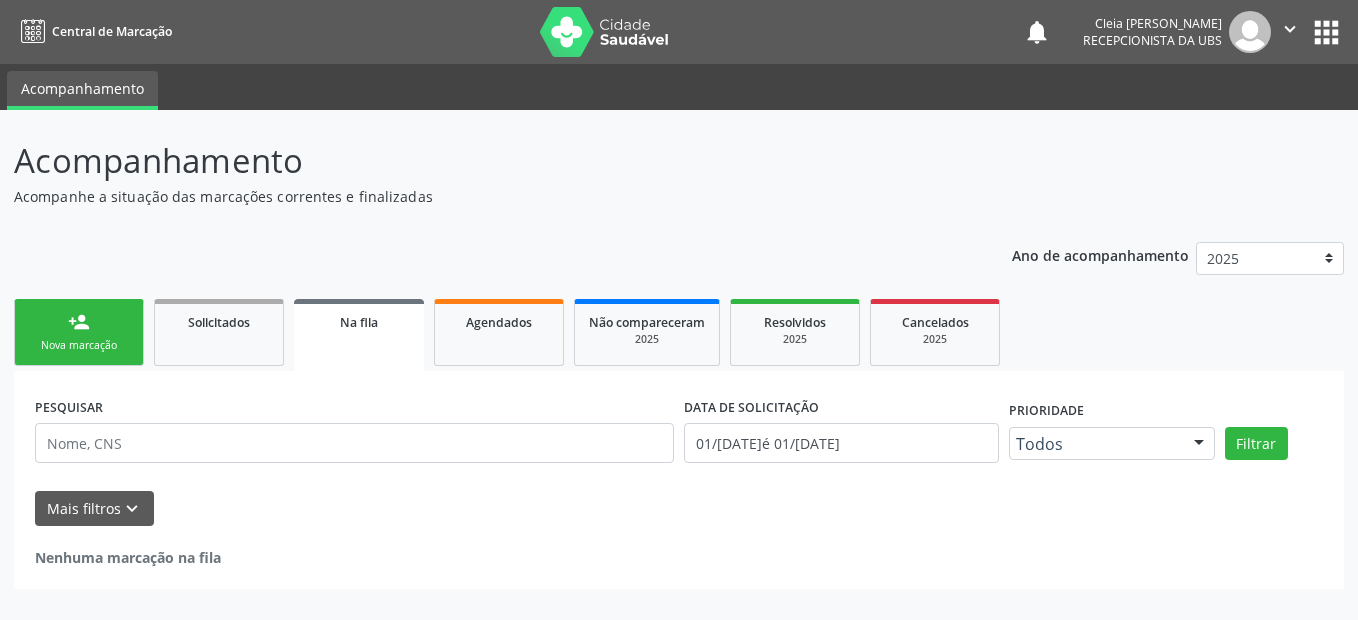 click on "person_add" at bounding box center (79, 322) 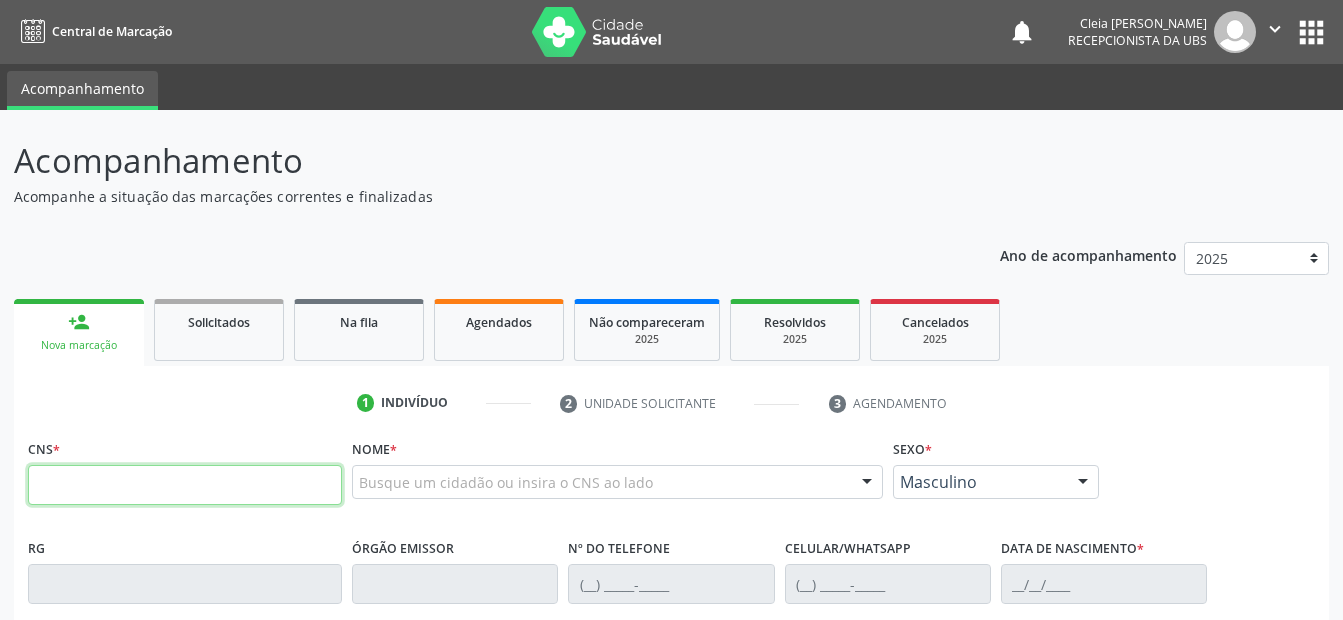 click at bounding box center (185, 485) 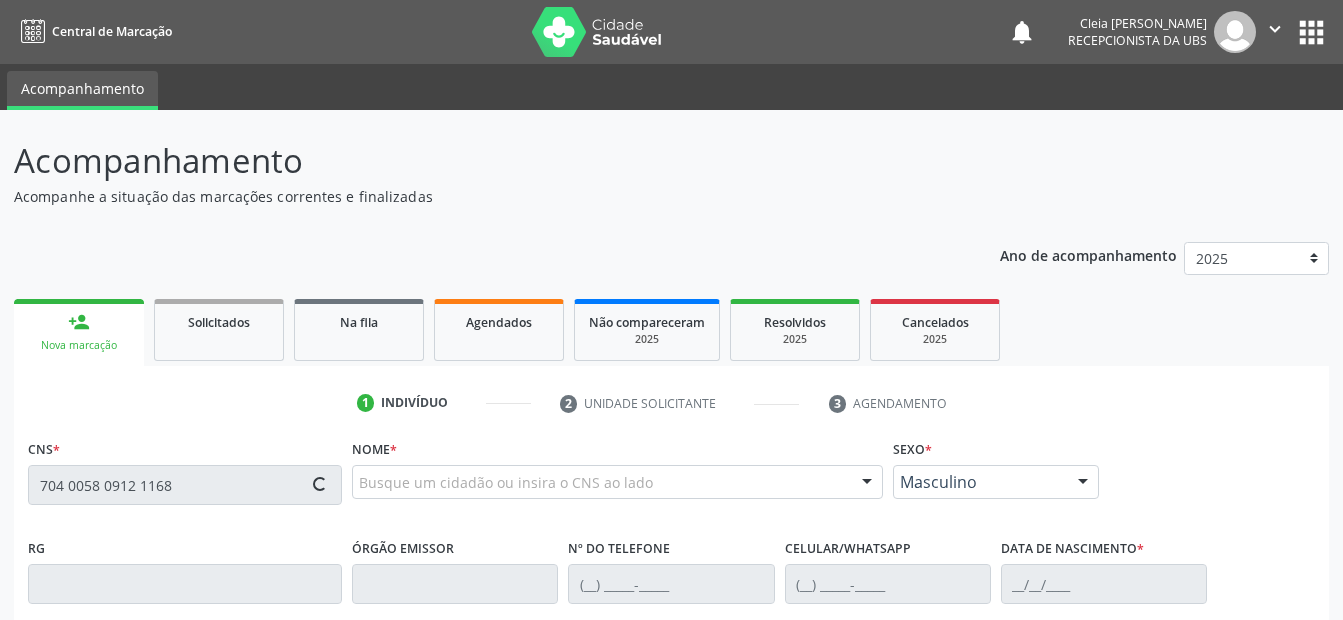 type on "704 0058 0912 1168" 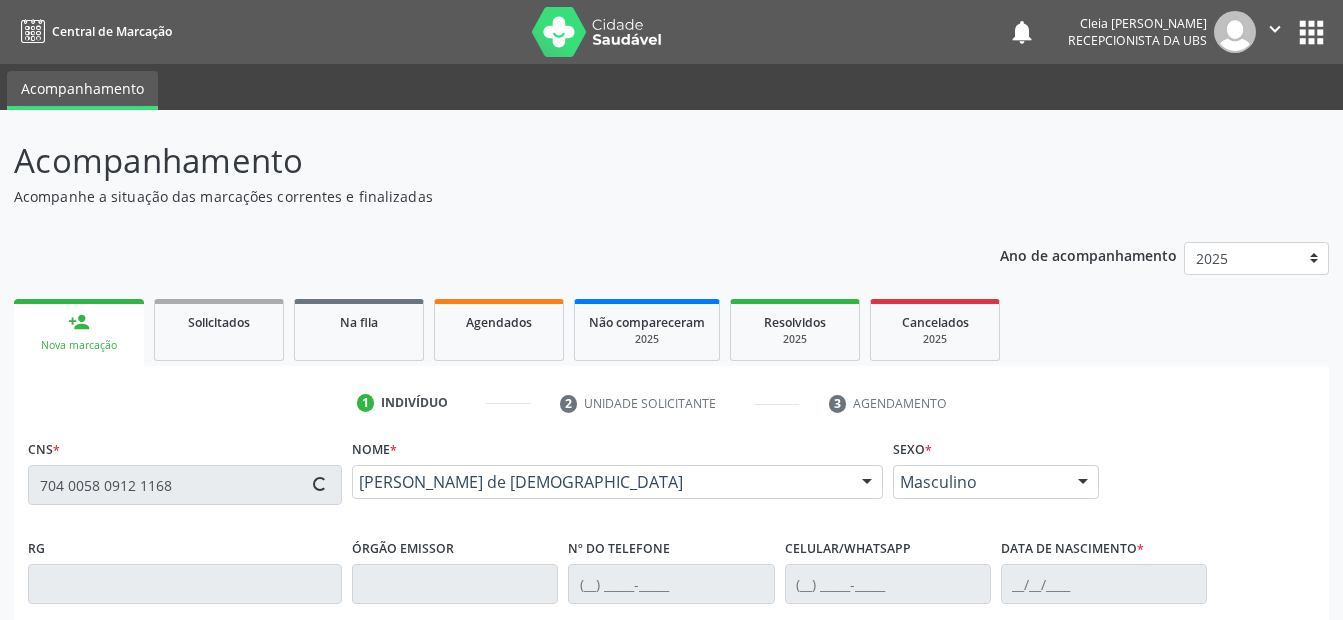 type on "(87) 99947-2165" 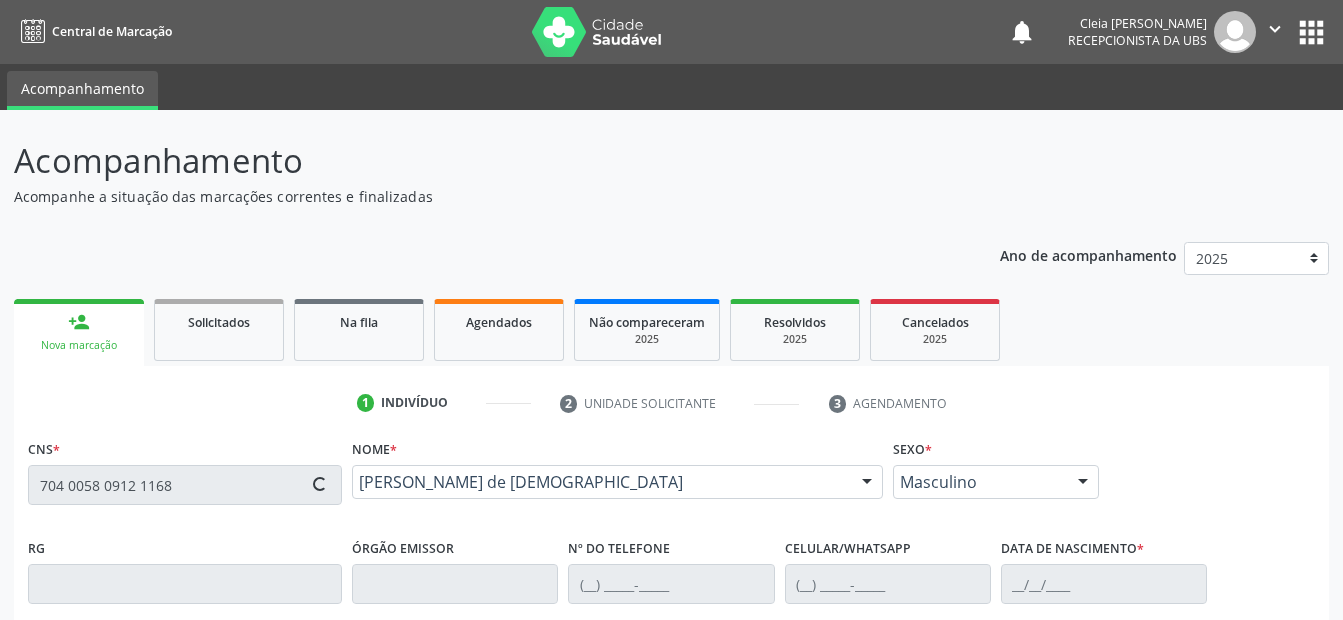 type on "(87) 99947-2165" 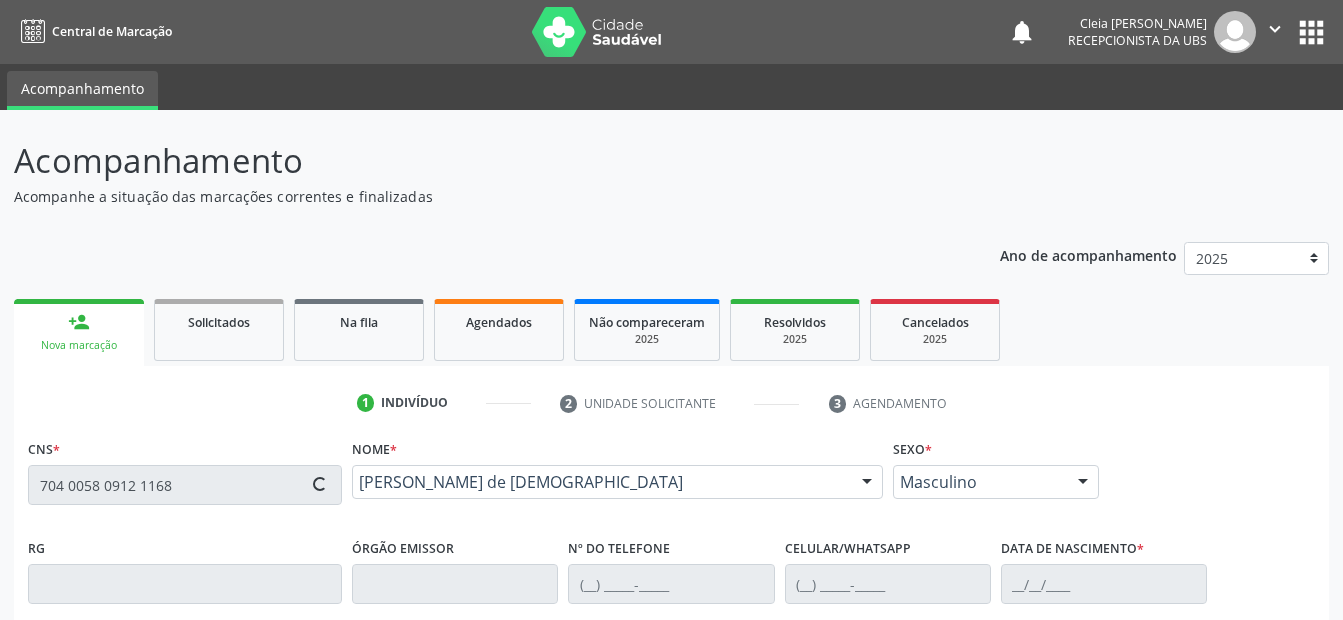 type on "04/03/1974" 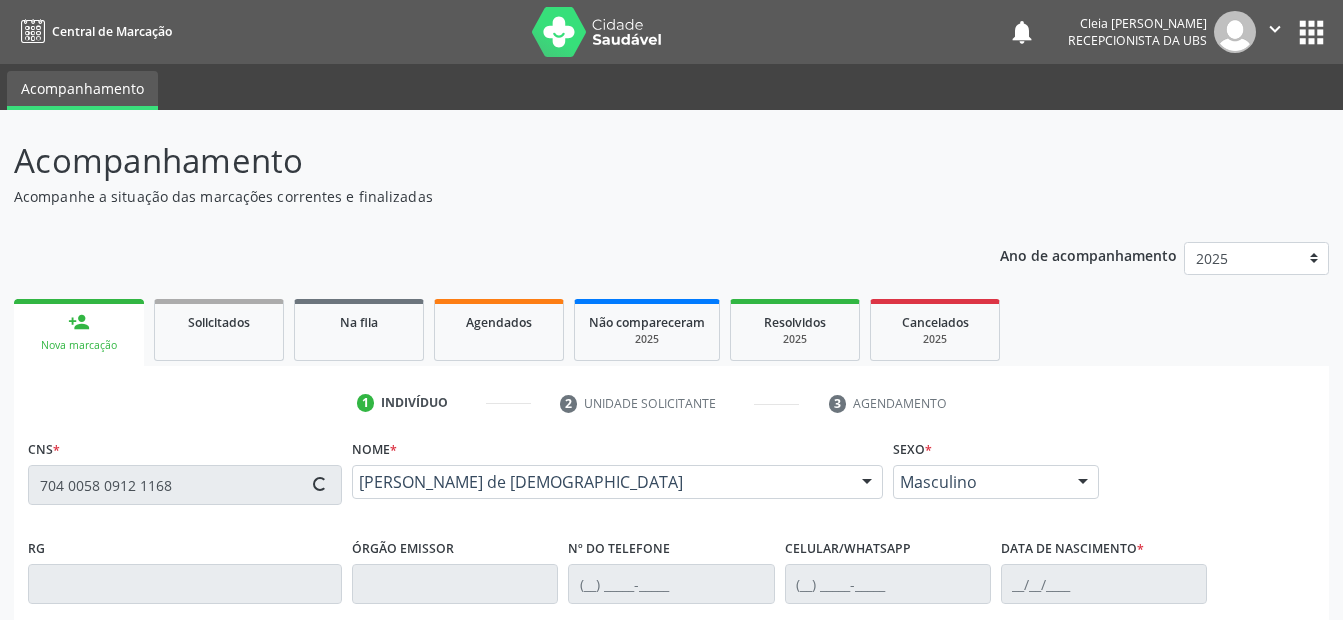 type on "Raimunda Jovelina de Souza" 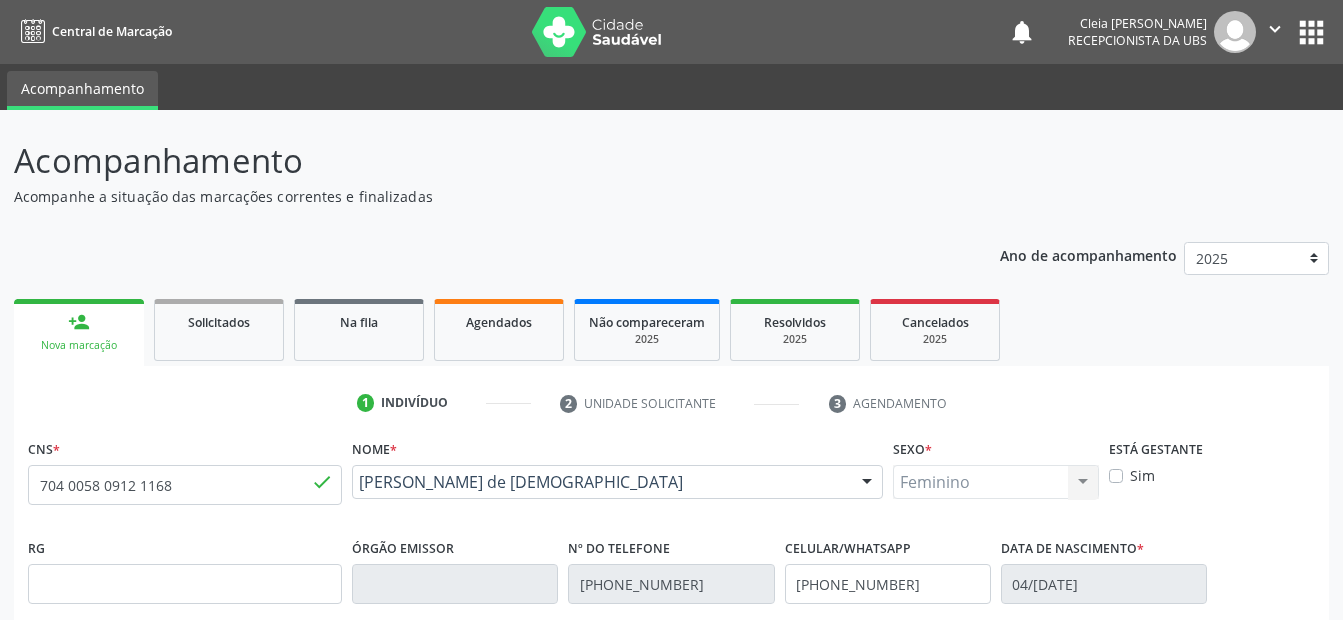 scroll, scrollTop: 450, scrollLeft: 0, axis: vertical 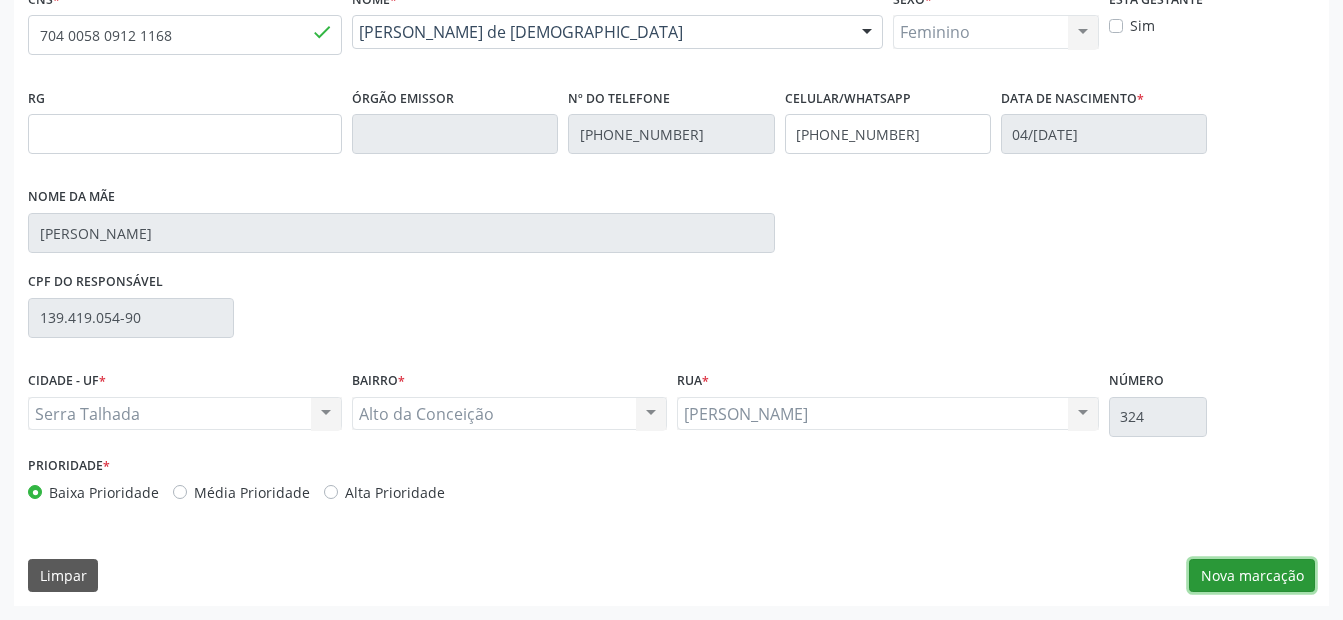 click on "Nova marcação" at bounding box center [1252, 576] 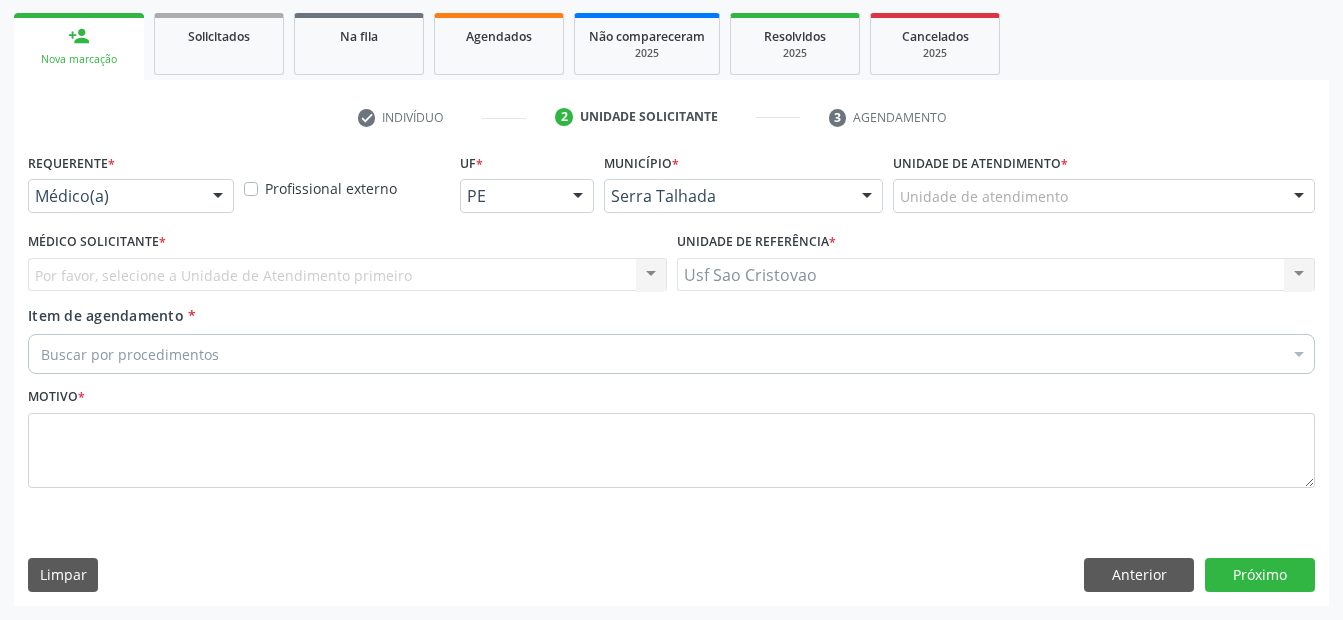 scroll, scrollTop: 286, scrollLeft: 0, axis: vertical 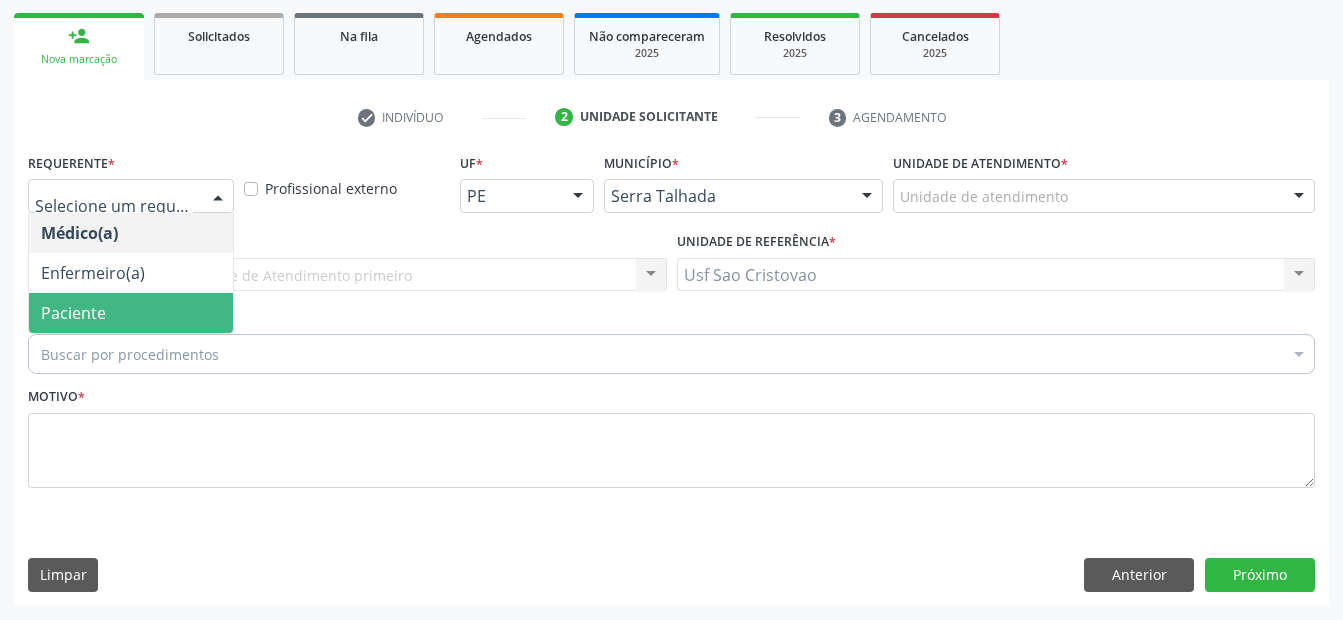 click on "Paciente" at bounding box center (73, 313) 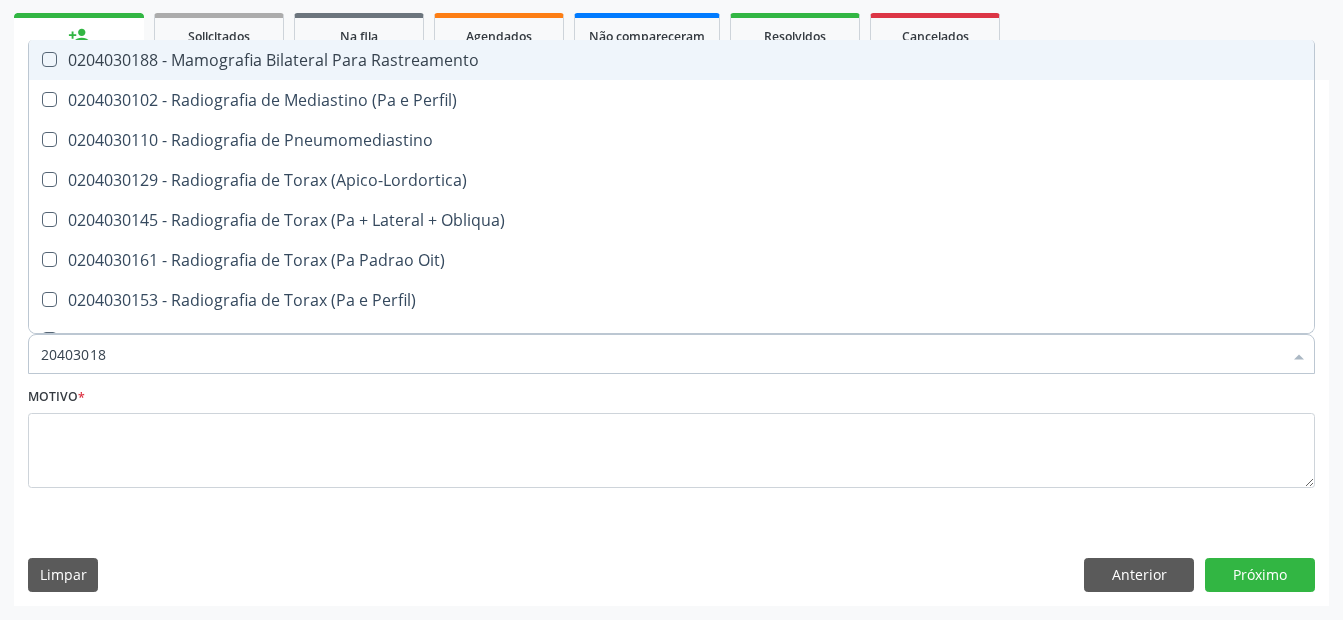 type on "204030188" 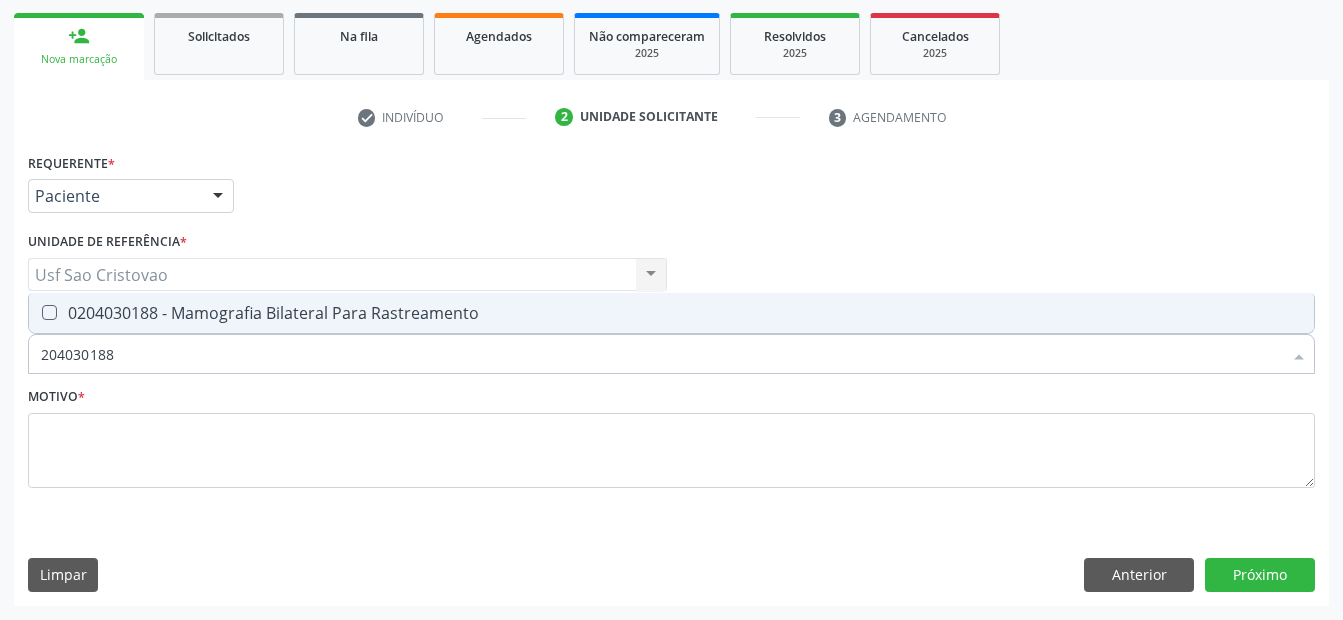 click at bounding box center (49, 312) 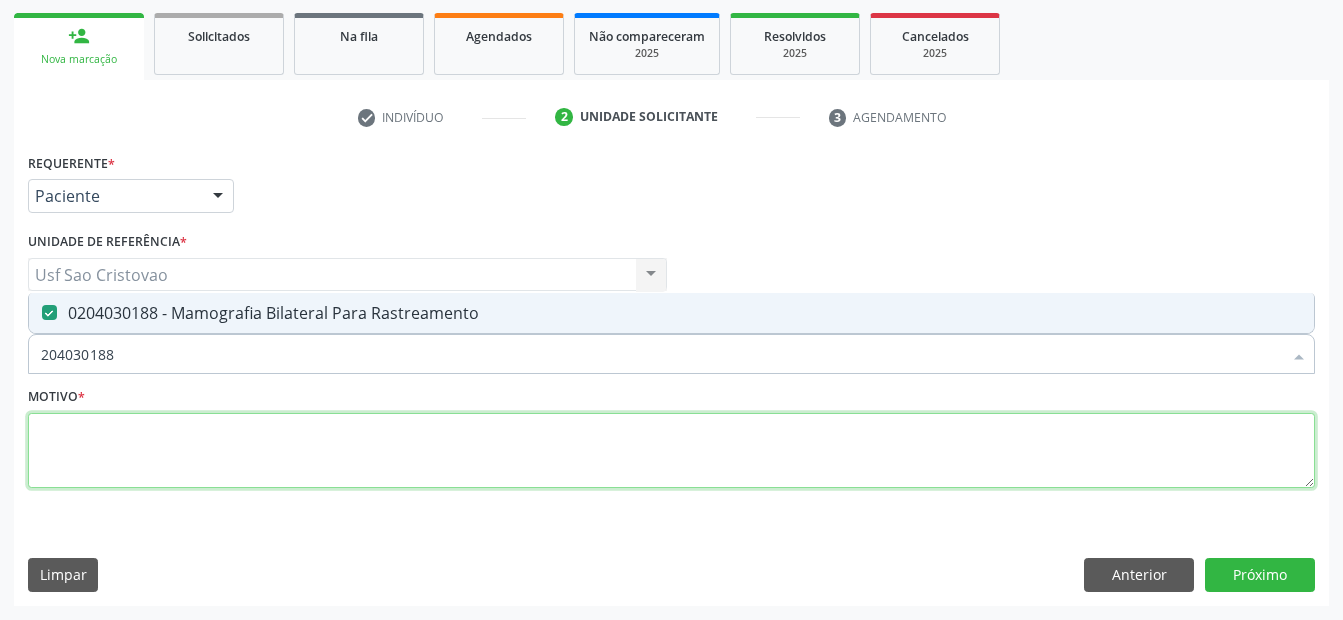 click at bounding box center (671, 451) 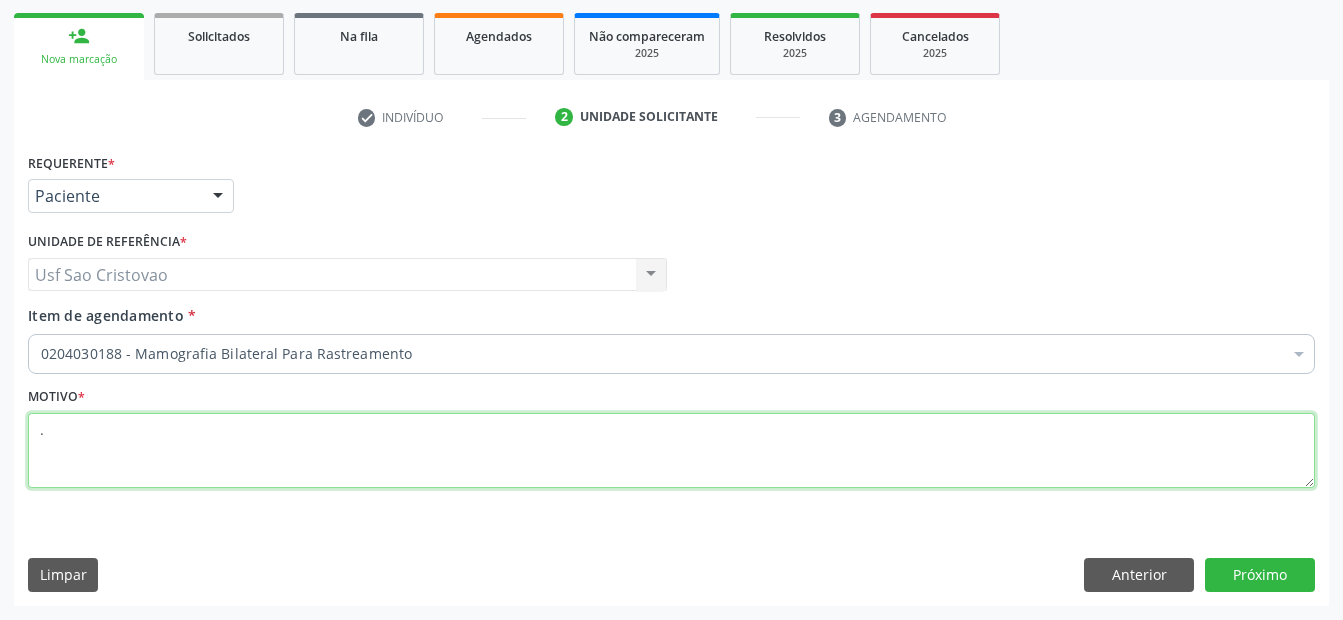 type on "." 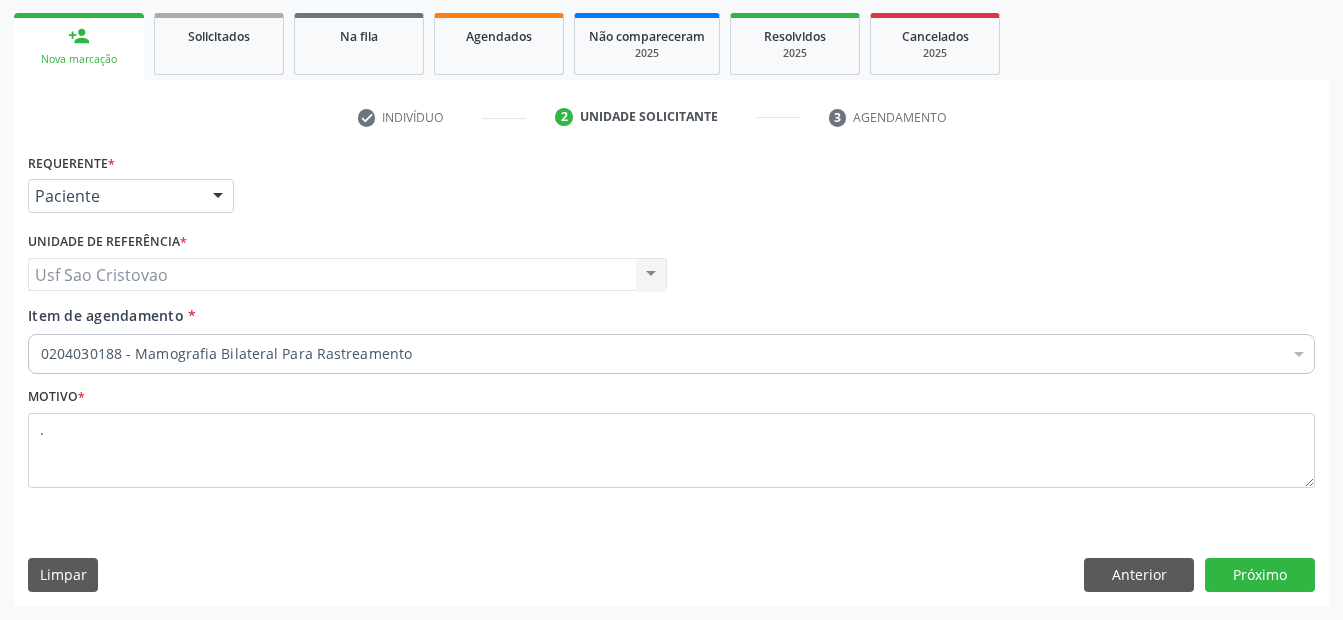 click on "Requerente
*
Paciente         Médico(a)   Enfermeiro(a)   Paciente
Nenhum resultado encontrado para: "   "
Não há nenhuma opção para ser exibida.
UF
PE         AC   AL   AM   AP   BA   CE   DF   ES   GO   MA   MG   MS   MT   PA   PB   PE   PI   PR   RJ   RN   RO   RR   RS   SC   SE   SL   SP   SV   TO
Nenhum resultado encontrado para: "   "
Não há nenhuma opção para ser exibida.
Município
[GEOGRAPHIC_DATA] e [GEOGRAPHIC_DATA]   Afogados da Ingazeira   Afrânio   Agrestina   Água Preta   Águas Belas   Alagoinha   Aliança   Altinho   Amaraji   Angelim   Araçoiaba   Araripina   [GEOGRAPHIC_DATA]   [GEOGRAPHIC_DATA]   [GEOGRAPHIC_DATA]   [GEOGRAPHIC_DATA]   [GEOGRAPHIC_DATA]   [GEOGRAPHIC_DATA] [GEOGRAPHIC_DATA]   [GEOGRAPHIC_DATA]   [GEOGRAPHIC_DATA]   [GEOGRAPHIC_DATA]   [GEOGRAPHIC_DATA]   Brejão   [GEOGRAPHIC_DATA]   [GEOGRAPHIC_DATA]   [GEOGRAPHIC_DATA]   [GEOGRAPHIC_DATA]   [GEOGRAPHIC_DATA]   [GEOGRAPHIC_DATA]   [GEOGRAPHIC_DATA]" at bounding box center [671, 376] 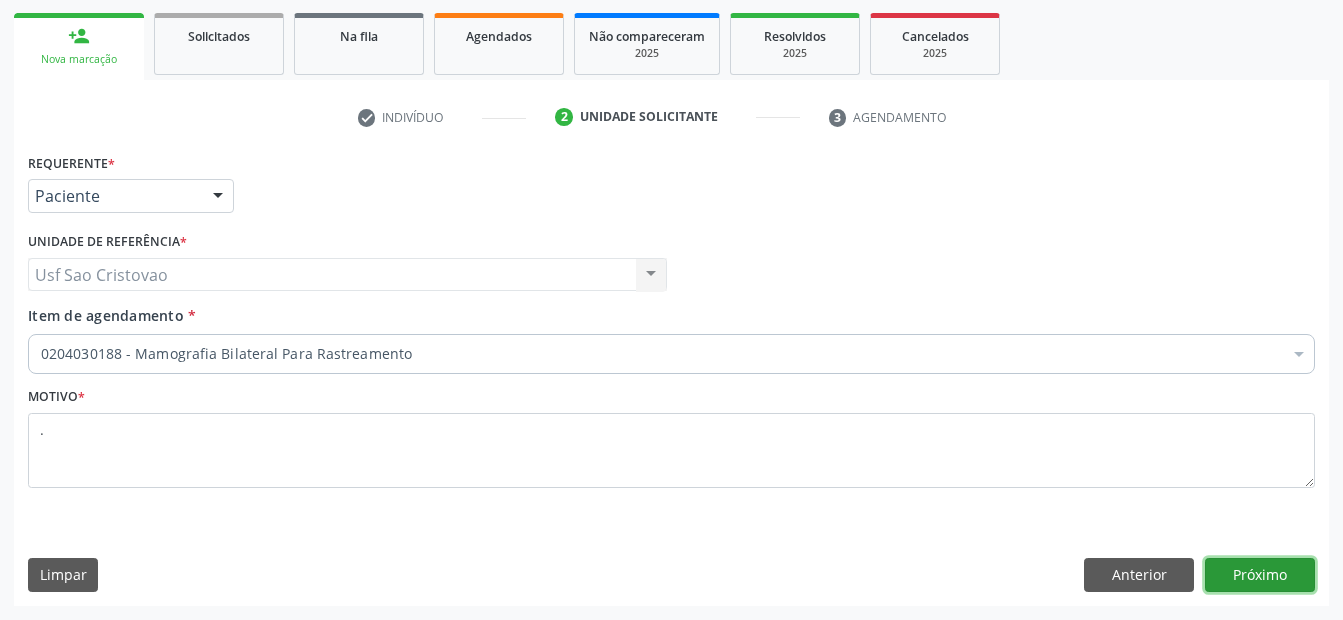 click on "Próximo" at bounding box center (1260, 575) 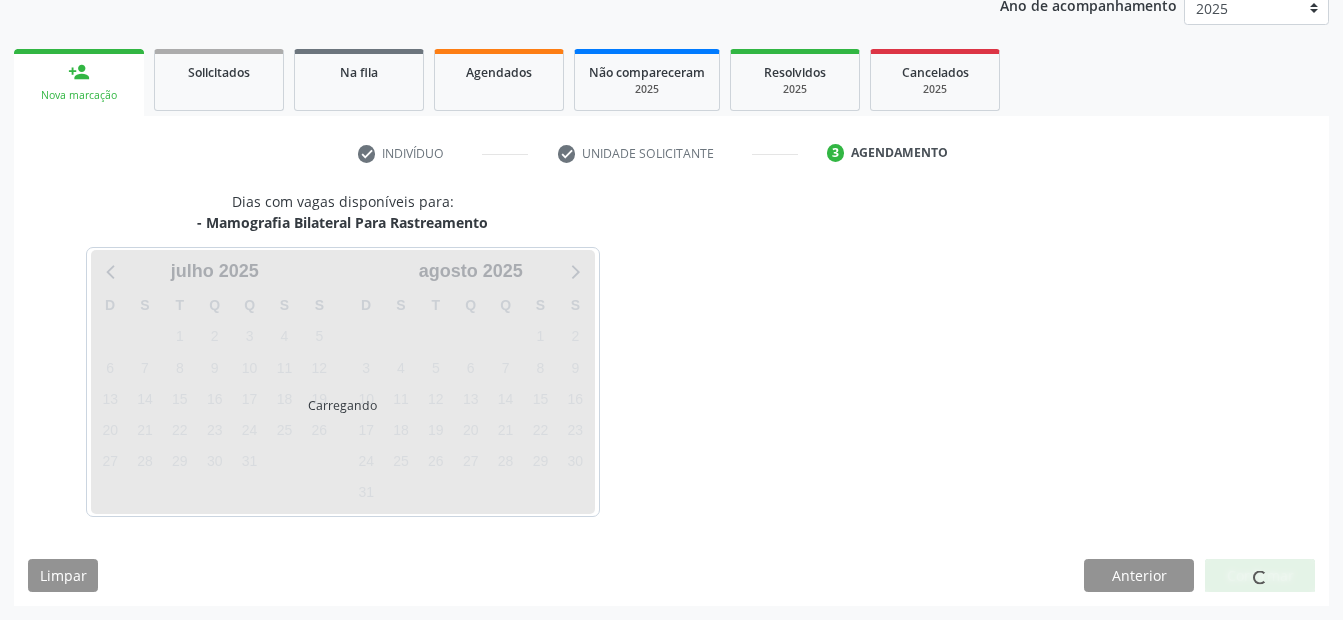 scroll, scrollTop: 250, scrollLeft: 0, axis: vertical 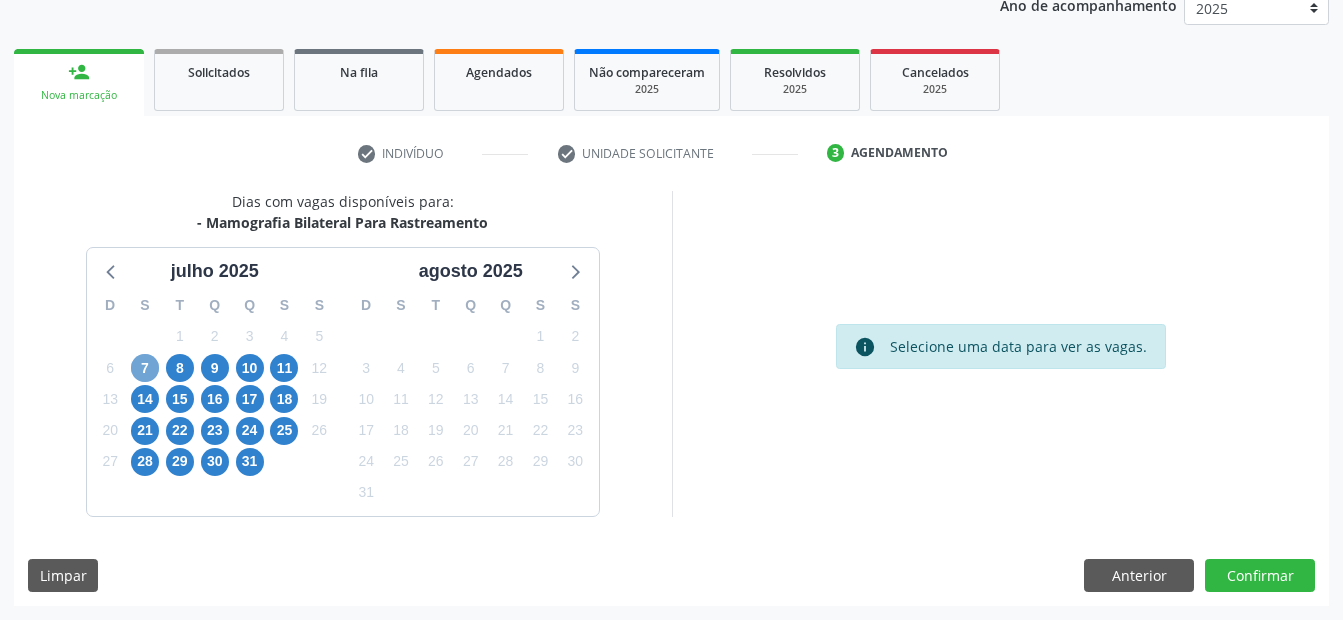 click on "7" at bounding box center [145, 368] 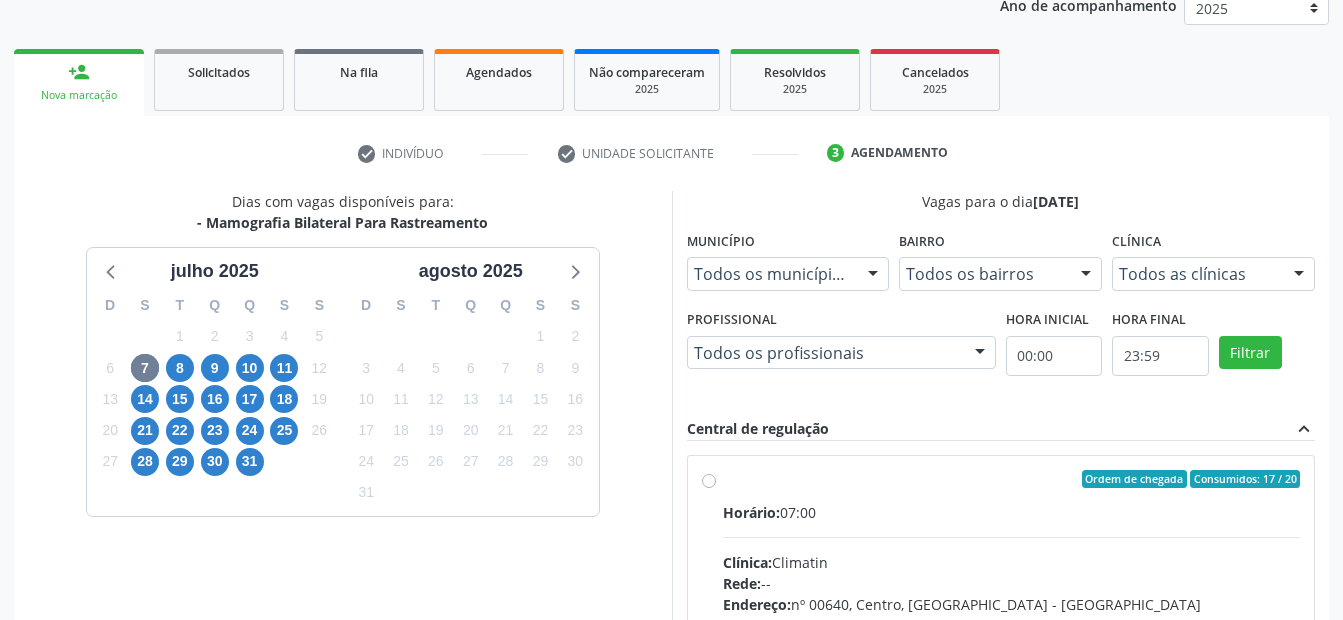 click on "Ordem de chegada
Consumidos: 17 / 20
Horário:   07:00
Clínica:  Climatin
Rede:
--
Endereço:   nº 00640, Centro, Serra Talhada - PE
Telefone:   (81) 38311133
Profissional:
Ana Carolina Barboza de Andrada Melo Lyra
Informações adicionais sobre o atendimento
Idade de atendimento:
de 0 a 120 anos
Gênero(s) atendido(s):
Masculino e Feminino
Informações adicionais:
--" at bounding box center [1012, 623] 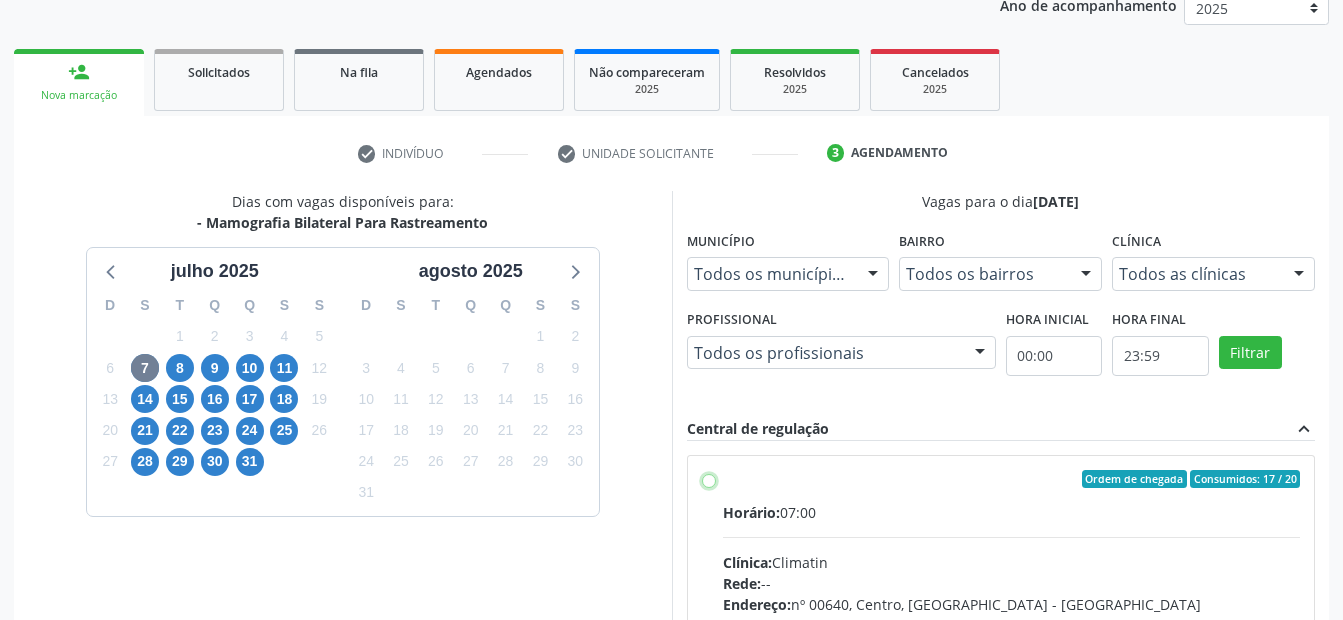 click on "Ordem de chegada
Consumidos: 17 / 20
Horário:   07:00
Clínica:  Climatin
Rede:
--
Endereço:   nº 00640, Centro, Serra Talhada - PE
Telefone:   (81) 38311133
Profissional:
Ana Carolina Barboza de Andrada Melo Lyra
Informações adicionais sobre o atendimento
Idade de atendimento:
de 0 a 120 anos
Gênero(s) atendido(s):
Masculino e Feminino
Informações adicionais:
--" at bounding box center [709, 479] 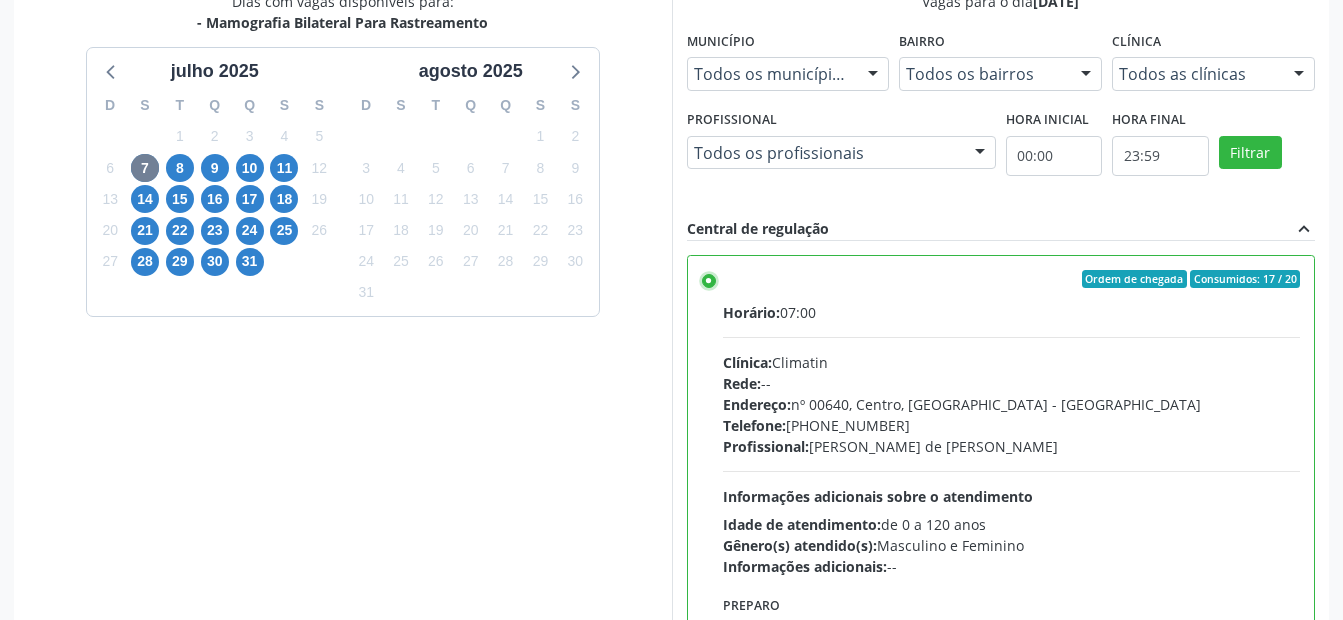 scroll, scrollTop: 575, scrollLeft: 0, axis: vertical 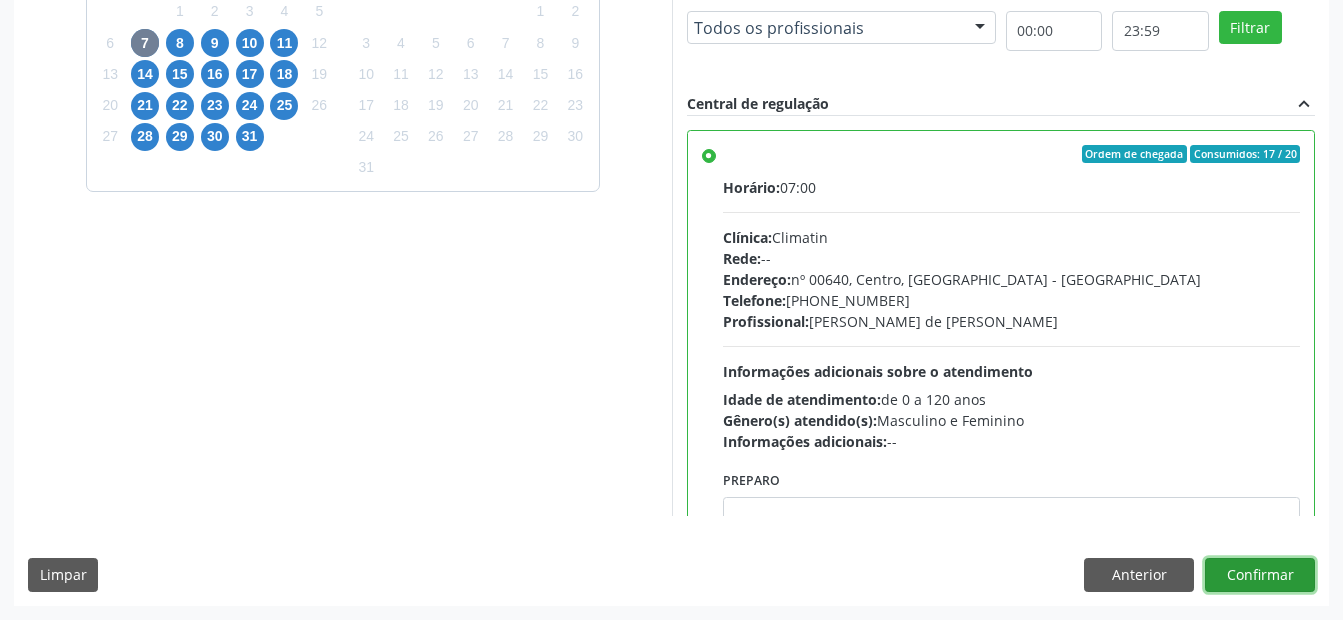 click on "Confirmar" at bounding box center [1260, 575] 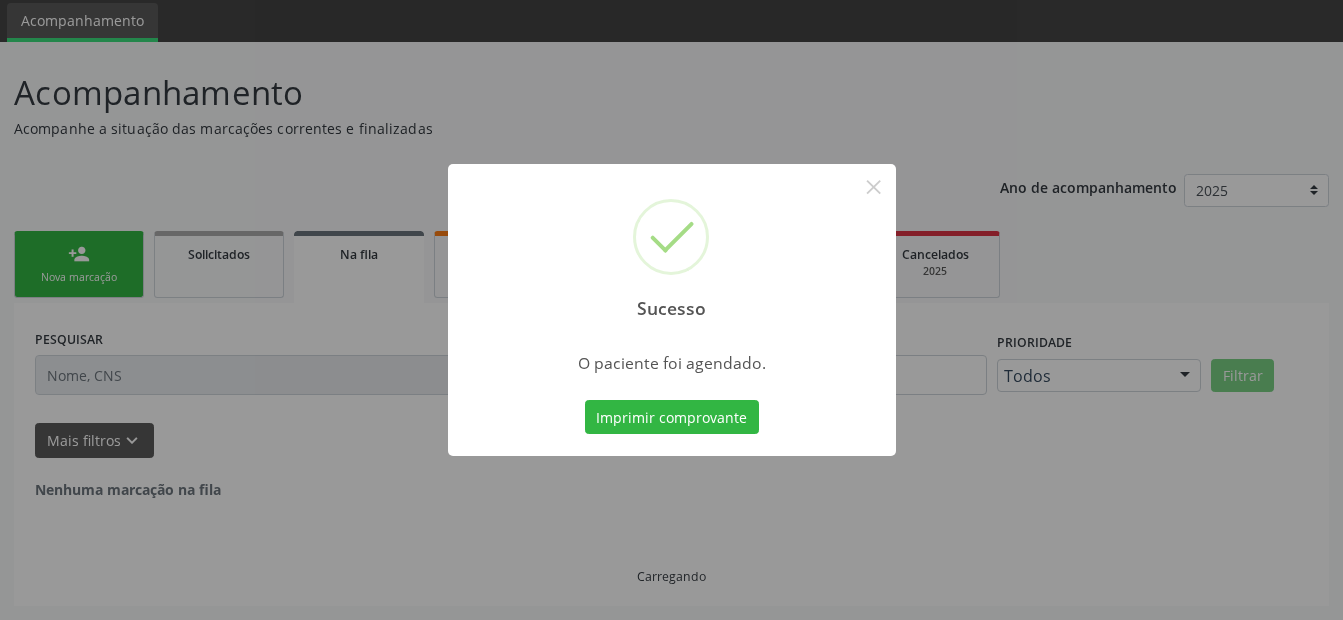 scroll, scrollTop: 0, scrollLeft: 0, axis: both 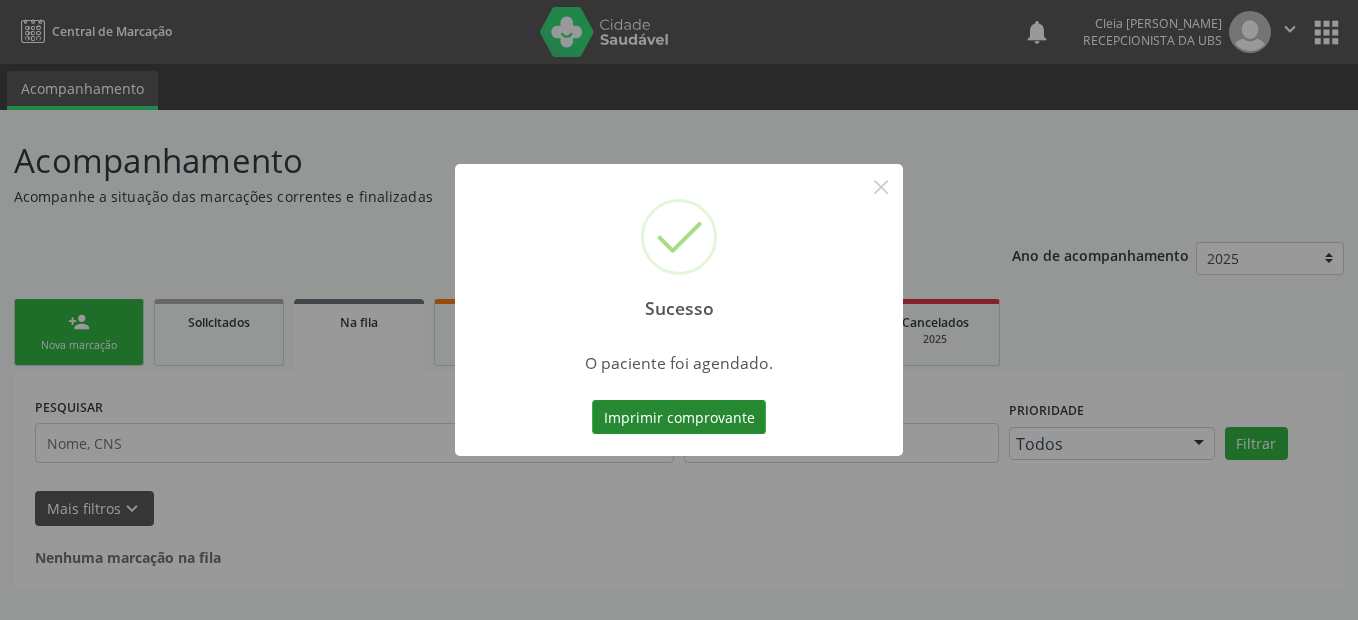 click on "Imprimir comprovante" at bounding box center (679, 417) 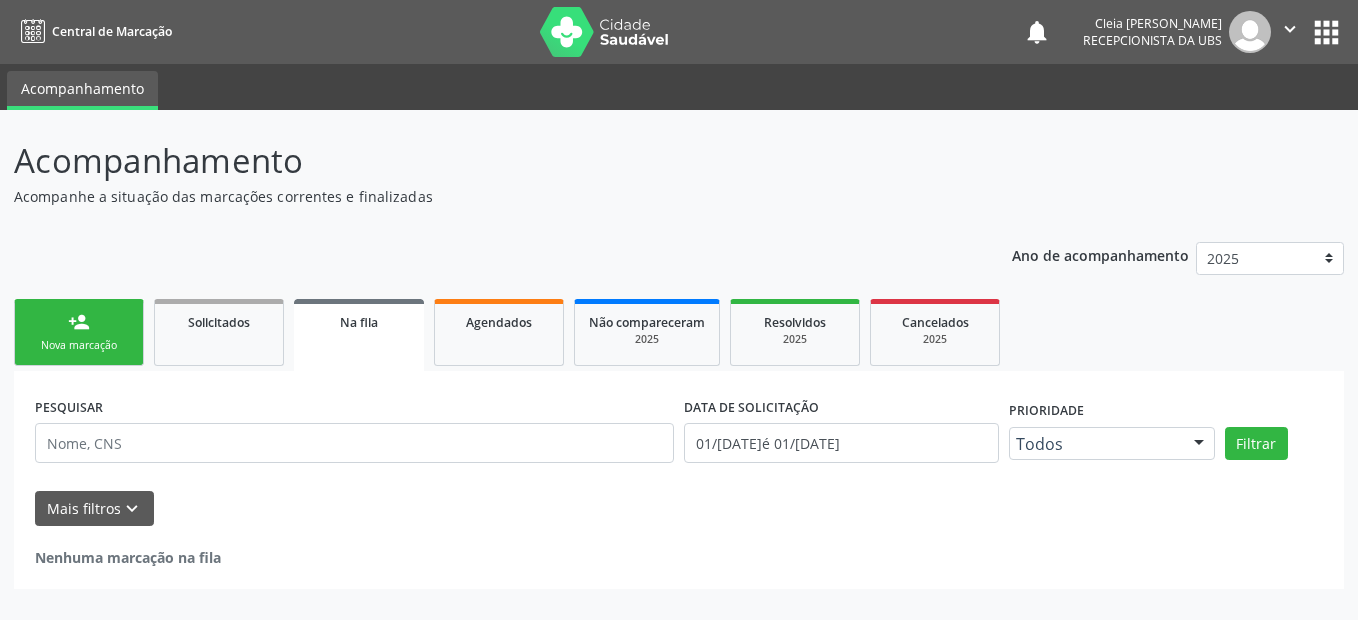 click on "person_add
Nova marcação" at bounding box center [79, 332] 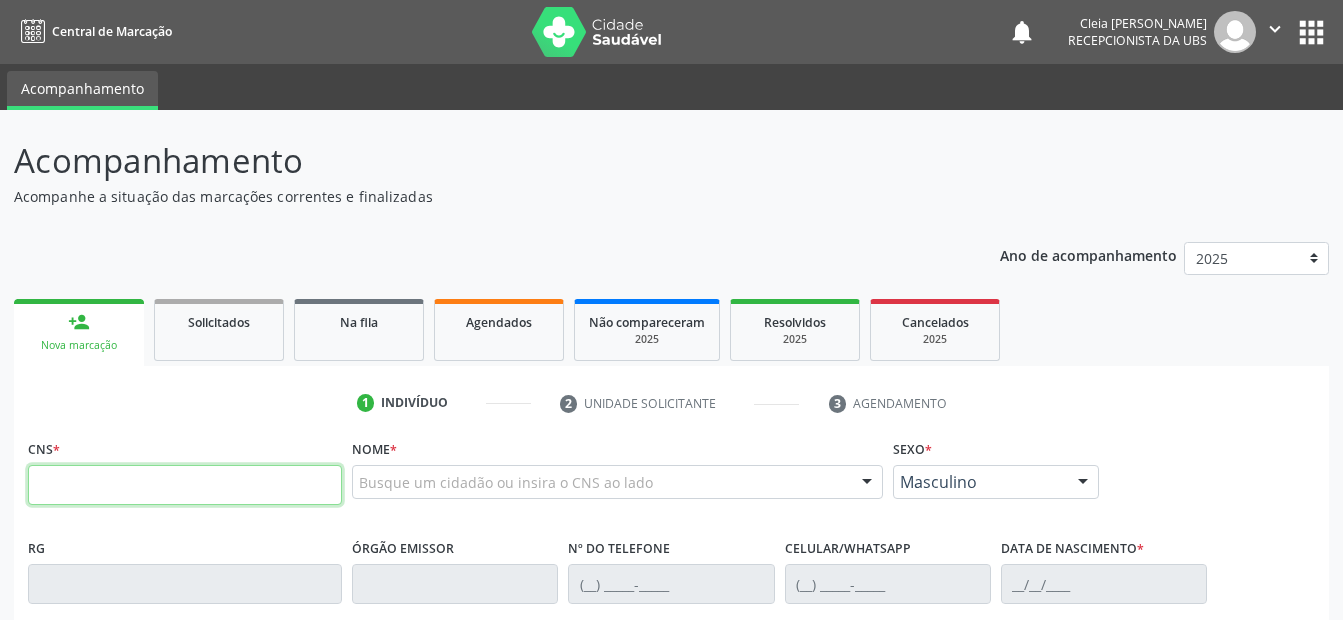click at bounding box center (185, 485) 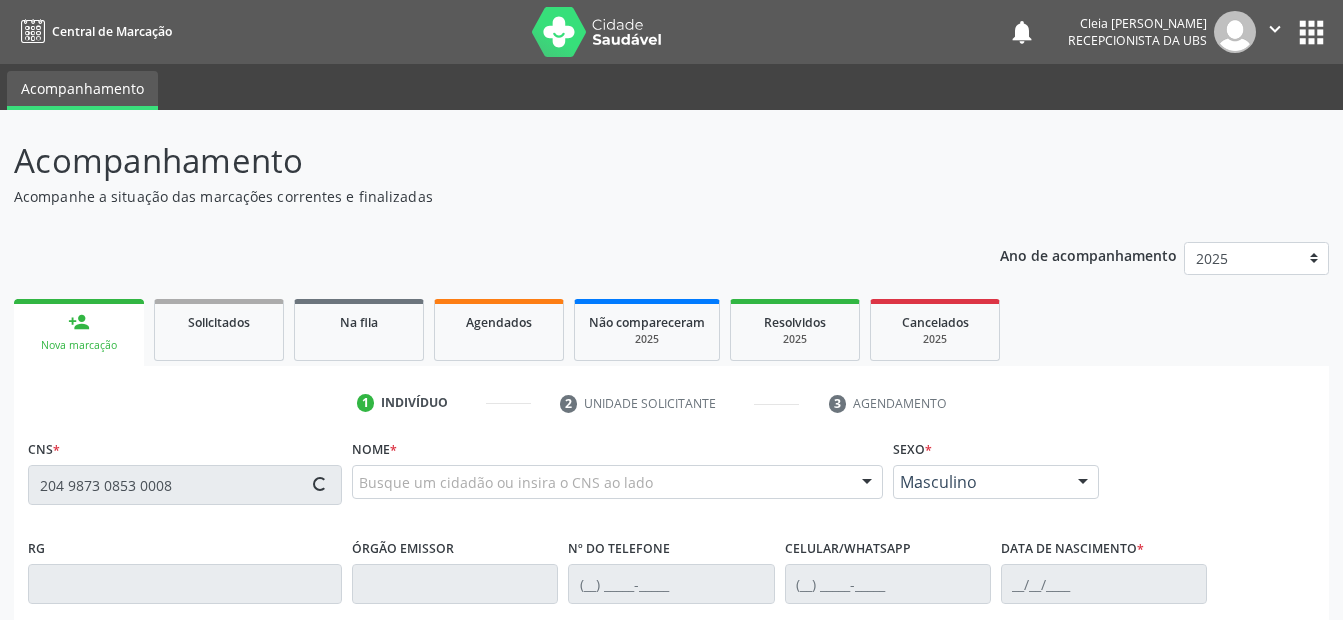 type on "204 9873 0853 0008" 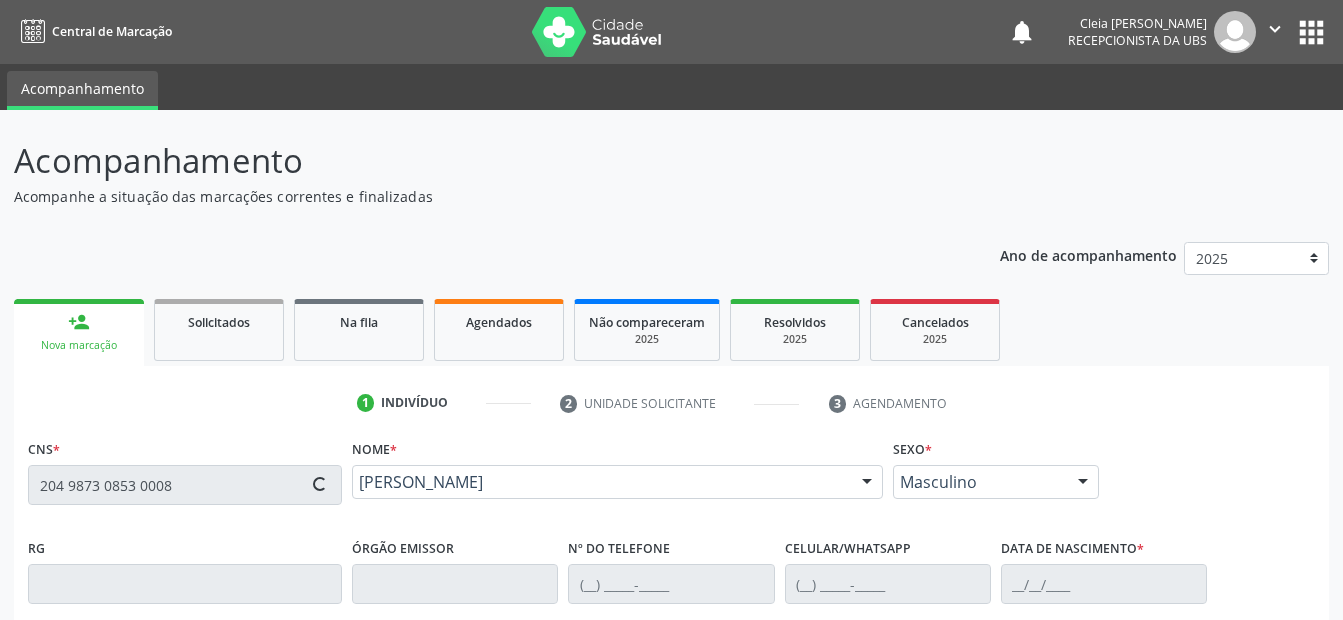 type on "(87) 99962-8011" 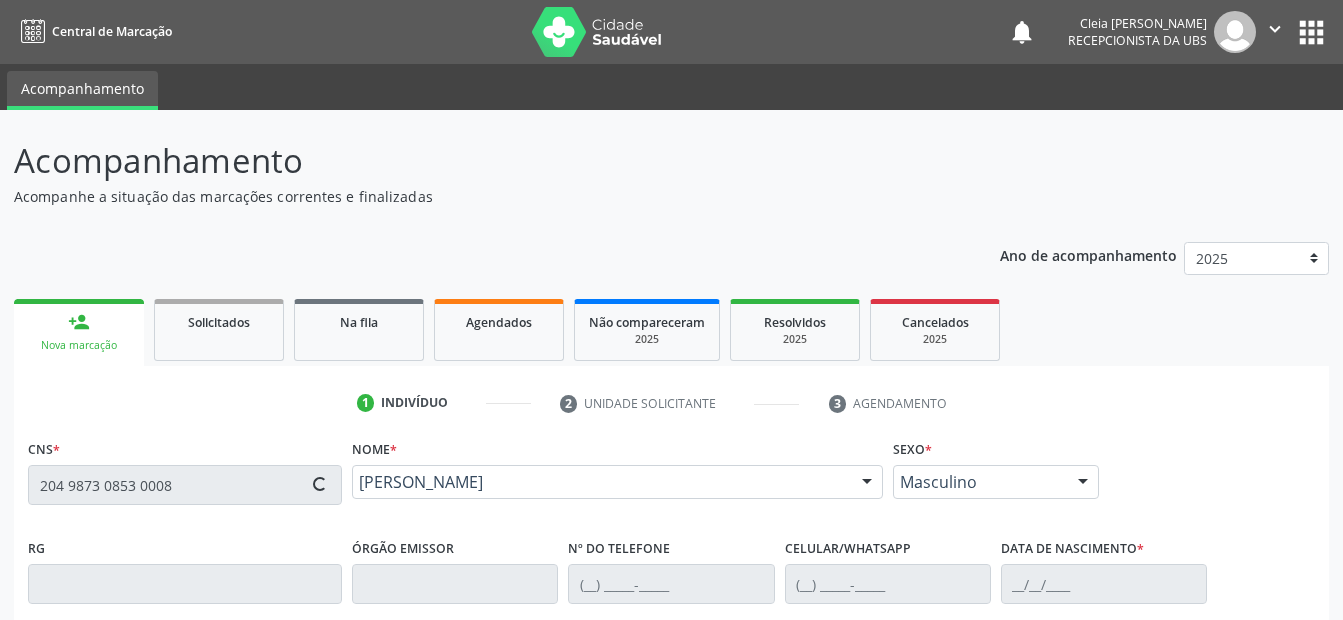 type on "(87) 99962-8011" 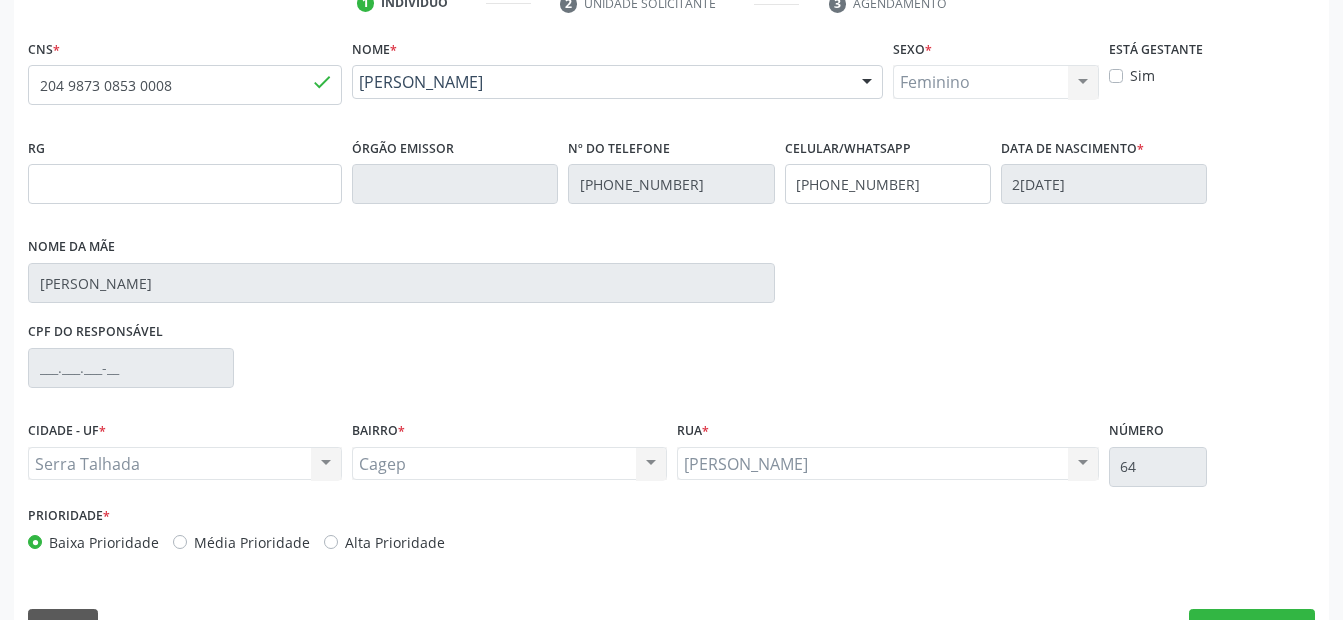 scroll, scrollTop: 450, scrollLeft: 0, axis: vertical 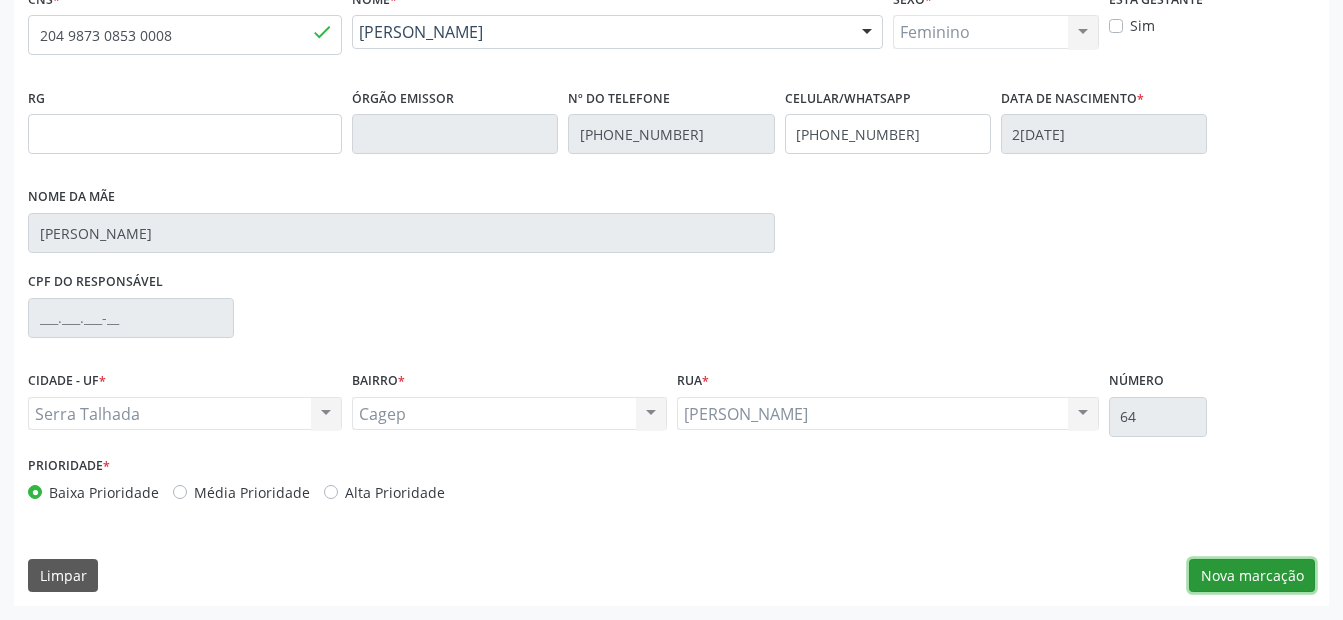 click on "Nova marcação" at bounding box center (1252, 576) 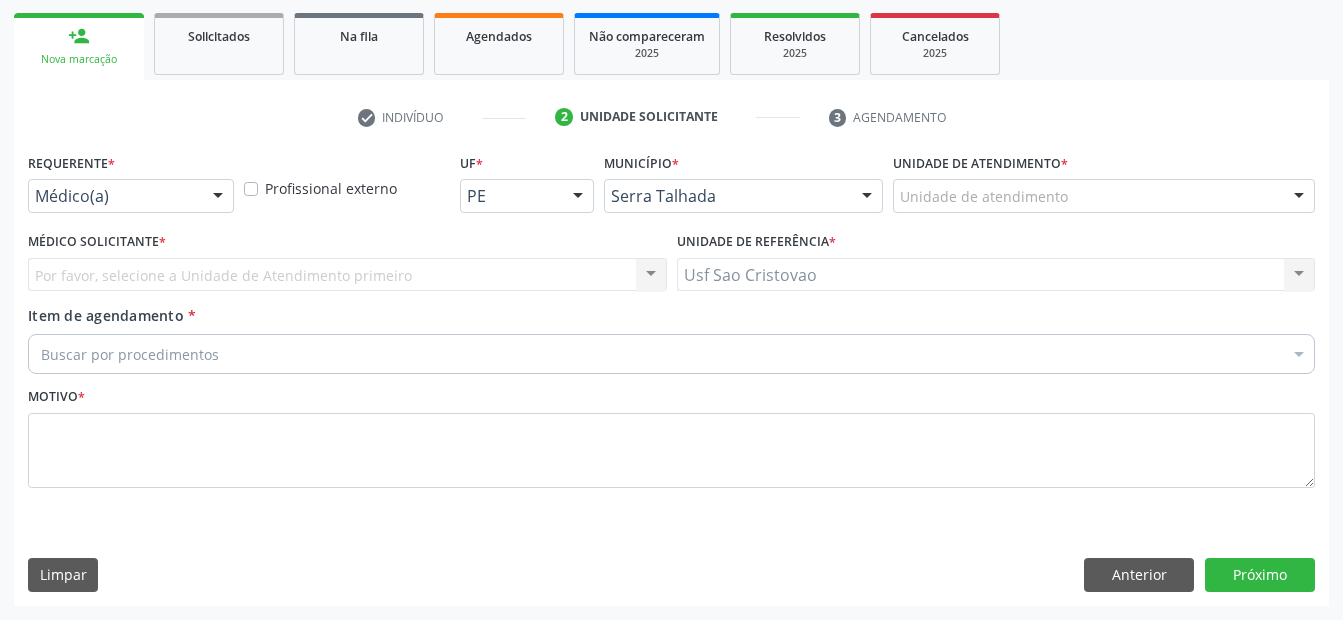 scroll, scrollTop: 286, scrollLeft: 0, axis: vertical 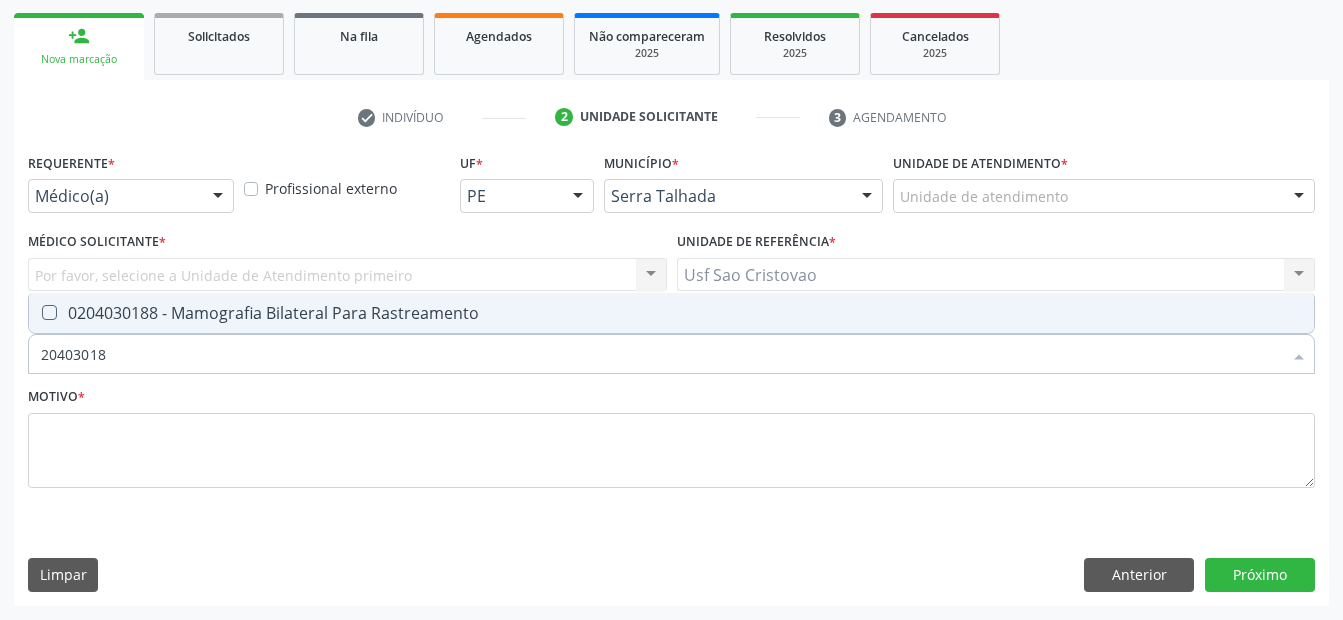 type on "204030188" 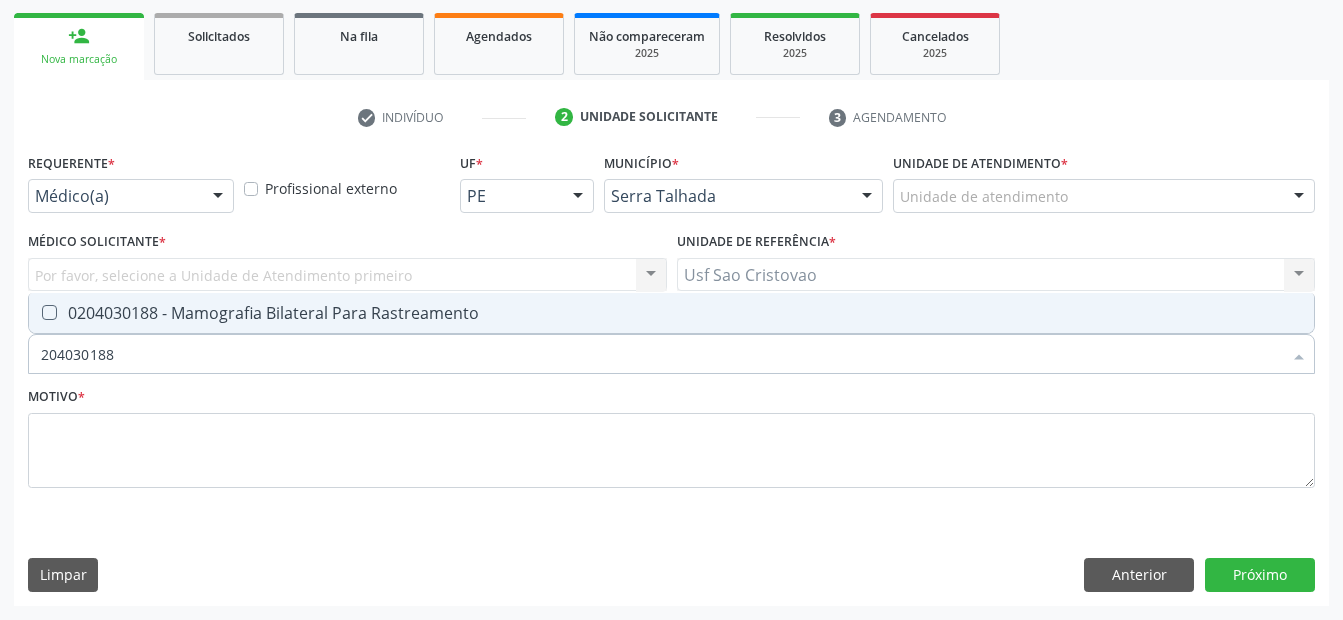click at bounding box center (49, 312) 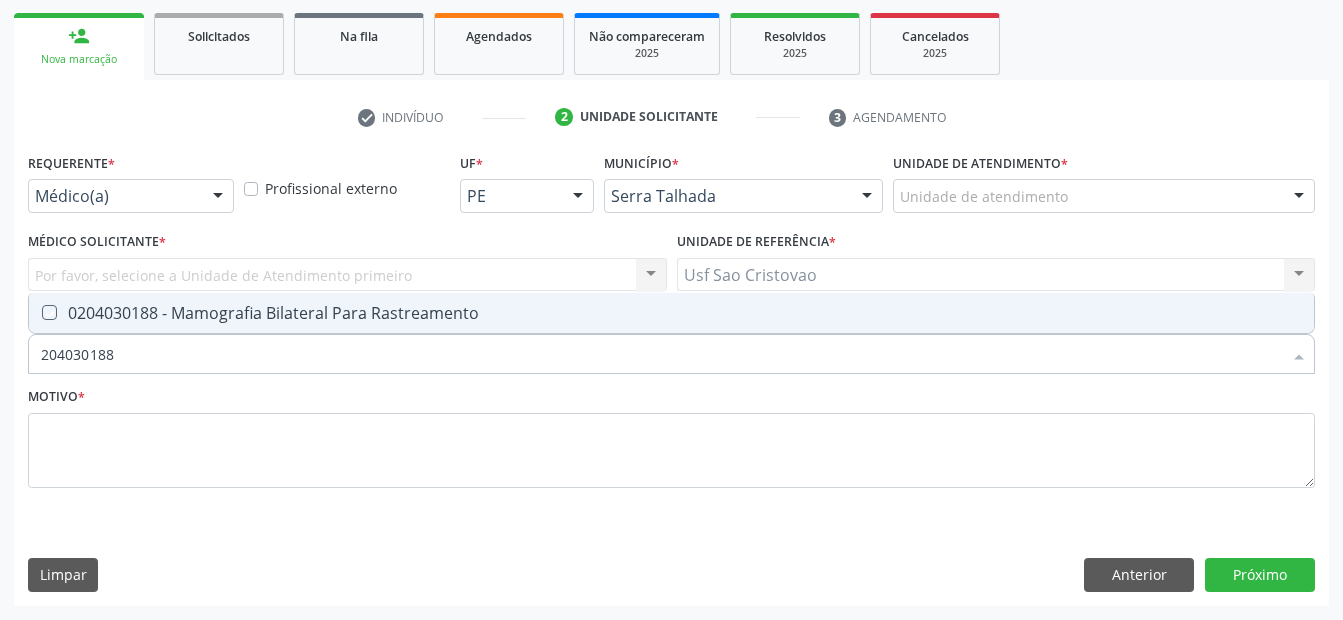 click at bounding box center [35, 312] 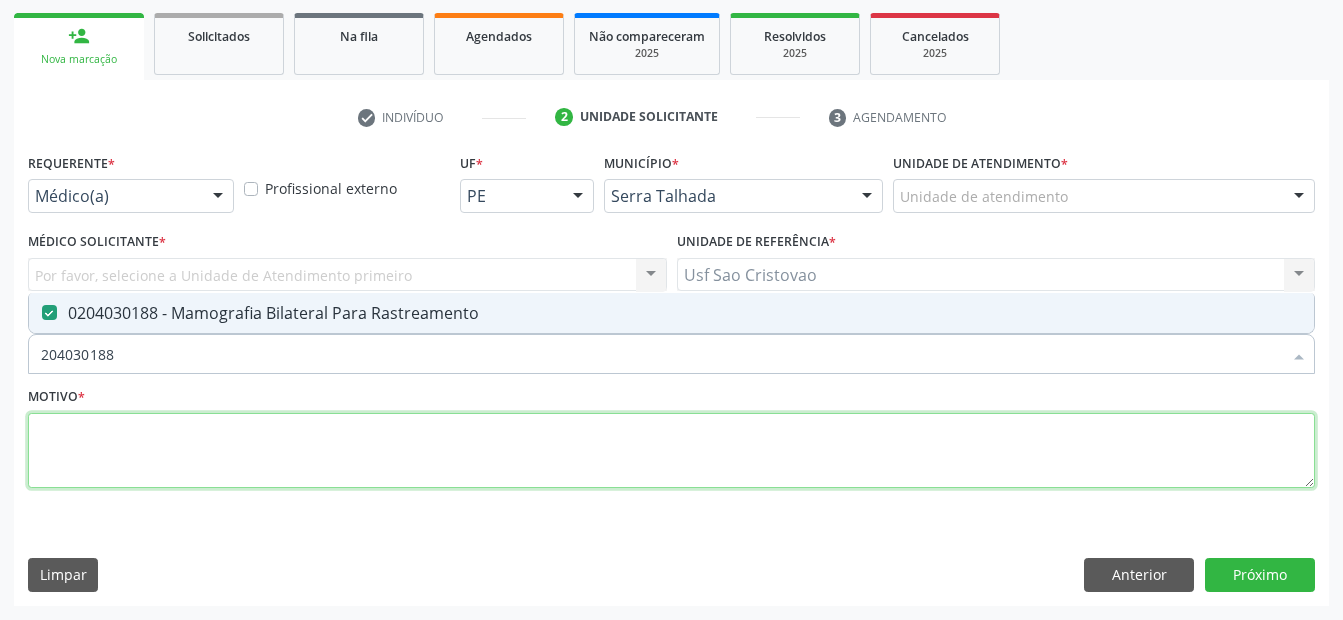 click at bounding box center [671, 451] 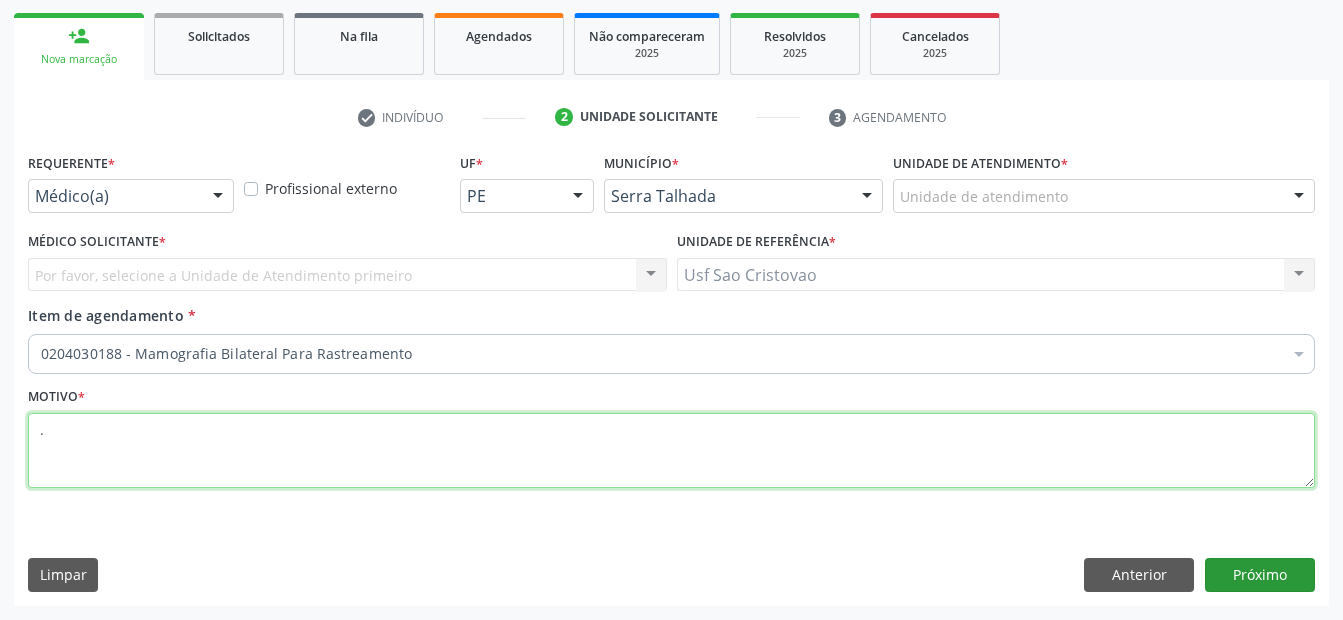 type on "." 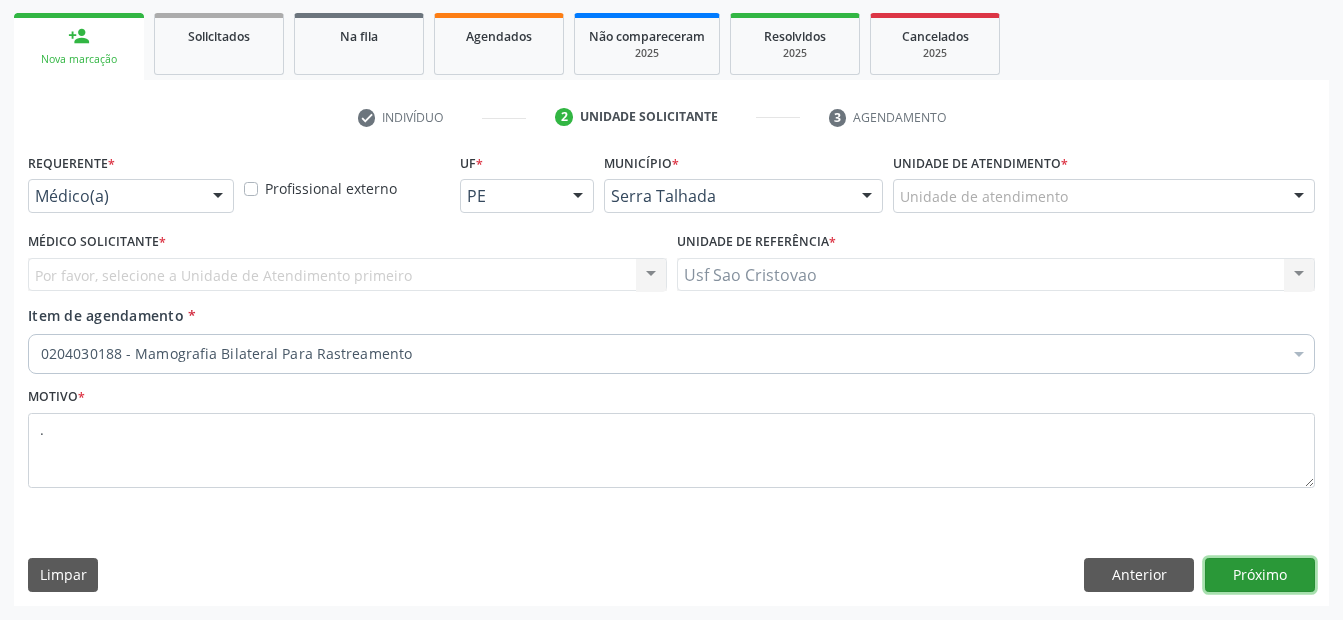 click on "Próximo" at bounding box center (1260, 575) 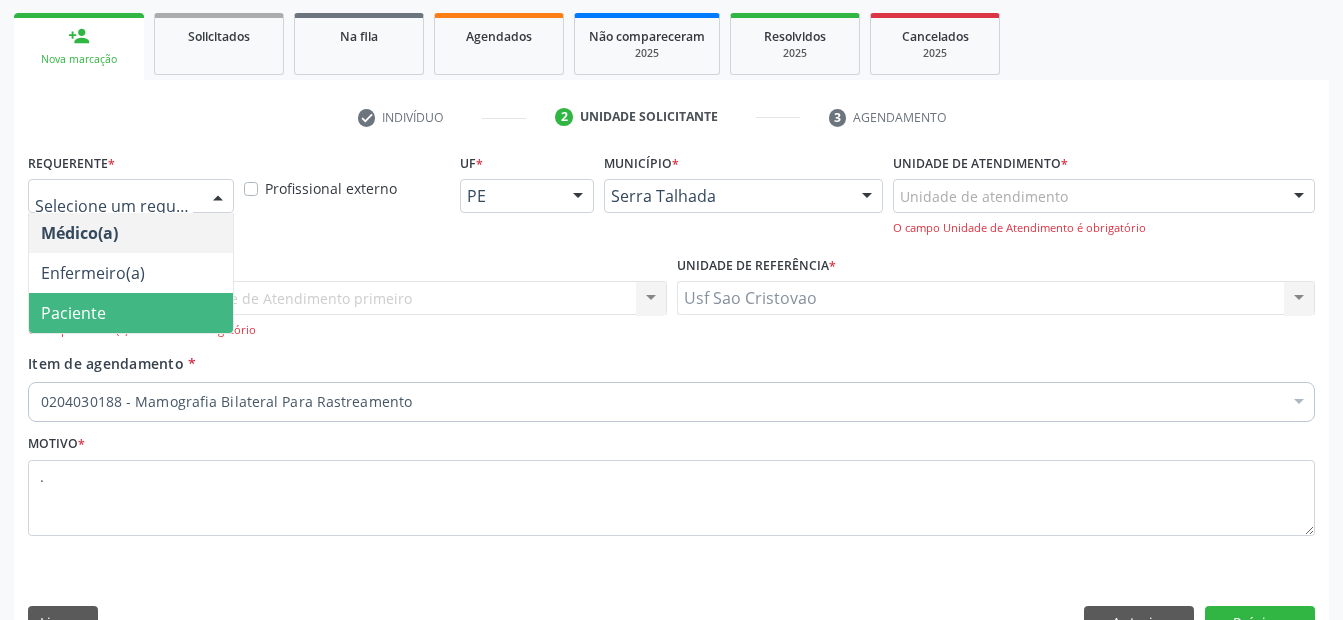 click on "Paciente" at bounding box center [131, 313] 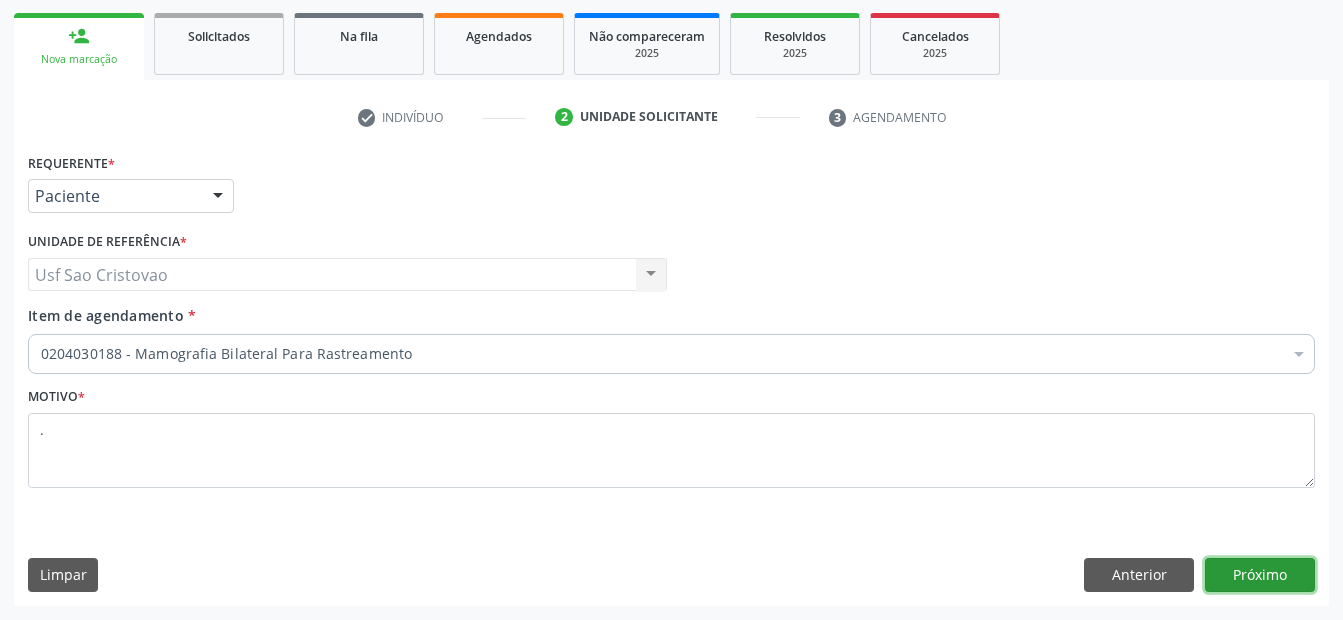 click on "Próximo" at bounding box center [1260, 575] 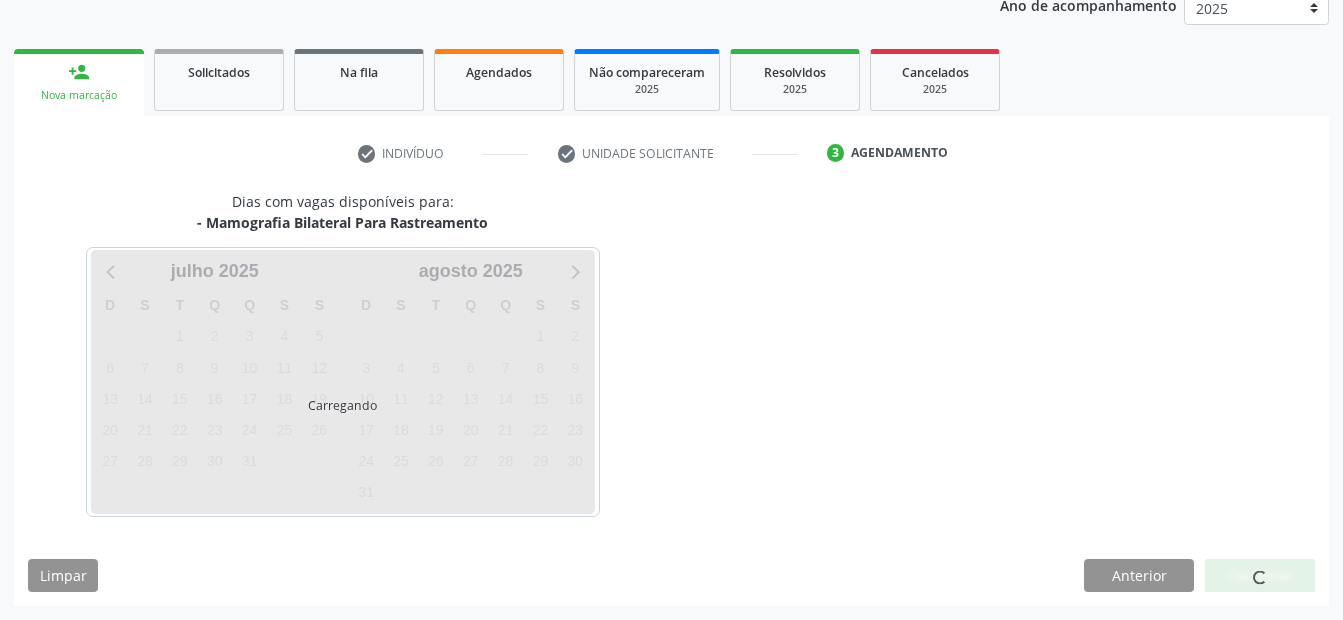 scroll, scrollTop: 250, scrollLeft: 0, axis: vertical 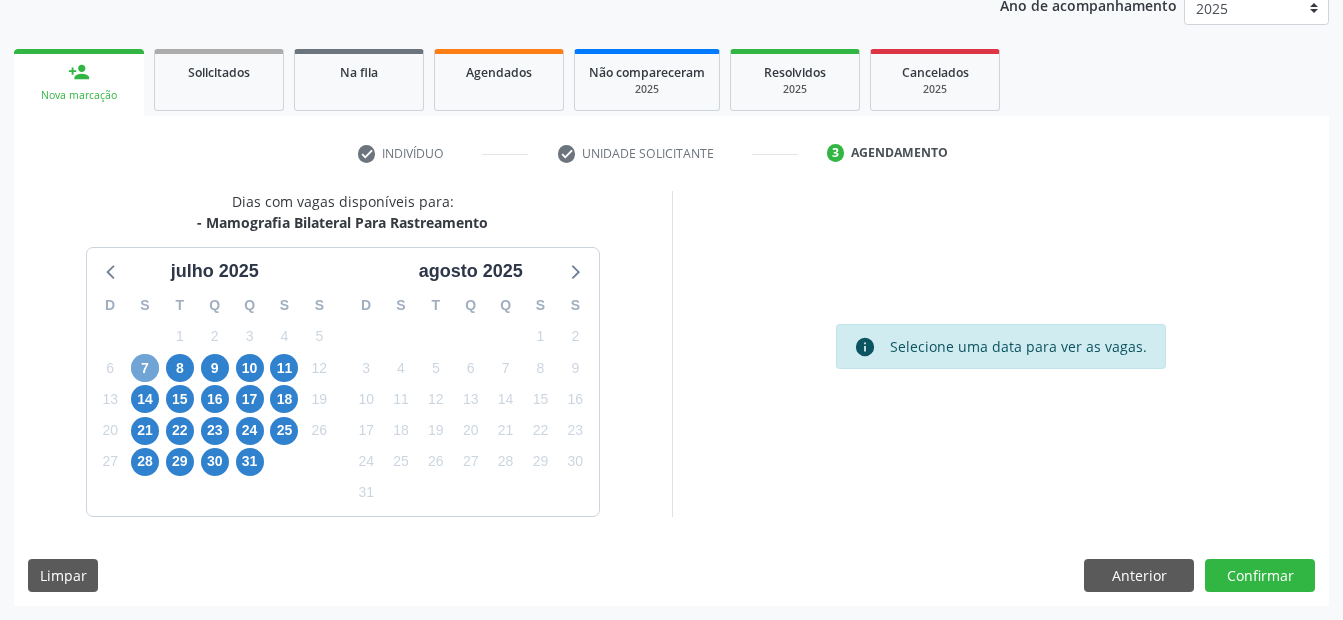 click on "7" at bounding box center [145, 368] 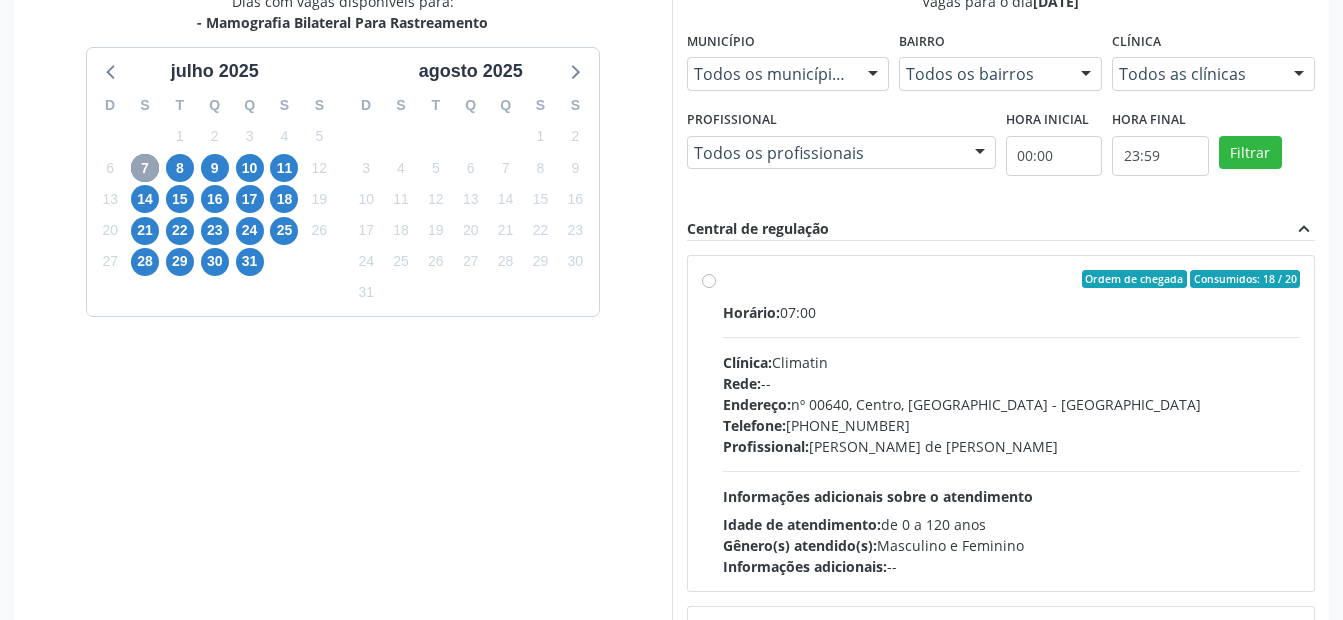 scroll, scrollTop: 550, scrollLeft: 0, axis: vertical 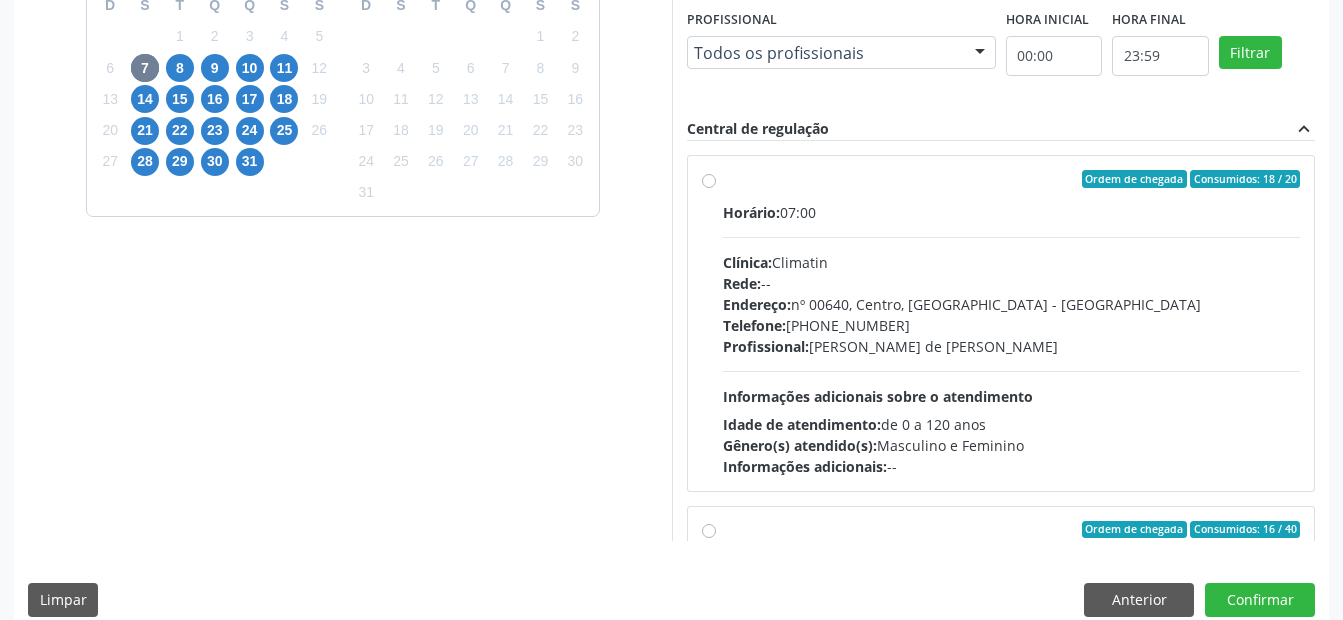 click on "Ordem de chegada
Consumidos: 18 / 20
Horário:   07:00
Clínica:  Climatin
Rede:
--
Endereço:   nº 00640, Centro, Serra Talhada - PE
Telefone:   (81) 38311133
Profissional:
Ana Carolina Barboza de Andrada Melo Lyra
Informações adicionais sobre o atendimento
Idade de atendimento:
de 0 a 120 anos
Gênero(s) atendido(s):
Masculino e Feminino
Informações adicionais:
--" at bounding box center [1012, 323] 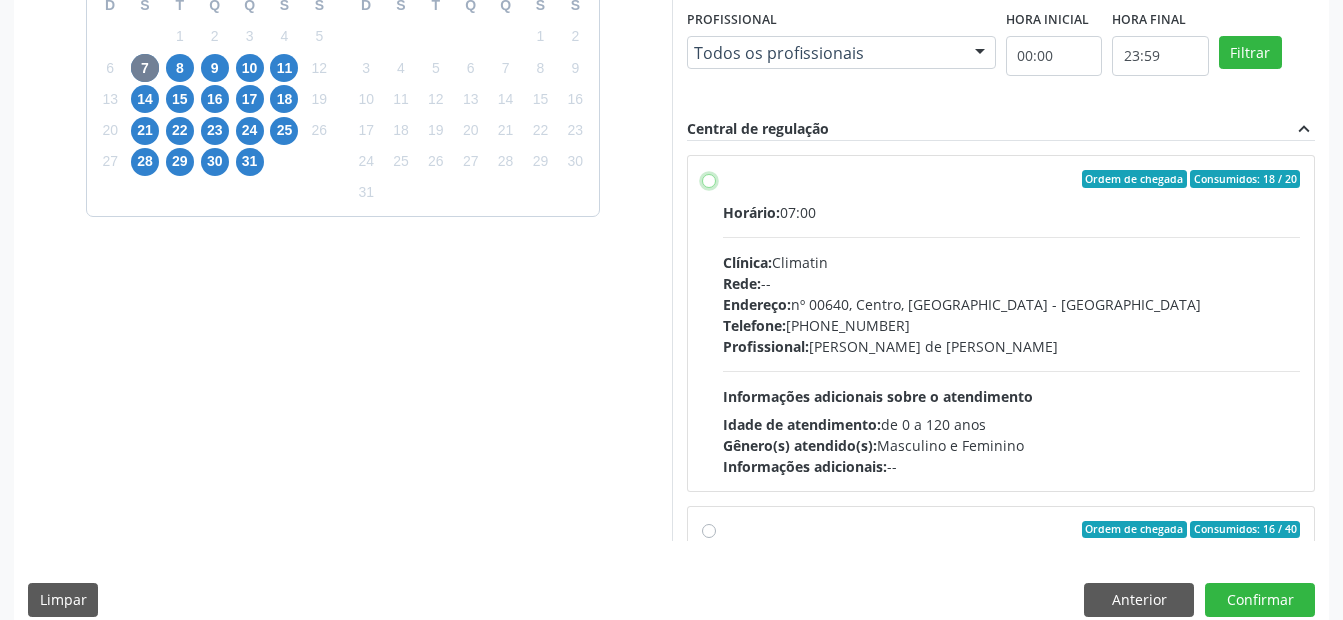 click on "Ordem de chegada
Consumidos: 18 / 20
Horário:   07:00
Clínica:  Climatin
Rede:
--
Endereço:   nº 00640, Centro, Serra Talhada - PE
Telefone:   (81) 38311133
Profissional:
Ana Carolina Barboza de Andrada Melo Lyra
Informações adicionais sobre o atendimento
Idade de atendimento:
de 0 a 120 anos
Gênero(s) atendido(s):
Masculino e Feminino
Informações adicionais:
--" at bounding box center [709, 179] 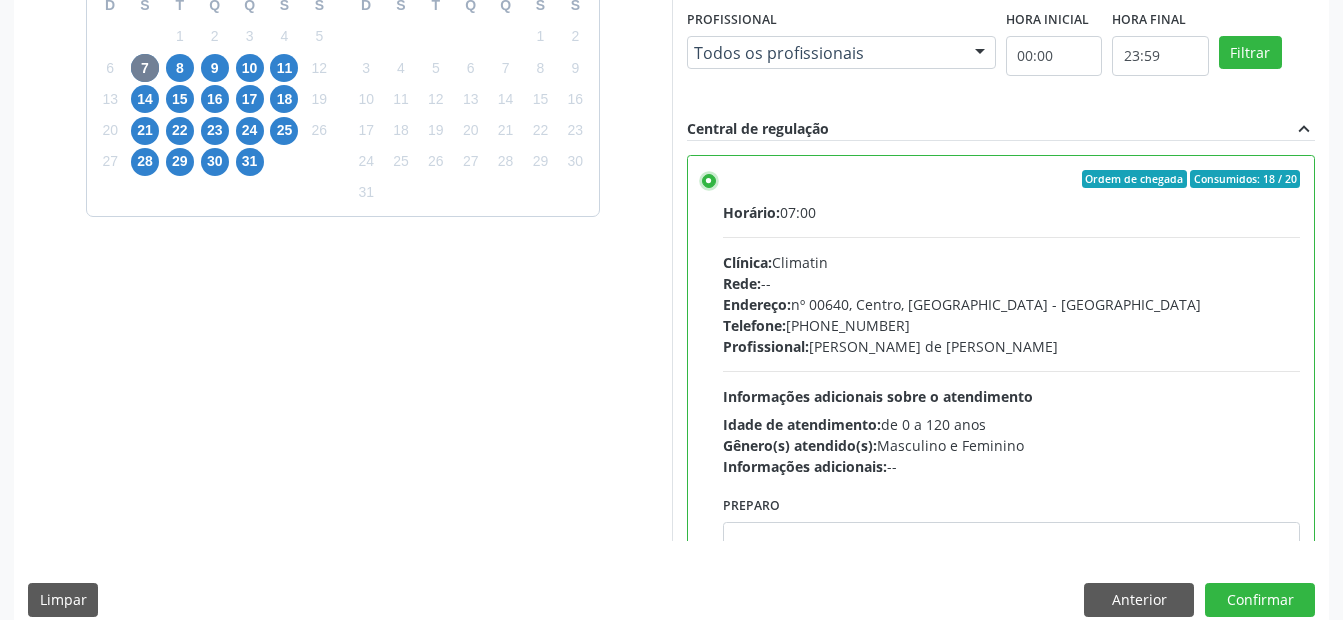 scroll, scrollTop: 575, scrollLeft: 0, axis: vertical 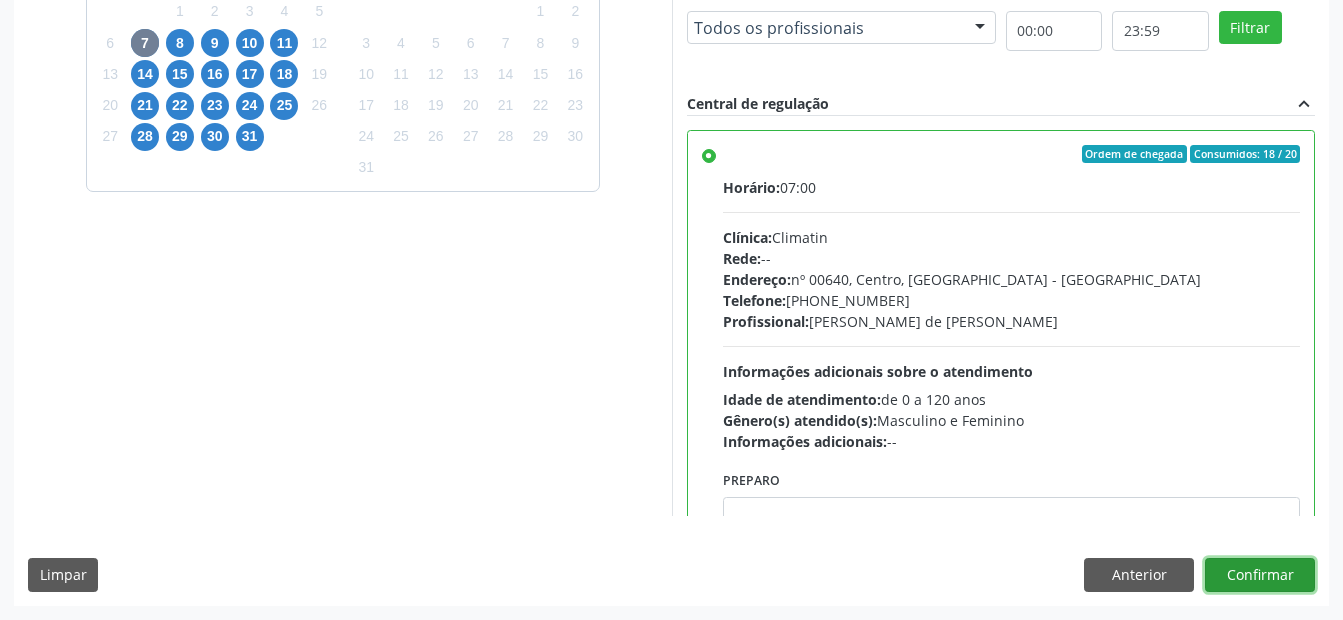 click on "Confirmar" at bounding box center (1260, 575) 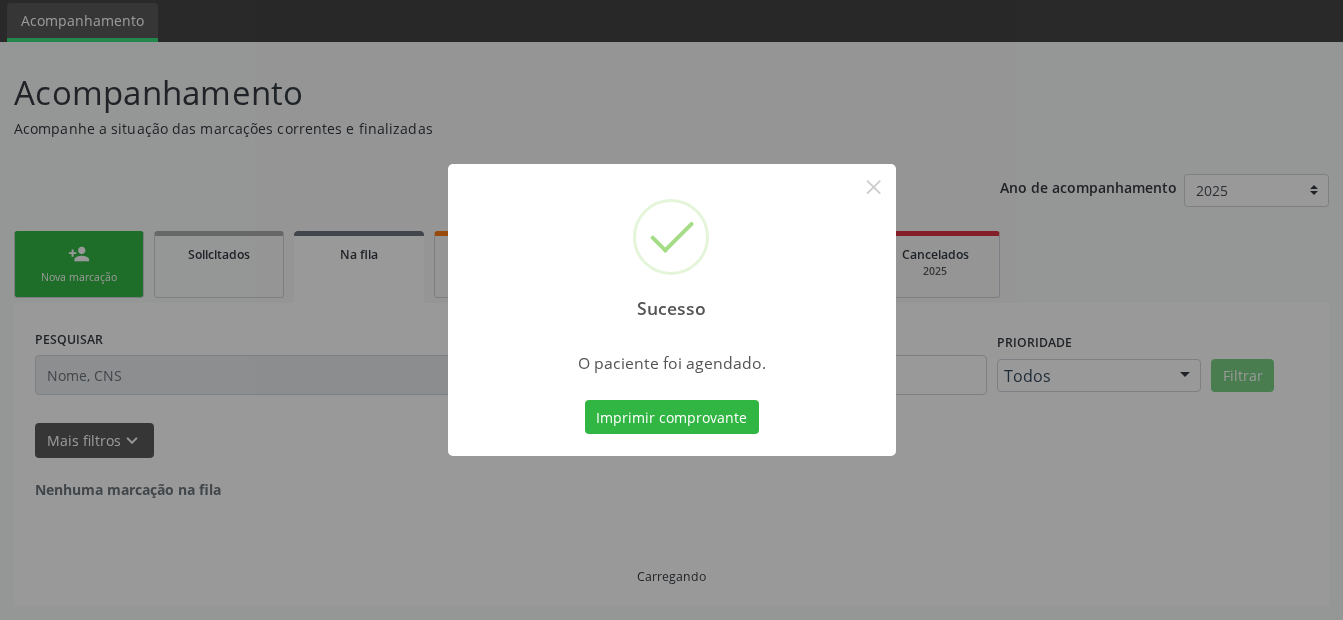 scroll, scrollTop: 0, scrollLeft: 0, axis: both 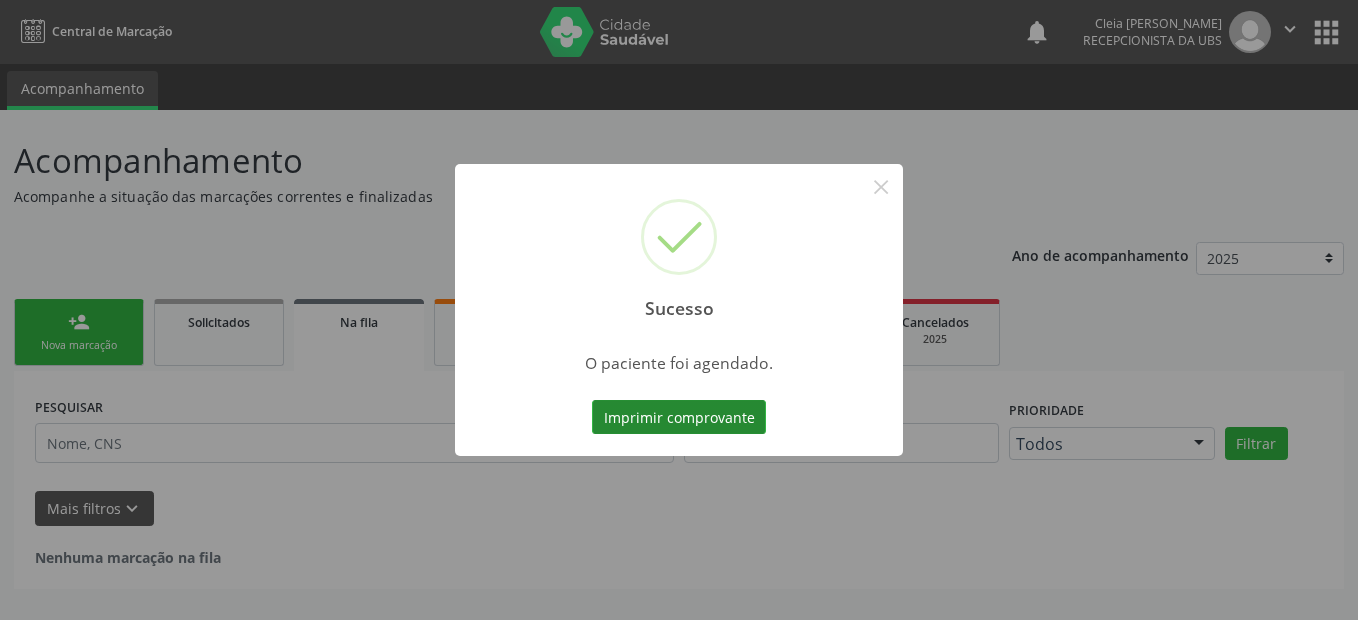click on "Imprimir comprovante" at bounding box center (679, 417) 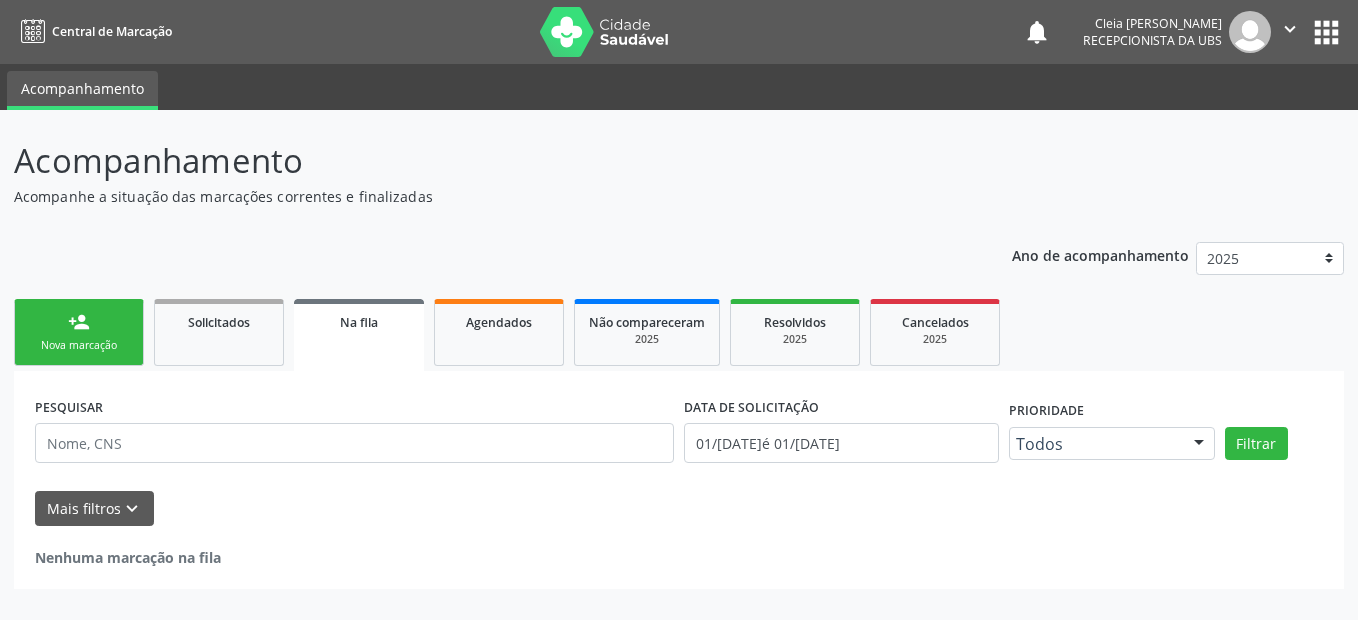 click on "Nova marcação" at bounding box center (79, 345) 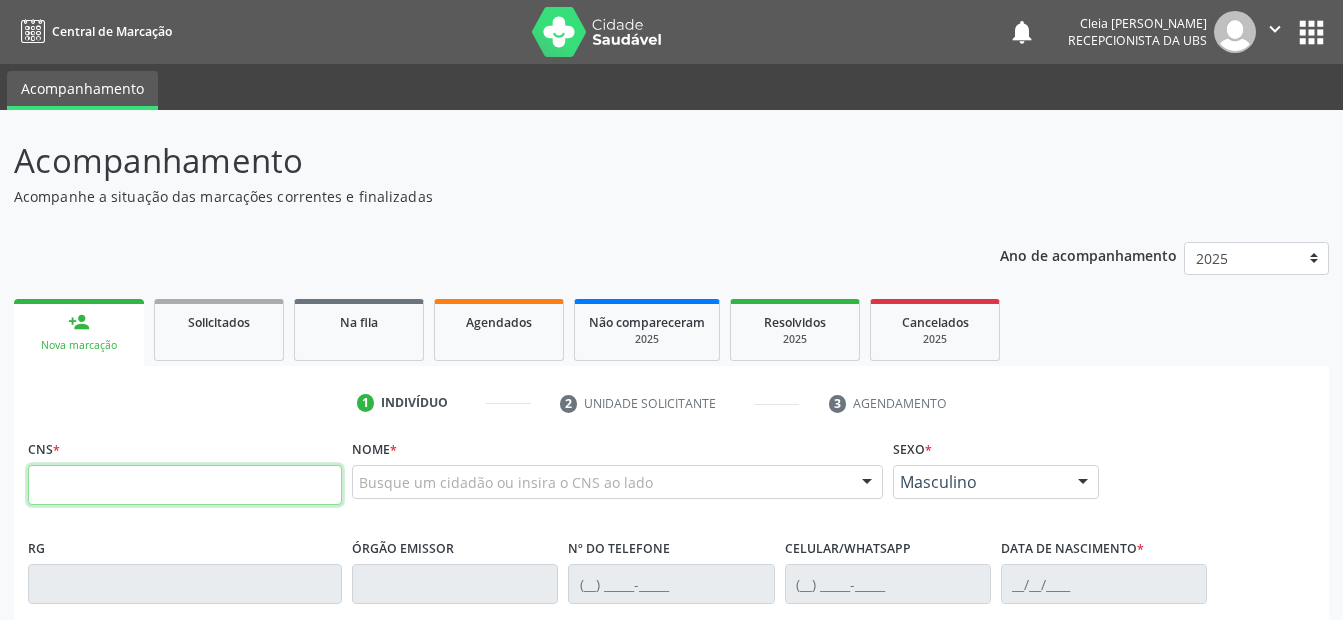 click at bounding box center (185, 485) 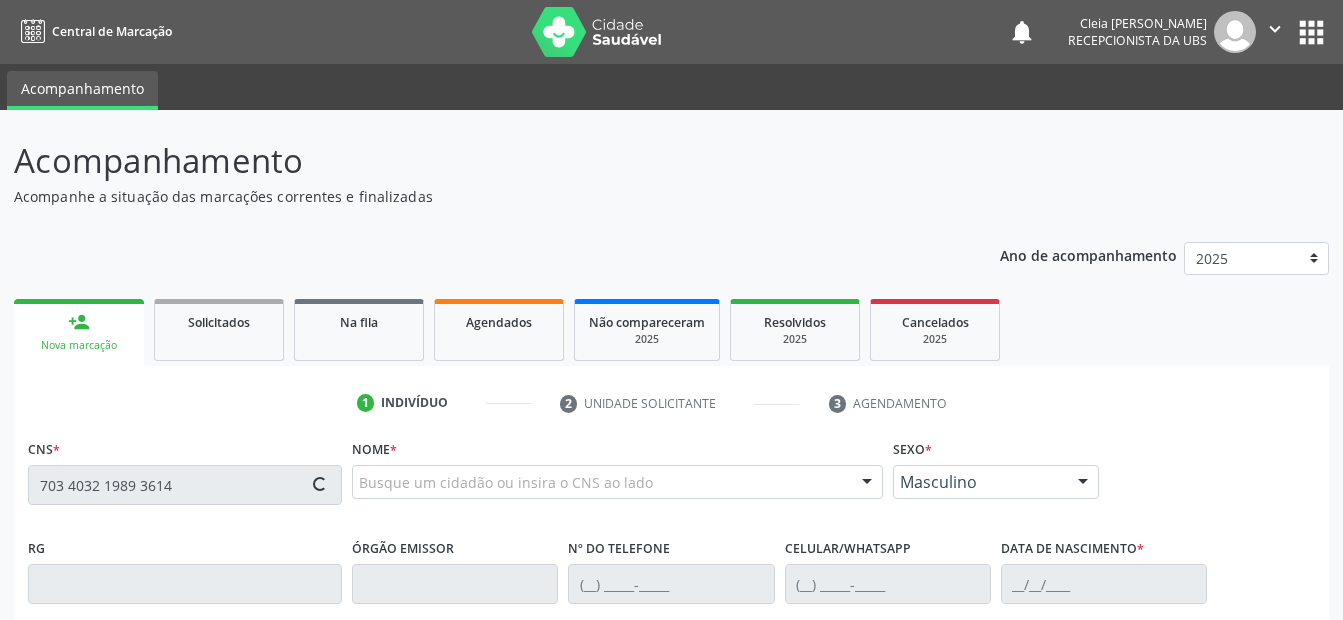 type on "703 4032 1989 3614" 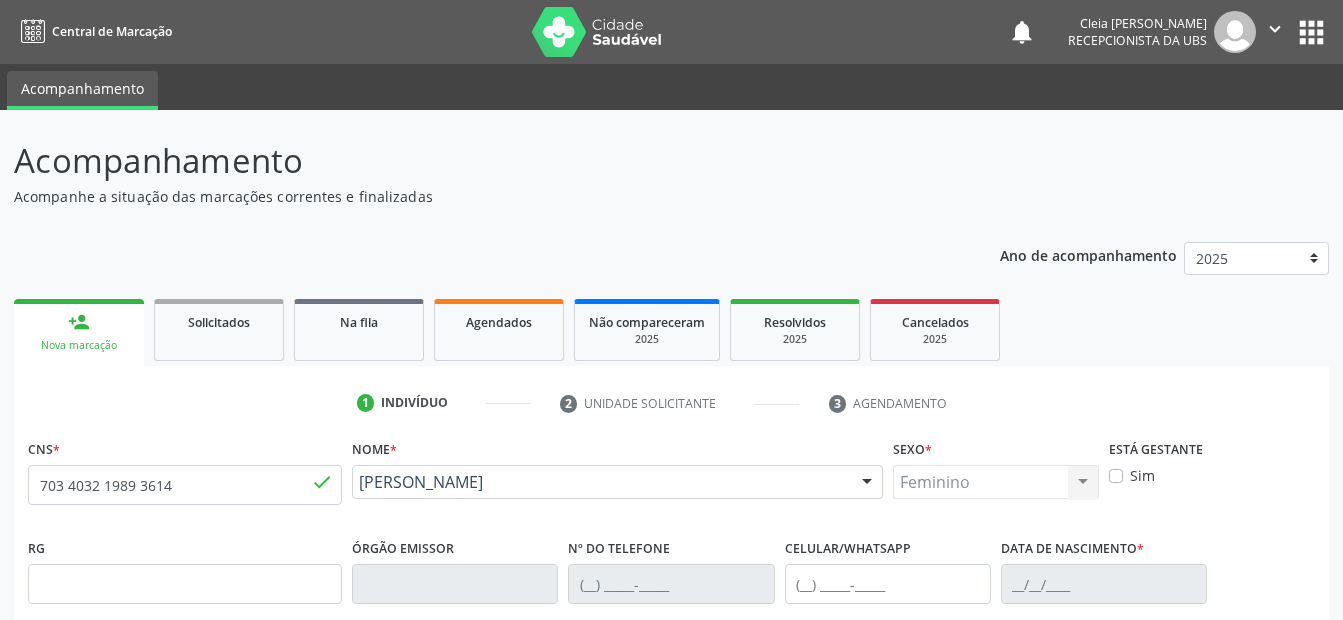 type on "(87) 99999-9999" 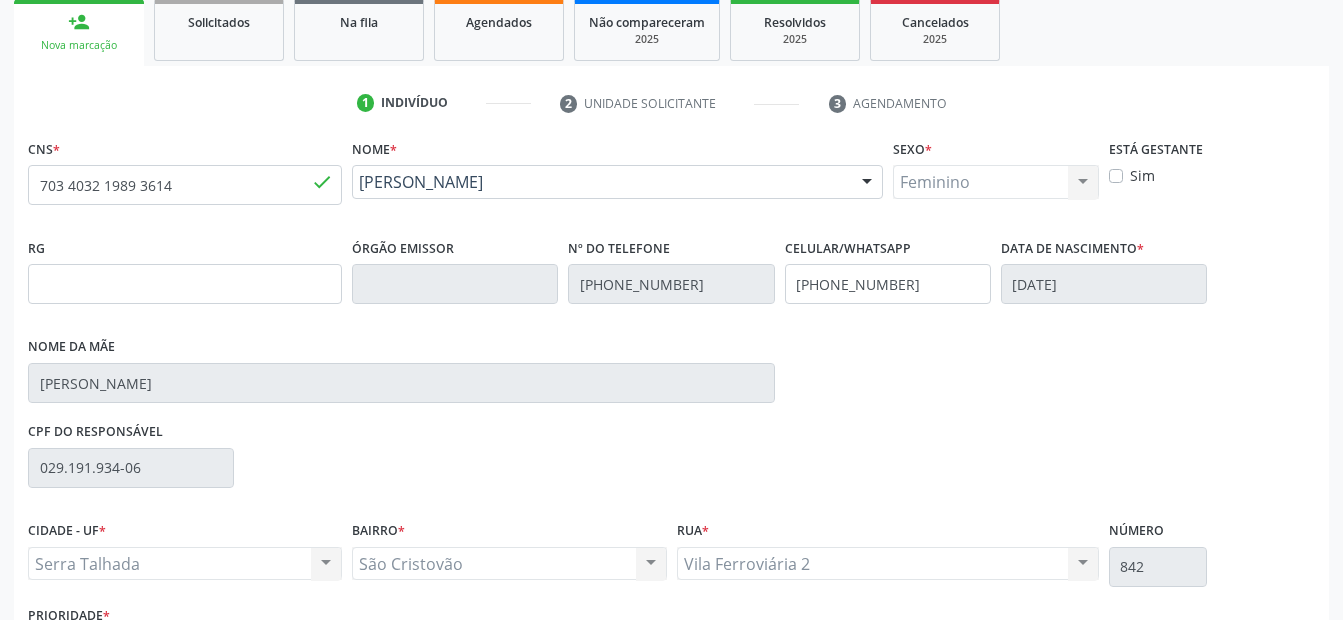 scroll, scrollTop: 450, scrollLeft: 0, axis: vertical 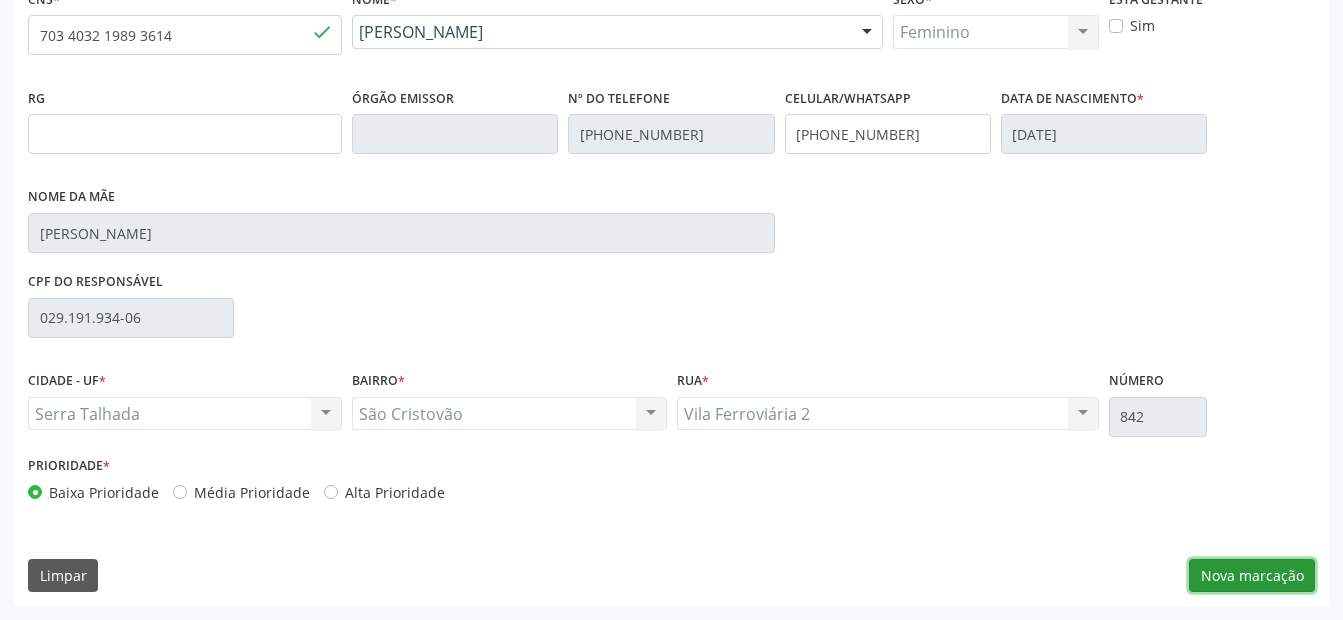 click on "Nova marcação" at bounding box center (1252, 576) 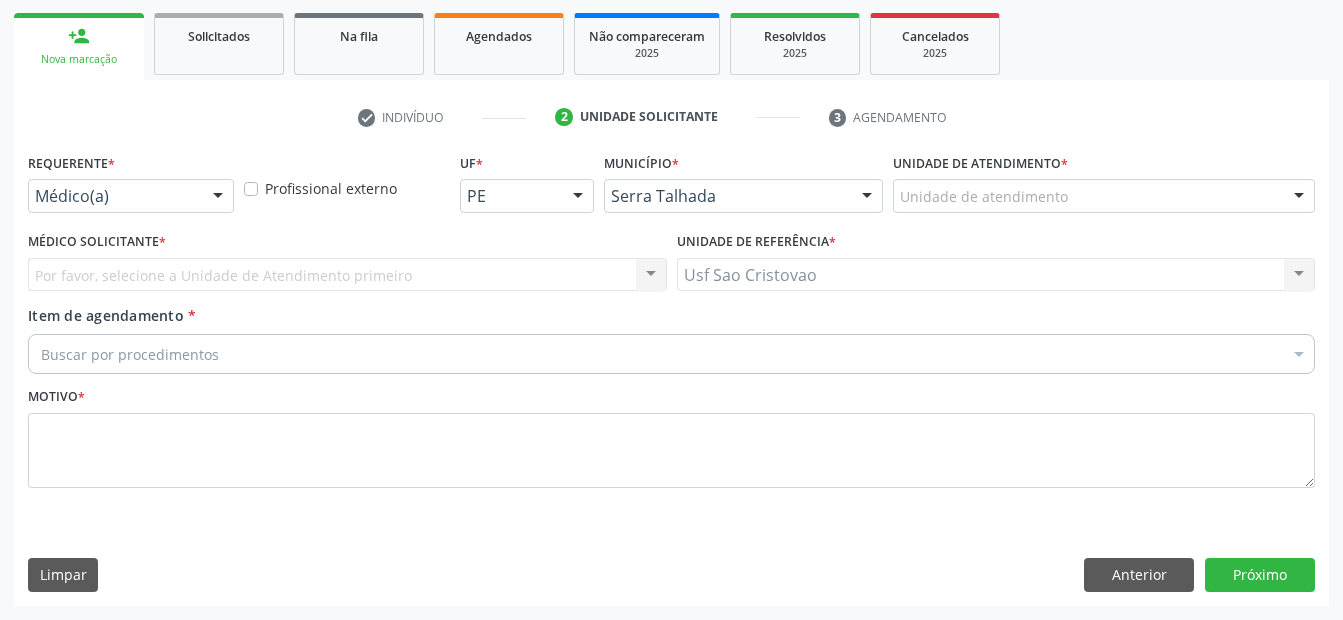 scroll, scrollTop: 286, scrollLeft: 0, axis: vertical 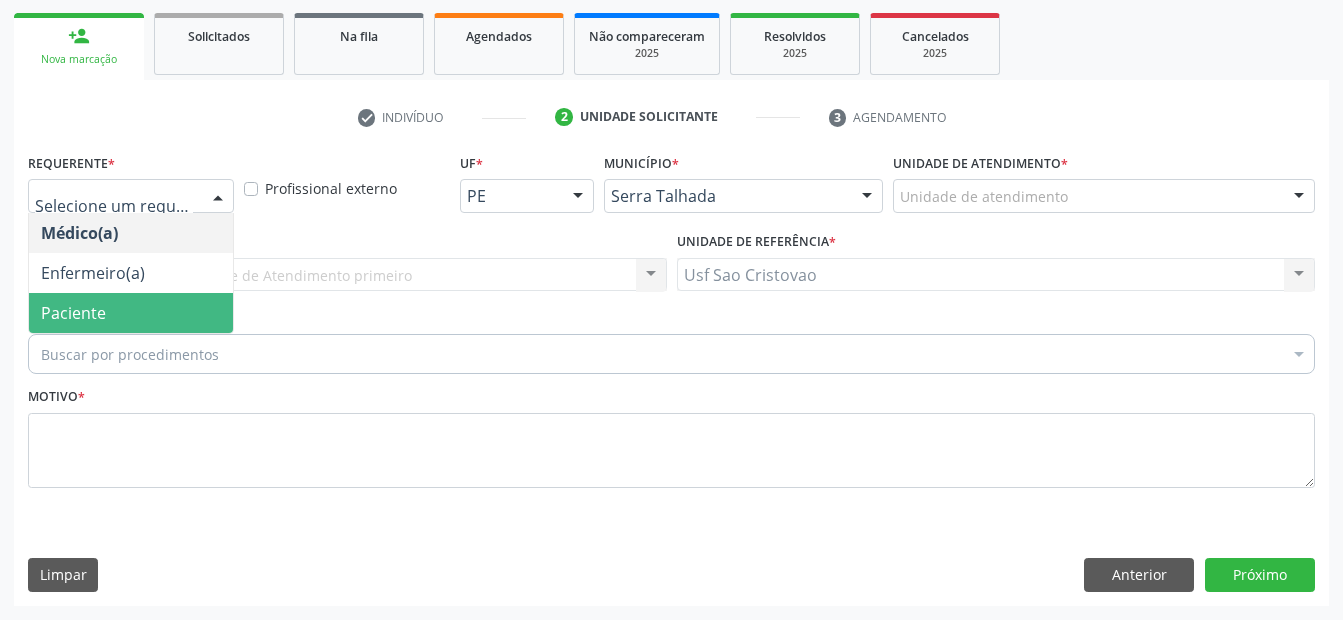 click on "Paciente" at bounding box center [73, 313] 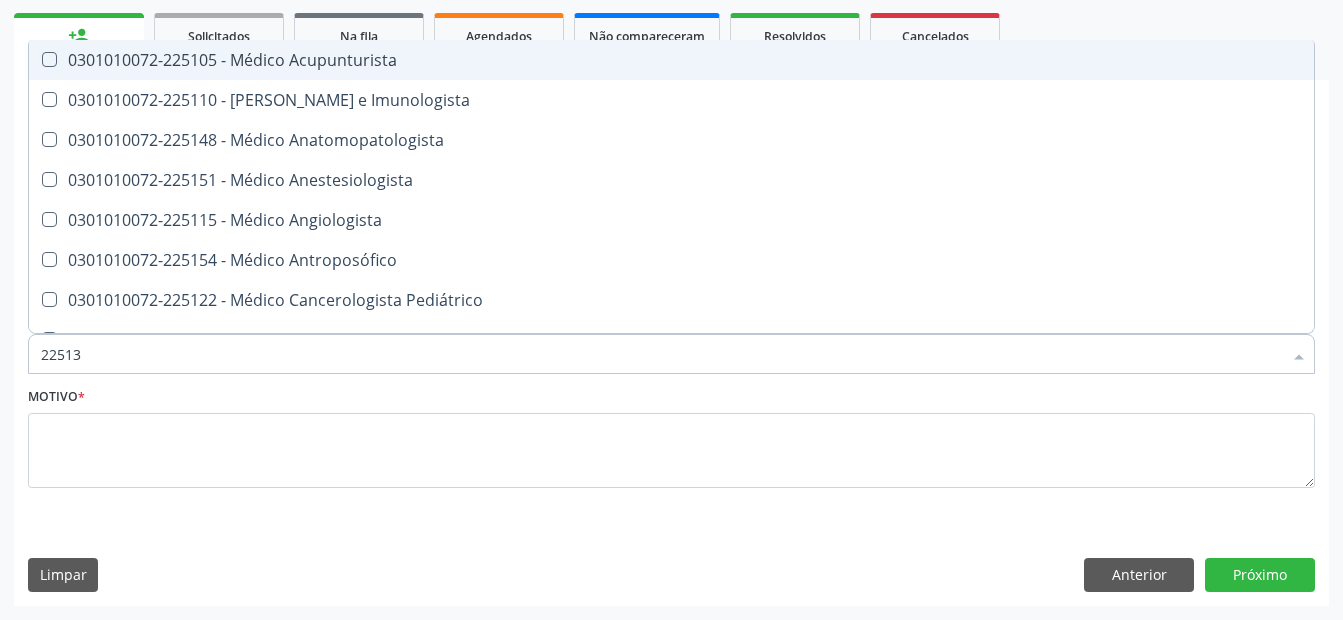 type on "225135" 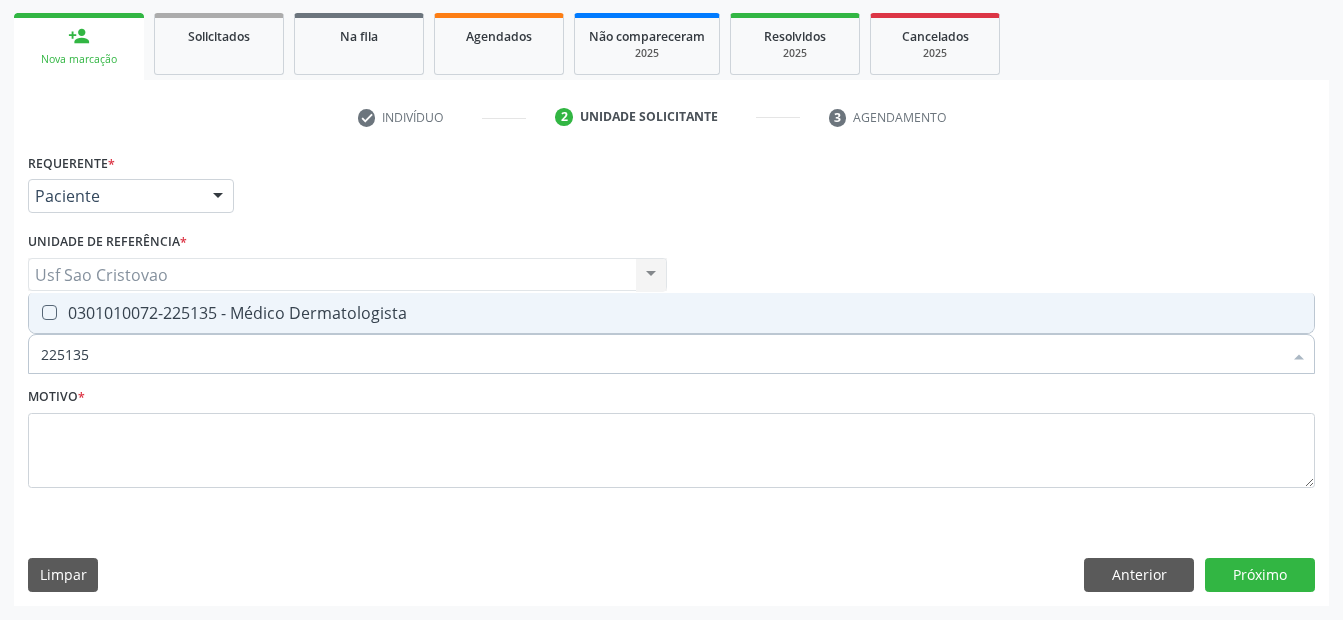 click at bounding box center (49, 312) 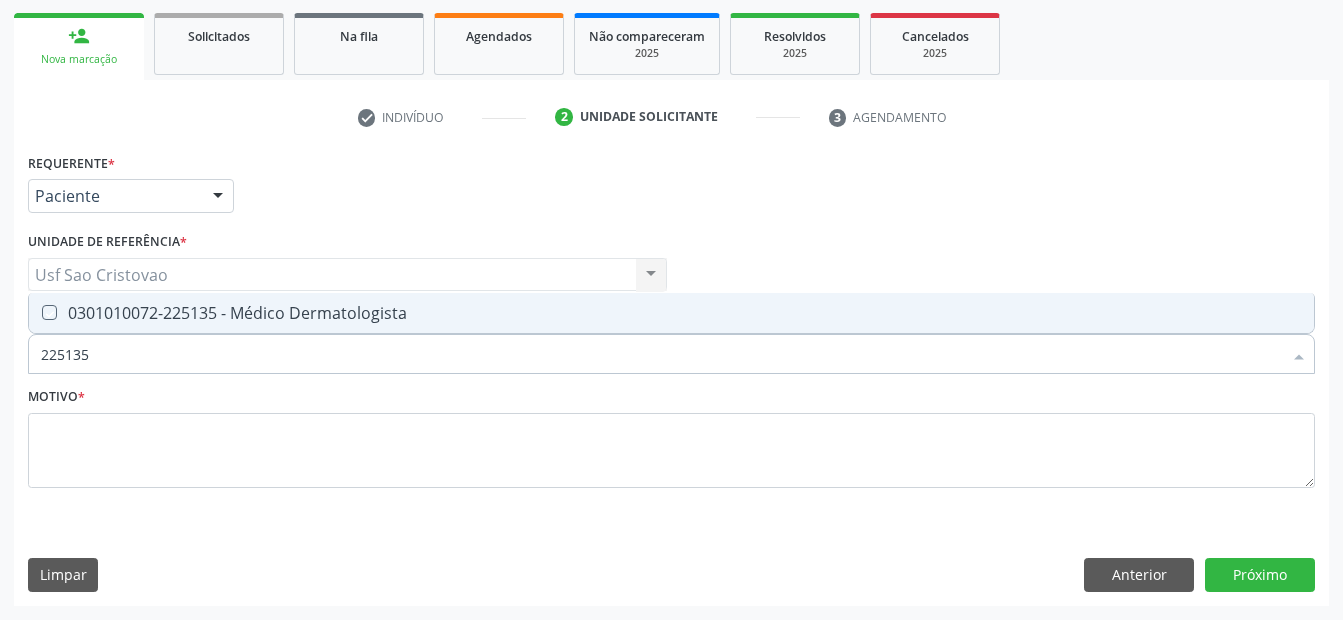 click at bounding box center [35, 312] 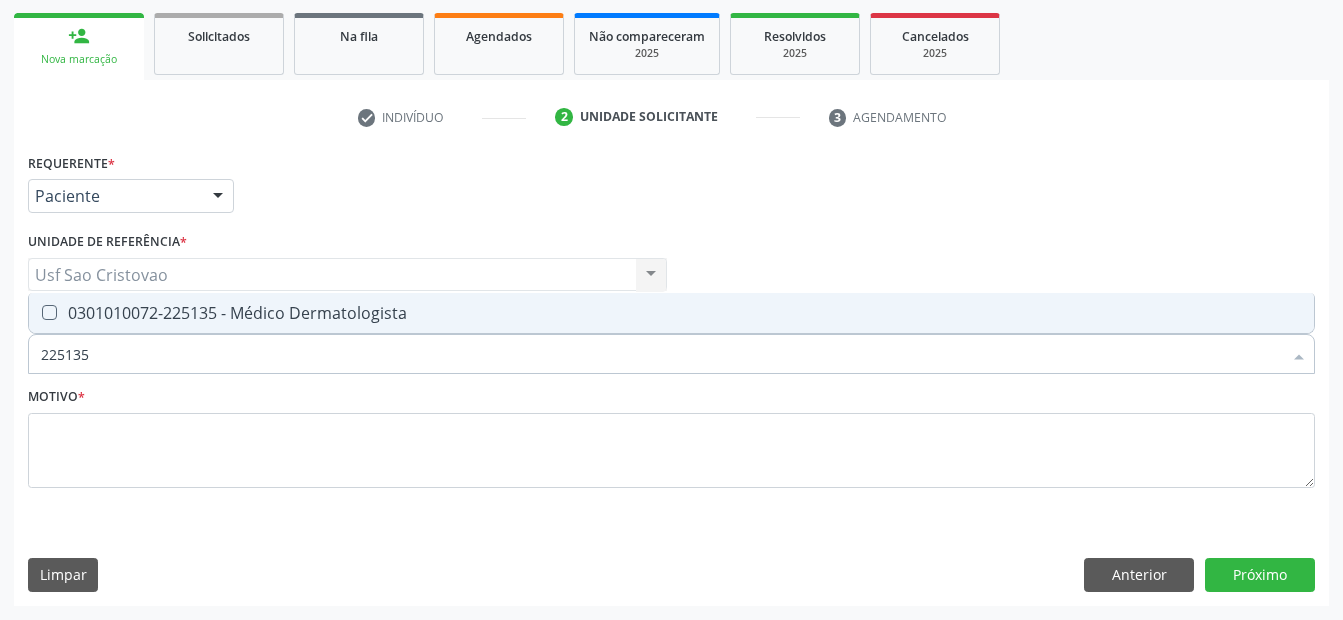checkbox on "true" 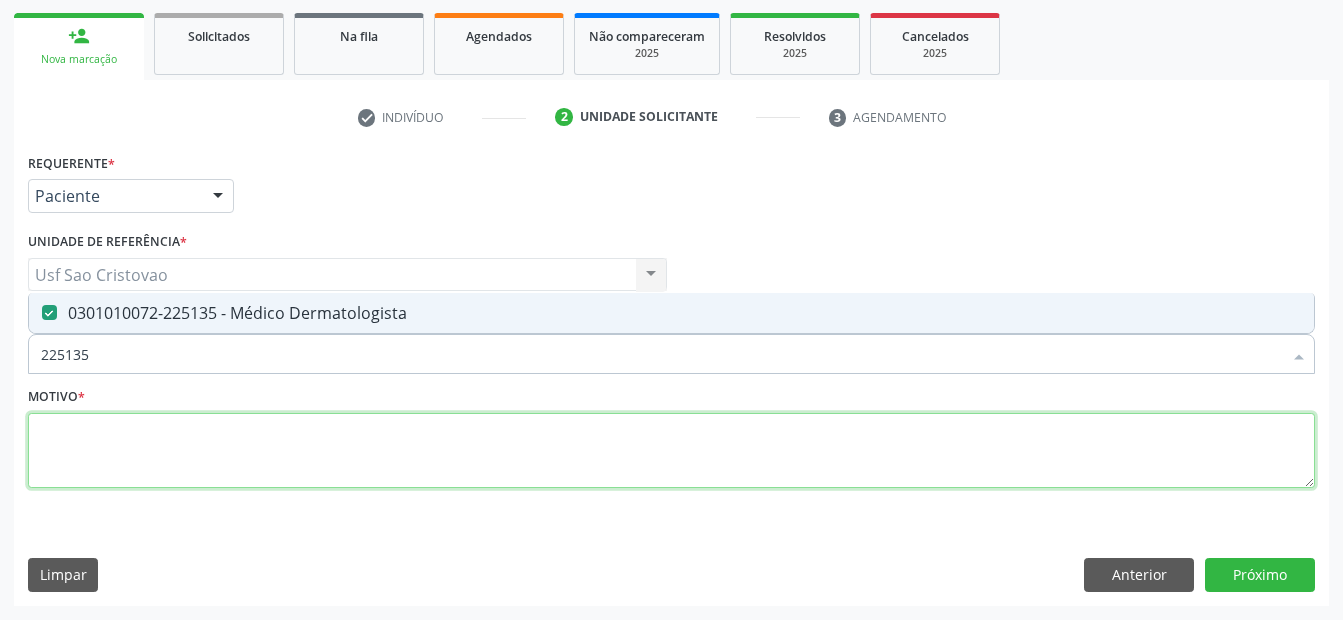 click at bounding box center (671, 451) 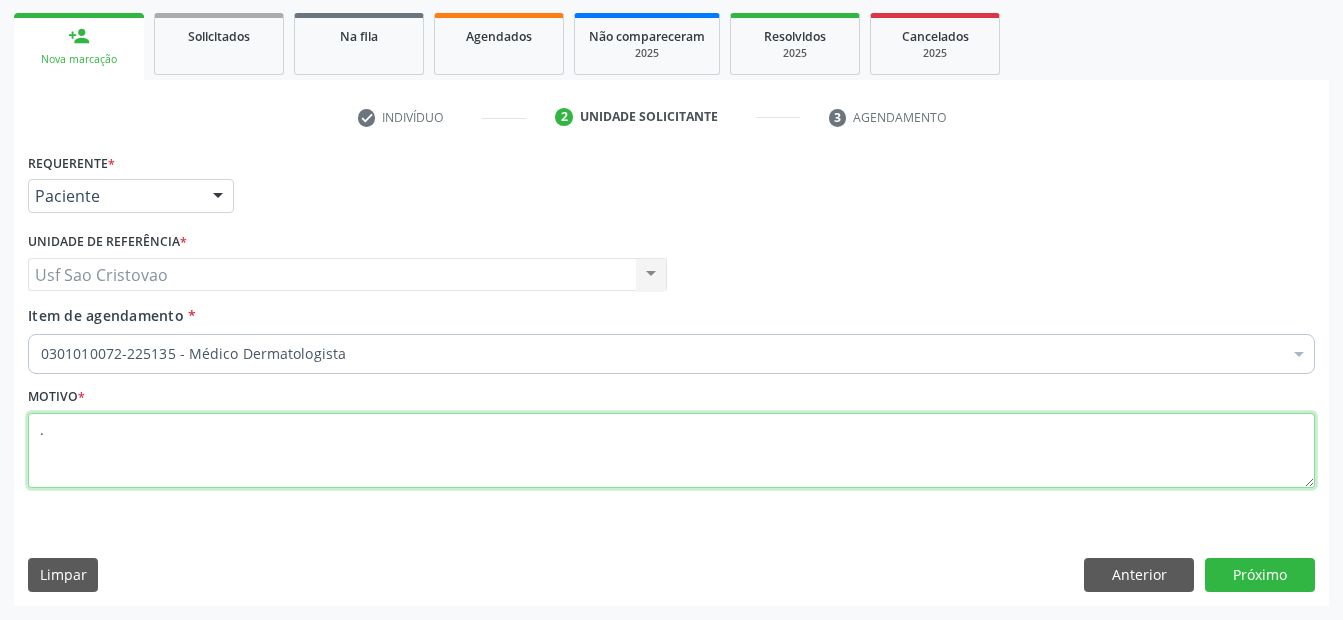 type on "." 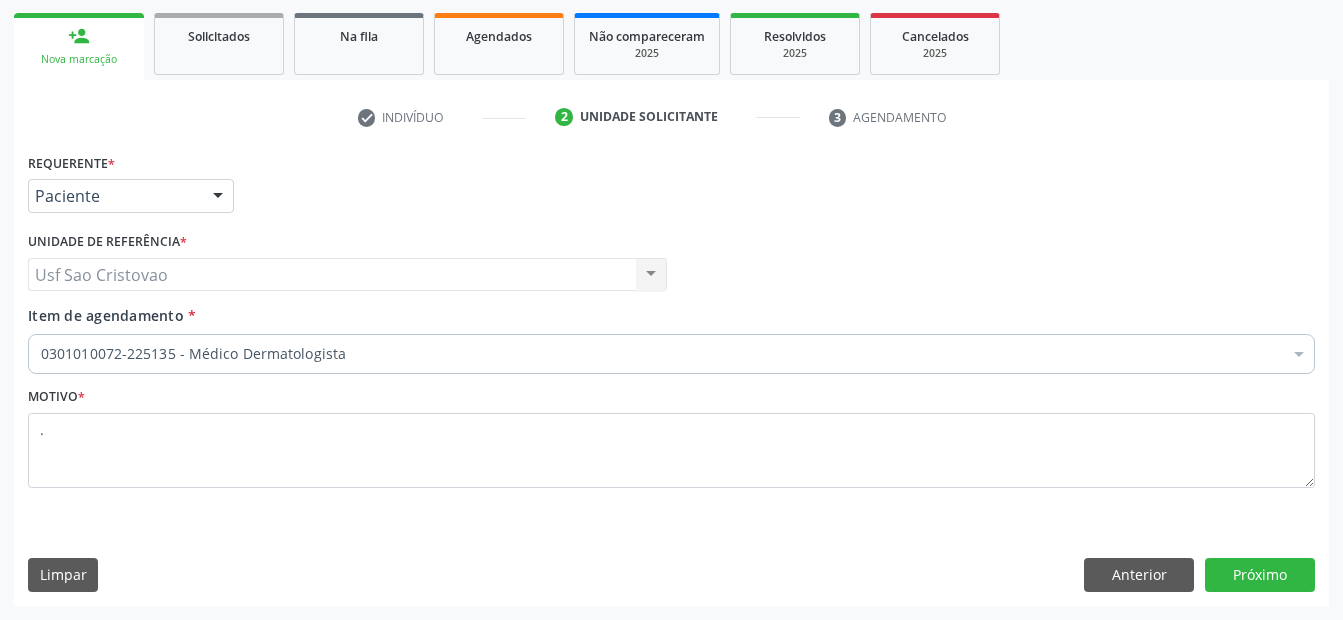 drag, startPoint x: 792, startPoint y: 584, endPoint x: 822, endPoint y: 573, distance: 31.95309 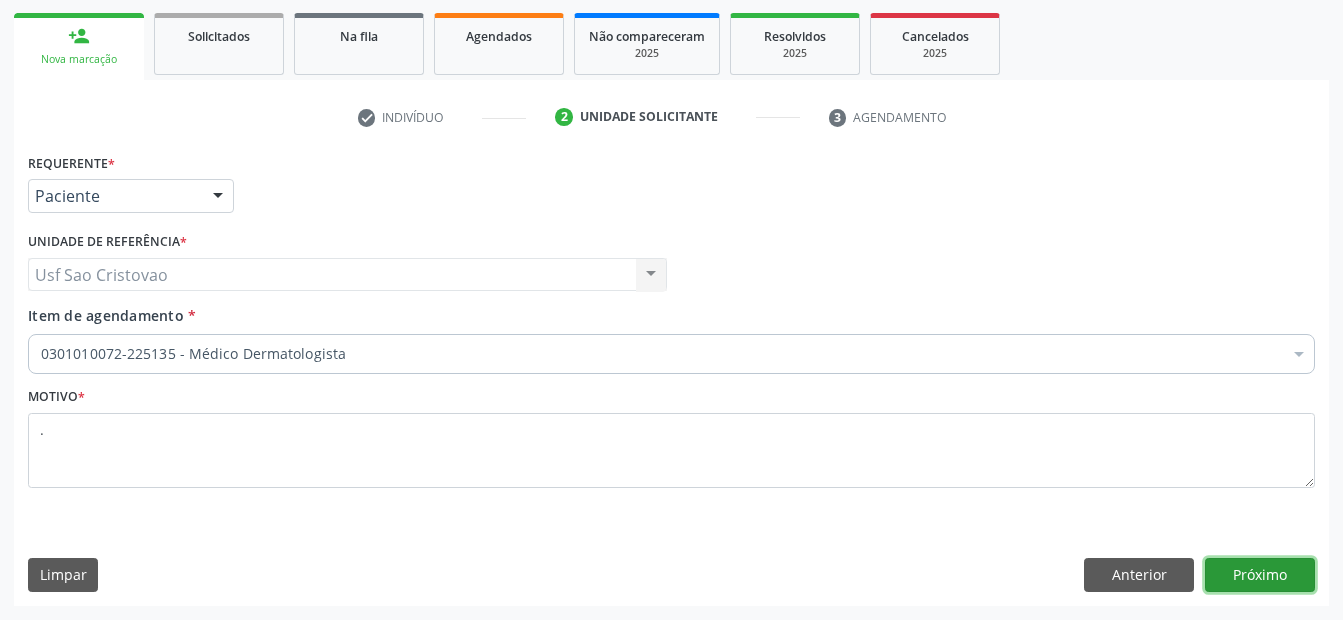 click on "Próximo" at bounding box center (1260, 575) 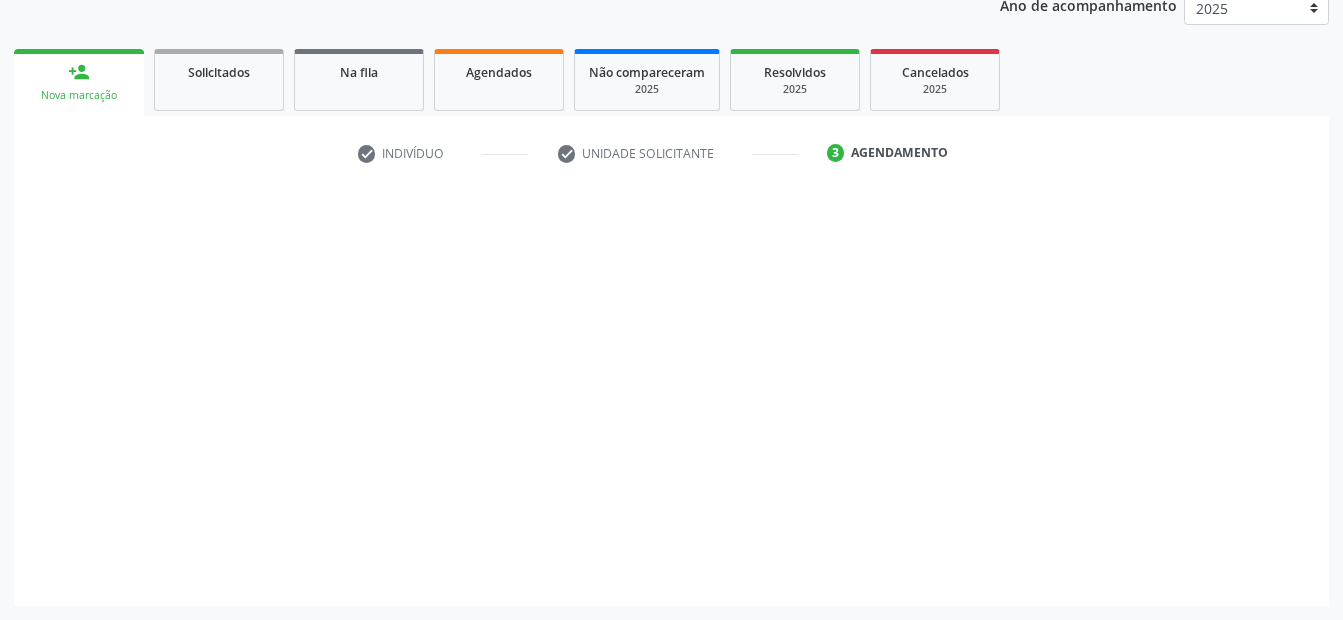 scroll, scrollTop: 250, scrollLeft: 0, axis: vertical 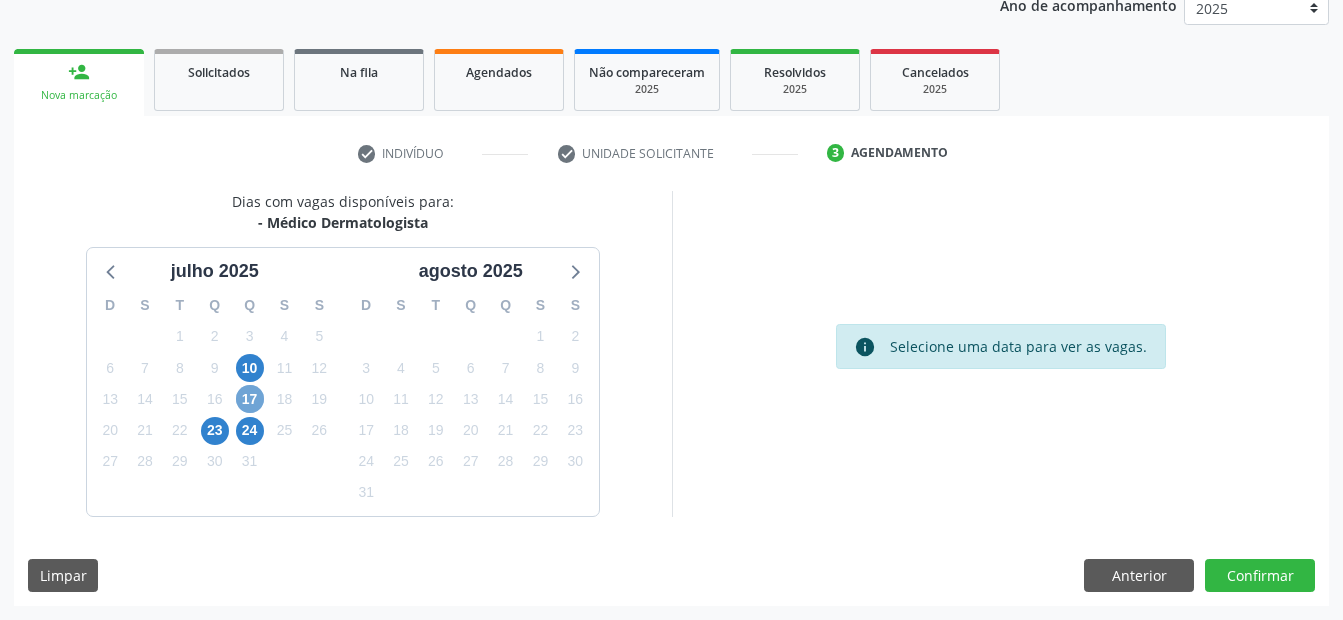 click on "17" at bounding box center [250, 399] 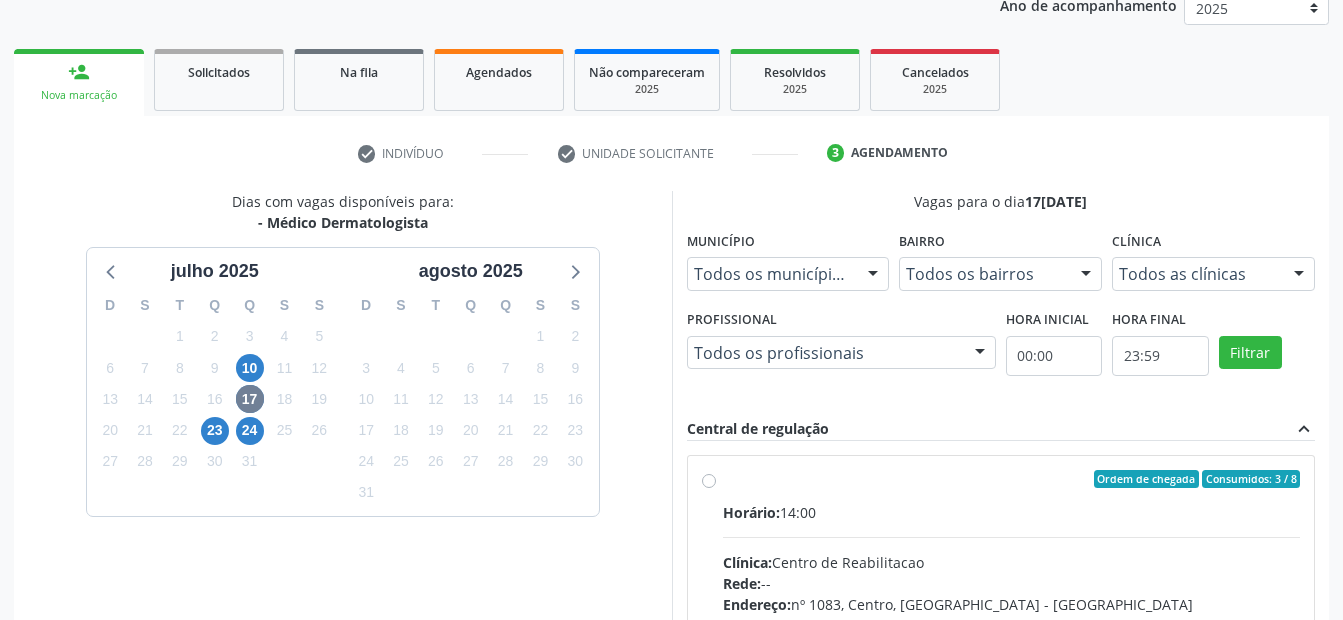 click on "Ordem de chegada
Consumidos: 3 / 8
Horário:   14:00
Clínica:  Centro de Reabilitacao
Rede:
--
Endereço:   nº 1083, Centro, Serra Talhada - PE
Telefone:   (81) 38313112
Profissional:
Catharina Maria Freire de Lucena Pousa
Informações adicionais sobre o atendimento
Idade de atendimento:
de 0 a 120 anos
Gênero(s) atendido(s):
Masculino e Feminino
Informações adicionais:
--" at bounding box center [1001, 623] 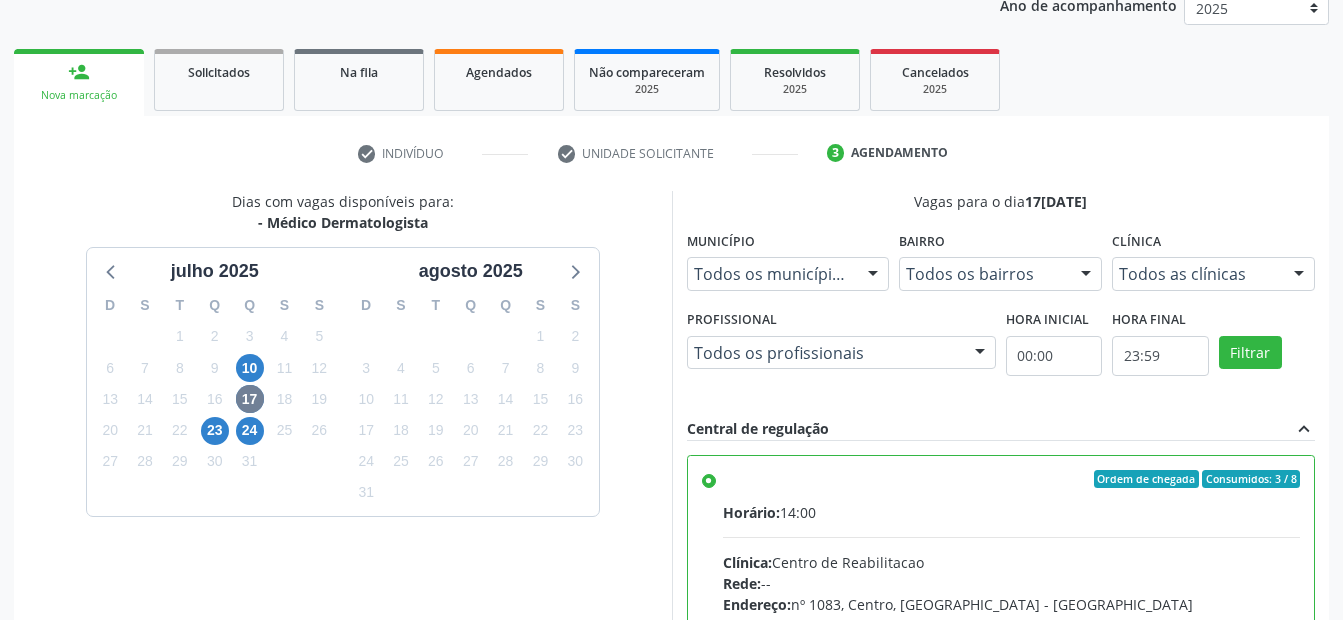 scroll, scrollTop: 575, scrollLeft: 0, axis: vertical 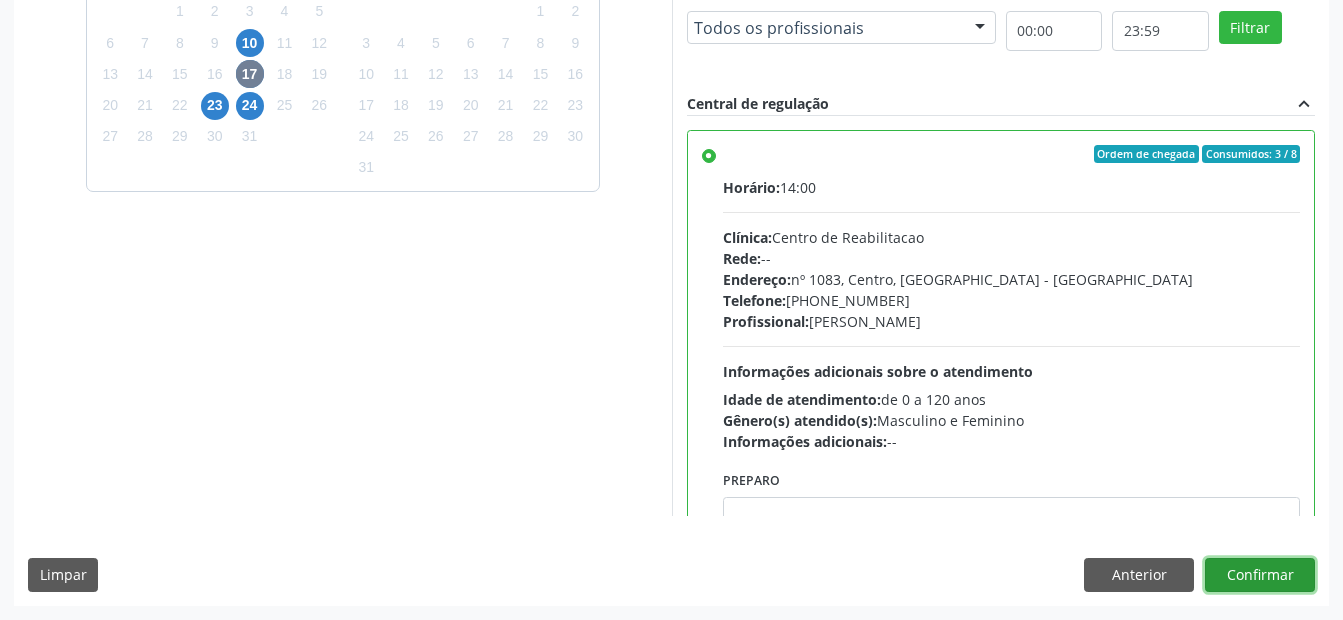 click on "Confirmar" at bounding box center [1260, 575] 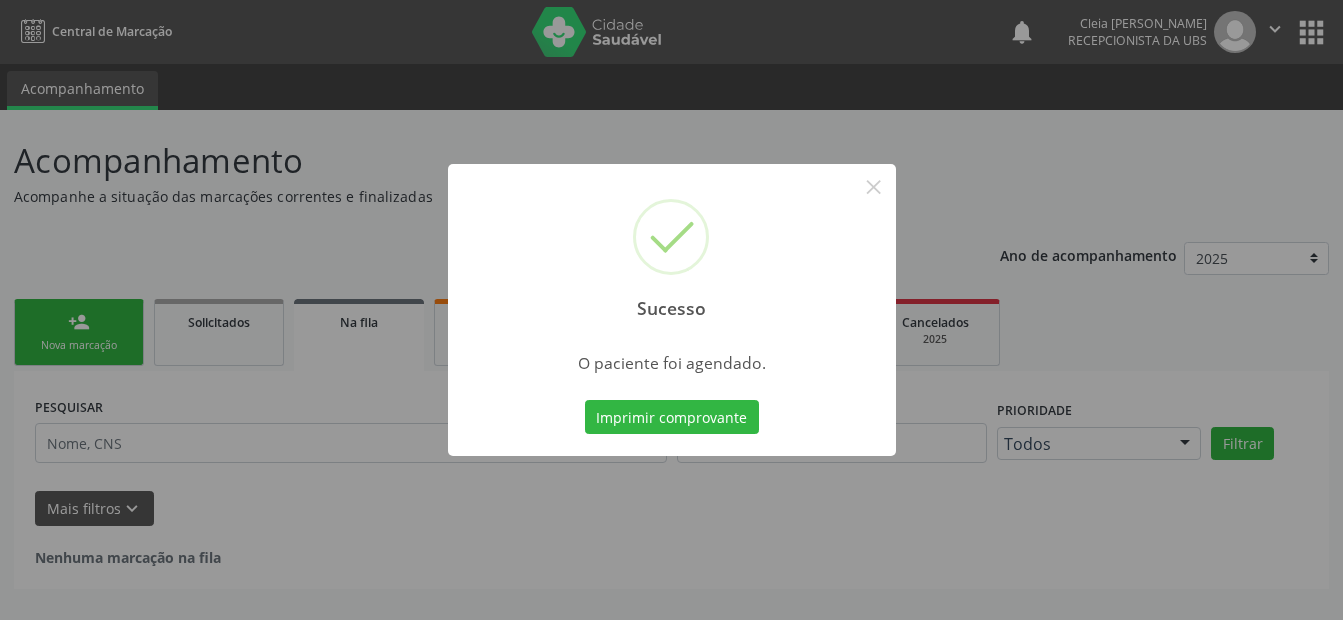 scroll, scrollTop: 0, scrollLeft: 0, axis: both 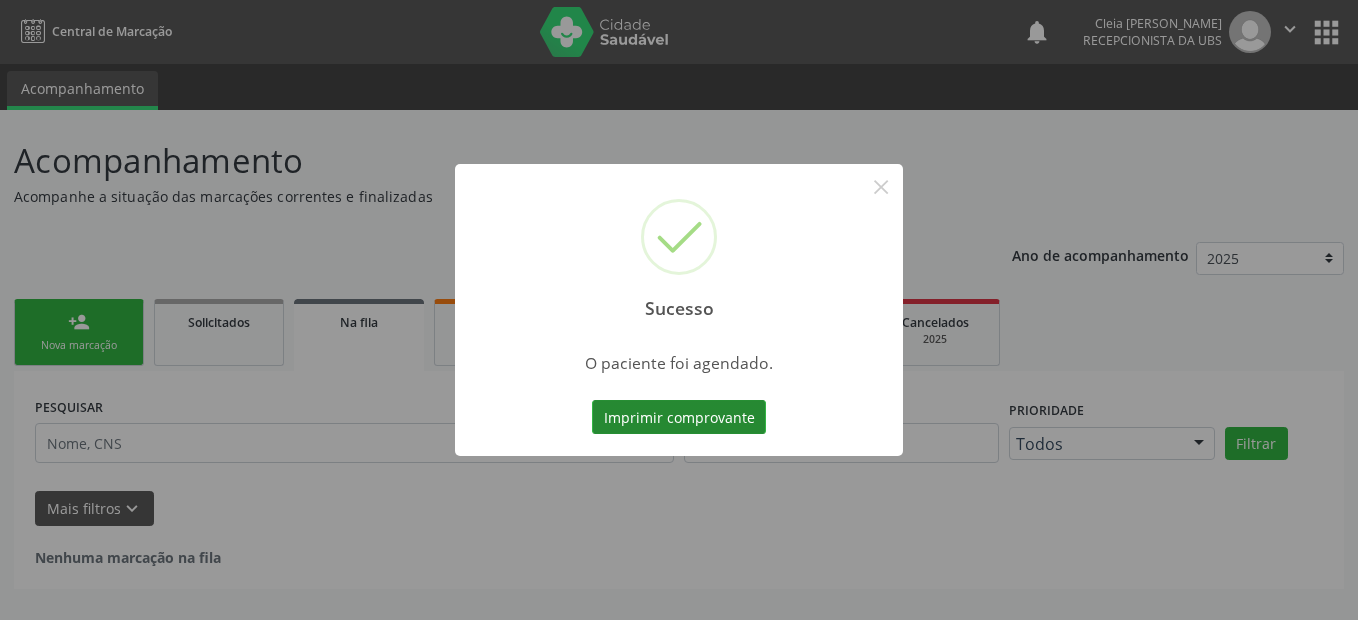 click on "Imprimir comprovante" at bounding box center [679, 417] 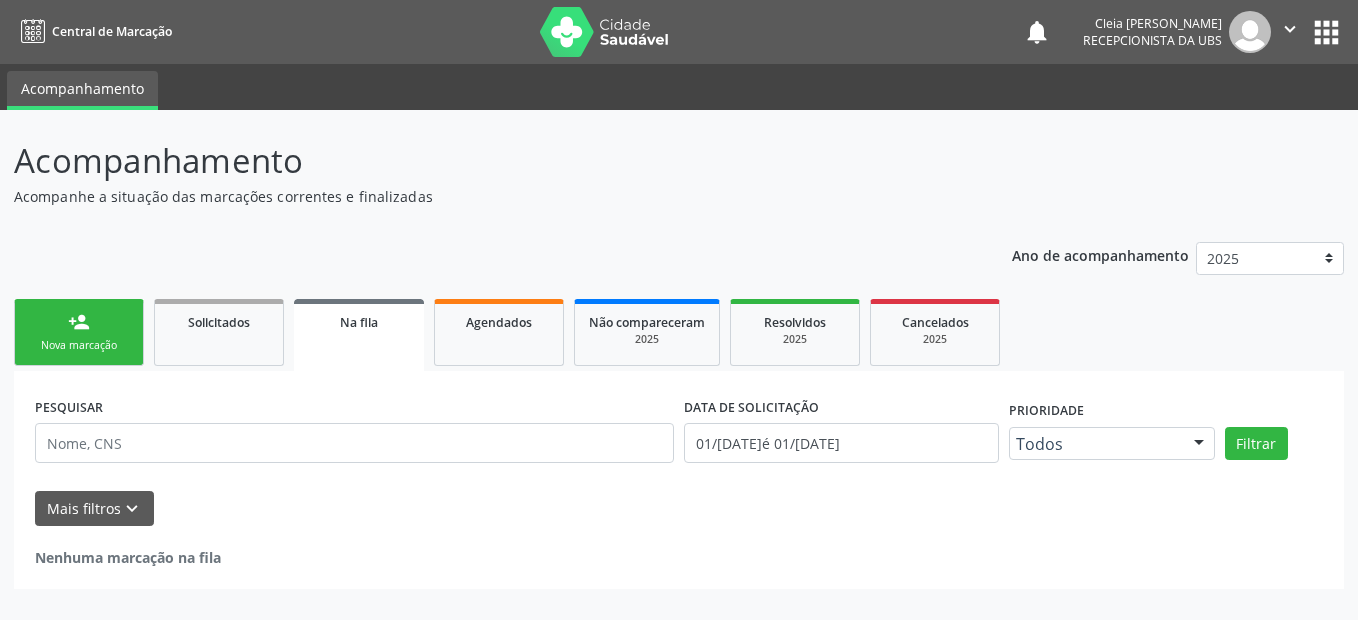 click on "person_add
Nova marcação" at bounding box center [79, 332] 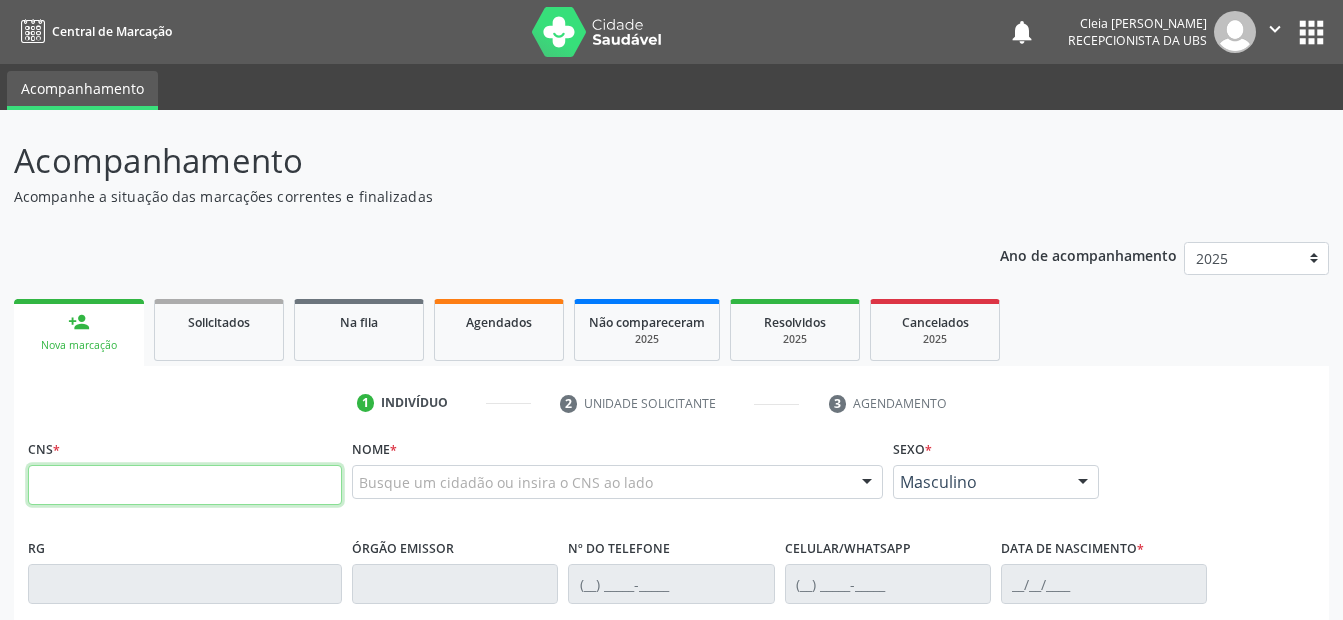 click at bounding box center (185, 485) 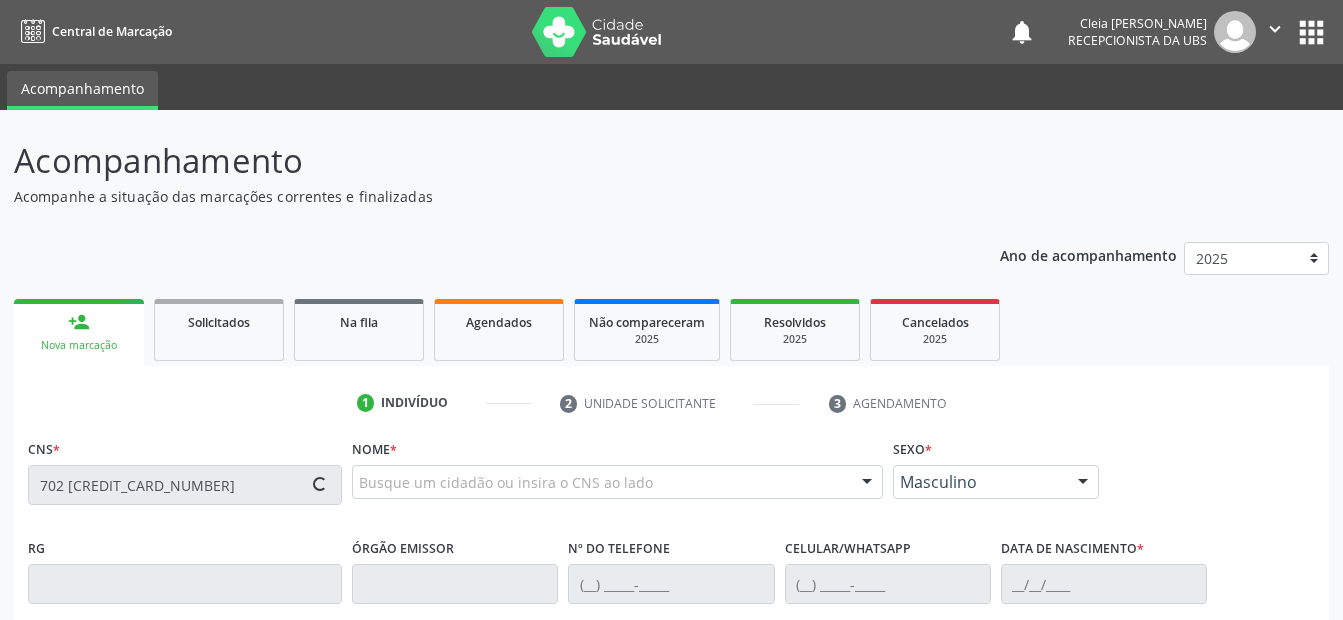 type on "702 6062 7334 2240" 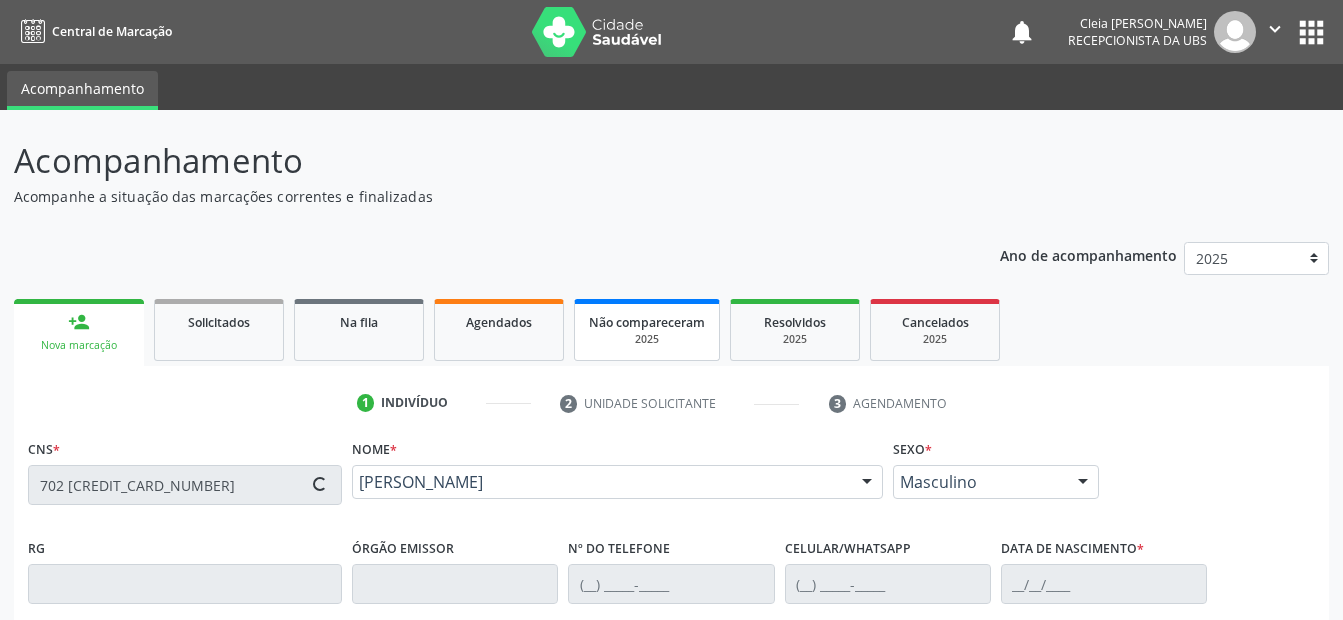 type on "(87) 99924-9008" 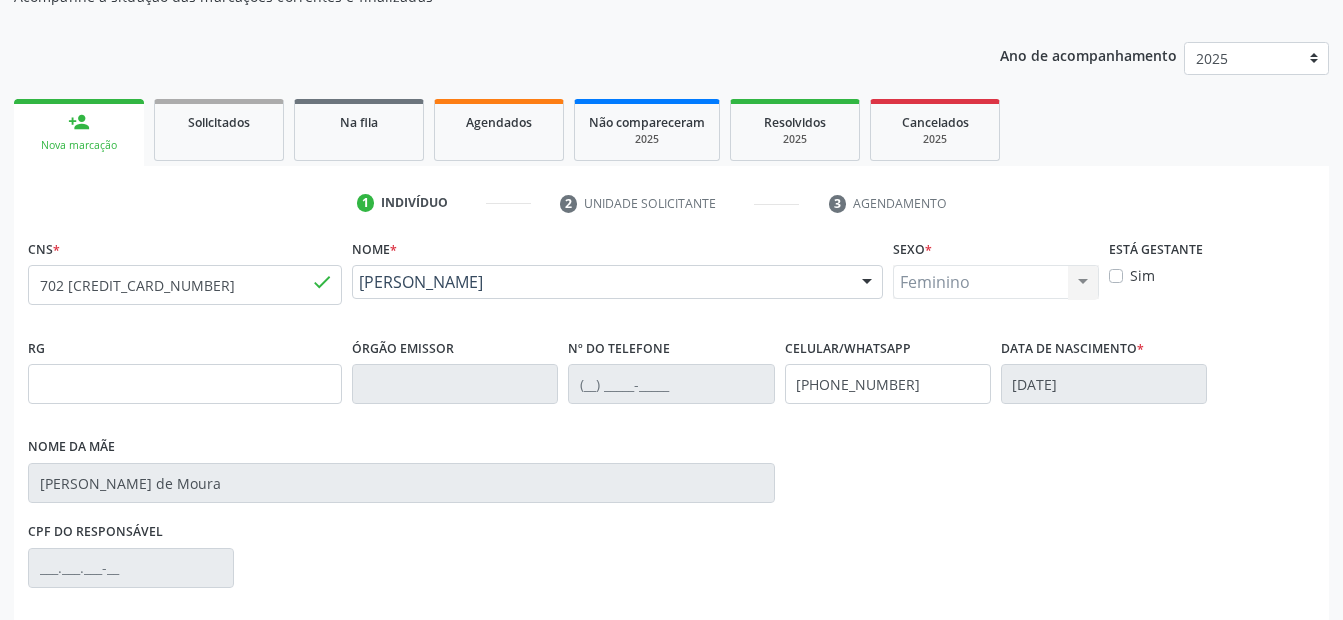 scroll, scrollTop: 450, scrollLeft: 0, axis: vertical 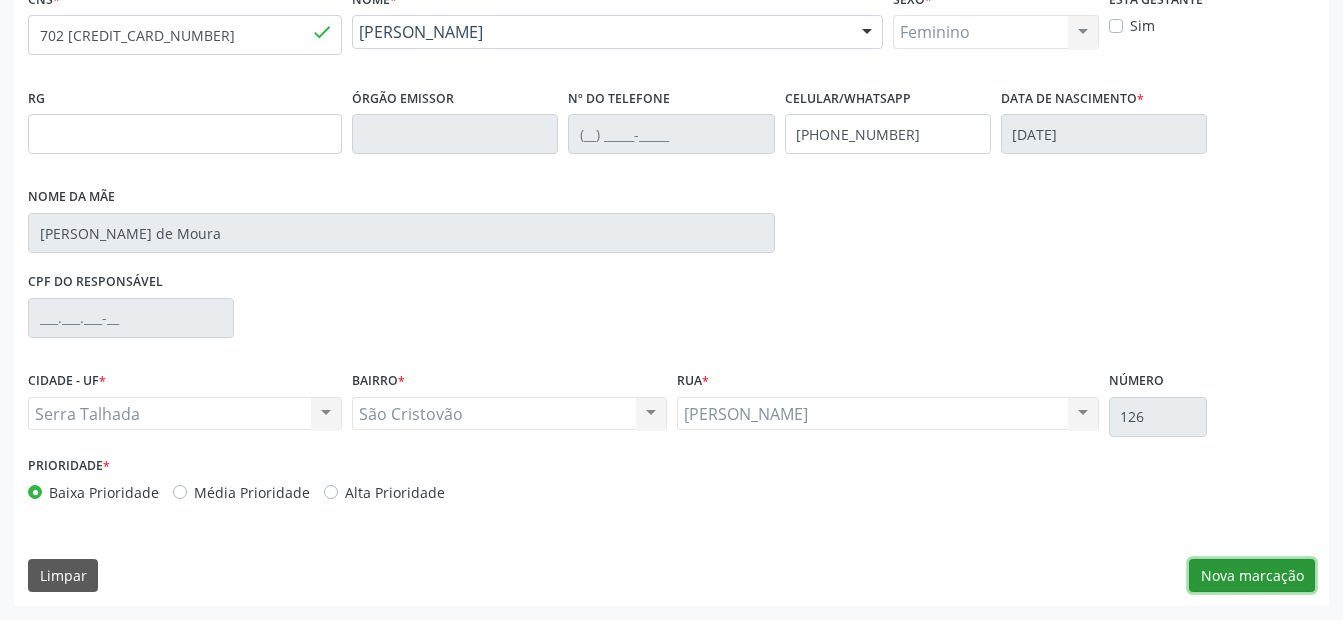 click on "Nova marcação" at bounding box center [1252, 576] 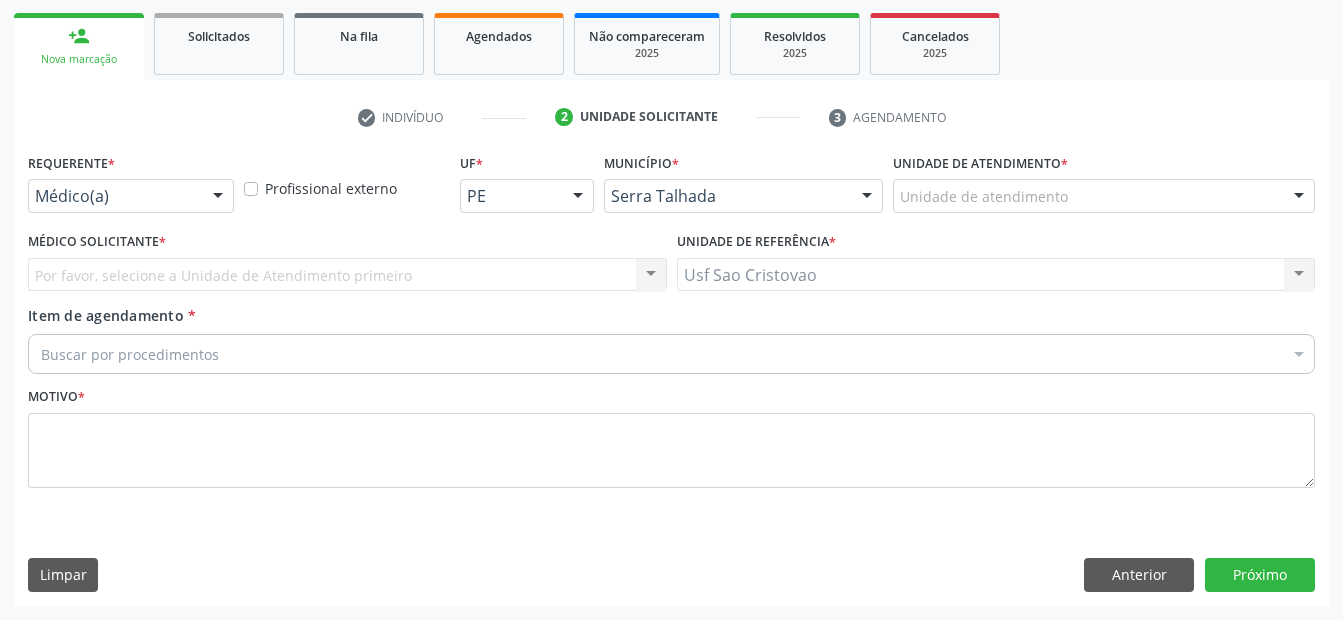 scroll, scrollTop: 286, scrollLeft: 0, axis: vertical 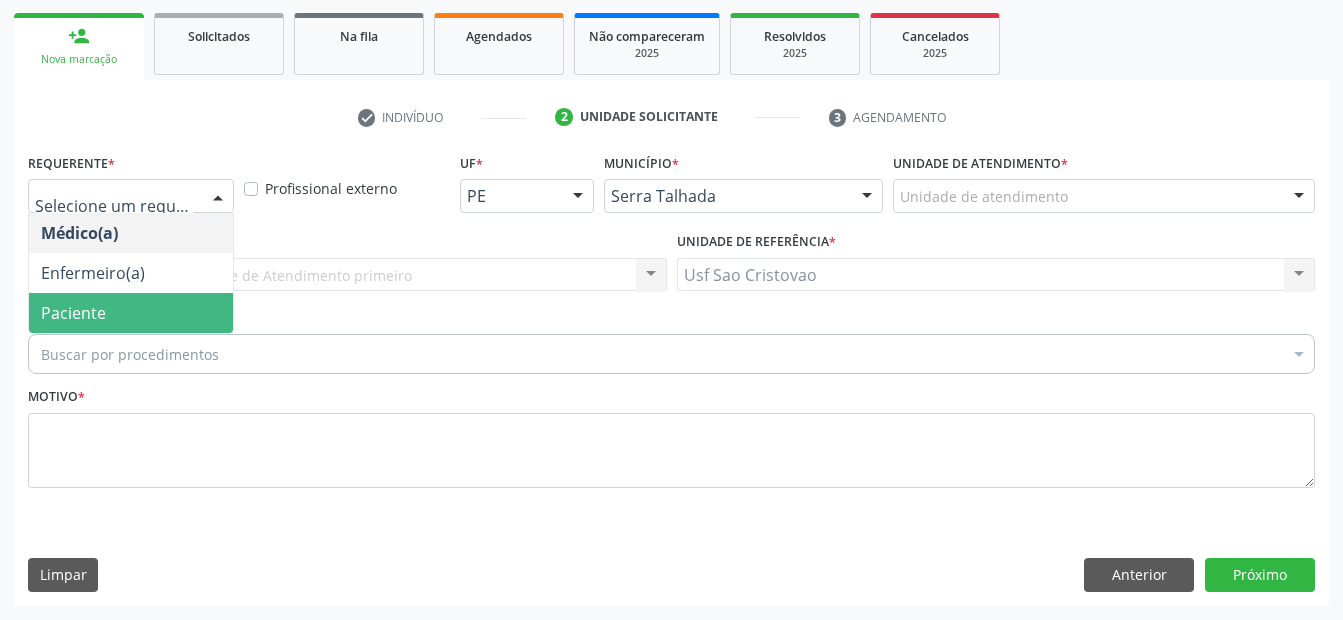 click on "Paciente" at bounding box center (131, 313) 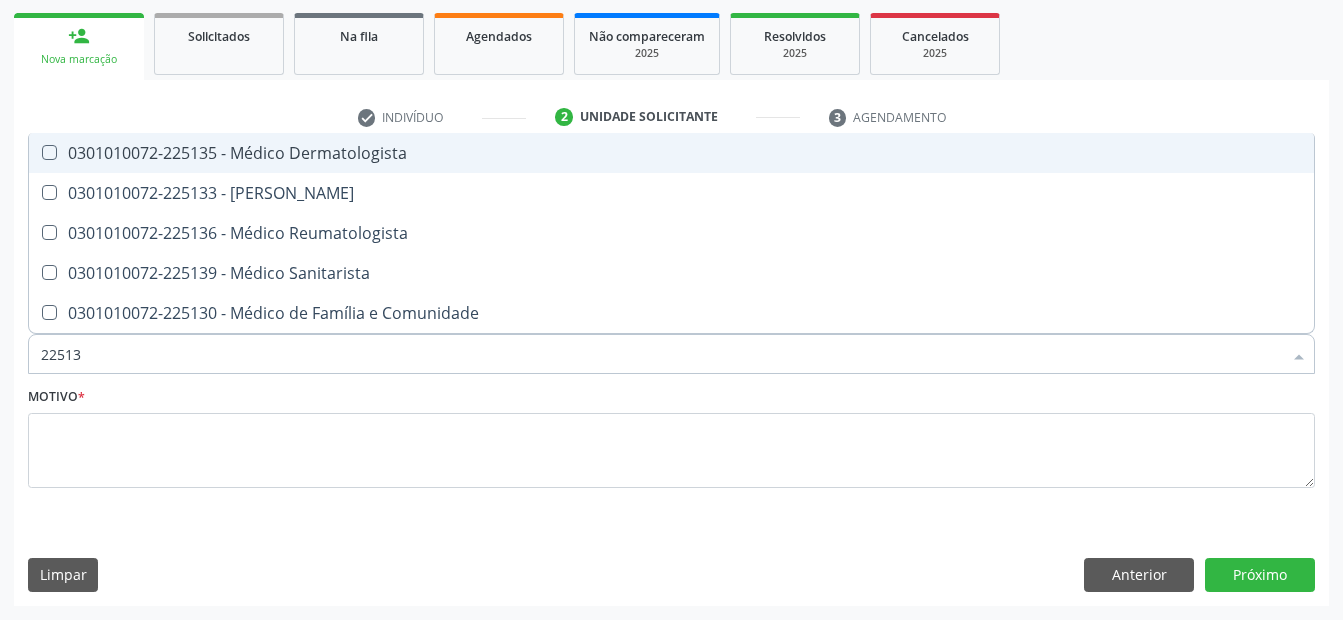 type on "225135" 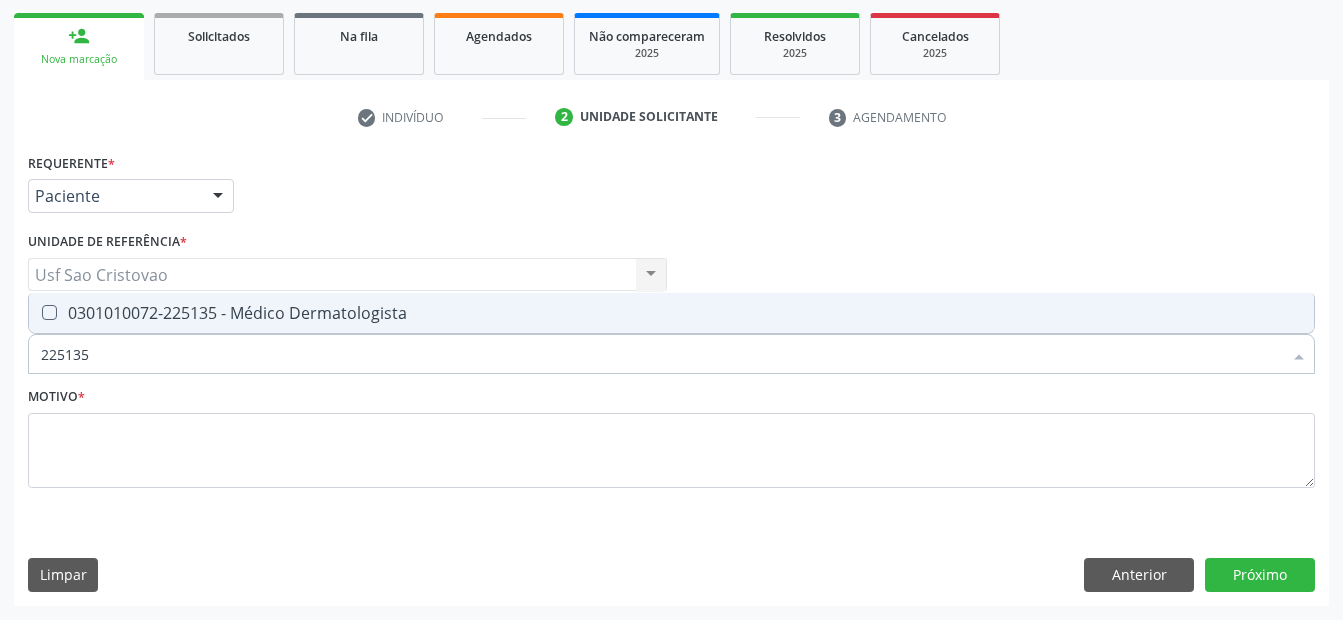 click on "0301010072-225135 - Médico Dermatologista" at bounding box center (671, 313) 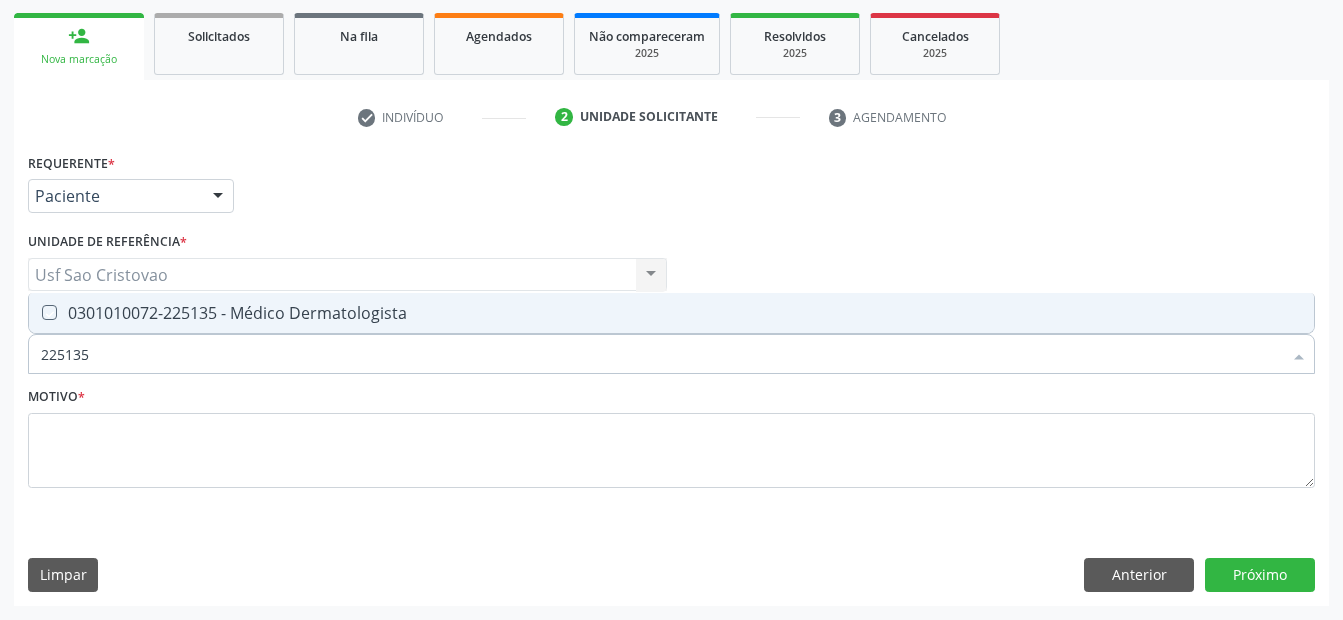 checkbox on "true" 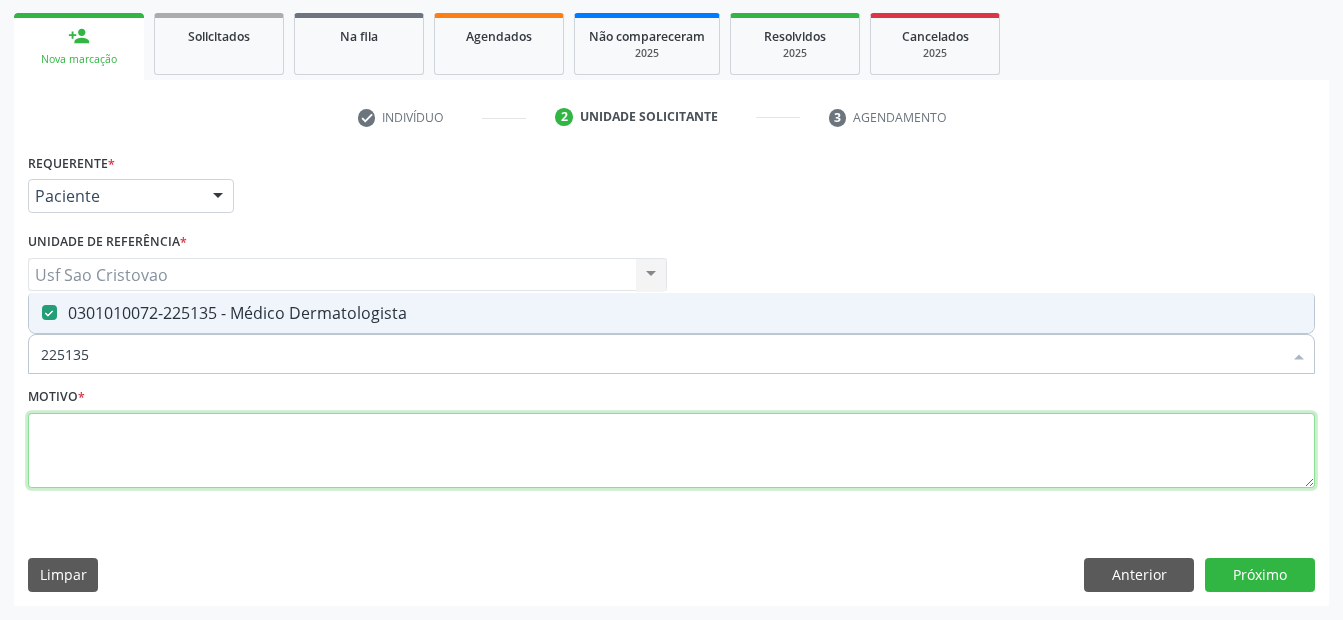 click at bounding box center (671, 451) 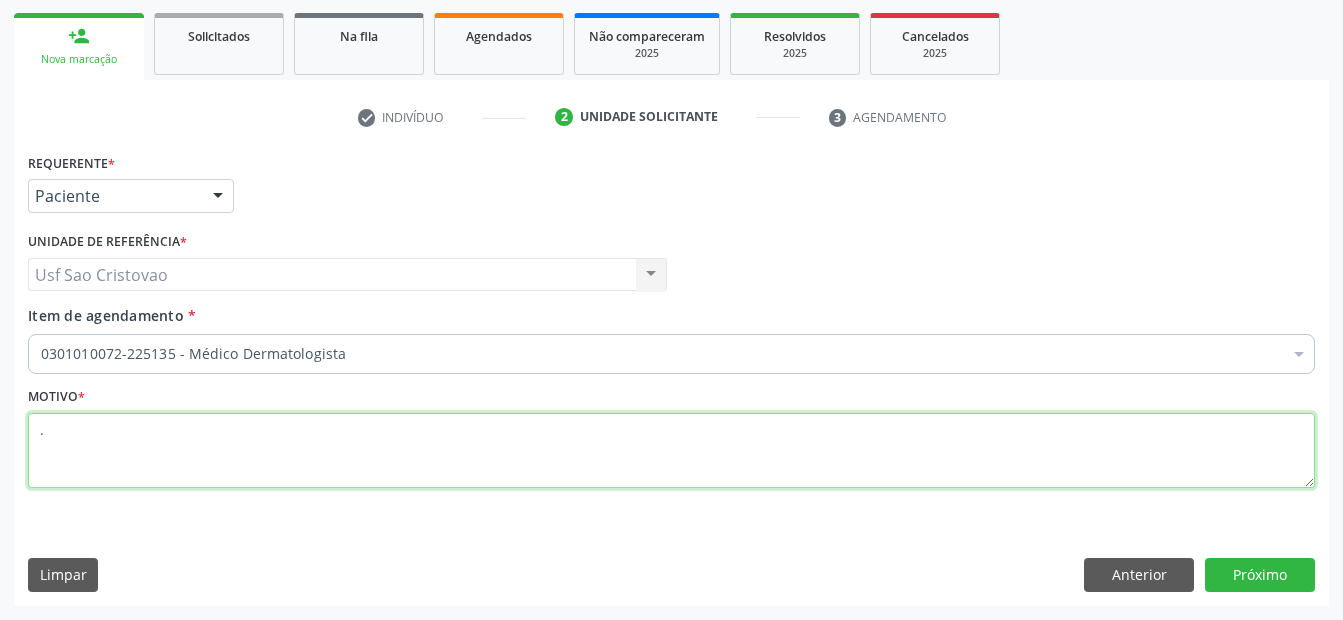 type on "." 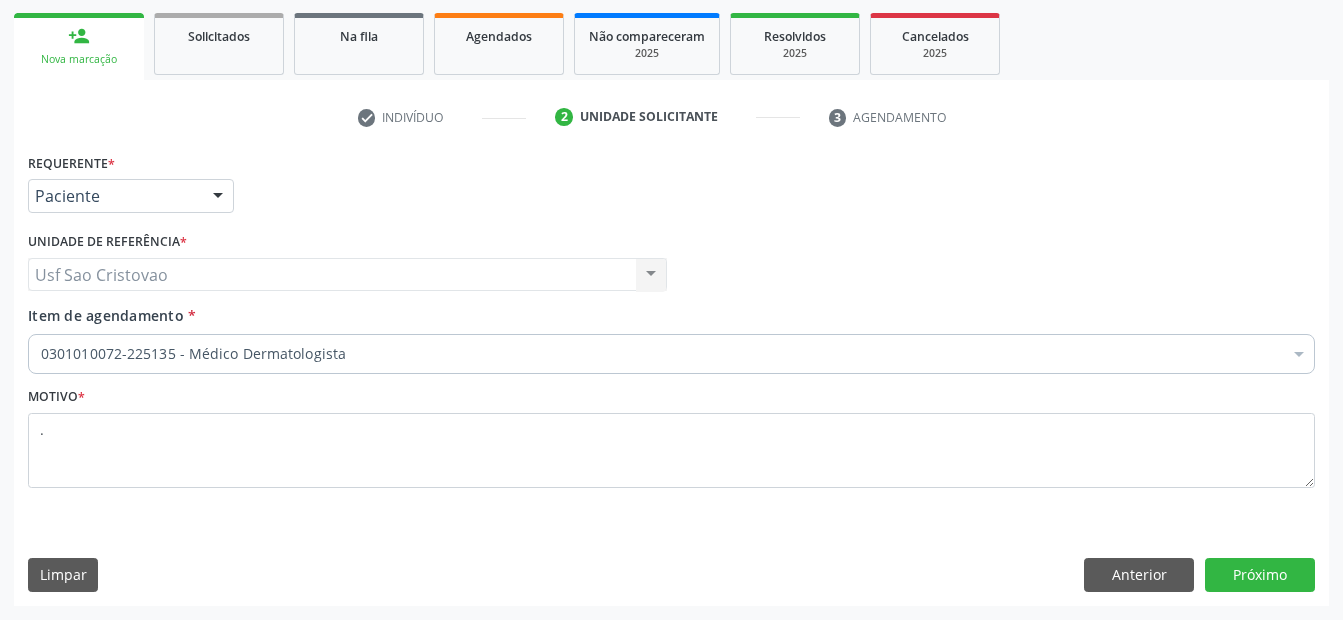 click on "Limpar
Anterior
Próximo" at bounding box center [671, 575] 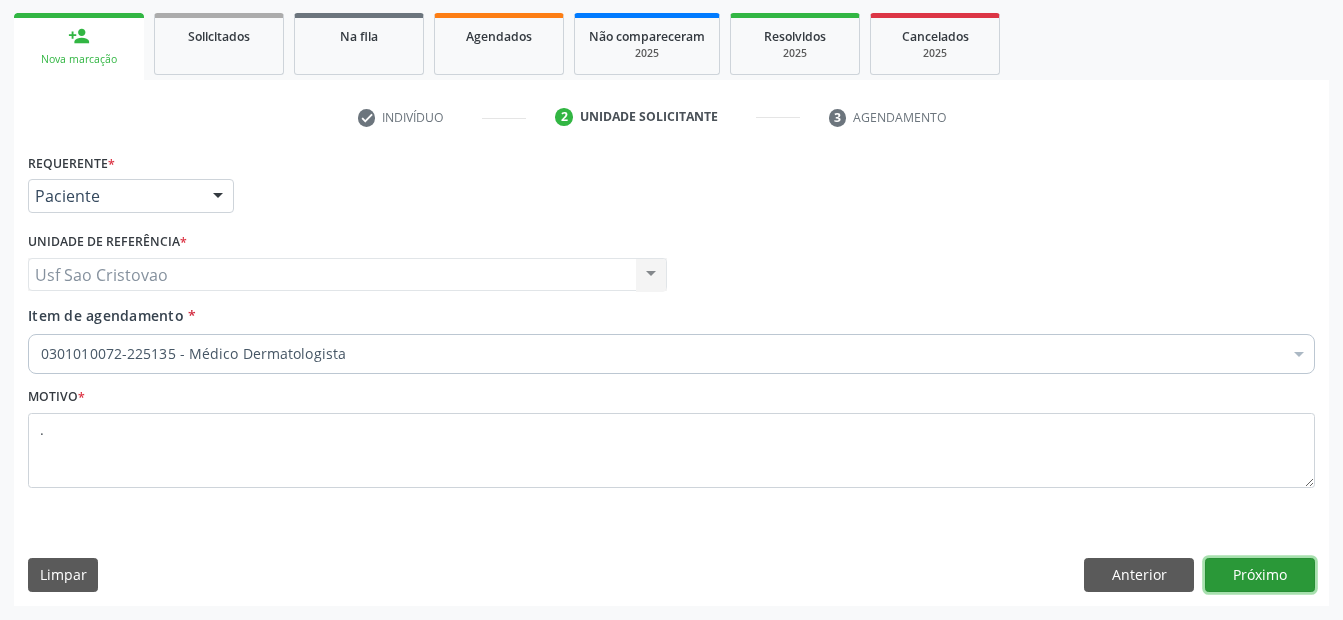 click on "Próximo" at bounding box center (1260, 575) 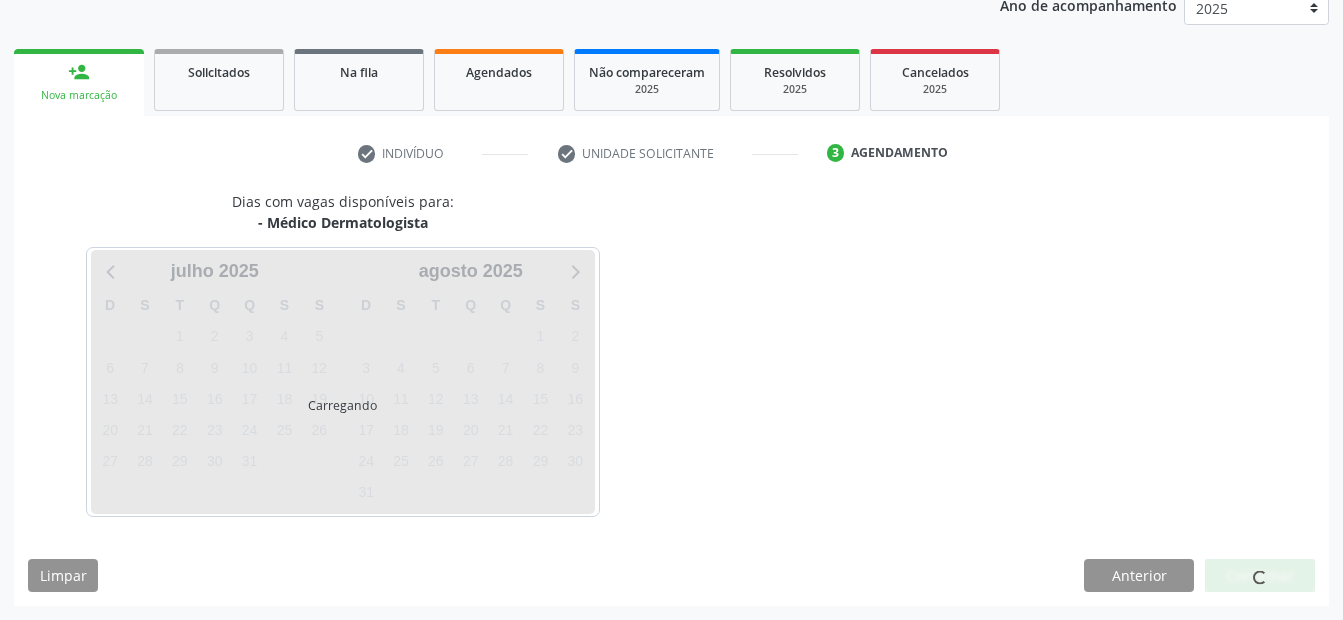scroll, scrollTop: 250, scrollLeft: 0, axis: vertical 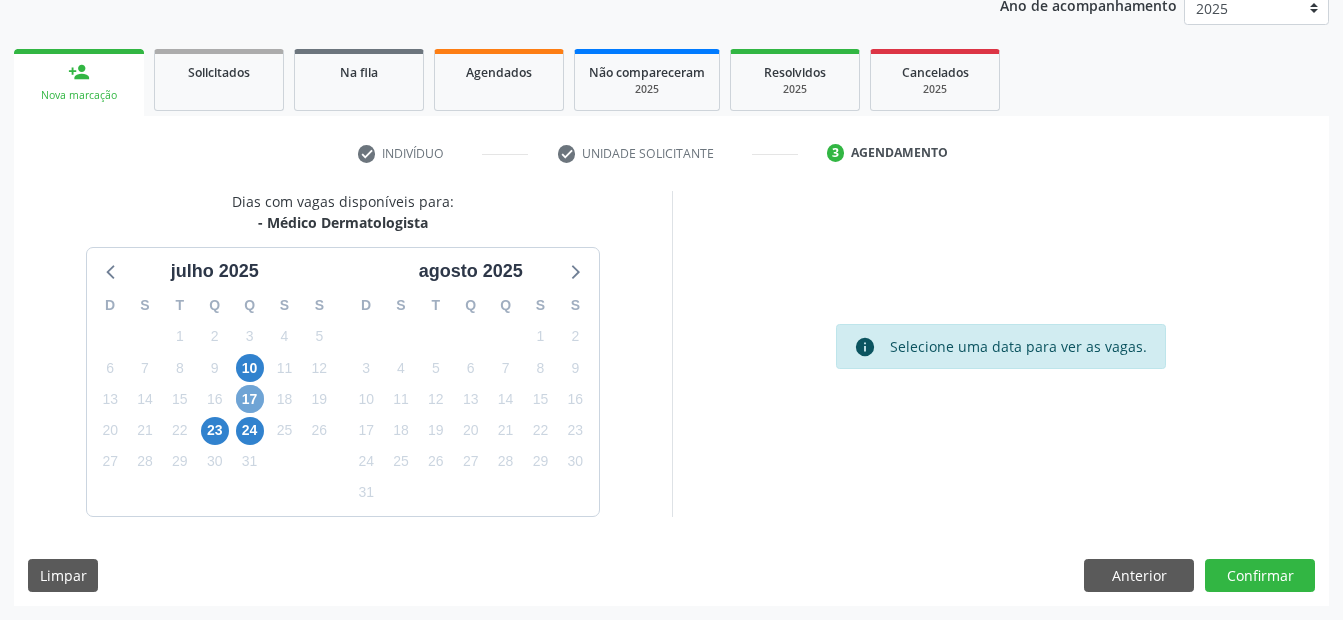 click on "17" at bounding box center (250, 399) 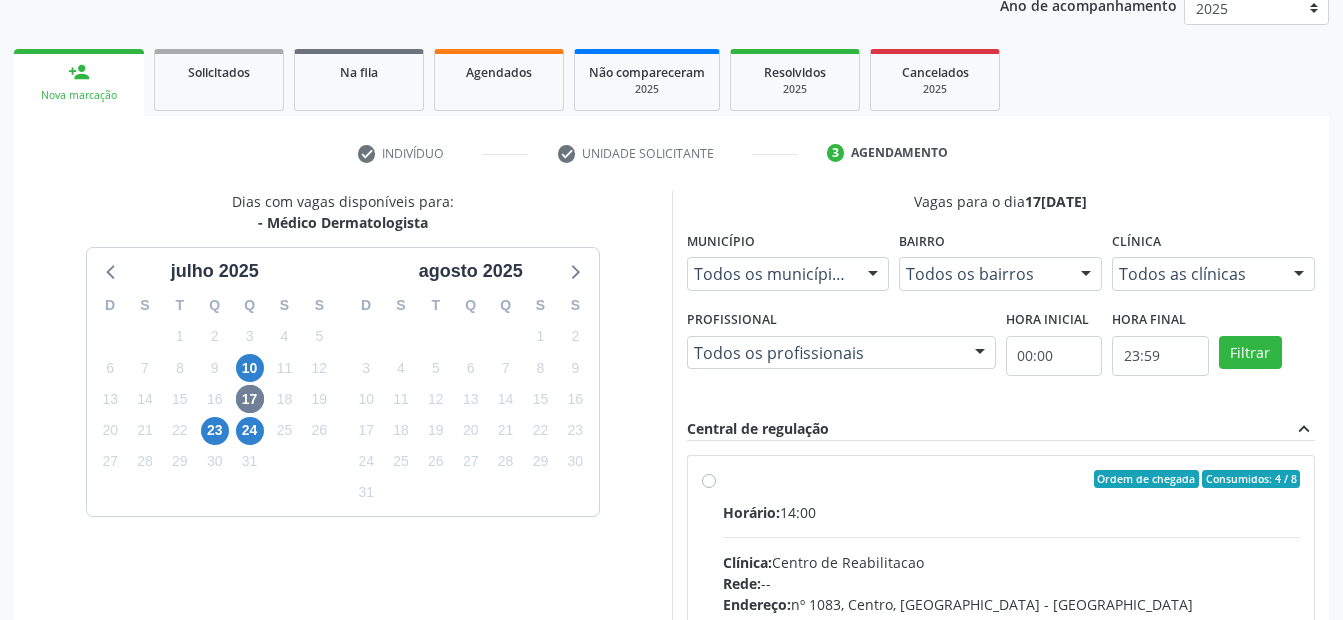 click on "Ordem de chegada
Consumidos: 4 / 8
Horário:   14:00
Clínica:  Centro de Reabilitacao
Rede:
--
Endereço:   nº 1083, Centro, Serra Talhada - PE
Telefone:   (81) 38313112
Profissional:
Catharina Maria Freire de Lucena Pousa
Informações adicionais sobre o atendimento
Idade de atendimento:
de 0 a 120 anos
Gênero(s) atendido(s):
Masculino e Feminino
Informações adicionais:
--" at bounding box center [1012, 623] 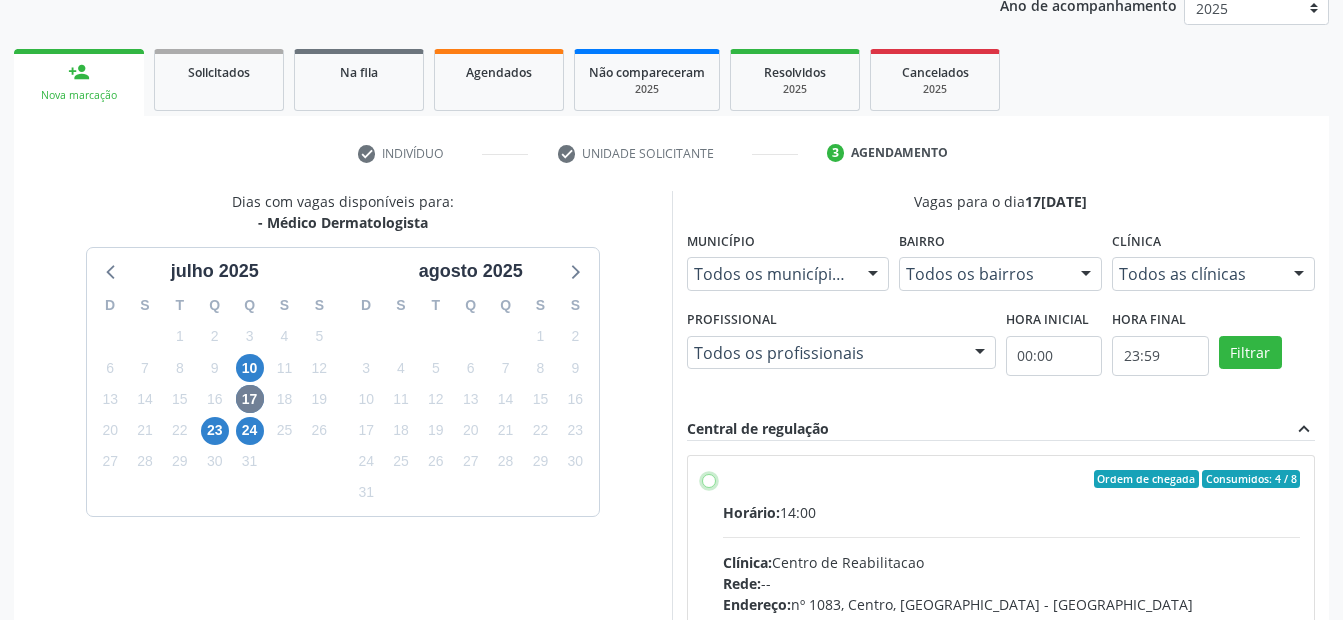 click on "Ordem de chegada
Consumidos: 4 / 8
Horário:   14:00
Clínica:  Centro de Reabilitacao
Rede:
--
Endereço:   nº 1083, Centro, Serra Talhada - PE
Telefone:   (81) 38313112
Profissional:
Catharina Maria Freire de Lucena Pousa
Informações adicionais sobre o atendimento
Idade de atendimento:
de 0 a 120 anos
Gênero(s) atendido(s):
Masculino e Feminino
Informações adicionais:
--" at bounding box center (709, 479) 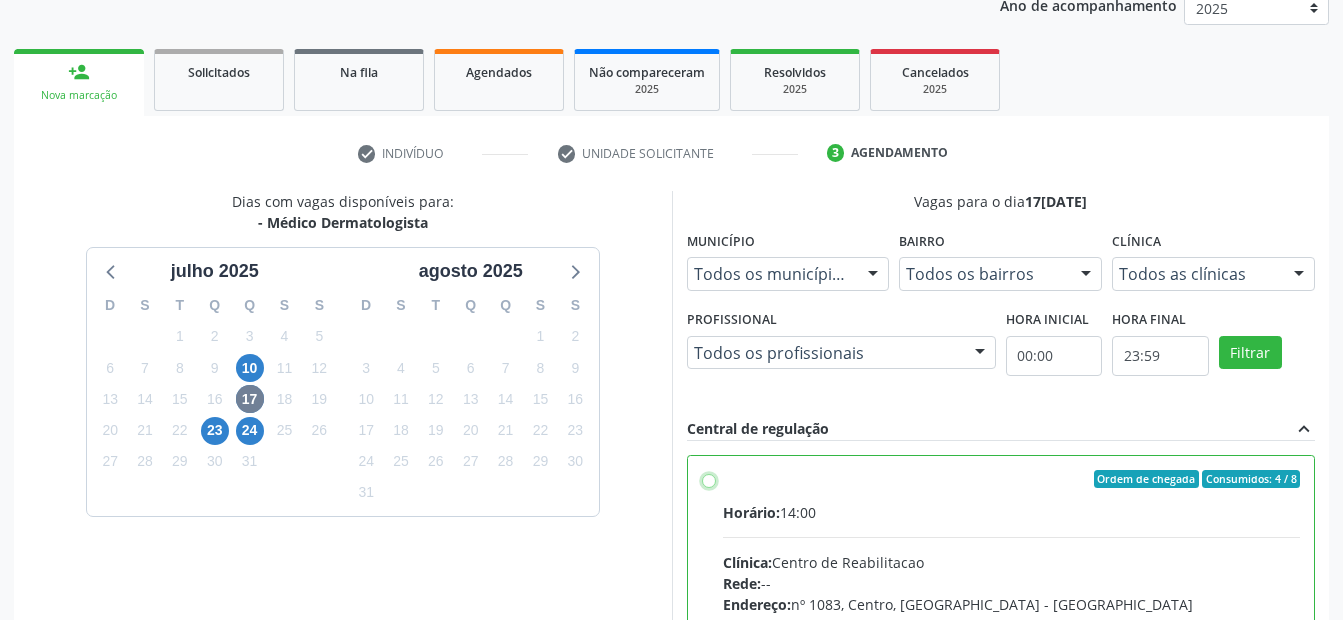 radio on "true" 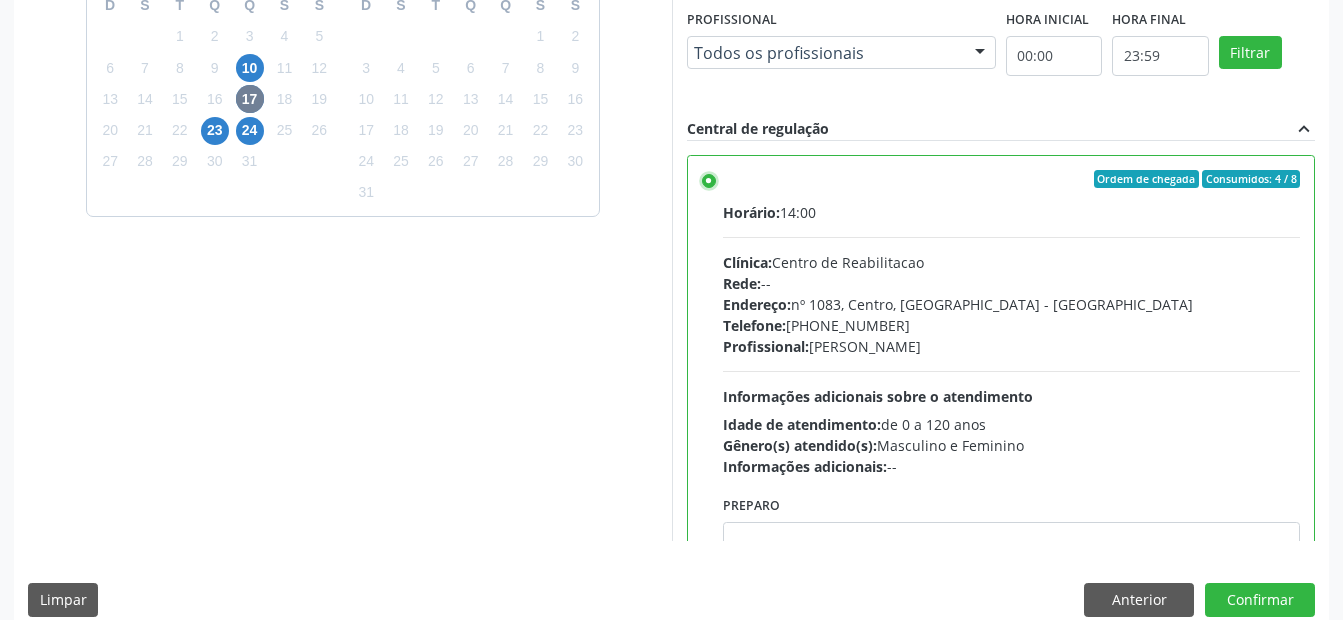 scroll, scrollTop: 575, scrollLeft: 0, axis: vertical 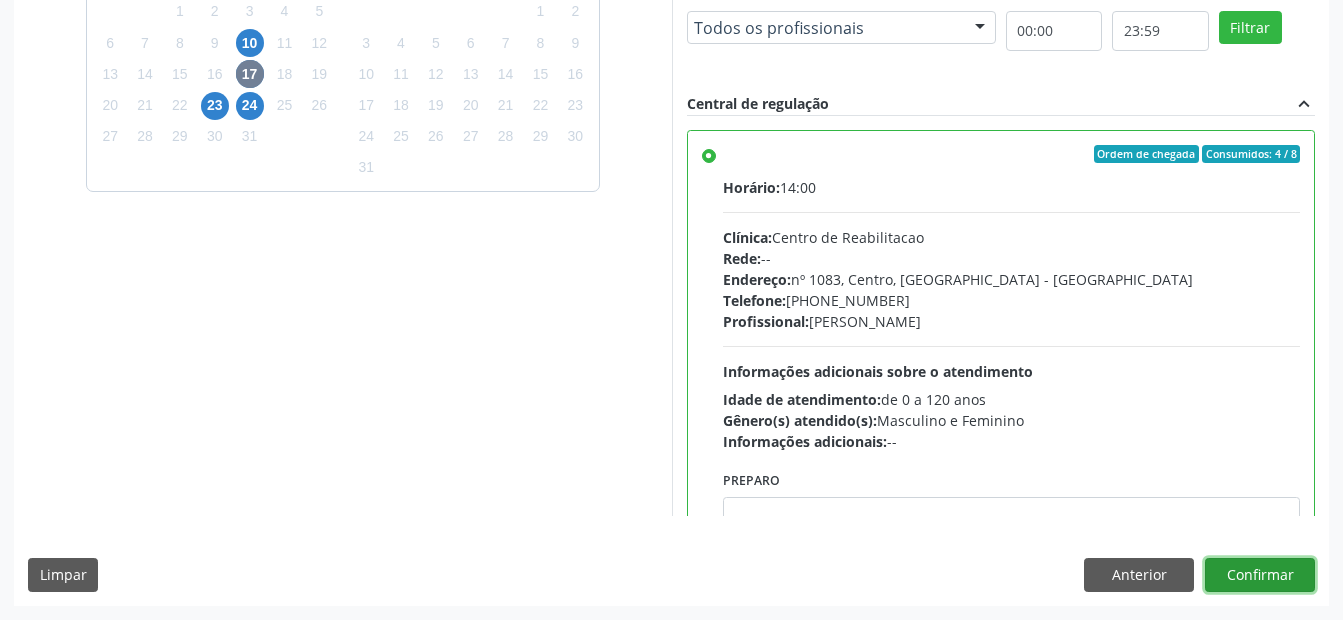 click on "Confirmar" at bounding box center (1260, 575) 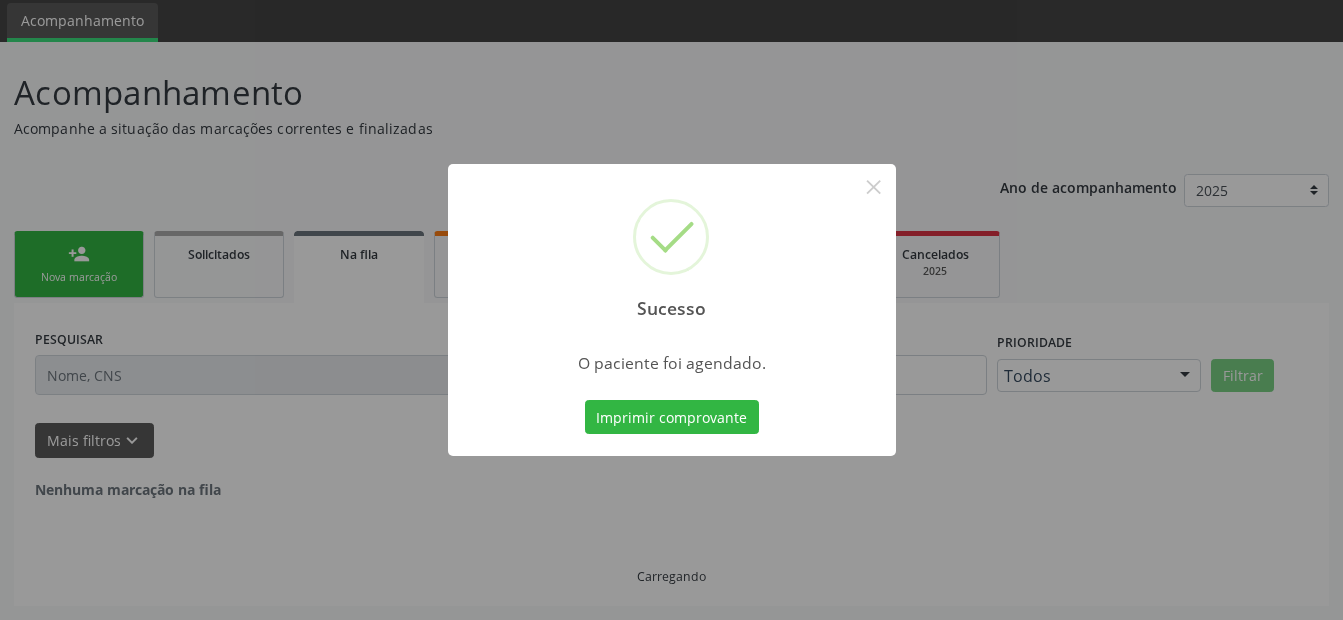 scroll, scrollTop: 0, scrollLeft: 0, axis: both 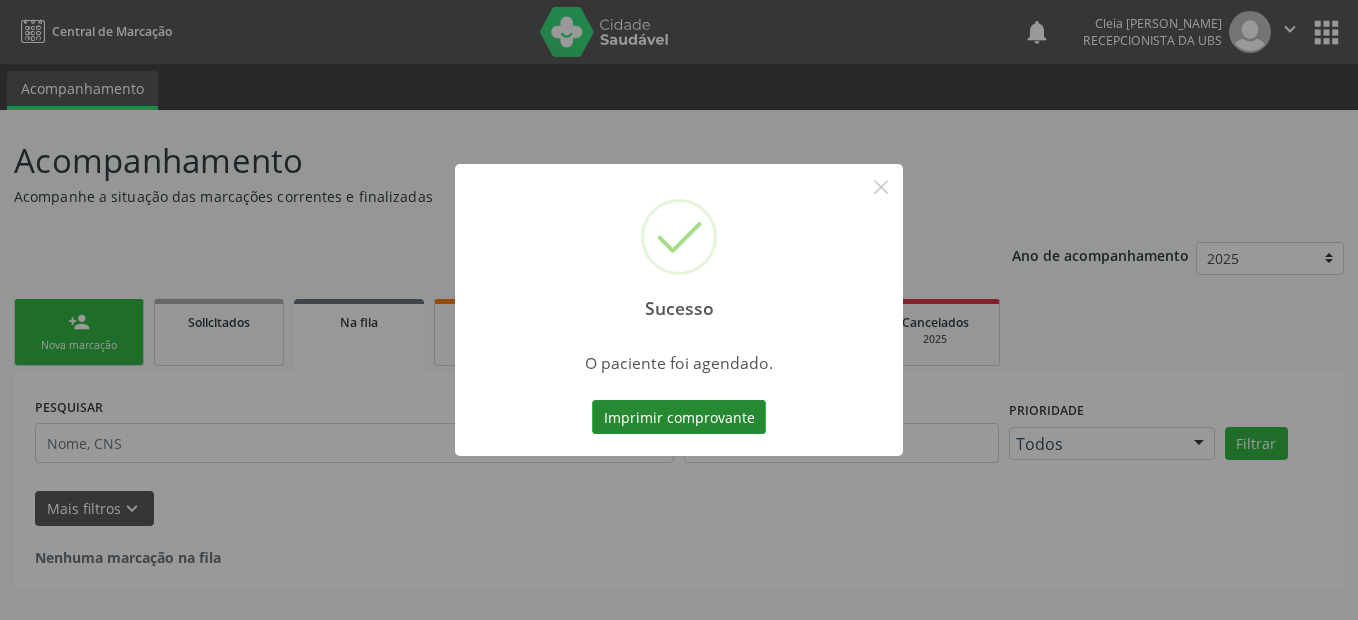 click on "Imprimir comprovante" at bounding box center (679, 417) 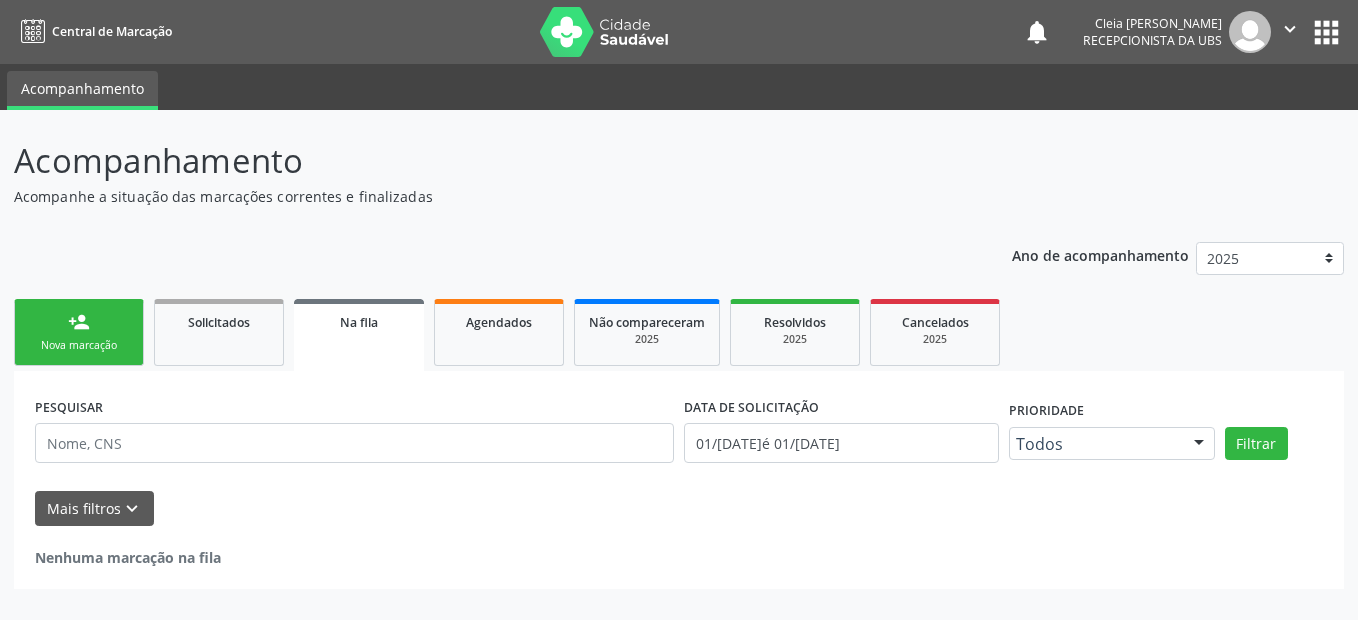 click on "person_add" at bounding box center [79, 322] 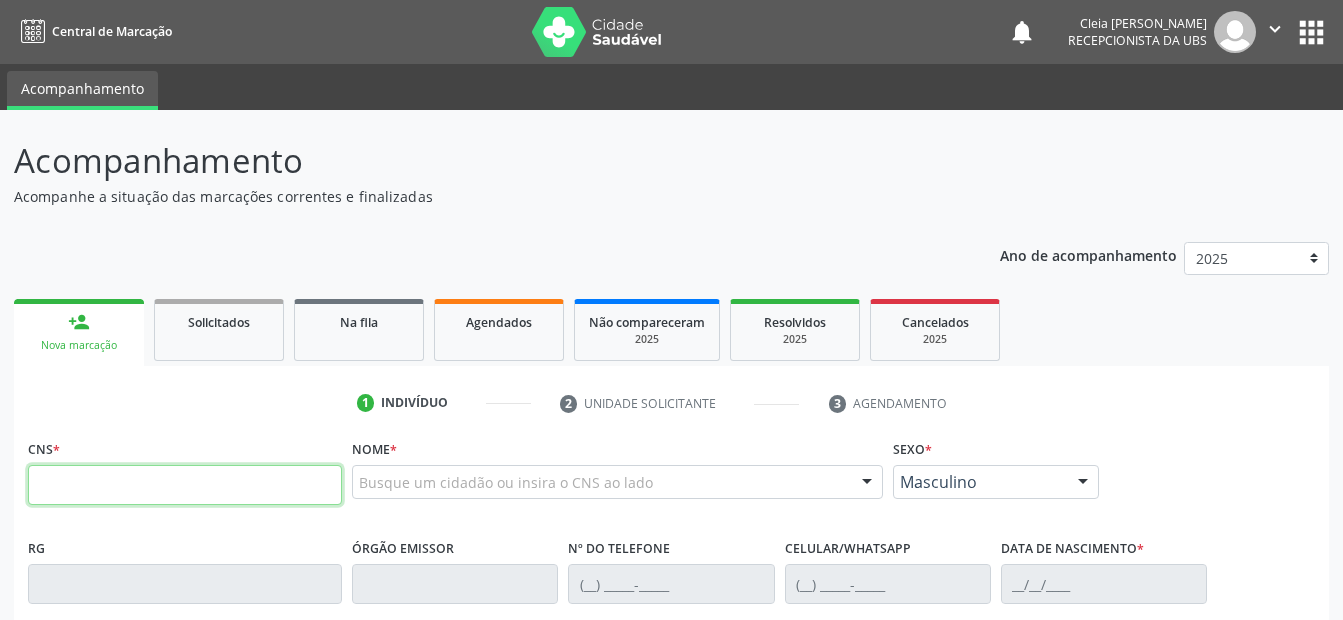 click at bounding box center [185, 485] 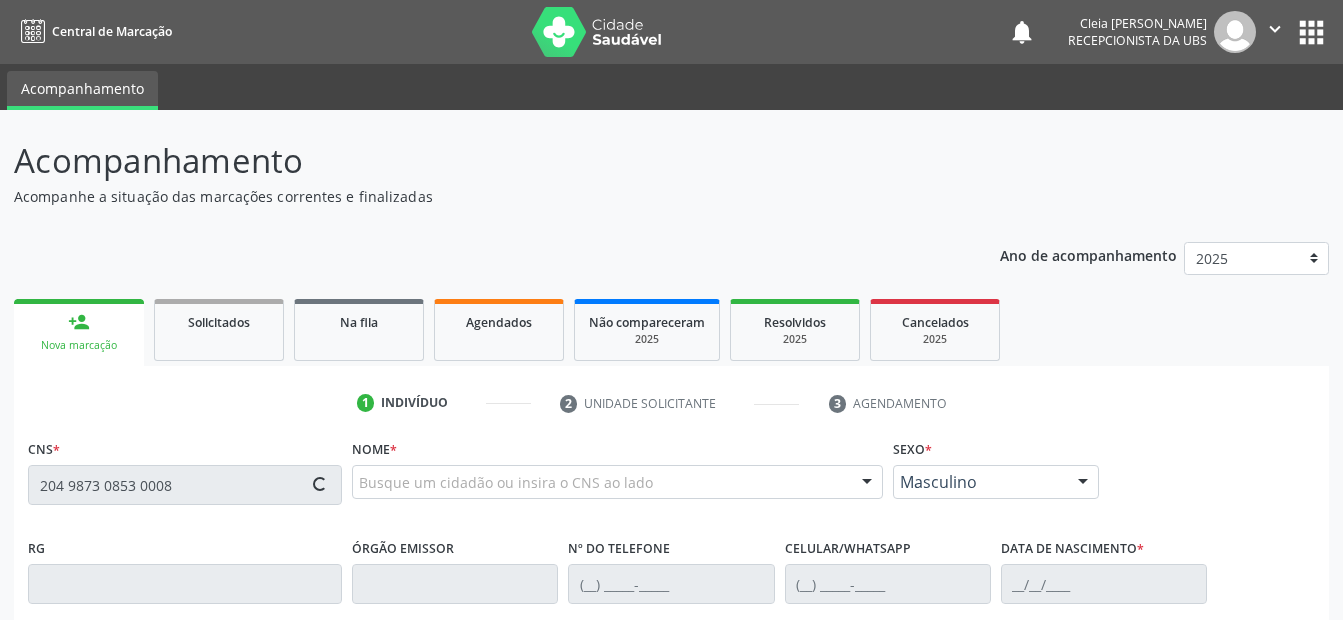 type on "204 9873 0853 0008" 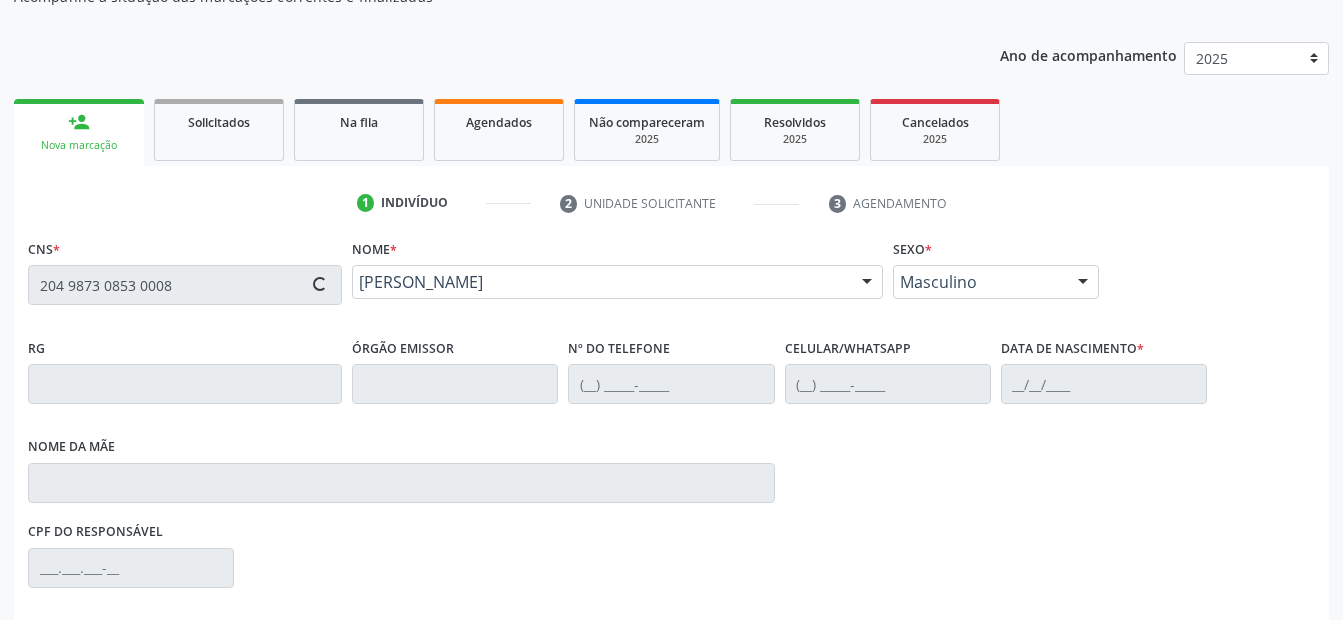 type on "(87) 99962-8011" 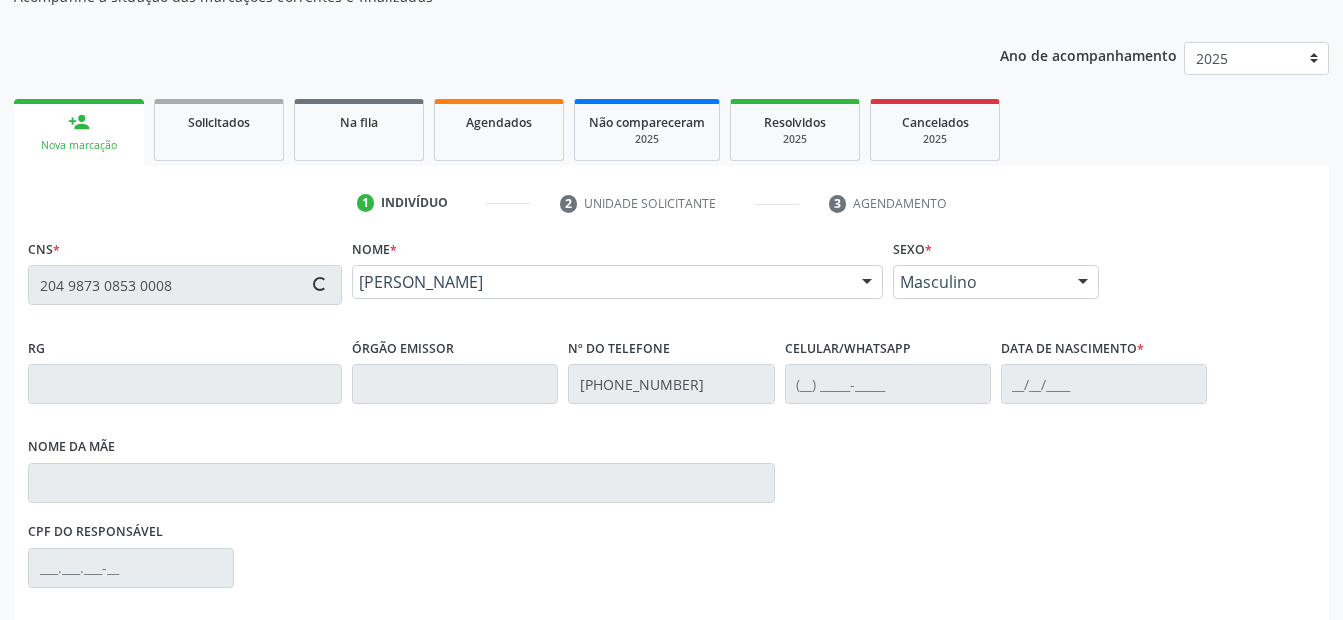 type on "(87) 99962-8011" 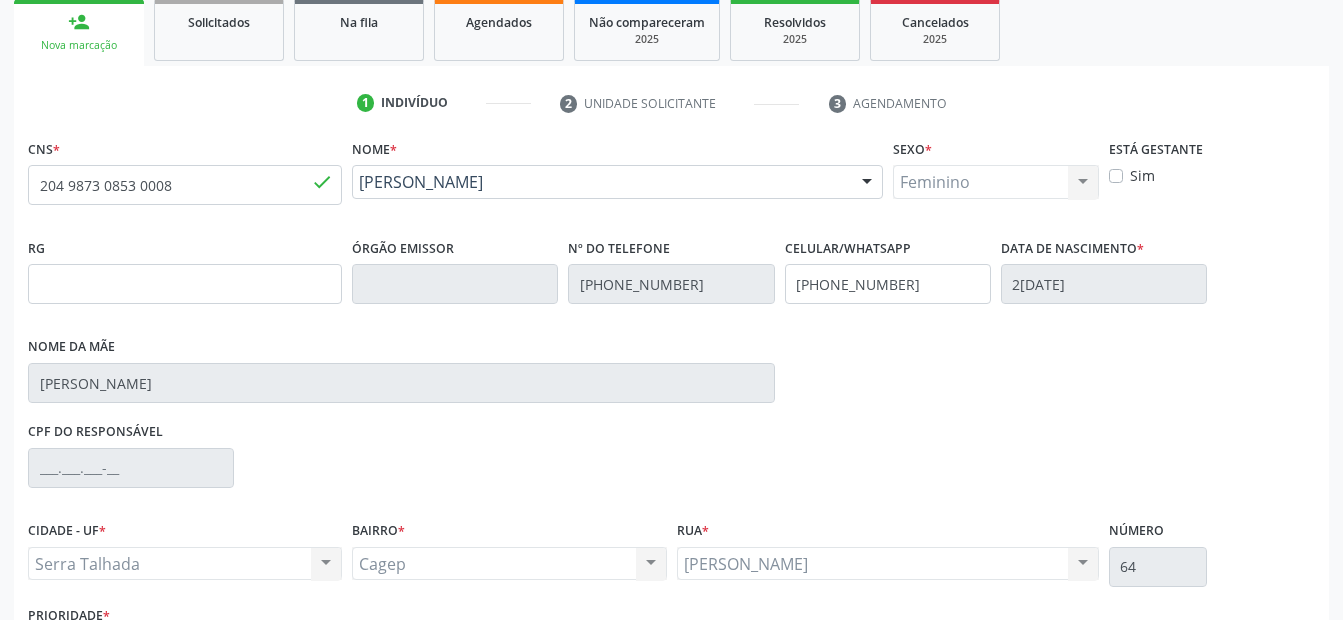 scroll, scrollTop: 450, scrollLeft: 0, axis: vertical 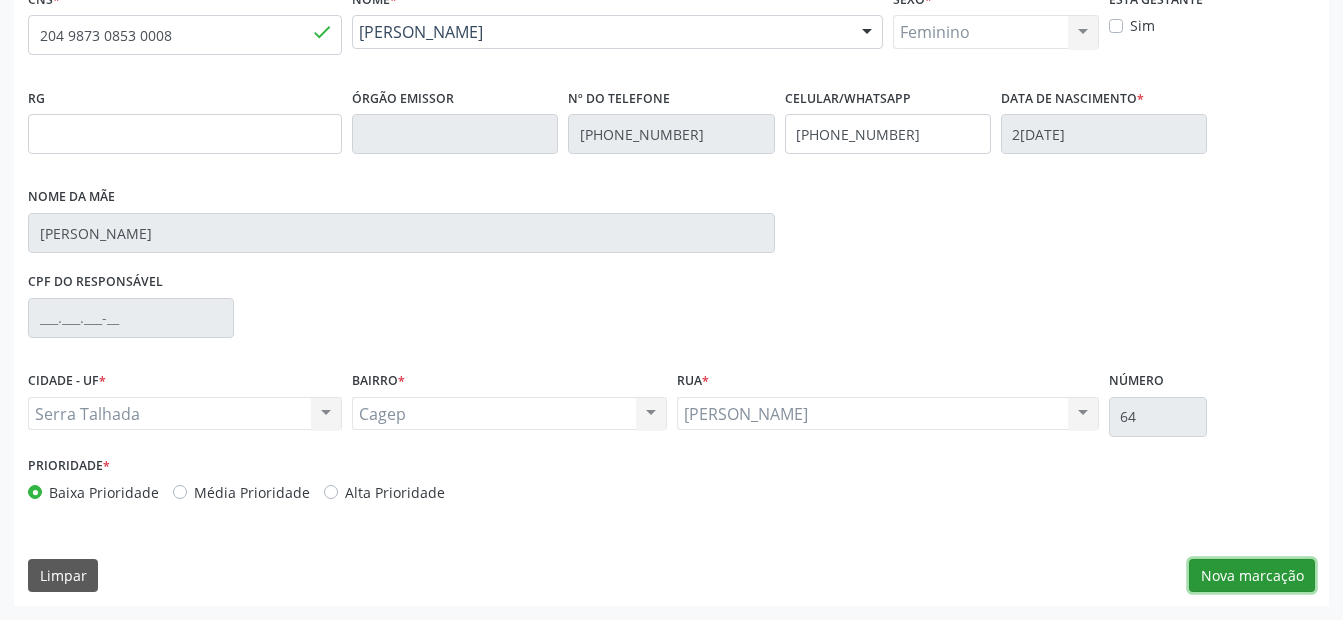click on "Nova marcação" at bounding box center (1252, 576) 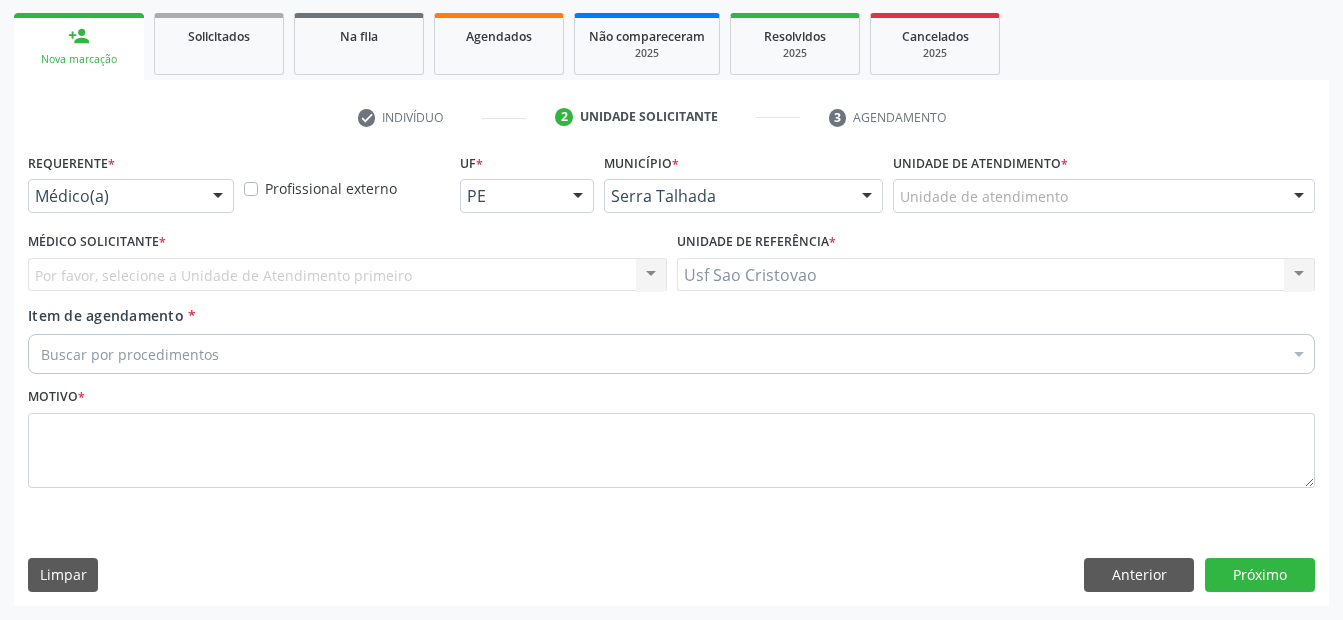scroll, scrollTop: 286, scrollLeft: 0, axis: vertical 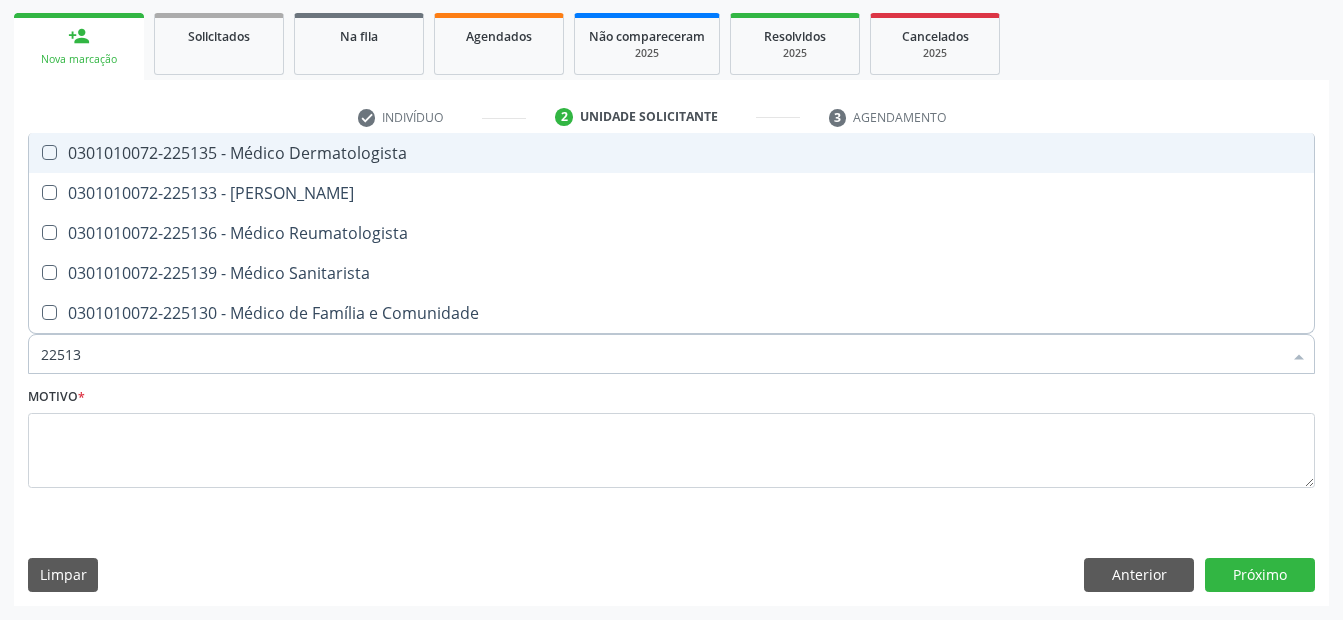 type on "225135" 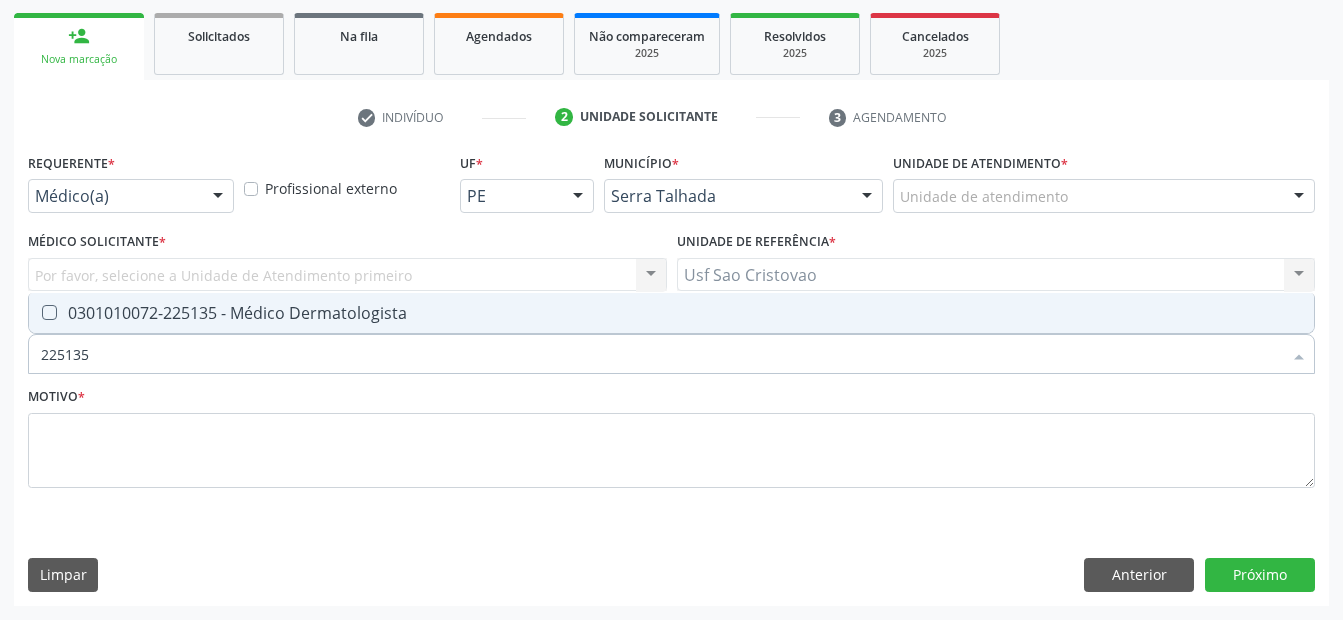 click at bounding box center [49, 312] 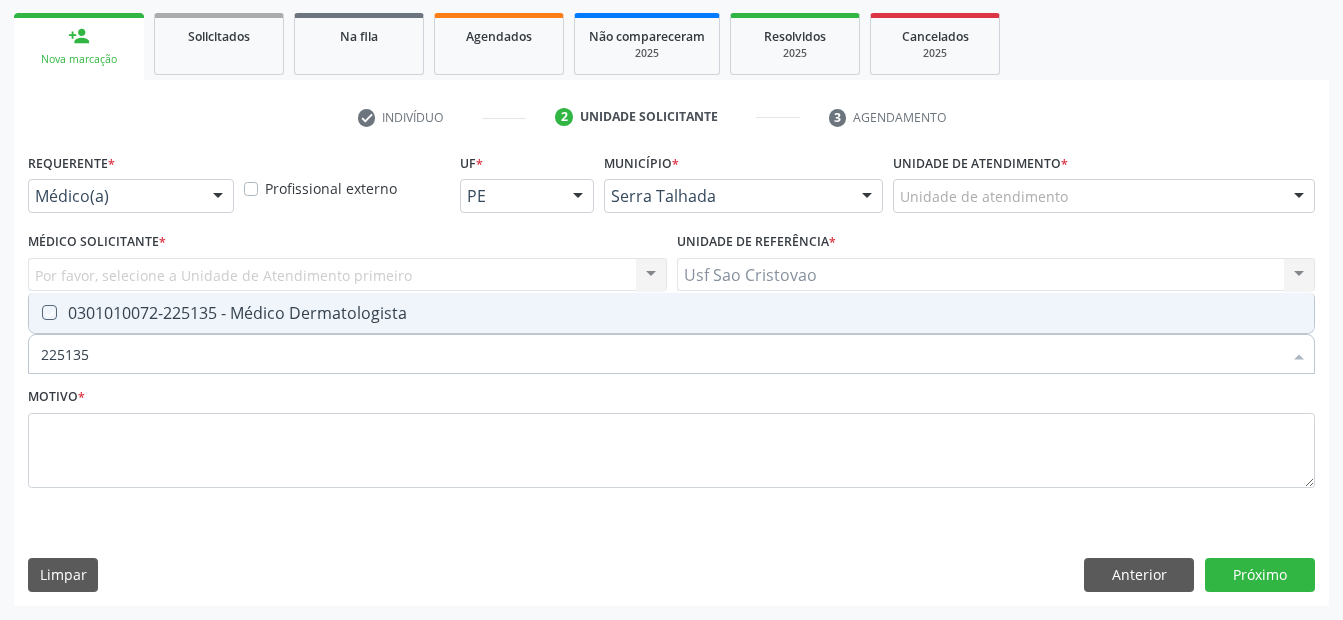 click at bounding box center (35, 312) 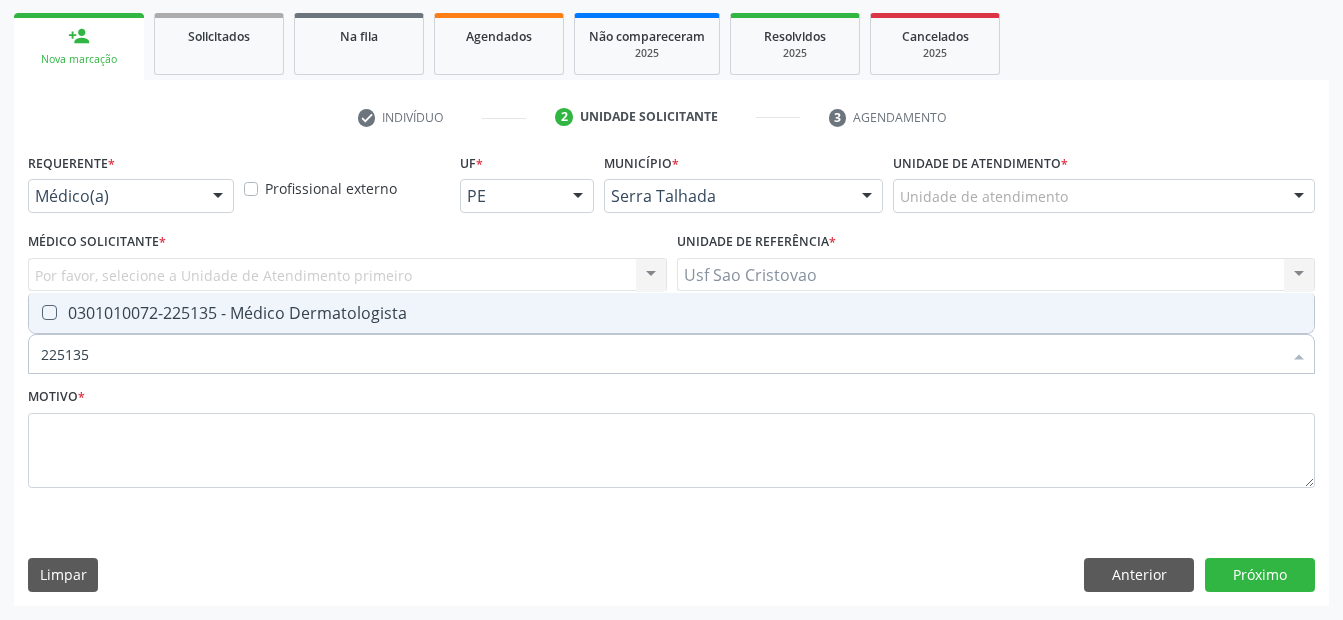 checkbox on "true" 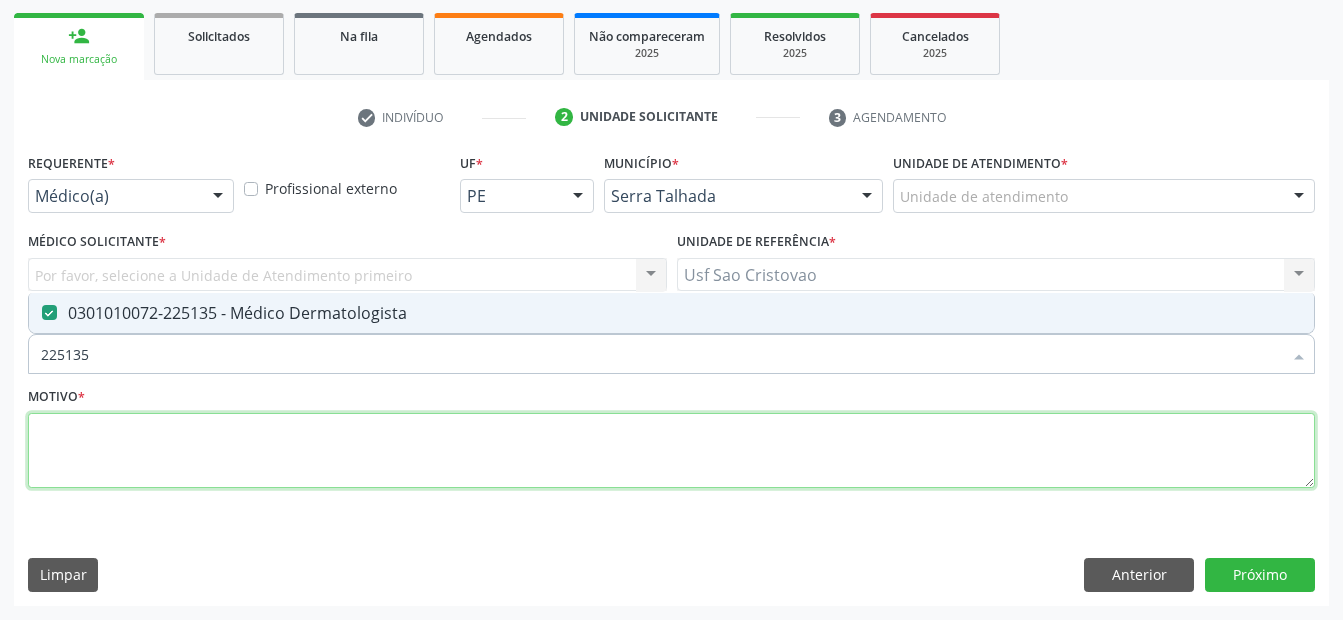 click at bounding box center (671, 451) 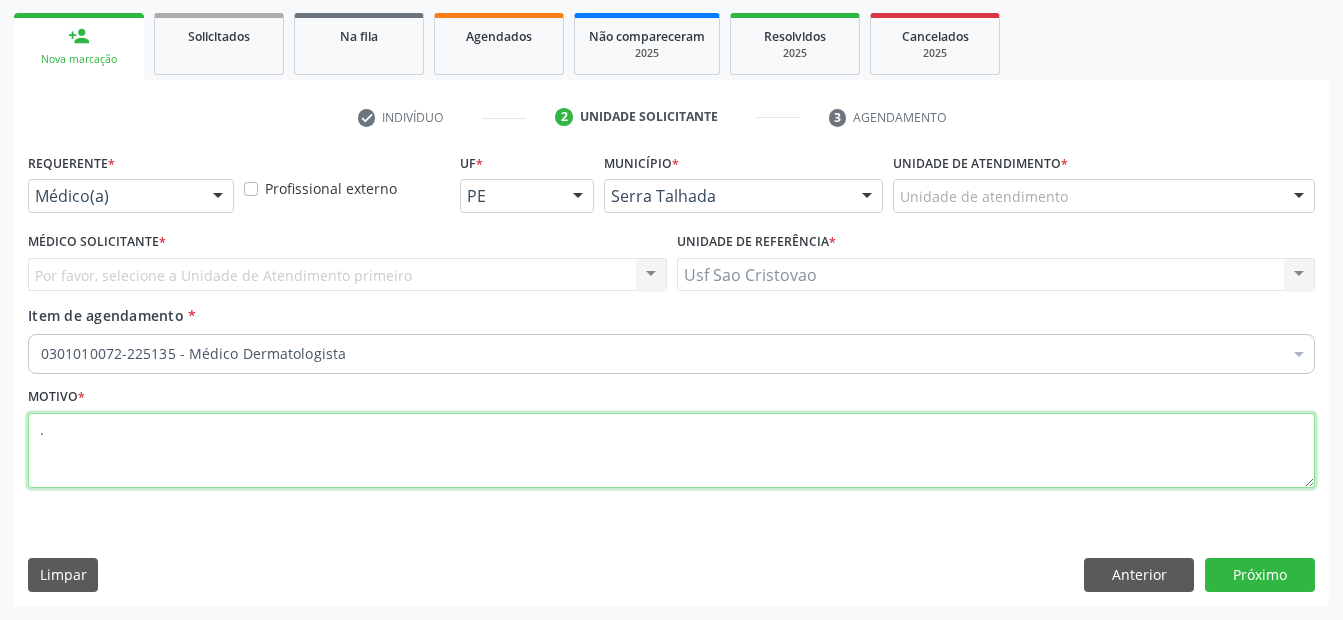 type on "." 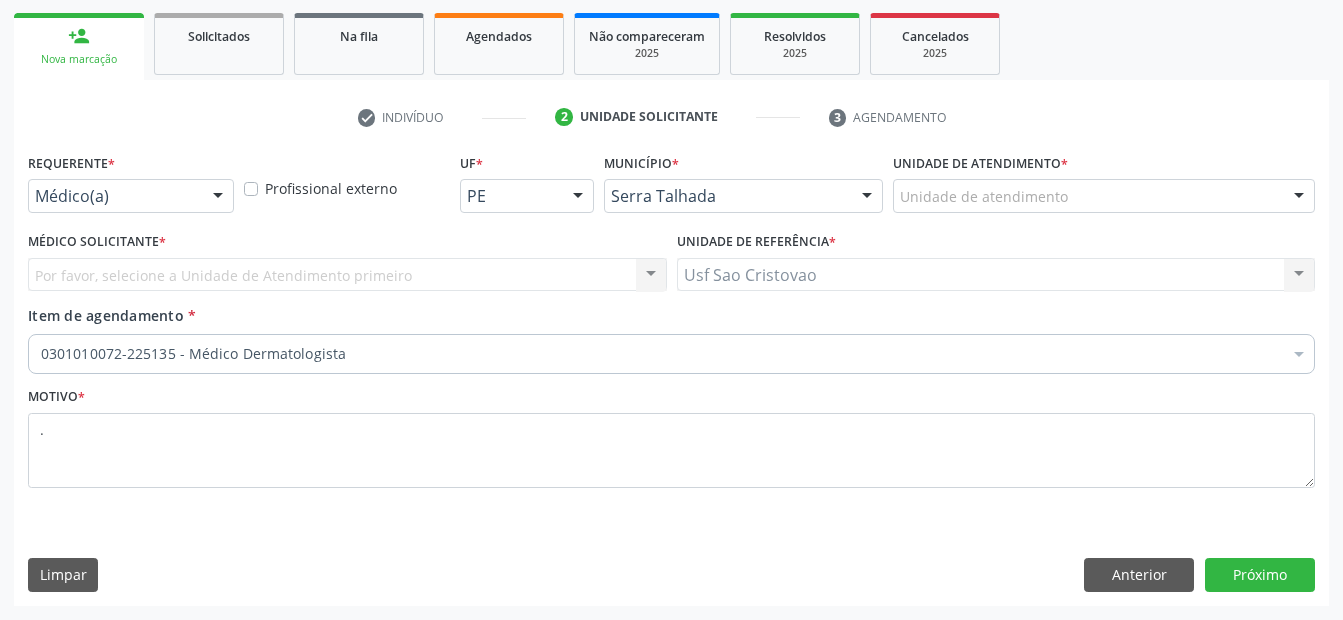 click on "Requerente
*
Médico(a)         Médico(a)   Enfermeiro(a)   Paciente
Nenhum resultado encontrado para: "   "
Não há nenhuma opção para ser exibida.
Profissional externo
UF
*
PE         AC   AL   AM   AP   BA   CE   DF   ES   GO   MA   MG   MS   MT   PA   PB   PE   PI   PR   RJ   RN   RO   RR   RS   SC   SE   SL   SP   SV   TO
Nenhum resultado encontrado para: "   "
Não há nenhuma opção para ser exibida.
Município
*
Serra Talhada         Abreu e Lima   Afogados da Ingazeira   Afrânio   Agrestina   Água Preta   Águas Belas   Alagoinha   Aliança   Altinho   Amaraji   Angelim   Araçoiaba   Araripina   Arcoverde   Barra de Guabiraba   Barreiros   Belém de Maria   Belém do São Francisco   Belo Jardim   Betânia   Bezerros   Bodocó   Bom Conselho   Bom Jardim   Bonito   Brejão   Brejinho   Brejo da Madre de Deus   Buenos Aires   Buíque     Cabrobó" at bounding box center [671, 376] 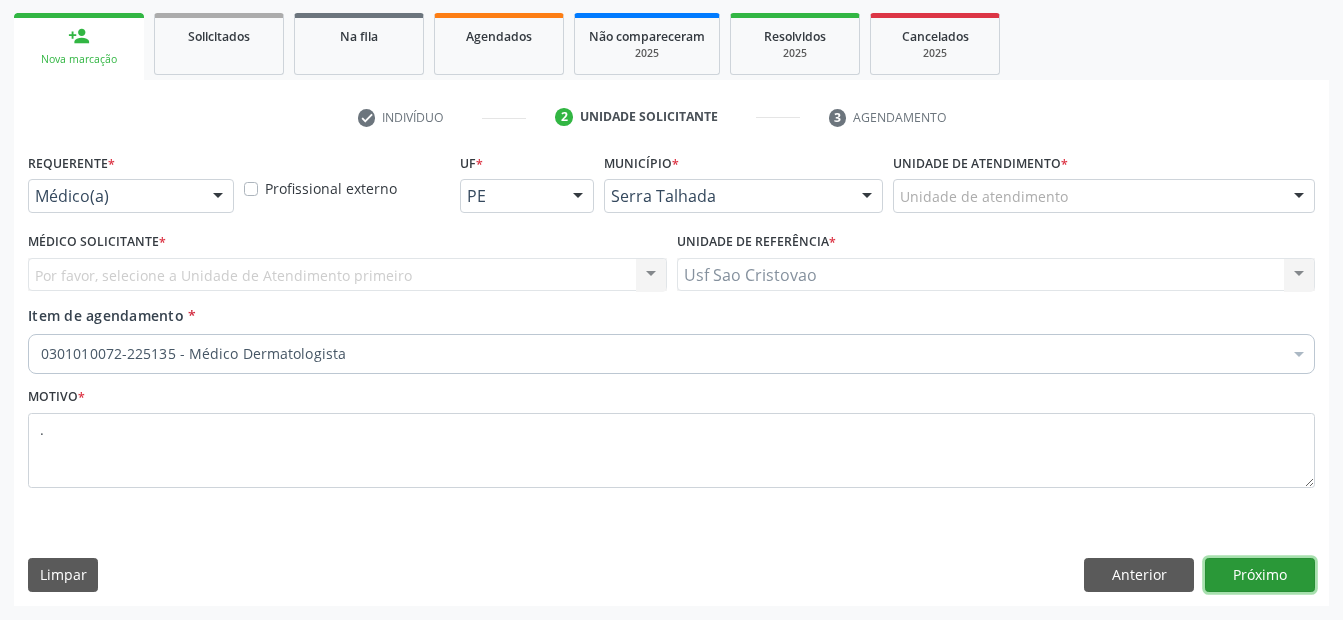 click on "Próximo" at bounding box center [1260, 575] 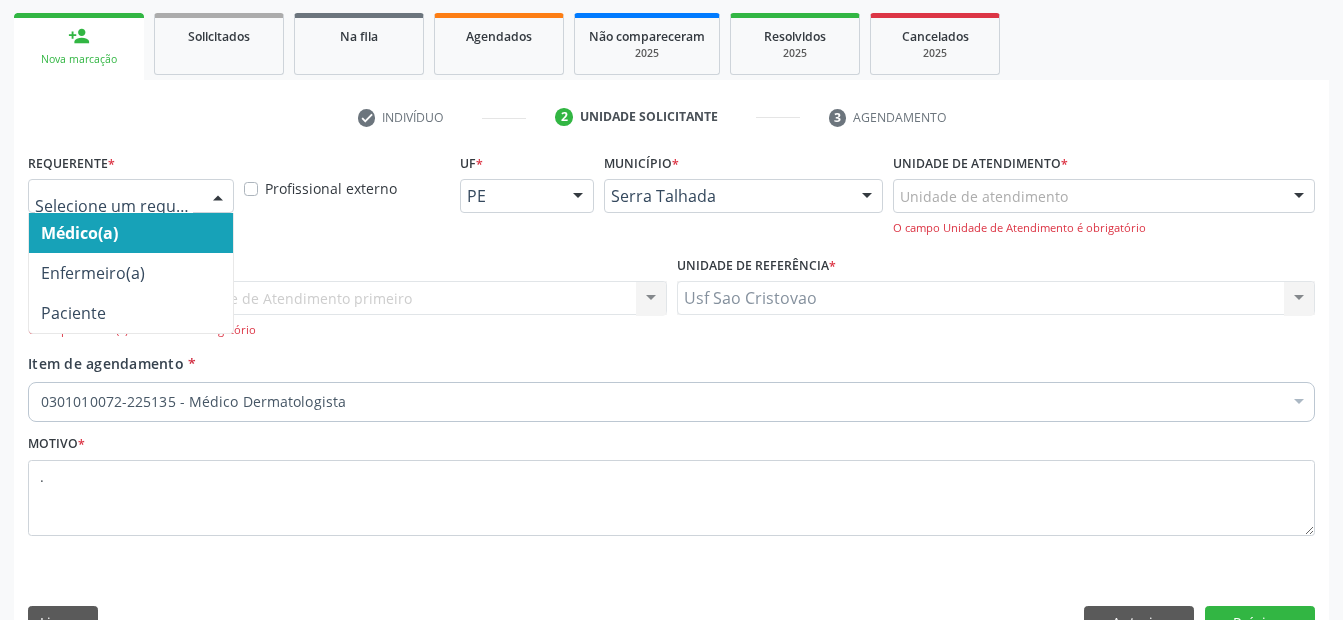 click at bounding box center [218, 197] 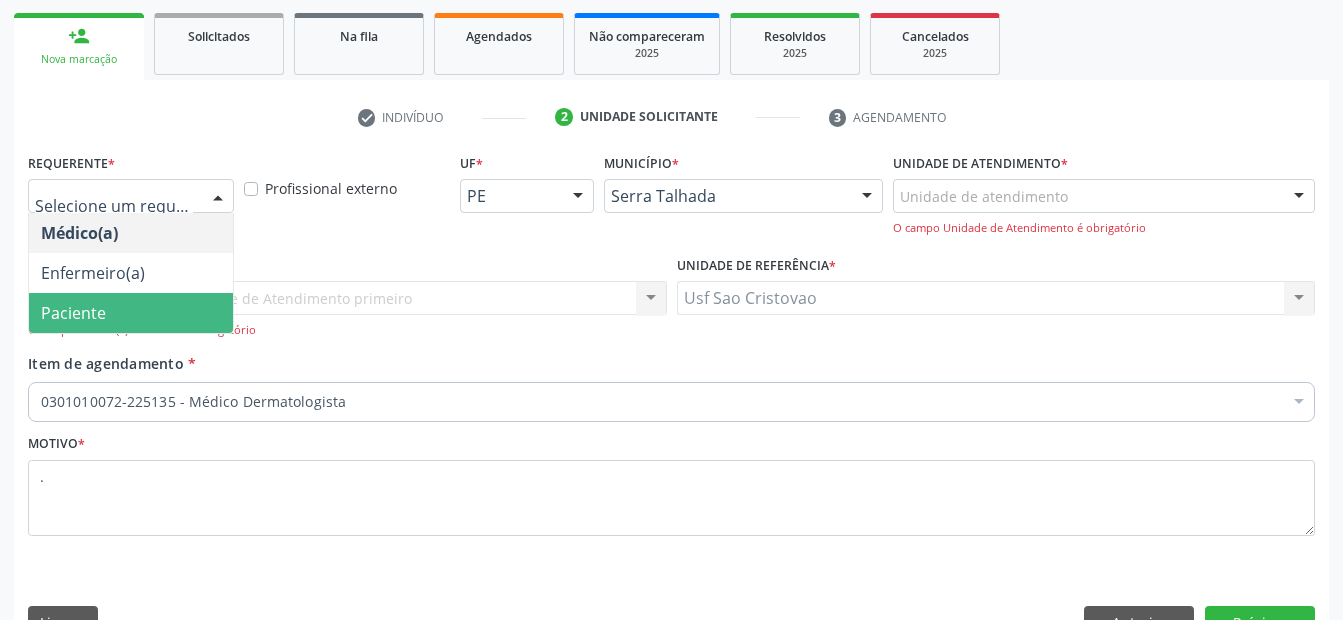 click on "Paciente" at bounding box center (131, 313) 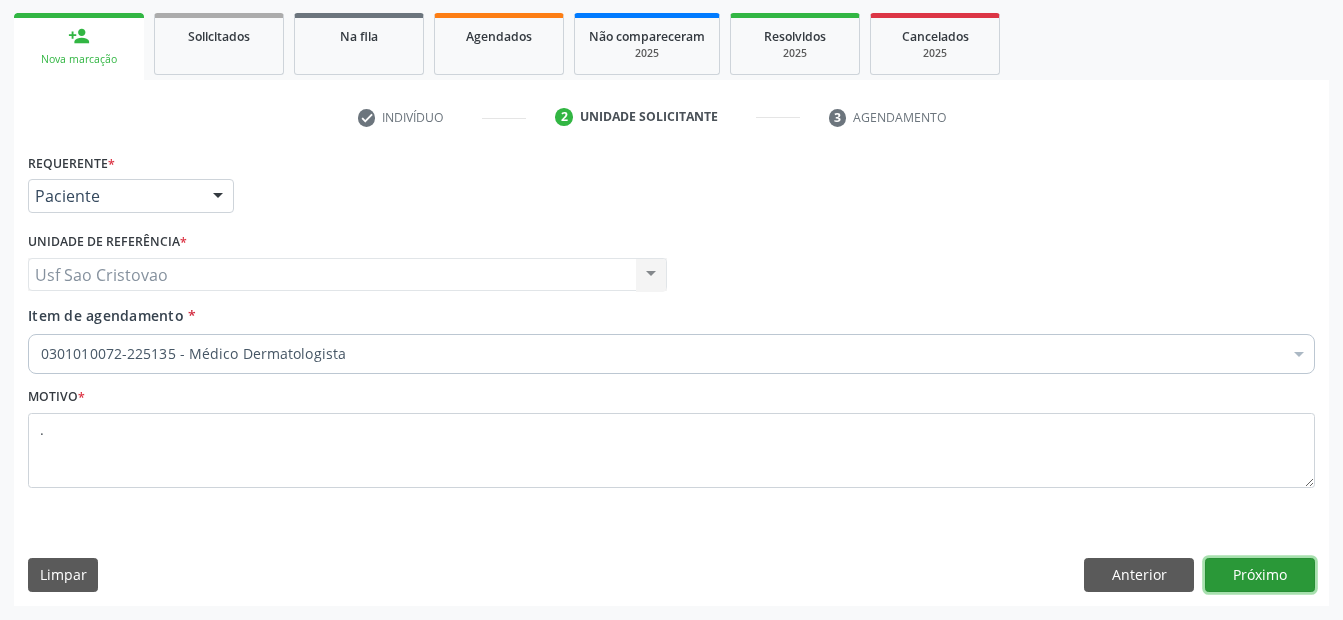 click on "Próximo" at bounding box center (1260, 575) 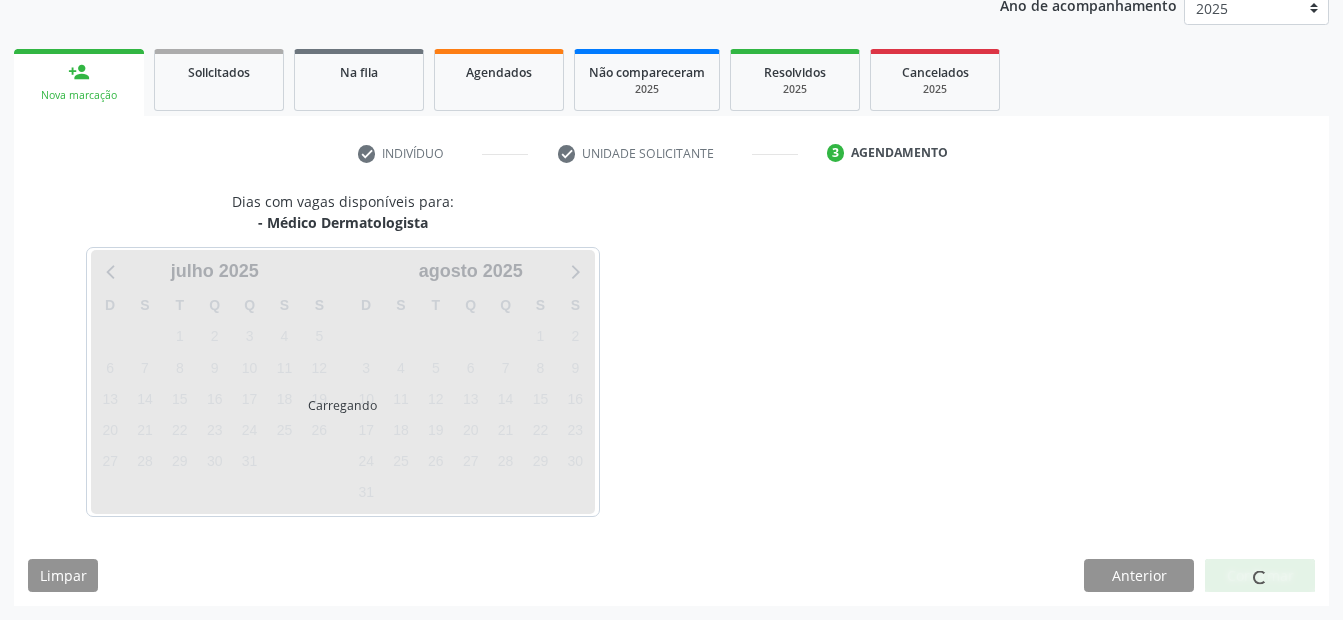 scroll, scrollTop: 250, scrollLeft: 0, axis: vertical 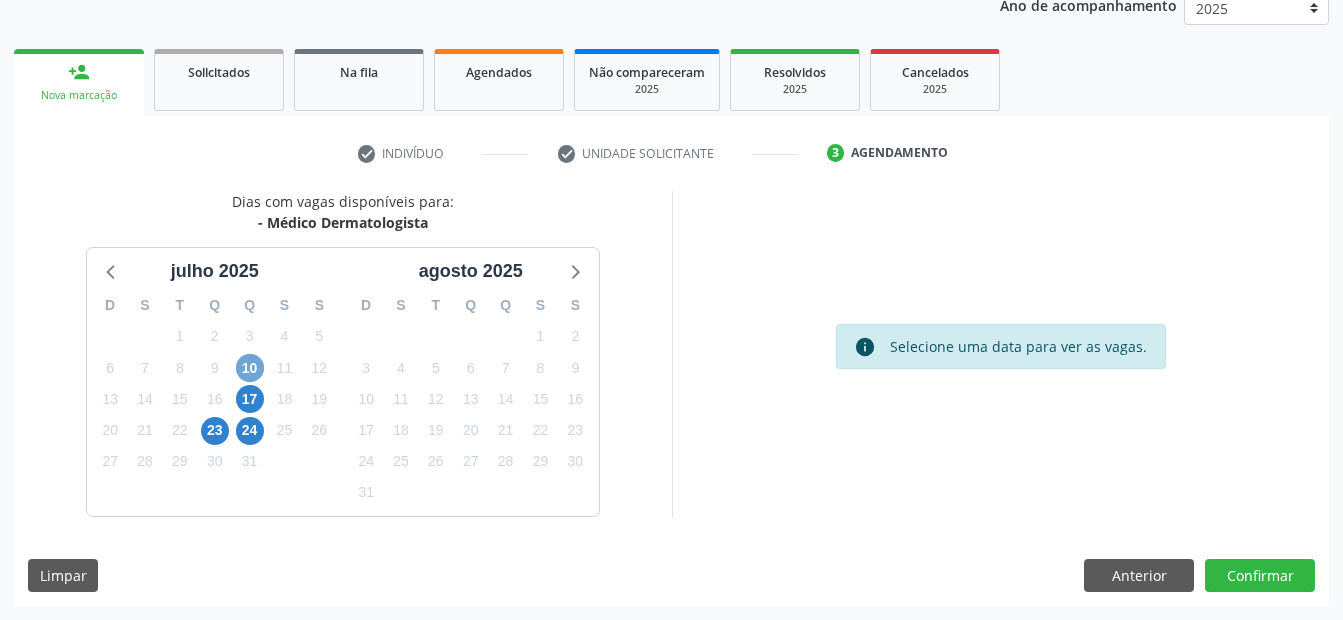 click on "10" at bounding box center (250, 368) 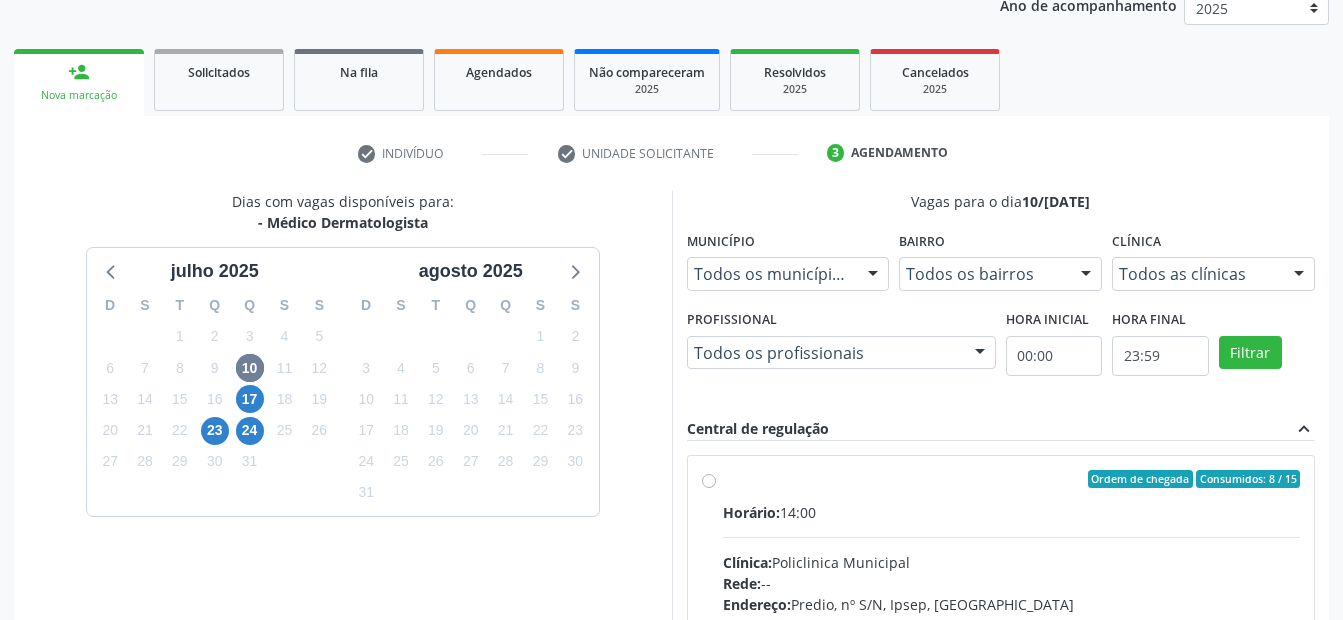 click on "Ordem de chegada
Consumidos: 8 / 15
Horário:   14:00
Clínica:  Policlinica Municipal
Rede:
--
Endereço:   Predio, nº S/N, Ipsep, Serra Talhada - PE
Telefone:   --
Profissional:
Ricardo Bruno Santana Souza e Silva
Informações adicionais sobre o atendimento
Idade de atendimento:
de 0 a 120 anos
Gênero(s) atendido(s):
Masculino e Feminino
Informações adicionais:
--" at bounding box center [1012, 623] 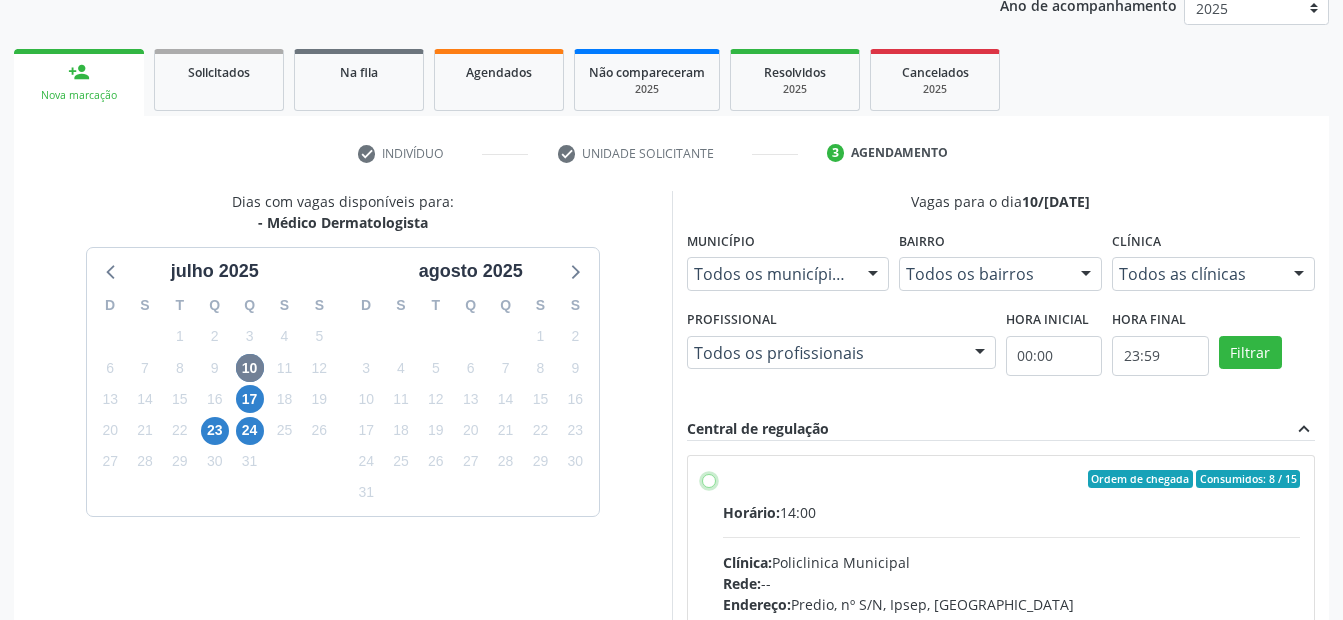 click on "Ordem de chegada
Consumidos: 8 / 15
Horário:   14:00
Clínica:  Policlinica Municipal
Rede:
--
Endereço:   Predio, nº S/N, Ipsep, Serra Talhada - PE
Telefone:   --
Profissional:
Ricardo Bruno Santana Souza e Silva
Informações adicionais sobre o atendimento
Idade de atendimento:
de 0 a 120 anos
Gênero(s) atendido(s):
Masculino e Feminino
Informações adicionais:
--" at bounding box center [709, 479] 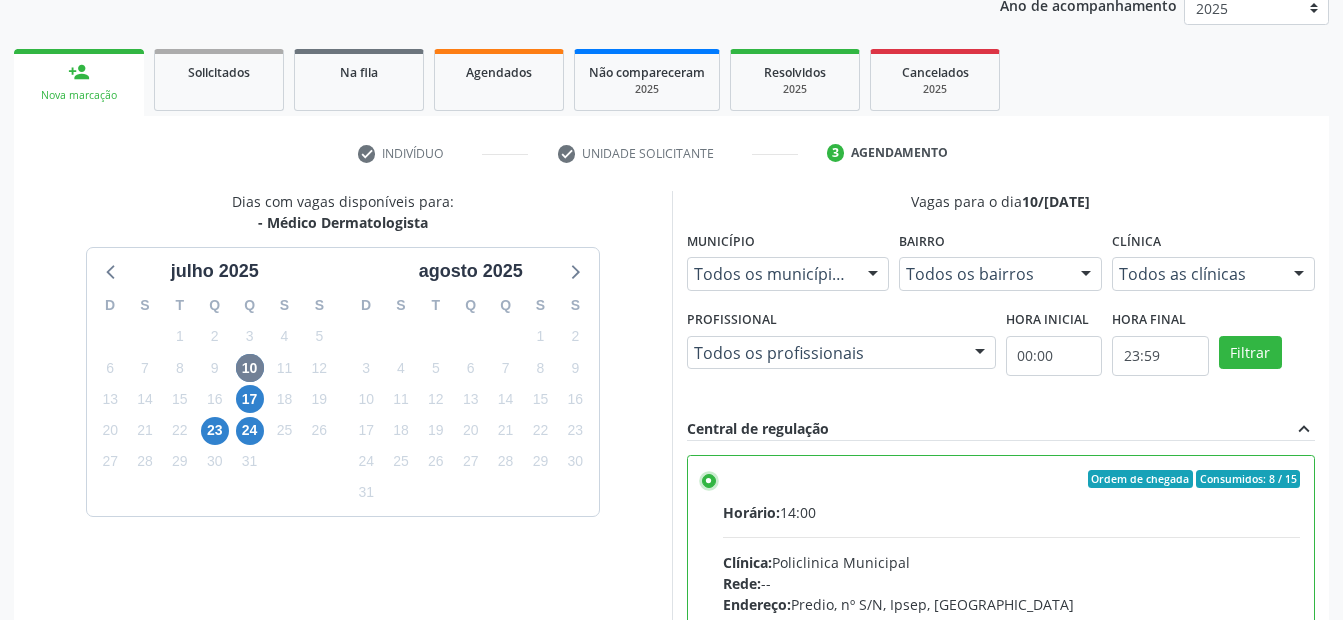 scroll, scrollTop: 200, scrollLeft: 0, axis: vertical 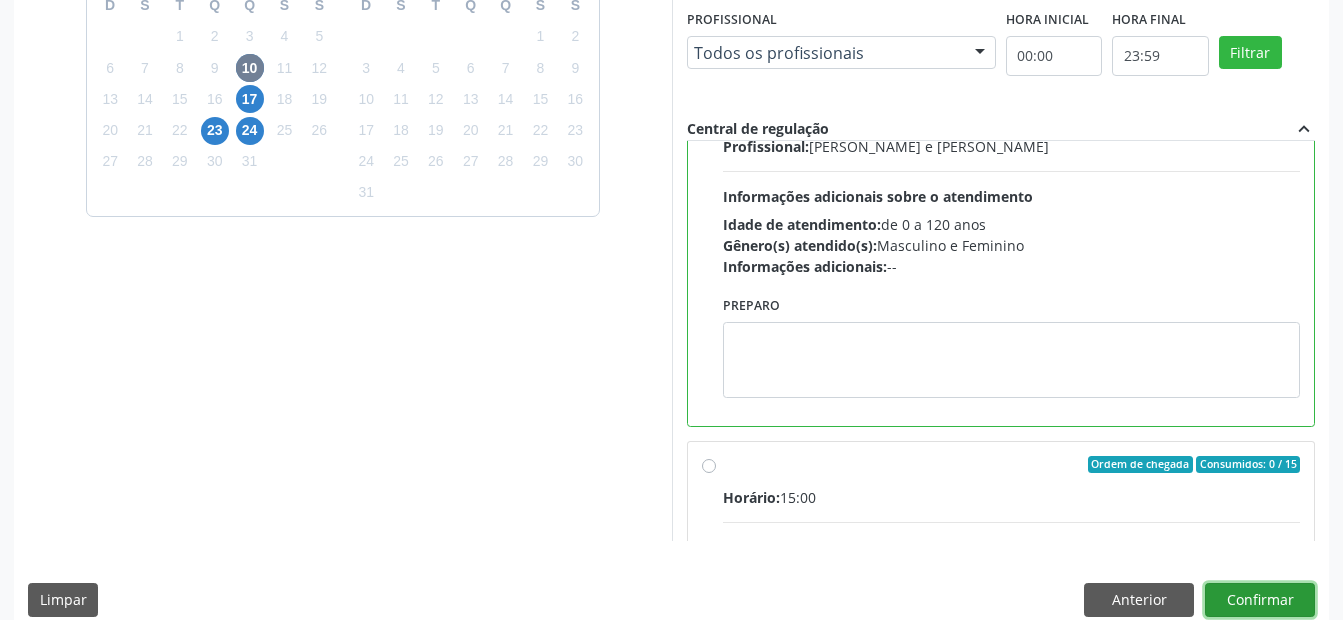 click on "Confirmar" at bounding box center [1260, 600] 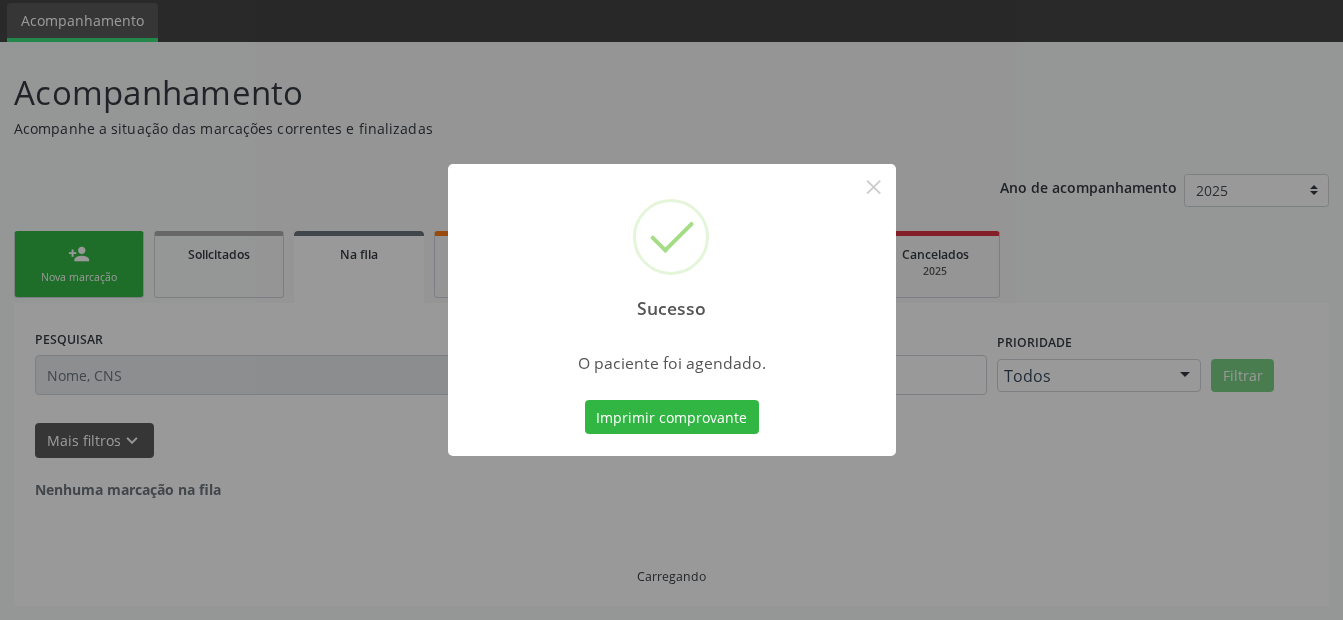 scroll, scrollTop: 0, scrollLeft: 0, axis: both 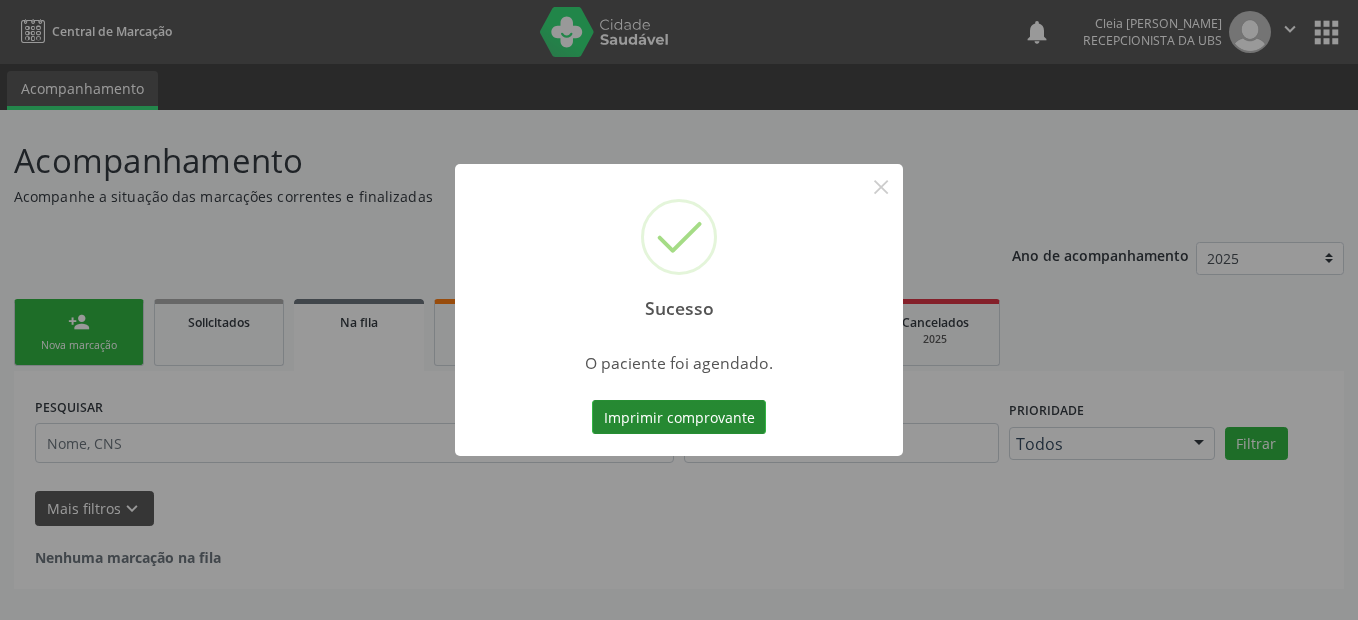 click on "Imprimir comprovante" at bounding box center [679, 417] 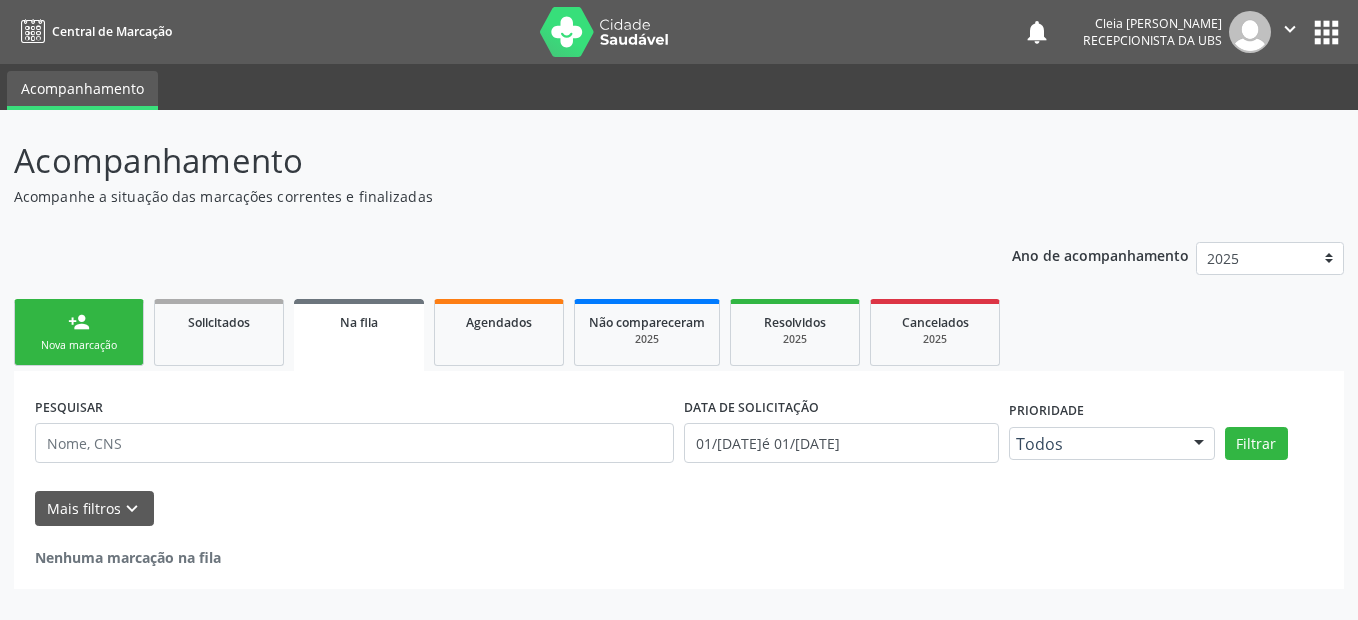 click on "person_add
Nova marcação" at bounding box center (79, 332) 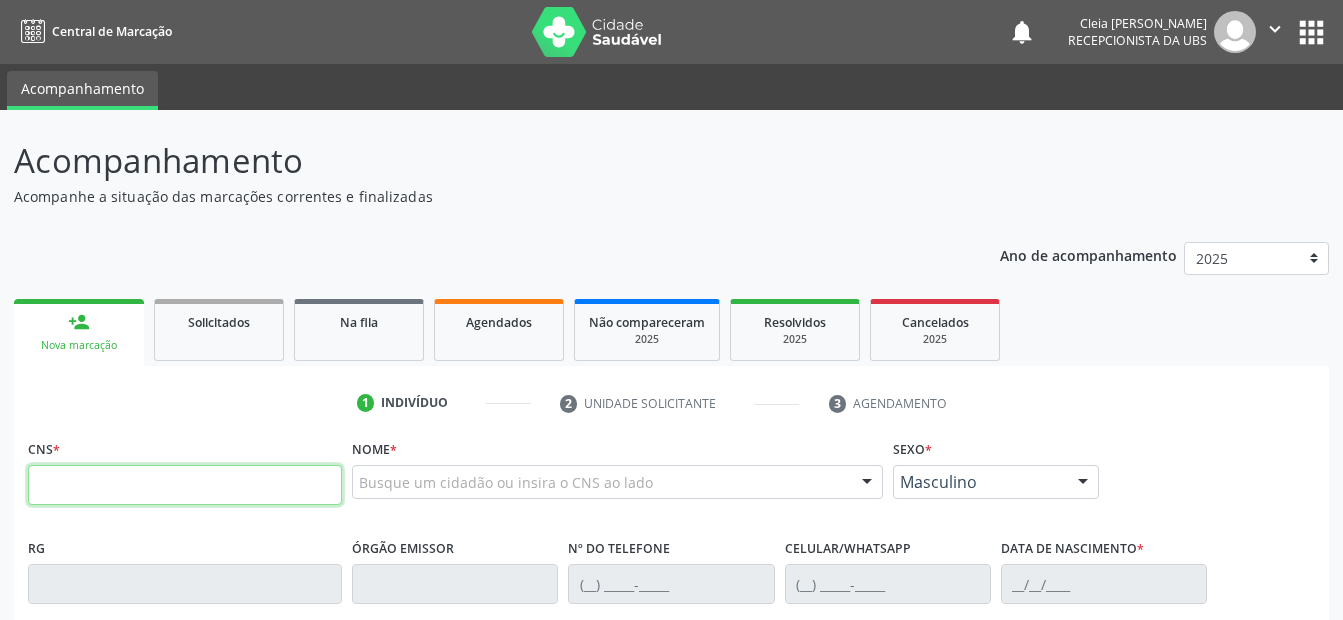 click at bounding box center [185, 485] 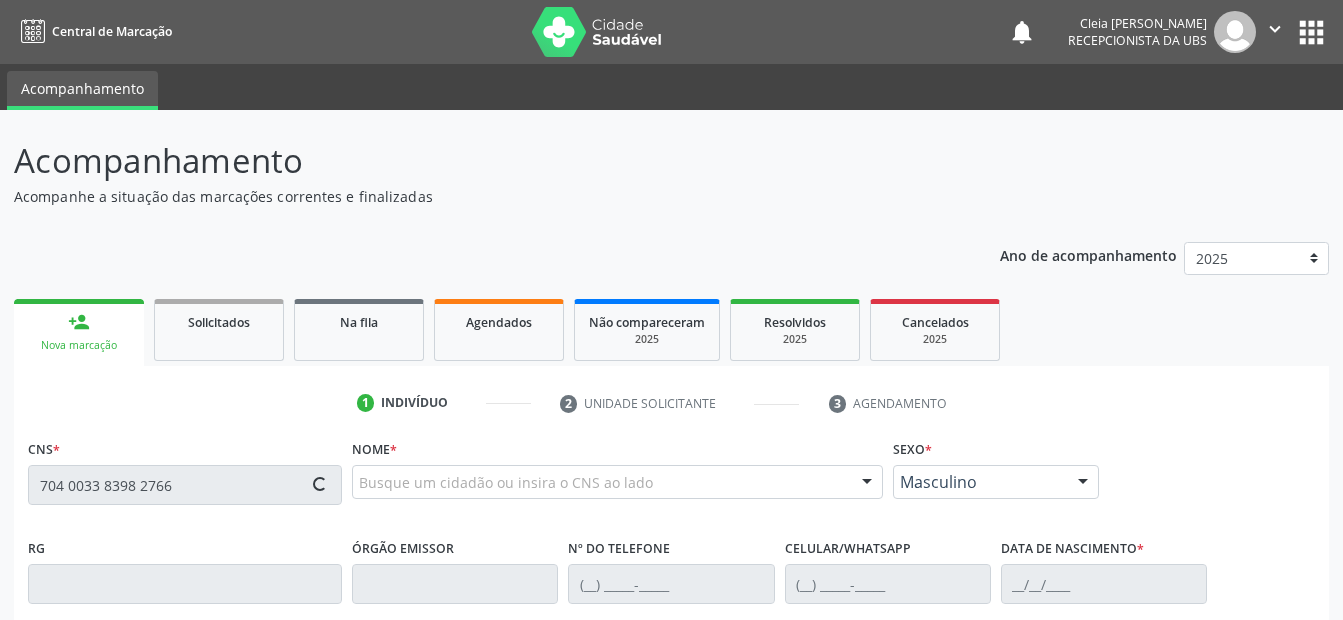 type on "704 0033 8398 2766" 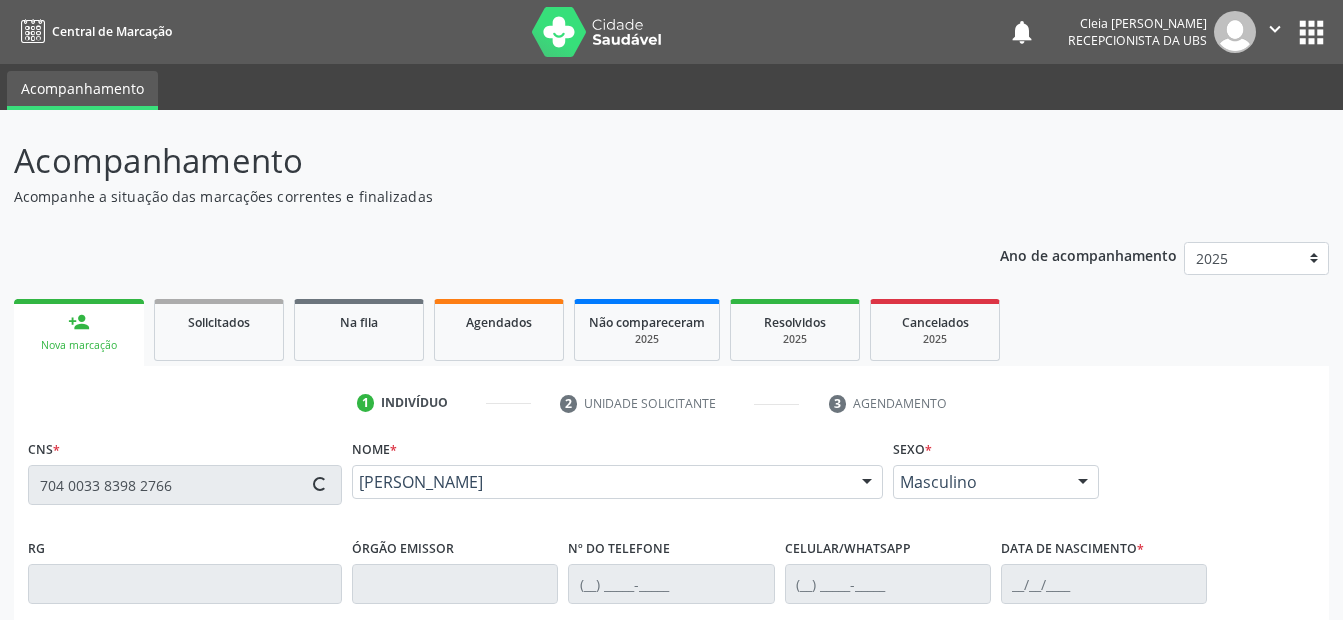 type on "(87) 99635-9911" 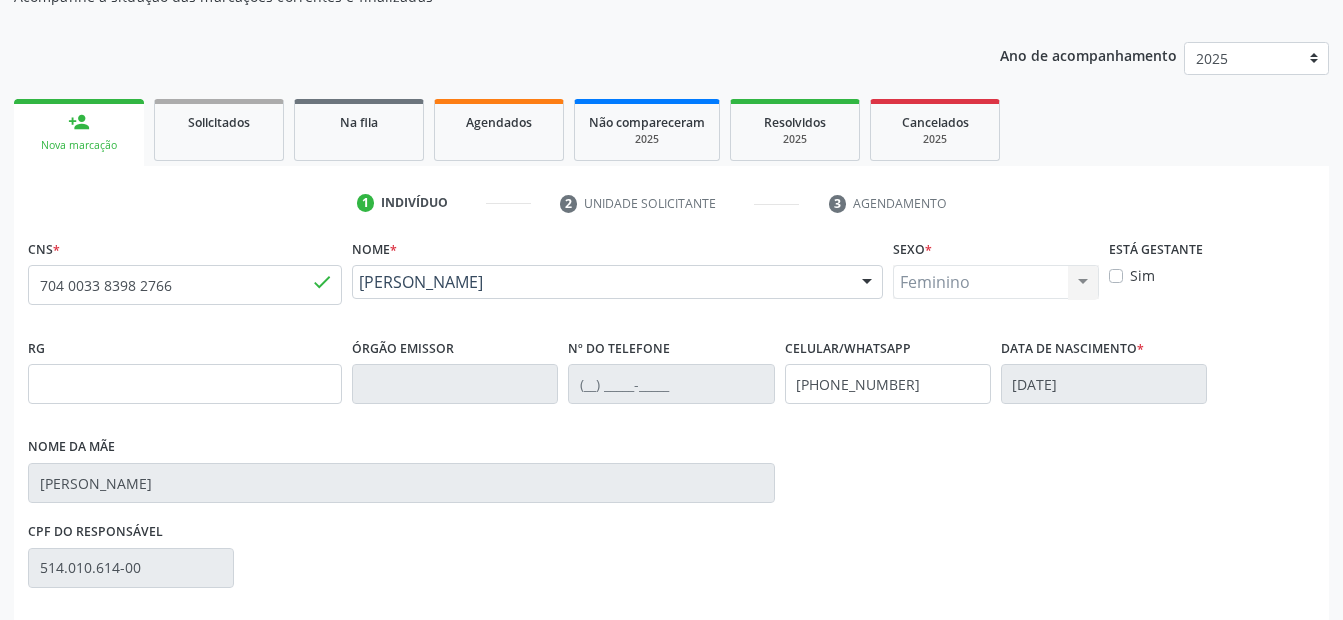 scroll, scrollTop: 450, scrollLeft: 0, axis: vertical 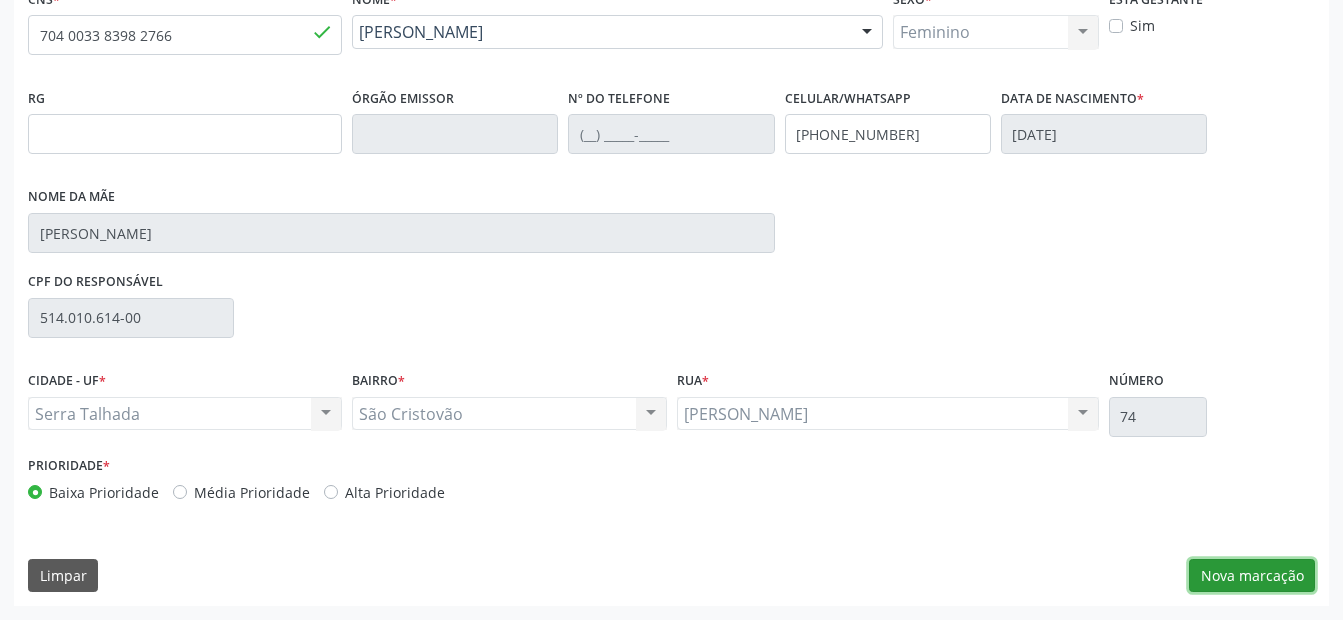 click on "Nova marcação" at bounding box center (1252, 576) 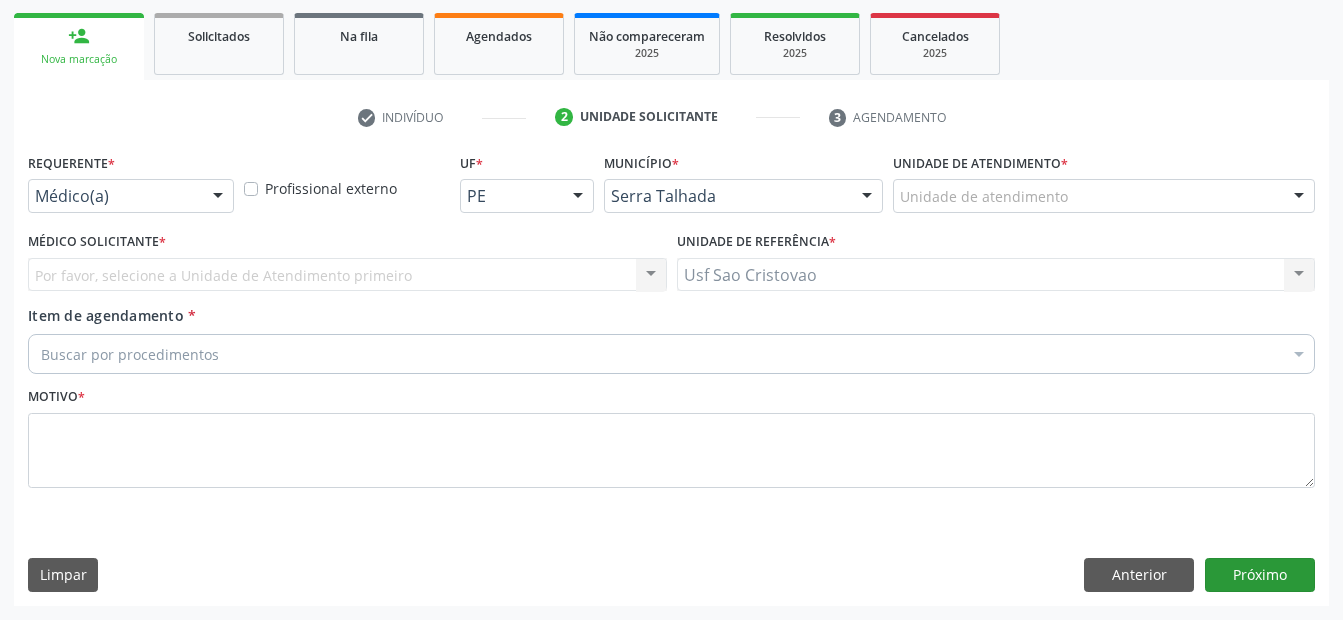 scroll, scrollTop: 286, scrollLeft: 0, axis: vertical 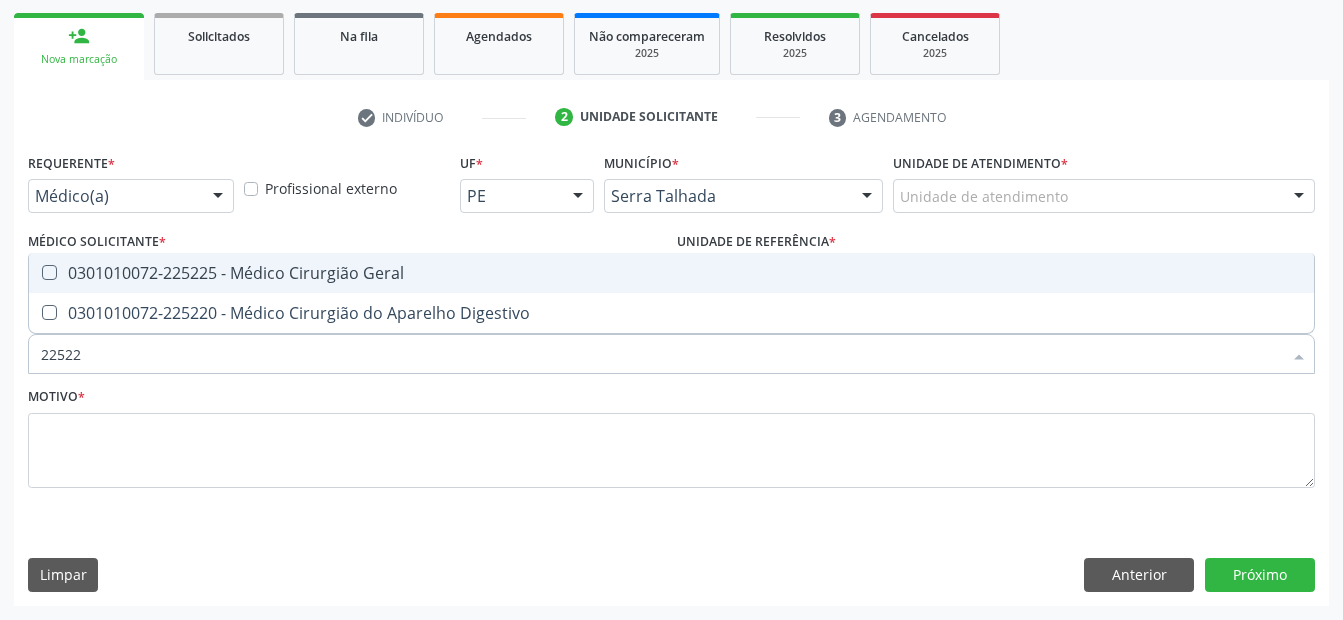 type on "225225" 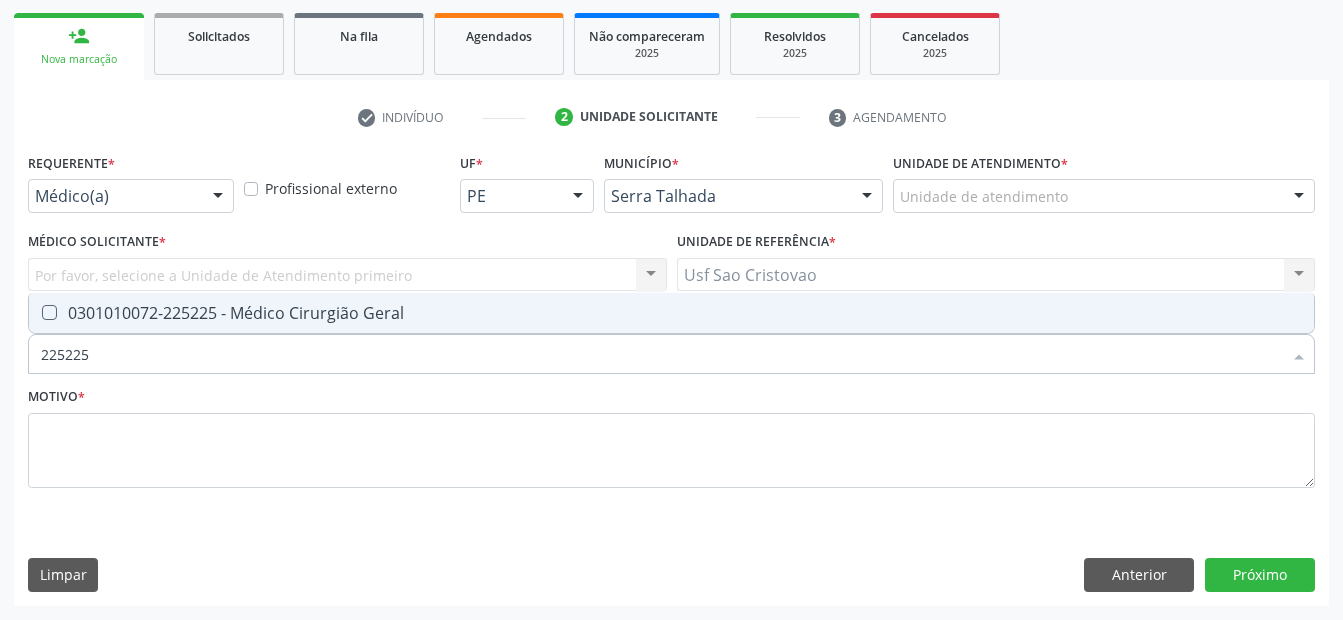 click 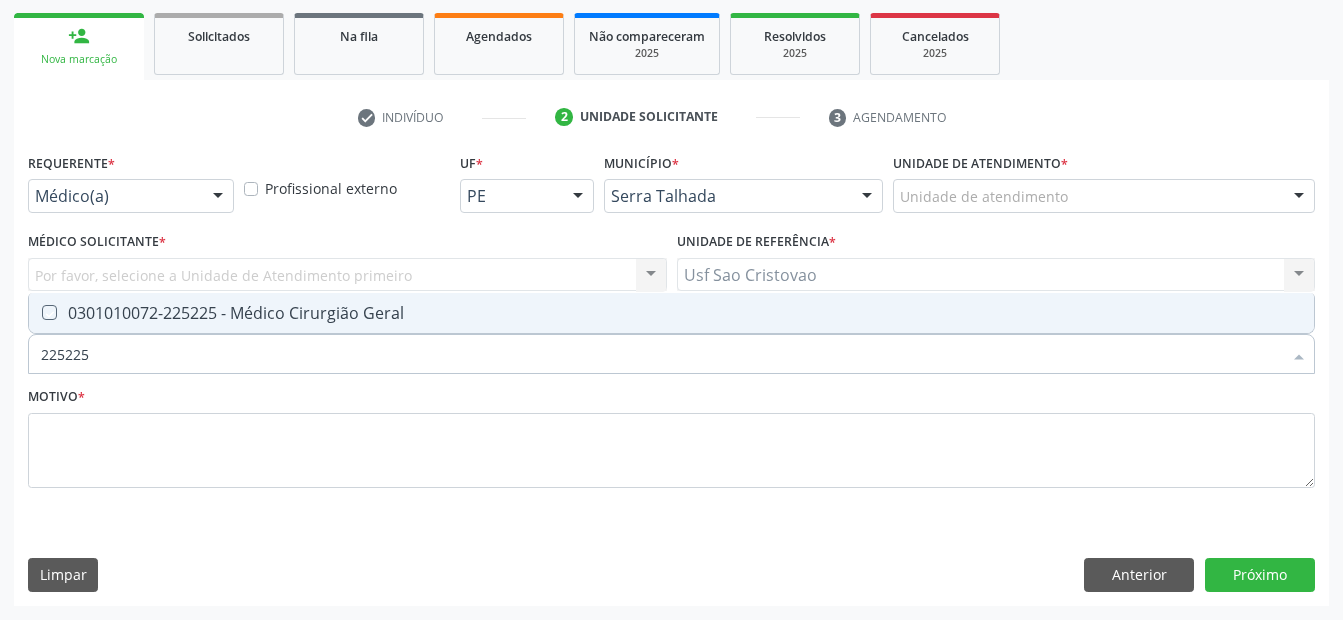 click 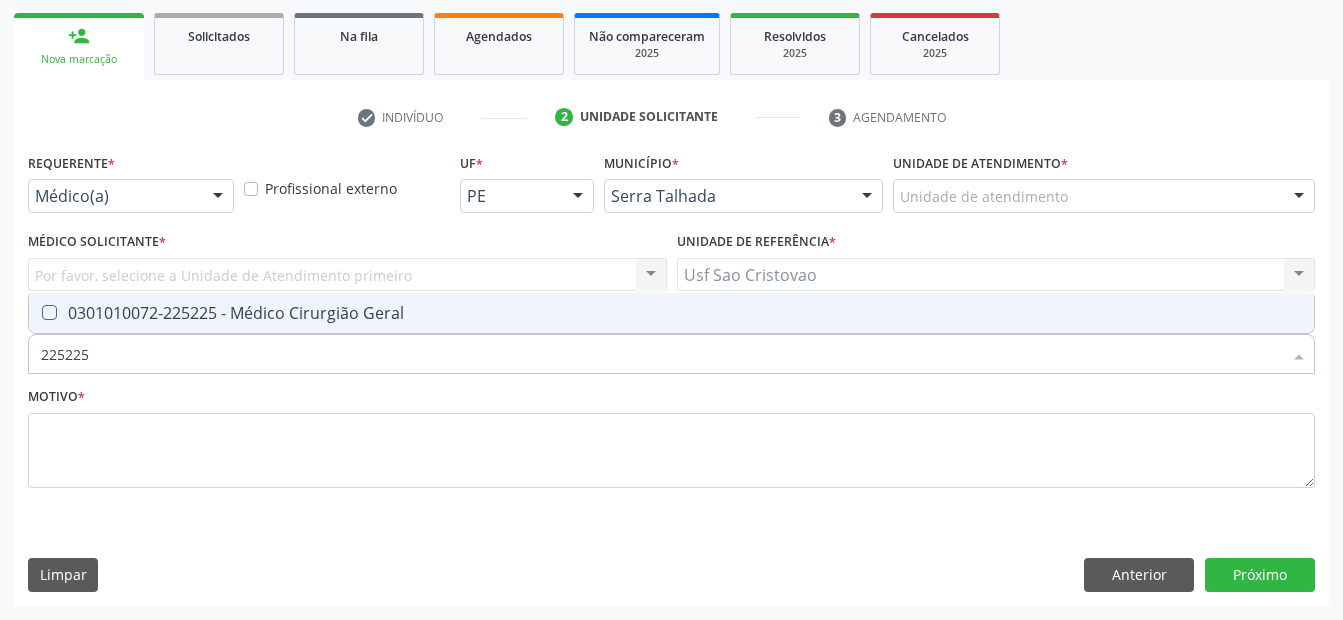 checkbox on "true" 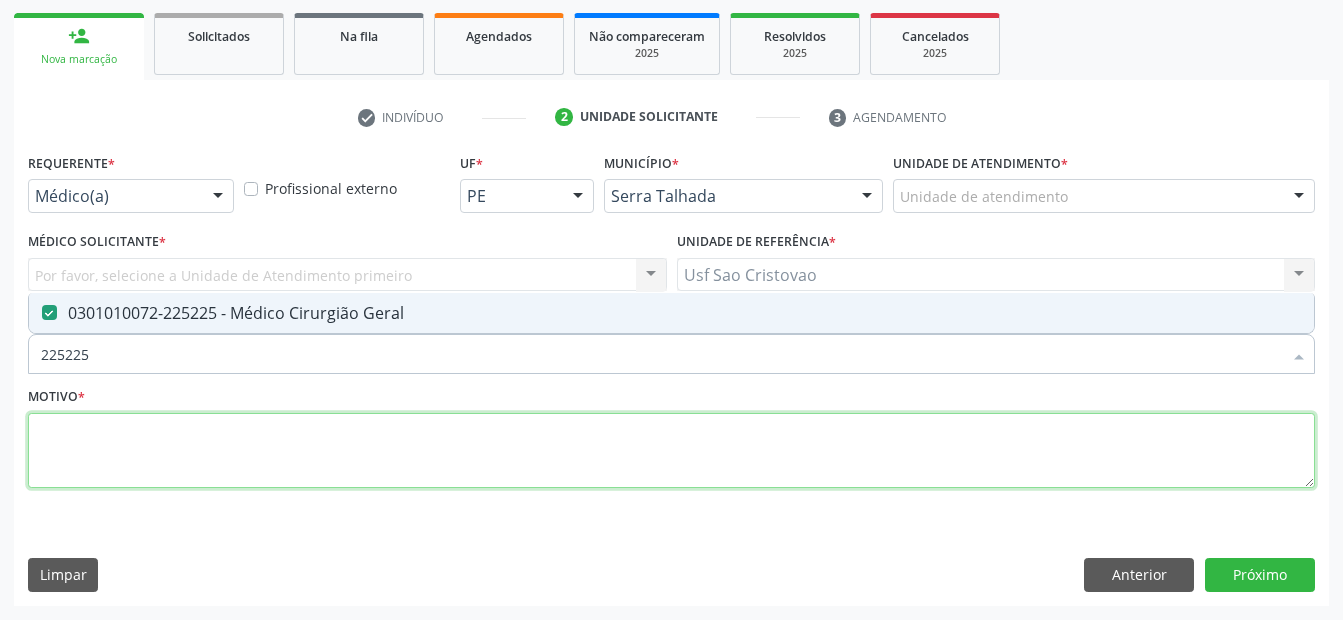 click 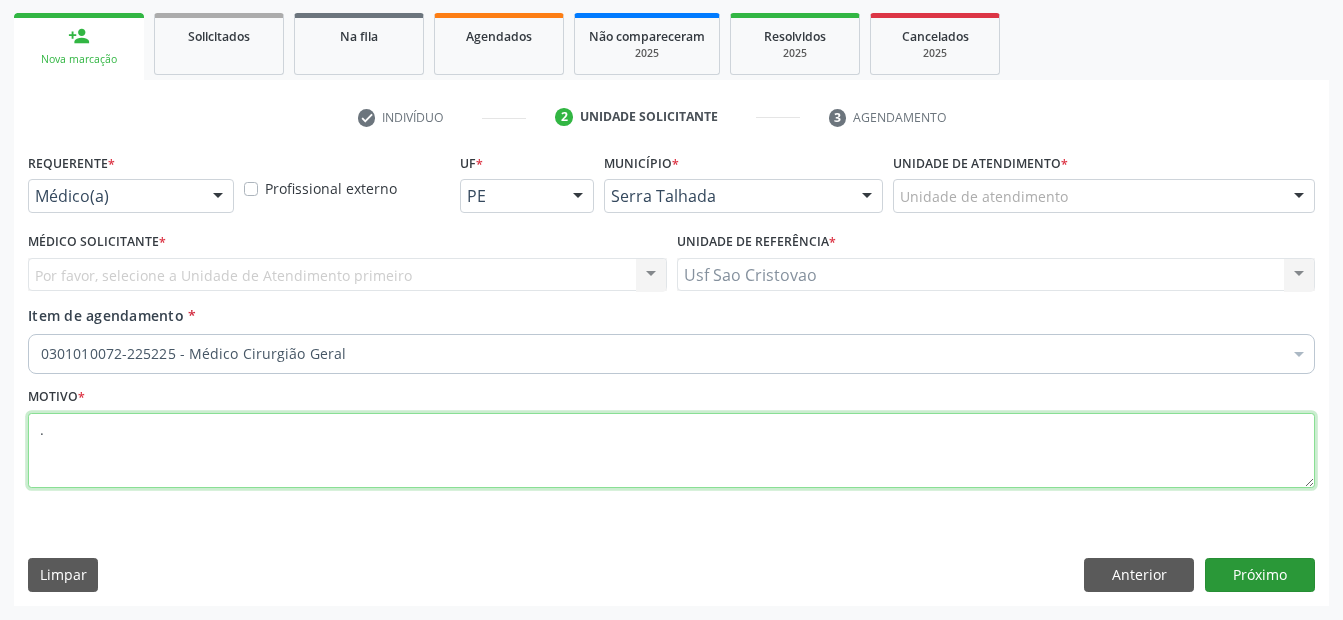 type on "." 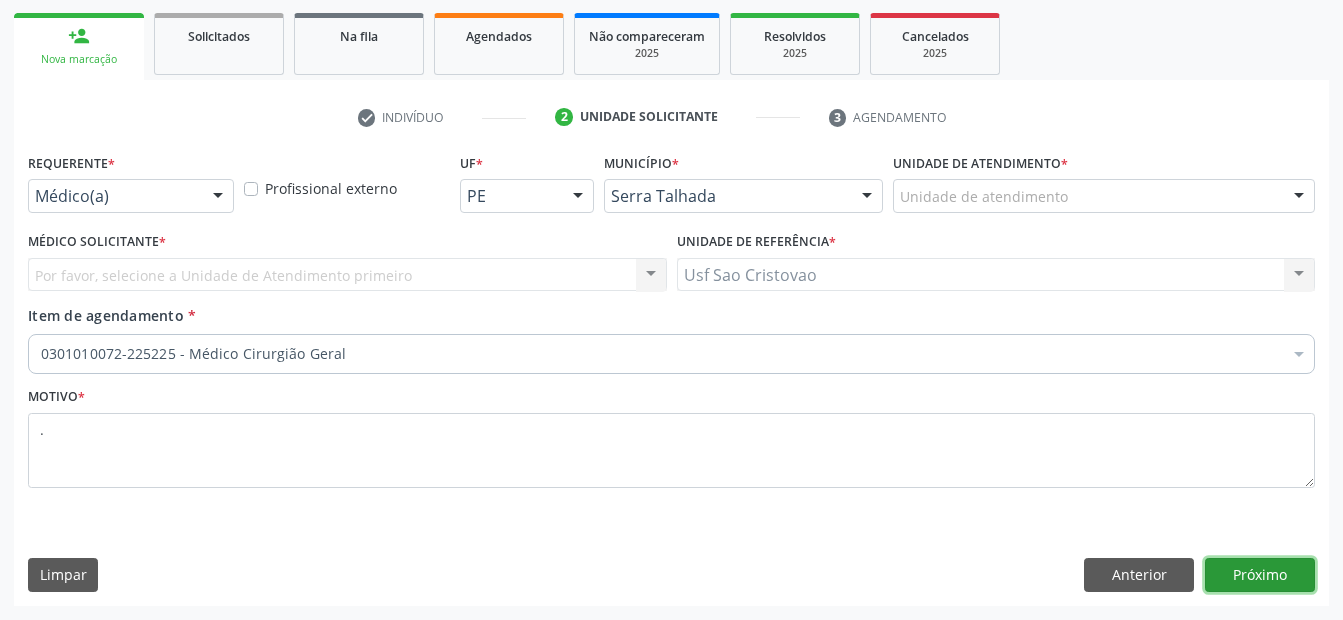 click on "Próximo" 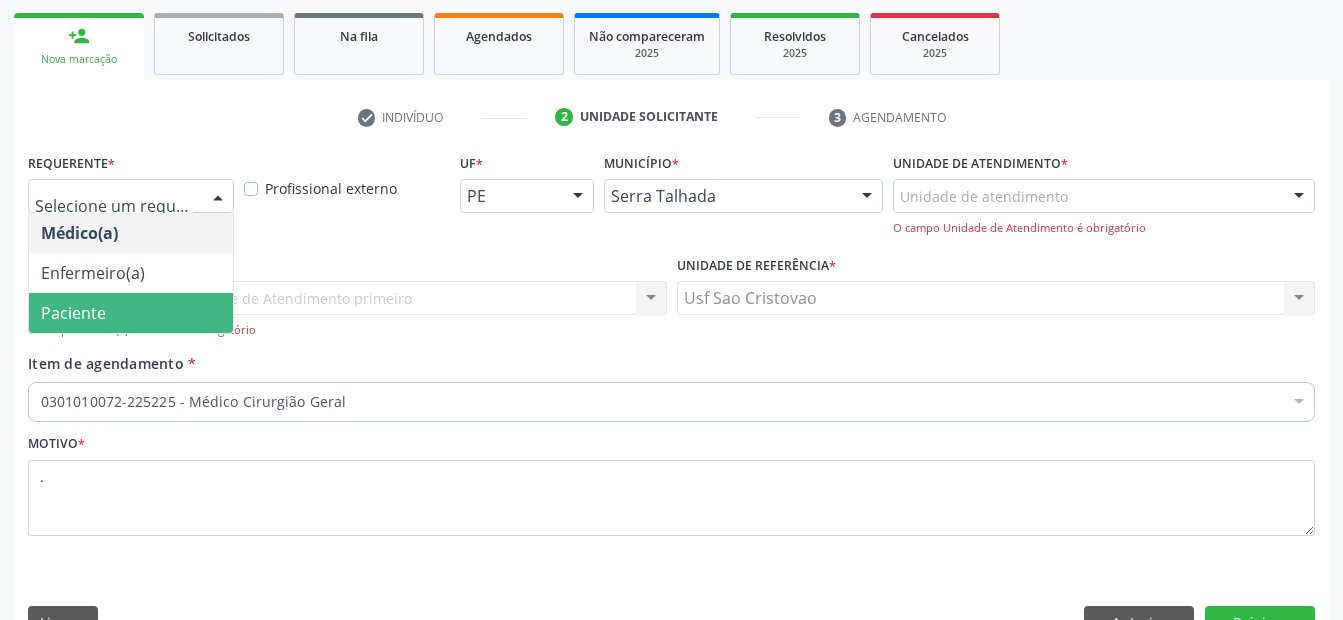 click 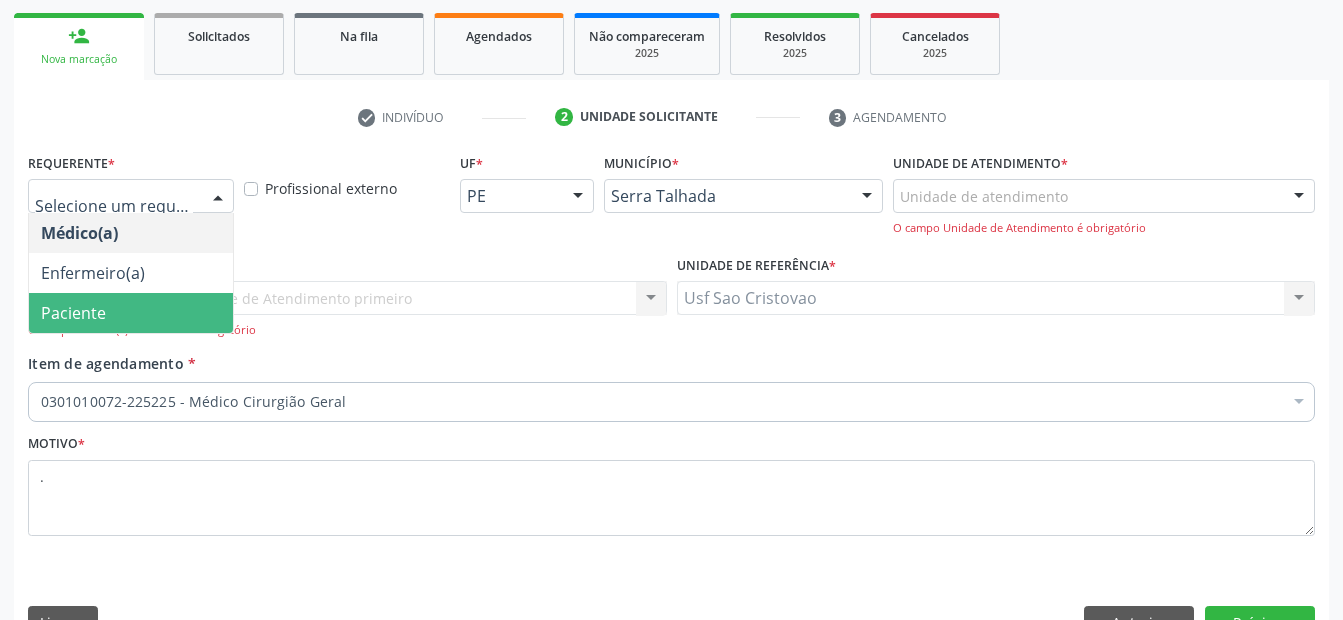 click on "Paciente" 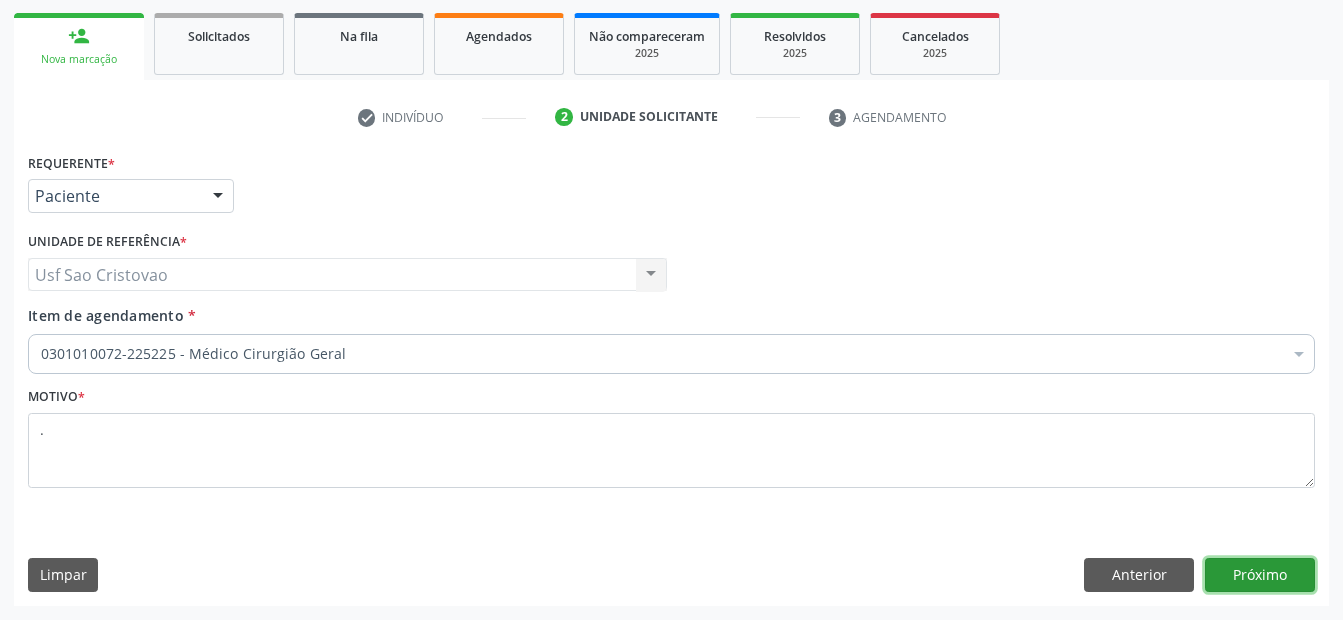 click on "Próximo" 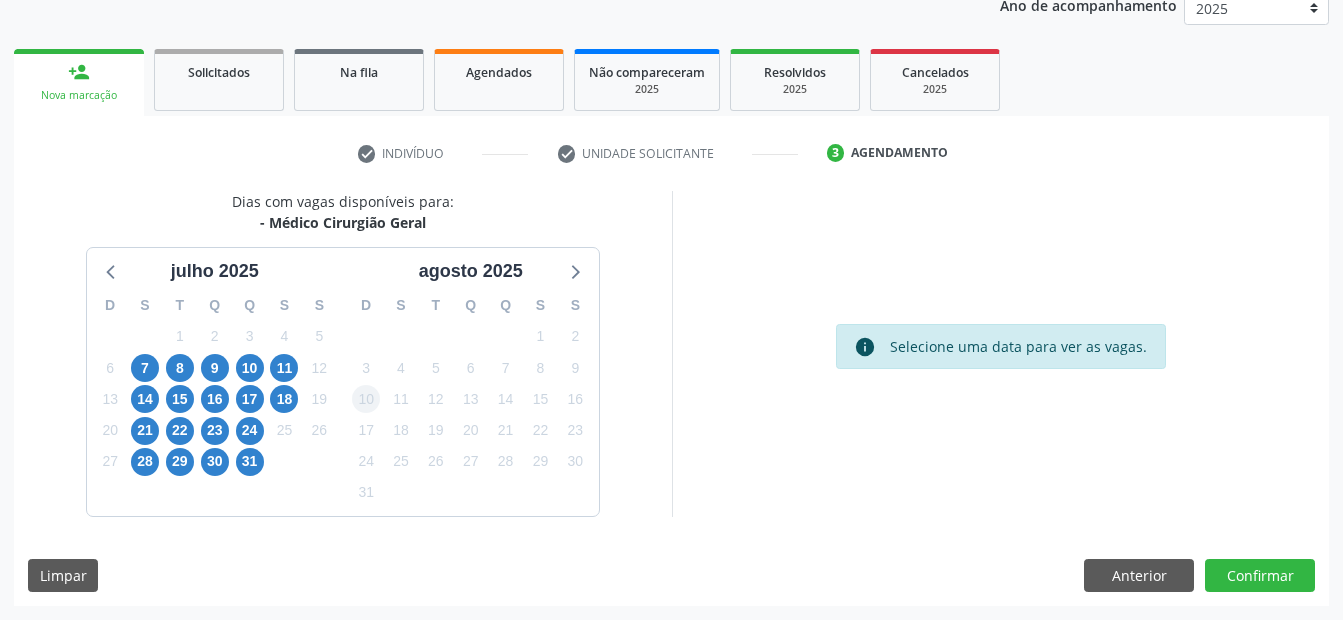 scroll, scrollTop: 250, scrollLeft: 0, axis: vertical 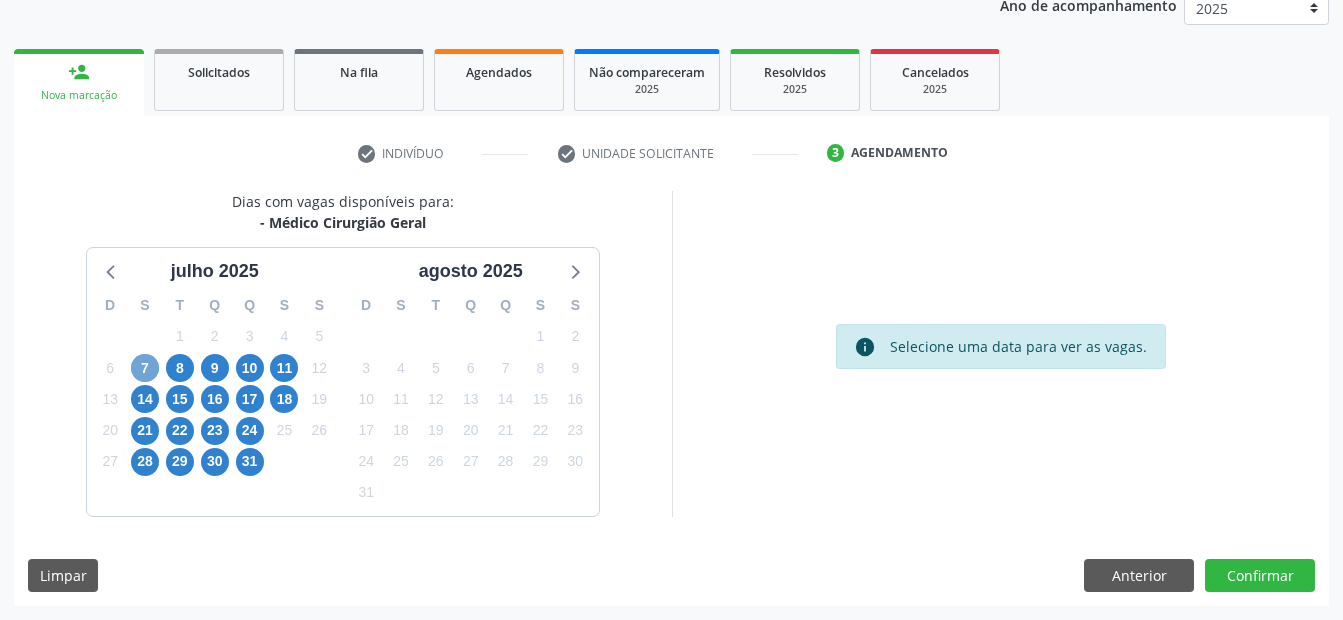 click on "7" at bounding box center [145, 368] 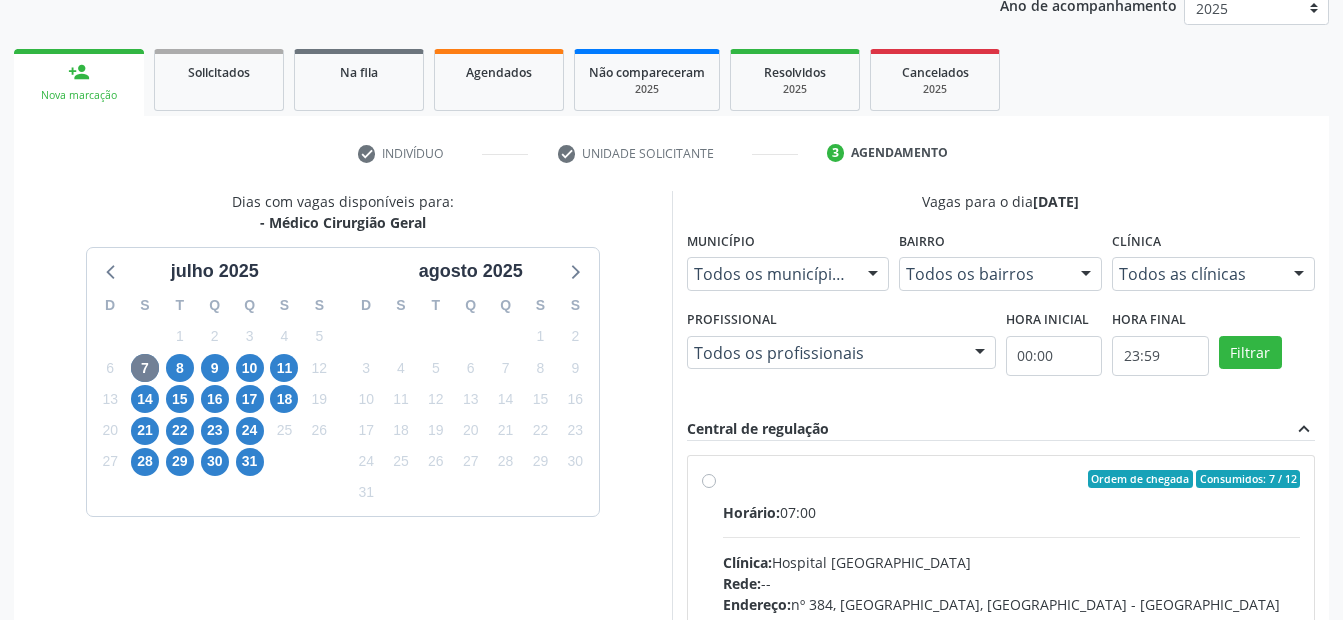 click on "Ordem de chegada
Consumidos: 7 / 12
Horário:   07:00
Clínica:  Hospital [GEOGRAPHIC_DATA]
Rede:
--
Endereço:   [STREET_ADDRESS]
Telefone:   [PHONE_NUMBER]
Profissional:
[PERSON_NAME]
Informações adicionais sobre o atendimento
Idade de atendimento:
de 0 a 120 anos
Gênero(s) atendido(s):
Masculino e Feminino
Informações adicionais:
--" at bounding box center [1012, 623] 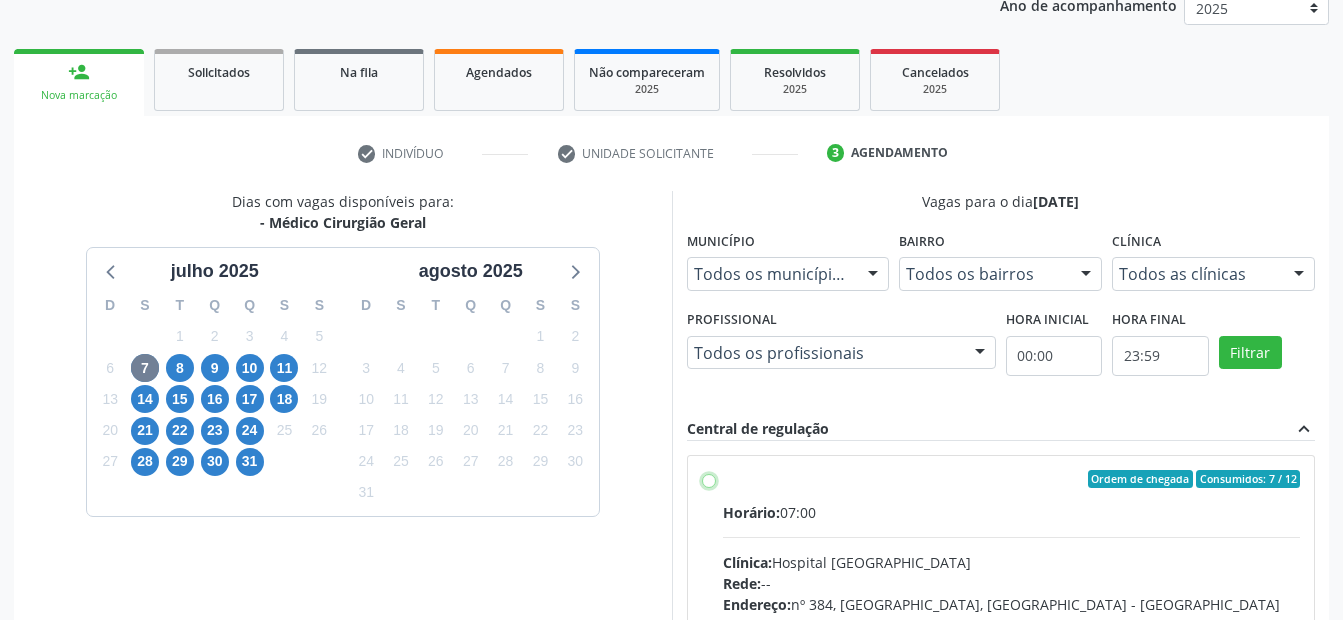 click on "Ordem de chegada
Consumidos: 7 / 12
Horário:   07:00
Clínica:  Hospital [GEOGRAPHIC_DATA]
Rede:
--
Endereço:   [STREET_ADDRESS]
Telefone:   [PHONE_NUMBER]
Profissional:
[PERSON_NAME]
Informações adicionais sobre o atendimento
Idade de atendimento:
de 0 a 120 anos
Gênero(s) atendido(s):
Masculino e Feminino
Informações adicionais:
--" at bounding box center [709, 479] 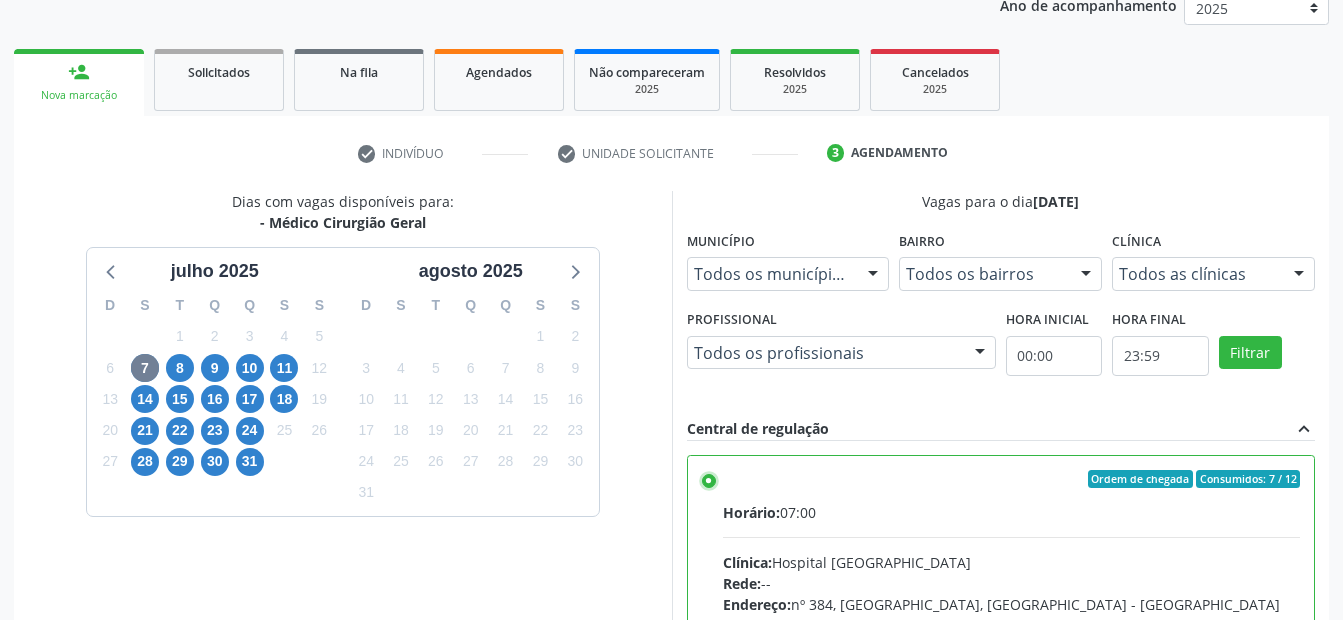 scroll, scrollTop: 575, scrollLeft: 0, axis: vertical 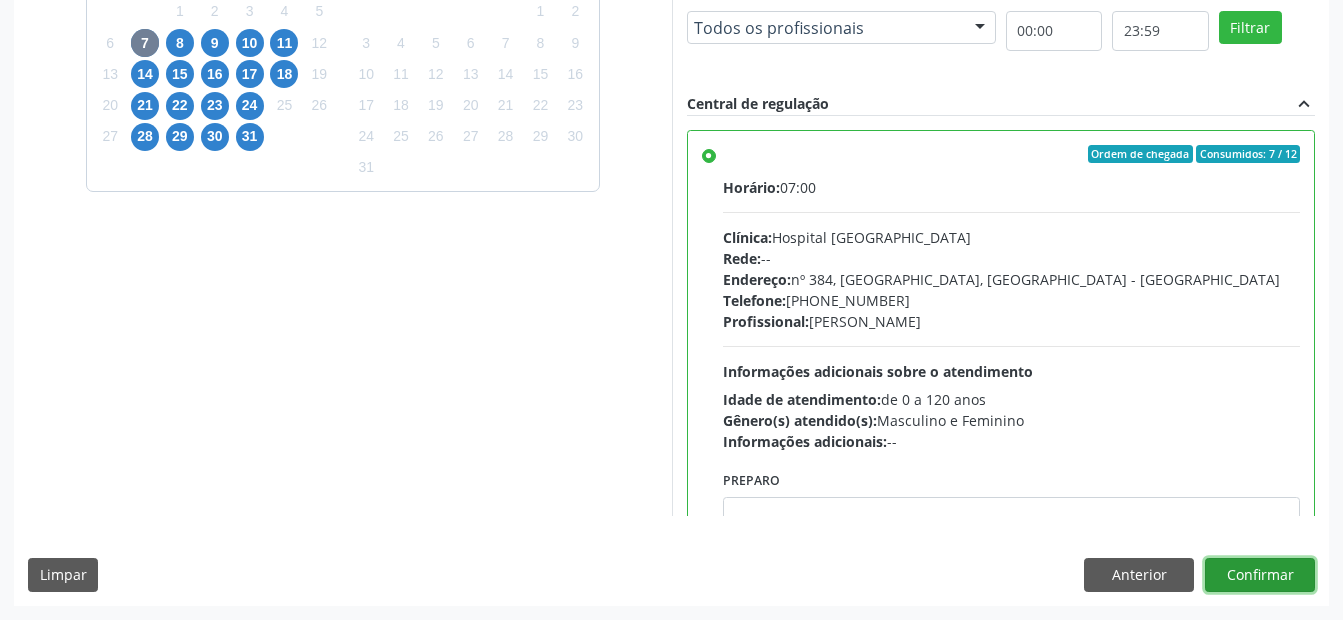 click on "Confirmar" at bounding box center (1260, 575) 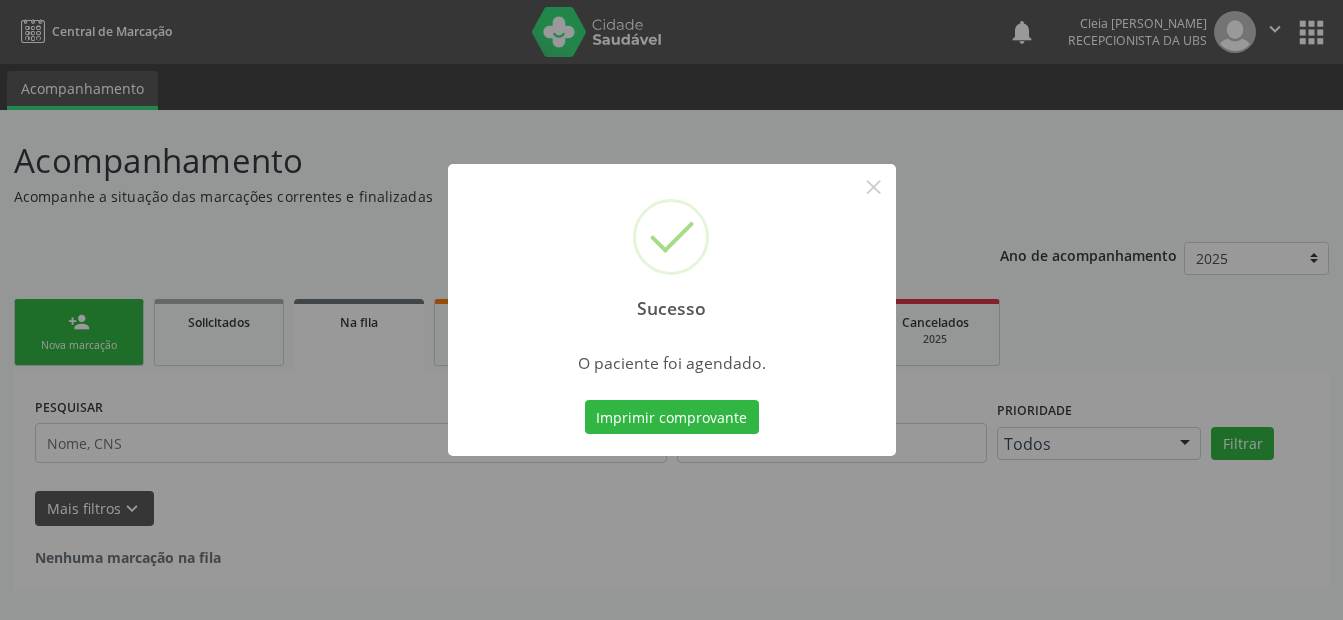 scroll, scrollTop: 0, scrollLeft: 0, axis: both 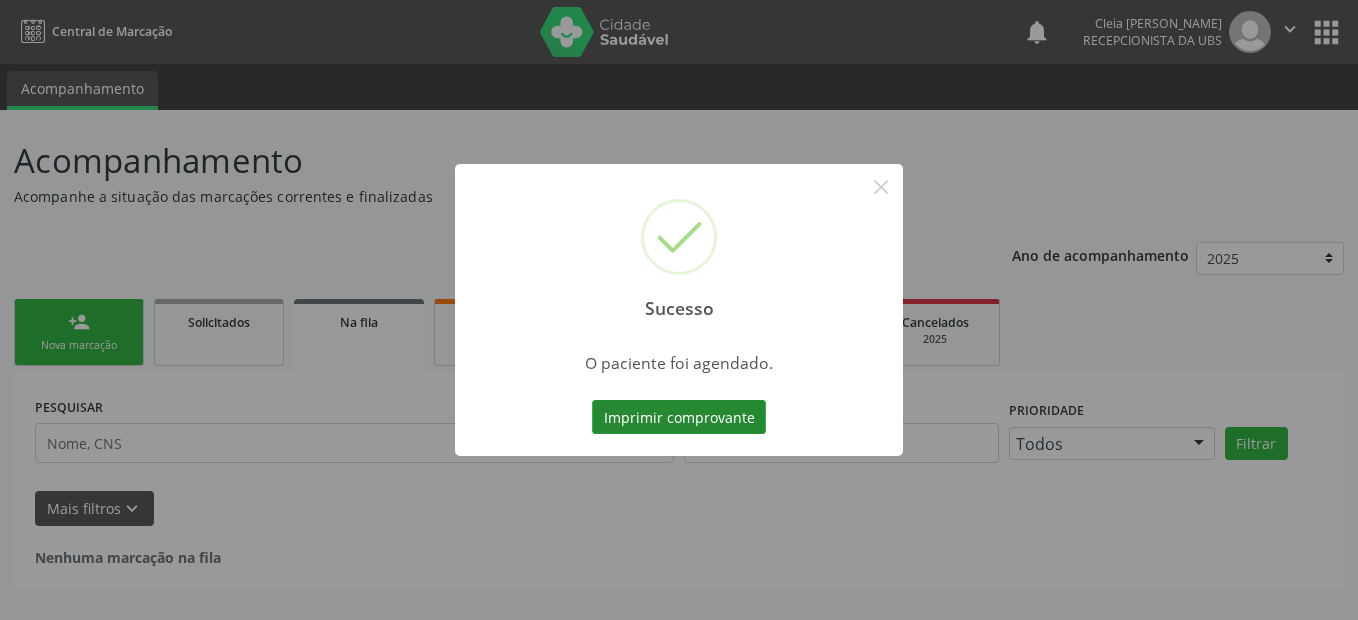 click on "Imprimir comprovante" at bounding box center (679, 417) 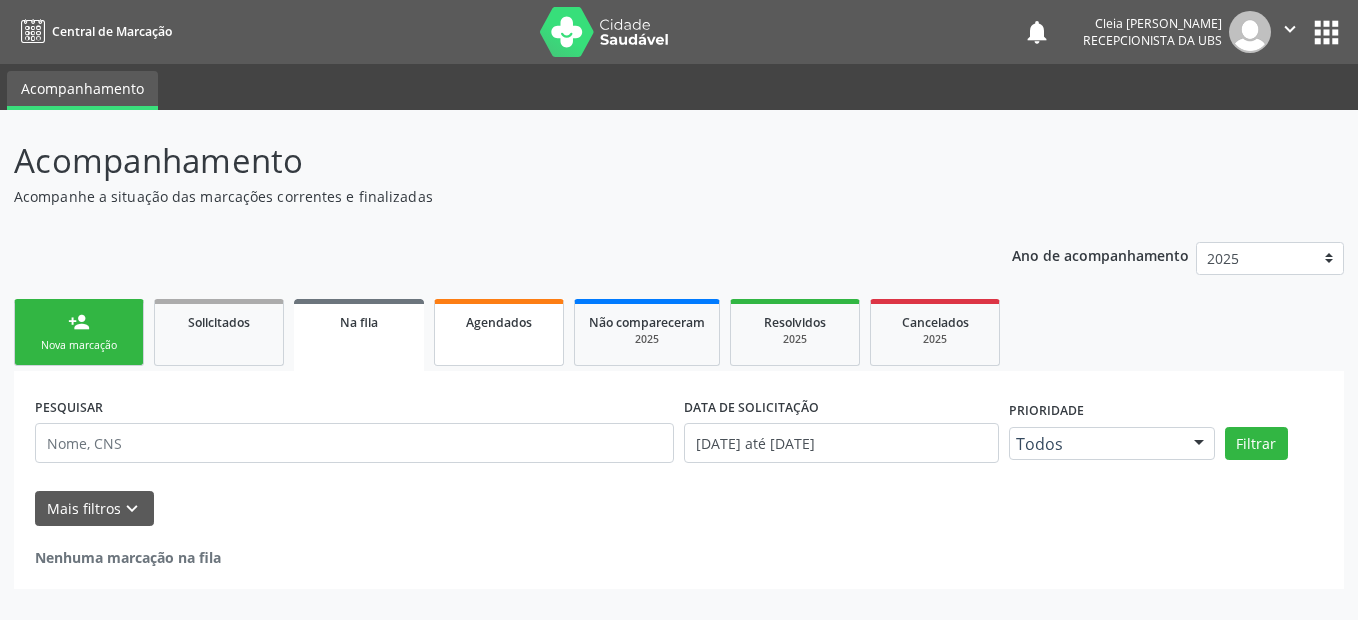 click on "Agendados" at bounding box center (499, 322) 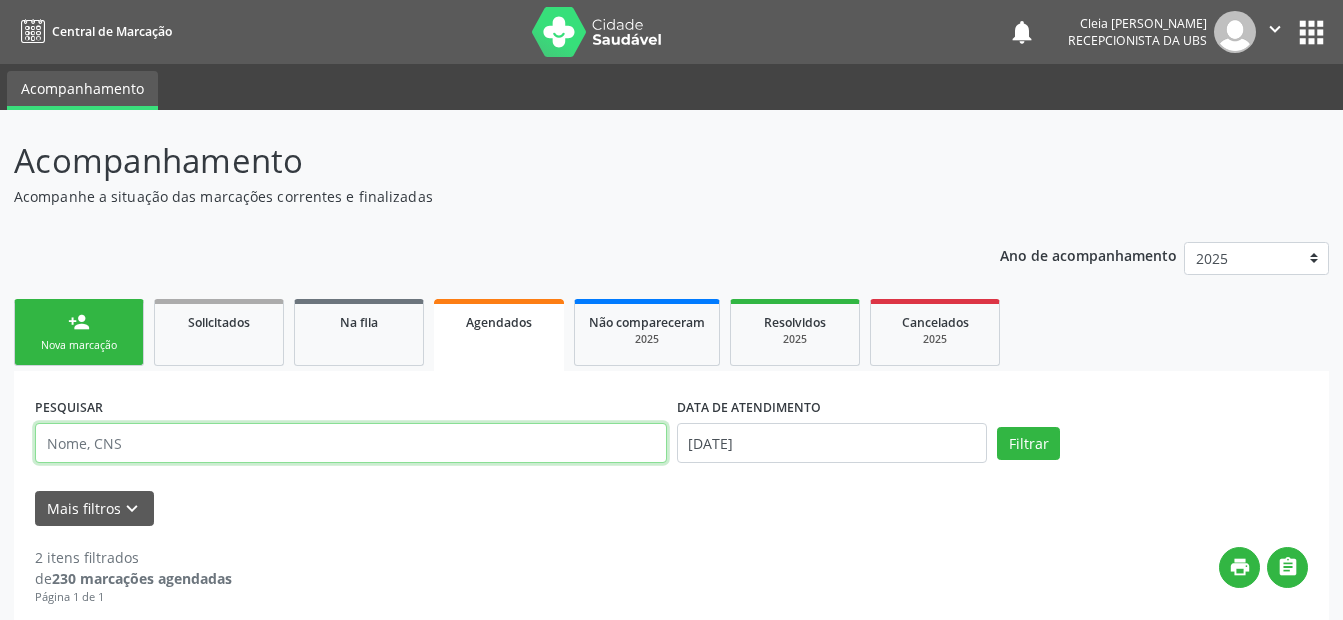 click at bounding box center [351, 443] 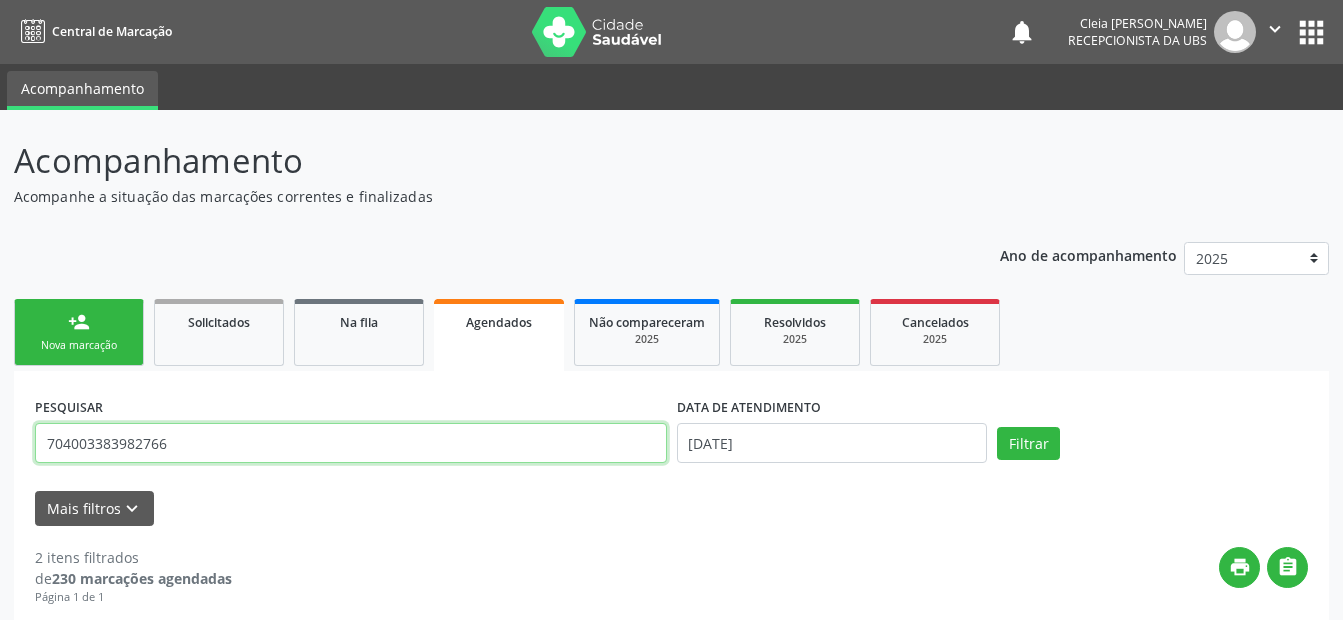 type on "704003383982766" 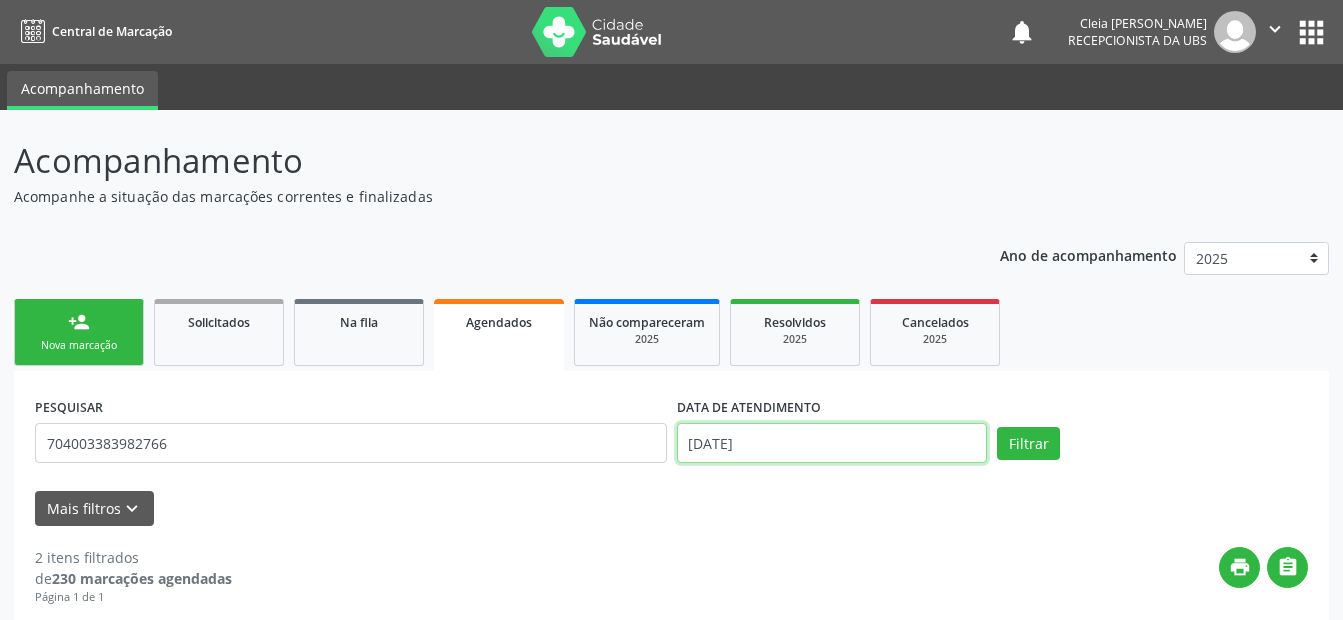 click on "[DATE]" at bounding box center [832, 443] 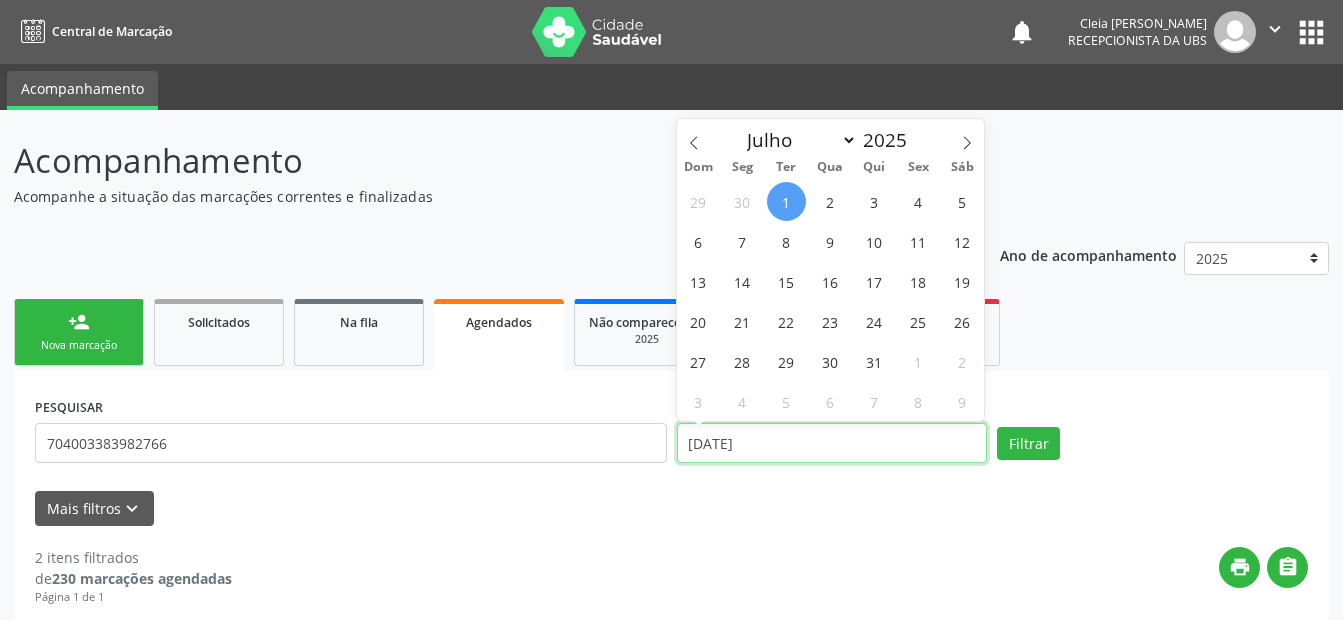 click on "[DATE]" at bounding box center (832, 443) 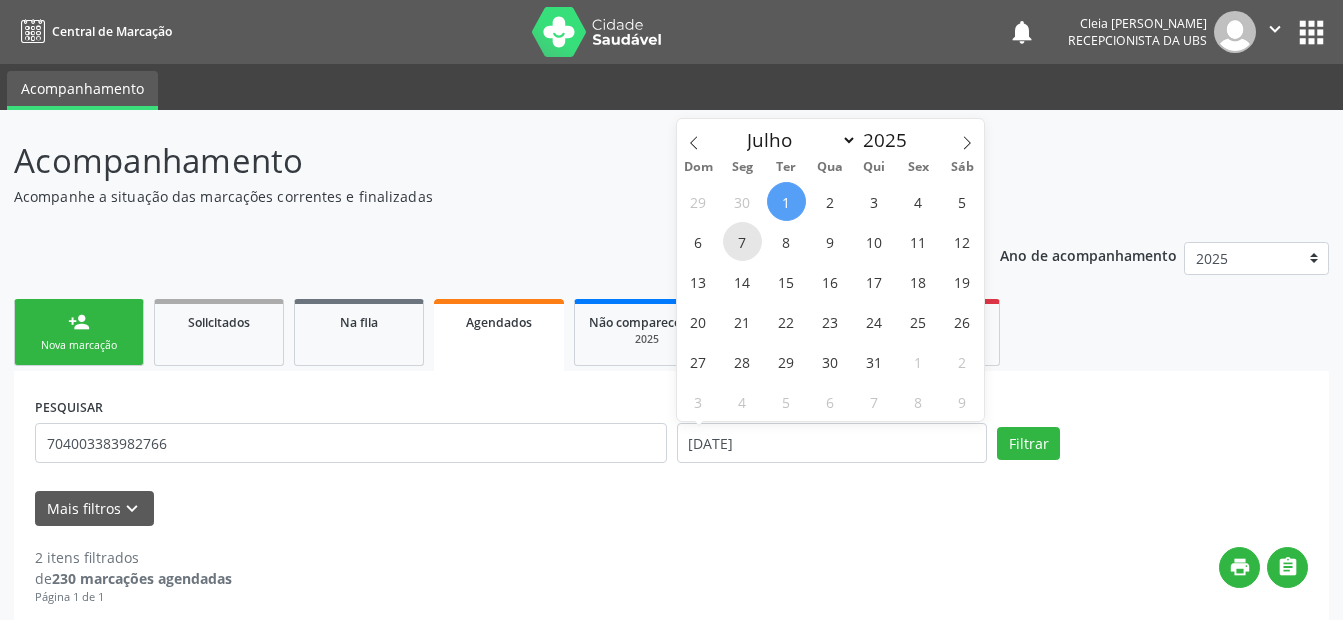 drag, startPoint x: 844, startPoint y: 449, endPoint x: 736, endPoint y: 243, distance: 232.59407 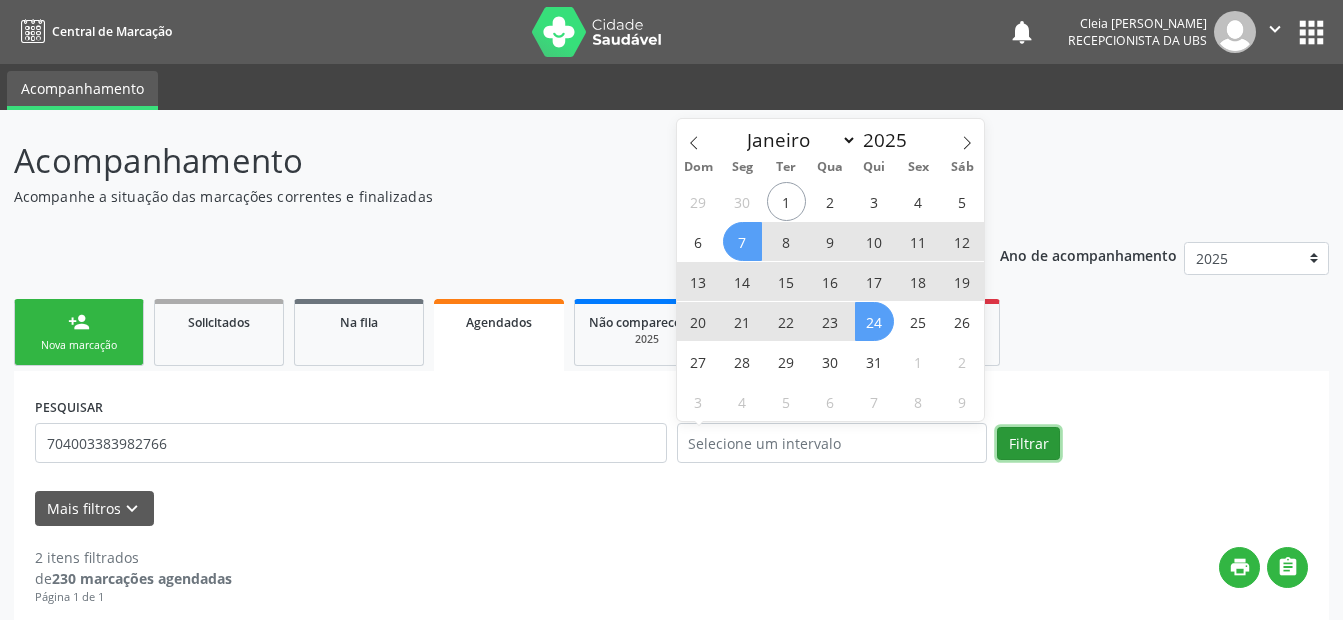 click on "Filtrar" at bounding box center (1028, 444) 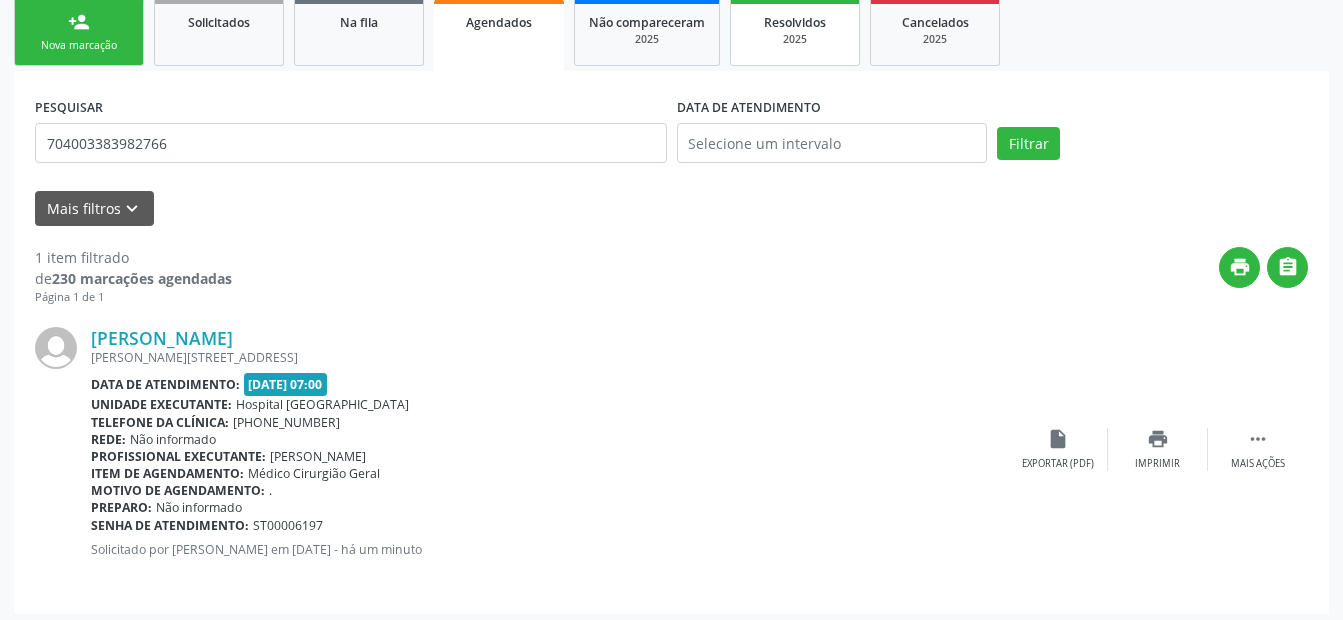 scroll, scrollTop: 308, scrollLeft: 0, axis: vertical 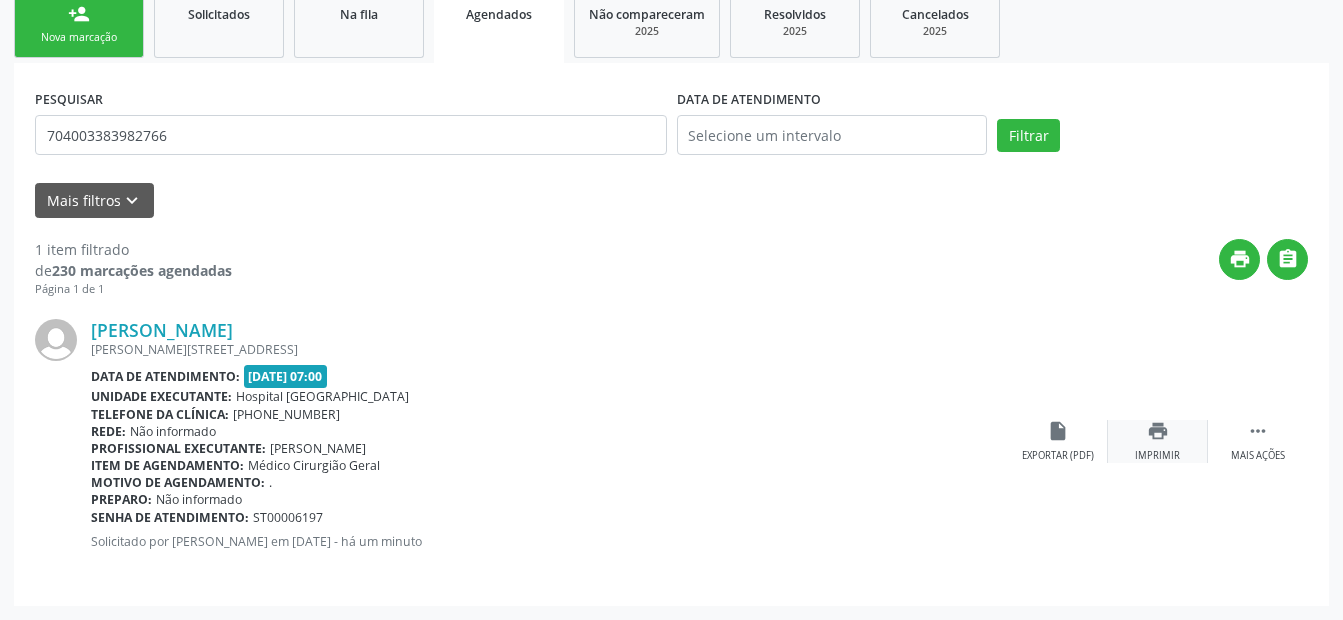 click on "print
Imprimir" at bounding box center [1158, 441] 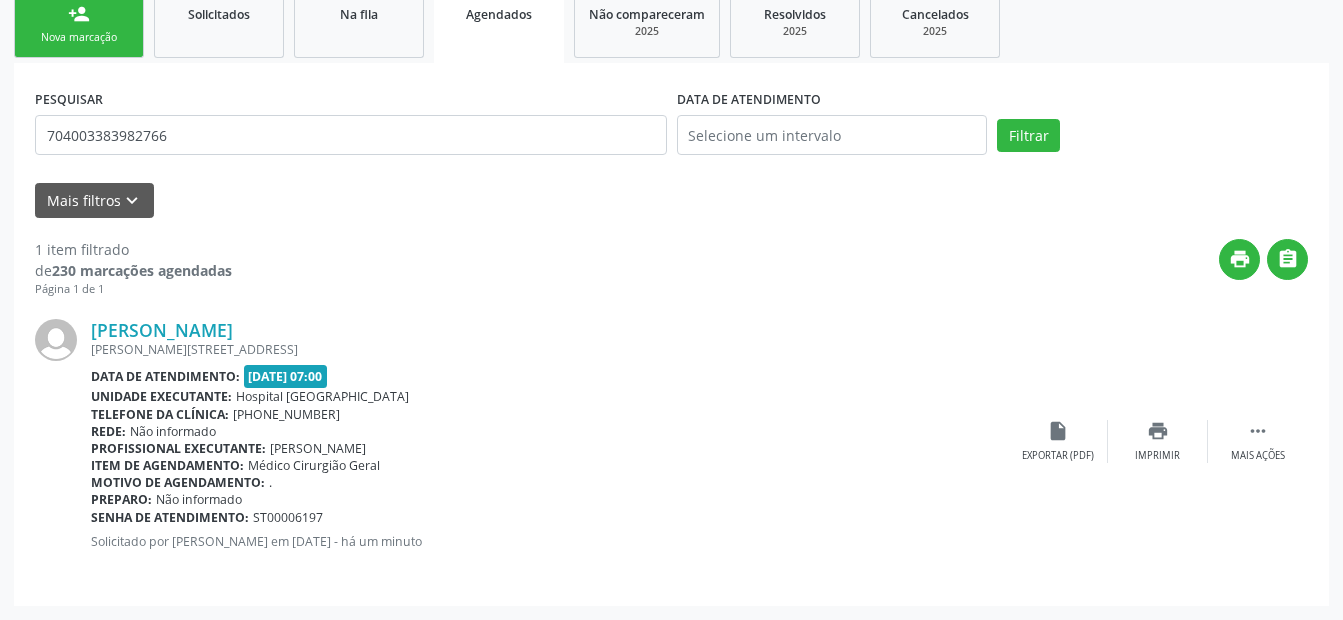 scroll, scrollTop: 108, scrollLeft: 0, axis: vertical 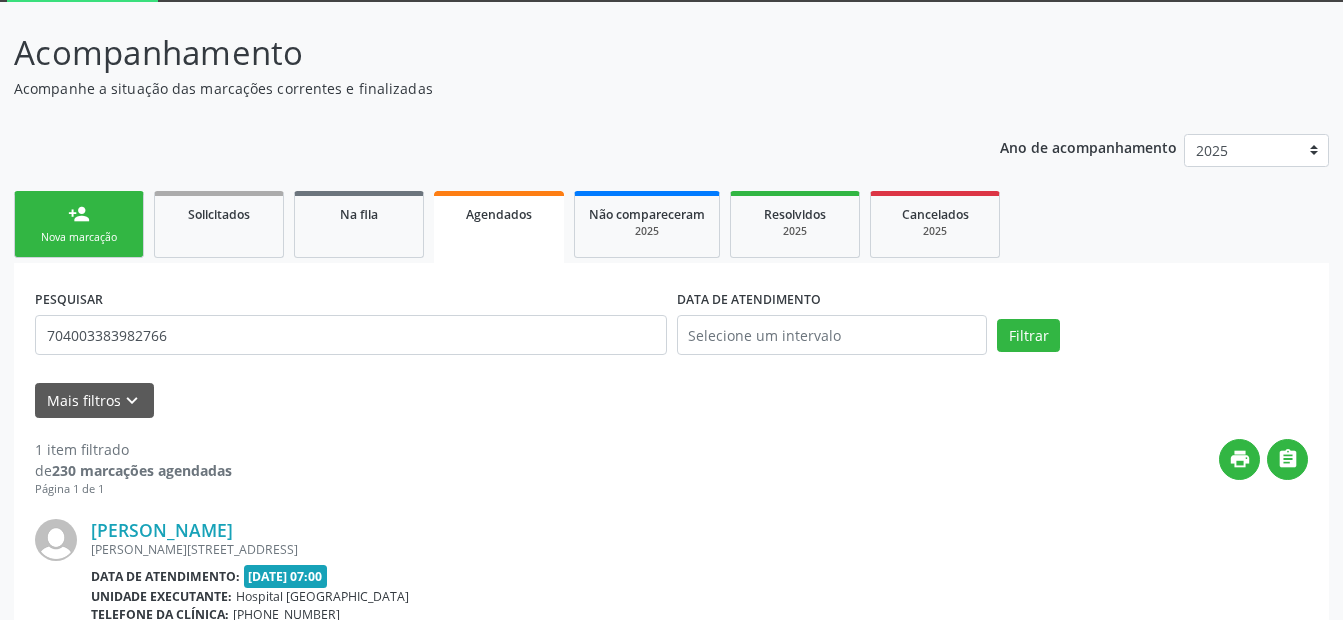 click on "Nova marcação" at bounding box center [79, 237] 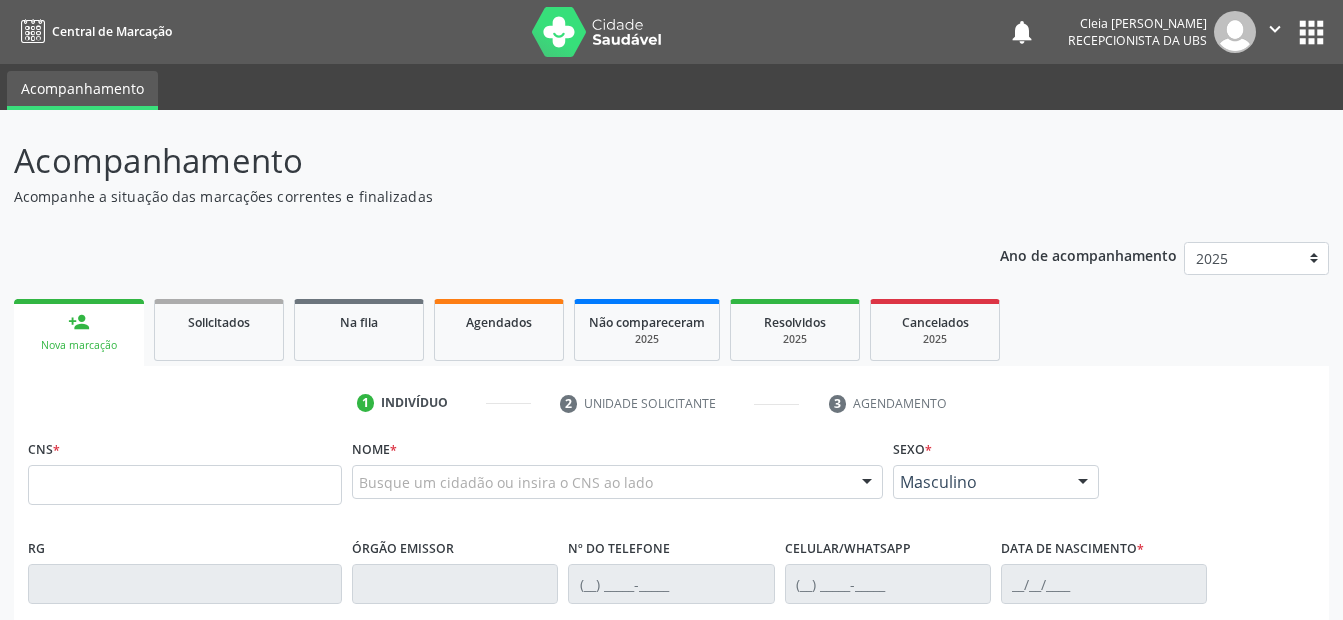 scroll, scrollTop: 200, scrollLeft: 0, axis: vertical 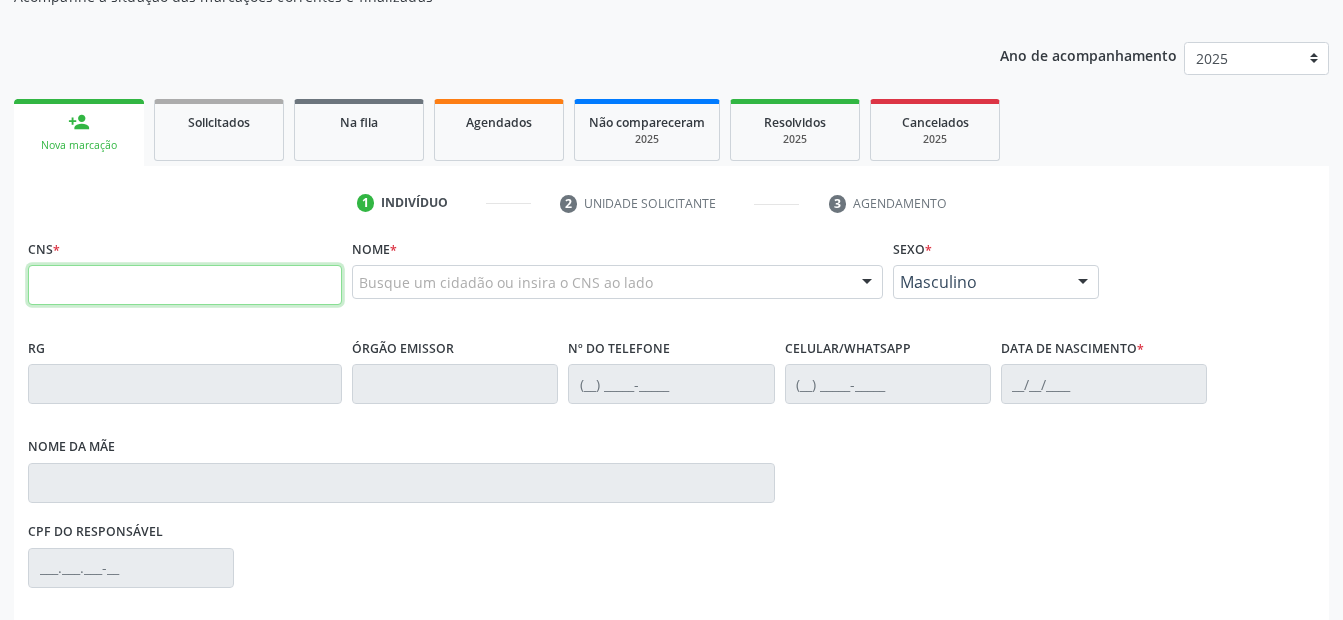 click at bounding box center (185, 285) 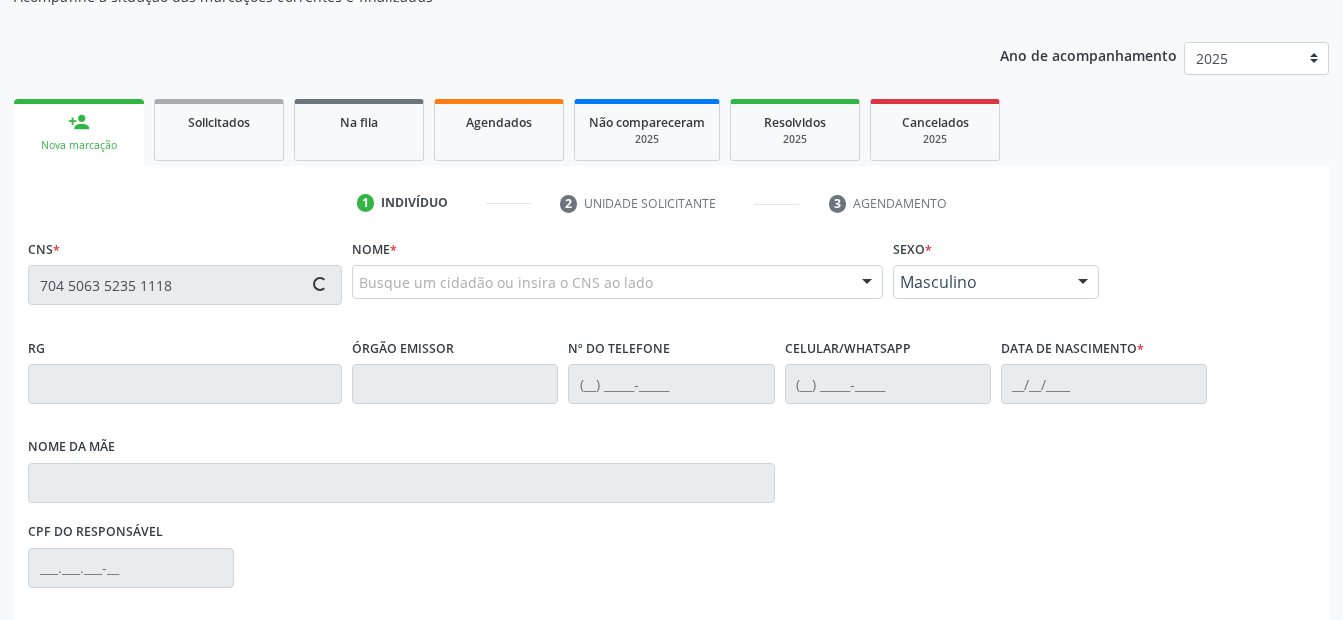type on "704 5063 5235 1118" 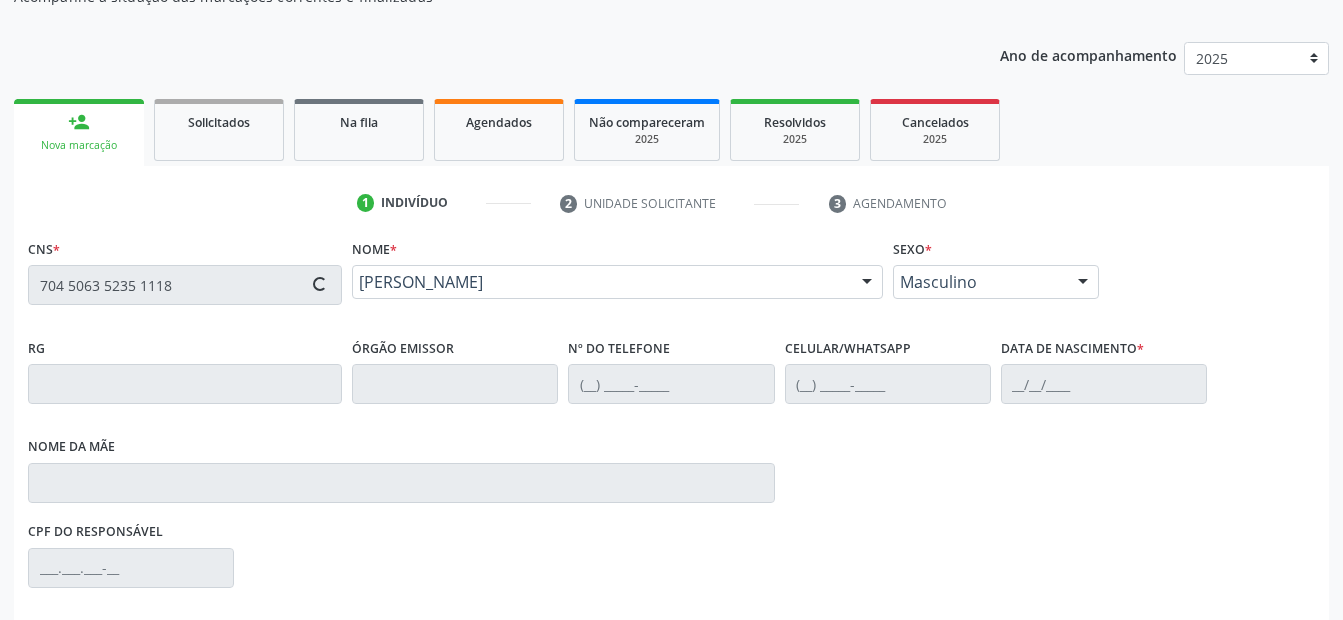 type on "[PHONE_NUMBER]" 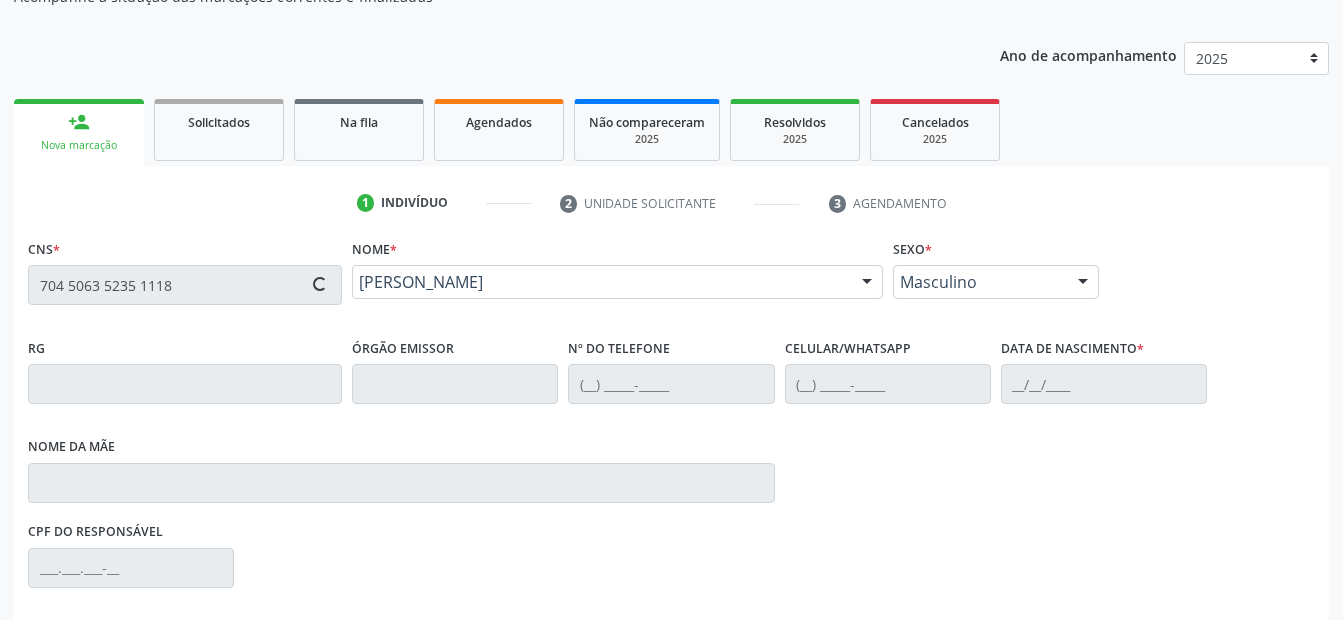 type on "[DATE]" 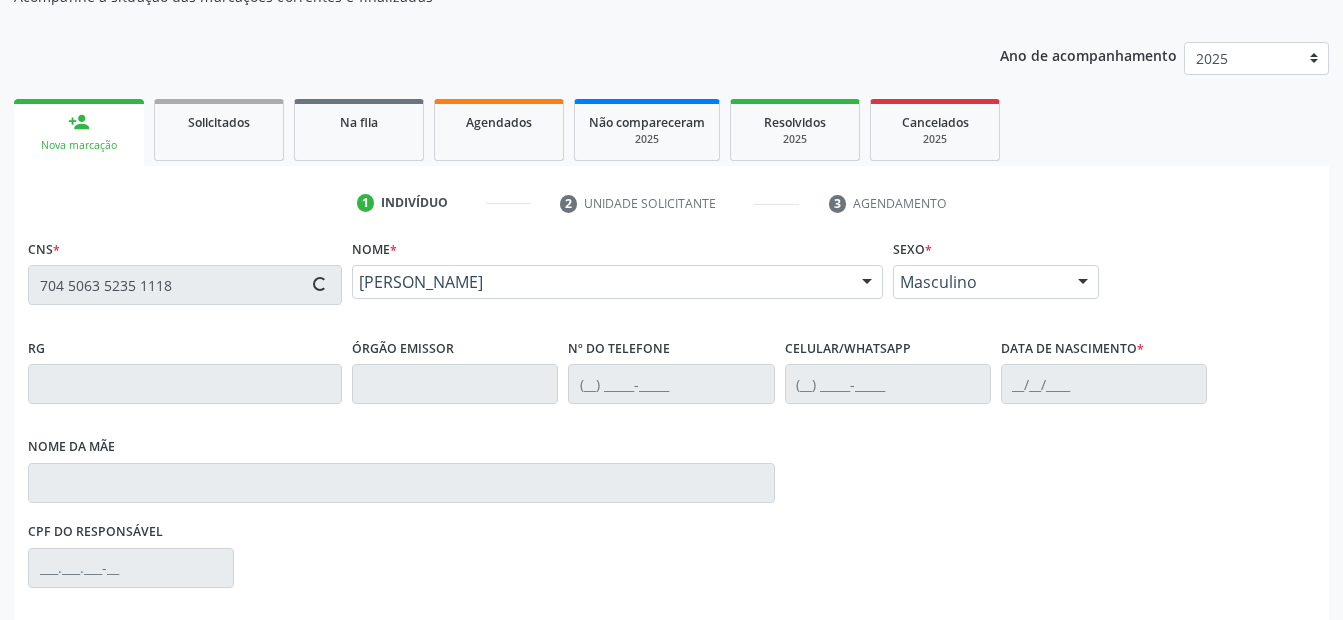 type on "25" 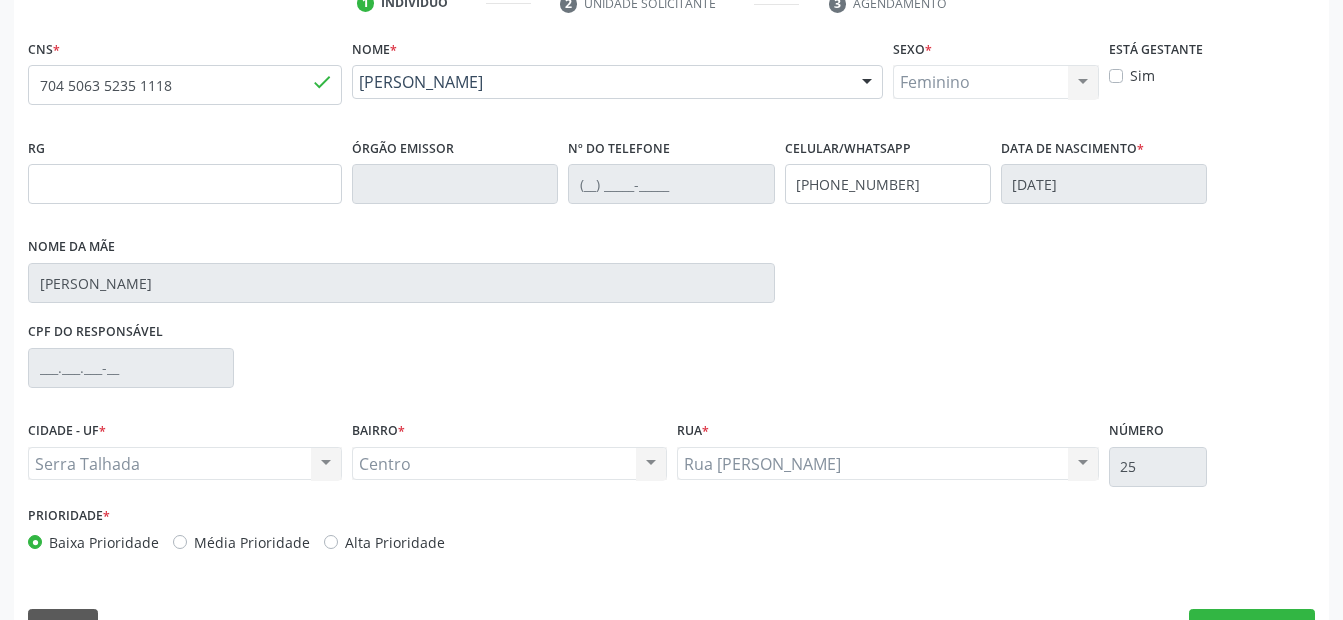 scroll, scrollTop: 450, scrollLeft: 0, axis: vertical 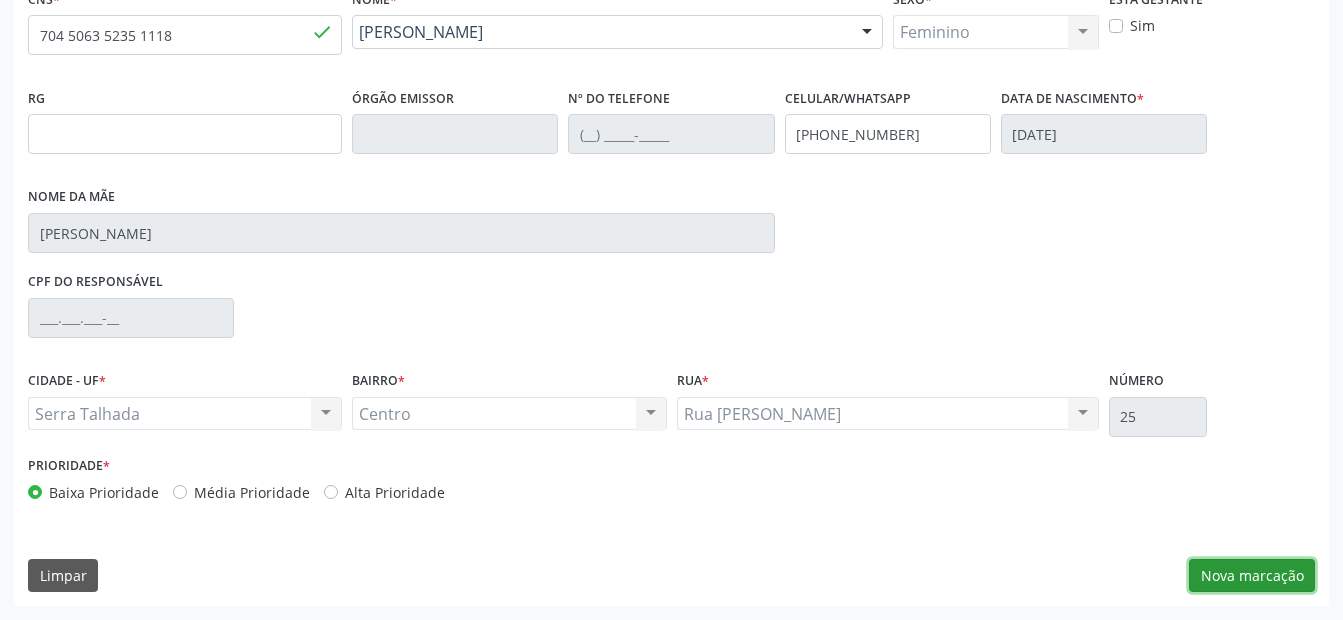 click on "Nova marcação" at bounding box center [1252, 576] 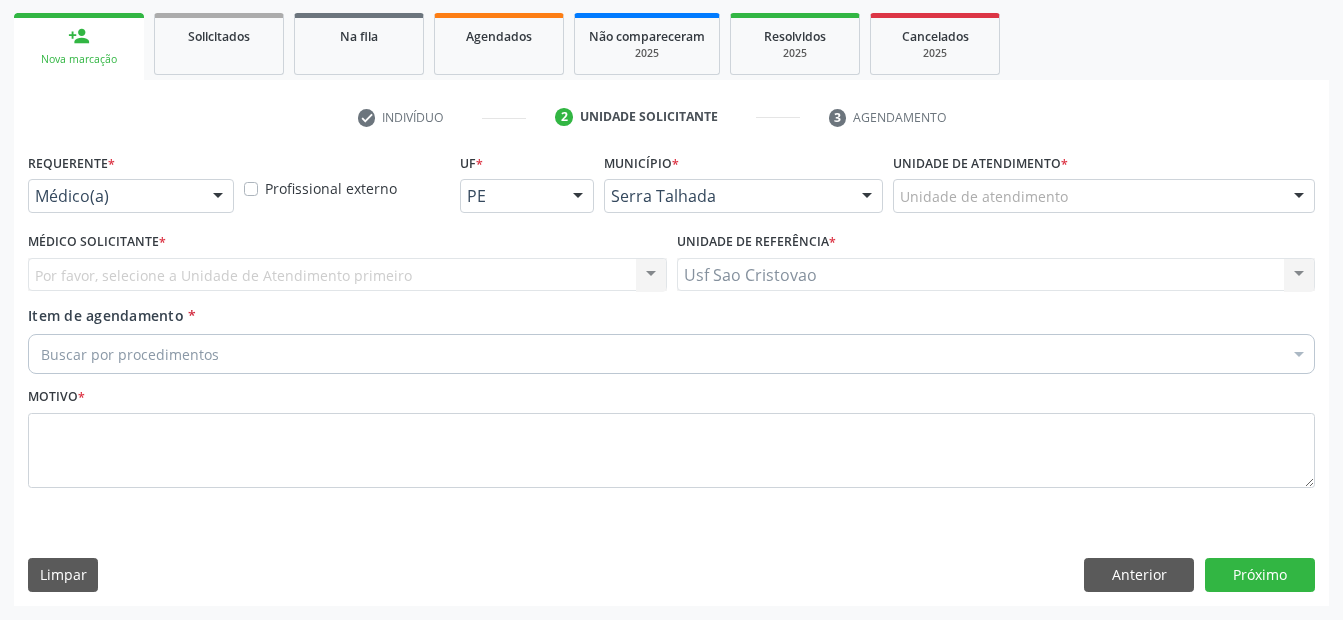 scroll, scrollTop: 286, scrollLeft: 0, axis: vertical 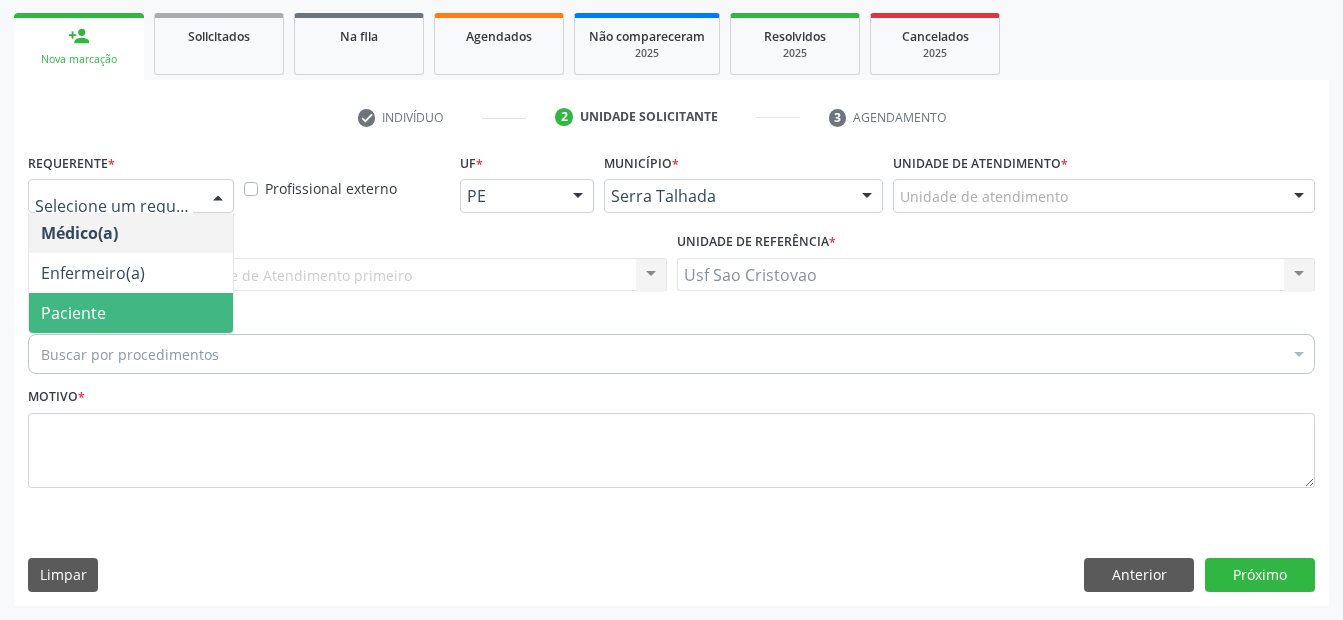 click on "Paciente" at bounding box center [131, 313] 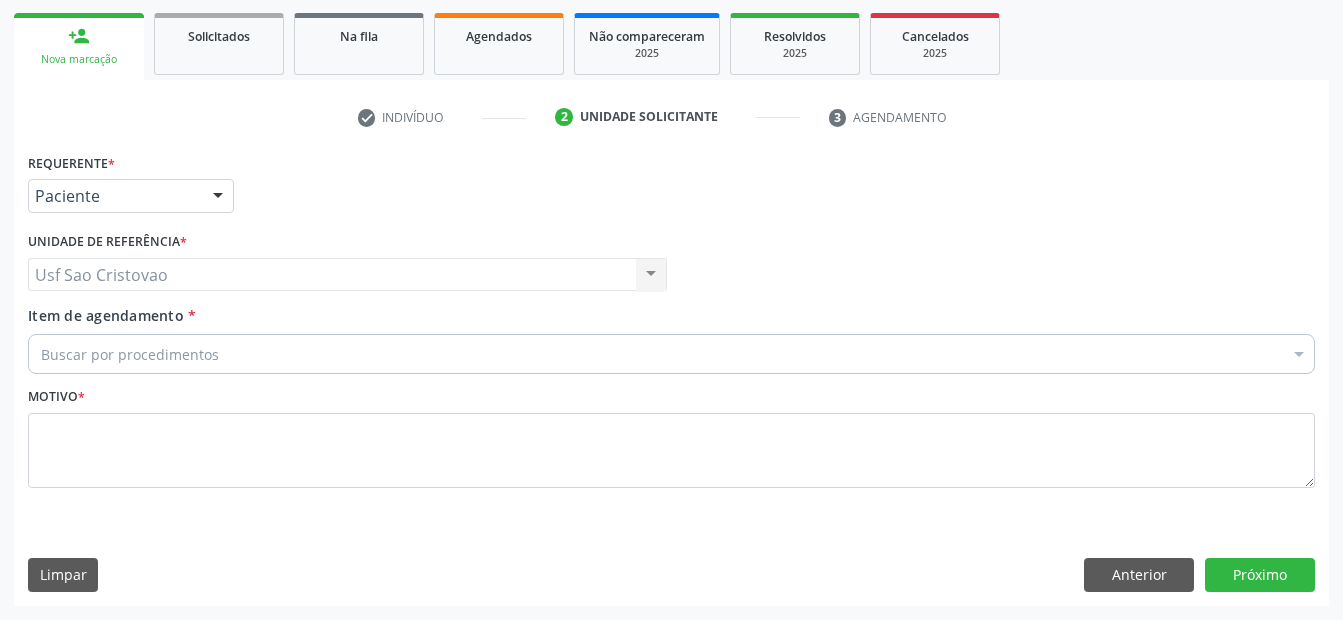 click on "Buscar por procedimentos" at bounding box center [671, 354] 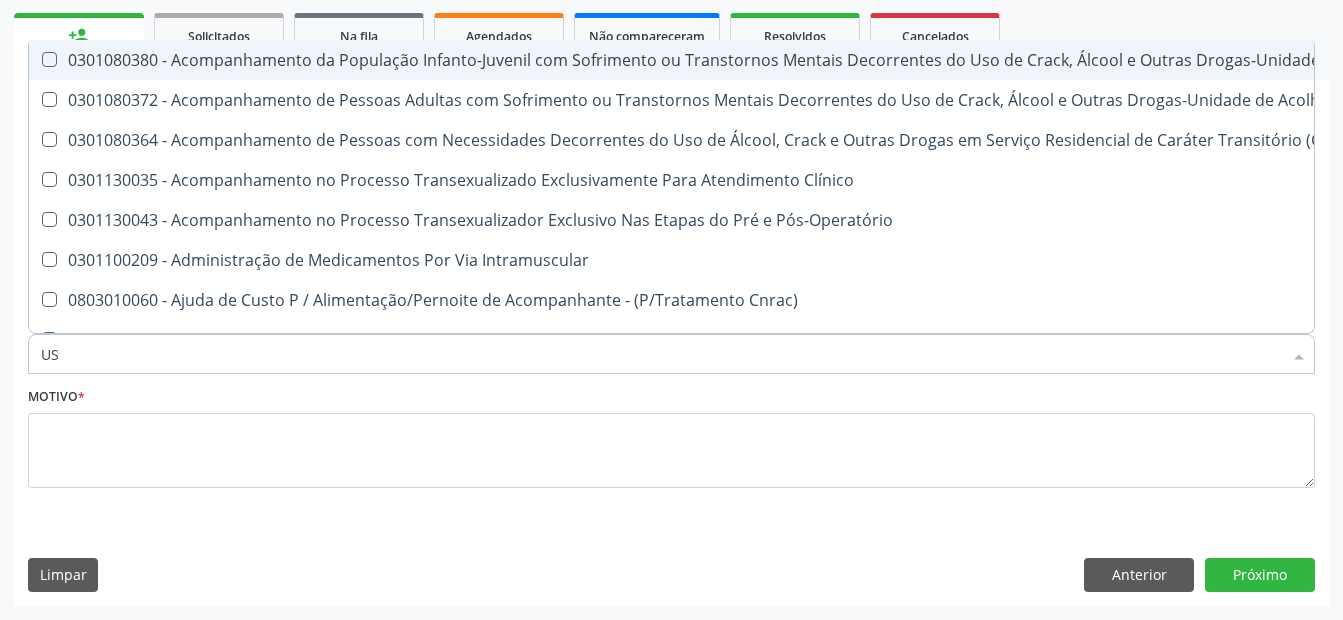 type on "USG" 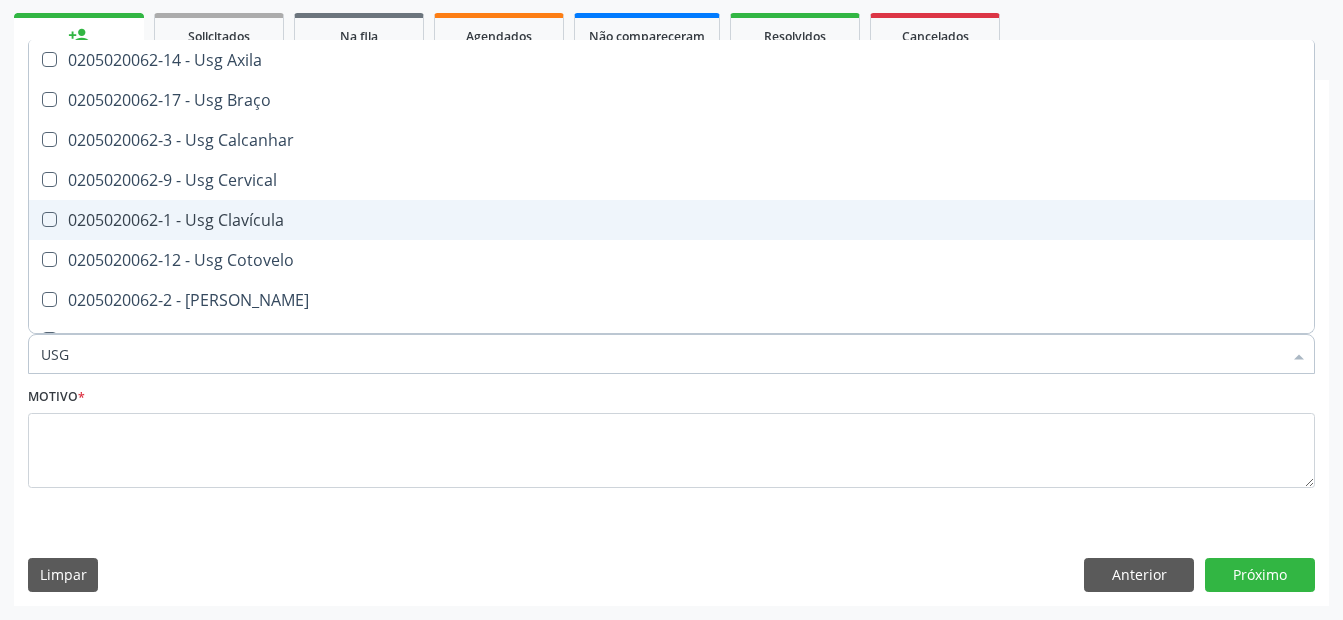 scroll, scrollTop: 100, scrollLeft: 0, axis: vertical 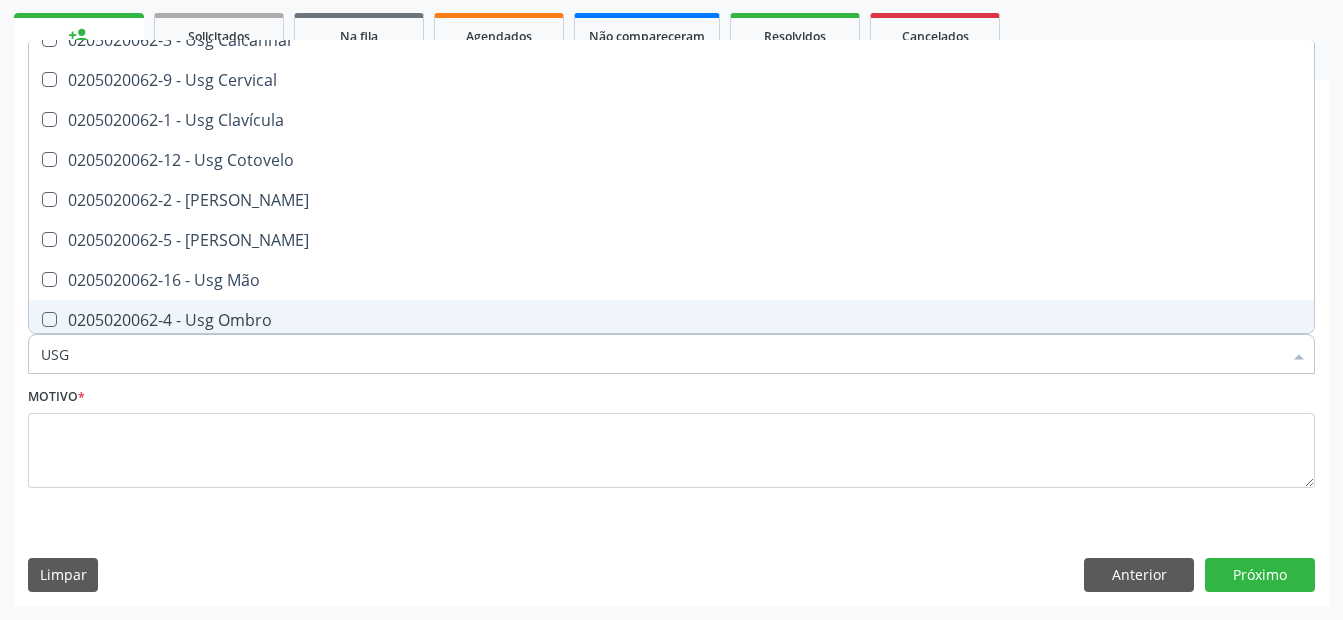 click on "0205020062-4 - Usg Ombro" at bounding box center (671, 320) 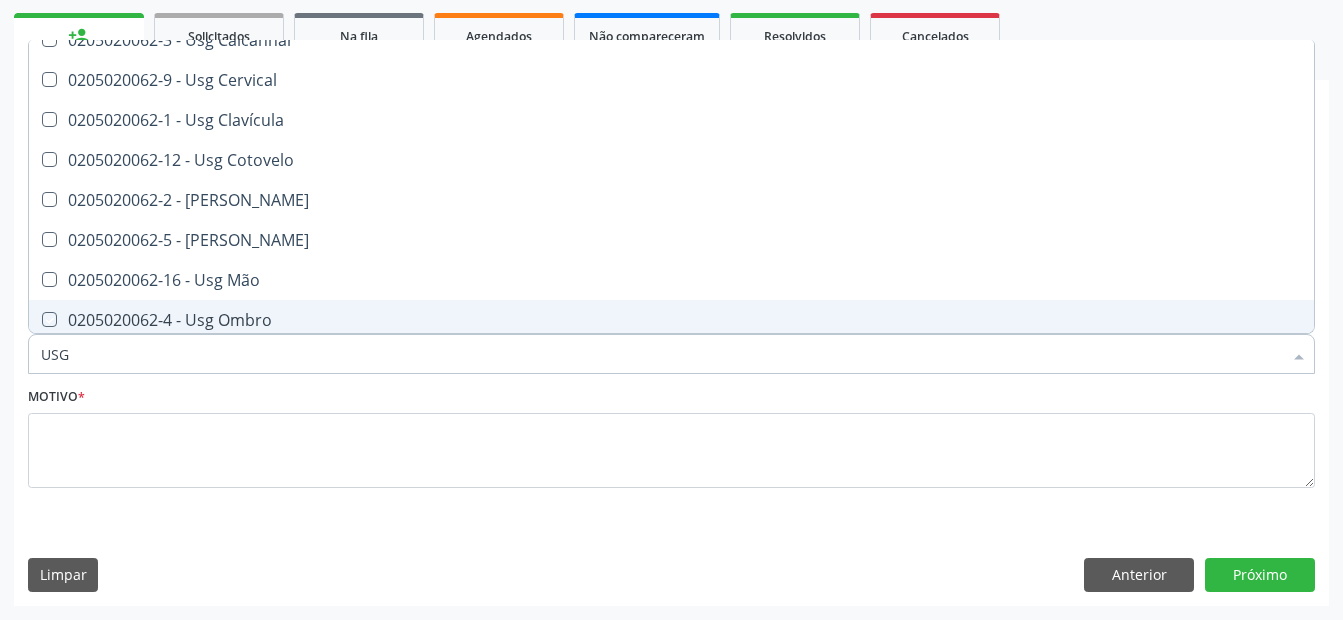 checkbox on "true" 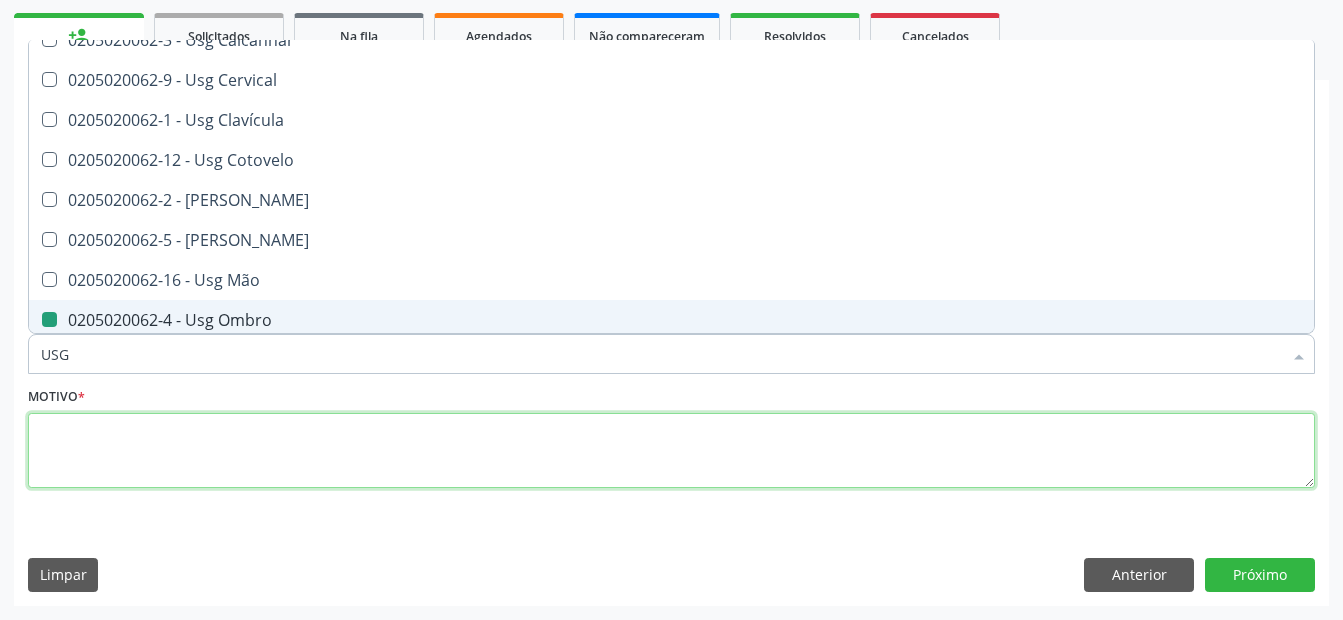 click at bounding box center (671, 451) 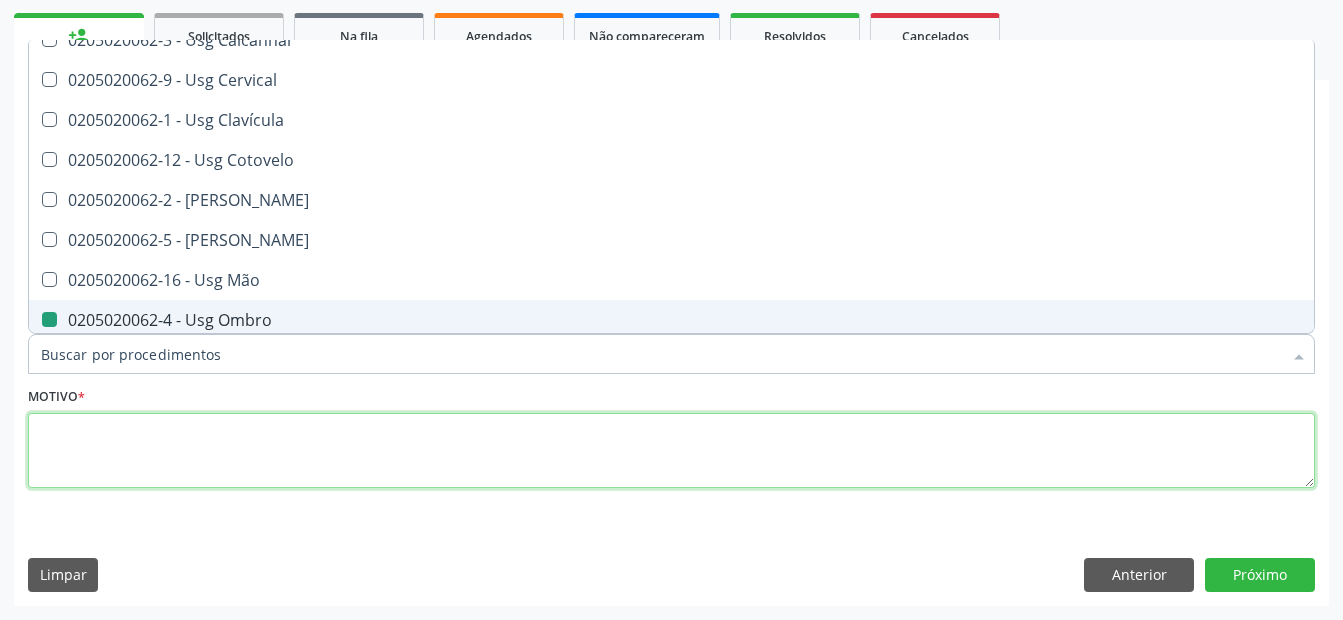 checkbox on "true" 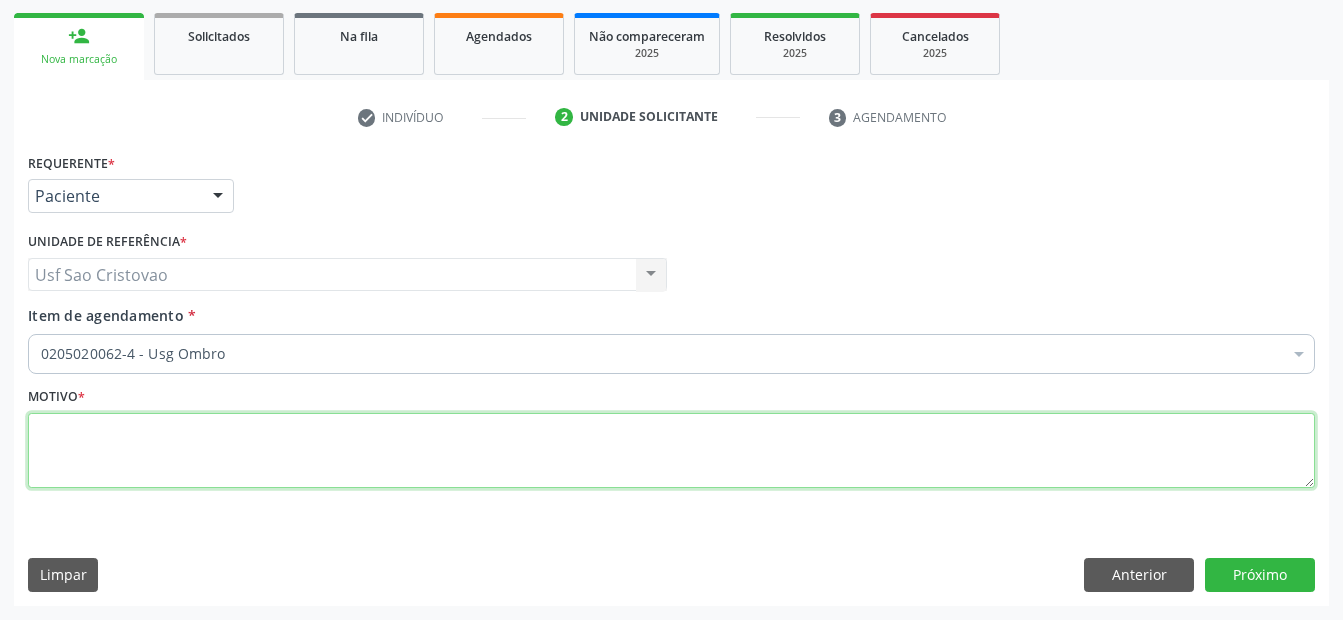 scroll, scrollTop: 0, scrollLeft: 0, axis: both 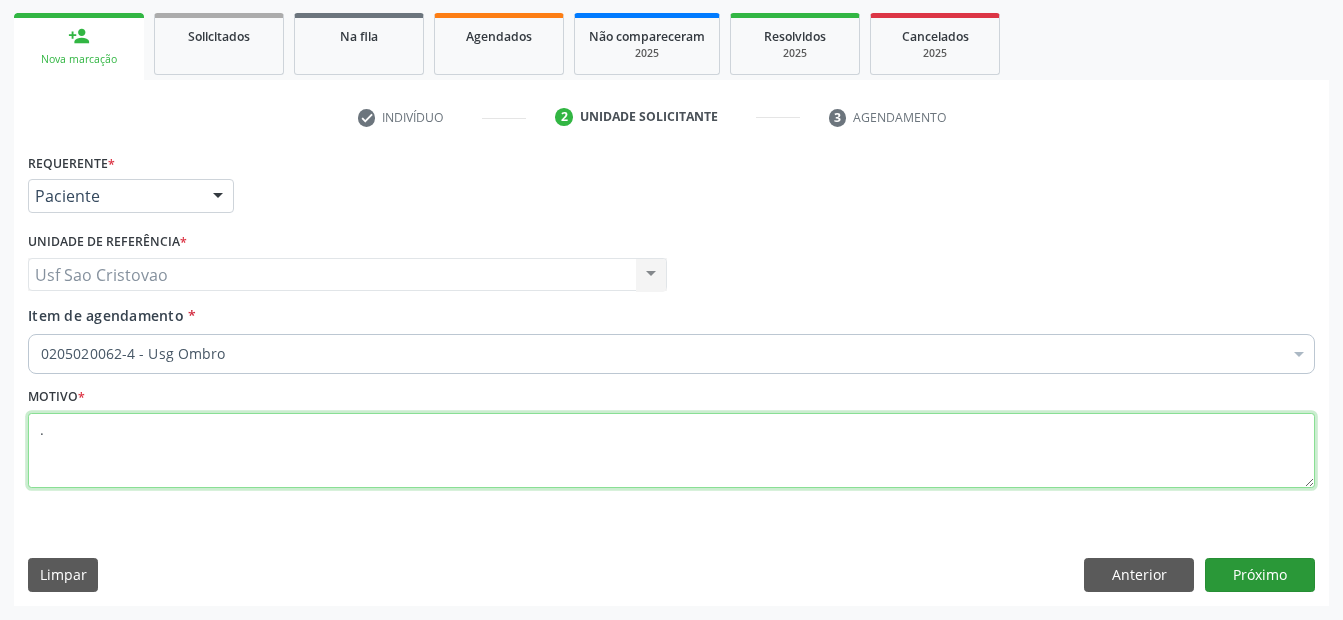 type on "." 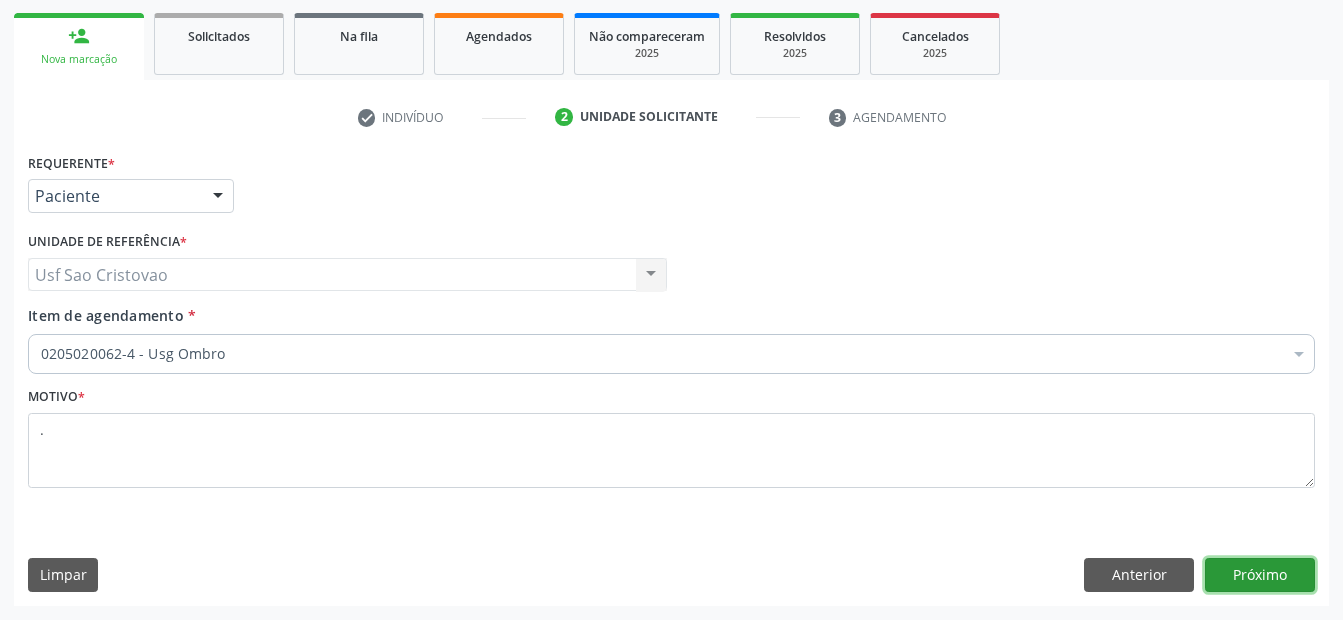 click on "Próximo" at bounding box center (1260, 575) 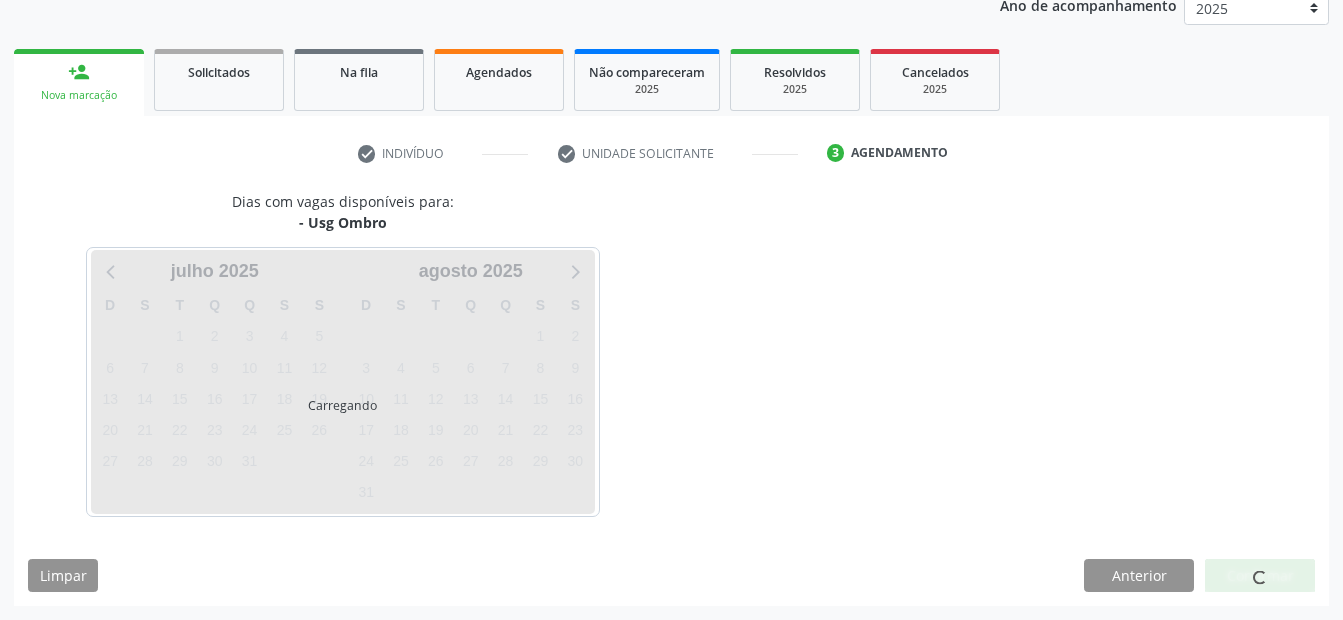 scroll, scrollTop: 250, scrollLeft: 0, axis: vertical 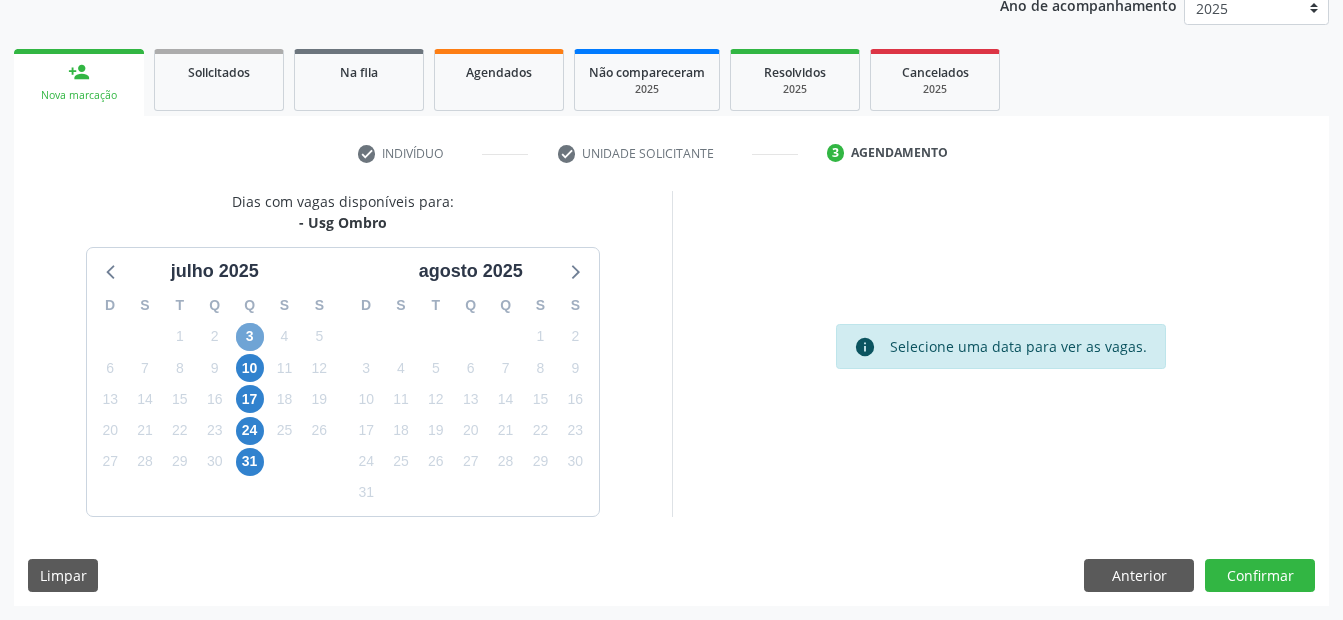 click on "3" at bounding box center (250, 337) 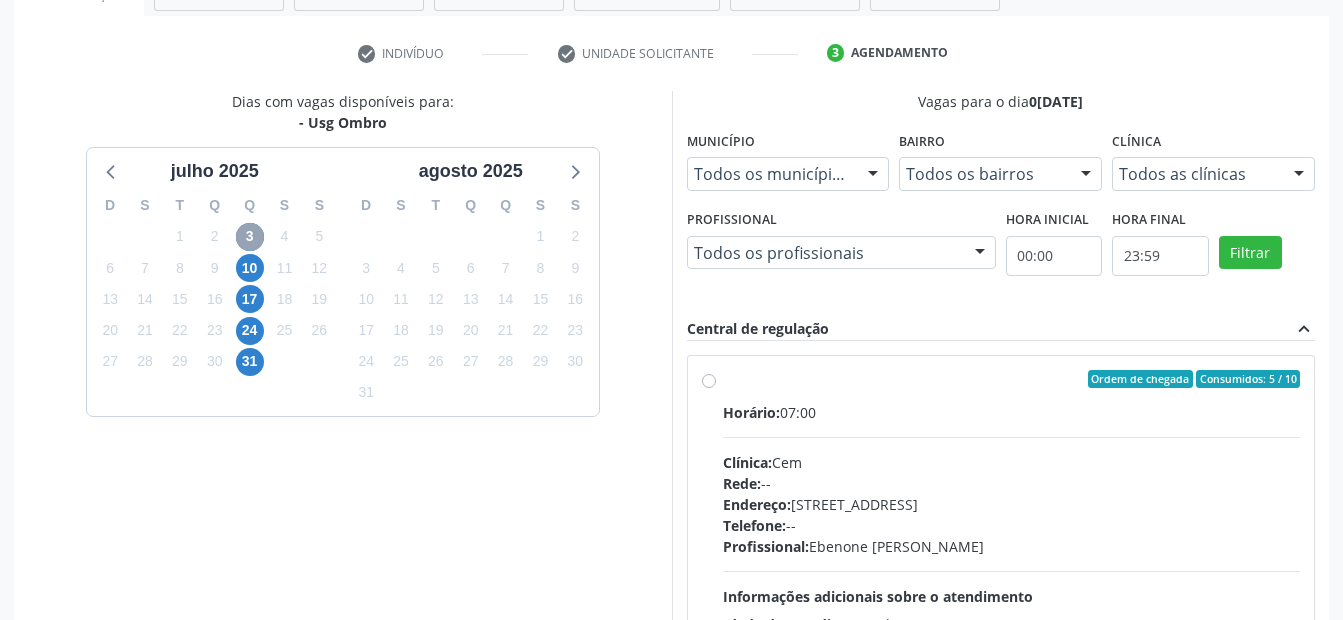 scroll, scrollTop: 450, scrollLeft: 0, axis: vertical 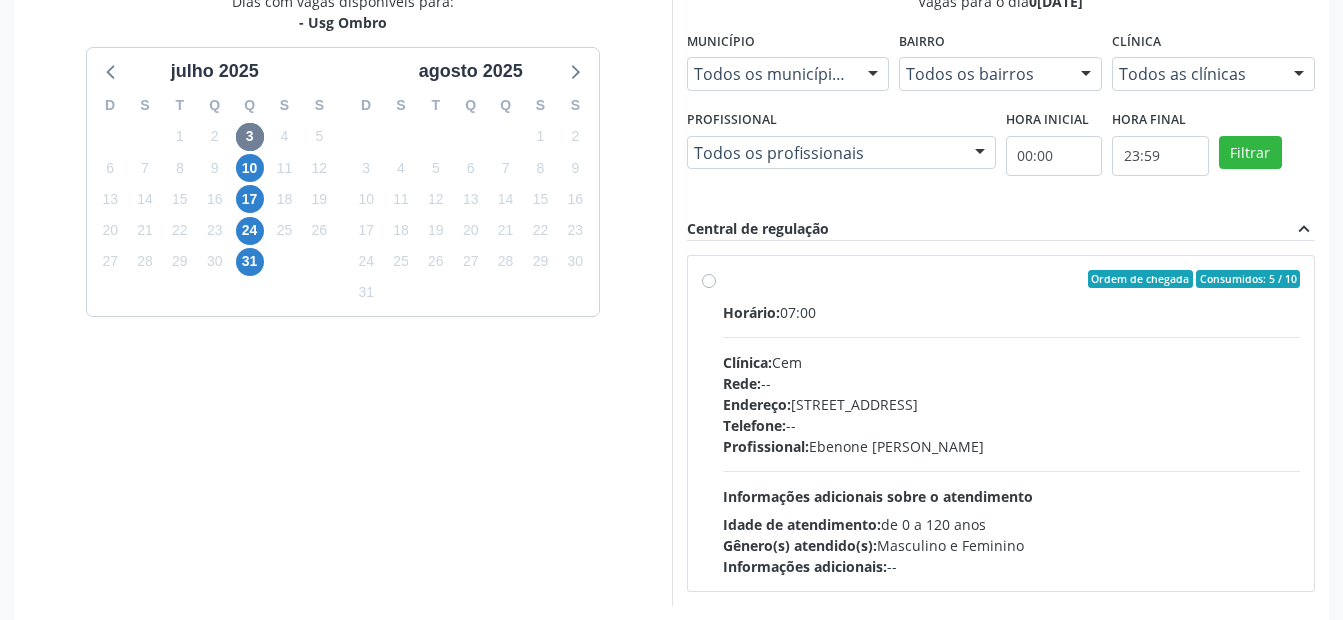 click on "Ordem de chegada
Consumidos: 5 / 10
Horário:   07:00
Clínica:  Cem
Rede:
--
Endereço:   [STREET_ADDRESS]
Telefone:   --
Profissional:
[PERSON_NAME]
Informações adicionais sobre o atendimento
Idade de atendimento:
de 0 a 120 anos
Gênero(s) atendido(s):
Masculino e Feminino
Informações adicionais:
--" at bounding box center [1001, 423] 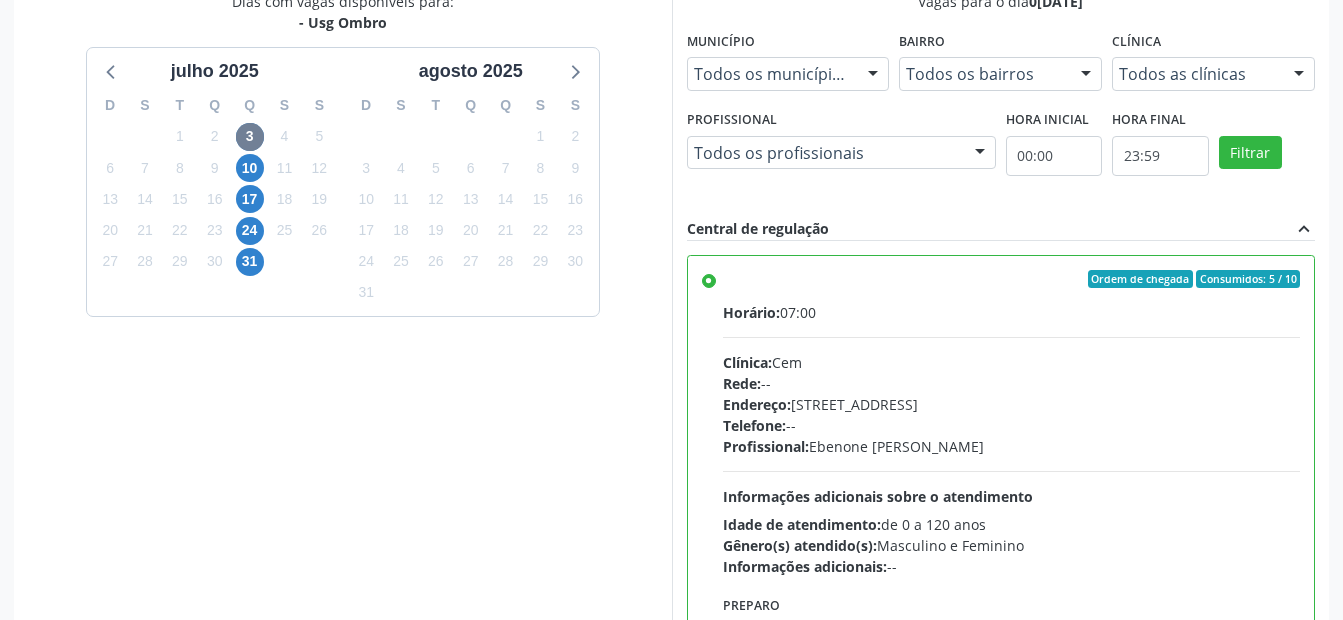 scroll, scrollTop: 99, scrollLeft: 0, axis: vertical 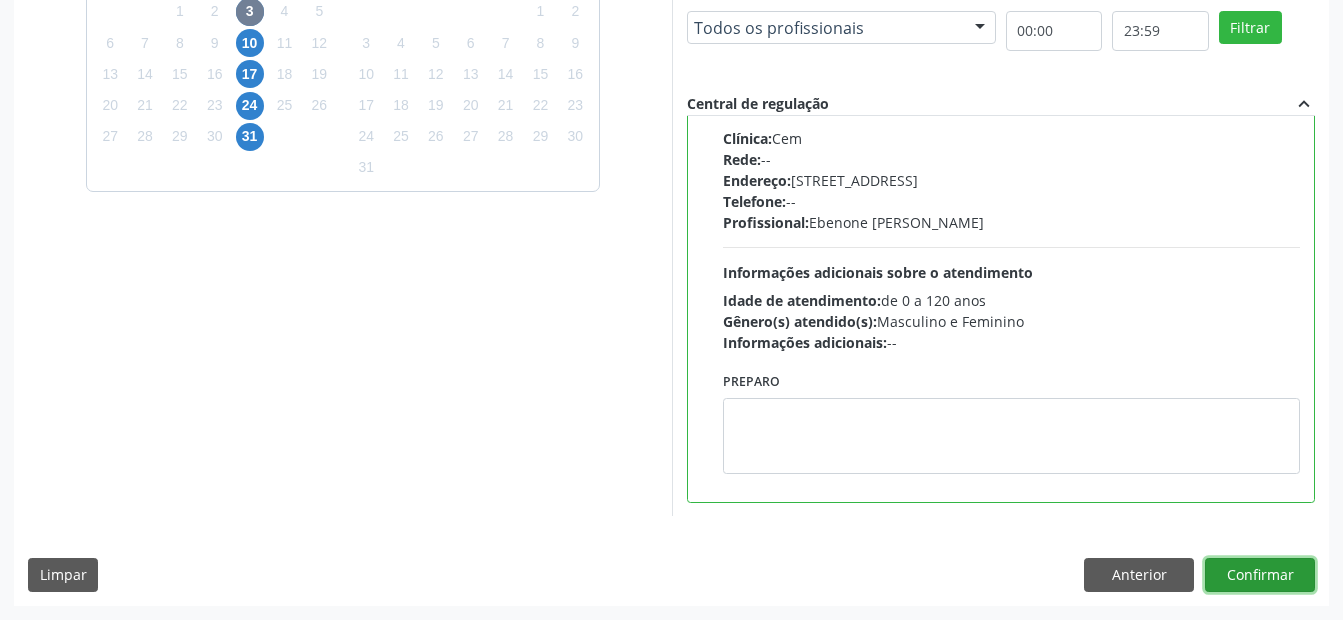 click on "Confirmar" at bounding box center [1260, 575] 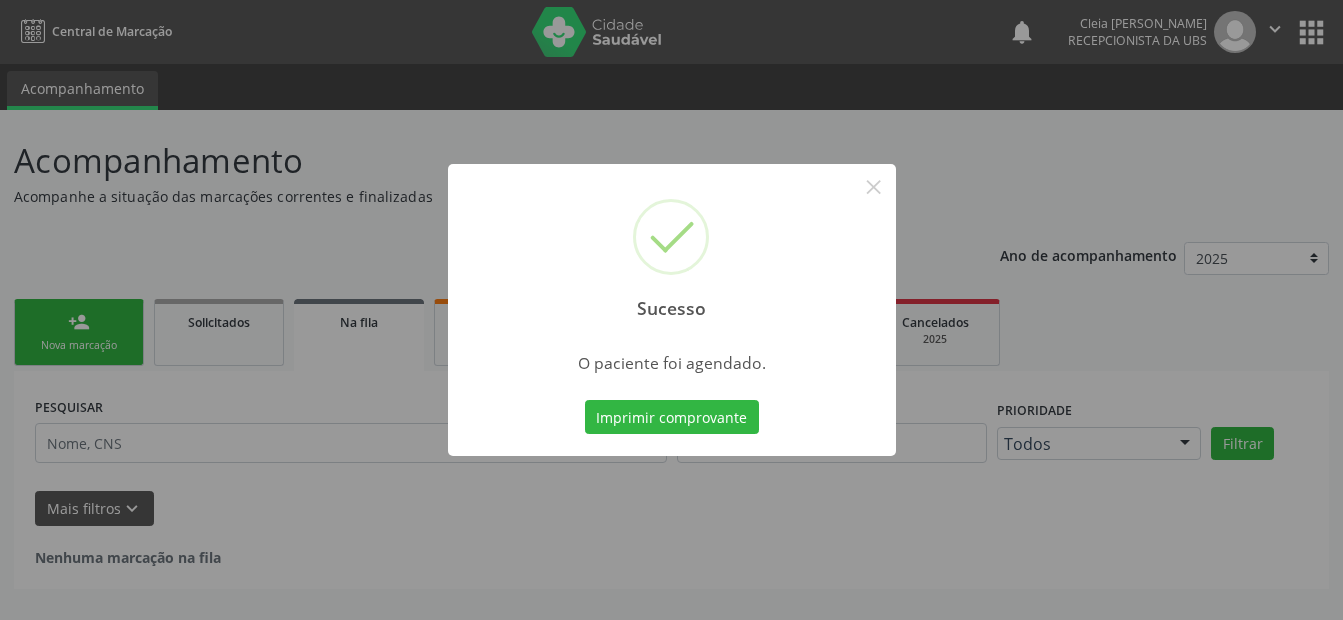 scroll, scrollTop: 0, scrollLeft: 0, axis: both 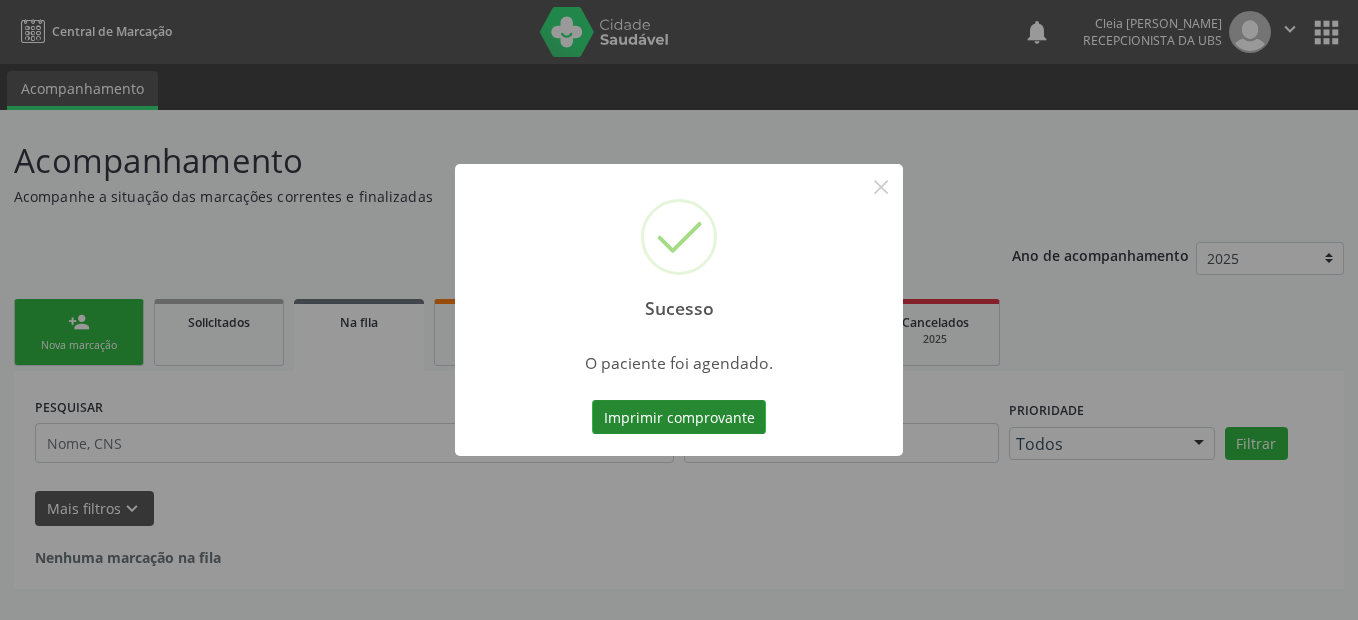 click on "Imprimir comprovante" at bounding box center [679, 417] 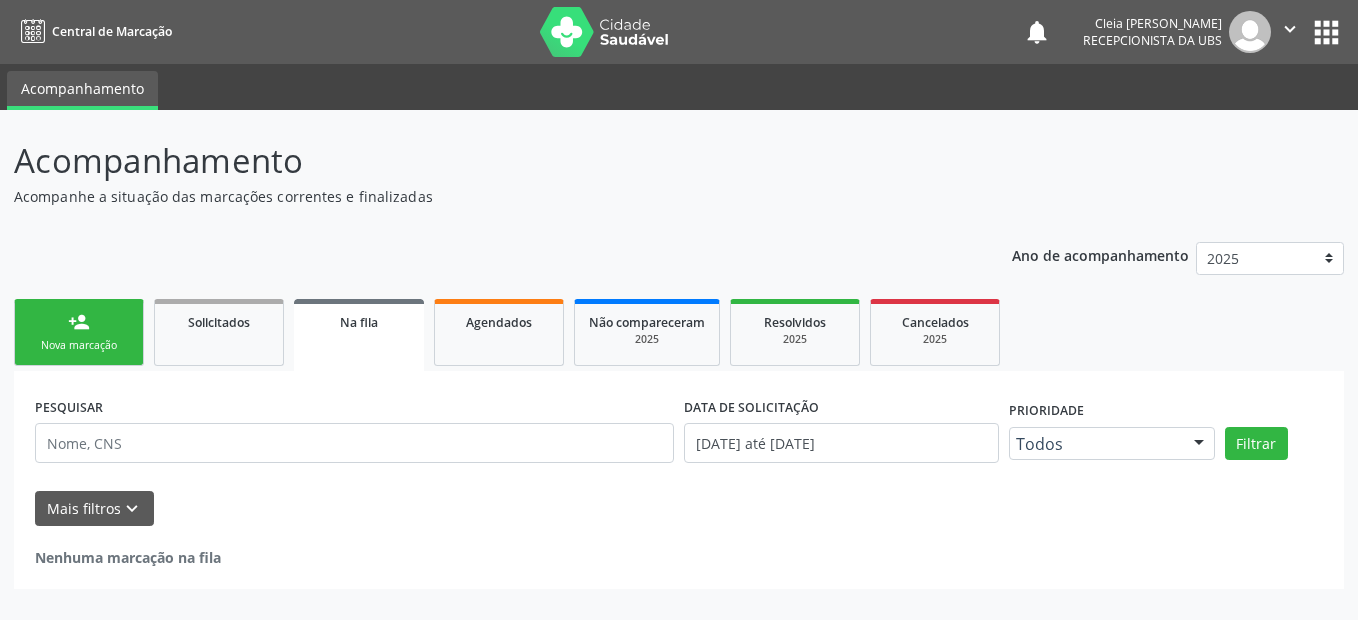 click on "Sucesso × O paciente foi agendado. Imprimir comprovante Cancel" at bounding box center (679, 310) 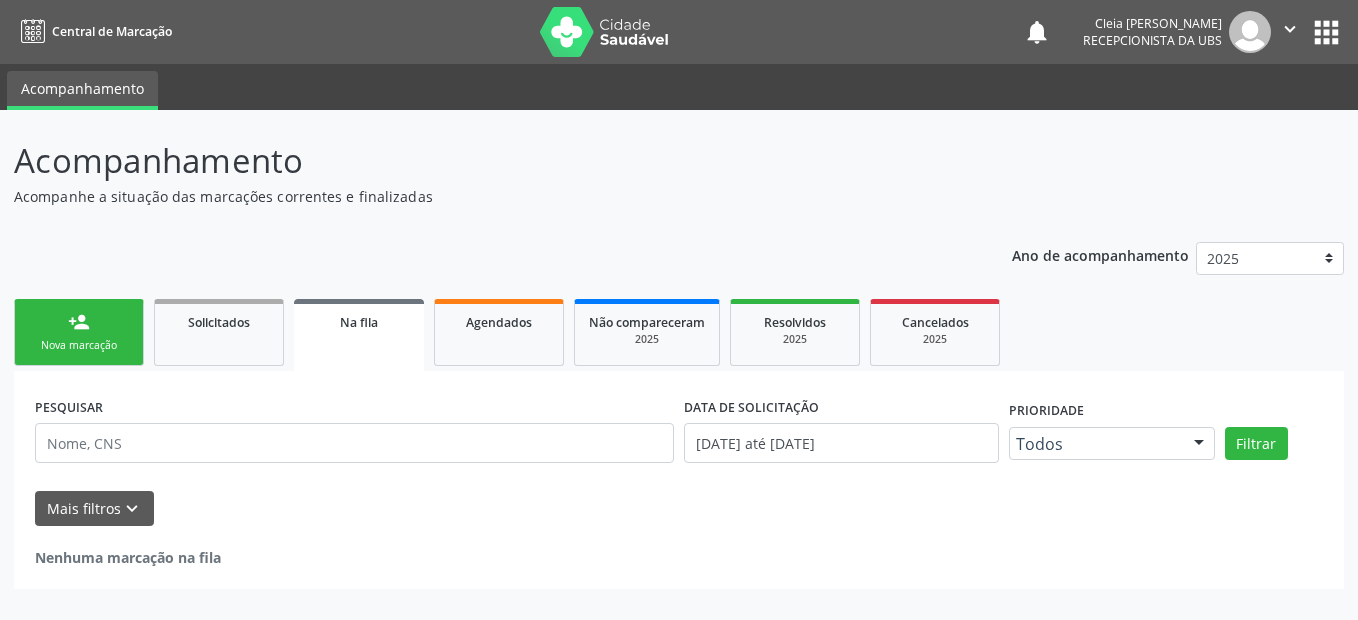 click on "Nova marcação" at bounding box center (79, 345) 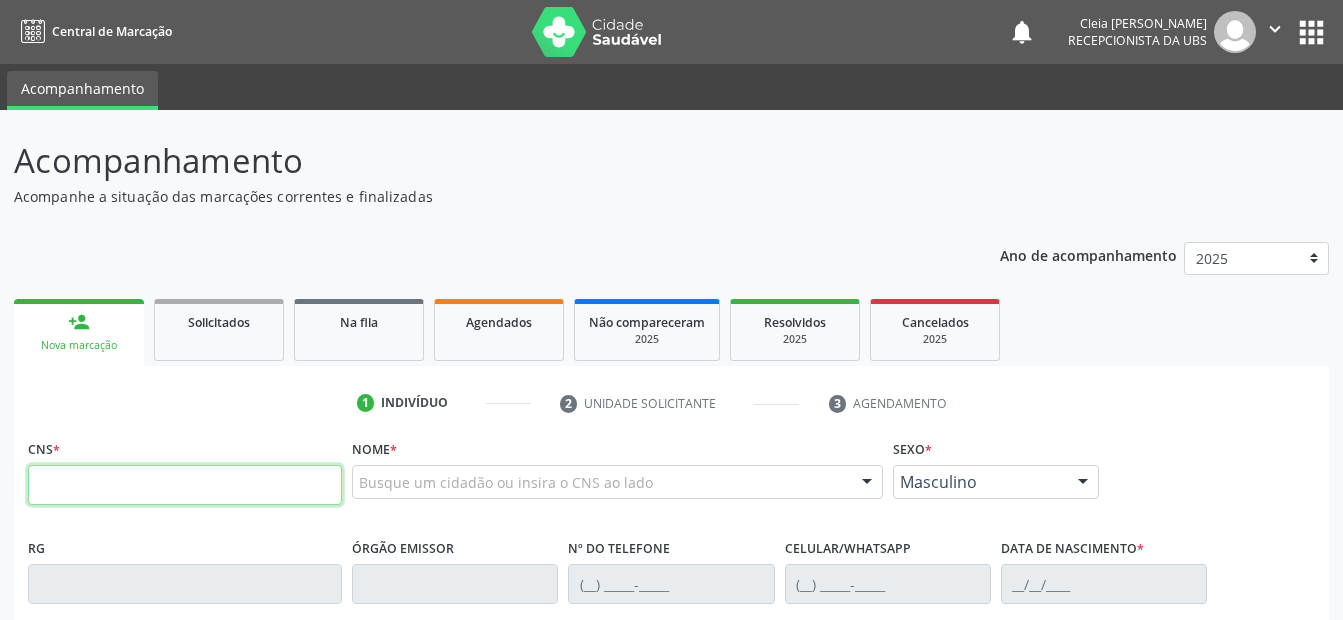 click at bounding box center (185, 485) 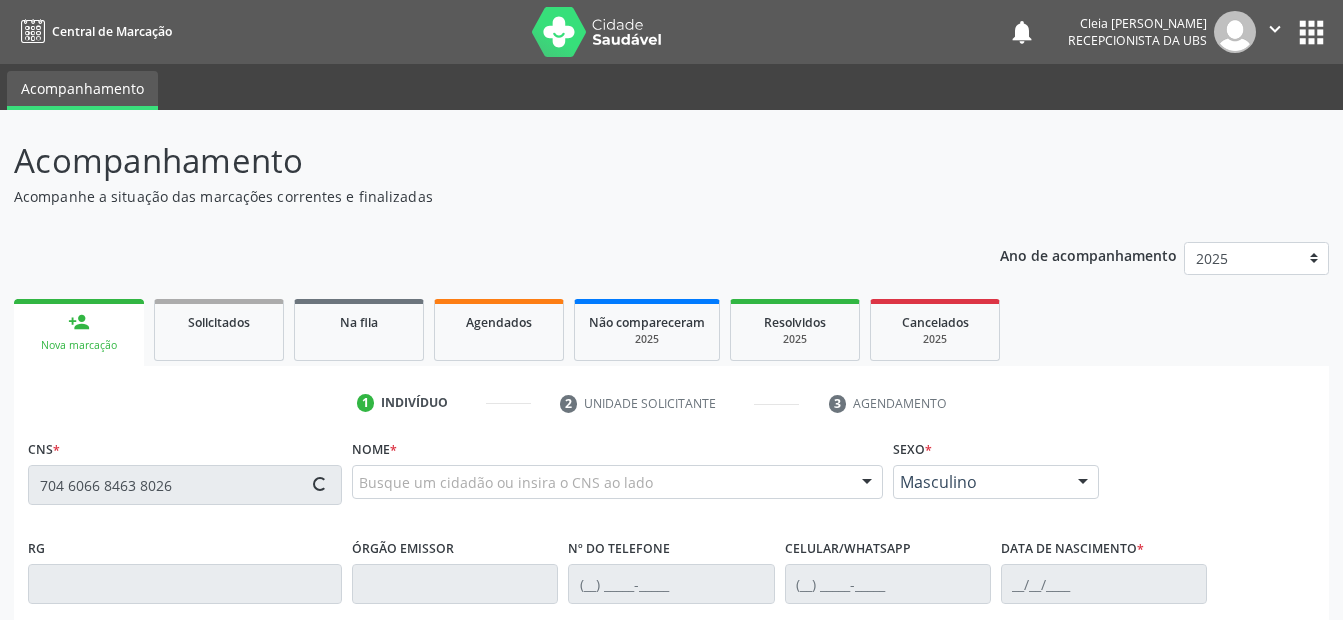 type on "704 6066 8463 8026" 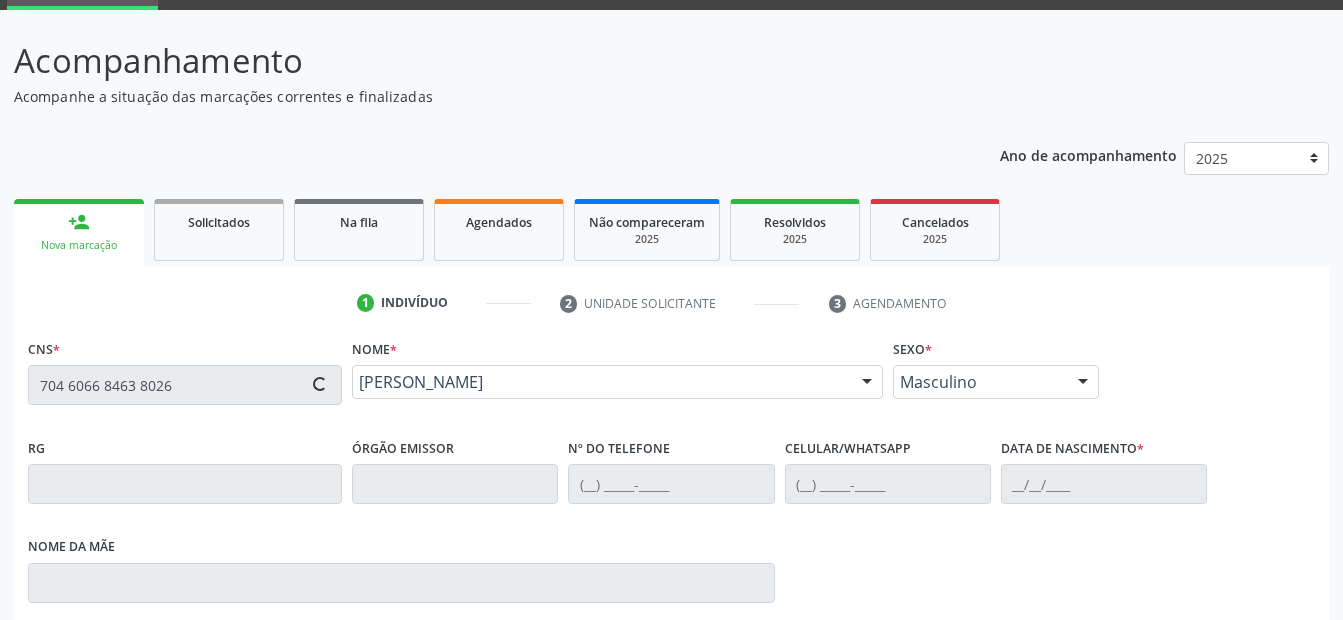 type on "[PHONE_NUMBER]" 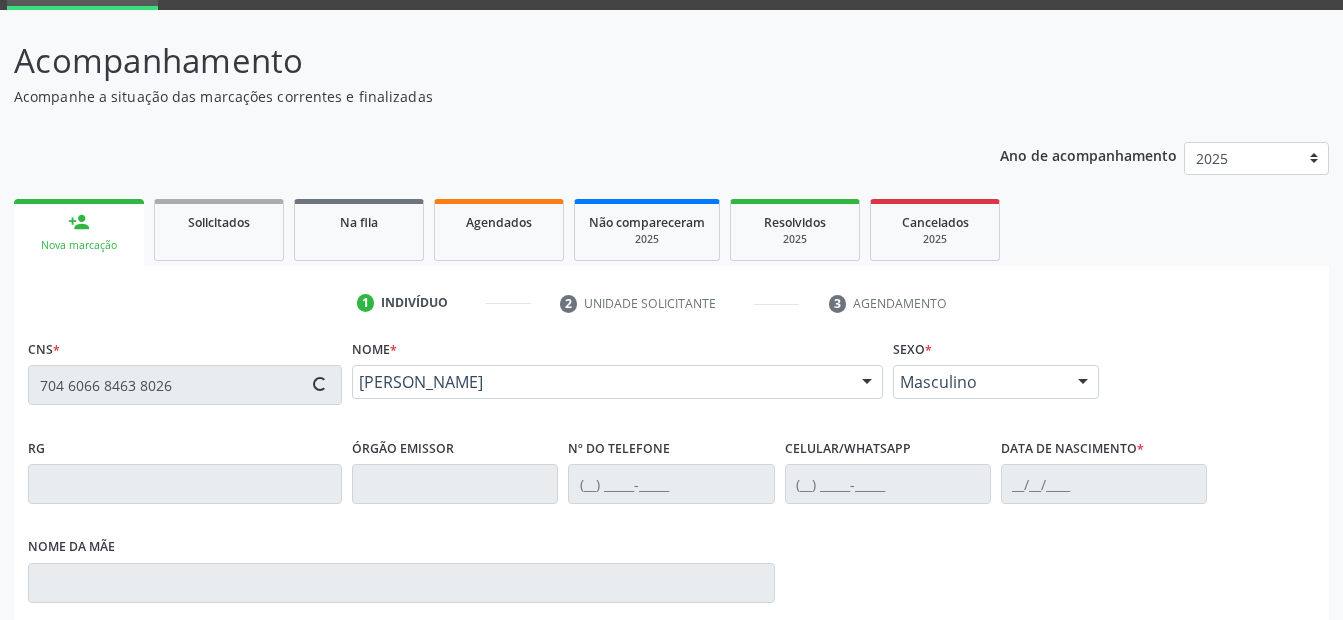 type on "[DATE]" 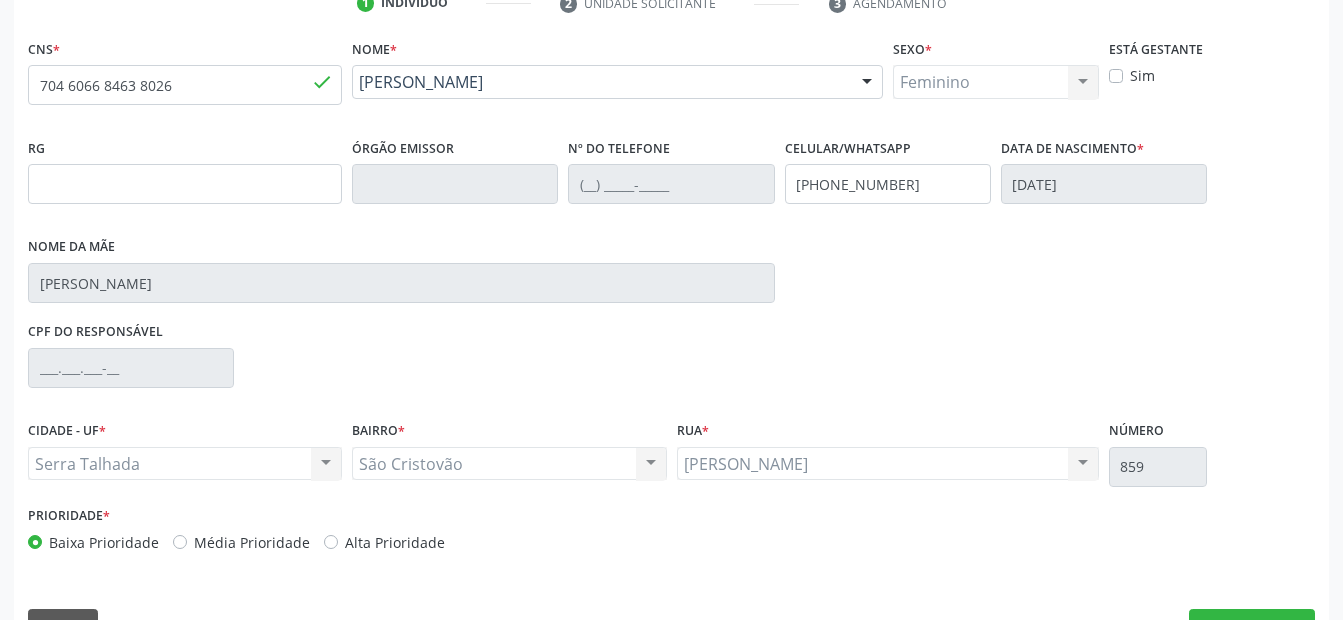 scroll, scrollTop: 450, scrollLeft: 0, axis: vertical 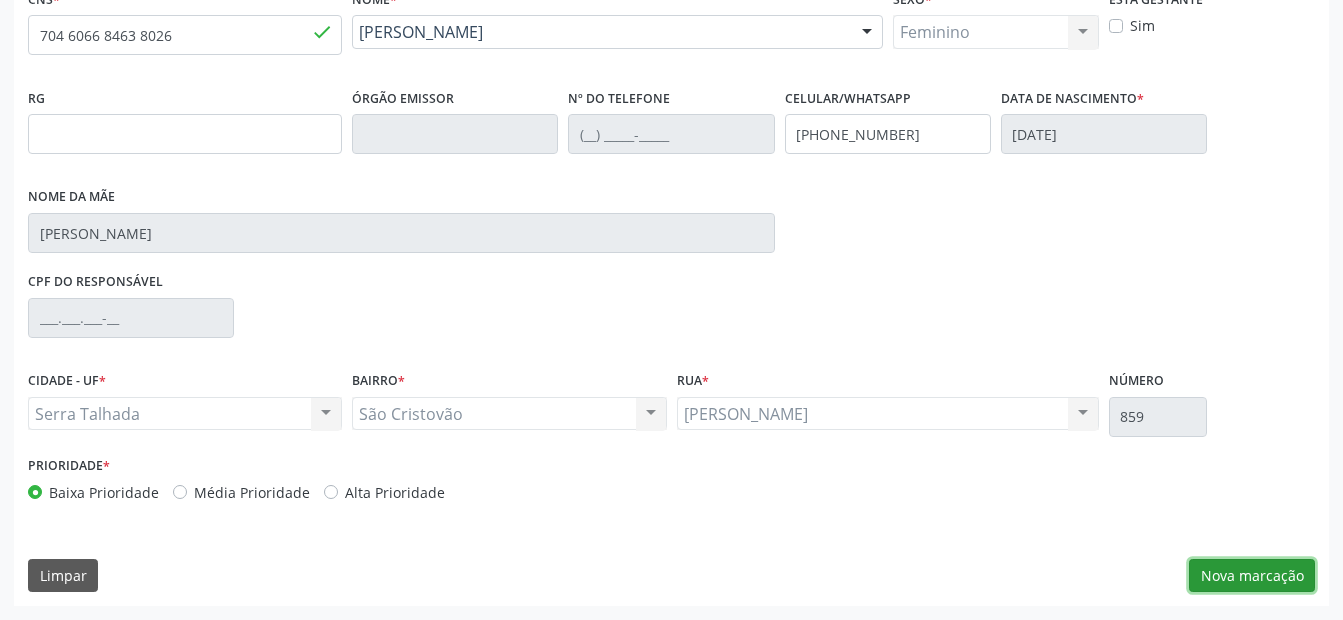 click on "Nova marcação" at bounding box center (1252, 576) 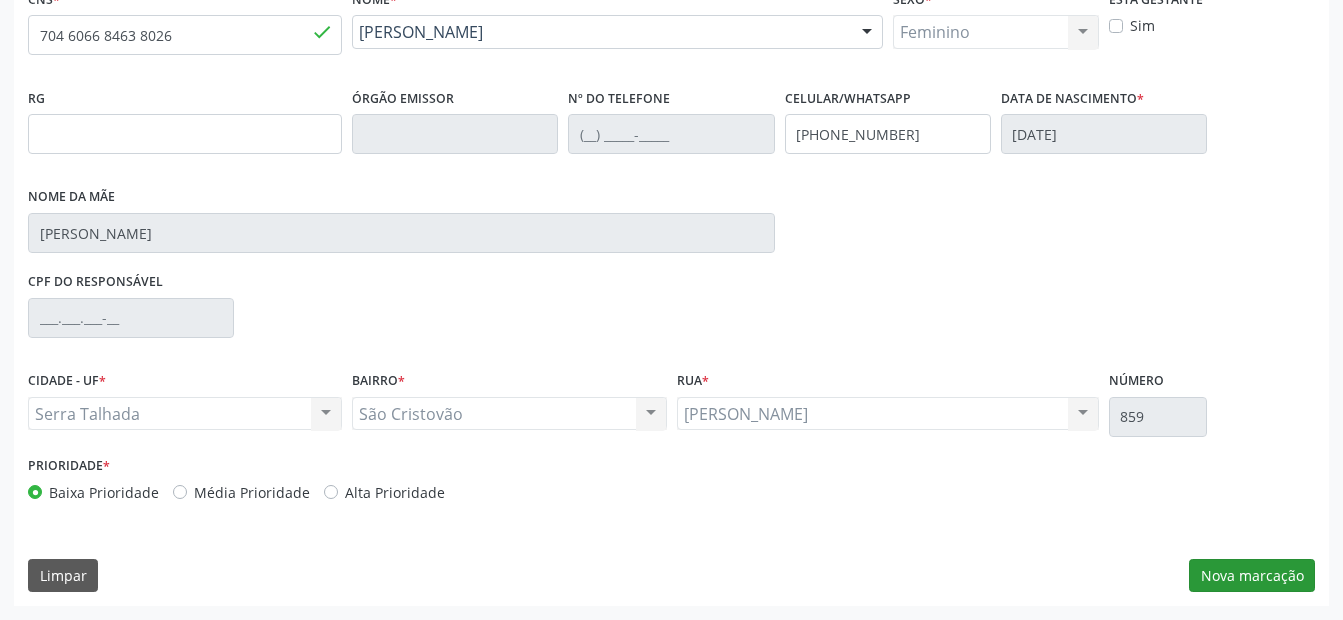 scroll, scrollTop: 286, scrollLeft: 0, axis: vertical 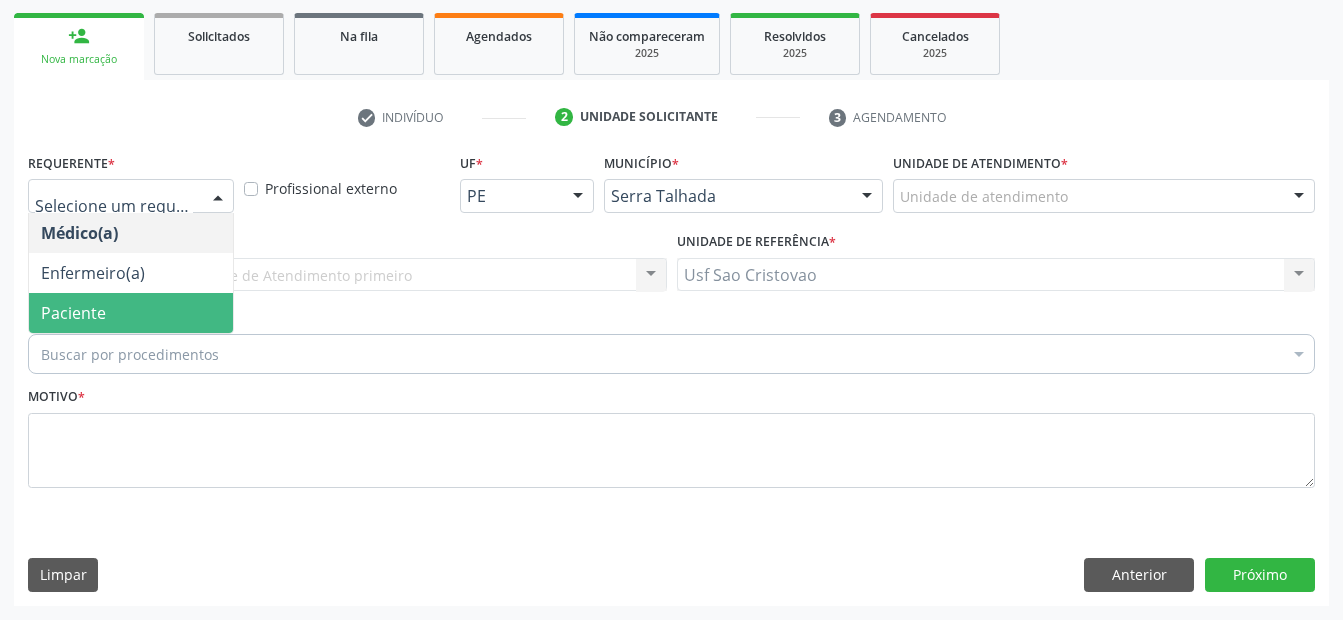 click on "Paciente" at bounding box center (131, 313) 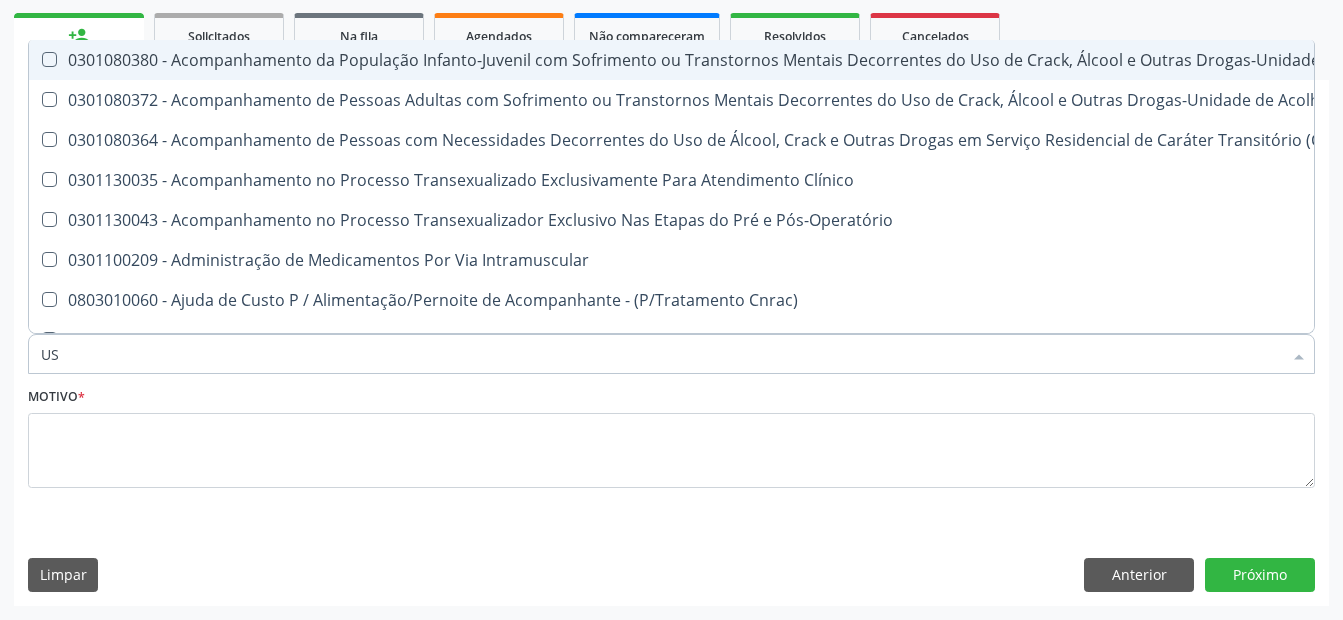 type on "USG" 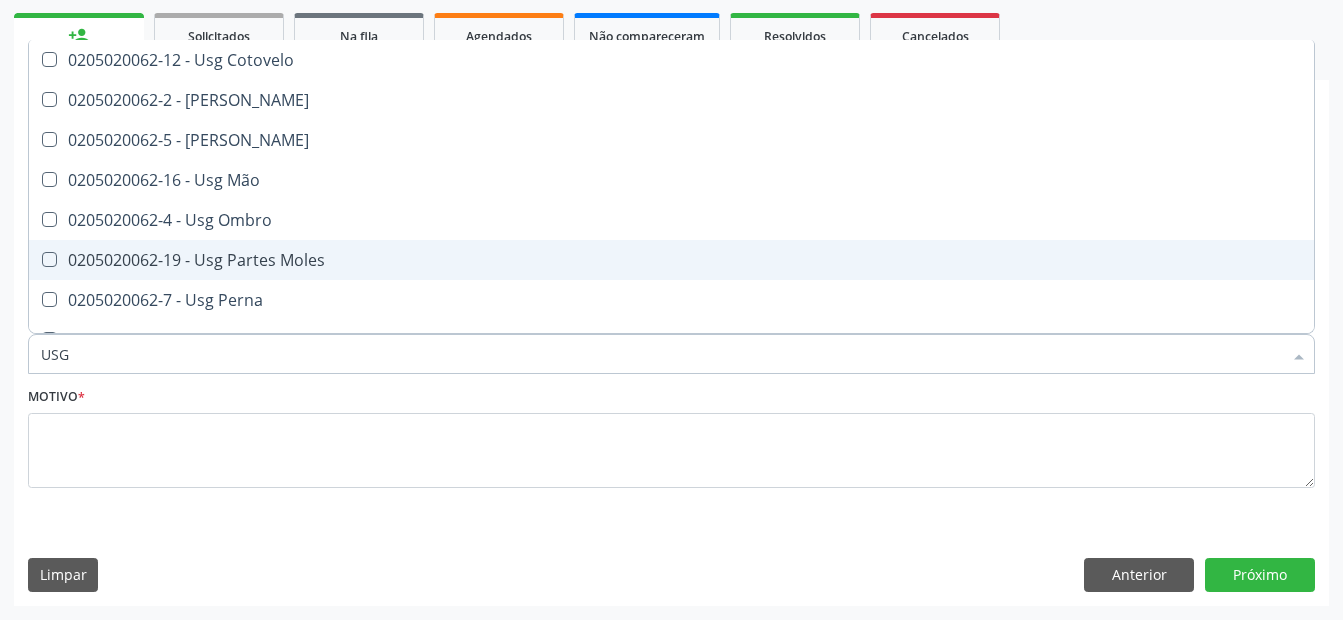 scroll, scrollTop: 300, scrollLeft: 0, axis: vertical 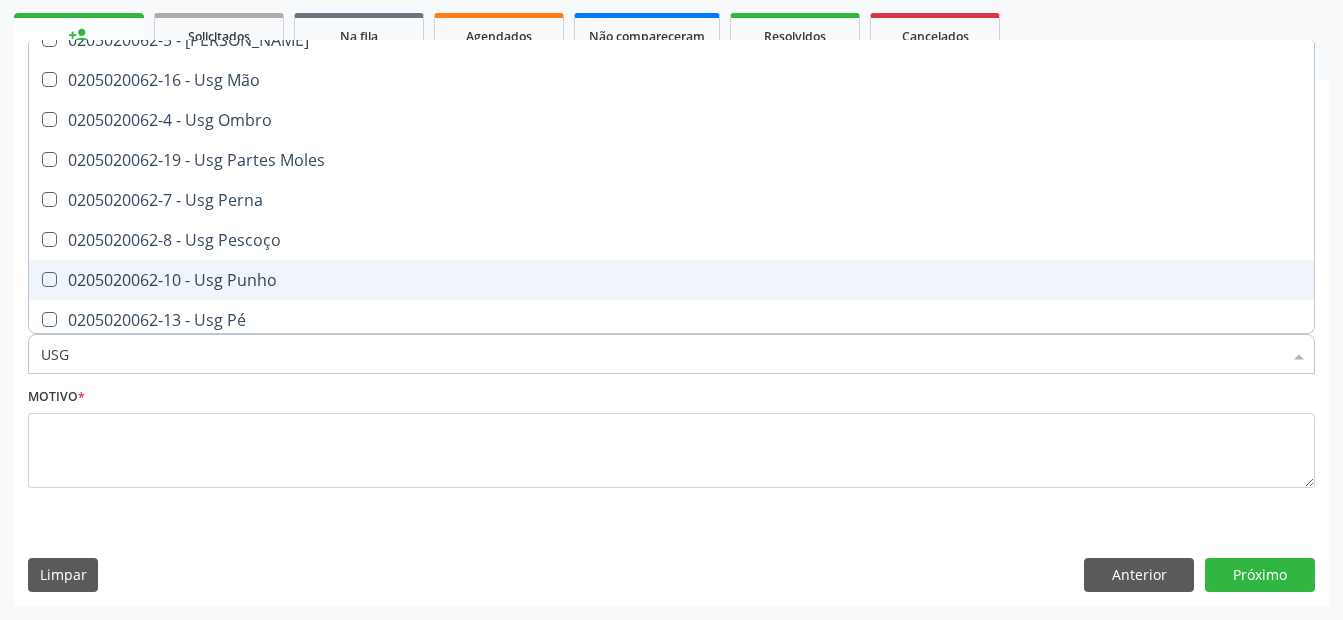 click on "0205020062-10 - Usg Punho" at bounding box center [671, 280] 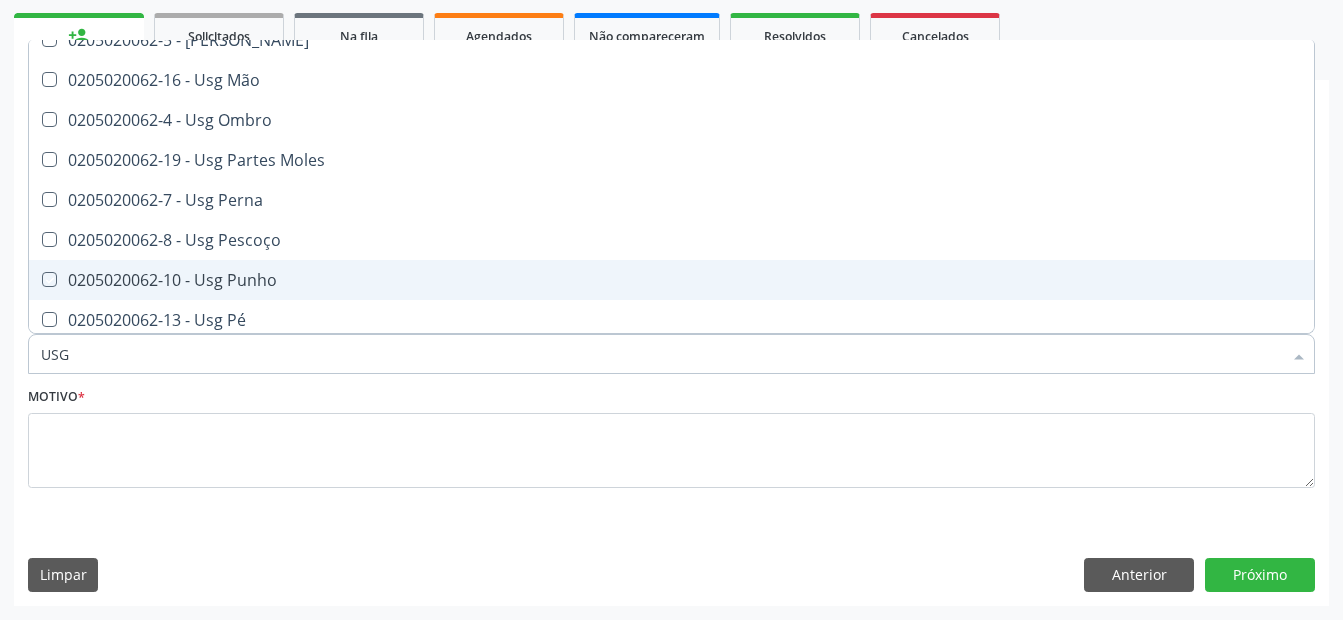 checkbox on "true" 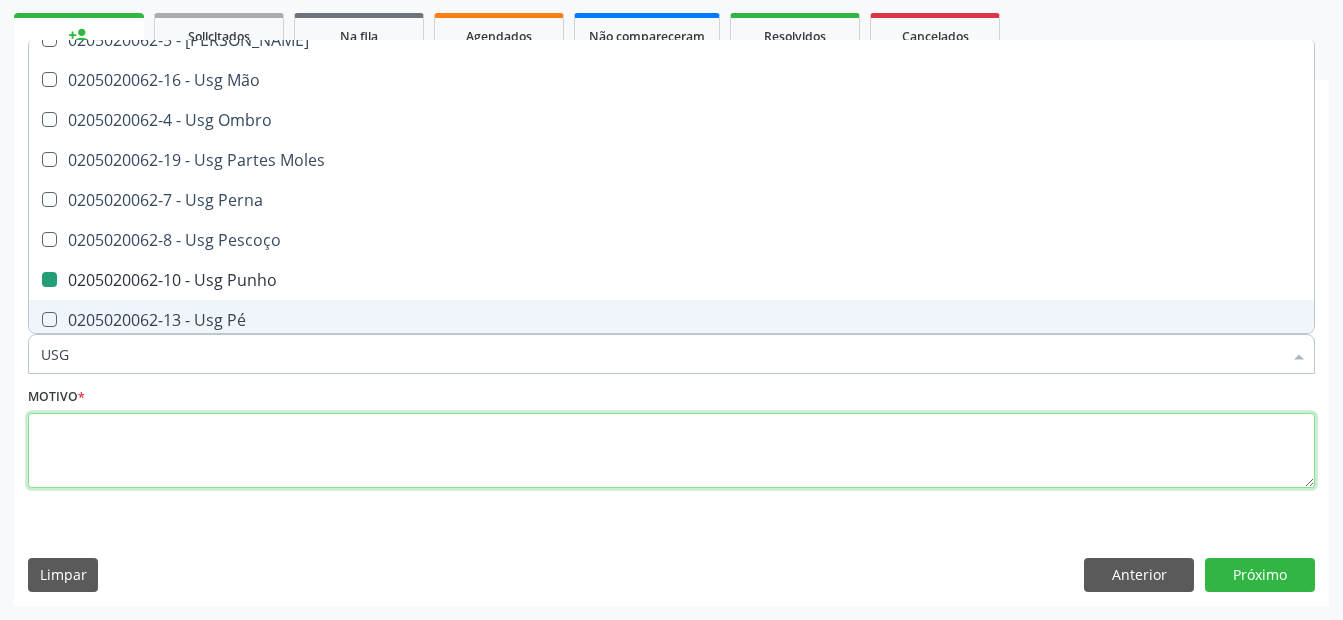 click at bounding box center (671, 451) 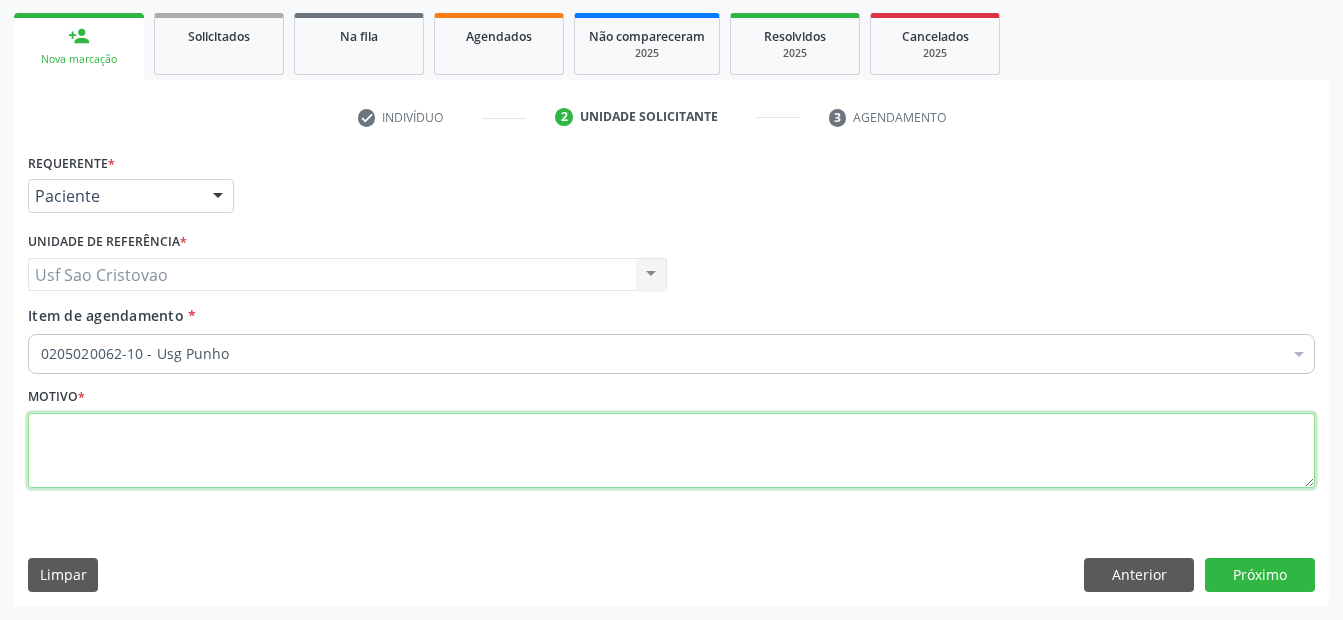 scroll, scrollTop: 0, scrollLeft: 0, axis: both 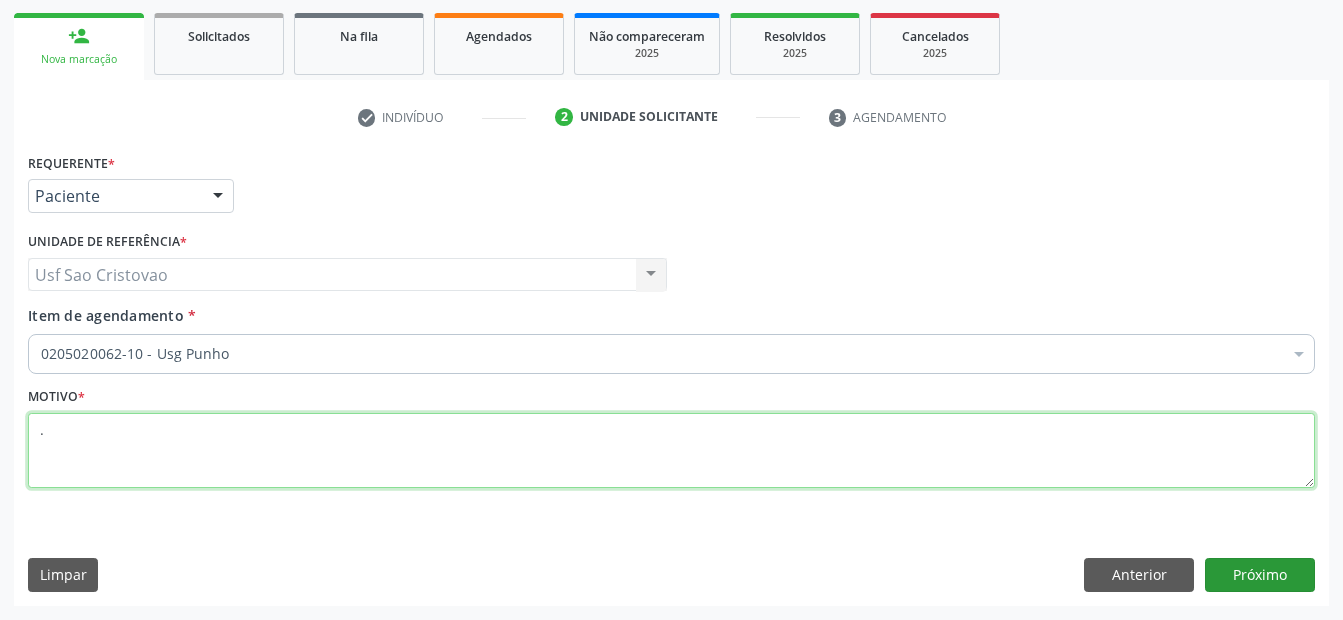 type on "." 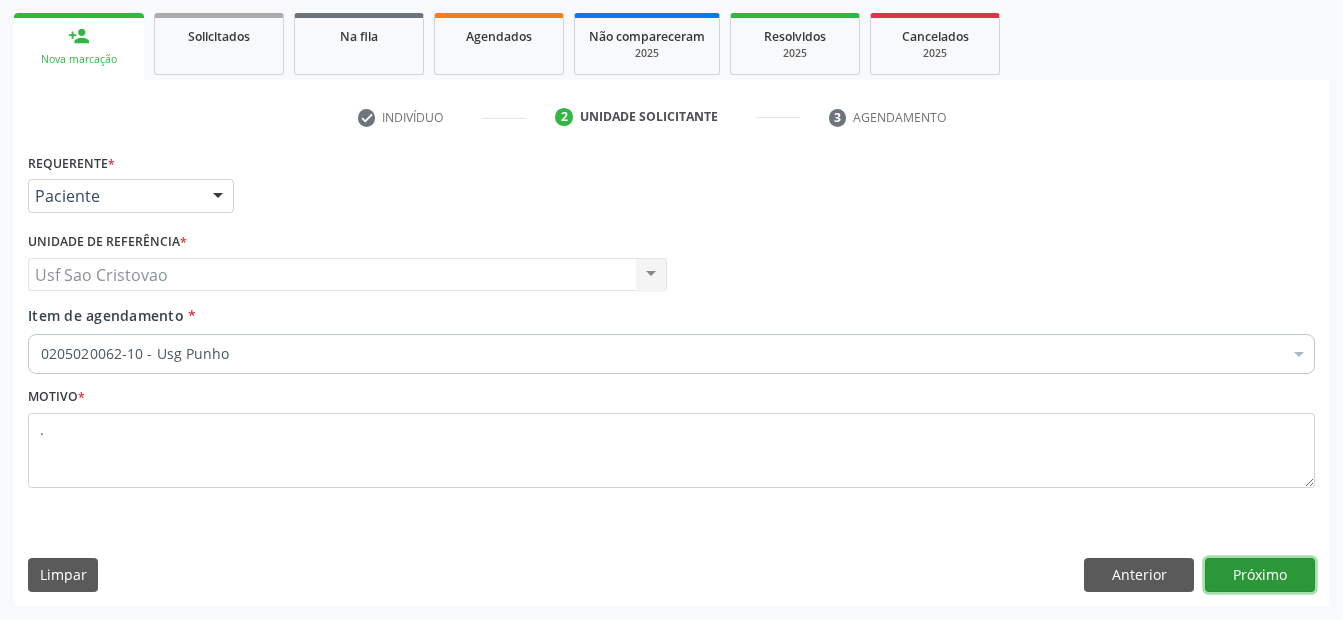 click on "Próximo" at bounding box center [1260, 575] 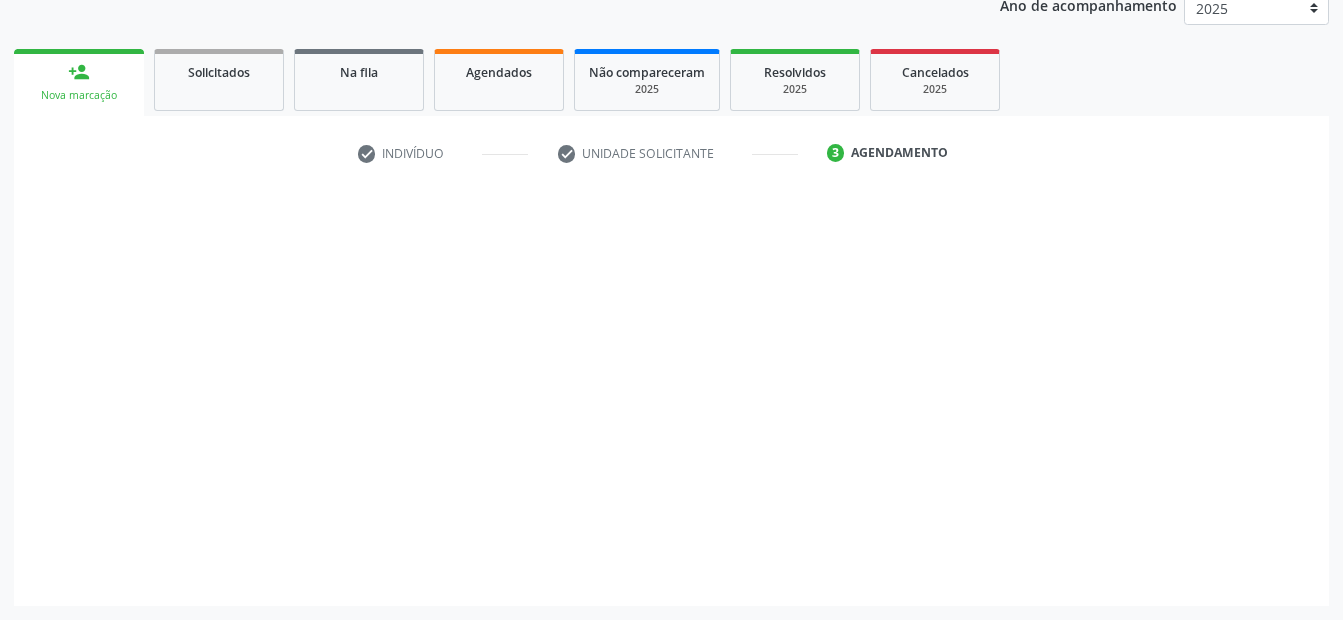 scroll, scrollTop: 250, scrollLeft: 0, axis: vertical 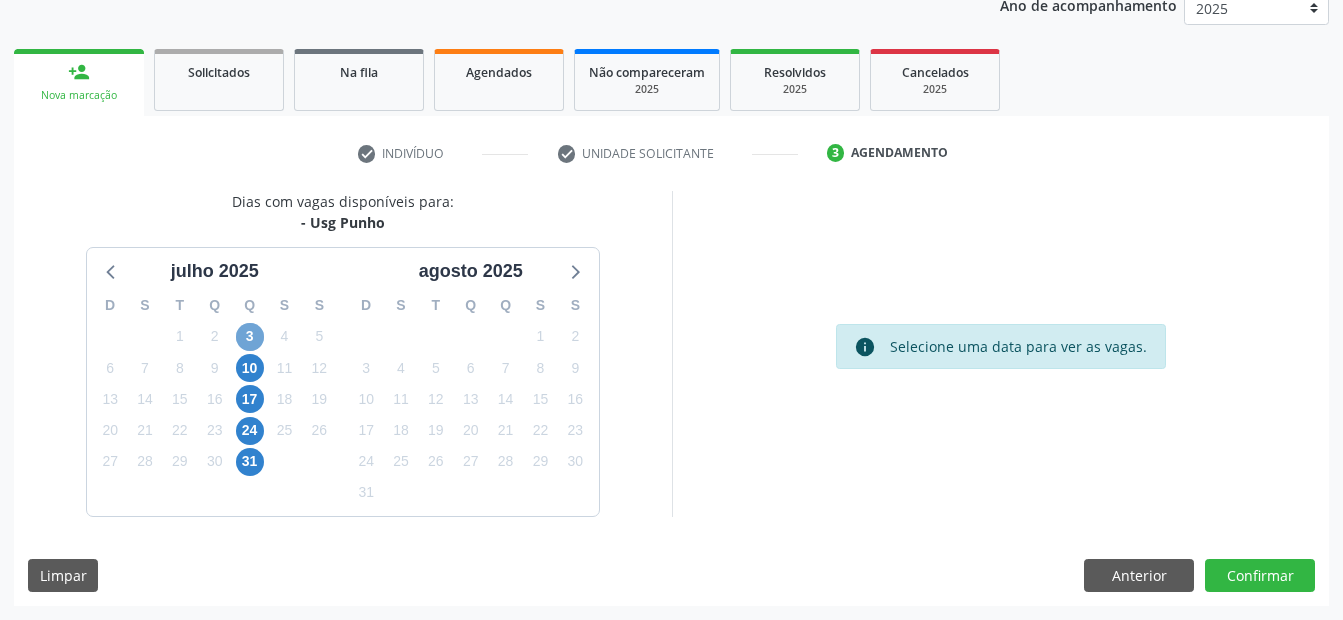 click on "3" at bounding box center (250, 337) 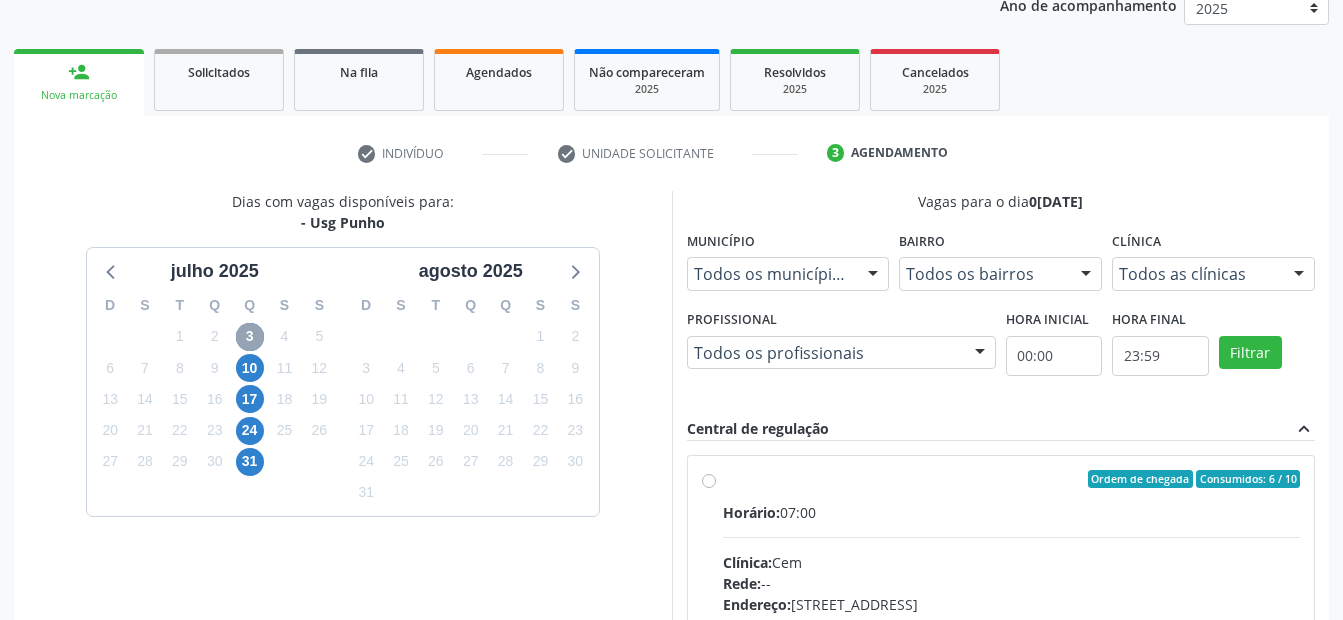 scroll, scrollTop: 350, scrollLeft: 0, axis: vertical 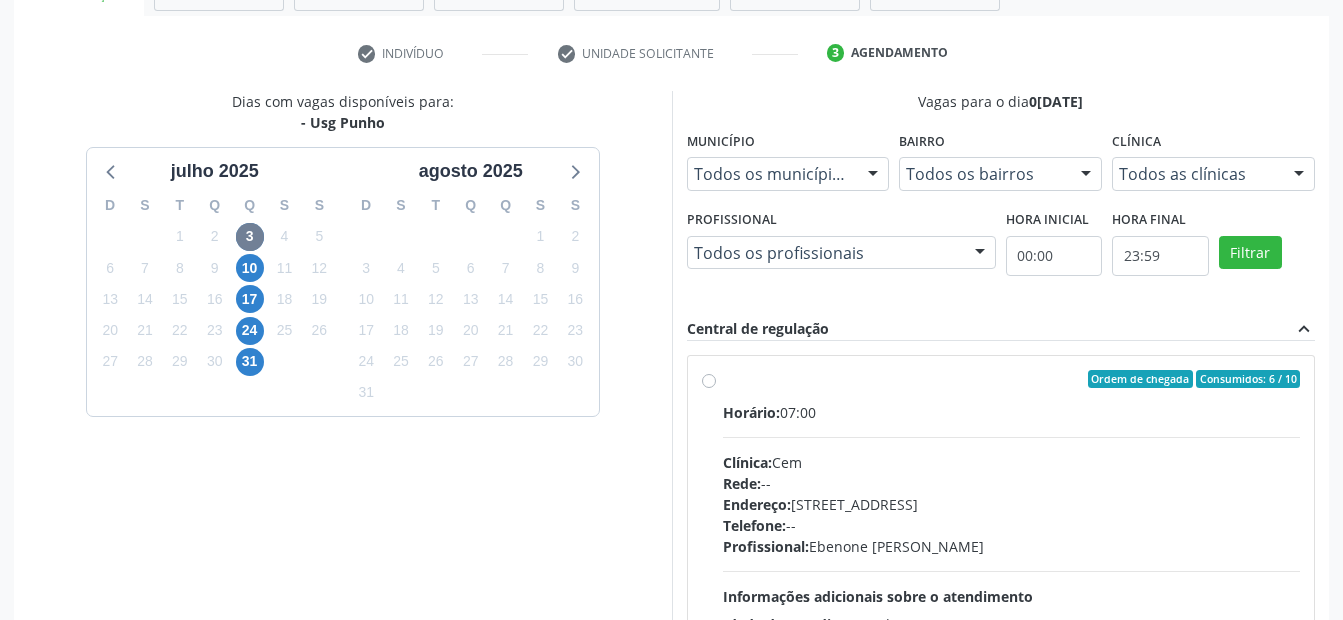 click on "Ordem de chegada
Consumidos: 6 / 10
Horário:   07:00
Clínica:  Cem
Rede:
--
Endereço:   Casa, nº 393, Nossa Senhora da Pen, Serra Talhada - PE
Telefone:   --
Profissional:
Ebenone Antonio da Silva
Informações adicionais sobre o atendimento
Idade de atendimento:
de 0 a 120 anos
Gênero(s) atendido(s):
Masculino e Feminino
Informações adicionais:
--" at bounding box center (1012, 523) 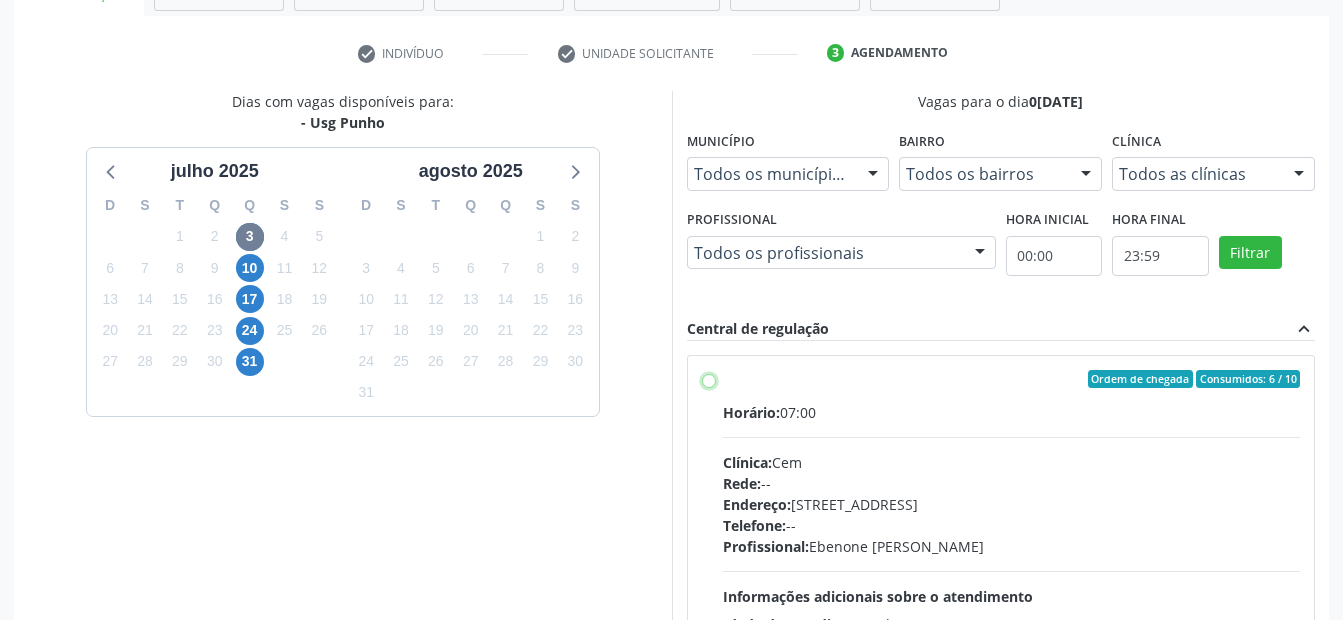 click on "Ordem de chegada
Consumidos: 6 / 10
Horário:   07:00
Clínica:  Cem
Rede:
--
Endereço:   Casa, nº 393, Nossa Senhora da Pen, Serra Talhada - PE
Telefone:   --
Profissional:
Ebenone Antonio da Silva
Informações adicionais sobre o atendimento
Idade de atendimento:
de 0 a 120 anos
Gênero(s) atendido(s):
Masculino e Feminino
Informações adicionais:
--" at bounding box center (709, 379) 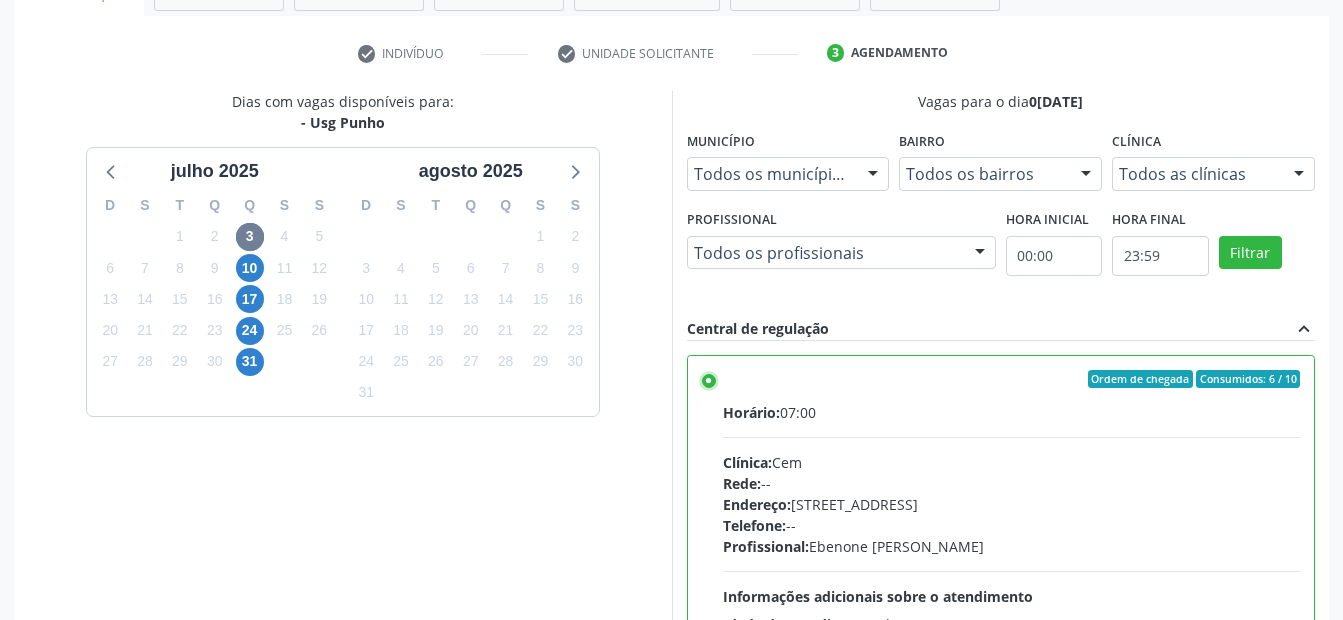 scroll, scrollTop: 99, scrollLeft: 0, axis: vertical 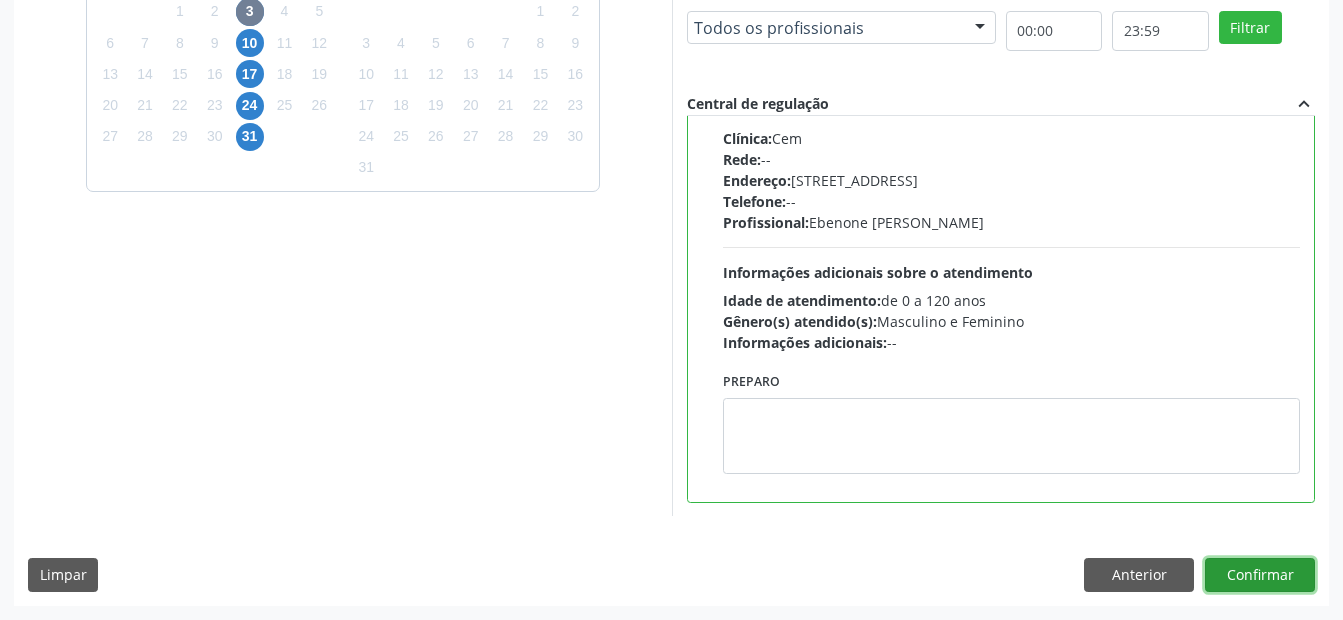click on "Confirmar" at bounding box center (1260, 575) 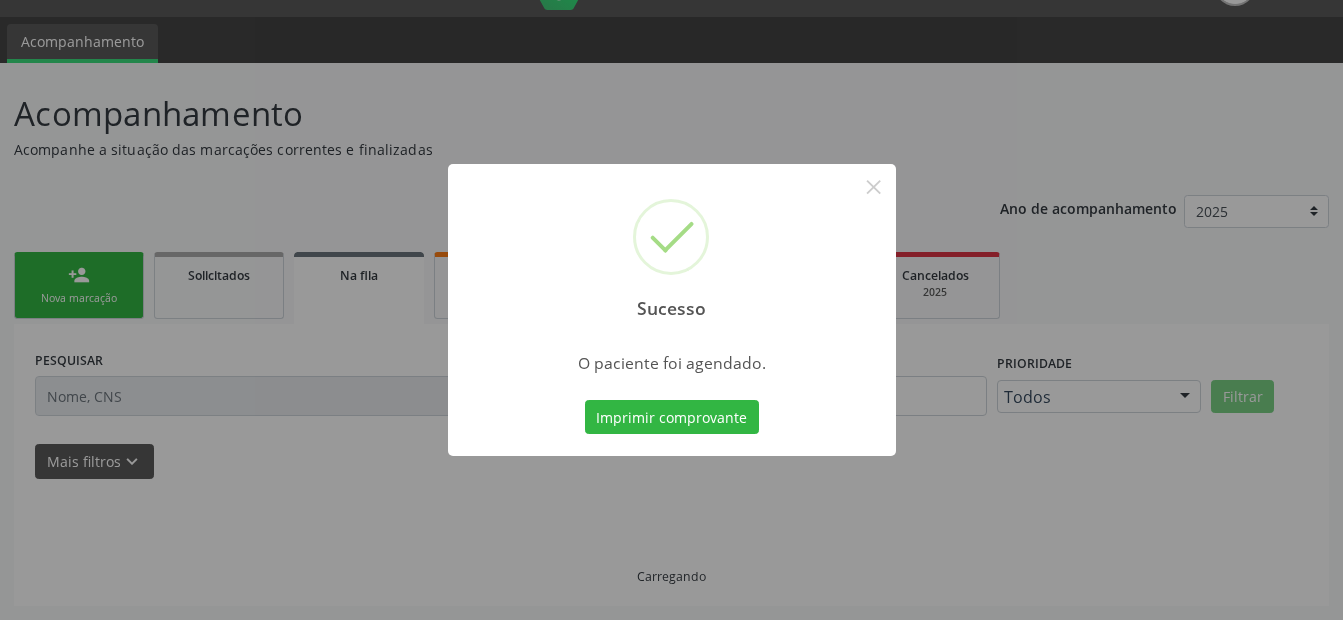 scroll, scrollTop: 0, scrollLeft: 0, axis: both 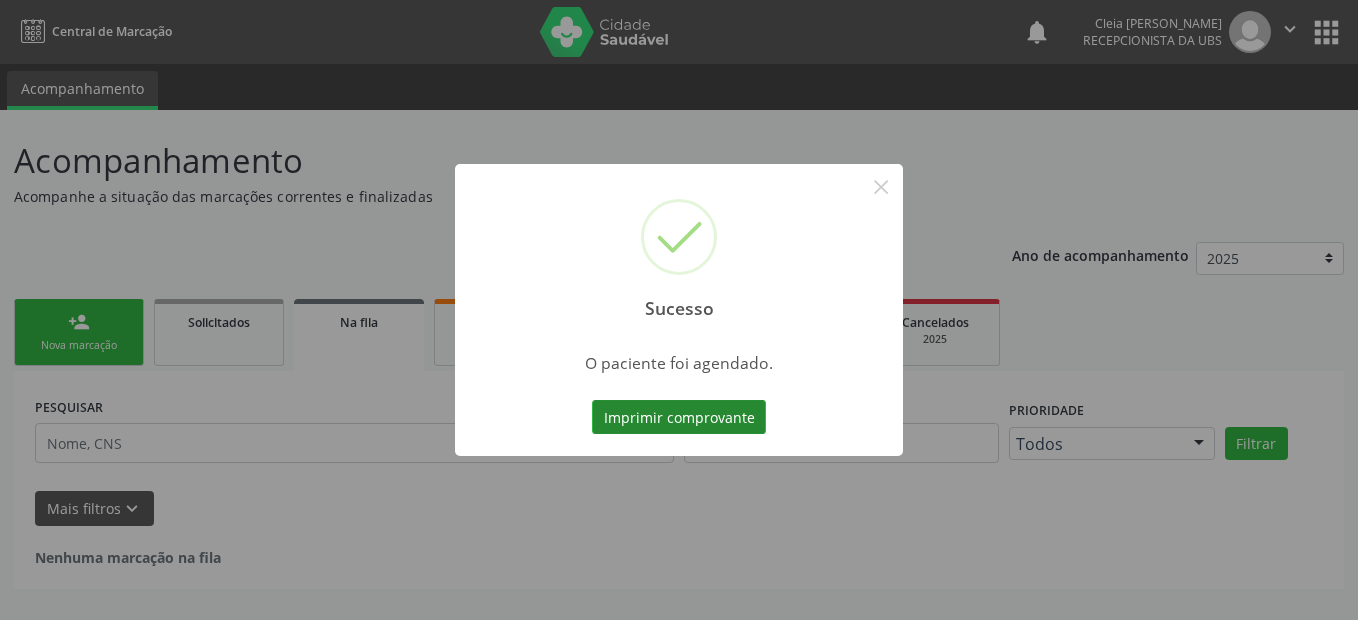 click on "Imprimir comprovante" at bounding box center [679, 417] 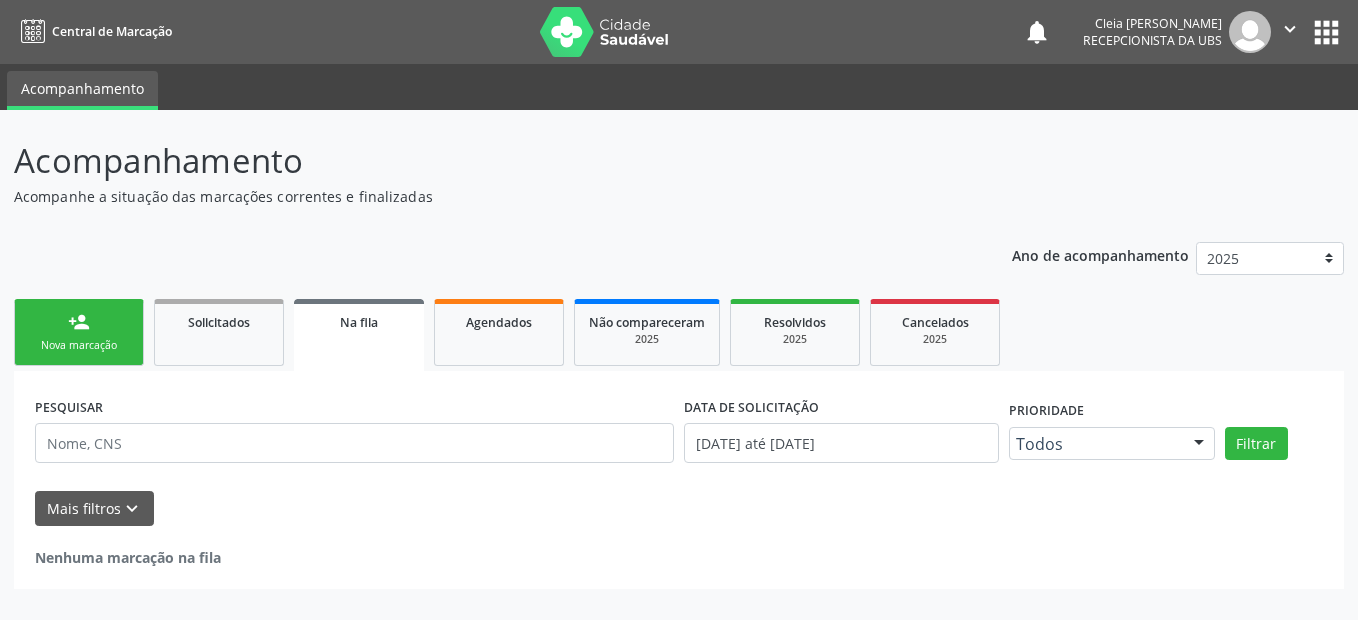 click on "person_add
Nova marcação" at bounding box center [79, 332] 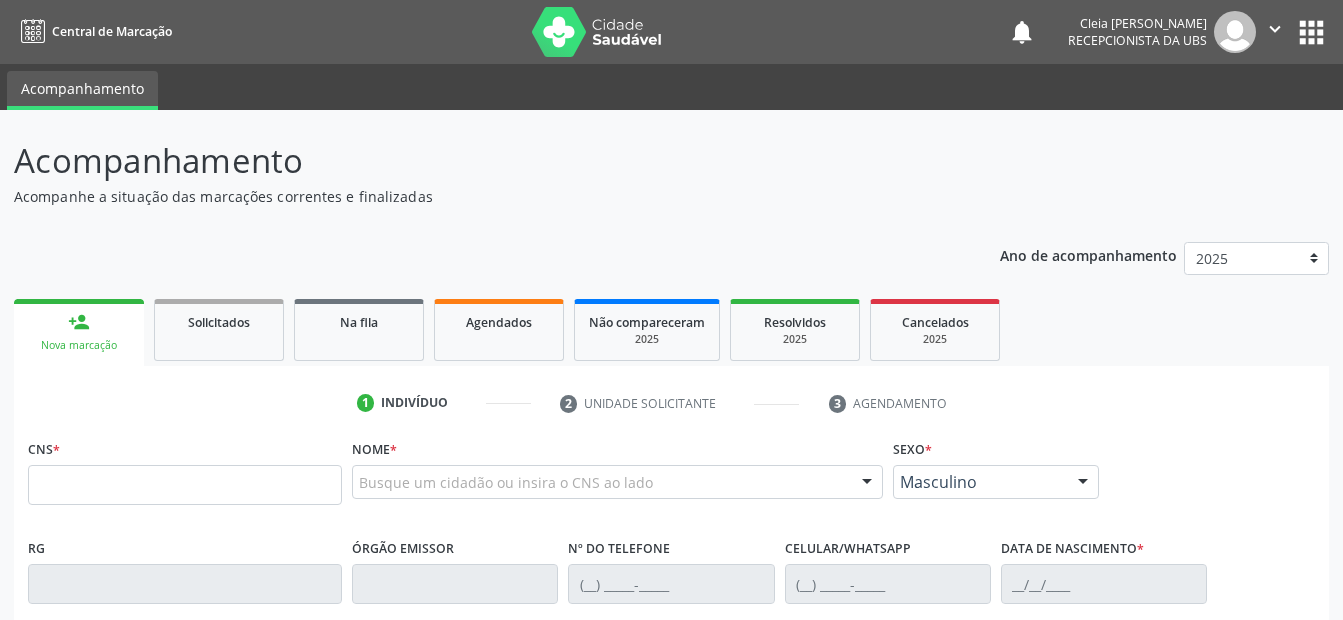 scroll, scrollTop: 100, scrollLeft: 0, axis: vertical 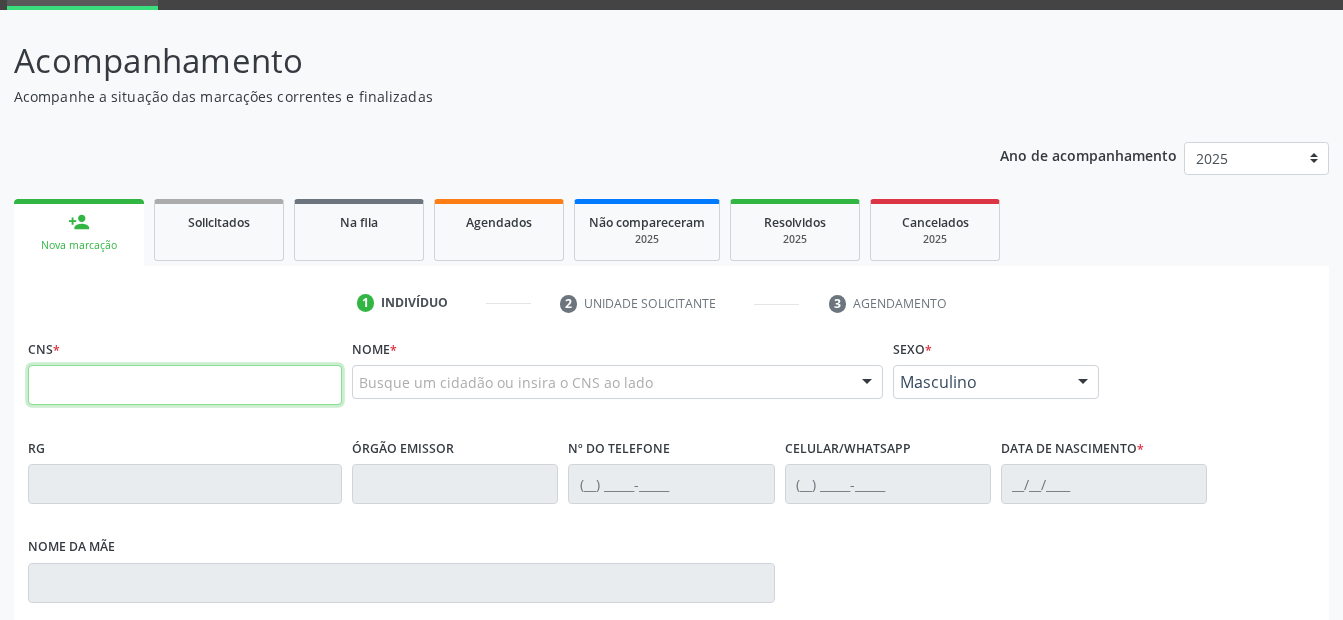 click at bounding box center [185, 385] 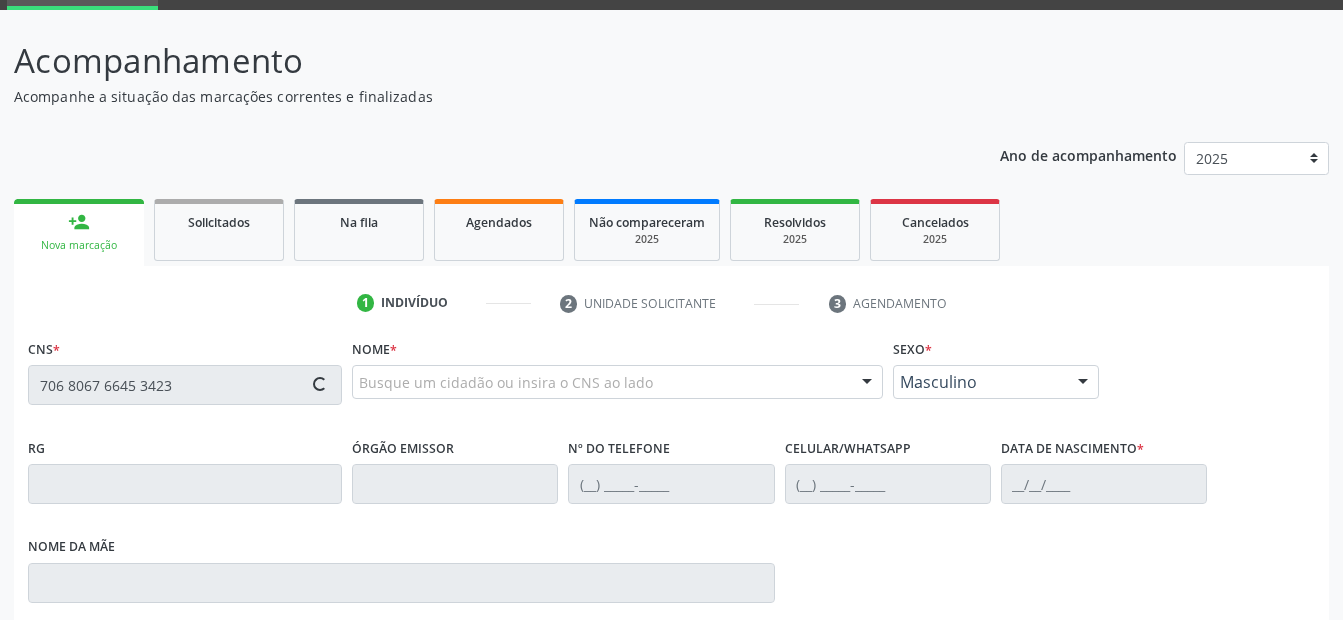 type on "706 8067 6645 3423" 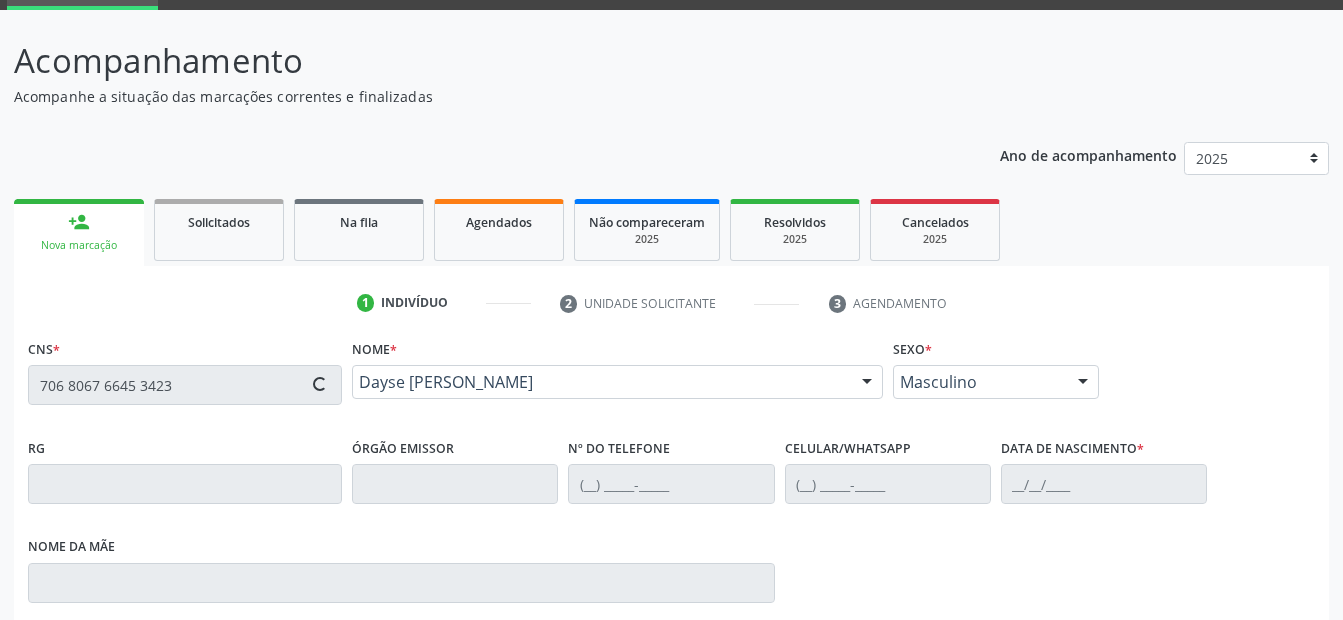 type on "(87) 99635-5380" 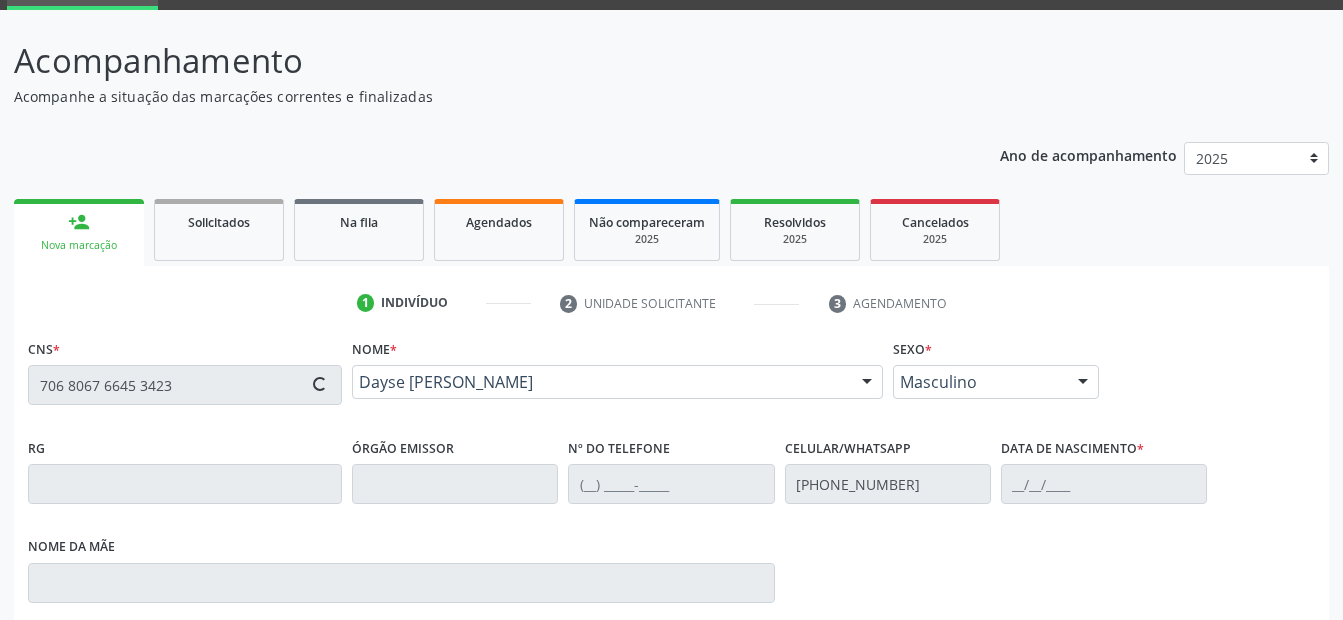 type on "26/02/2000" 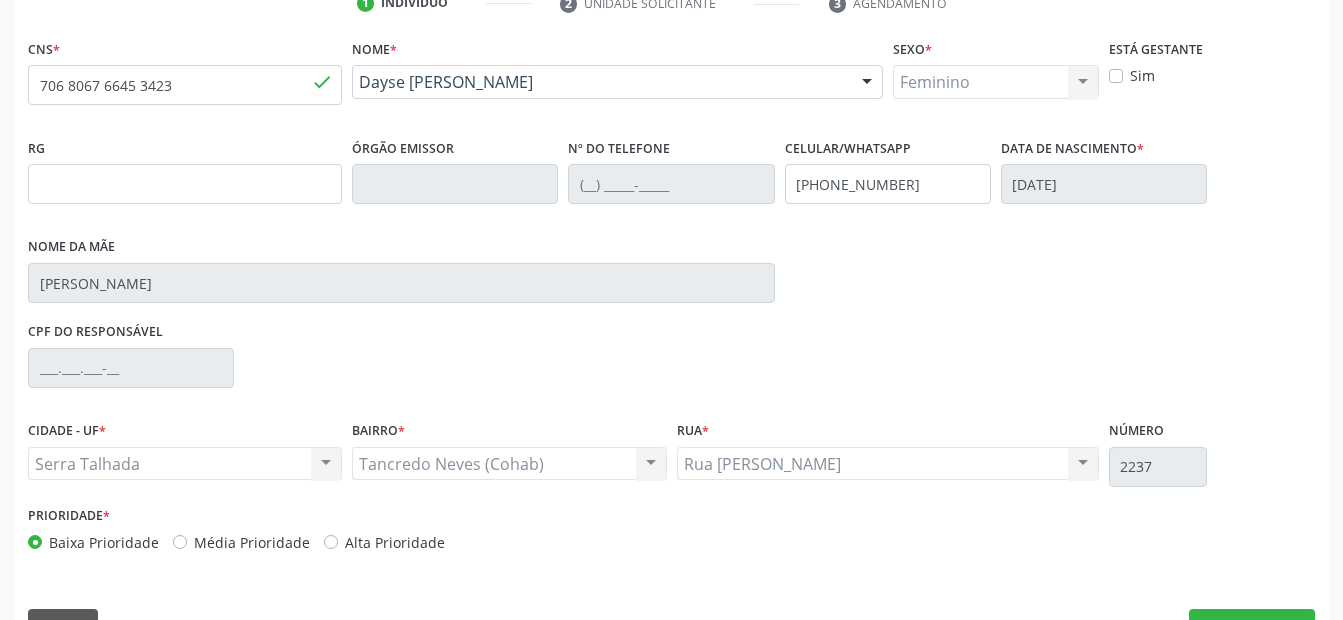 scroll, scrollTop: 450, scrollLeft: 0, axis: vertical 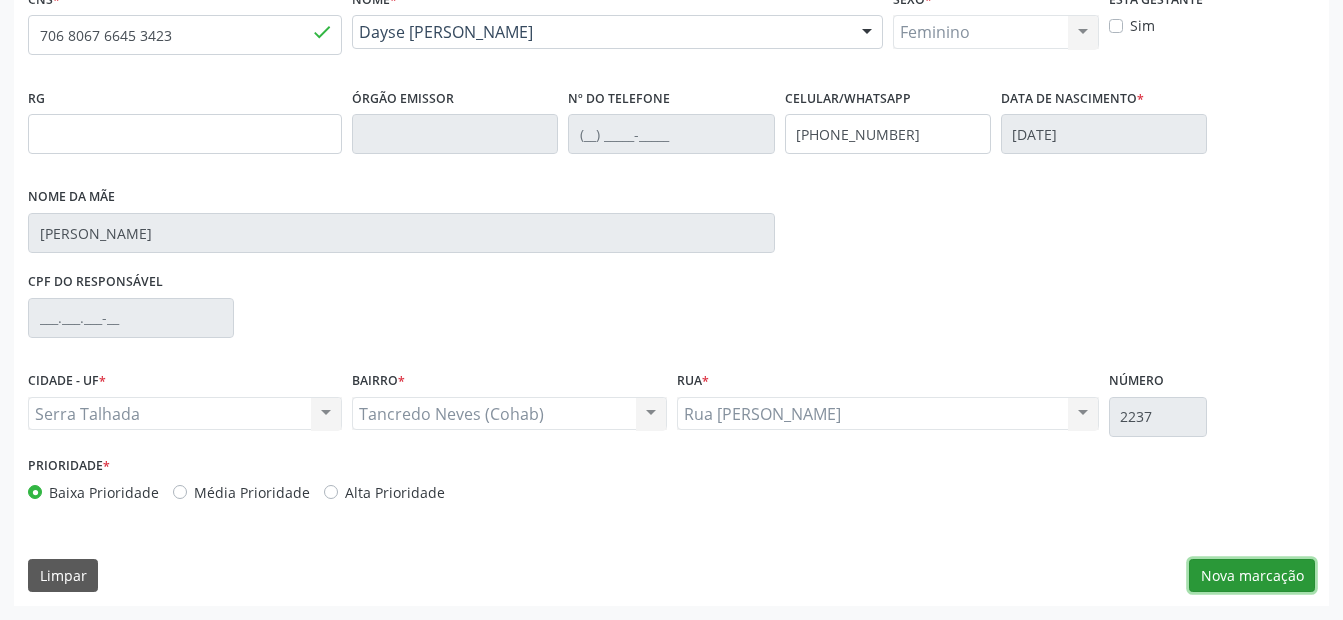 click on "Nova marcação" at bounding box center [1252, 576] 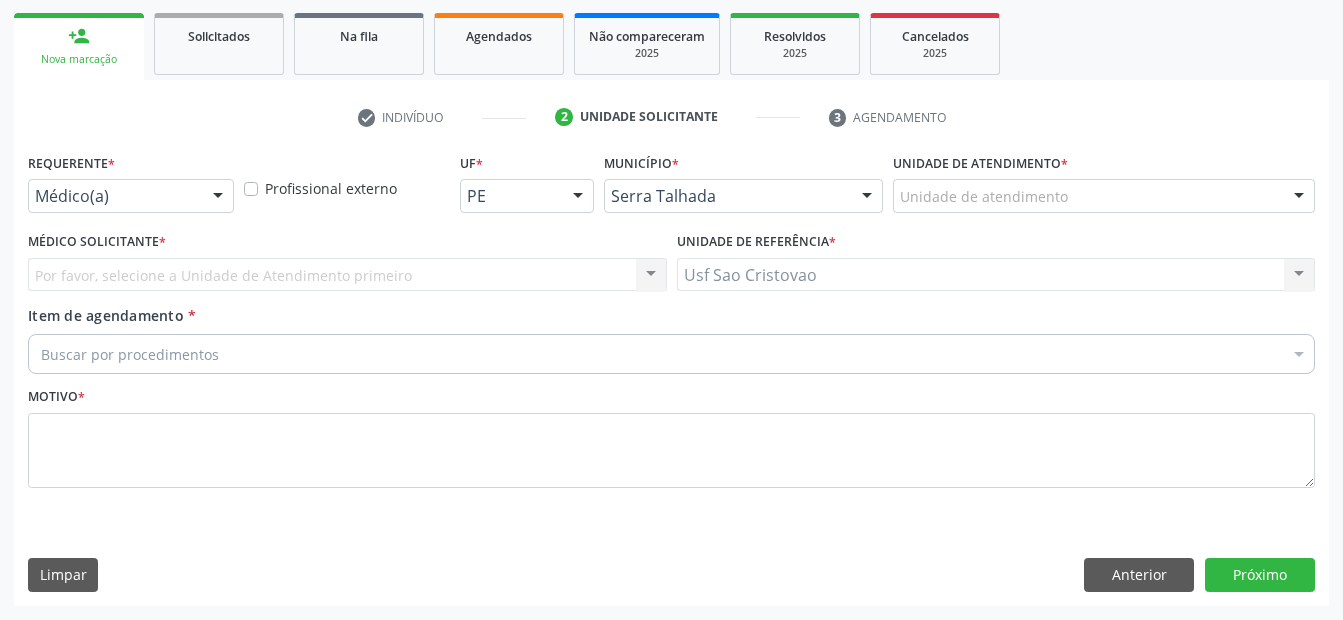 scroll, scrollTop: 286, scrollLeft: 0, axis: vertical 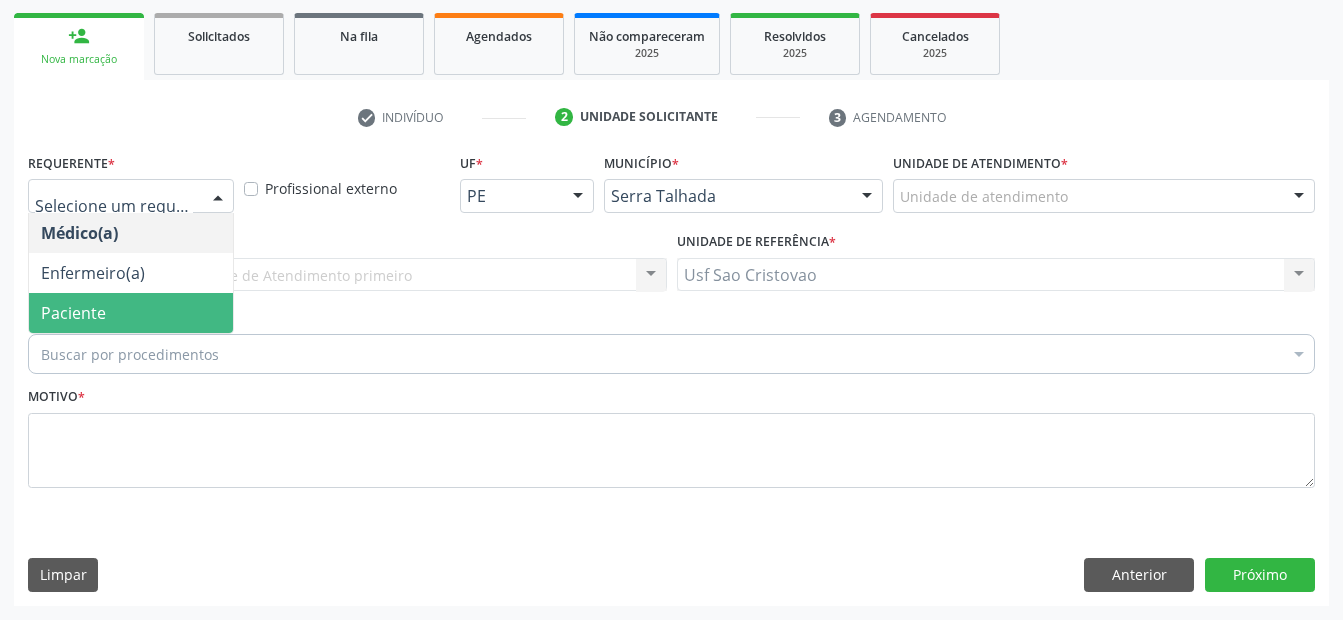 click on "Paciente" at bounding box center [73, 313] 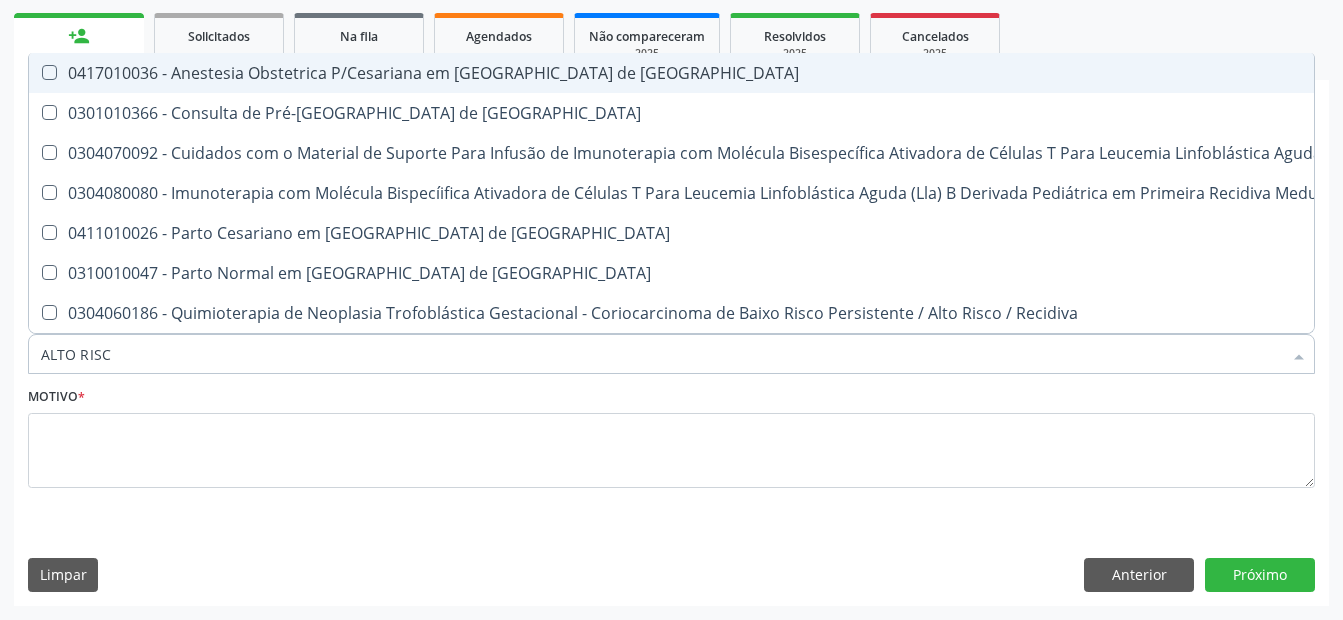 type on "ALTO RISCO" 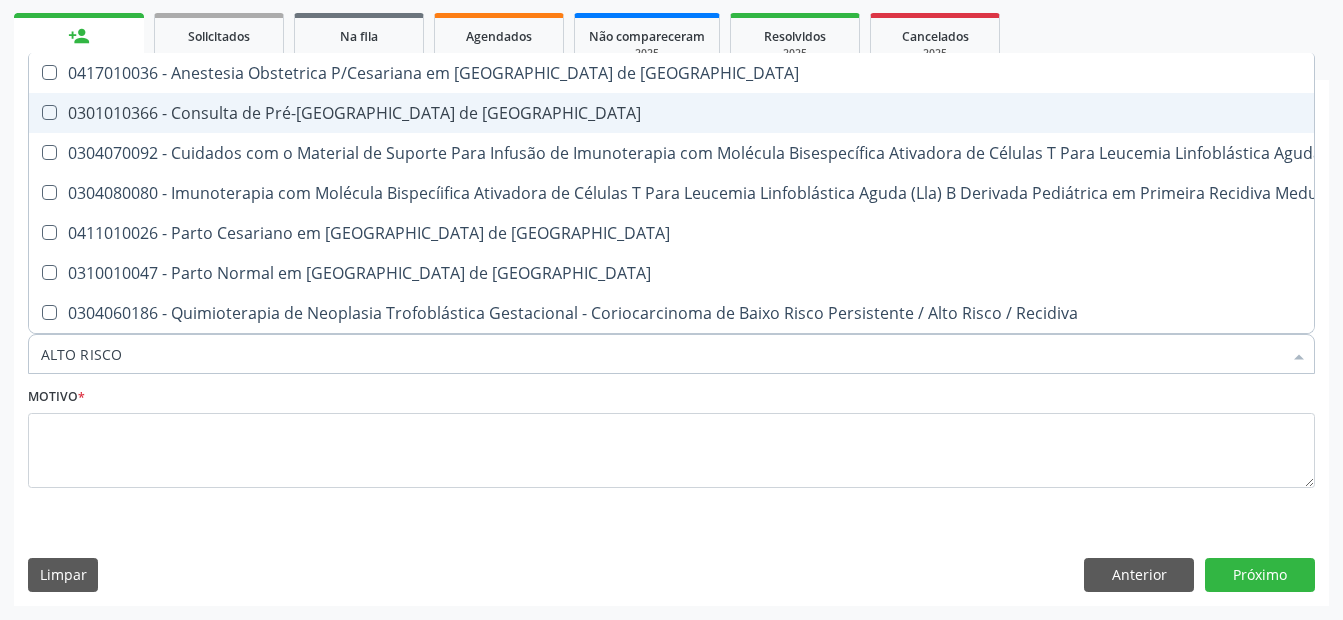 click on "0301010366 - Consulta de Pré-[GEOGRAPHIC_DATA] de [GEOGRAPHIC_DATA]" at bounding box center (1068, 113) 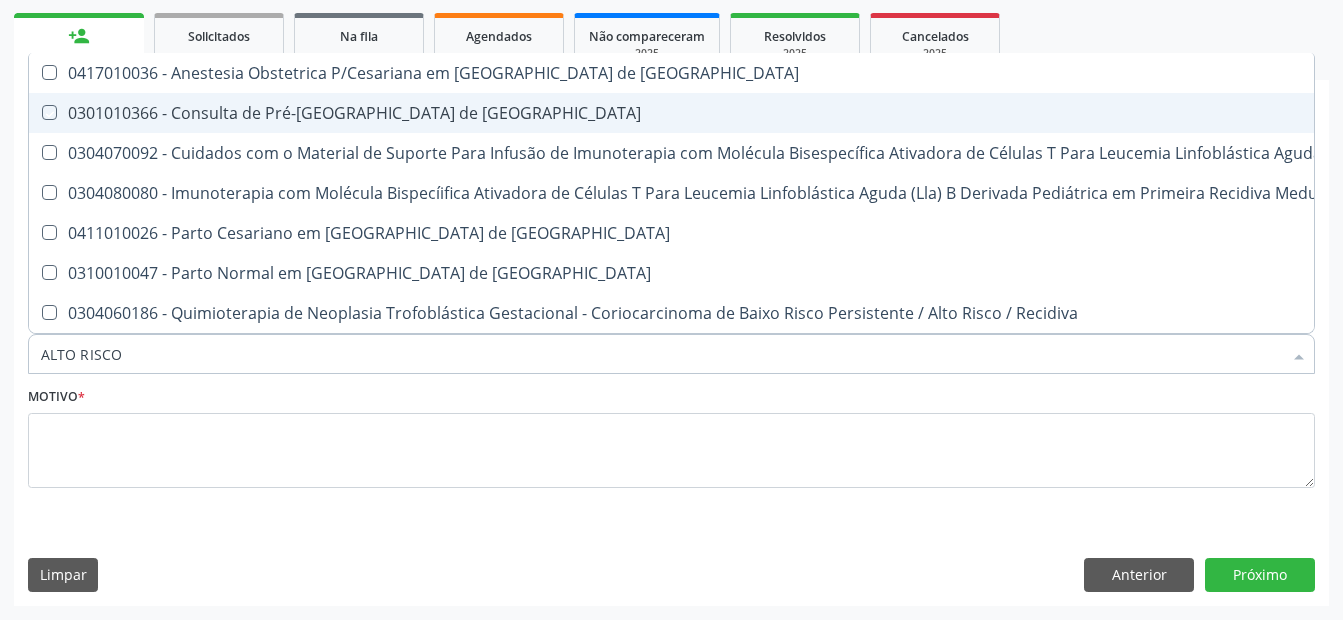 checkbox on "true" 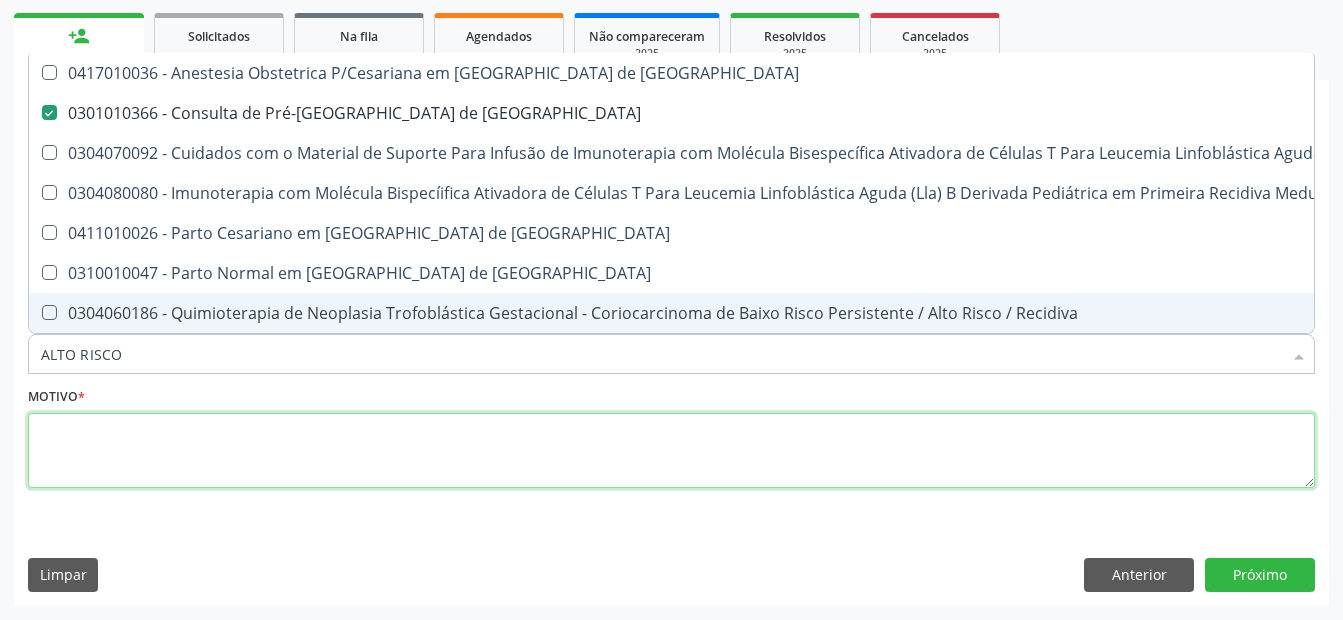 click at bounding box center (671, 451) 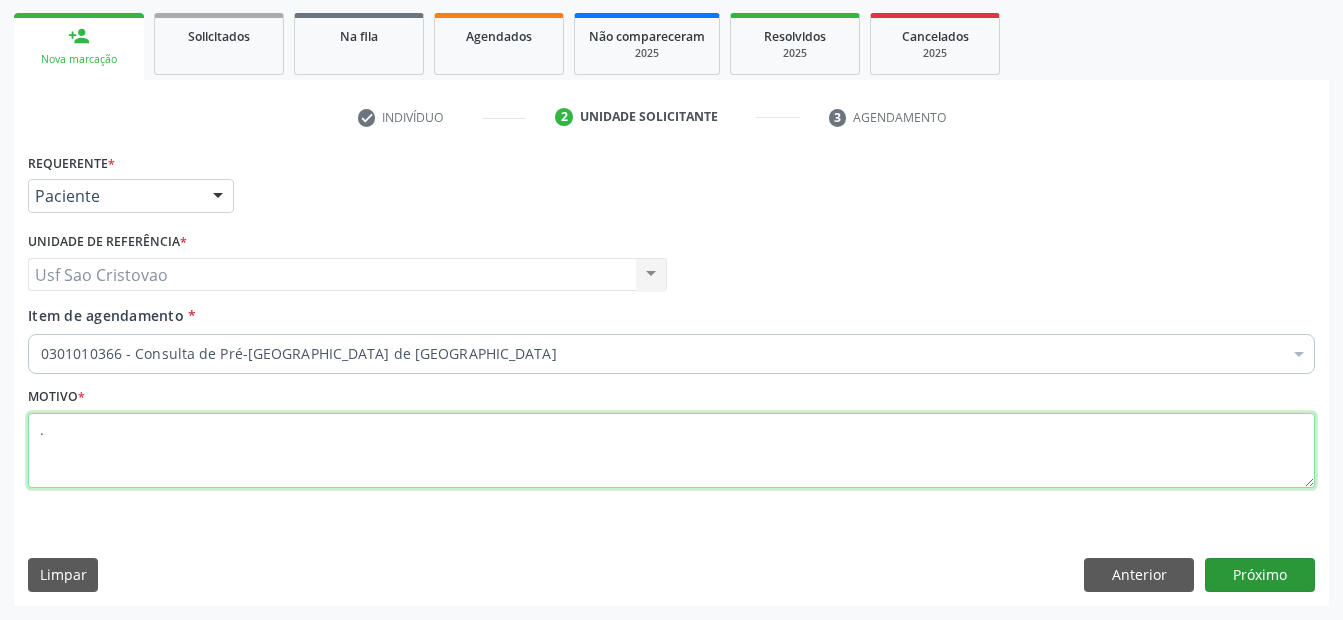 type on "." 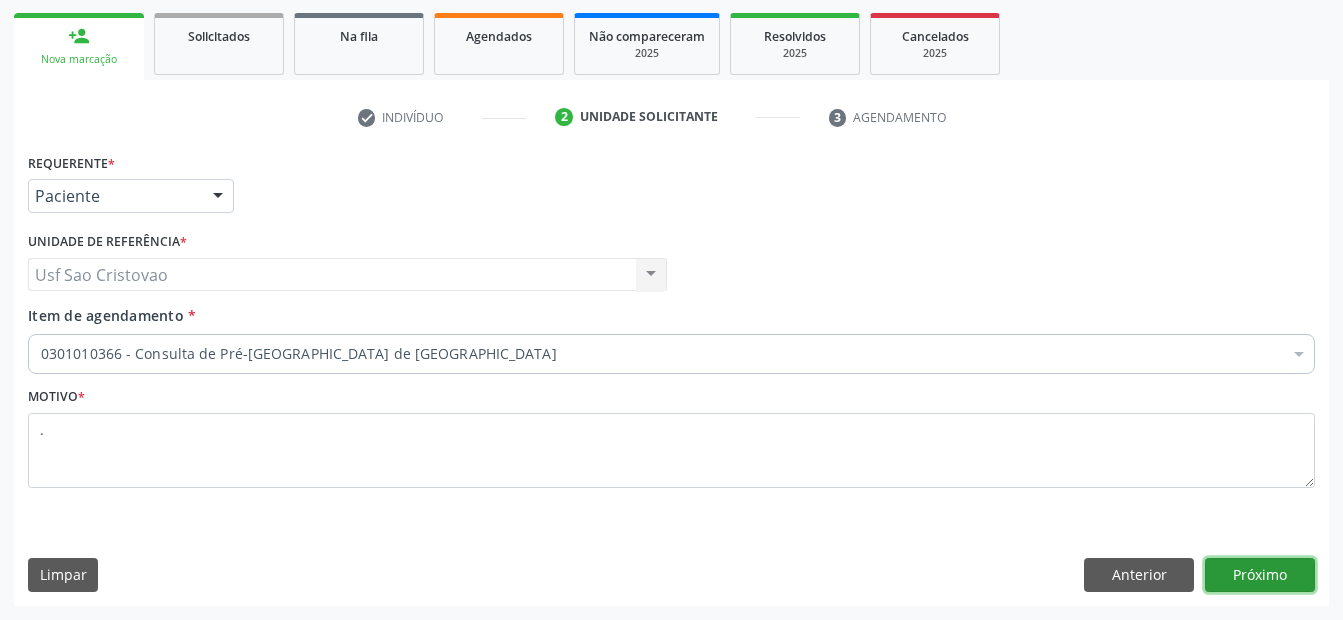 click on "Próximo" at bounding box center [1260, 575] 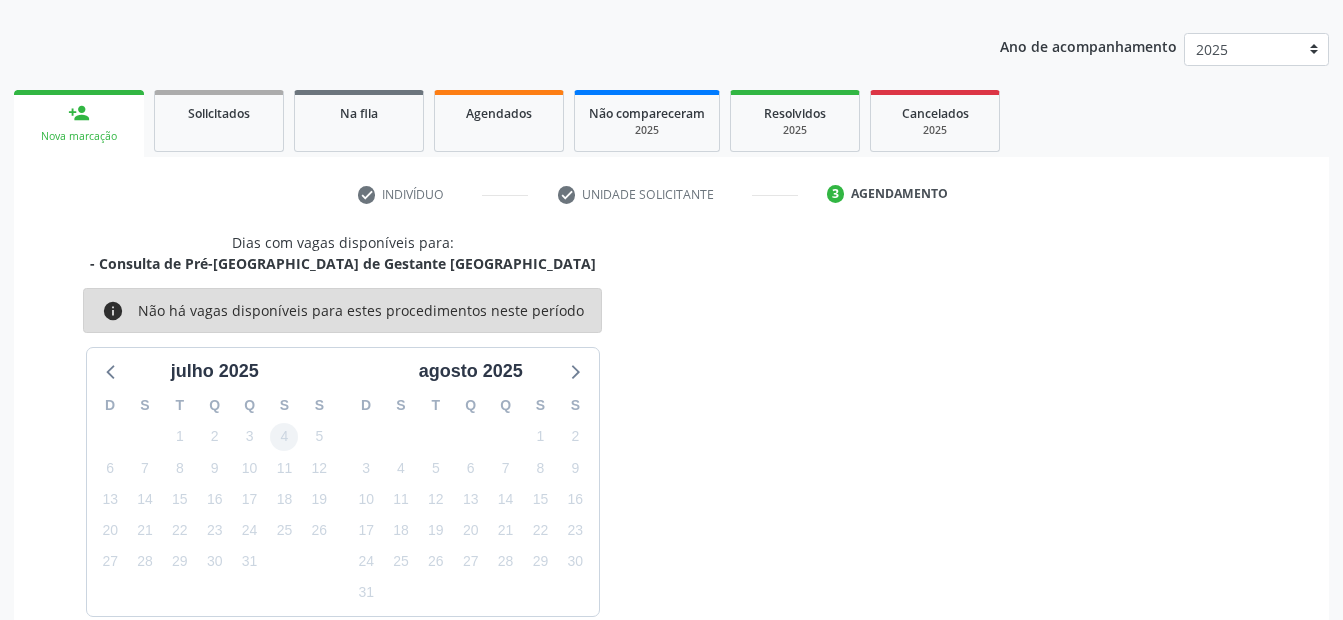 scroll, scrollTop: 309, scrollLeft: 0, axis: vertical 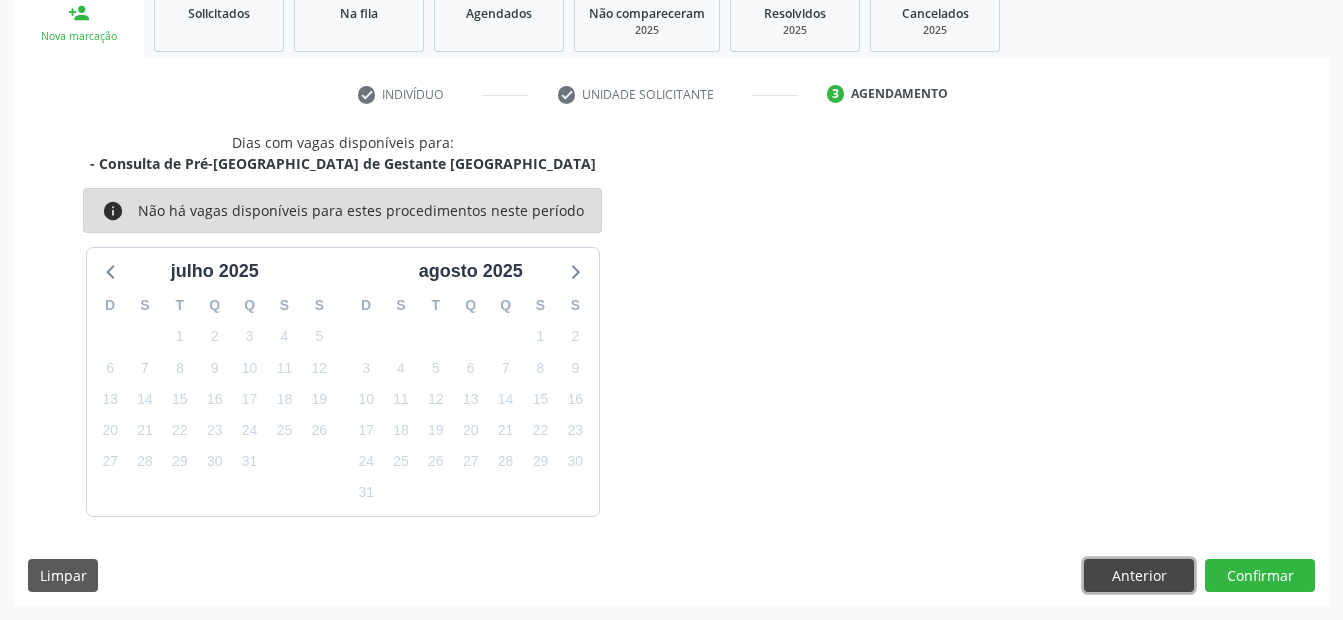 click on "Anterior" at bounding box center [1139, 576] 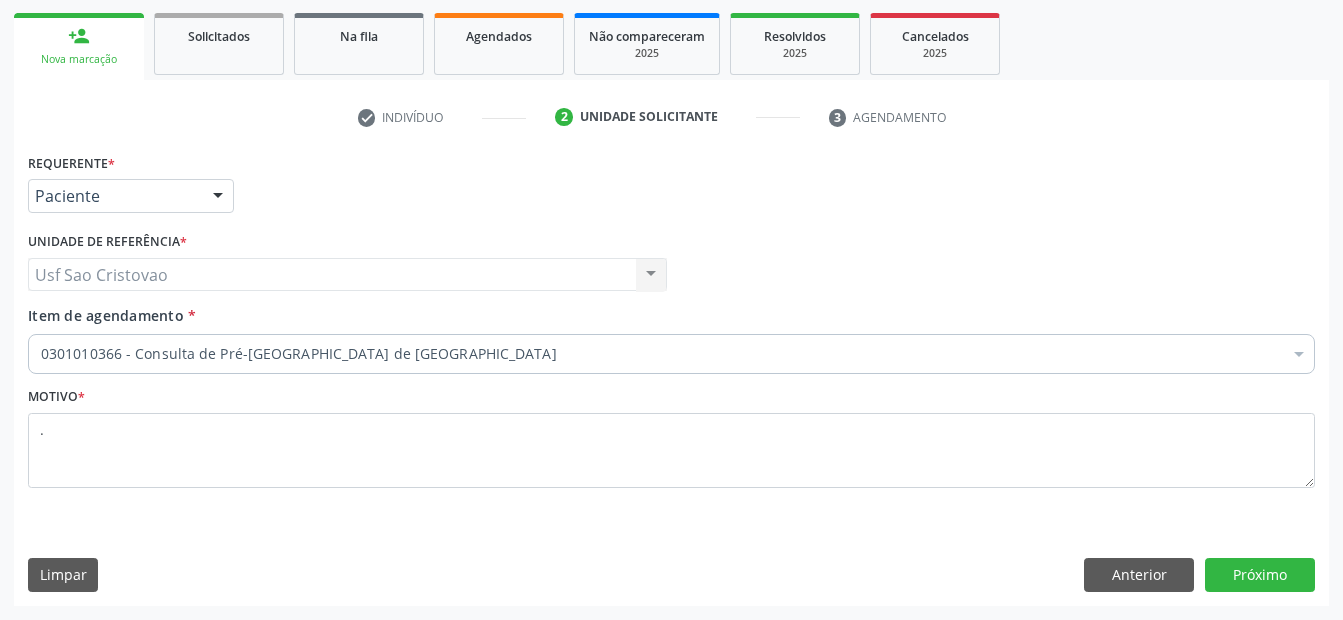 scroll, scrollTop: 286, scrollLeft: 0, axis: vertical 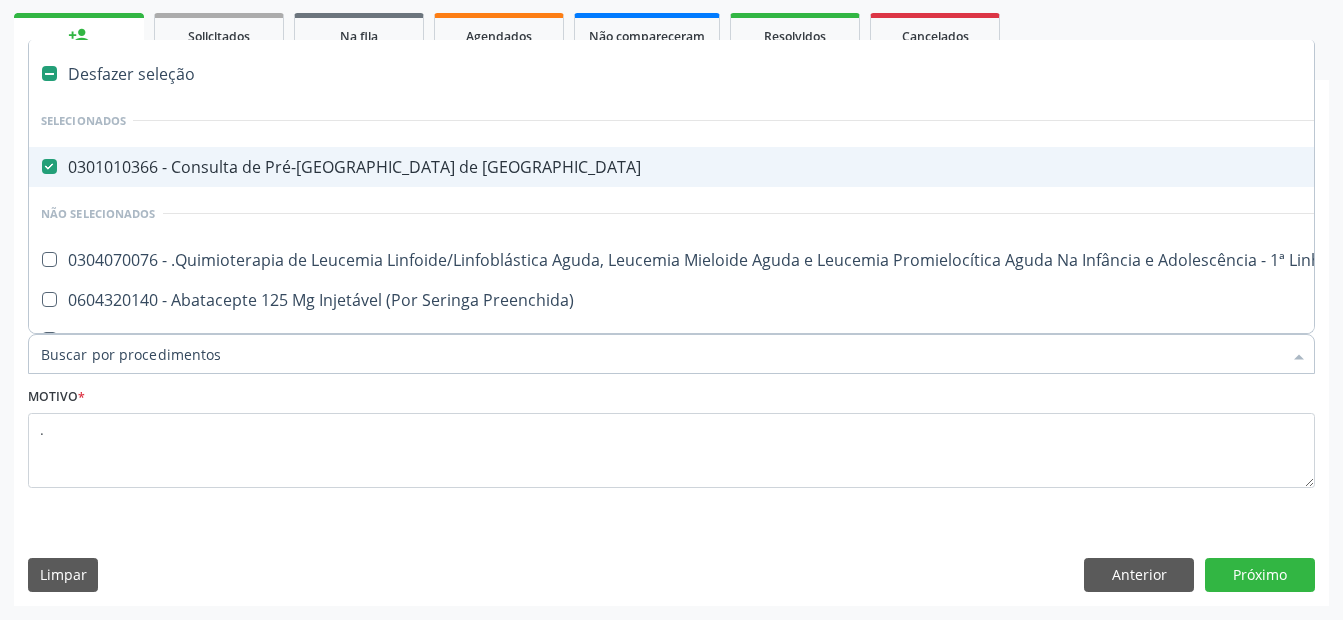 click at bounding box center [49, 166] 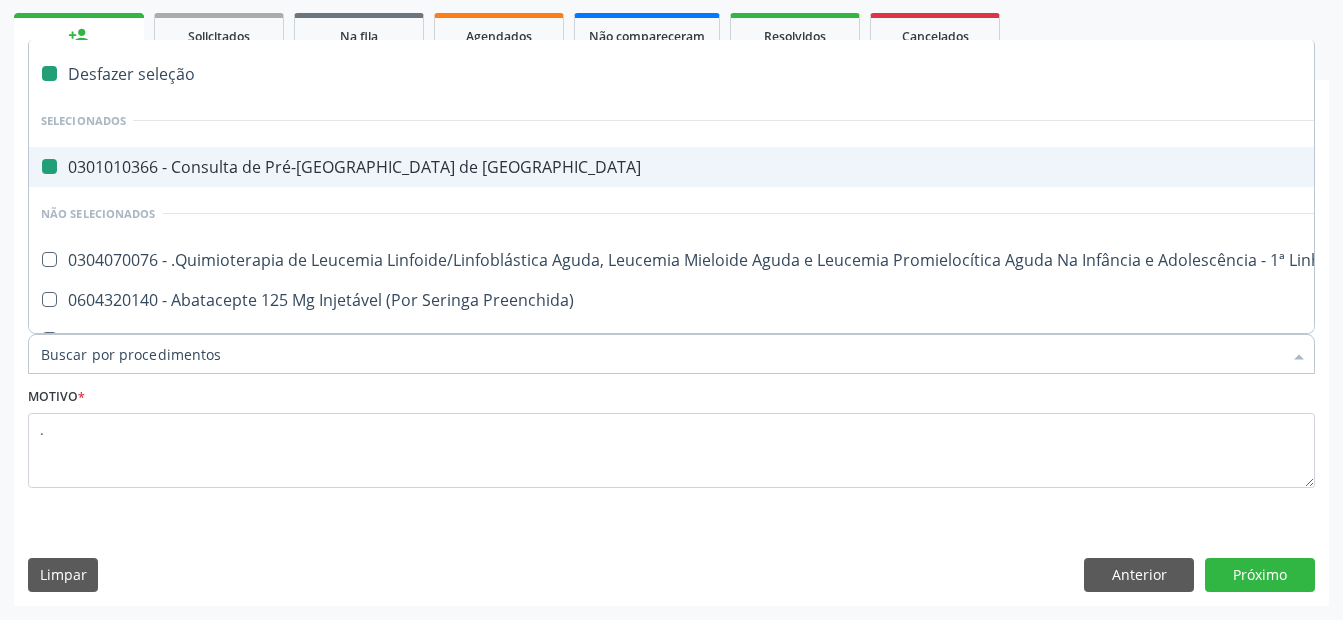 checkbox on "false" 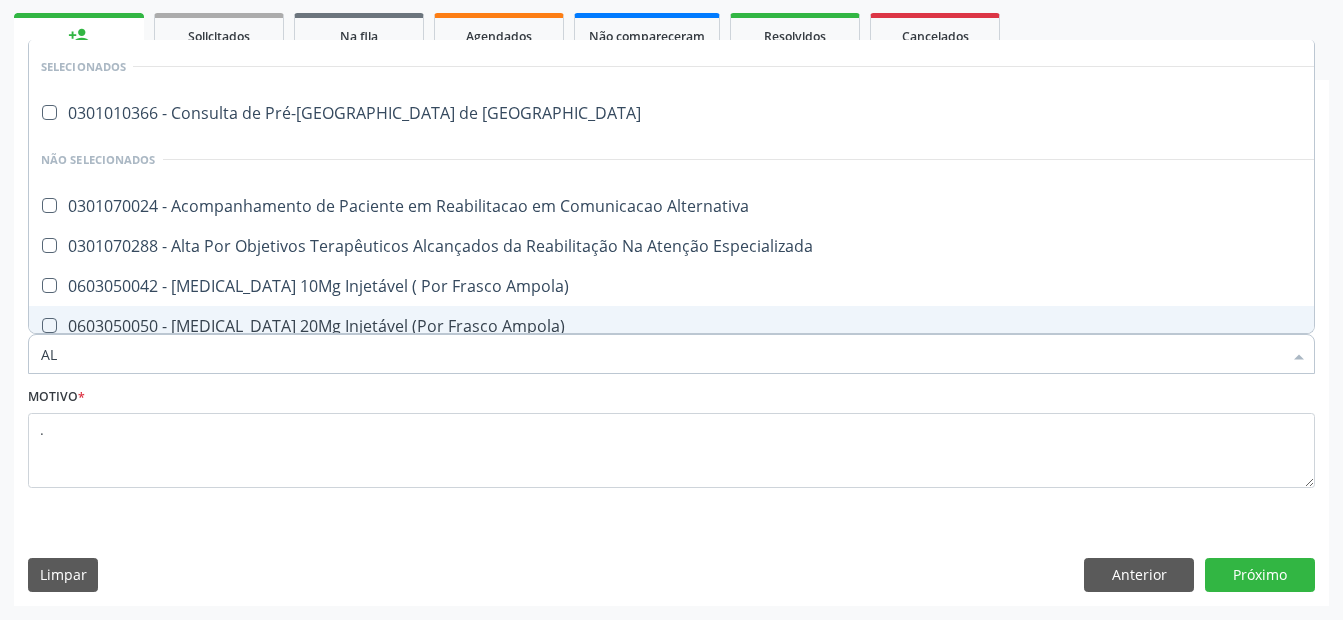 type on "A" 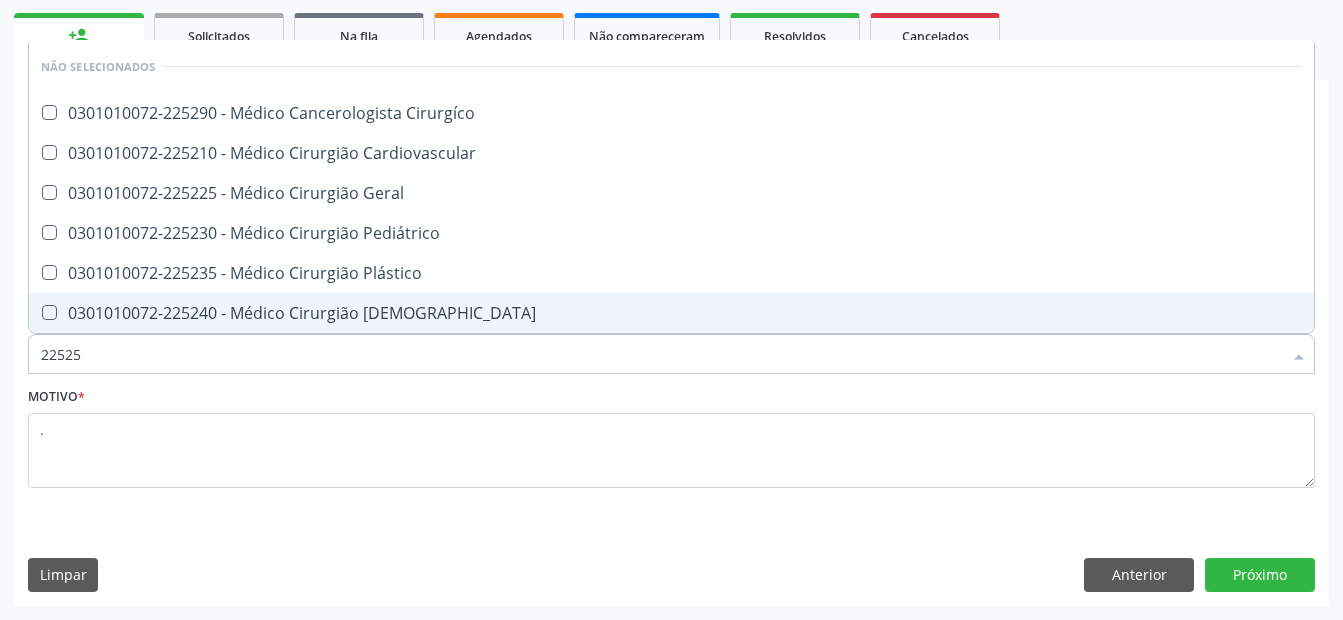 type on "225250" 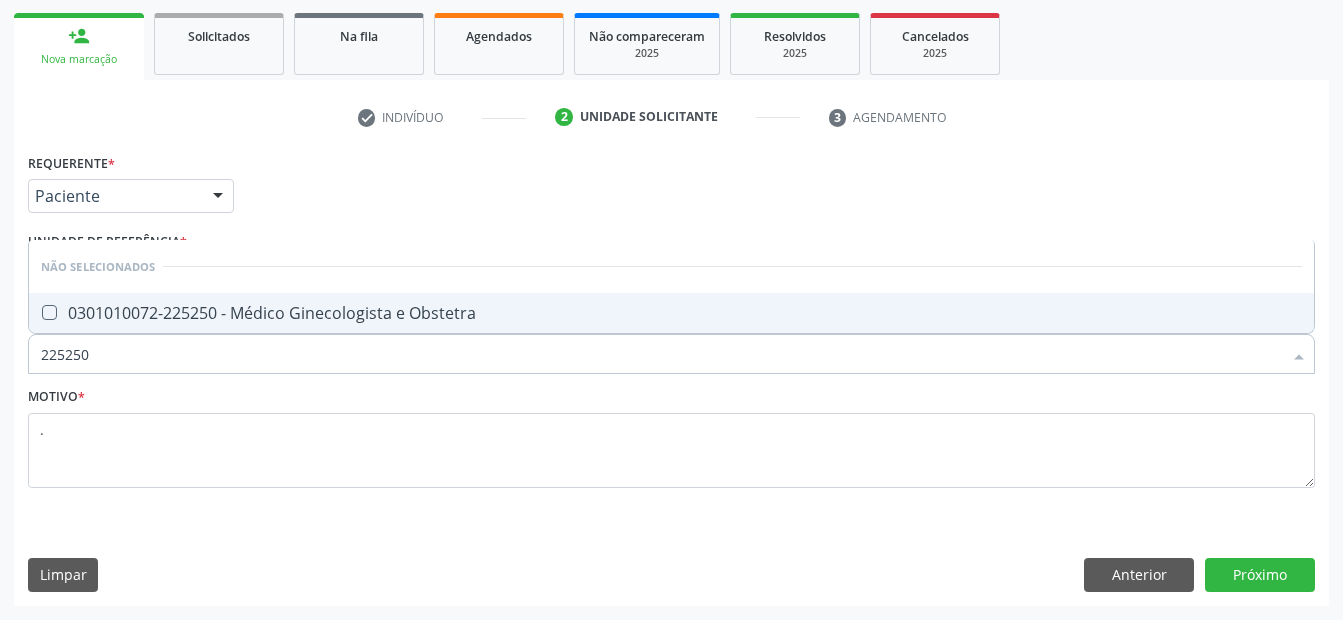 click on "0301010072-225250 - Médico Ginecologista e Obstetra" at bounding box center (671, 313) 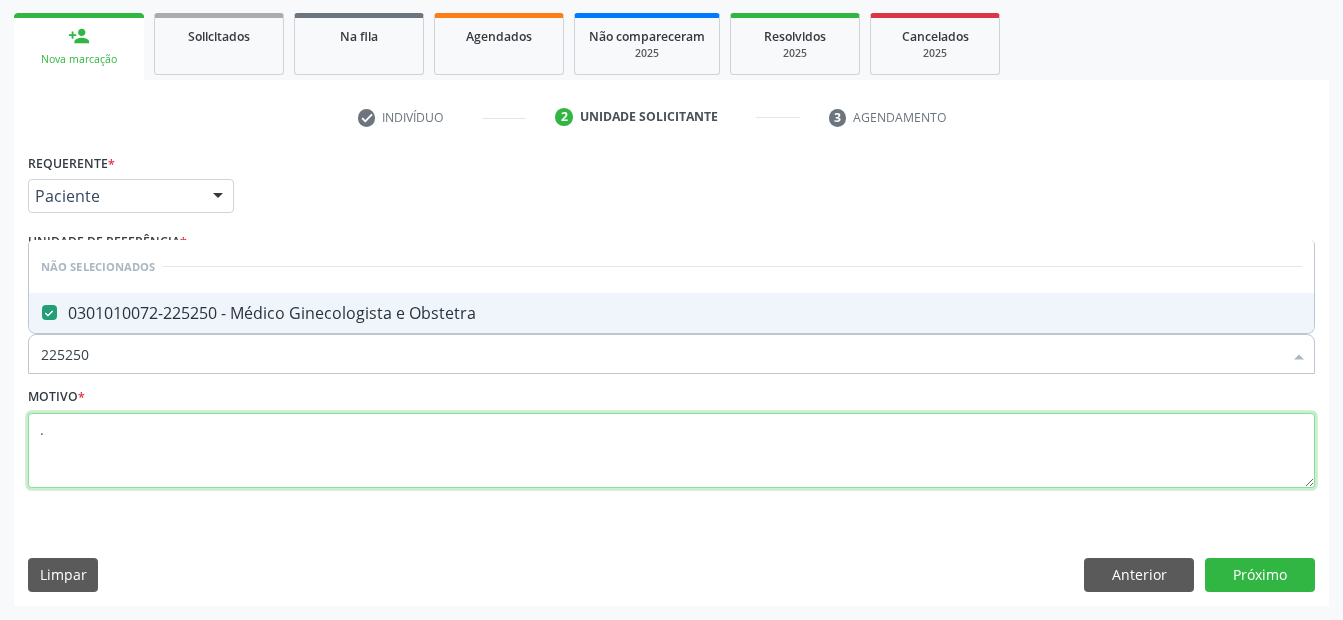 click on "." at bounding box center (671, 451) 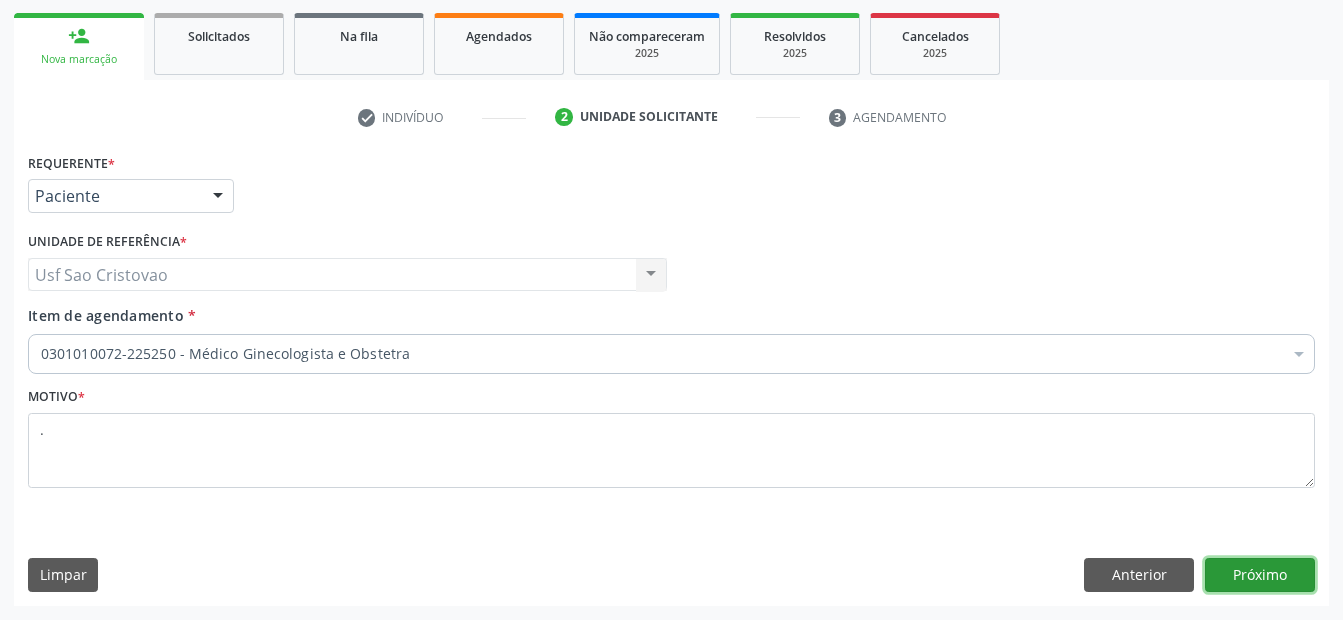 click on "Próximo" at bounding box center [1260, 575] 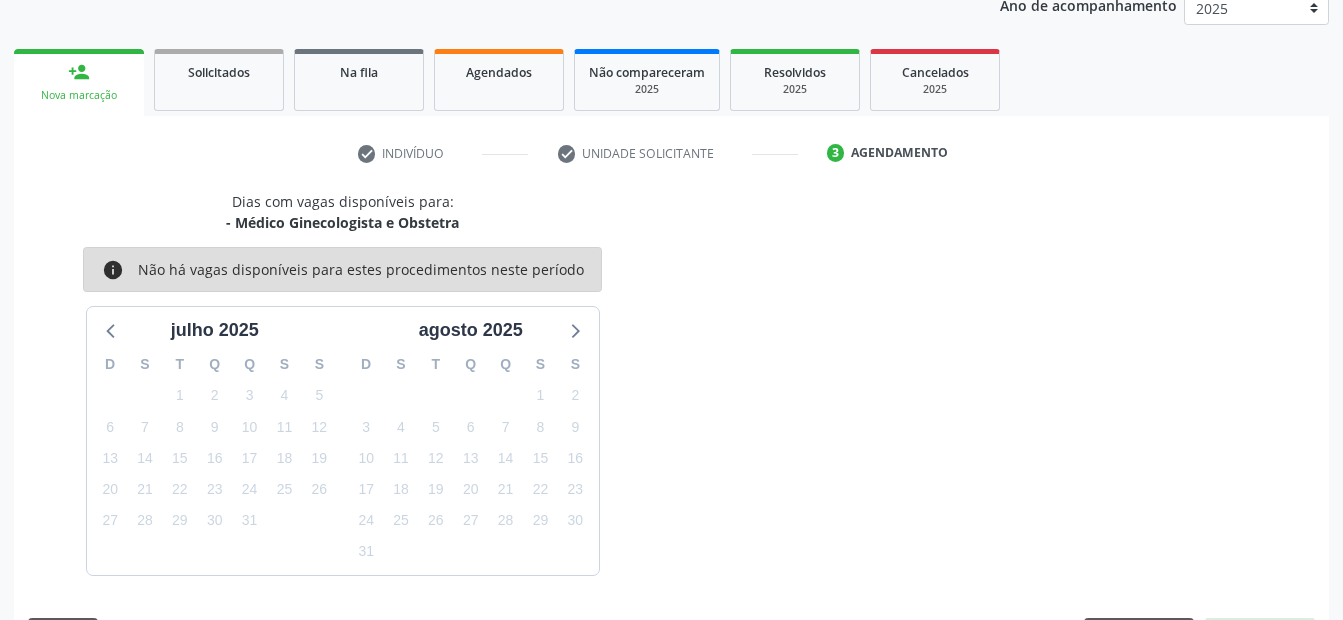scroll, scrollTop: 286, scrollLeft: 0, axis: vertical 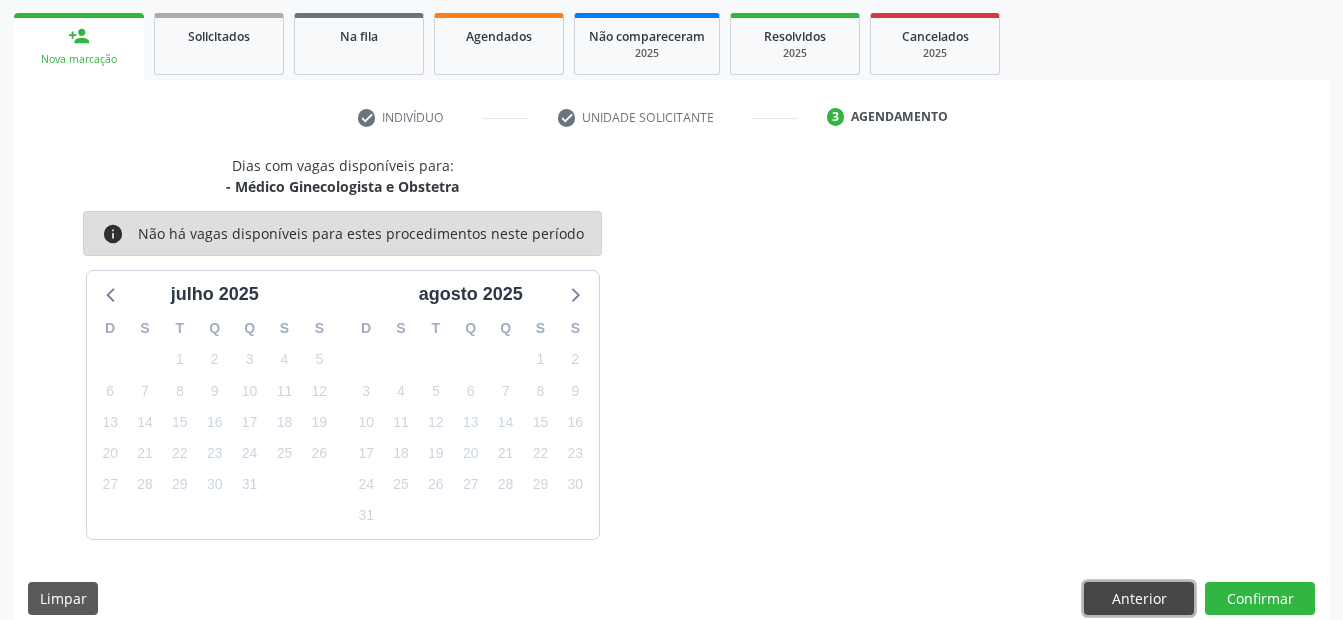 click on "Anterior" at bounding box center (1139, 599) 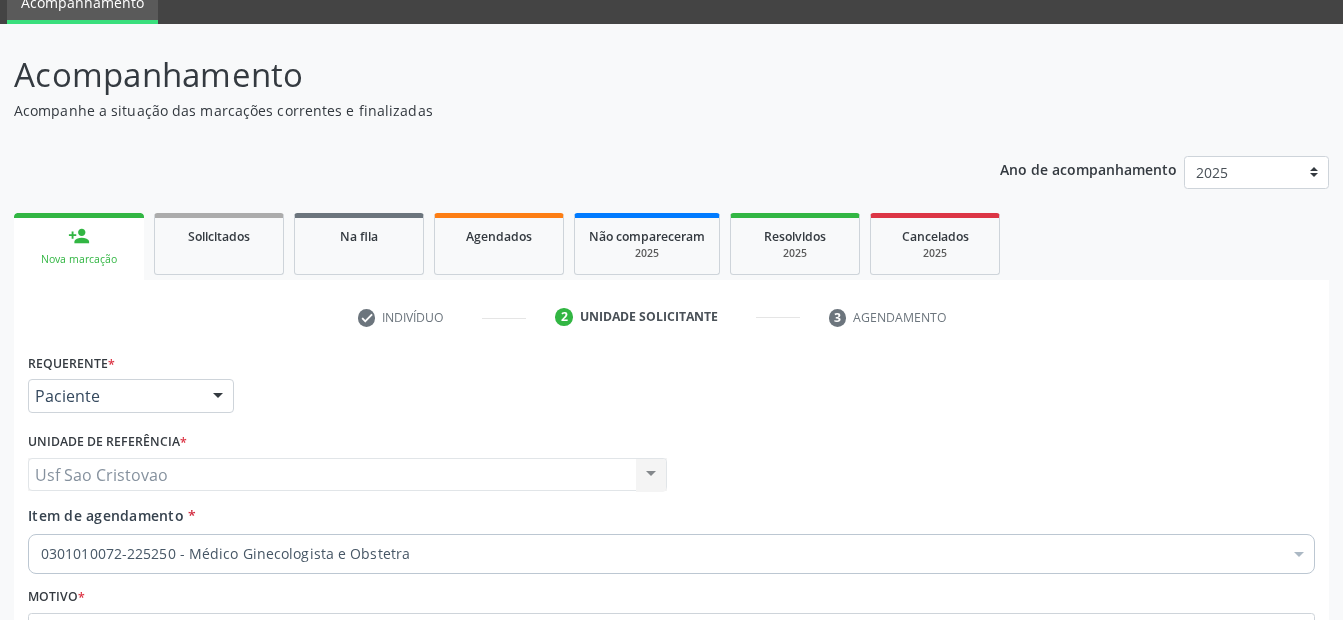 scroll, scrollTop: 286, scrollLeft: 0, axis: vertical 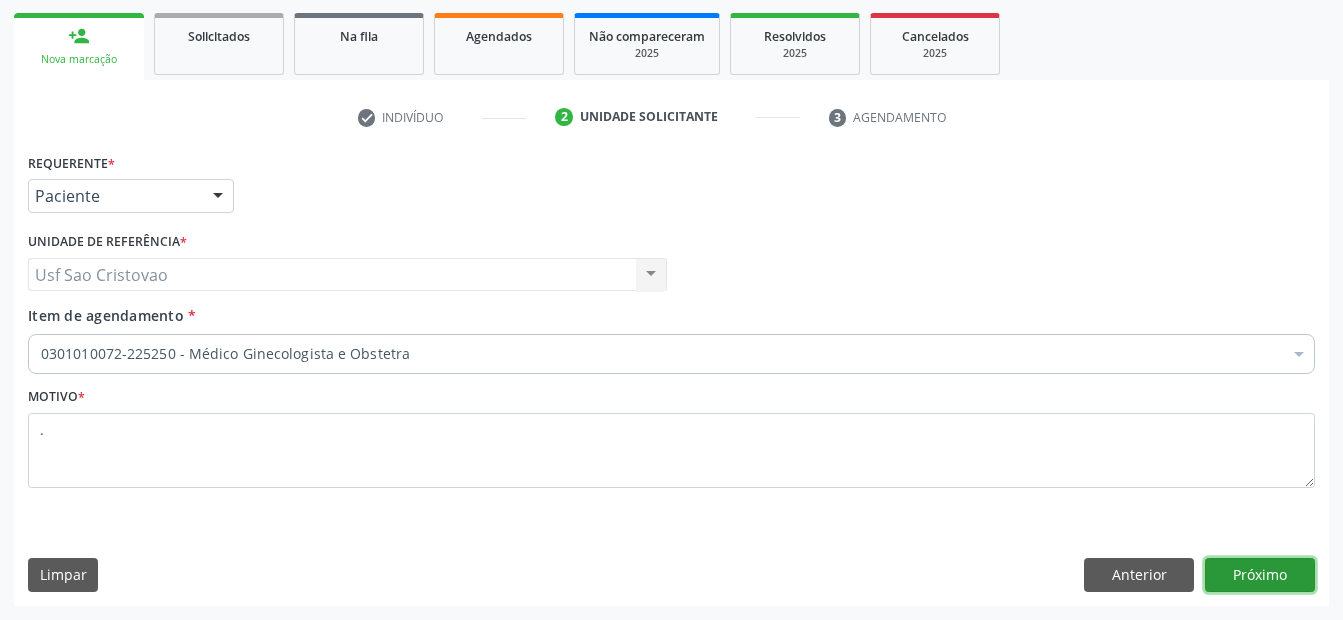 click on "Próximo" at bounding box center (1260, 575) 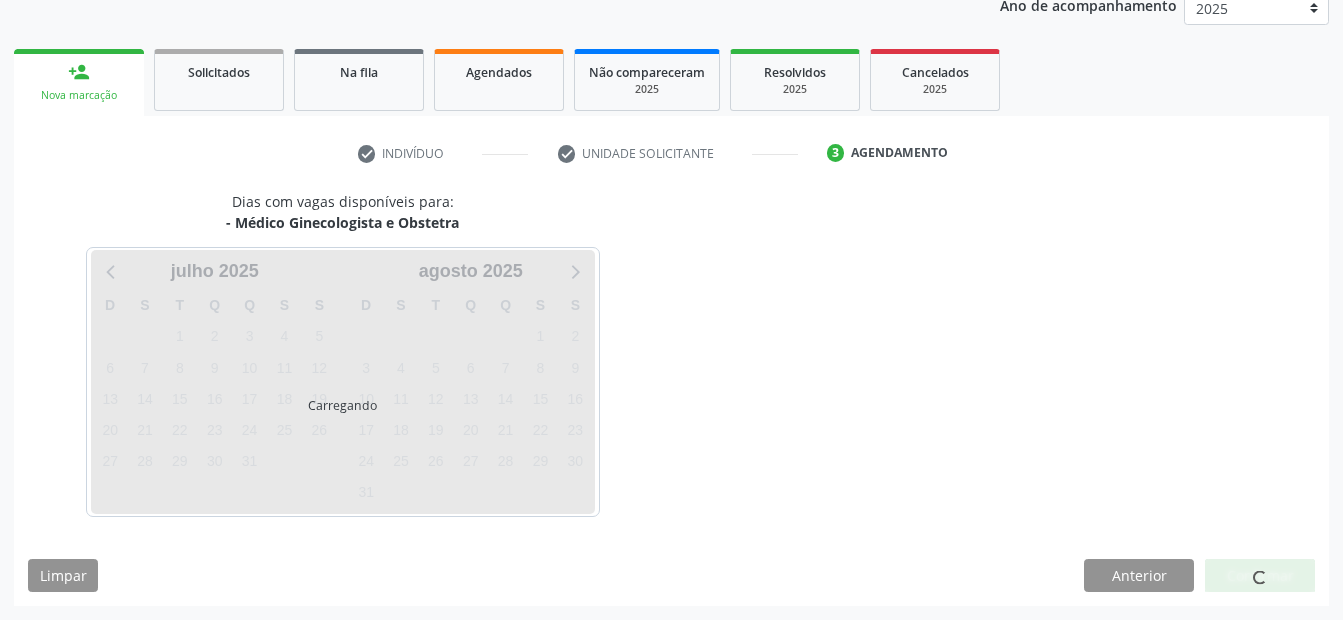scroll, scrollTop: 286, scrollLeft: 0, axis: vertical 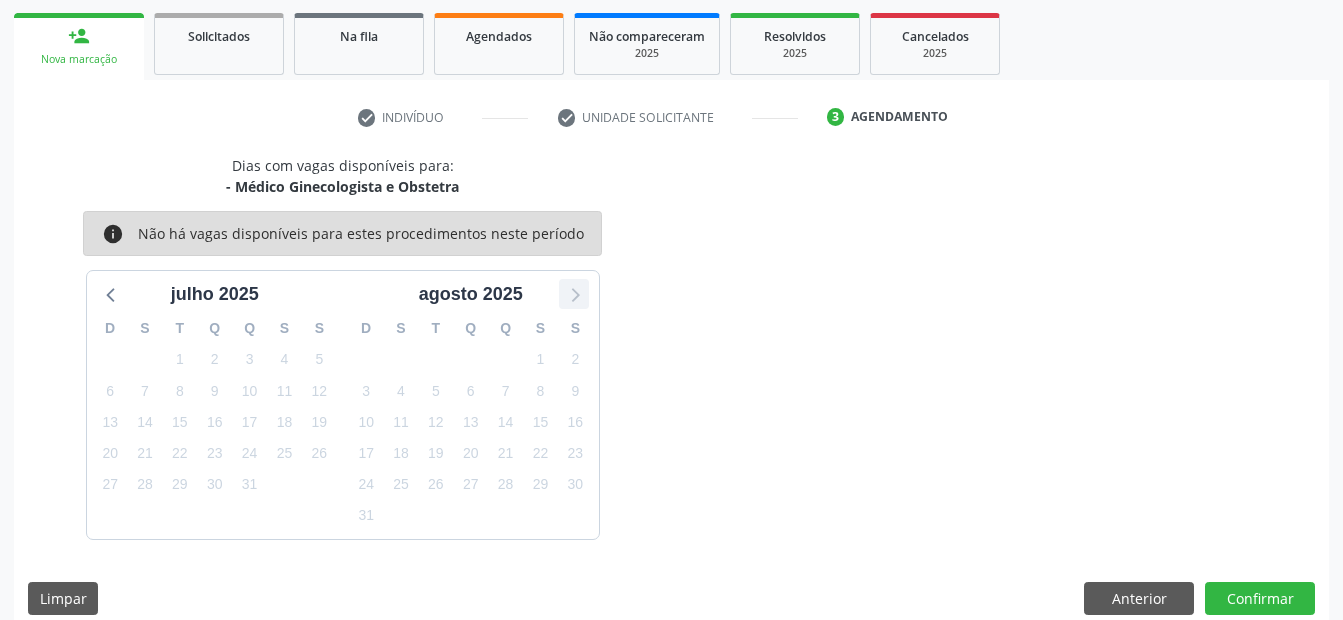 click 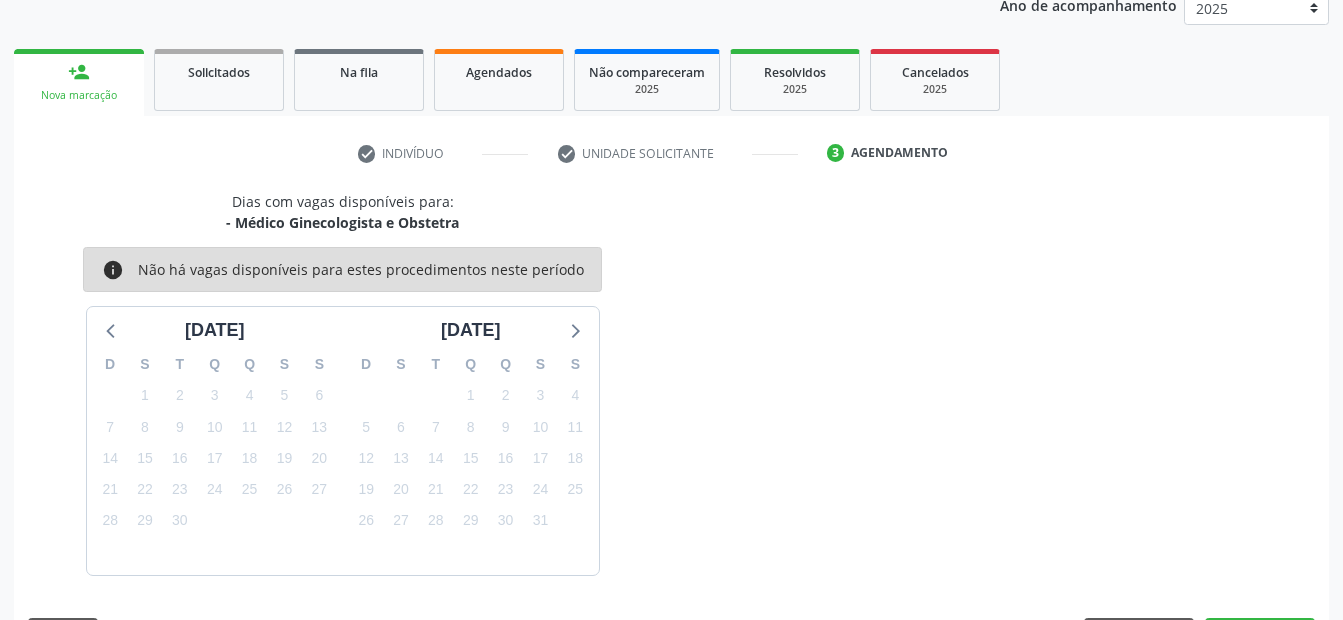 scroll, scrollTop: 286, scrollLeft: 0, axis: vertical 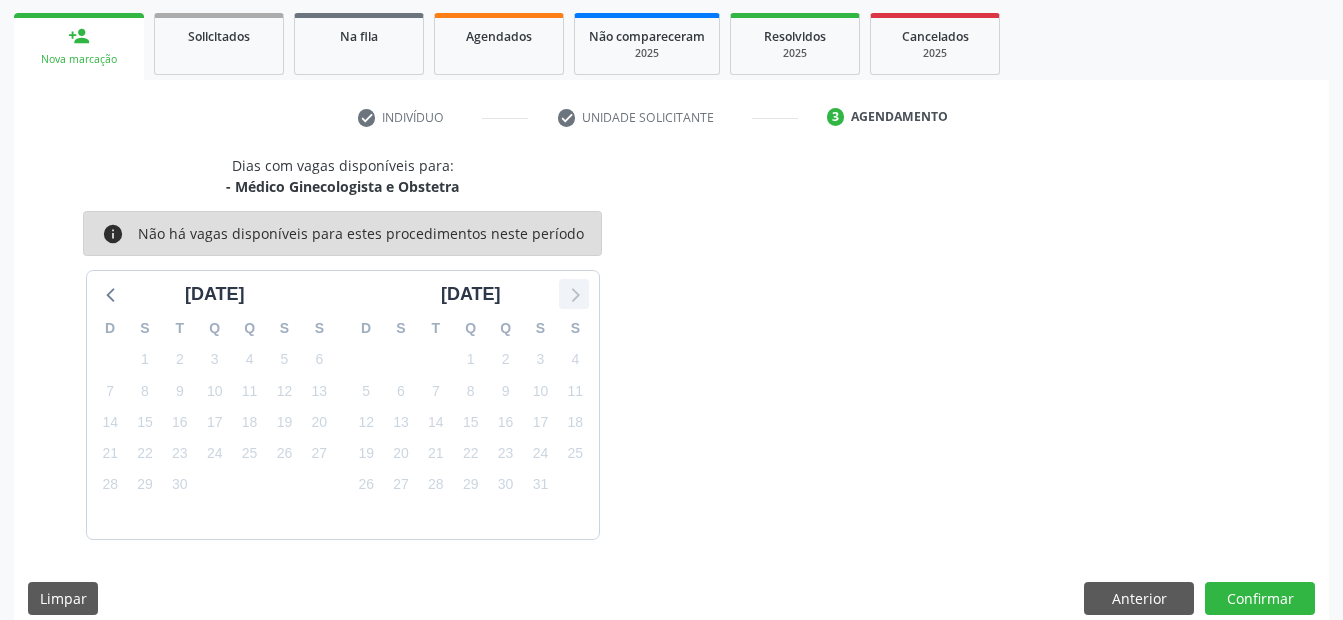 click 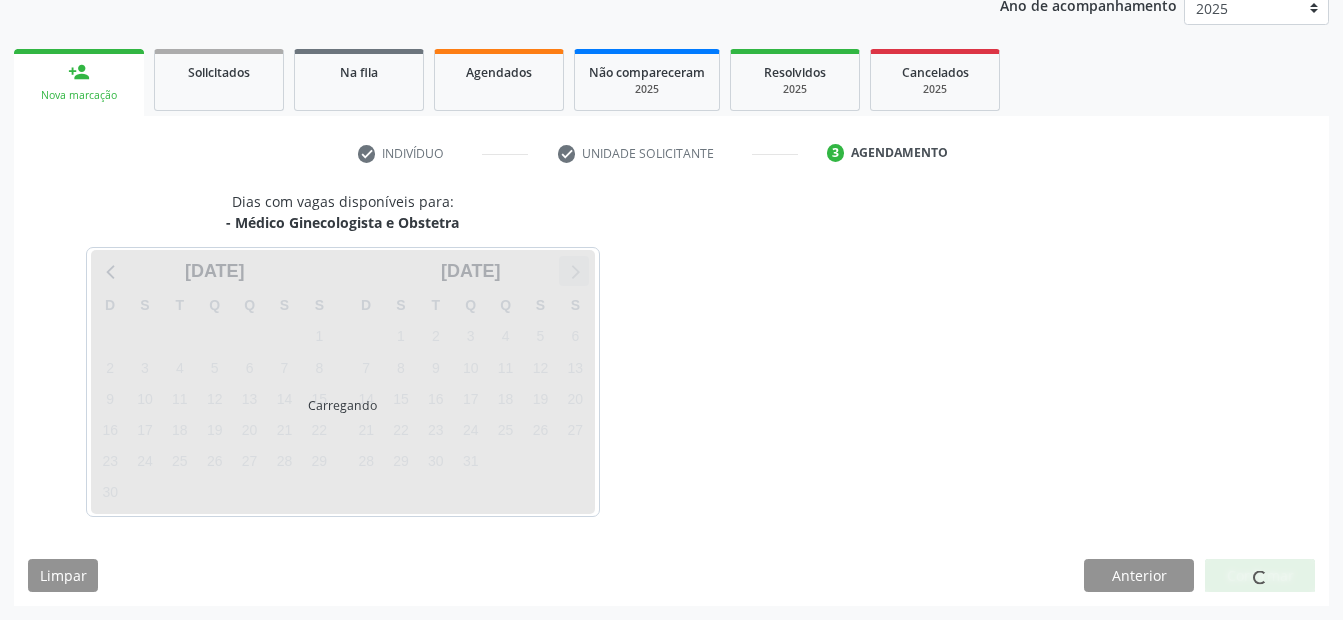 scroll, scrollTop: 286, scrollLeft: 0, axis: vertical 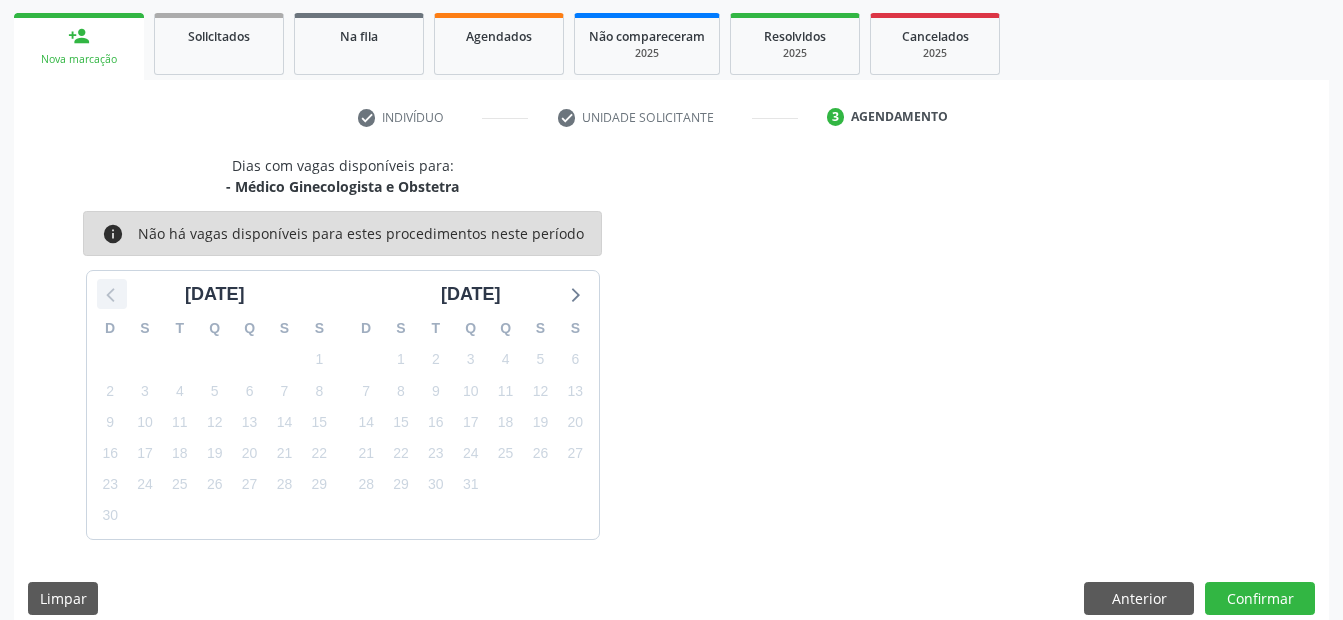 click 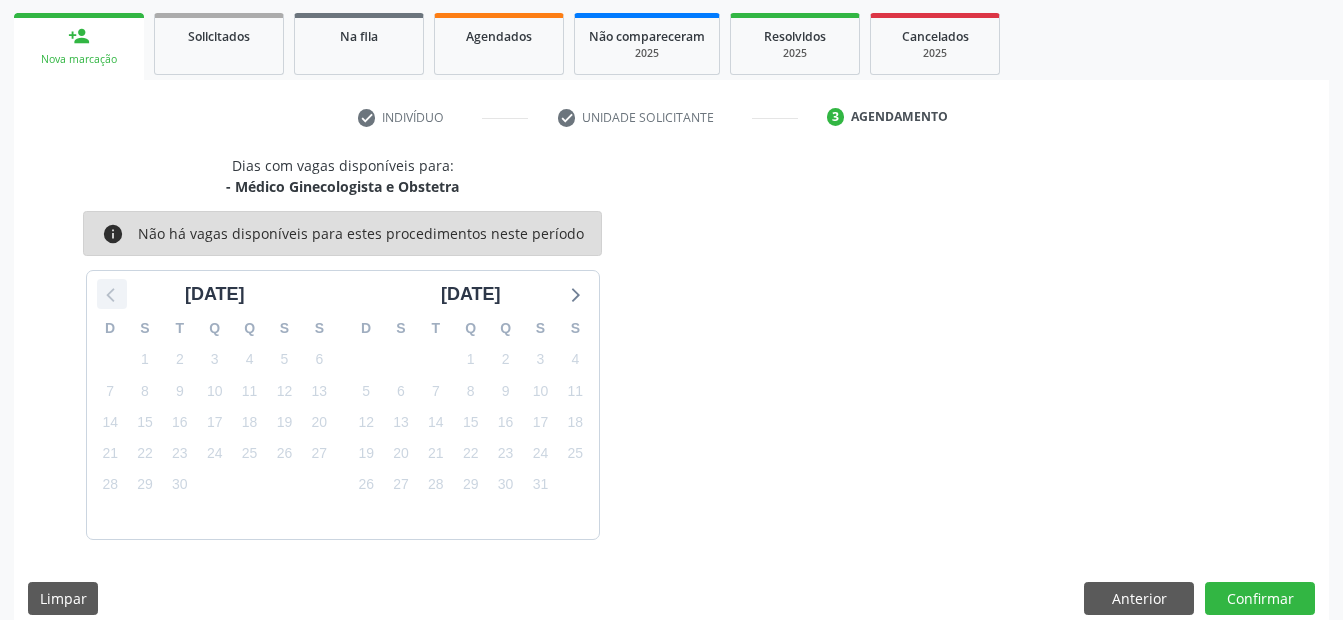 click 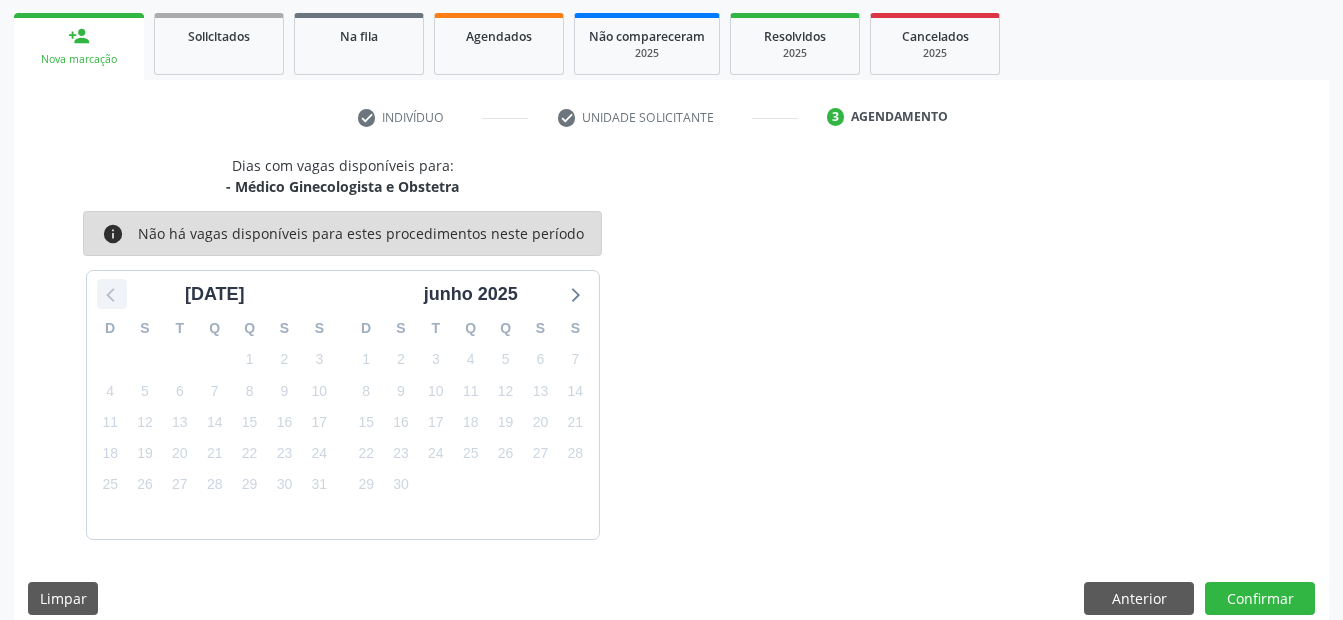 click 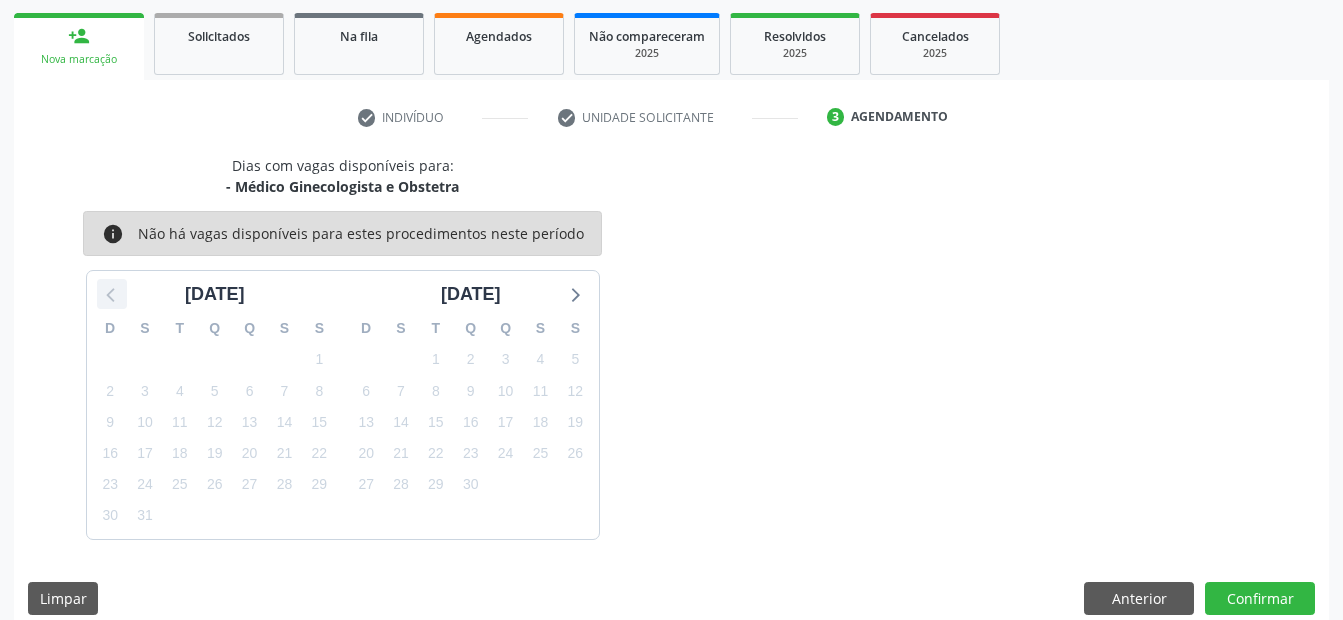 click 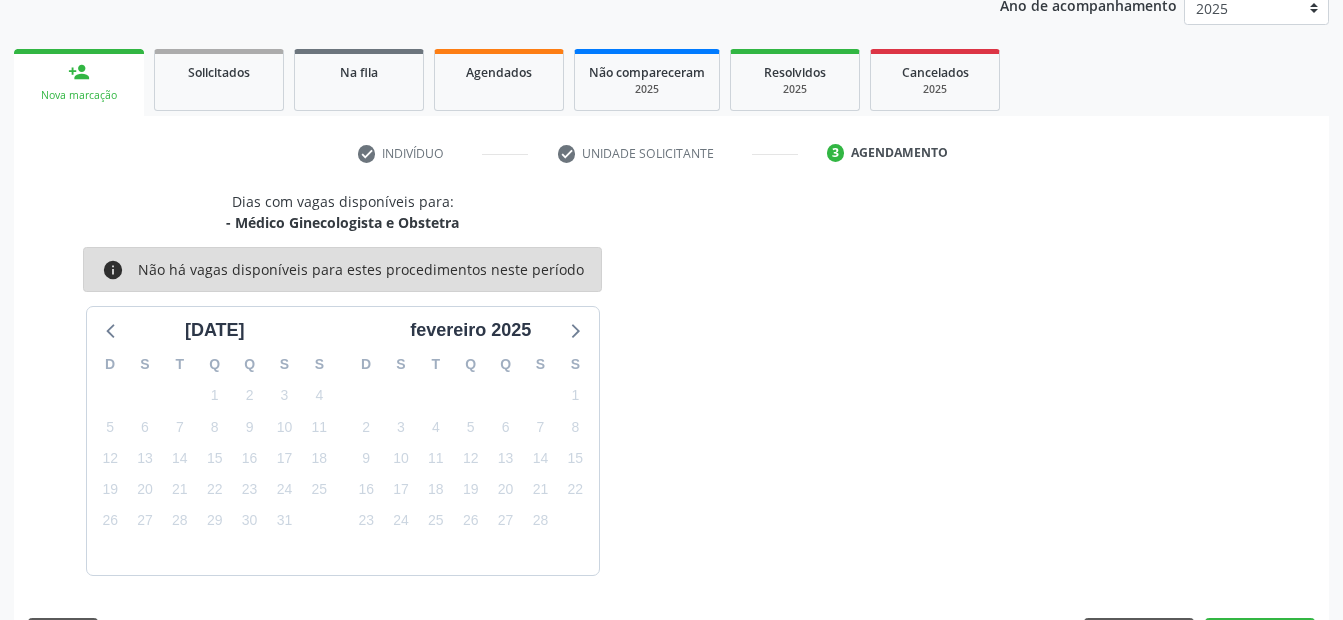 scroll, scrollTop: 286, scrollLeft: 0, axis: vertical 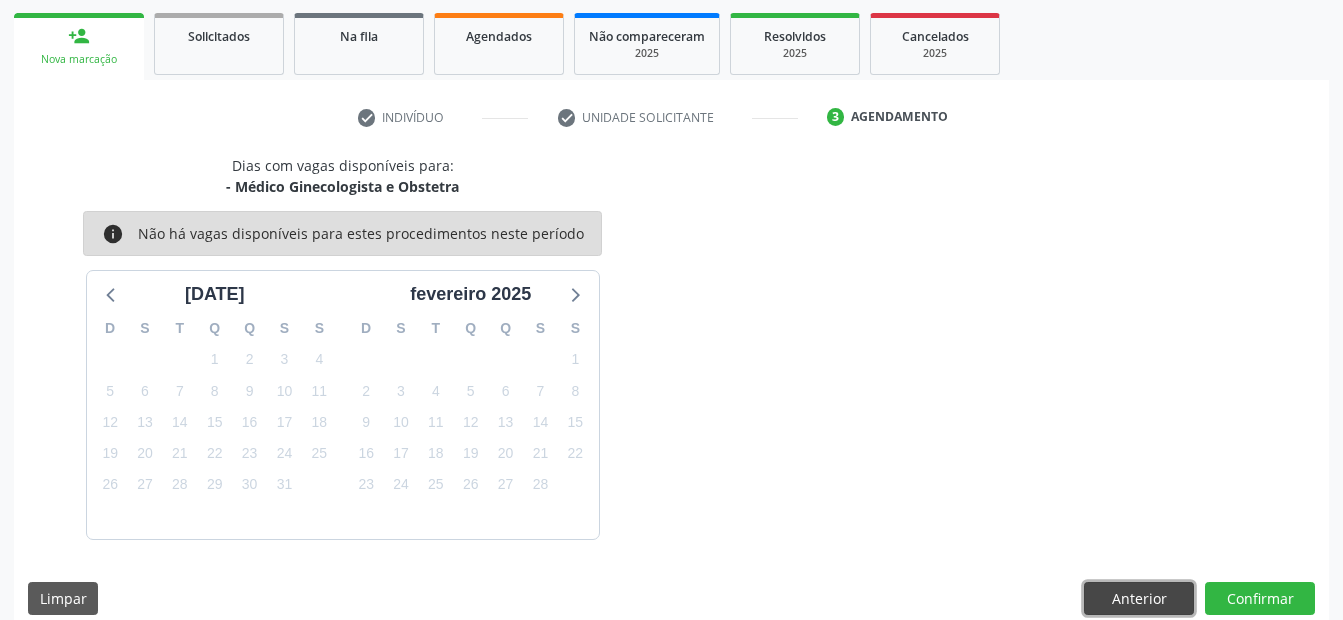 click on "Anterior" at bounding box center [1139, 599] 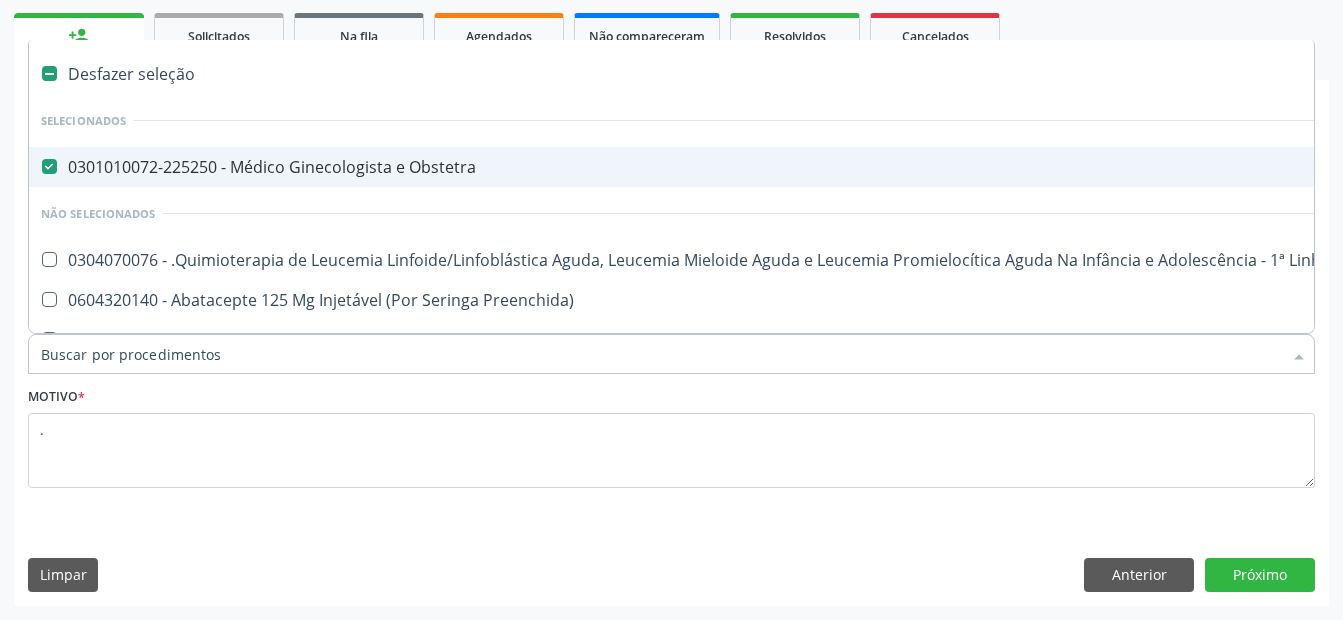 click at bounding box center [49, 166] 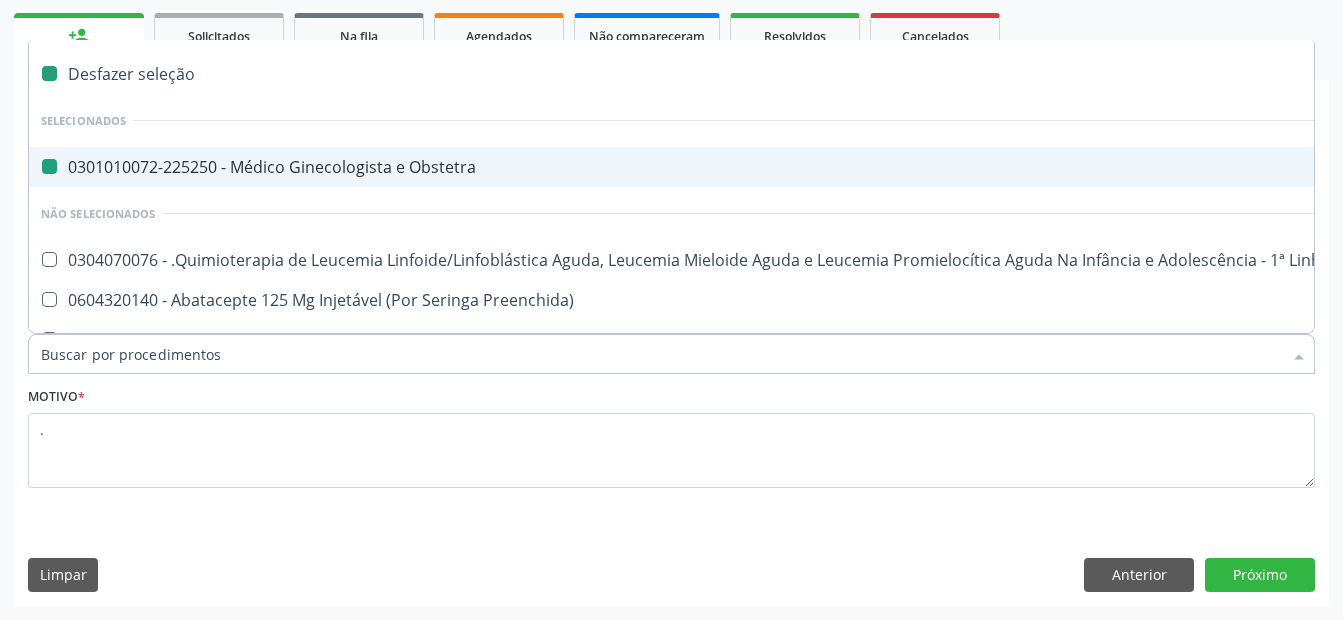checkbox on "false" 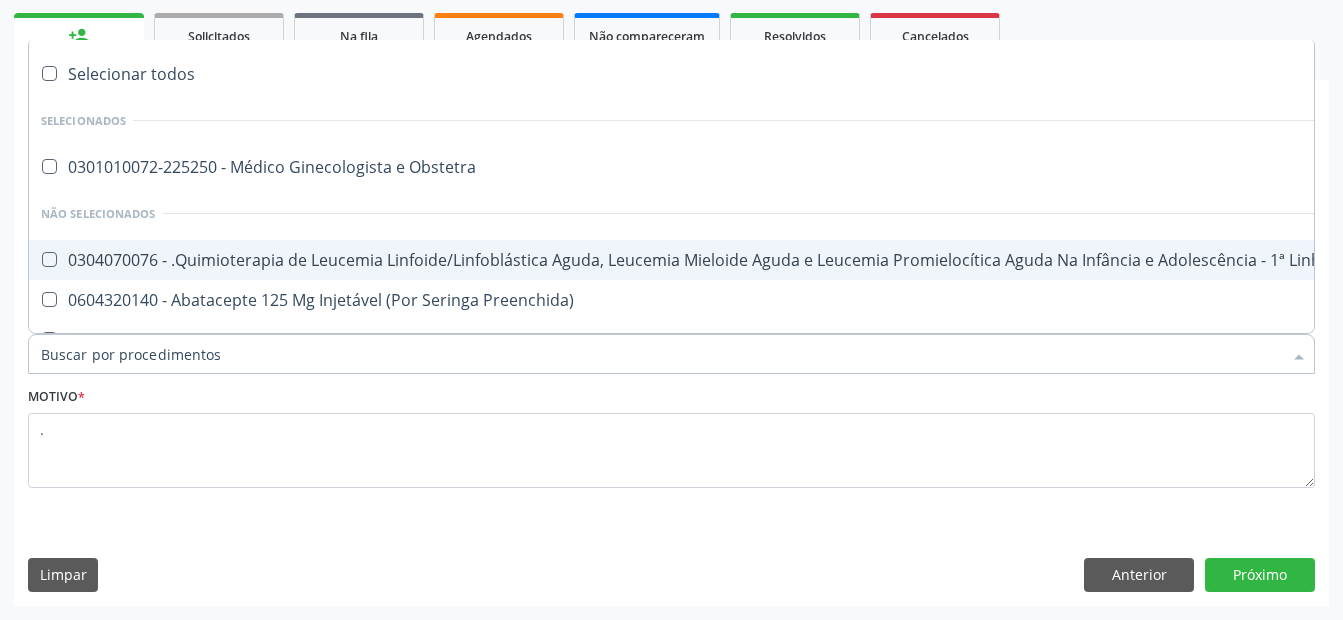 click on "Item de agendamento
*" at bounding box center (661, 354) 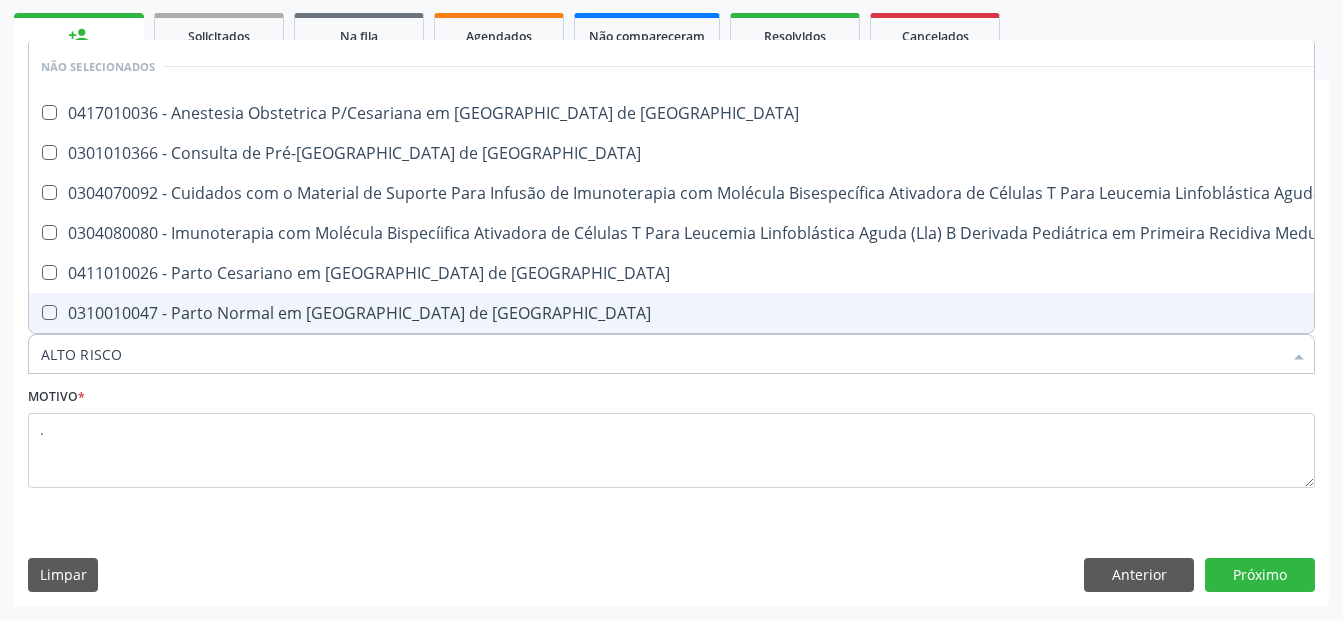 scroll, scrollTop: 55, scrollLeft: 0, axis: vertical 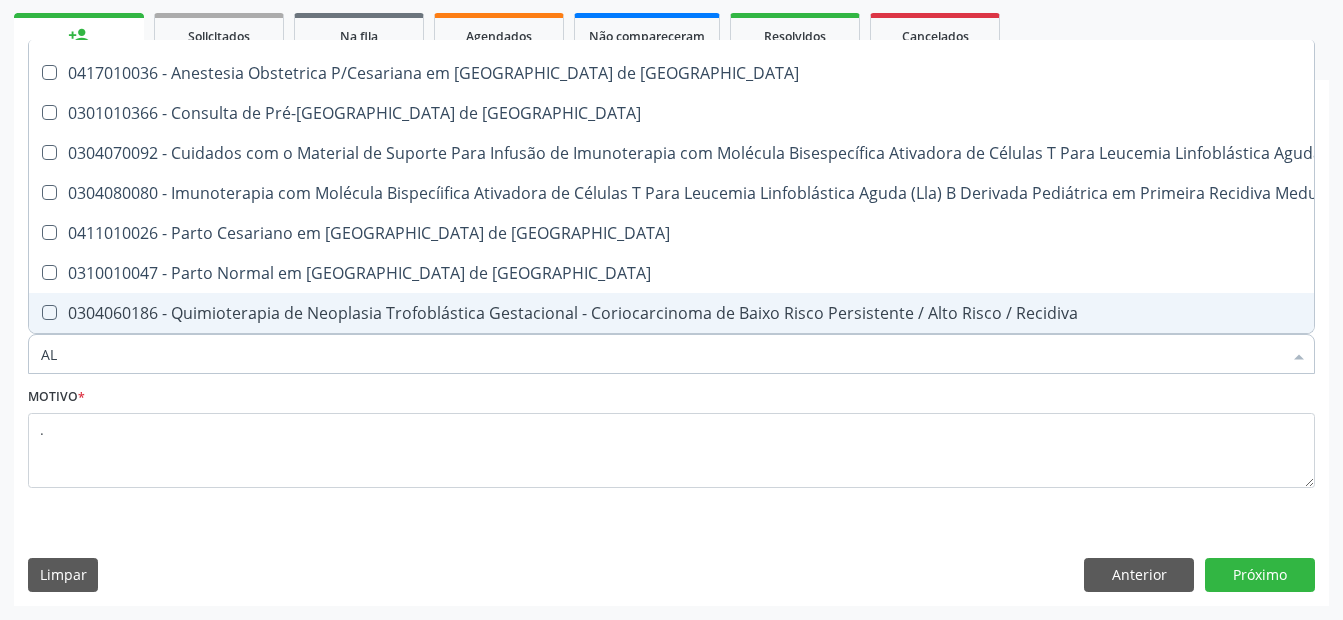 type on "A" 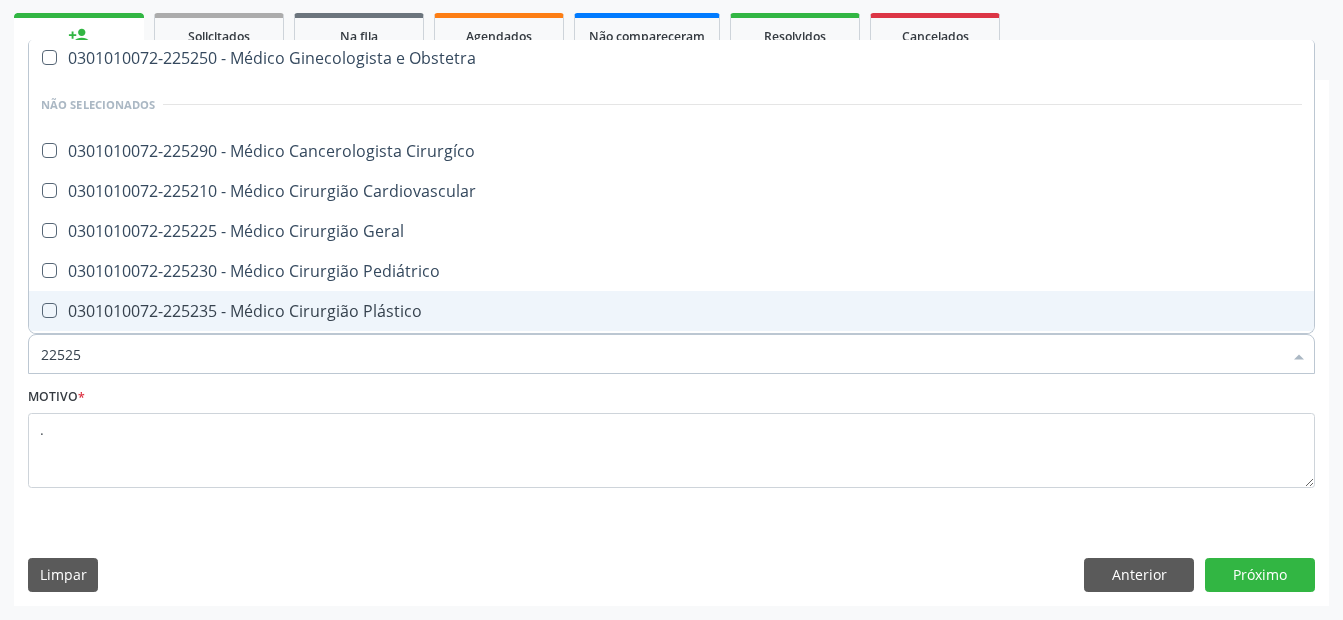 scroll, scrollTop: 0, scrollLeft: 0, axis: both 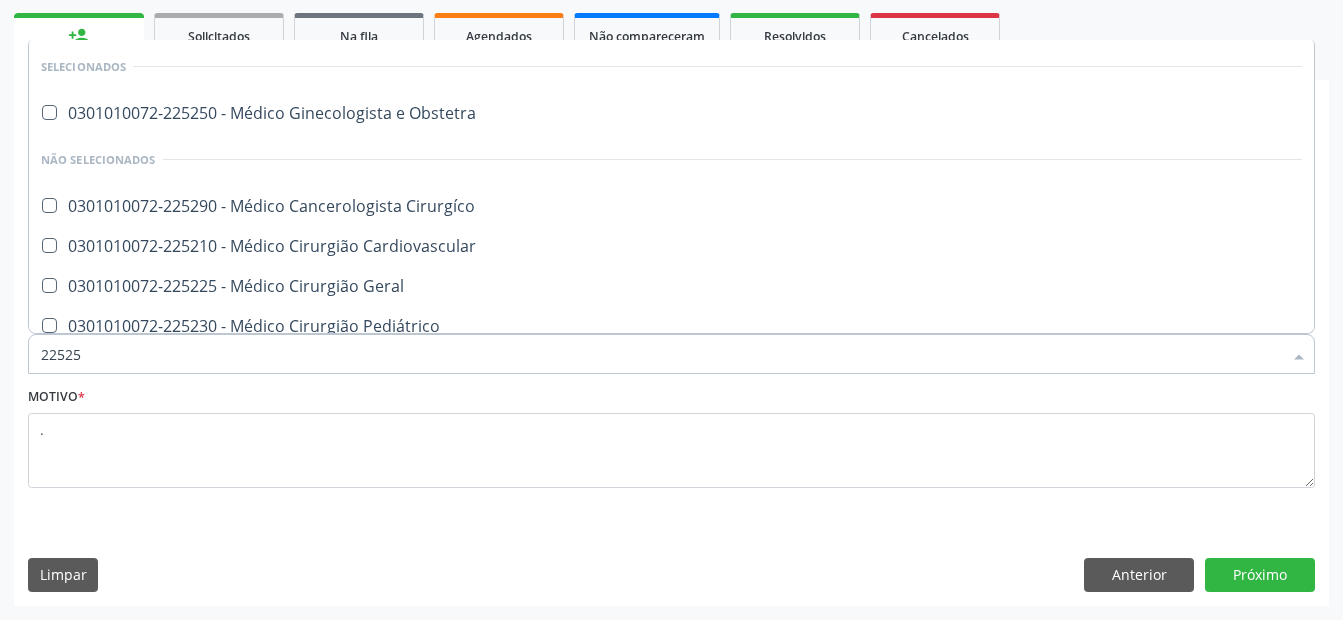 type on "225250" 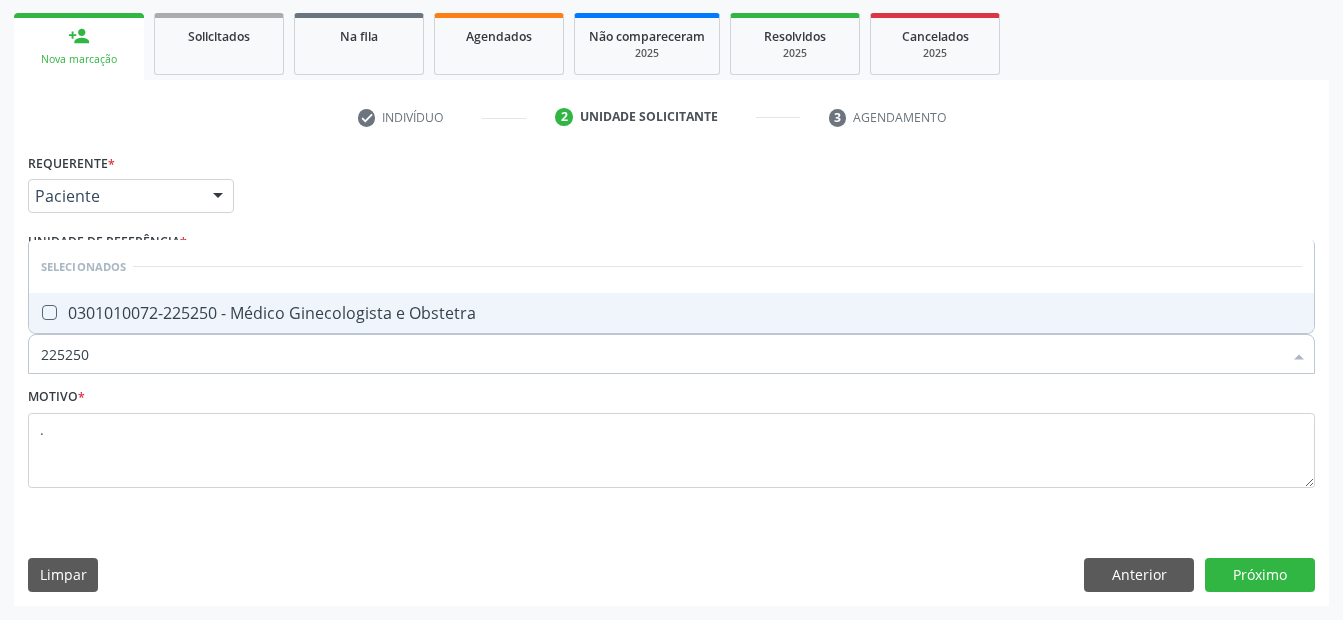 click at bounding box center (49, 312) 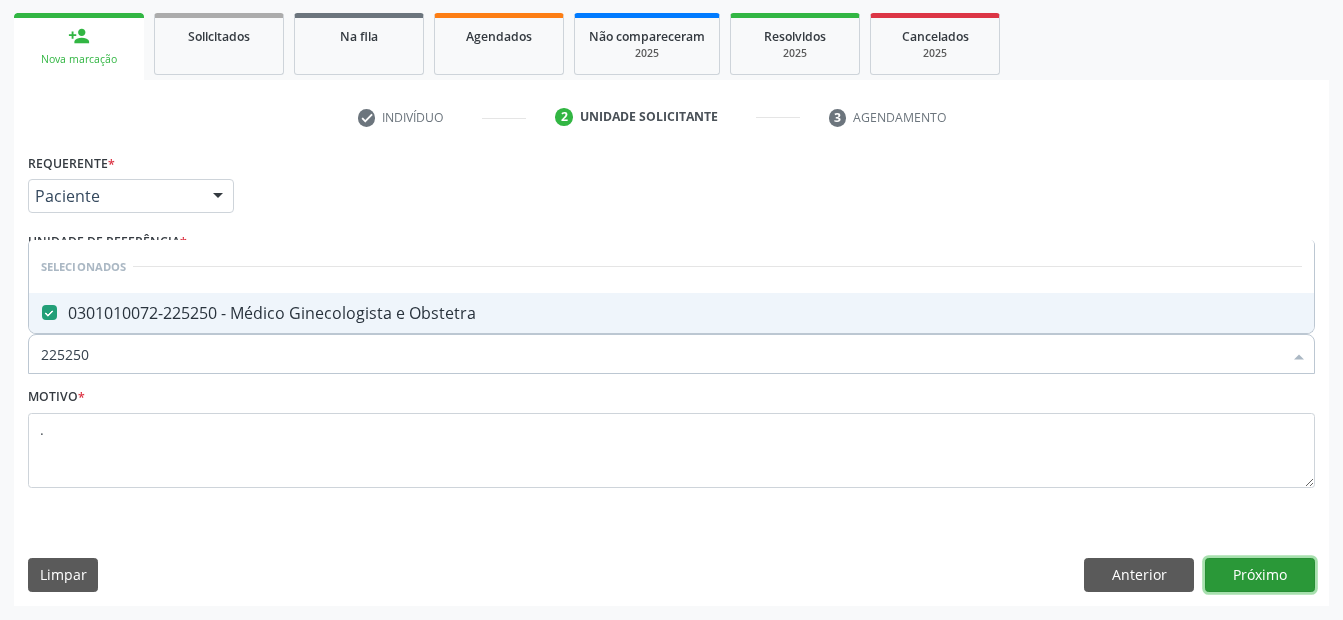 click on "Próximo" at bounding box center (1260, 575) 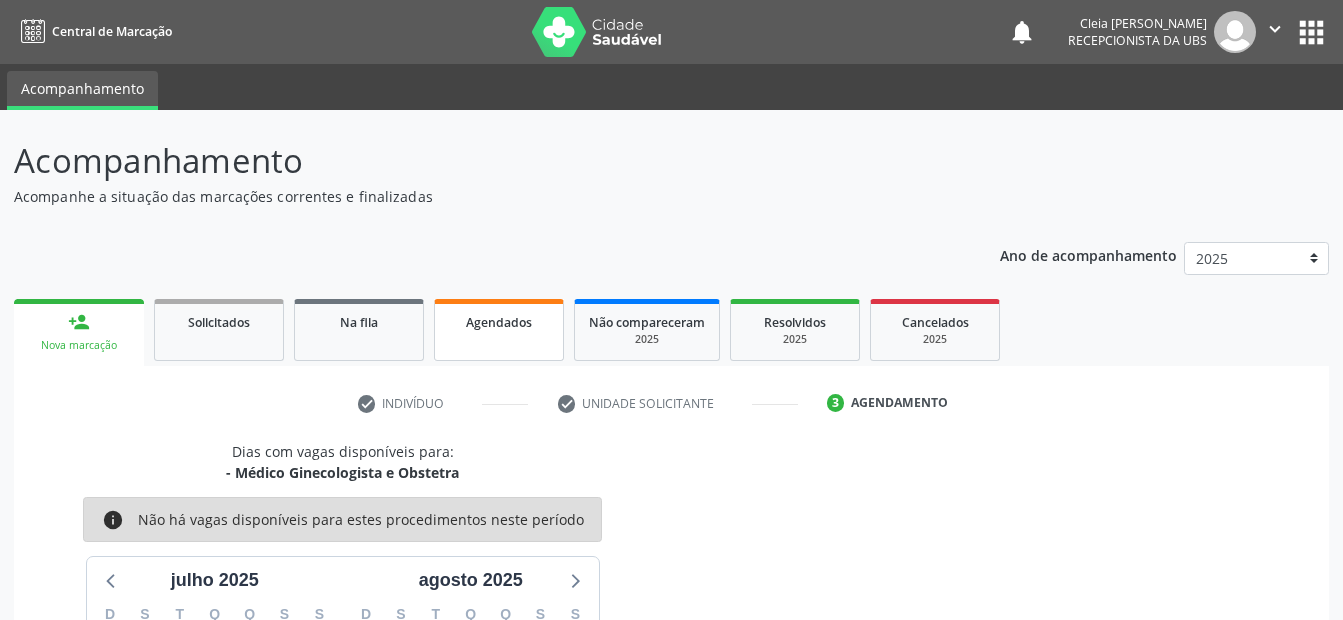 scroll, scrollTop: 309, scrollLeft: 0, axis: vertical 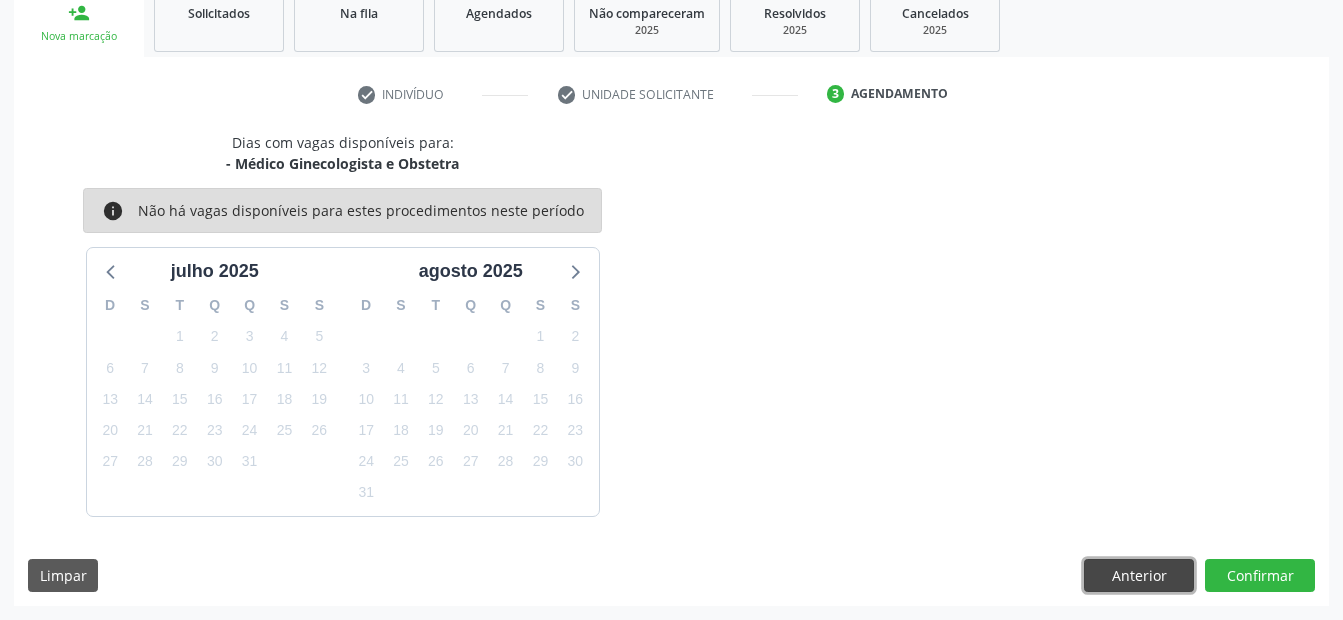 click on "Anterior" at bounding box center [1139, 576] 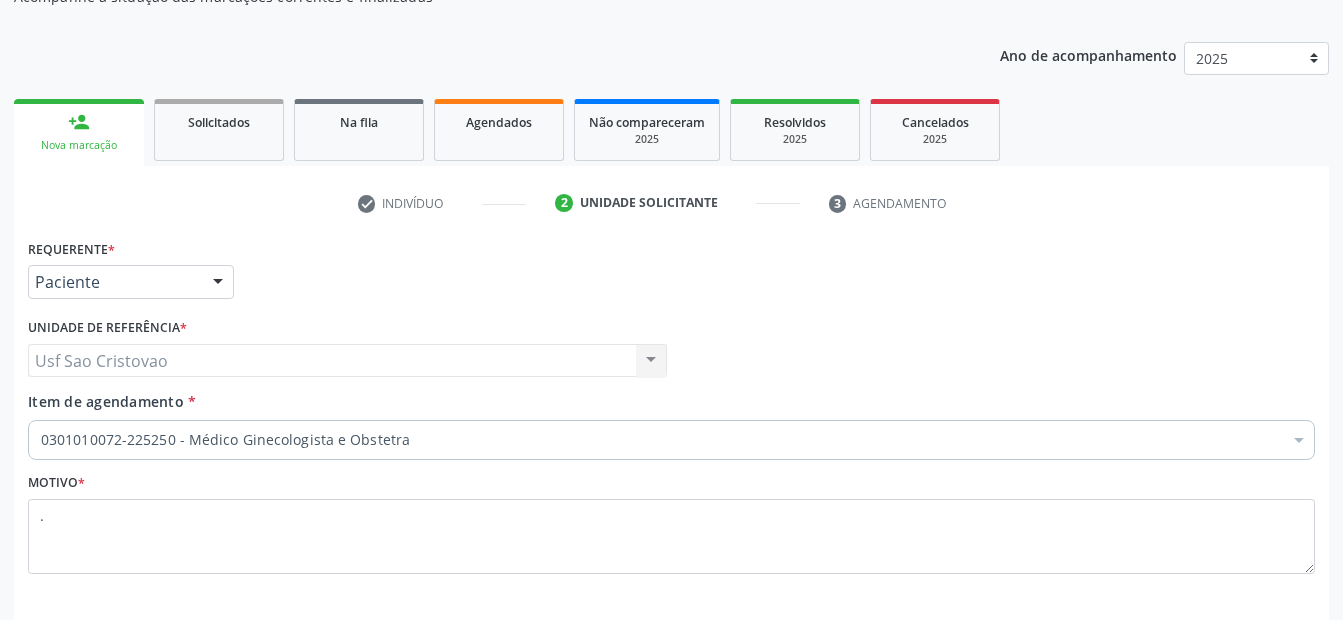 scroll, scrollTop: 286, scrollLeft: 0, axis: vertical 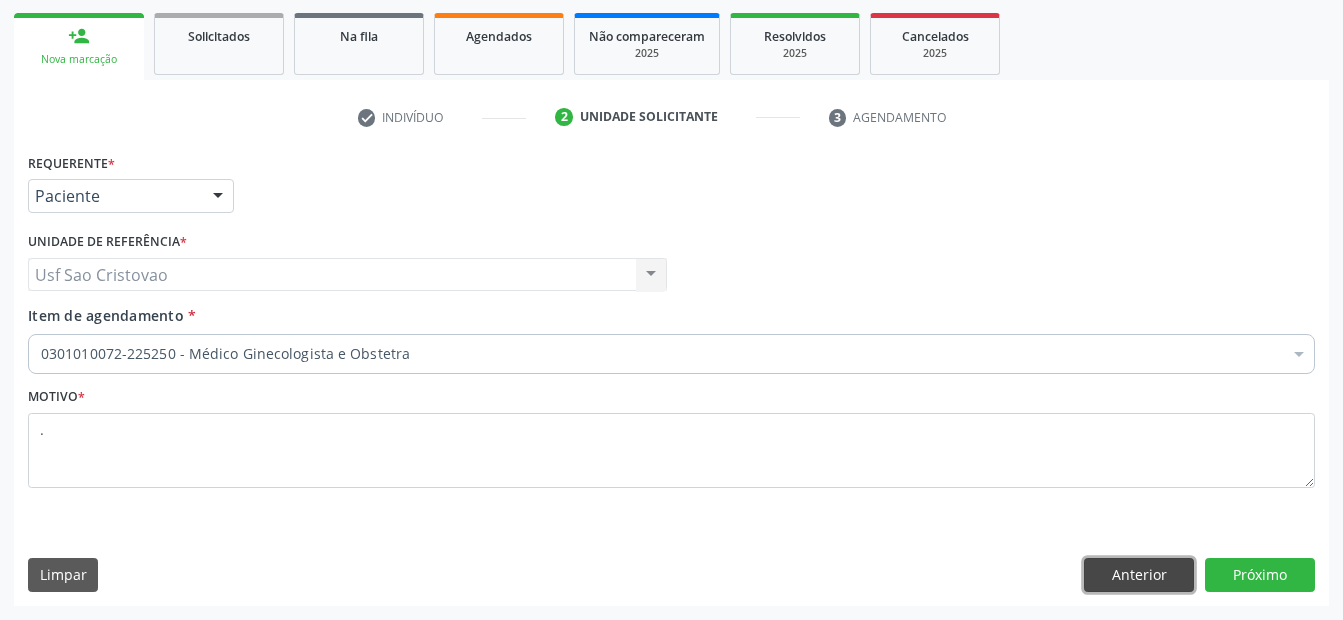 click on "Anterior" at bounding box center [1139, 575] 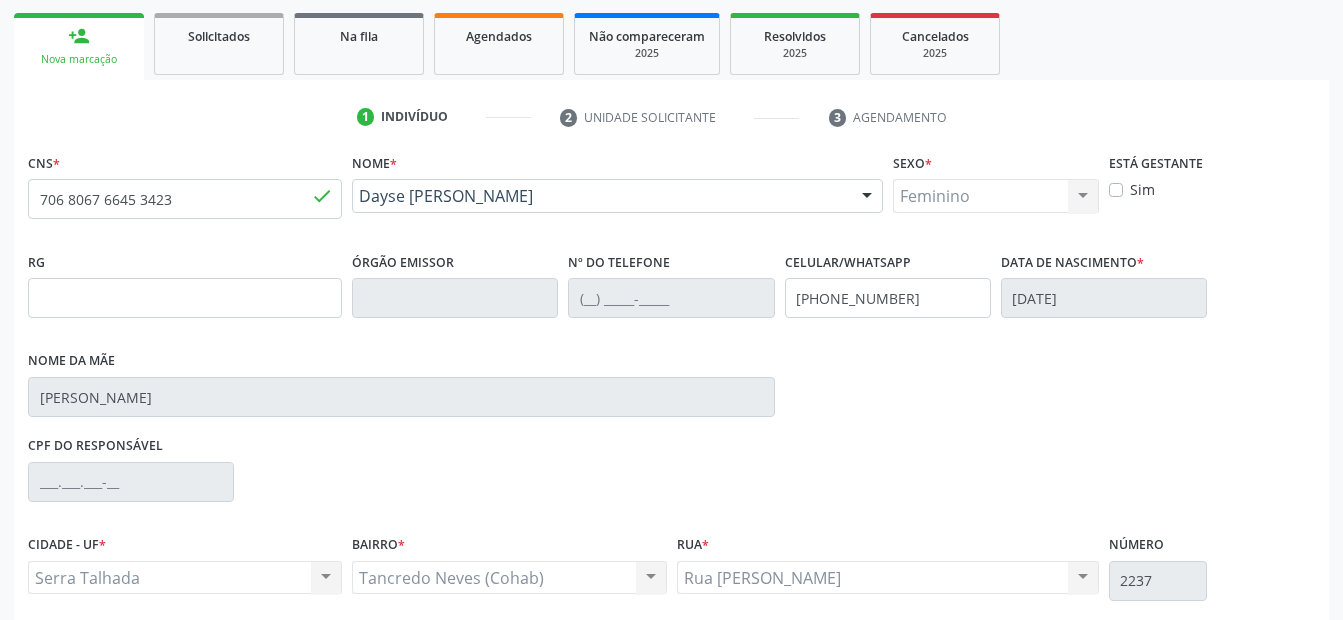 scroll, scrollTop: 186, scrollLeft: 0, axis: vertical 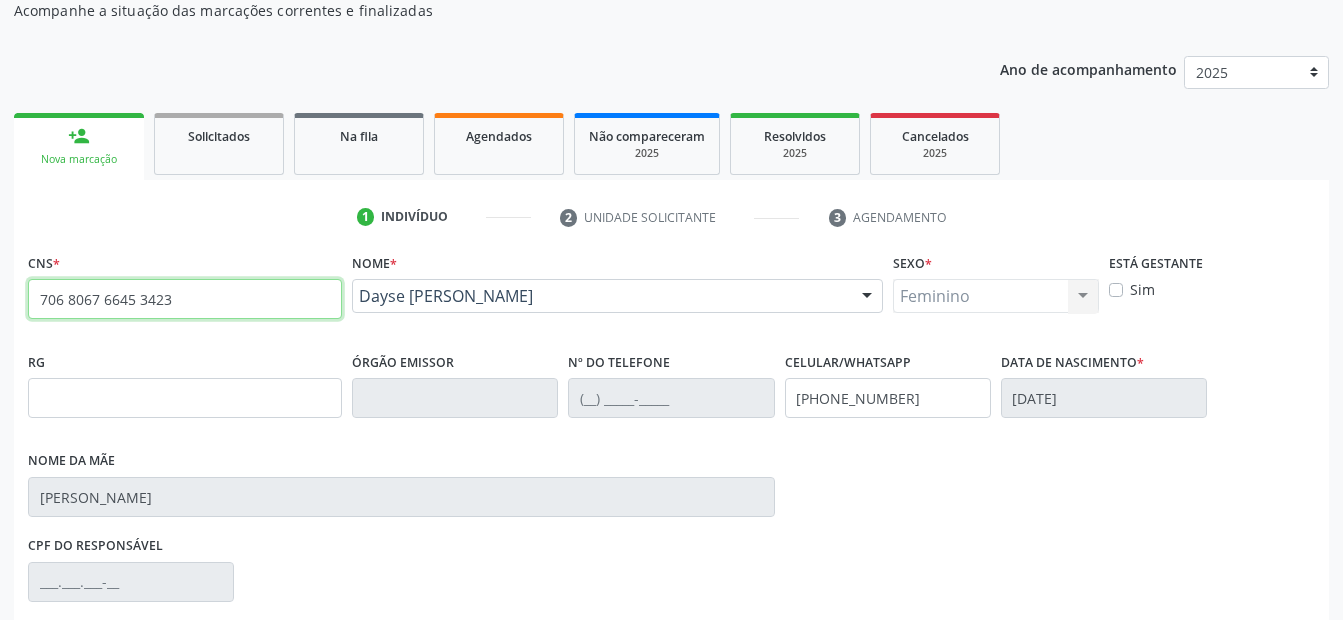 click on "706 8067 6645 3423" at bounding box center (185, 299) 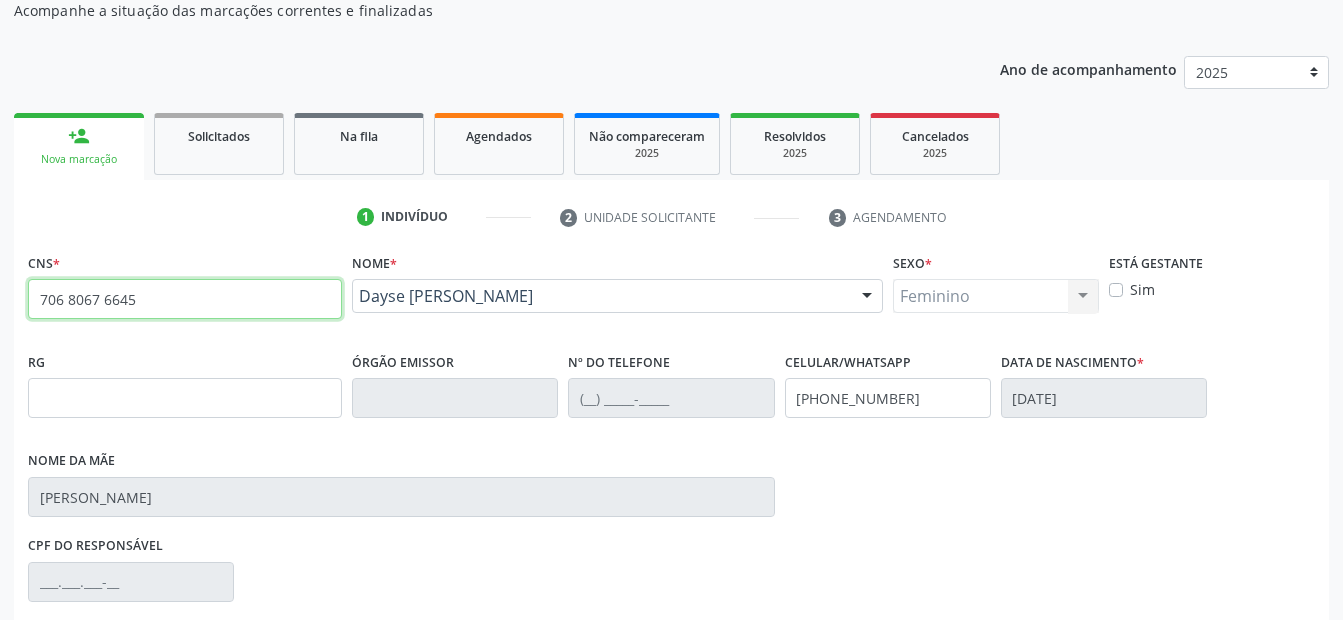 type on "706 8067 664" 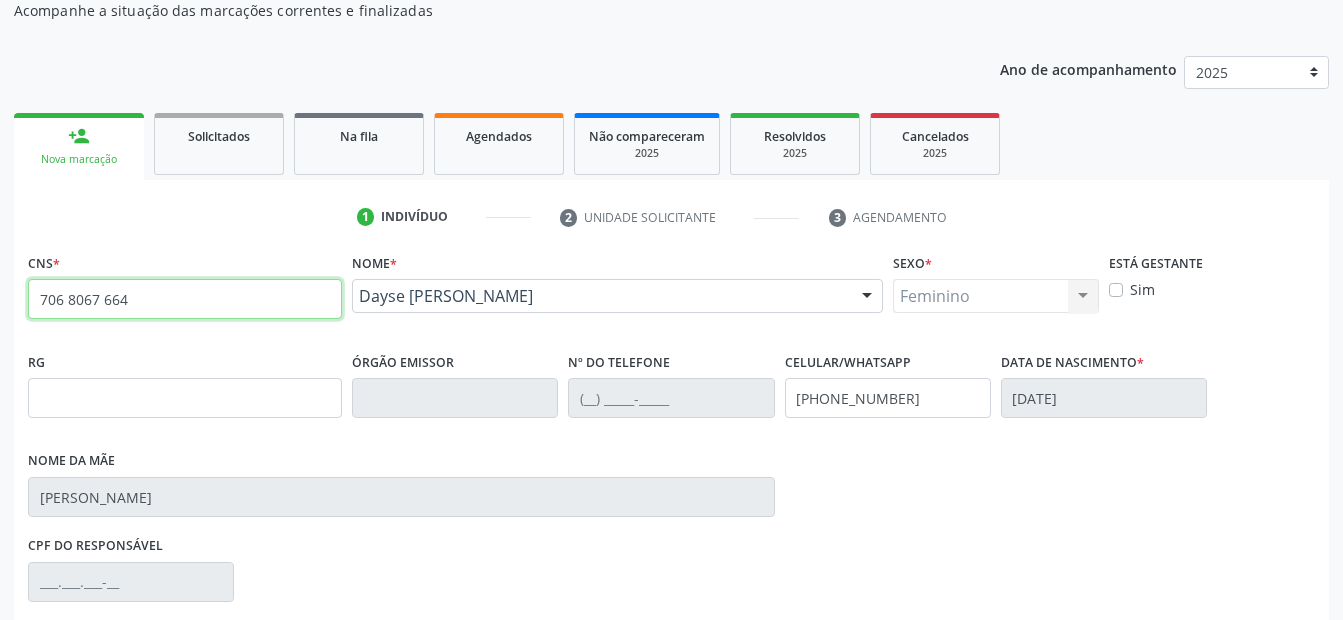 type 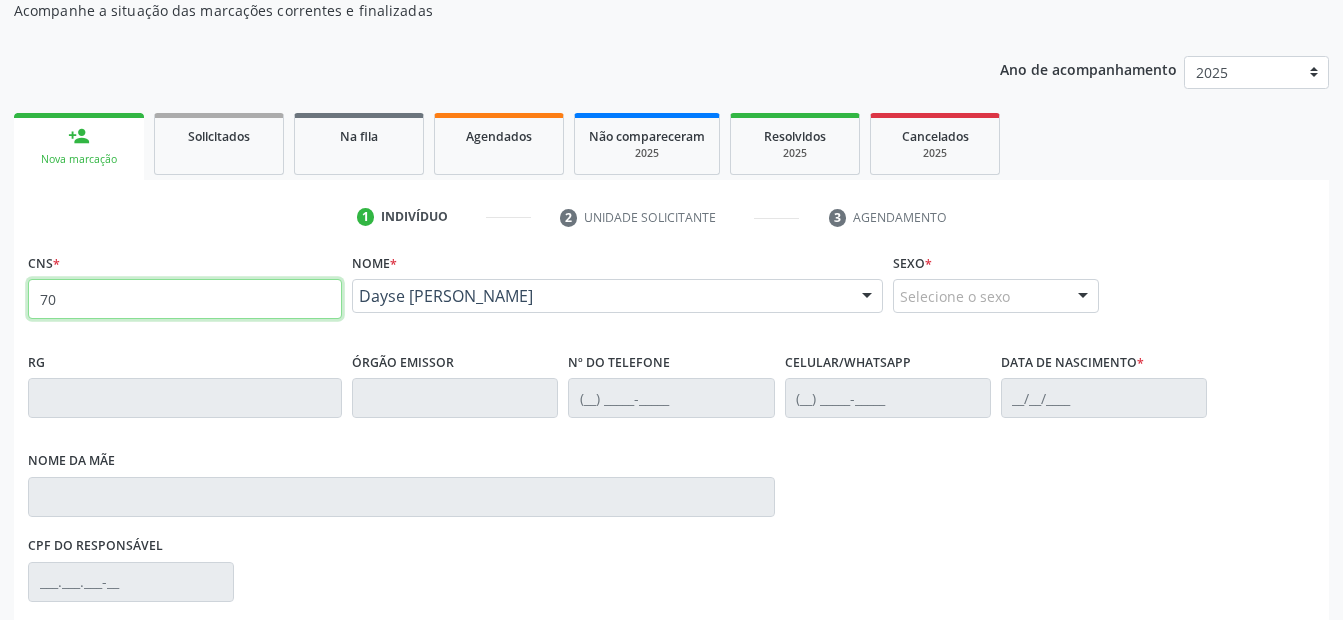 type on "7" 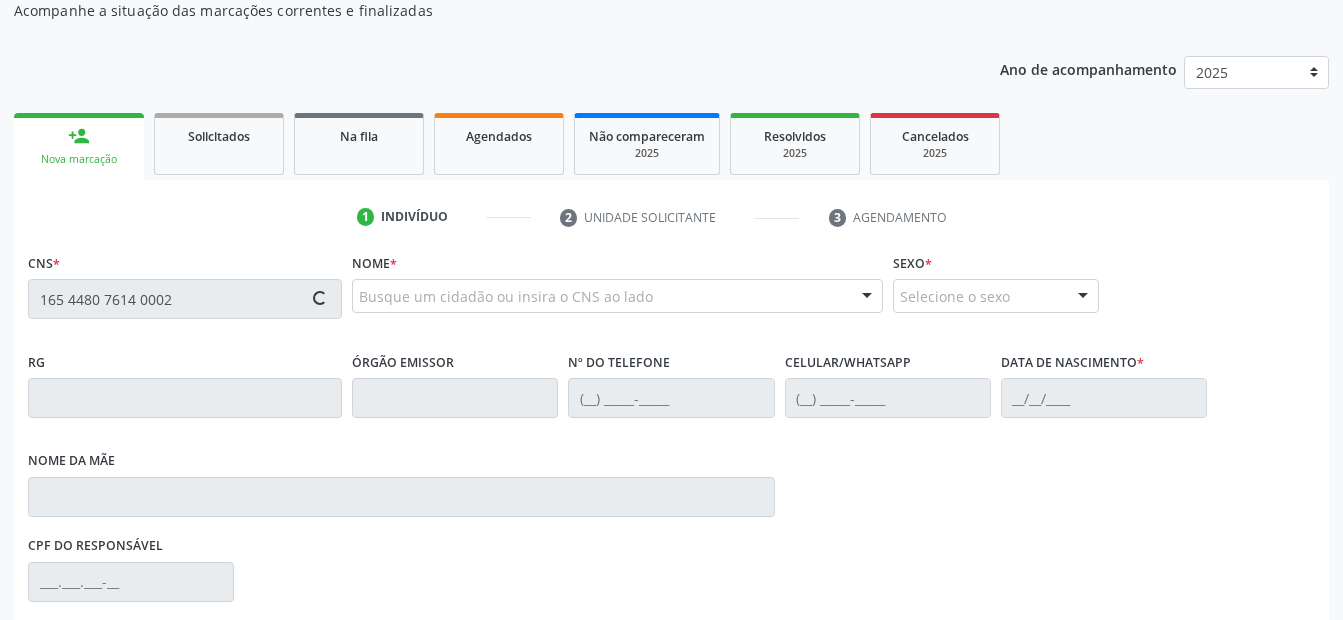 type on "165 4480 7614 0002" 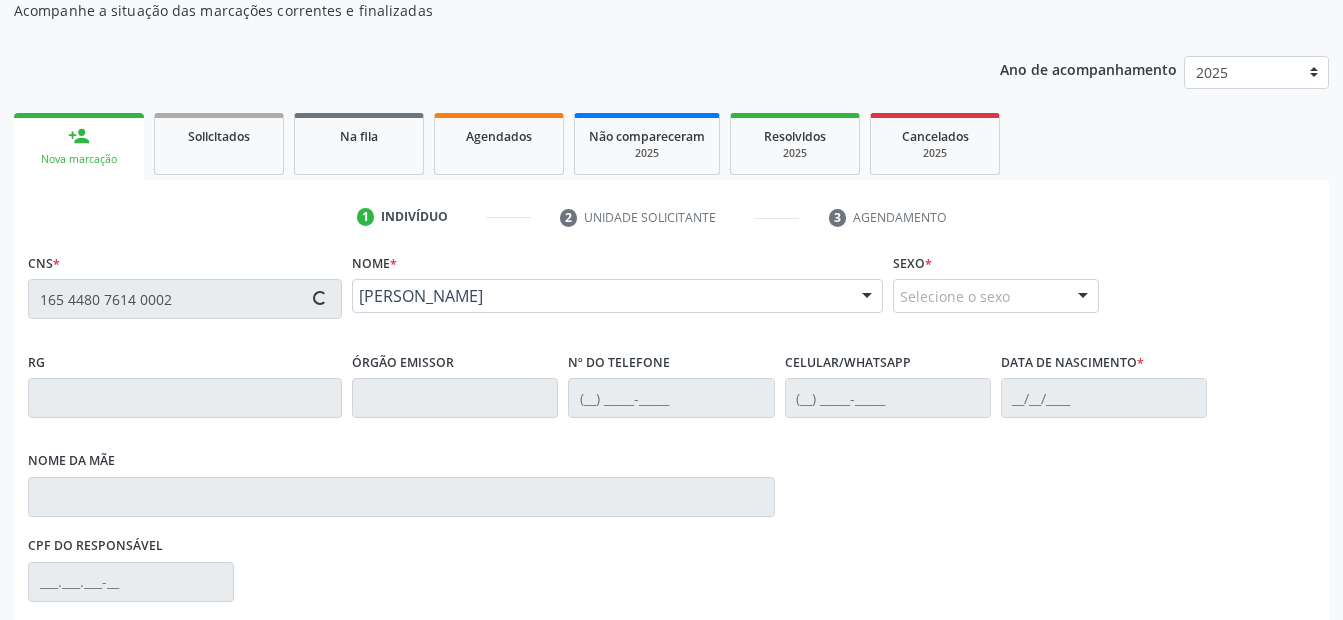 type on "[PHONE_NUMBER]" 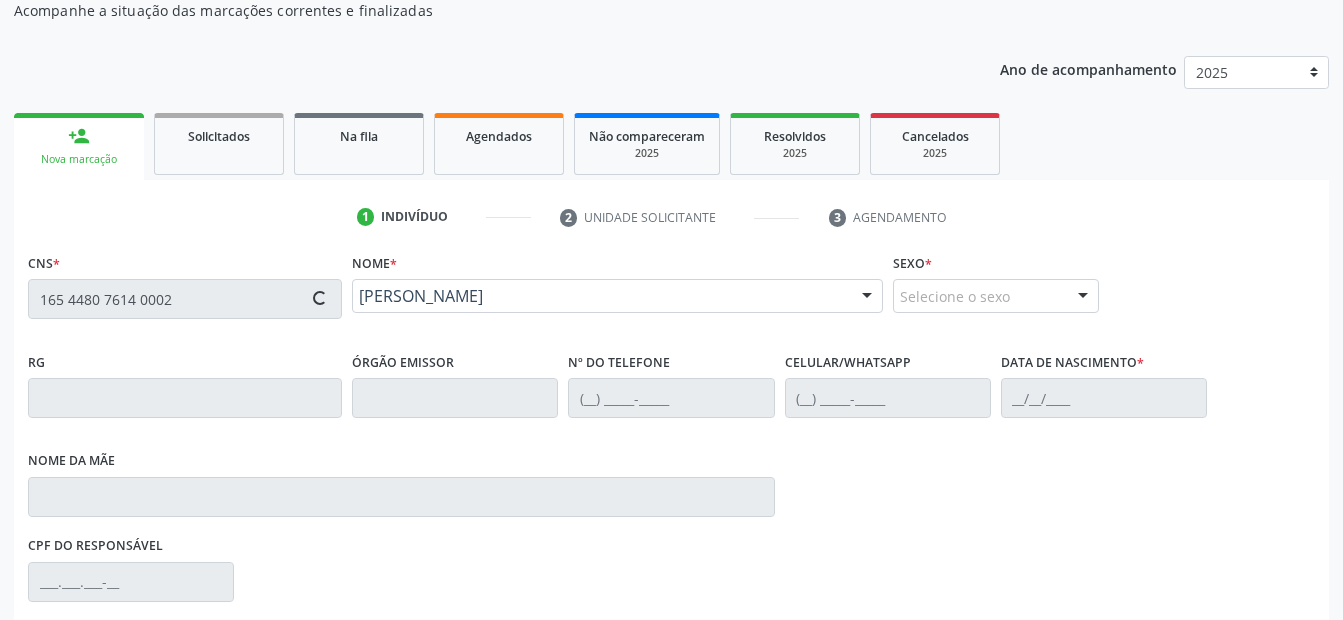 type on "1[DATE]" 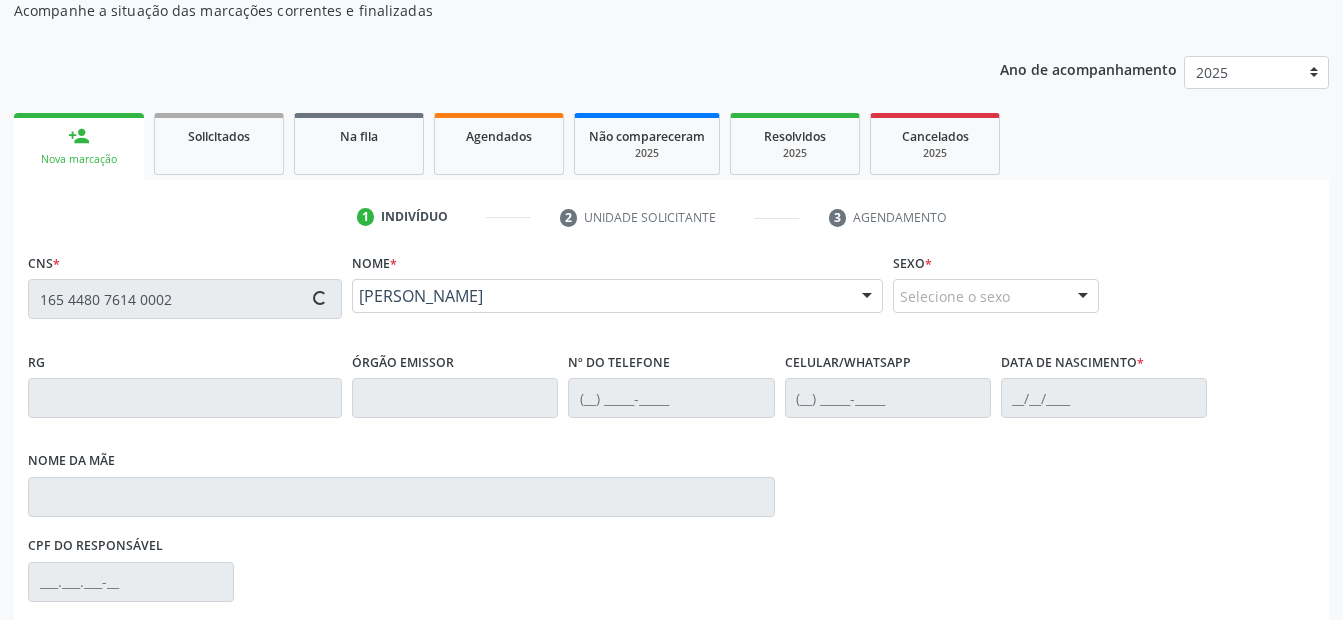 type on "326" 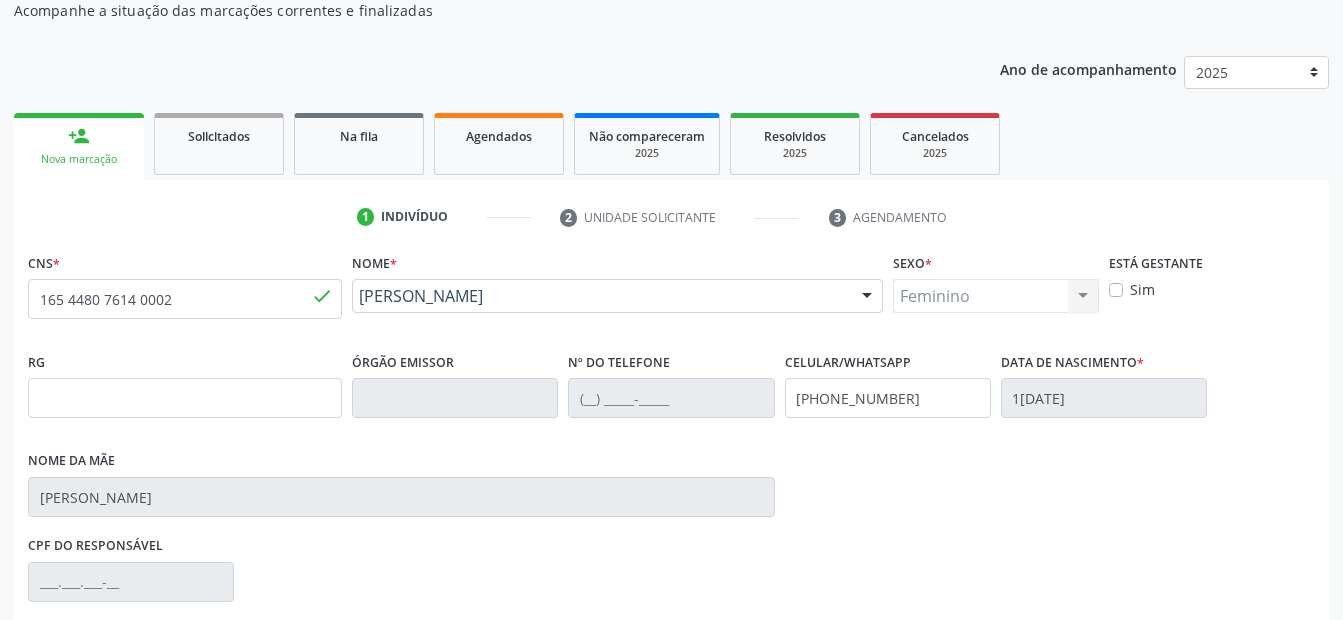 scroll, scrollTop: 450, scrollLeft: 0, axis: vertical 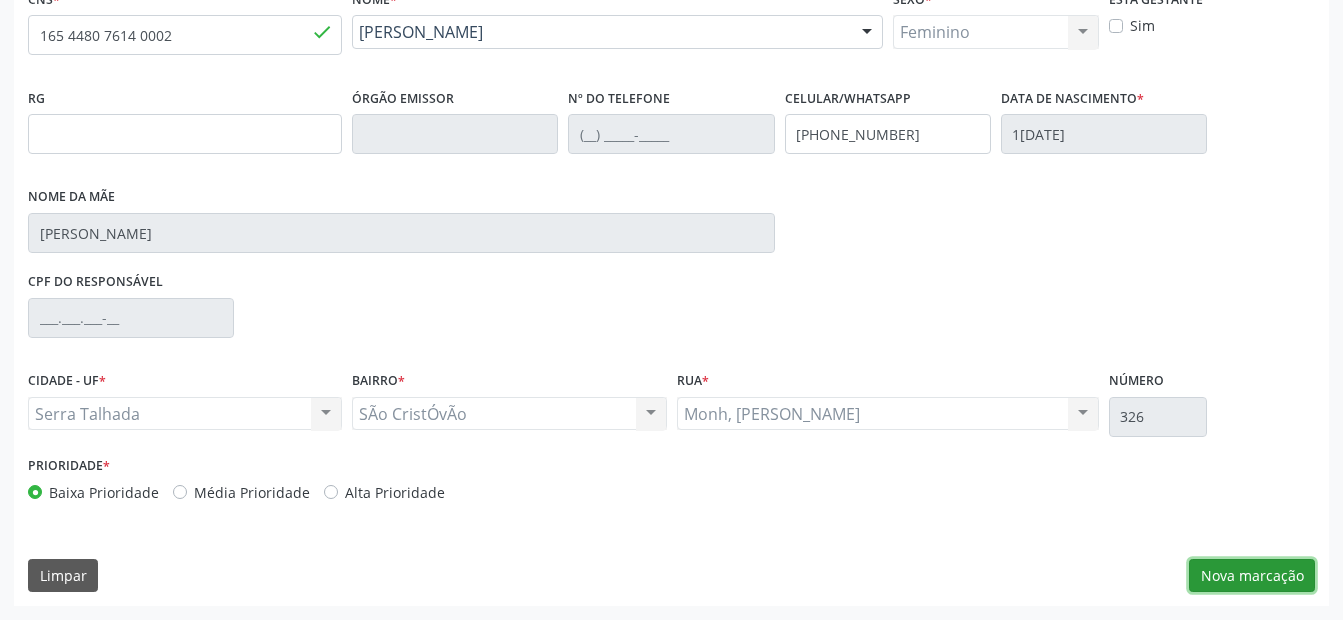 click on "Nova marcação" at bounding box center [1252, 576] 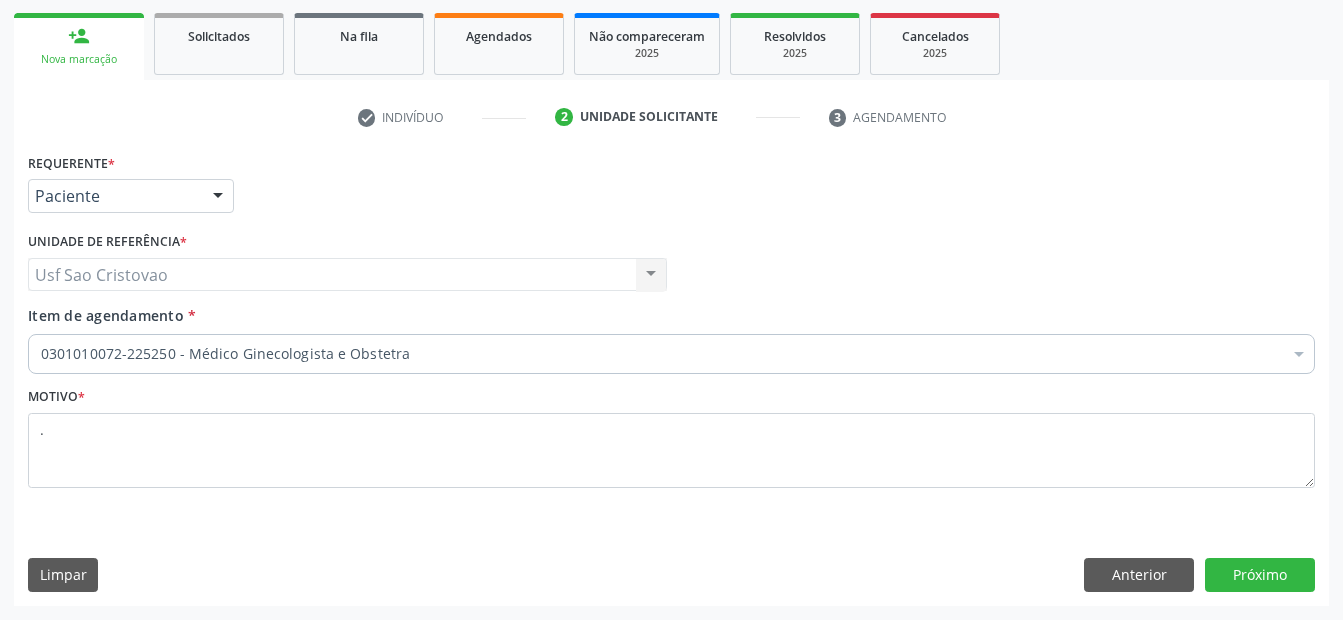 scroll, scrollTop: 286, scrollLeft: 0, axis: vertical 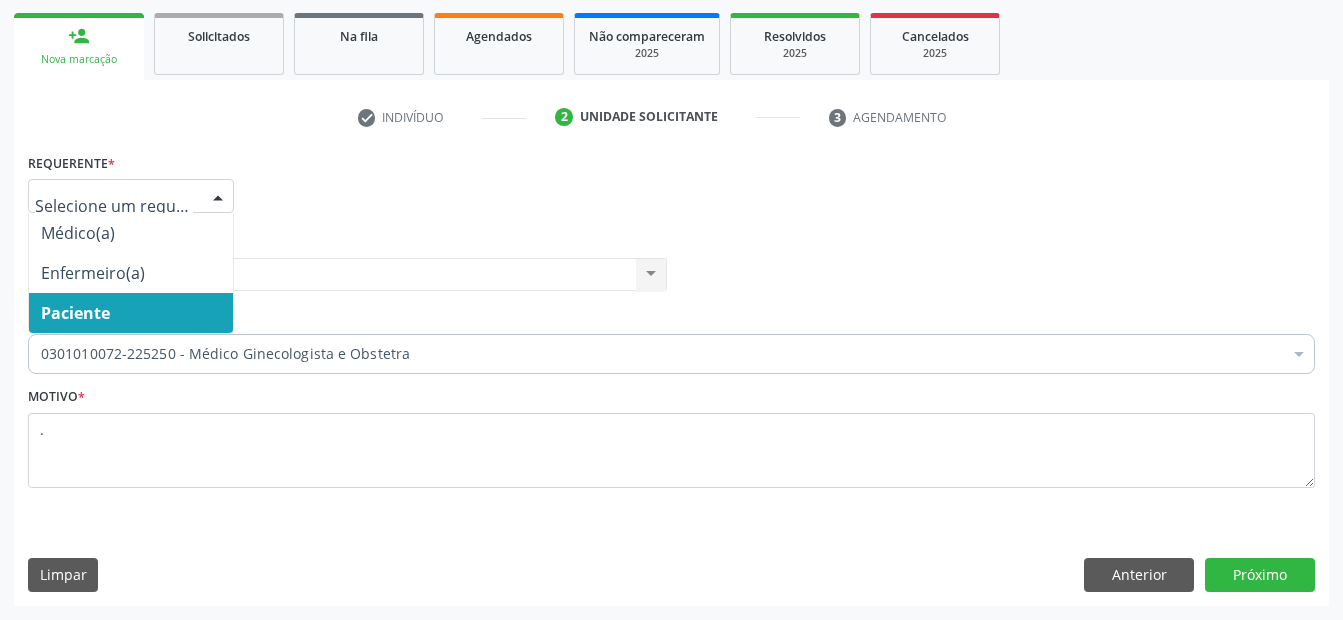click on "Paciente" at bounding box center (131, 313) 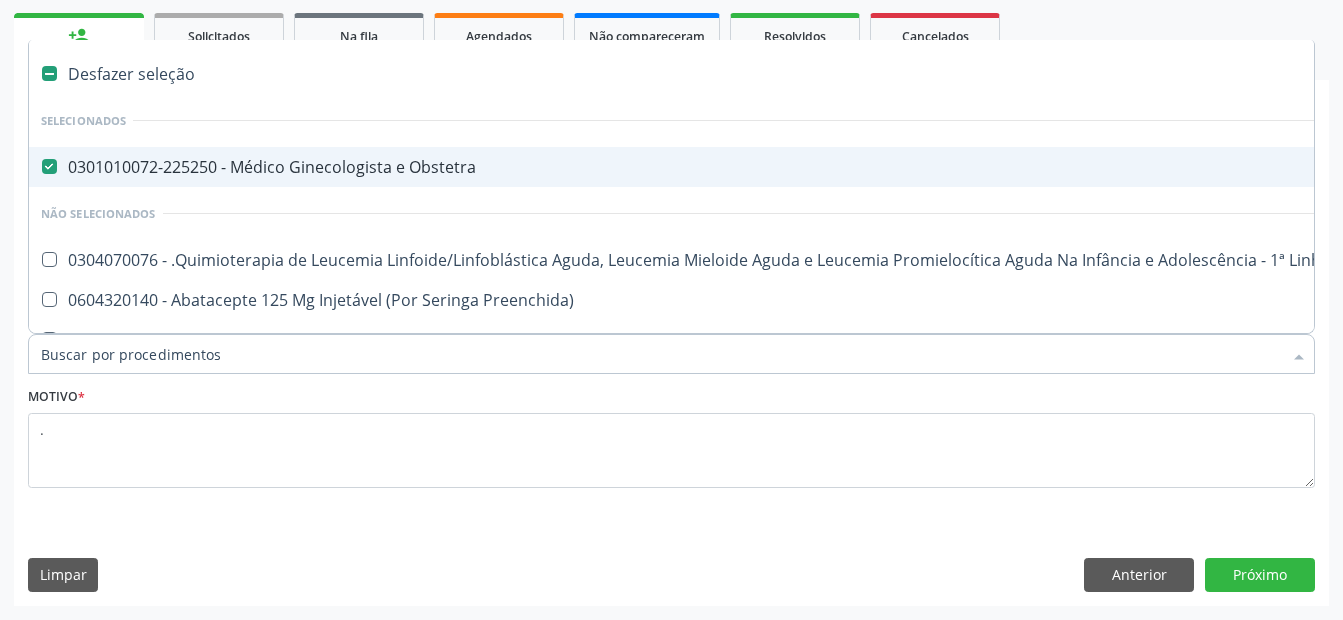 click on "Item de agendamento
*" at bounding box center (661, 354) 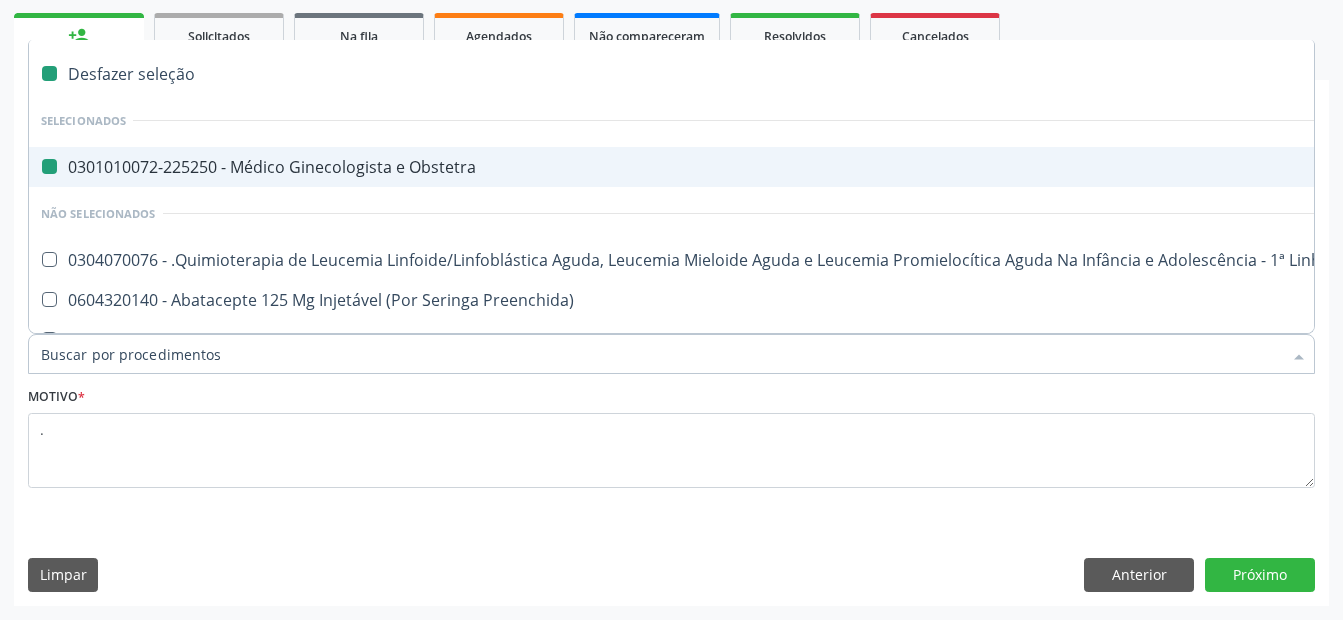 checkbox on "false" 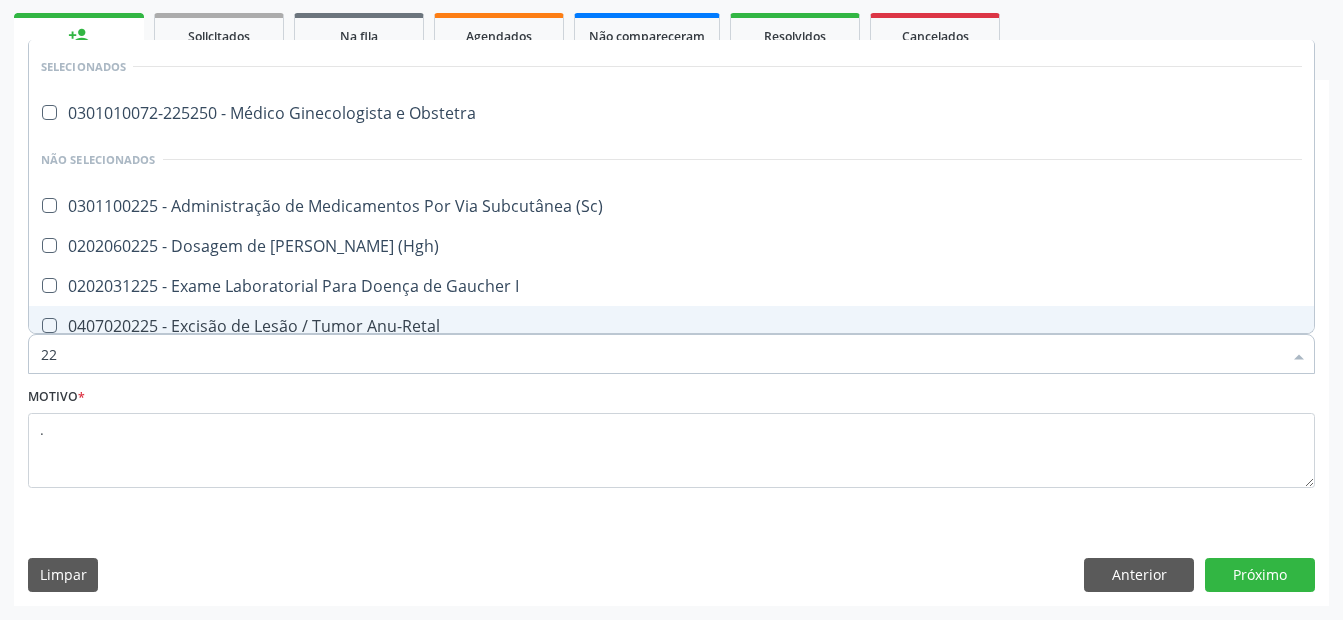 type on "2" 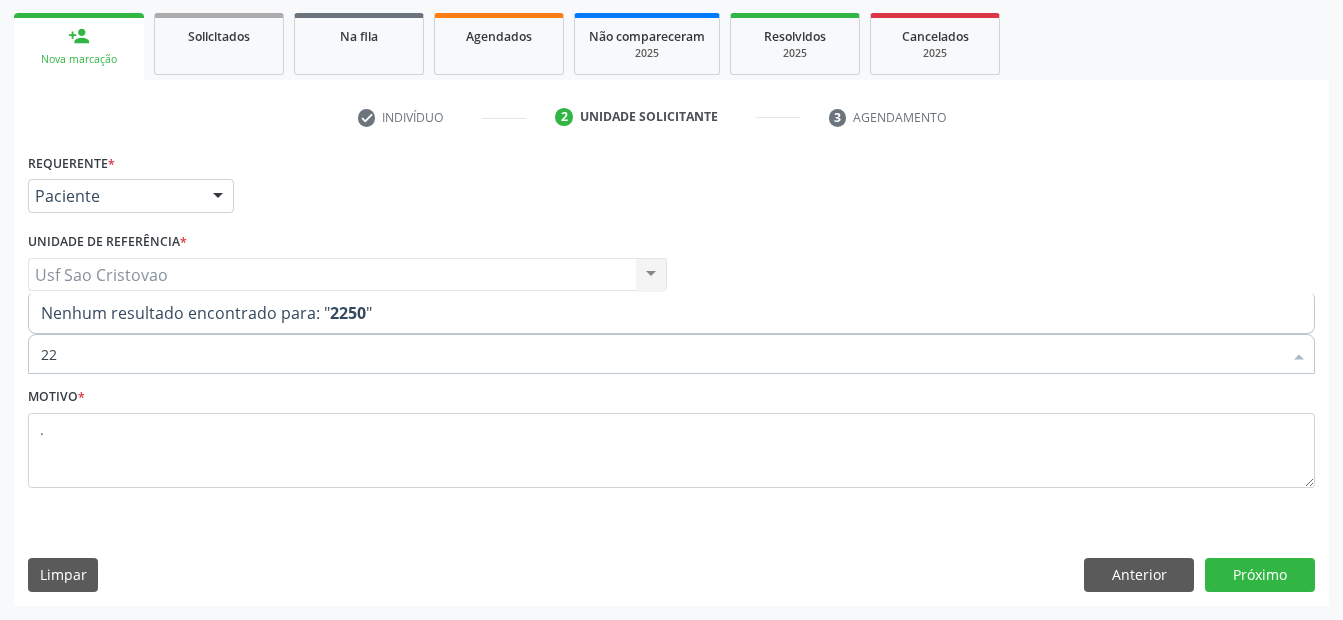type on "2" 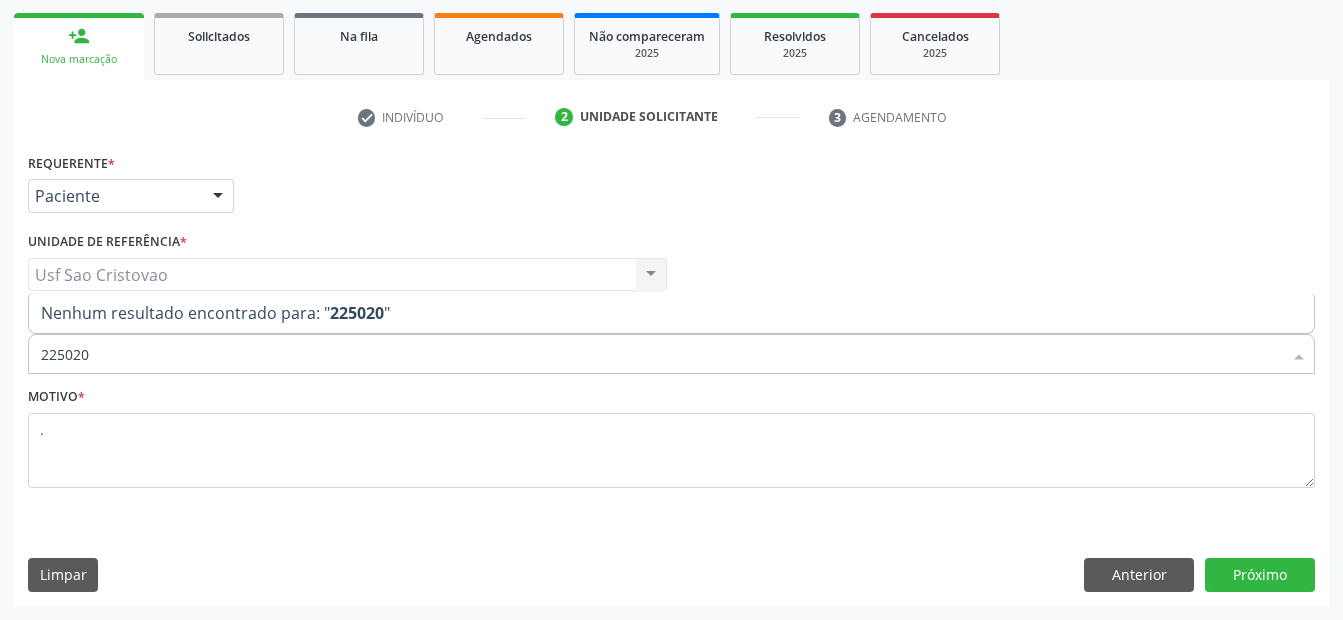type on "2250200" 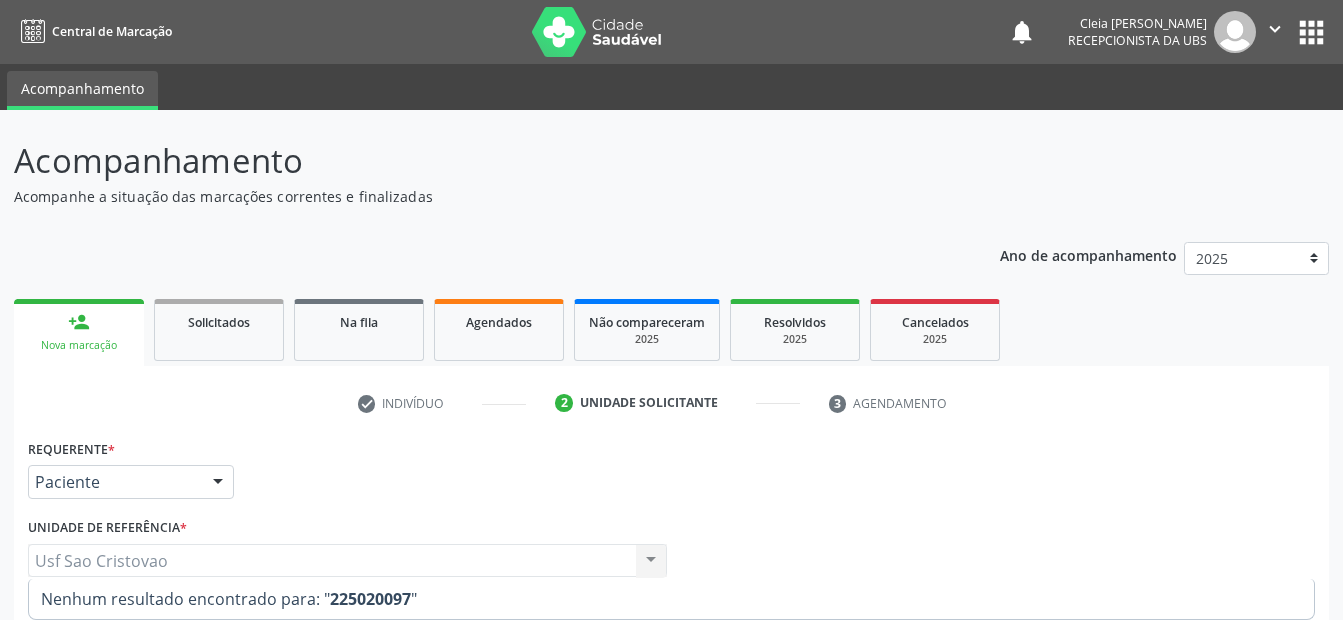 scroll, scrollTop: 286, scrollLeft: 0, axis: vertical 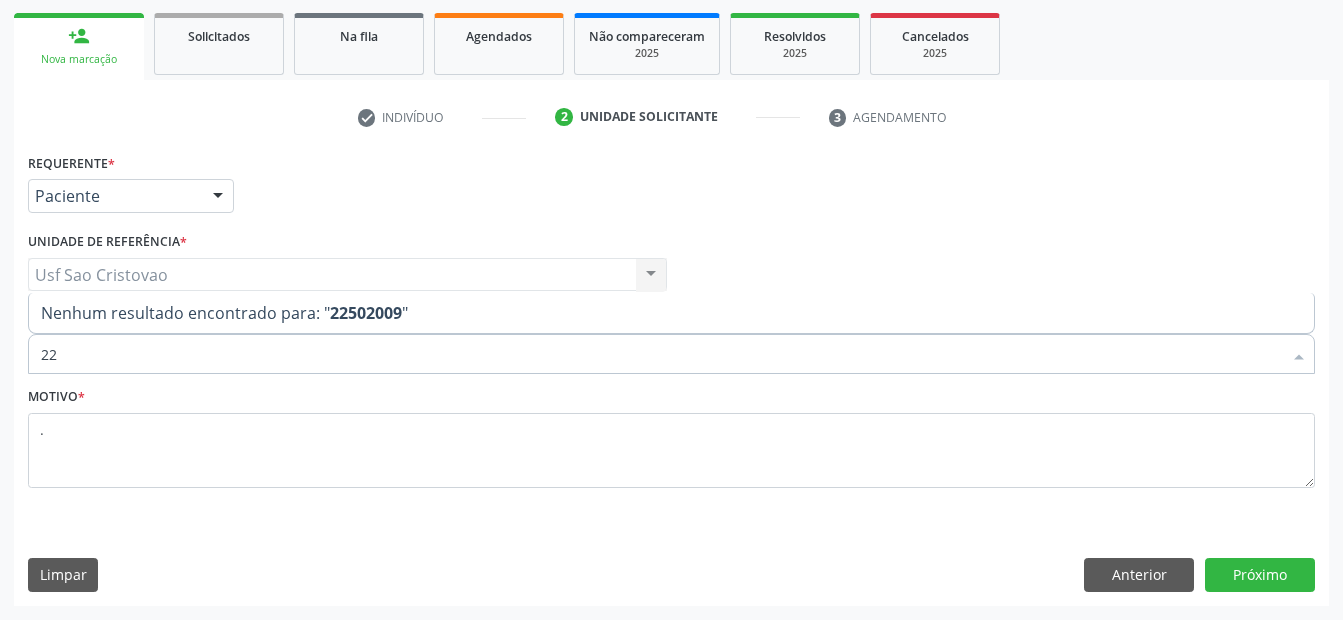 type on "2" 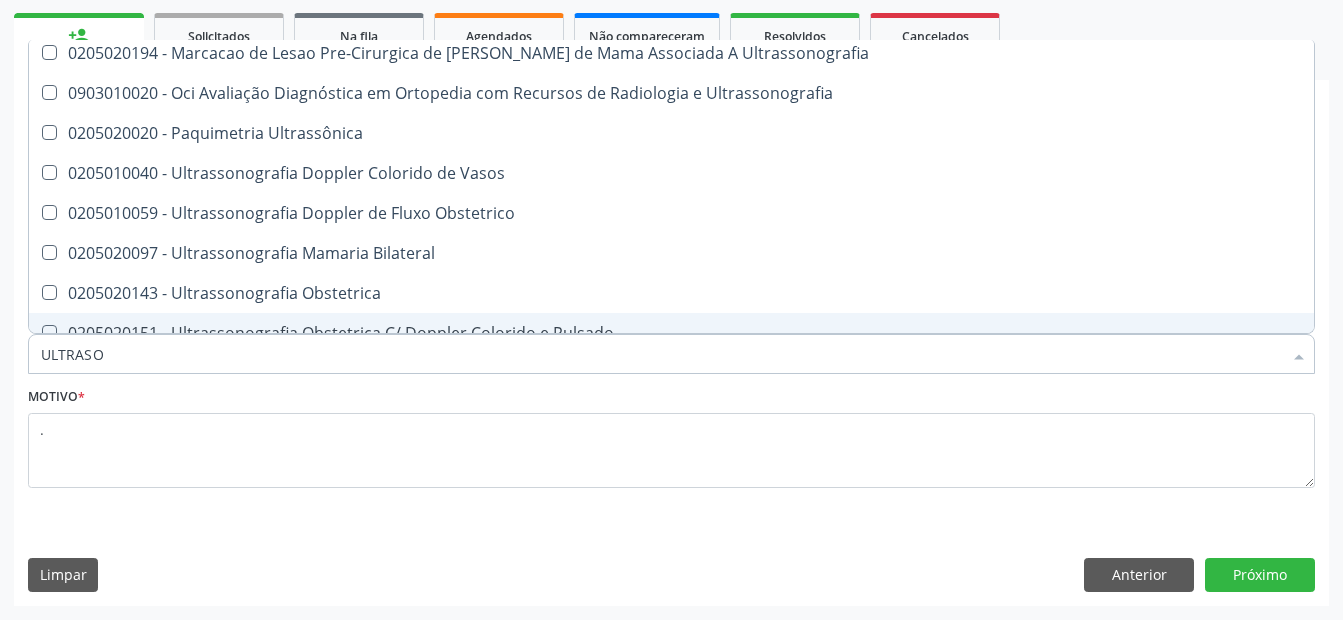 scroll, scrollTop: 0, scrollLeft: 0, axis: both 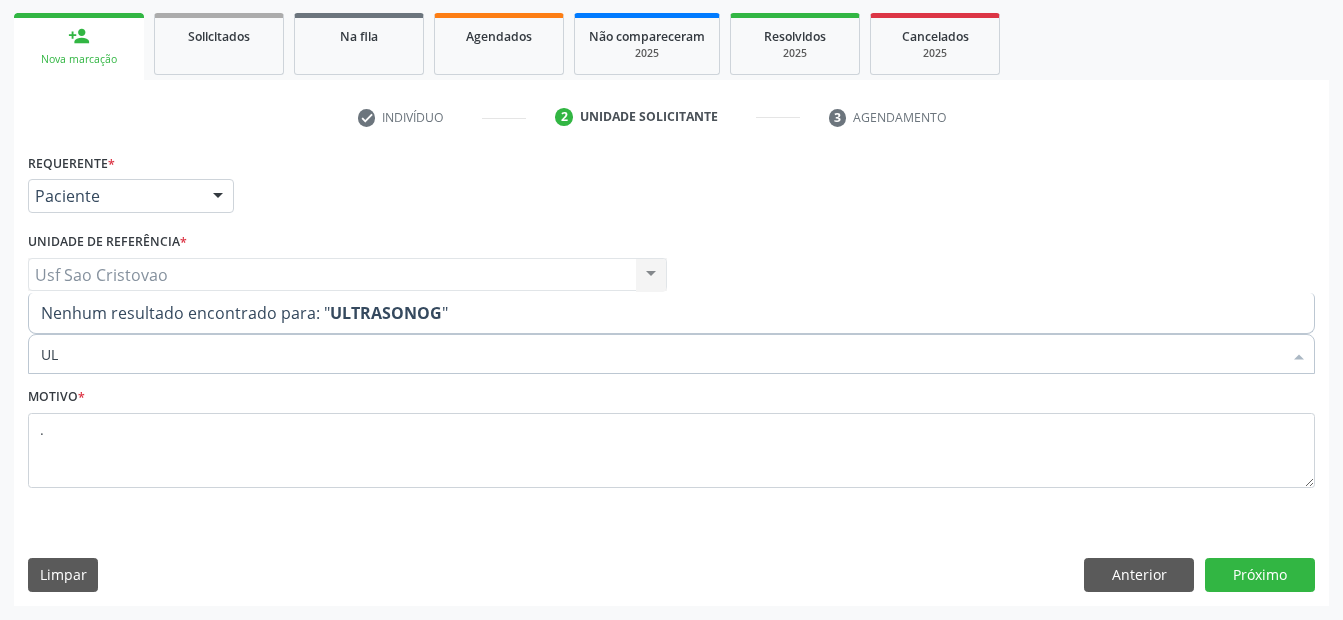 type on "U" 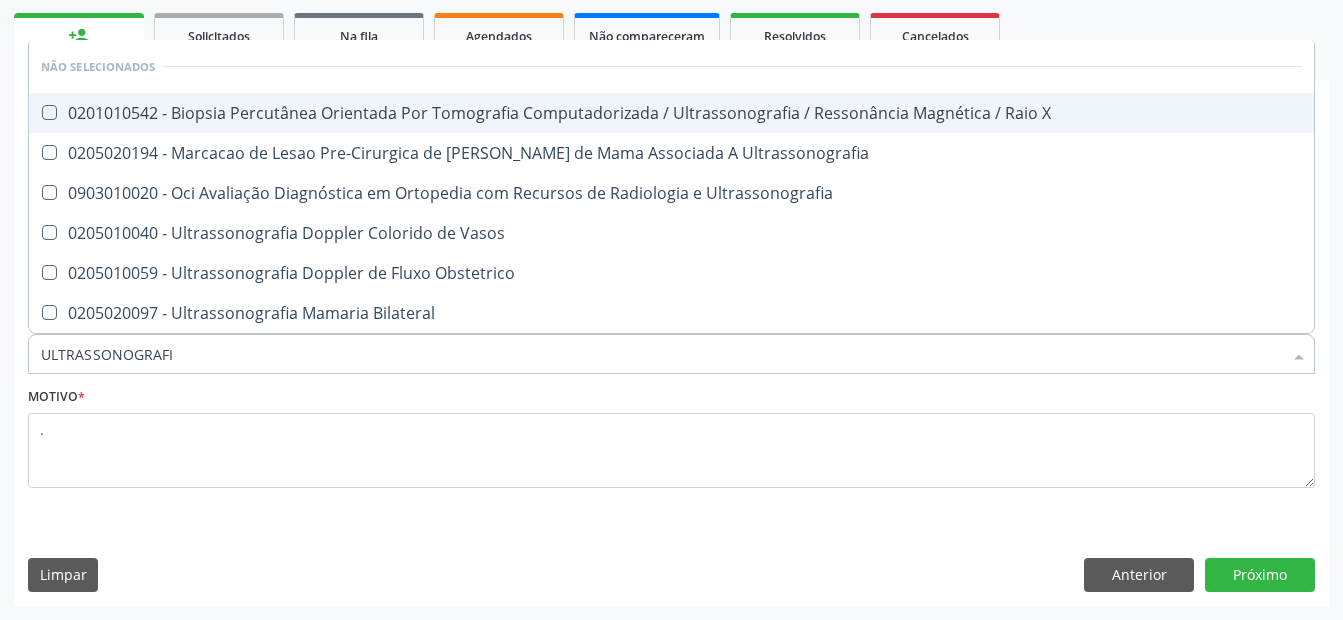 type on "ULTRASSONOGRAFIA" 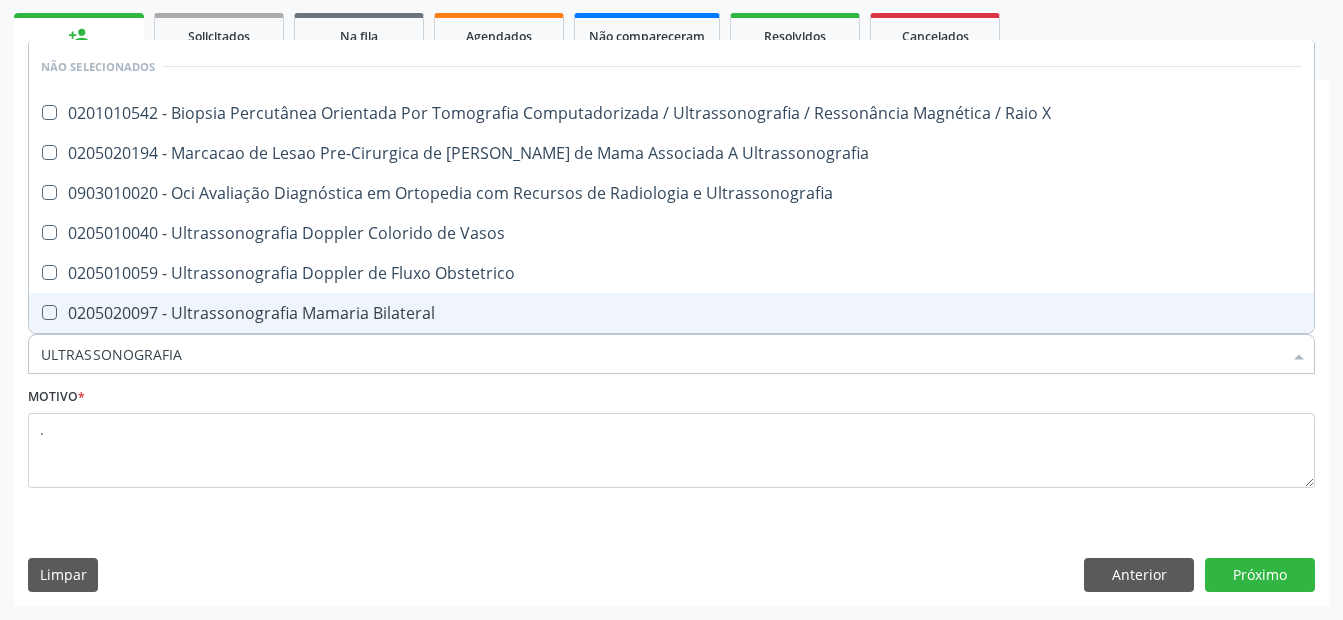 click at bounding box center [49, 312] 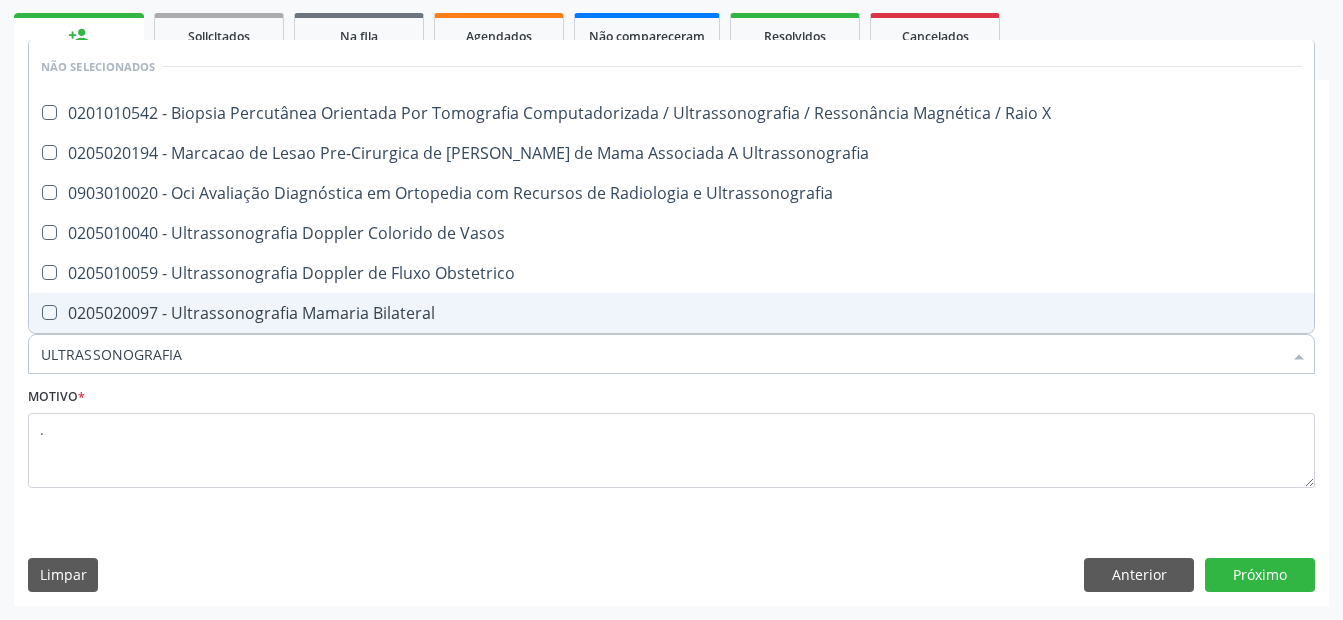 checkbox on "true" 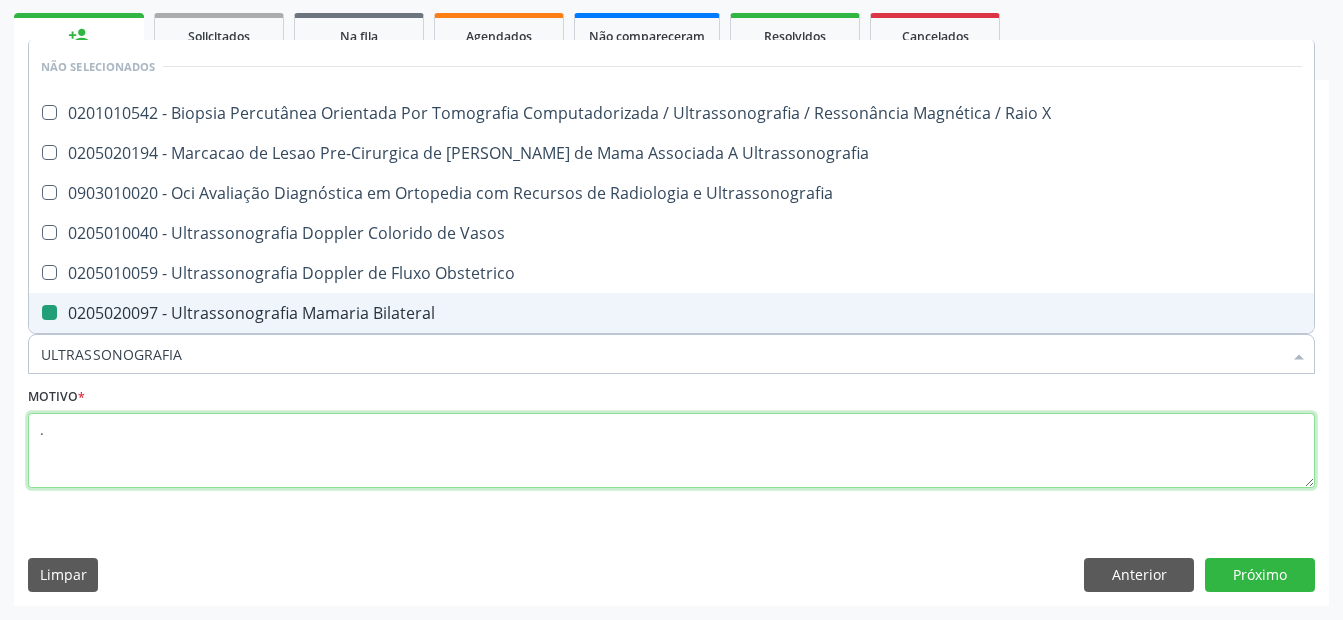 click on "." at bounding box center [671, 451] 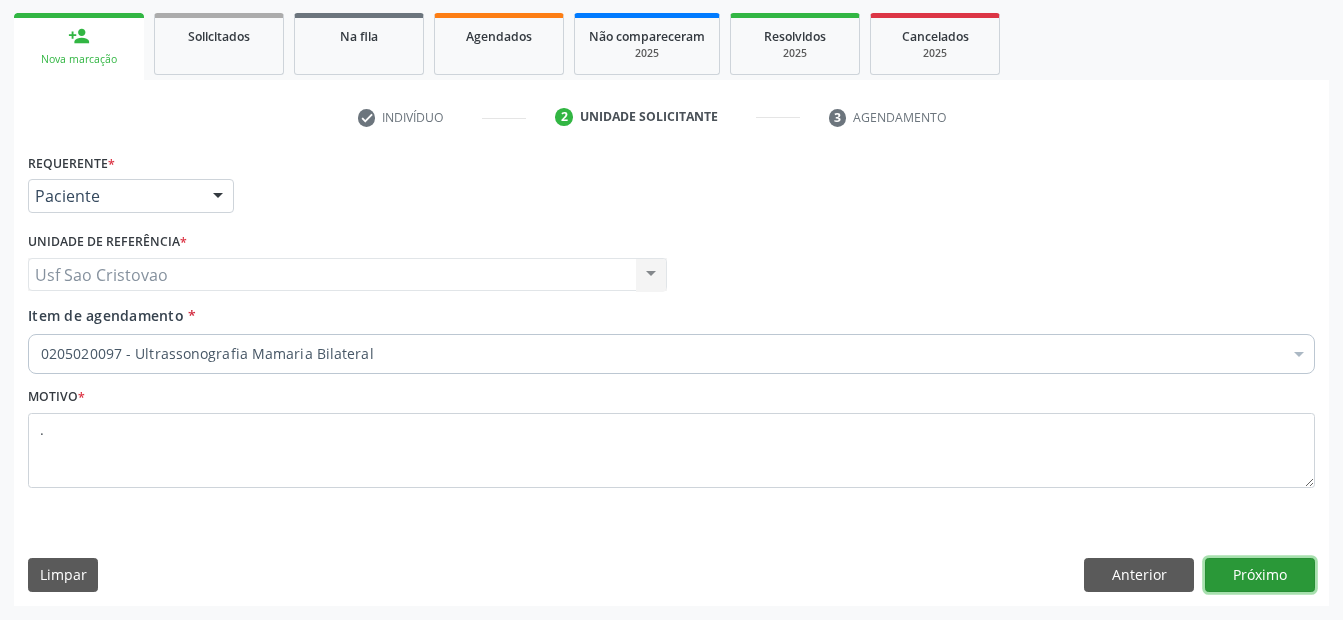 click on "Próximo" at bounding box center (1260, 575) 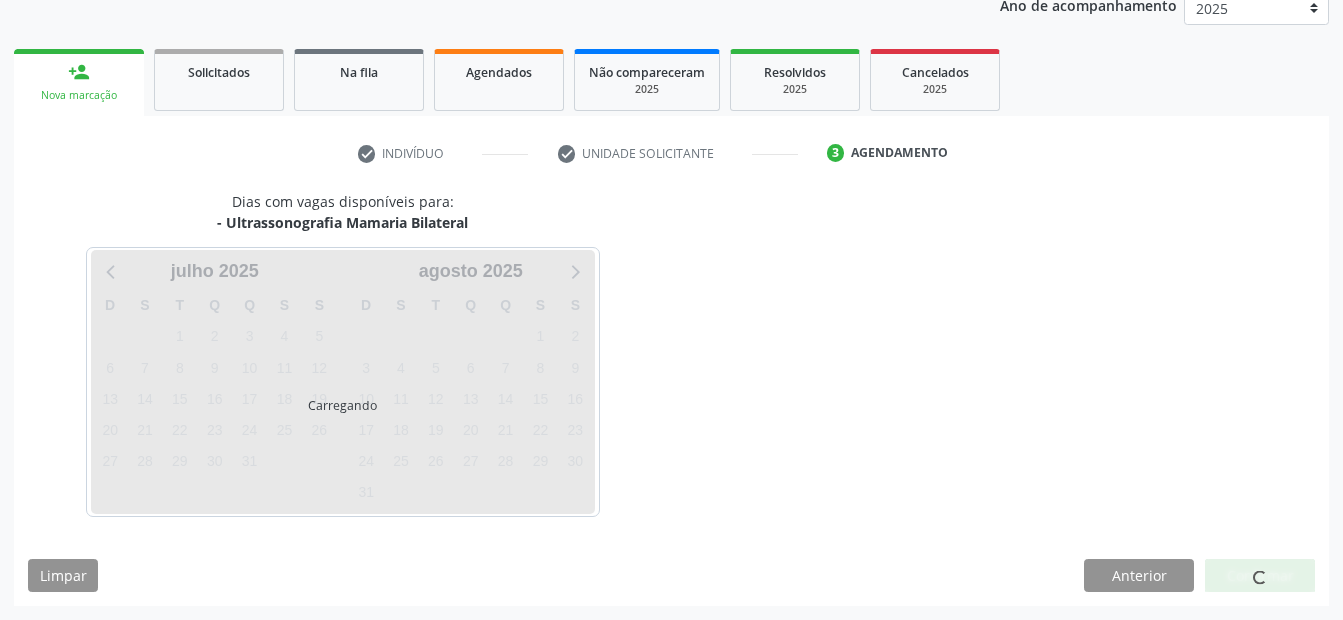 scroll, scrollTop: 250, scrollLeft: 0, axis: vertical 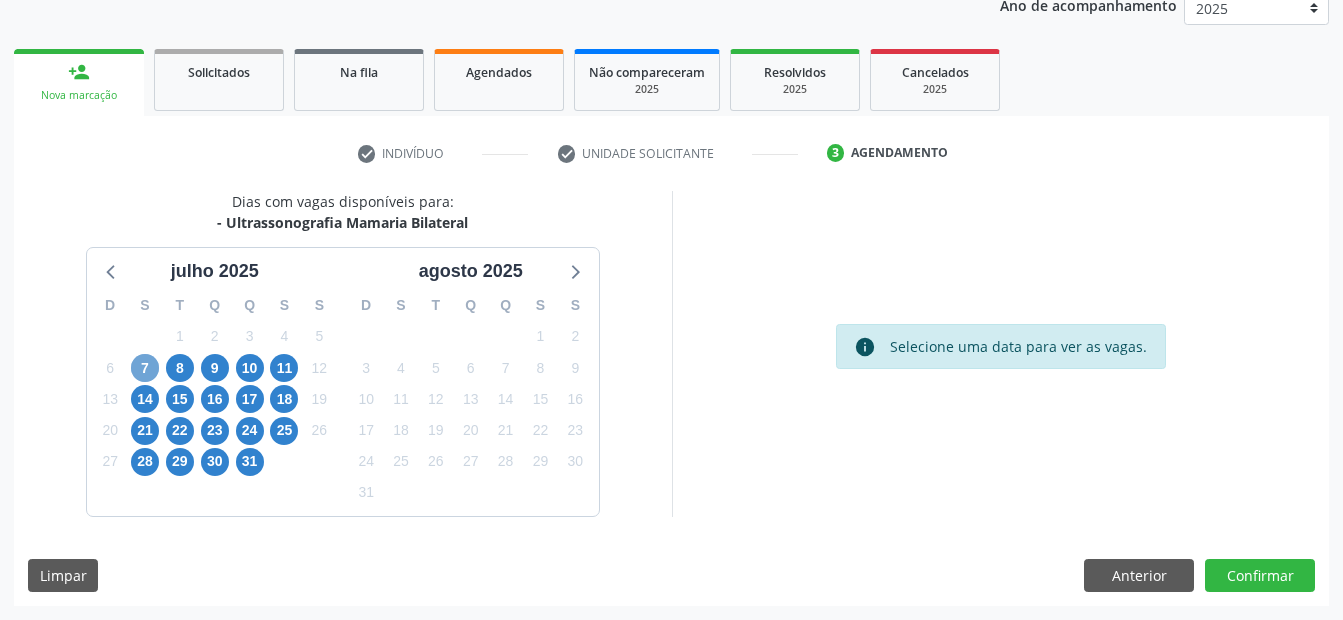 click on "7" at bounding box center (145, 368) 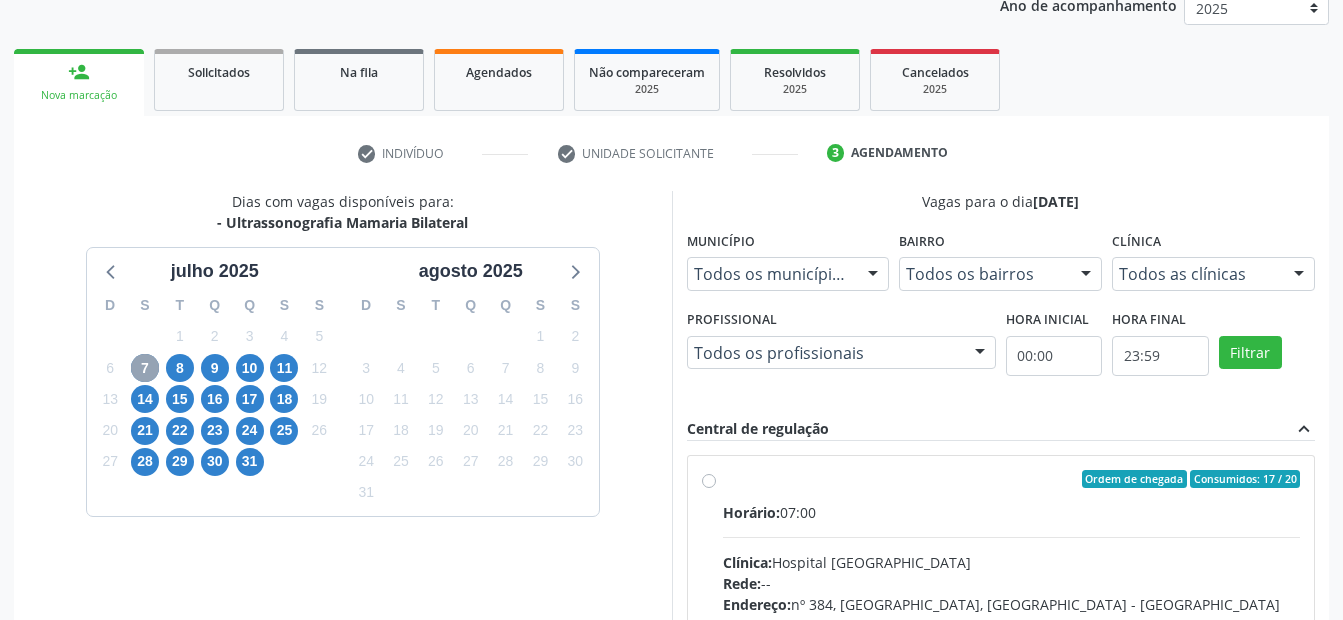 scroll, scrollTop: 350, scrollLeft: 0, axis: vertical 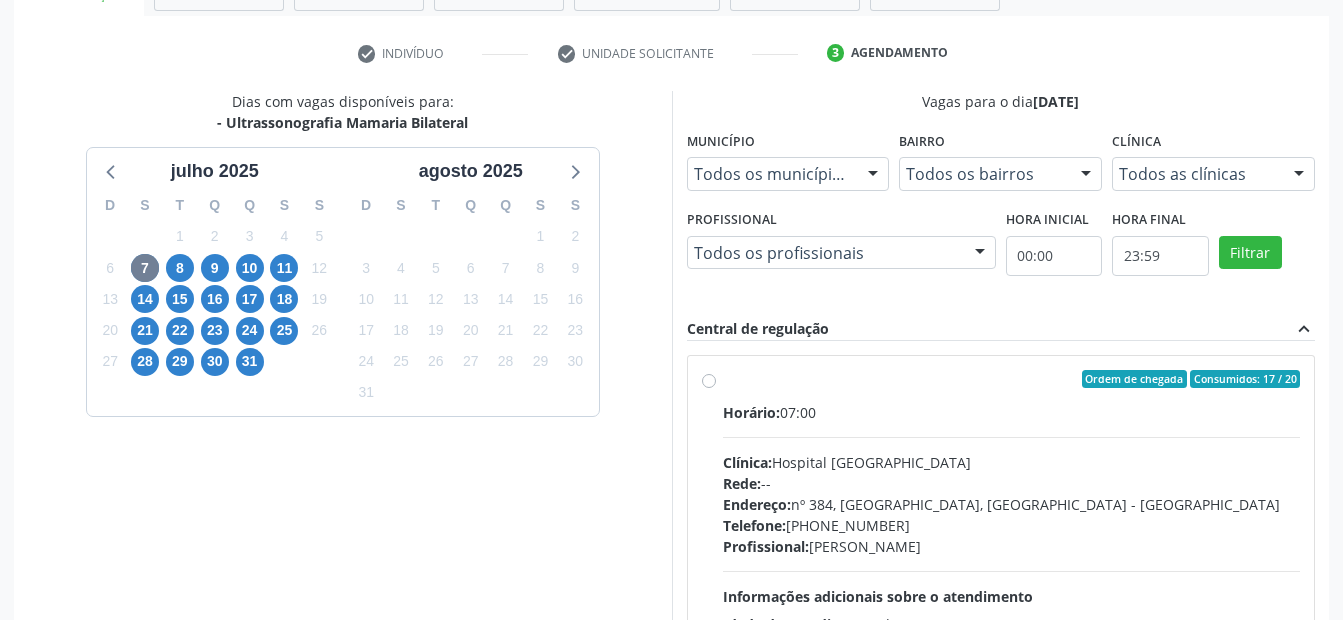 click on "Ordem de chegada
Consumidos: 17 / 20
Horário:   07:00
Clínica:  Hospital [GEOGRAPHIC_DATA]
Rede:
--
Endereço:   [STREET_ADDRESS]
Telefone:   [PHONE_NUMBER]
Profissional:
[PERSON_NAME]
Informações adicionais sobre o atendimento
Idade de atendimento:
de 0 a 120 anos
Gênero(s) atendido(s):
Masculino e Feminino
Informações adicionais:
--" at bounding box center (1012, 523) 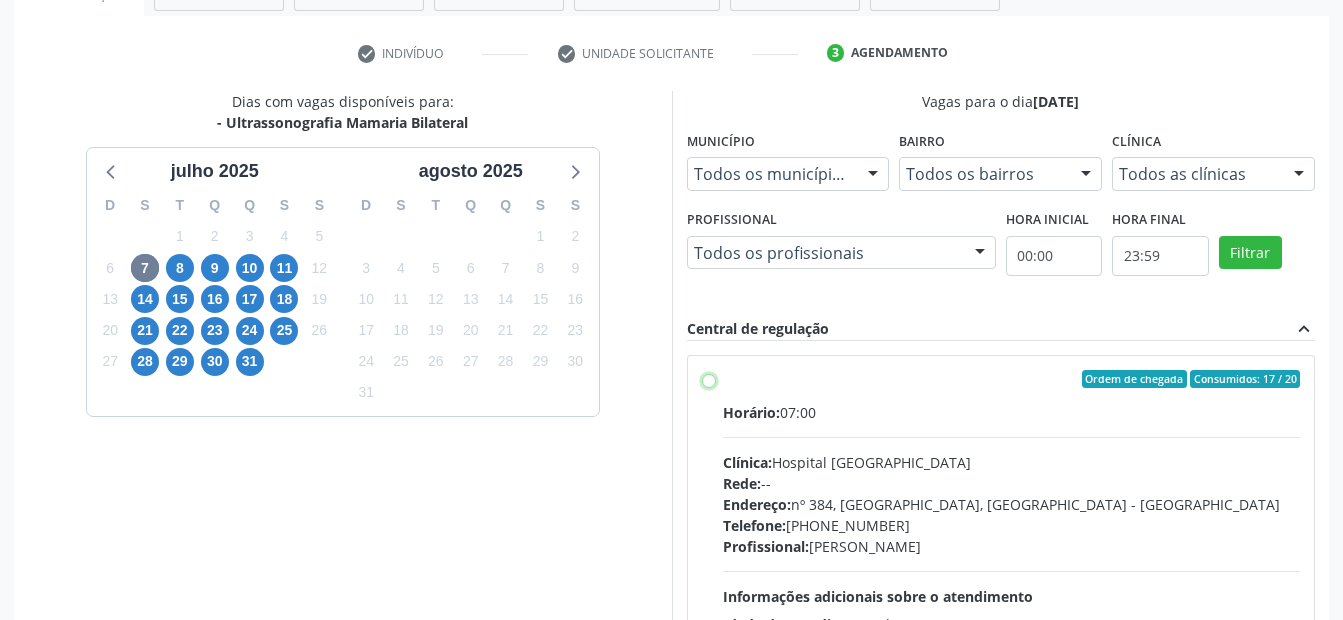 click on "Ordem de chegada
Consumidos: 17 / 20
Horário:   07:00
Clínica:  Hospital [GEOGRAPHIC_DATA]
Rede:
--
Endereço:   [STREET_ADDRESS]
Telefone:   [PHONE_NUMBER]
Profissional:
[PERSON_NAME]
Informações adicionais sobre o atendimento
Idade de atendimento:
de 0 a 120 anos
Gênero(s) atendido(s):
Masculino e Feminino
Informações adicionais:
--" at bounding box center (709, 379) 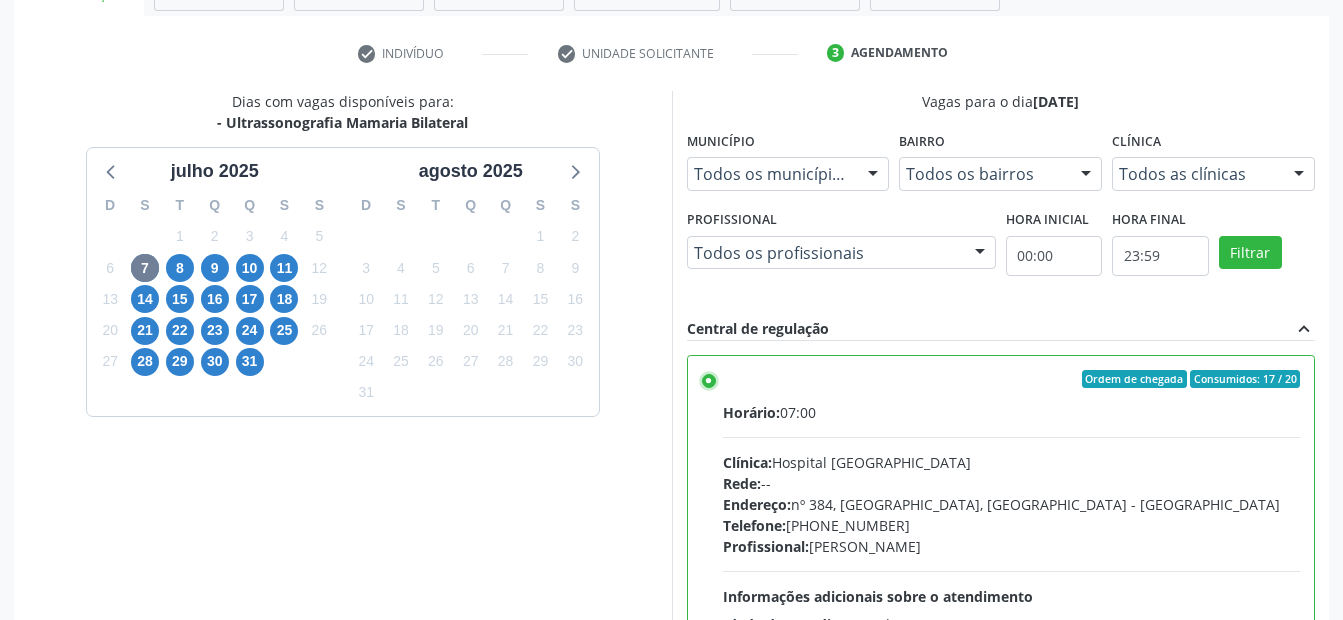 scroll, scrollTop: 99, scrollLeft: 0, axis: vertical 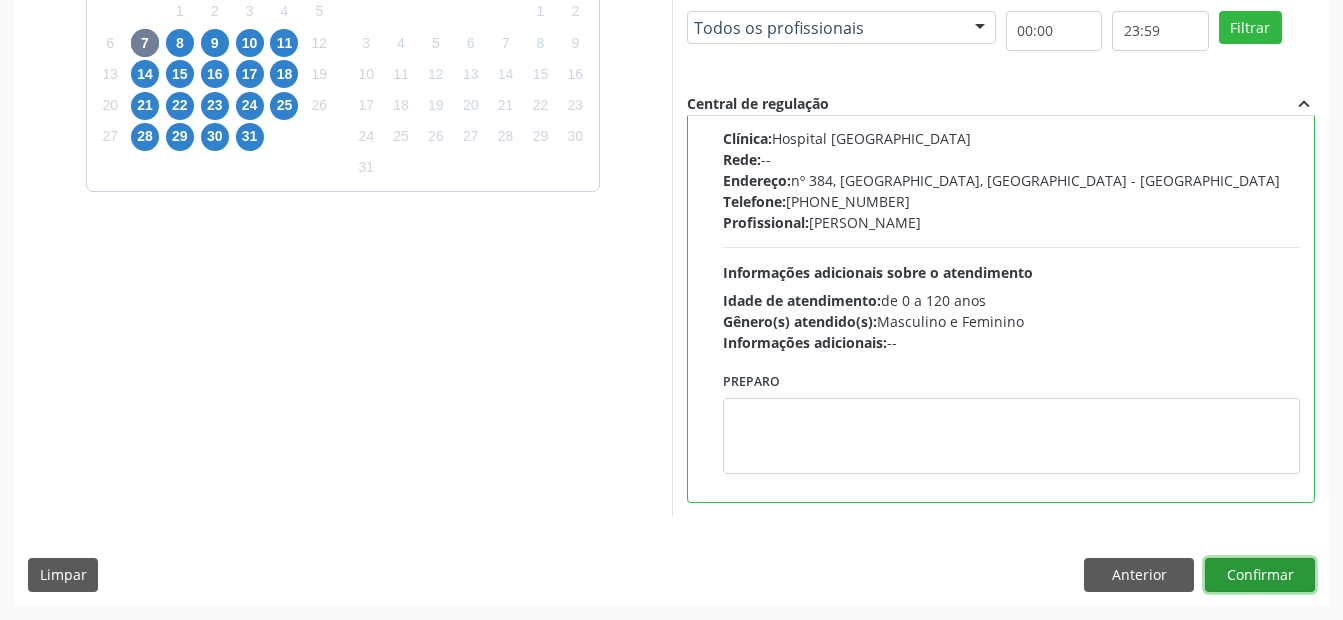 click on "Confirmar" at bounding box center [1260, 575] 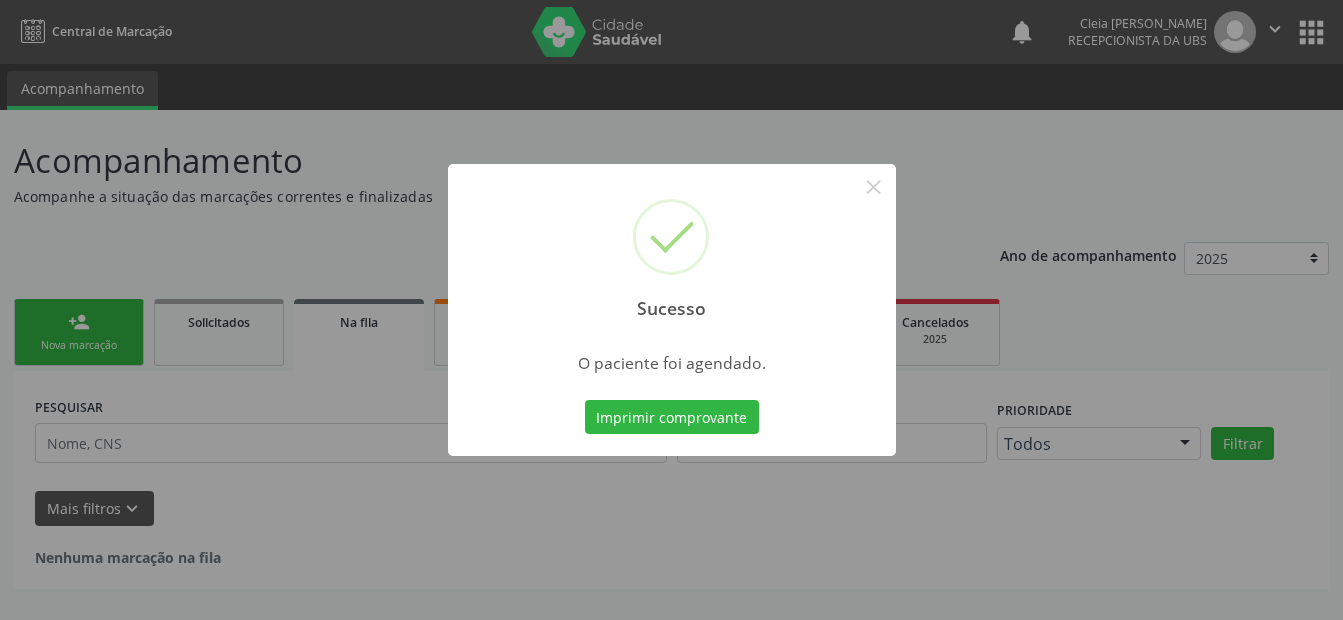 scroll, scrollTop: 0, scrollLeft: 0, axis: both 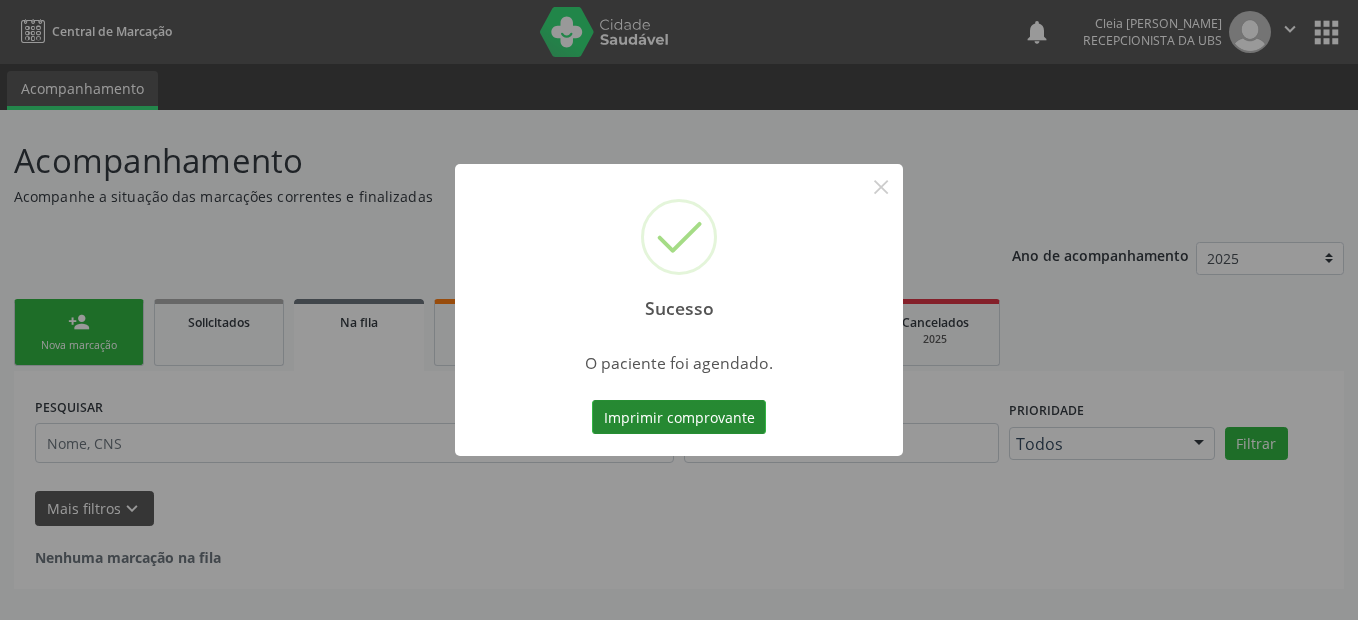 click on "Imprimir comprovante" at bounding box center (679, 417) 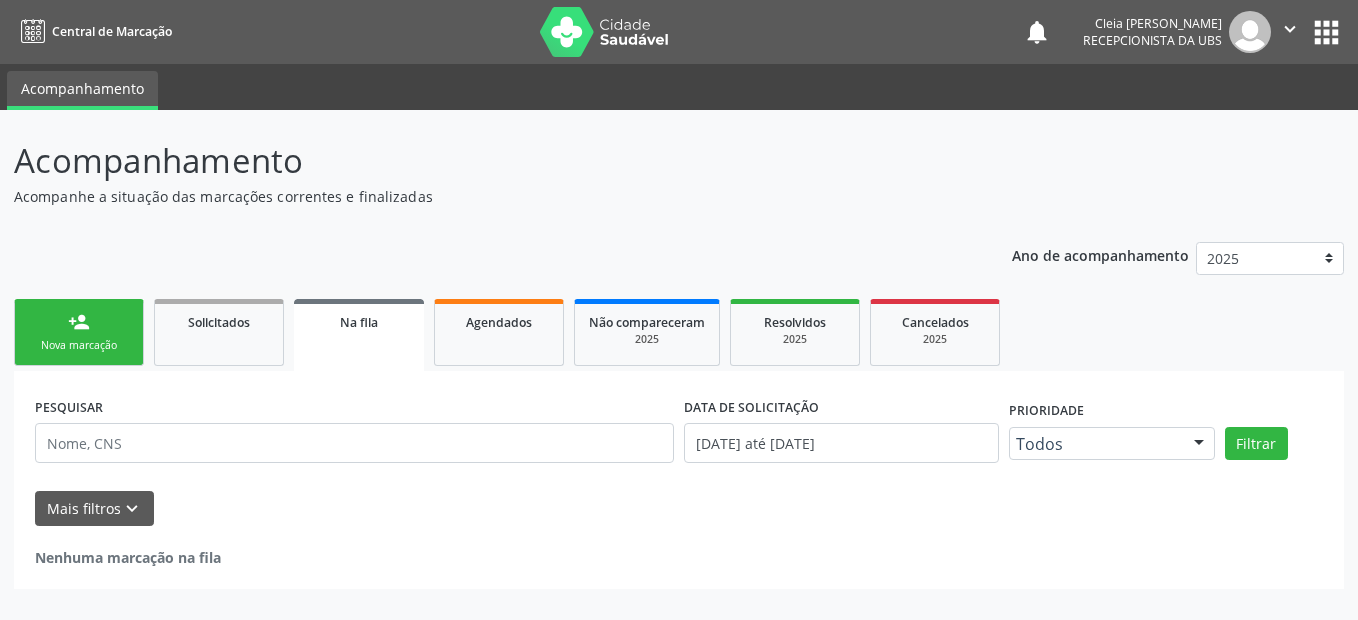 click on "person_add
Nova marcação" at bounding box center (79, 332) 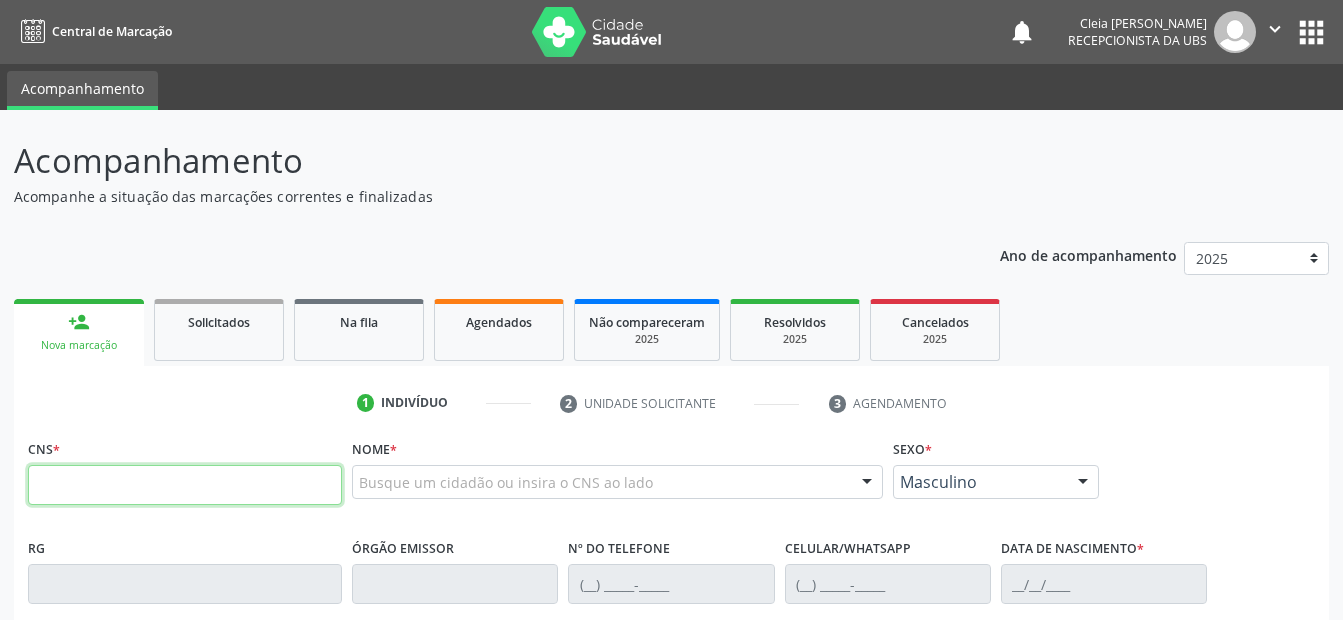 click at bounding box center [185, 485] 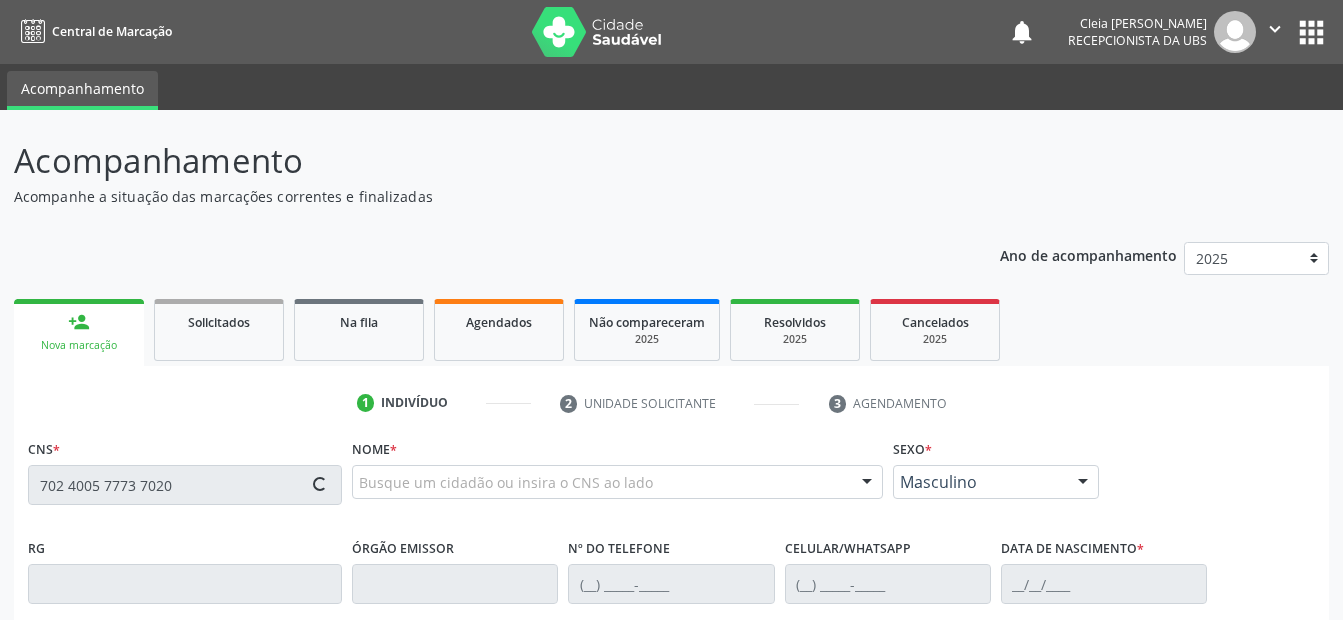 type on "702 4005 7773 7020" 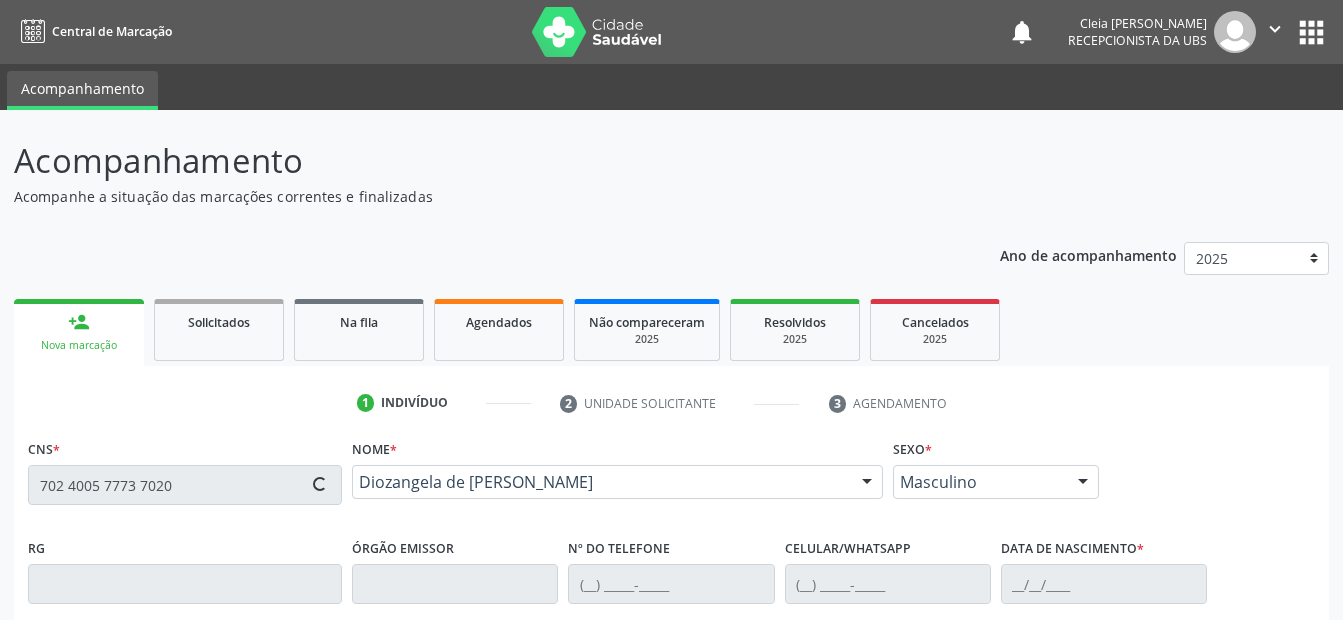 type on "[PHONE_NUMBER]" 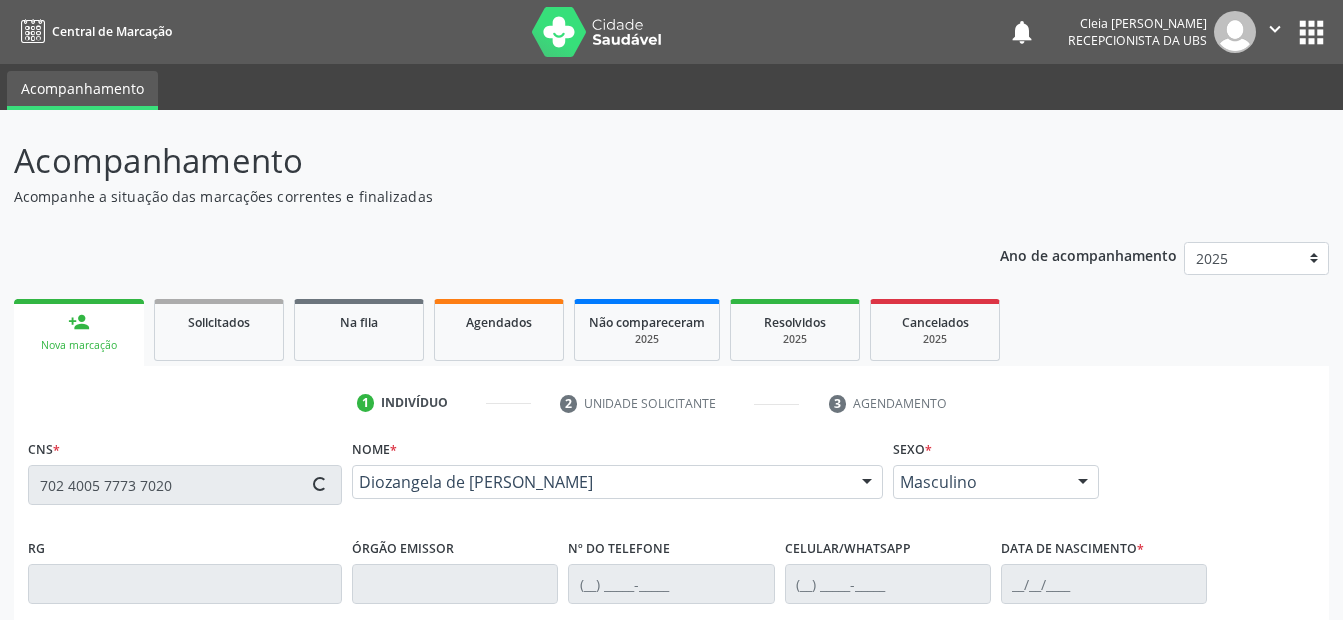 type on "[PERSON_NAME] de [PERSON_NAME]" 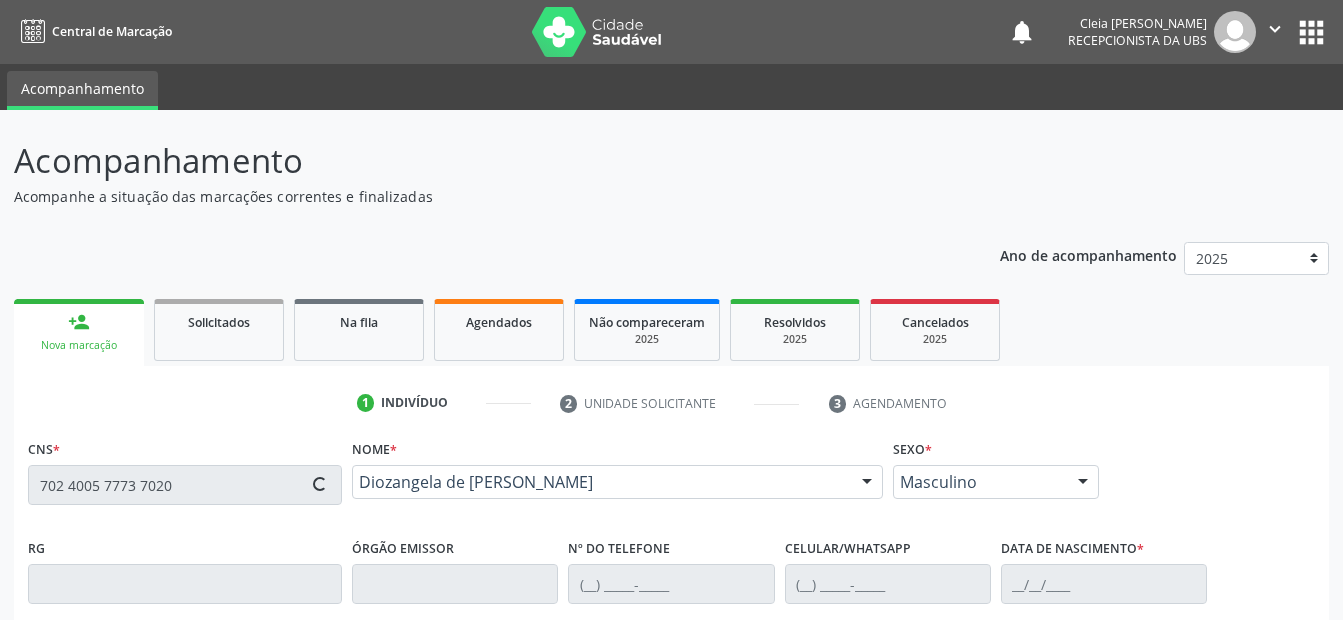 type on "419" 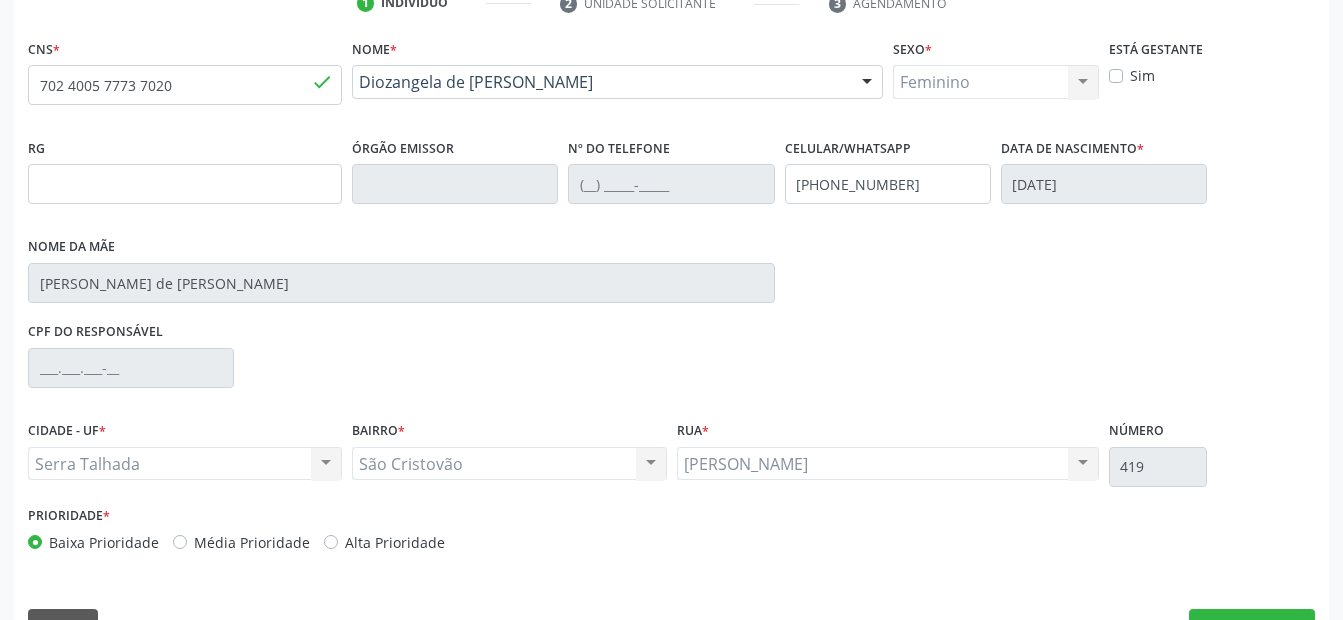 scroll, scrollTop: 450, scrollLeft: 0, axis: vertical 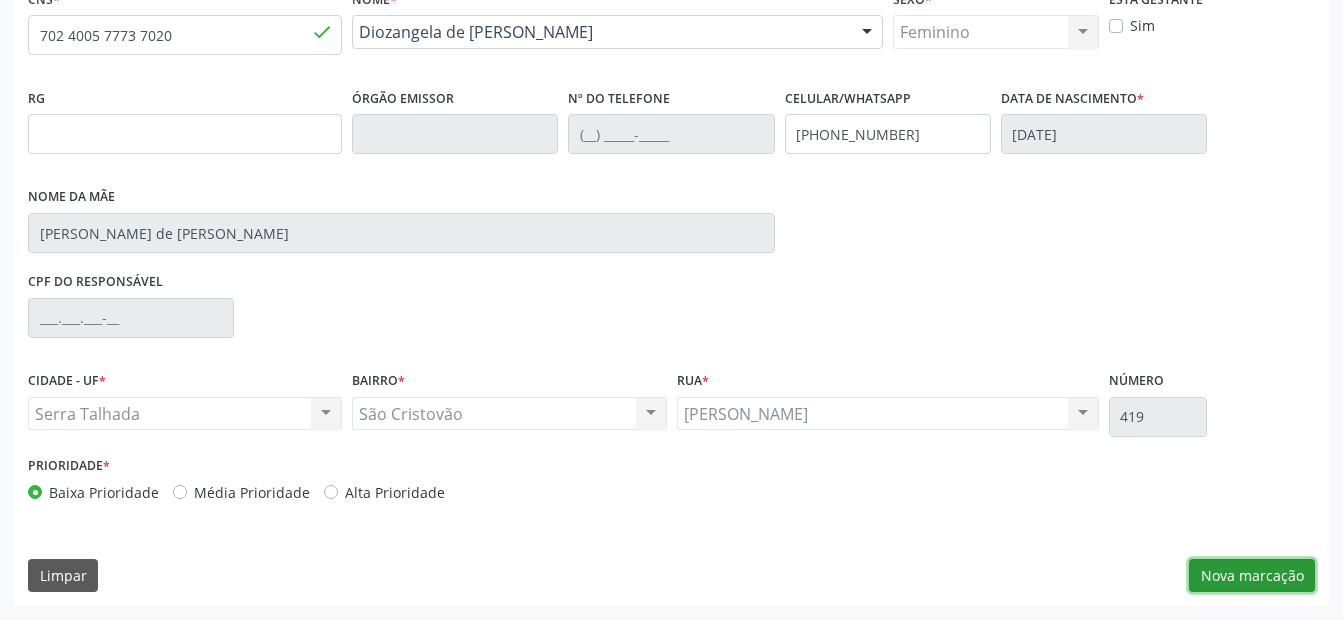 click on "Nova marcação" at bounding box center (1252, 576) 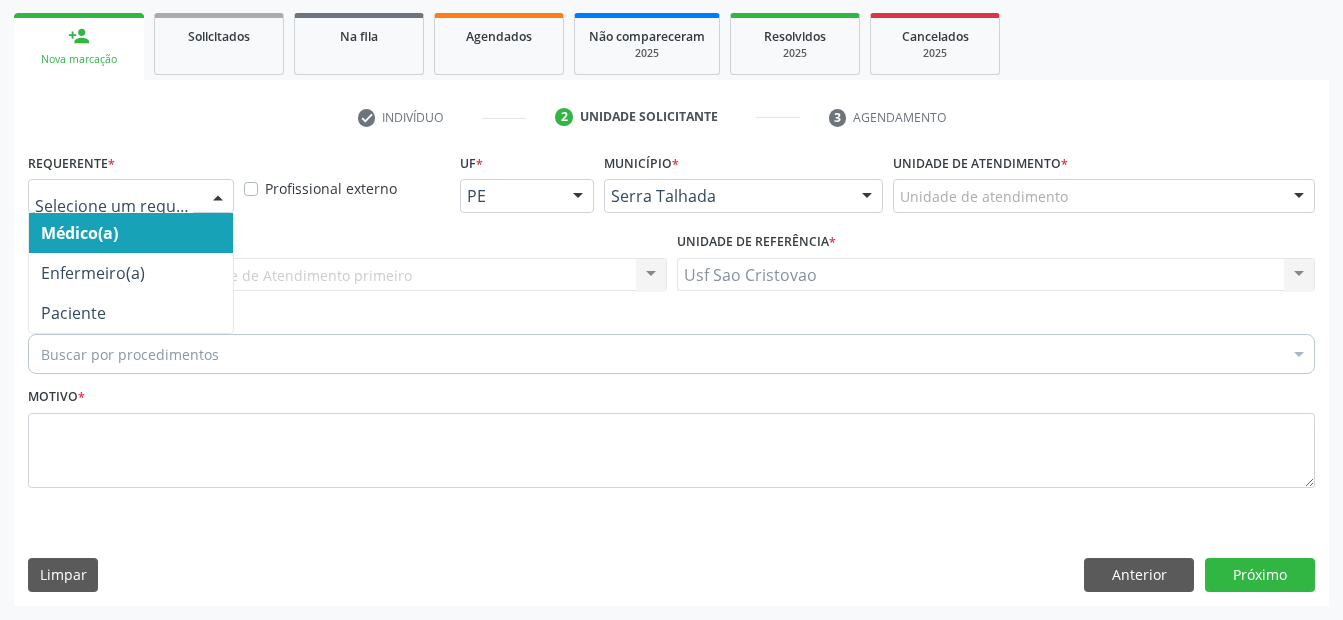 click at bounding box center [218, 197] 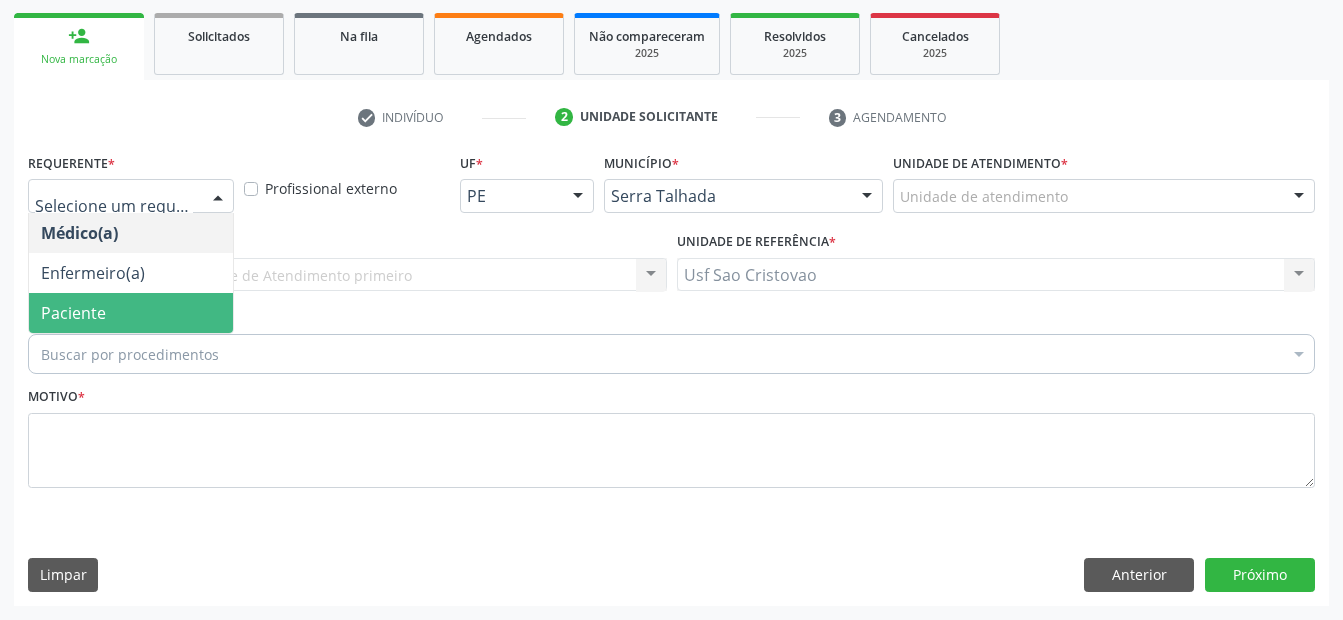 click on "Paciente" at bounding box center [131, 313] 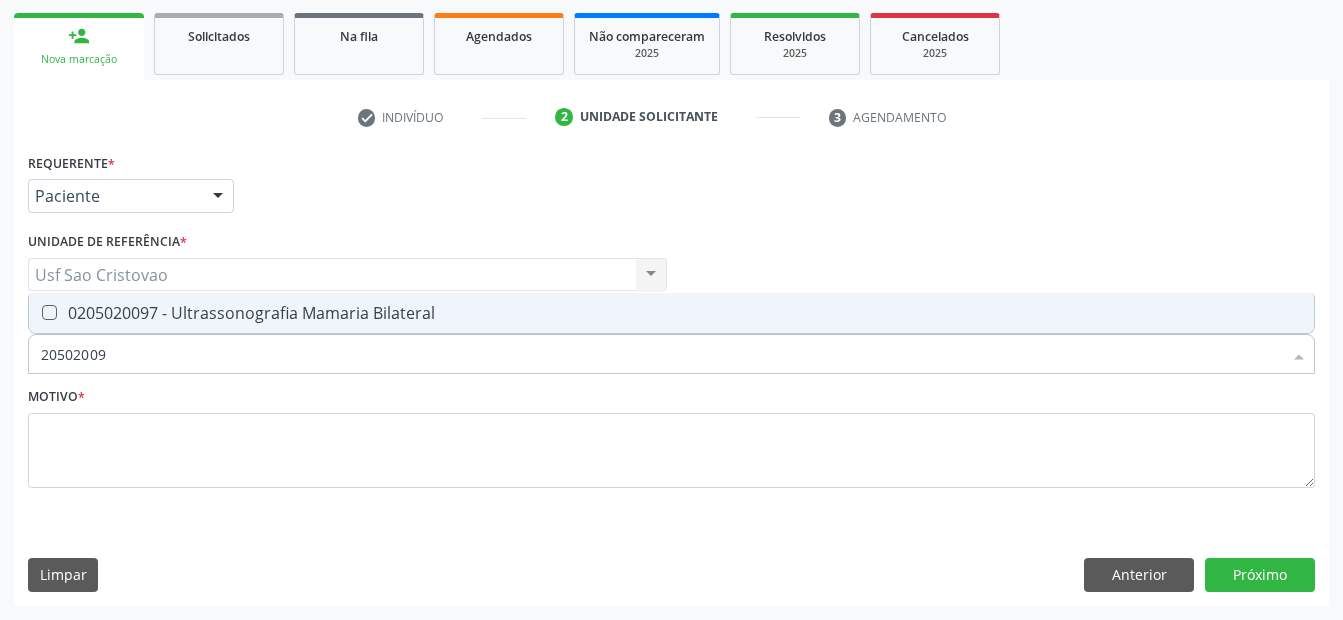 type on "205020097" 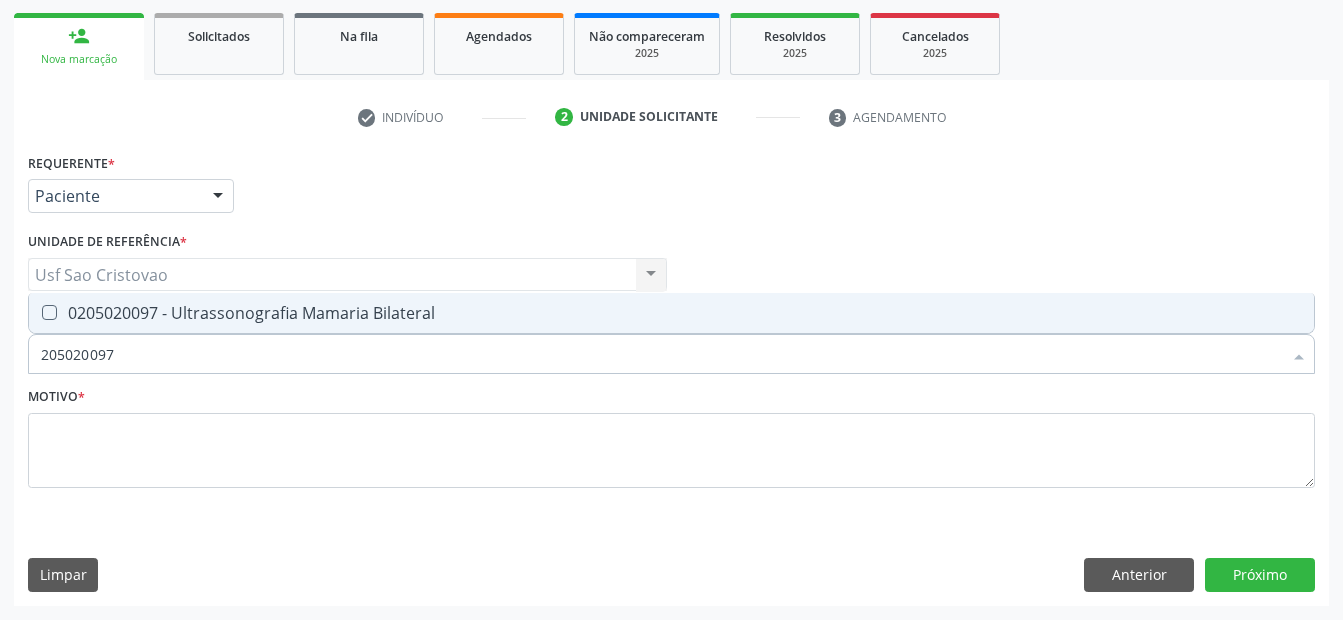 click at bounding box center (49, 312) 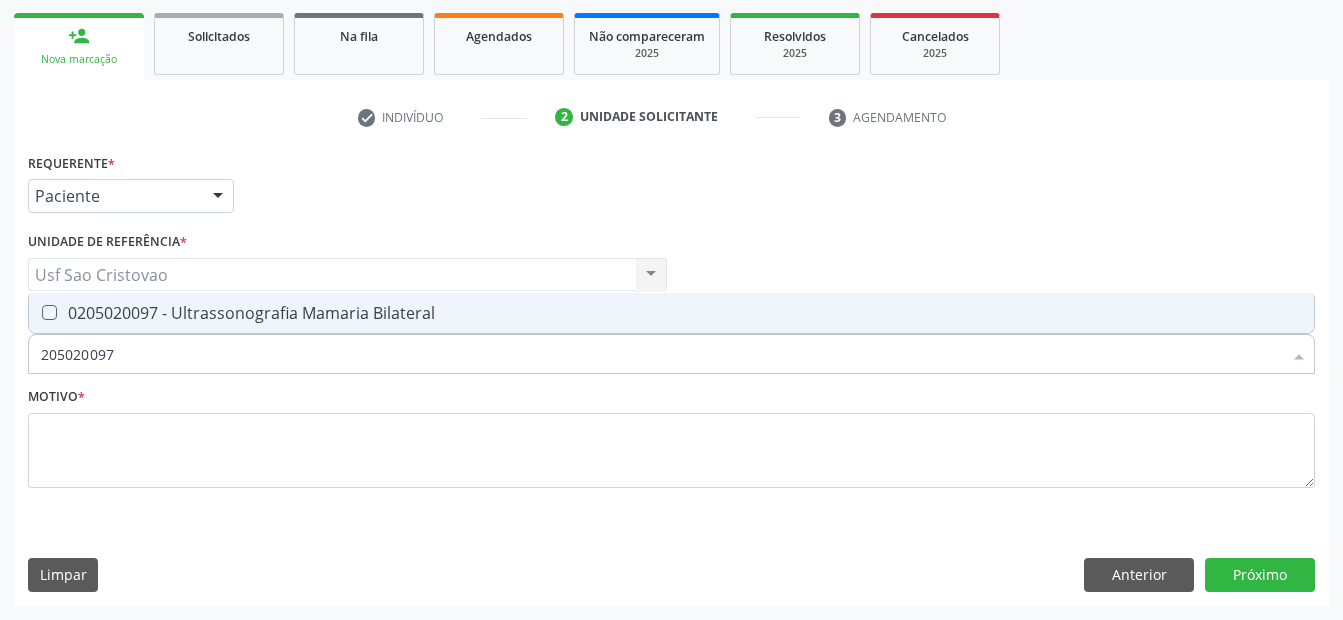 click at bounding box center [35, 312] 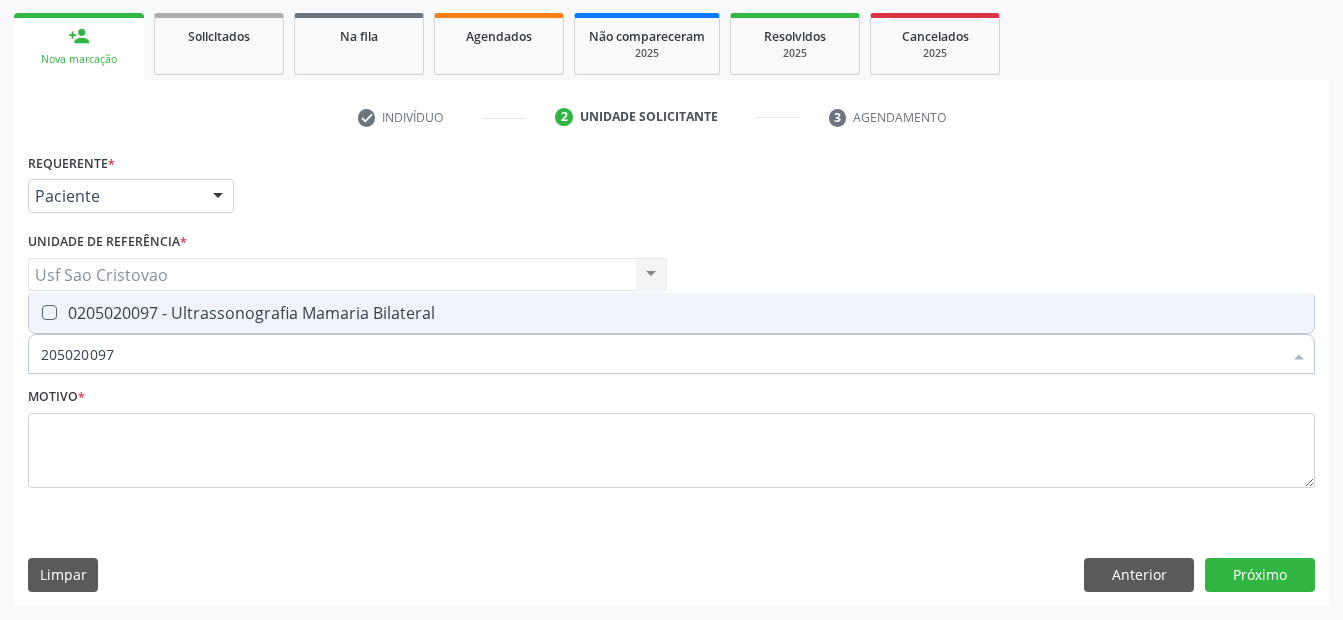 checkbox on "true" 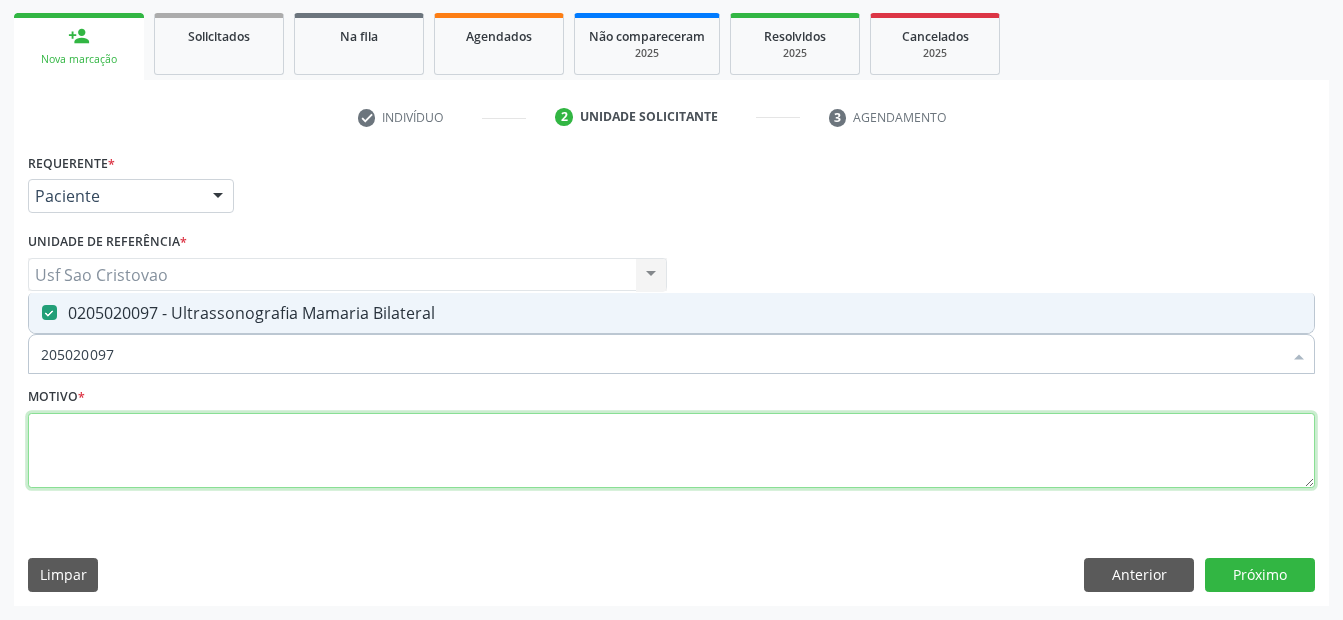 click at bounding box center [671, 451] 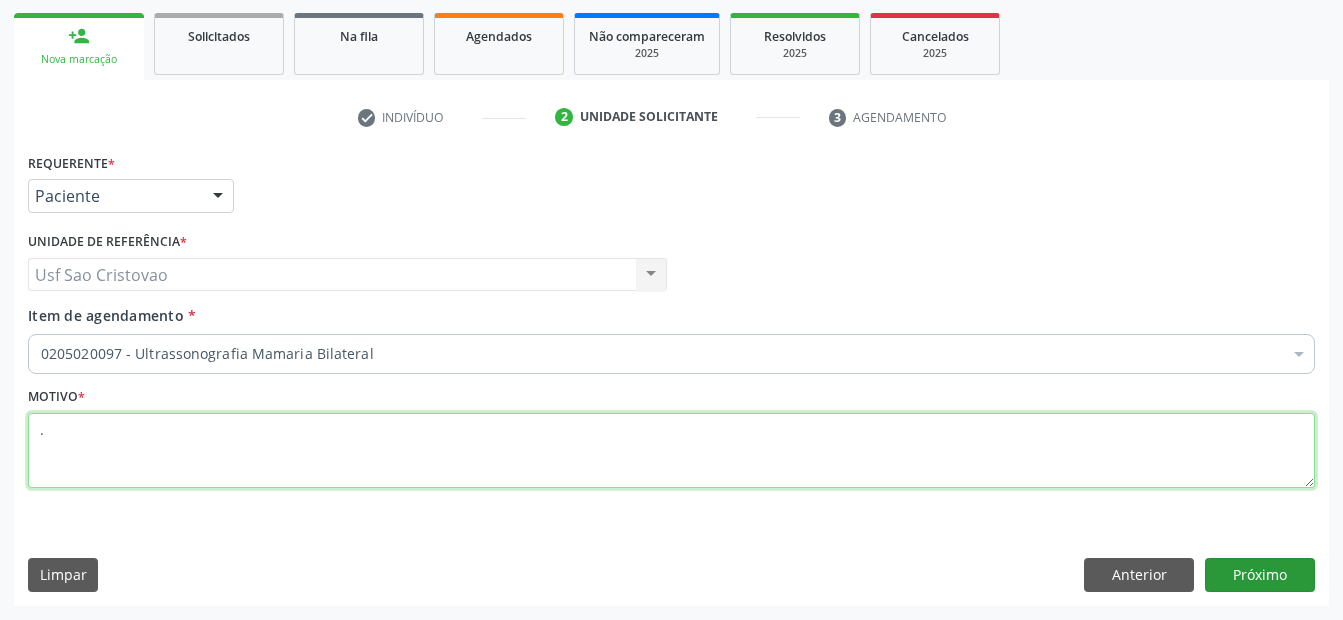 type on "." 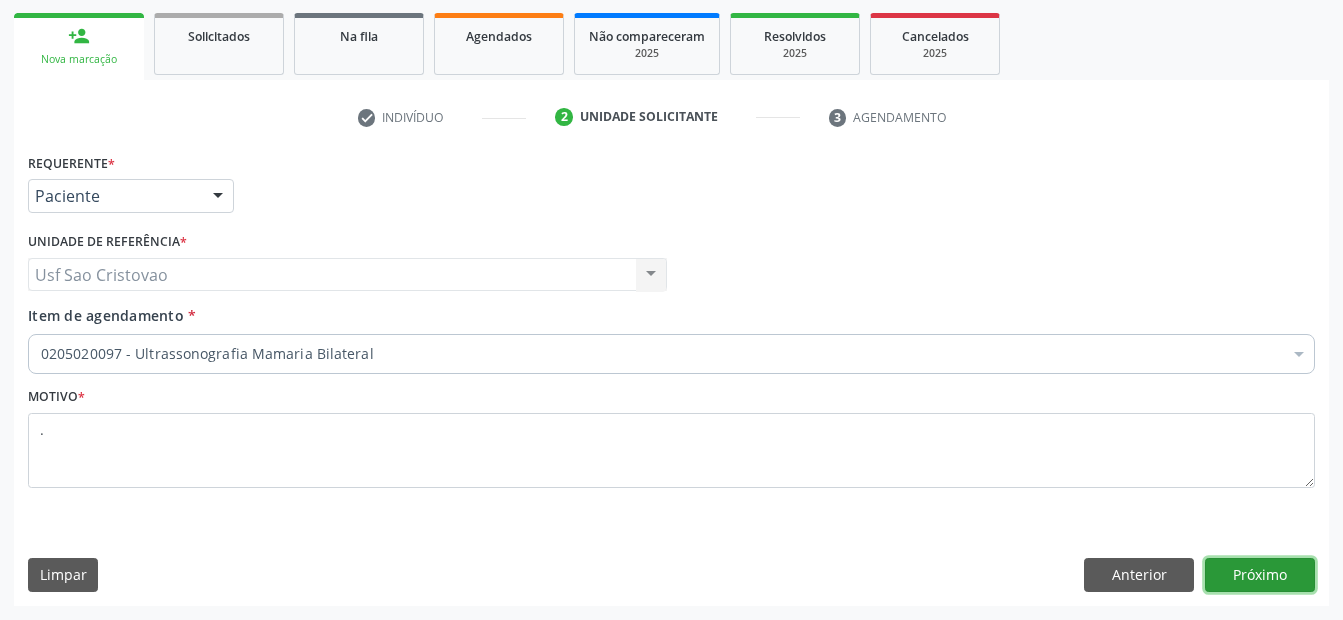 click on "Próximo" at bounding box center [1260, 575] 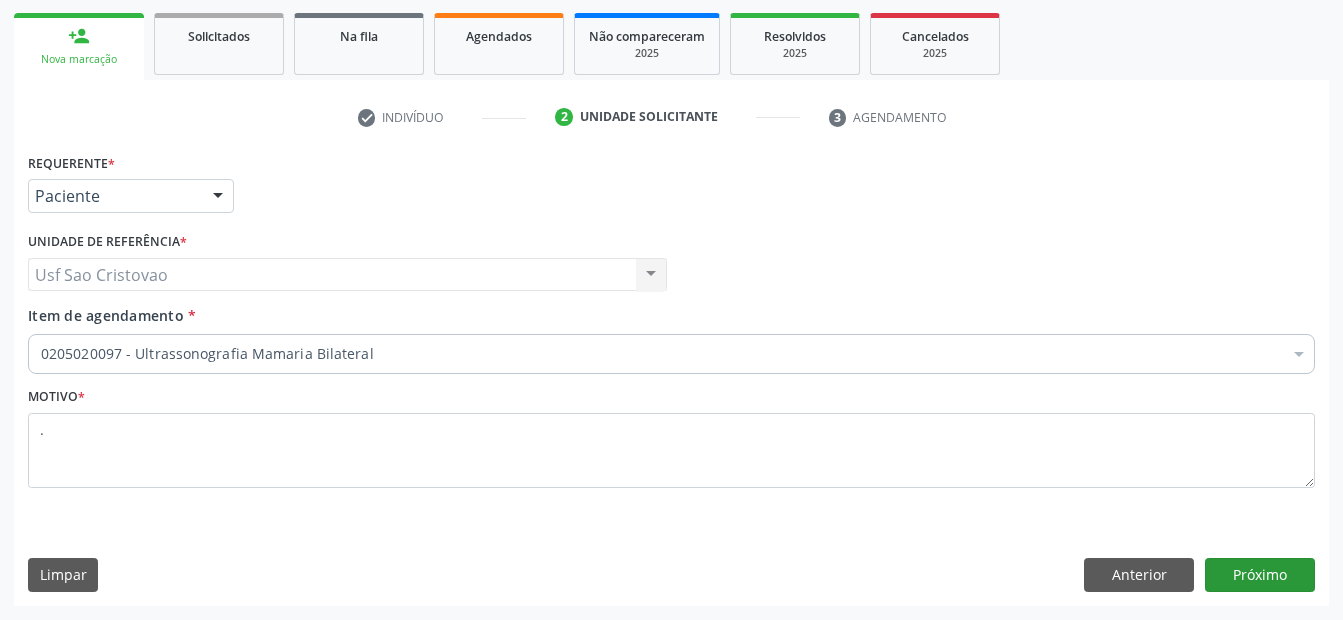 scroll, scrollTop: 250, scrollLeft: 0, axis: vertical 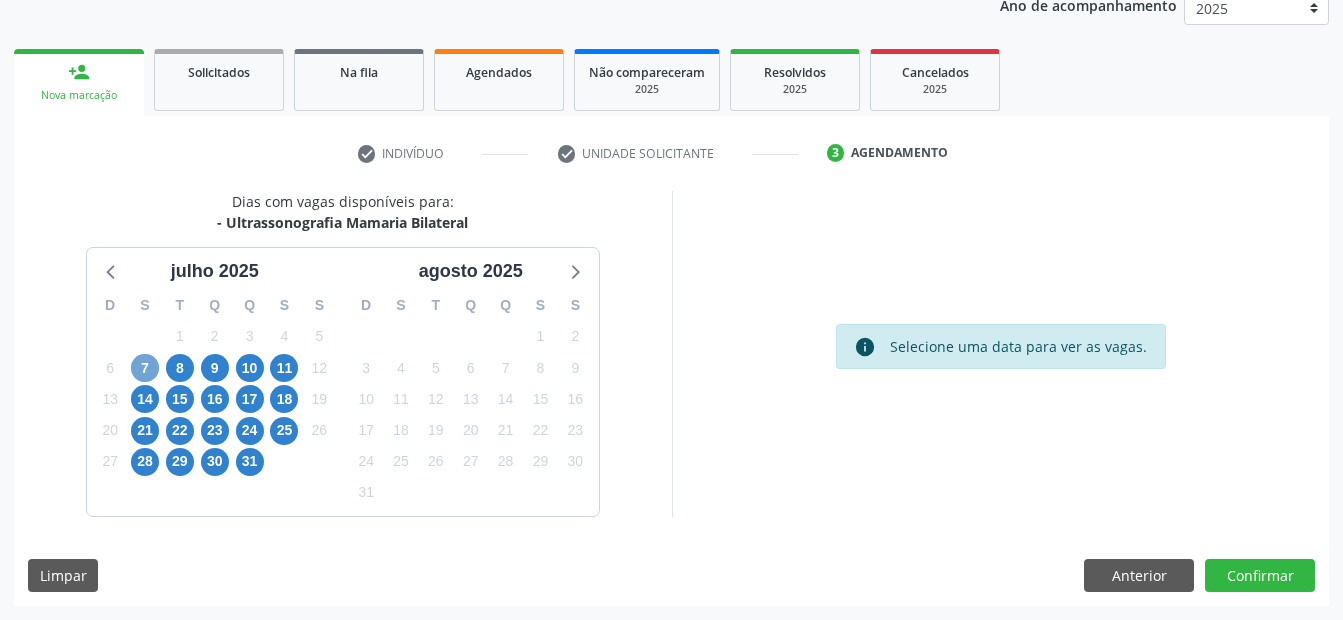 click on "7" at bounding box center (145, 368) 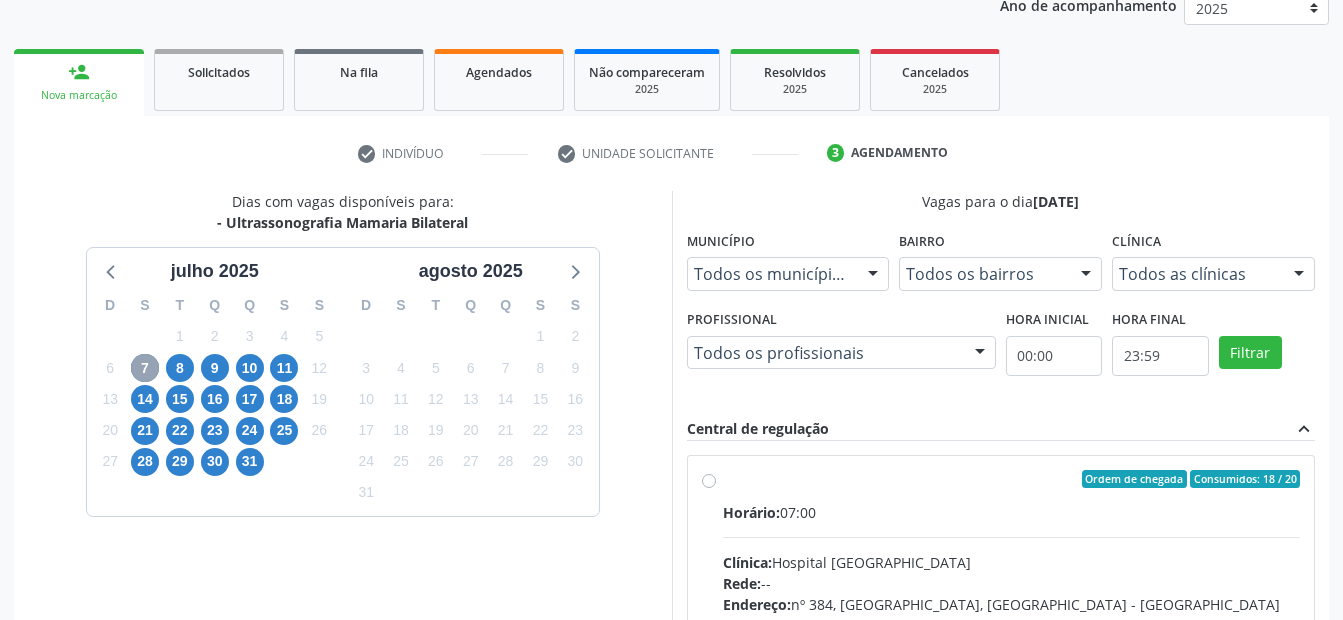scroll, scrollTop: 350, scrollLeft: 0, axis: vertical 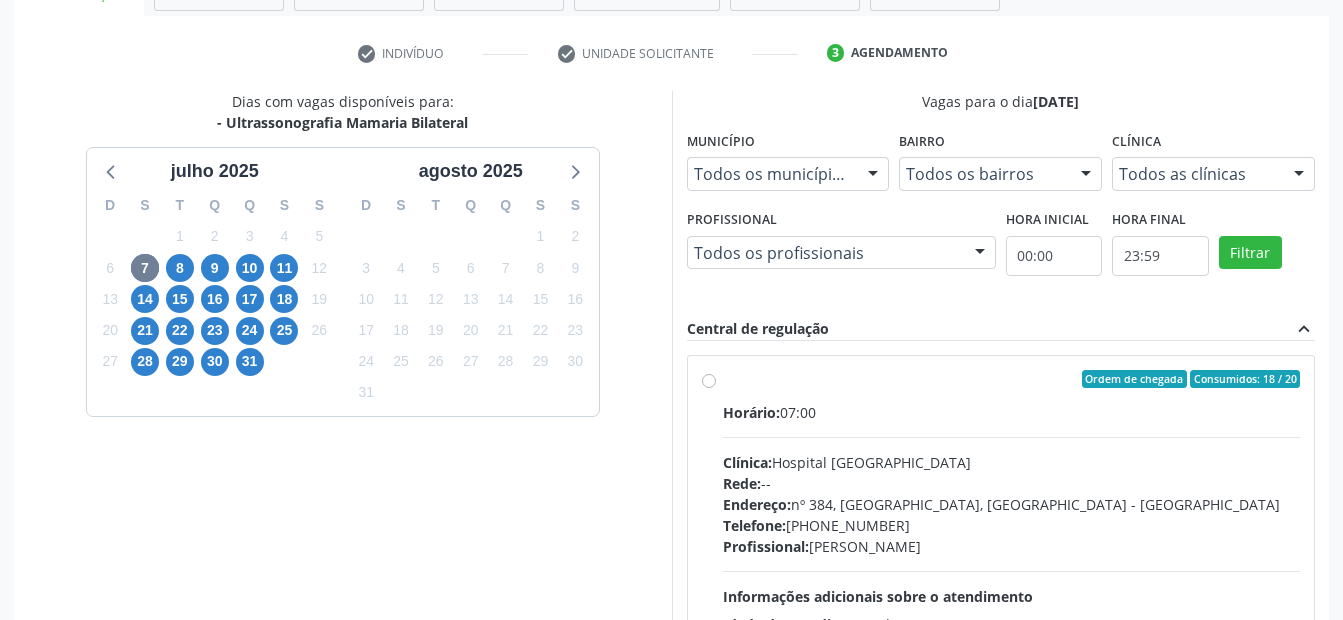 click on "Ordem de chegada
Consumidos: 18 / 20
Horário:   07:00
Clínica:  Hospital [GEOGRAPHIC_DATA]
Rede:
--
Endereço:   [STREET_ADDRESS]
Telefone:   [PHONE_NUMBER]
Profissional:
[PERSON_NAME]
Informações adicionais sobre o atendimento
Idade de atendimento:
de 0 a 120 anos
Gênero(s) atendido(s):
Masculino e Feminino
Informações adicionais:
--" at bounding box center [1012, 523] 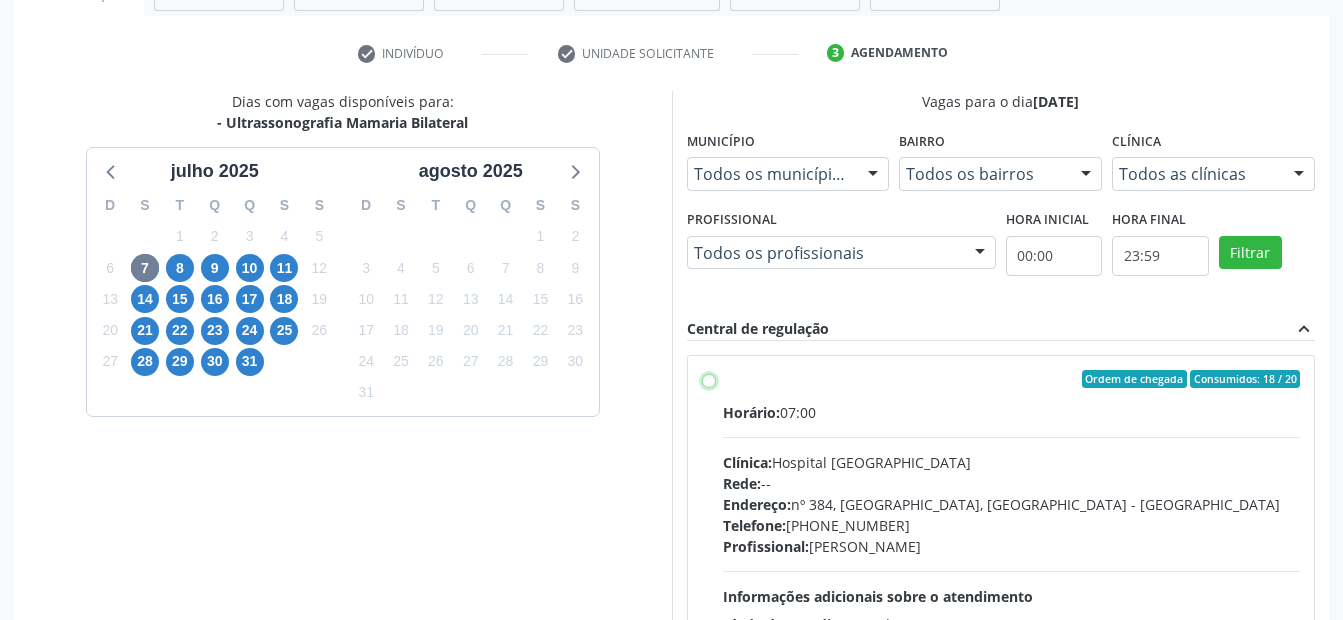 click on "Ordem de chegada
Consumidos: 18 / 20
Horário:   07:00
Clínica:  Hospital [GEOGRAPHIC_DATA]
Rede:
--
Endereço:   [STREET_ADDRESS]
Telefone:   [PHONE_NUMBER]
Profissional:
[PERSON_NAME]
Informações adicionais sobre o atendimento
Idade de atendimento:
de 0 a 120 anos
Gênero(s) atendido(s):
Masculino e Feminino
Informações adicionais:
--" at bounding box center [709, 379] 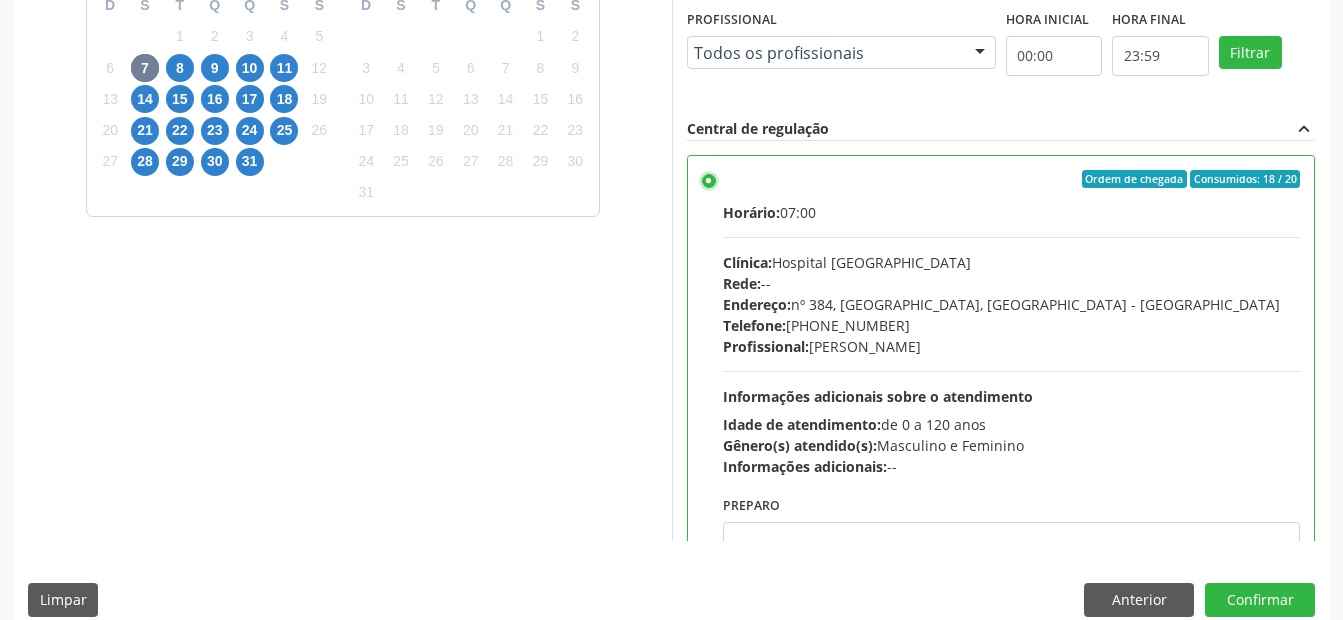 scroll, scrollTop: 575, scrollLeft: 0, axis: vertical 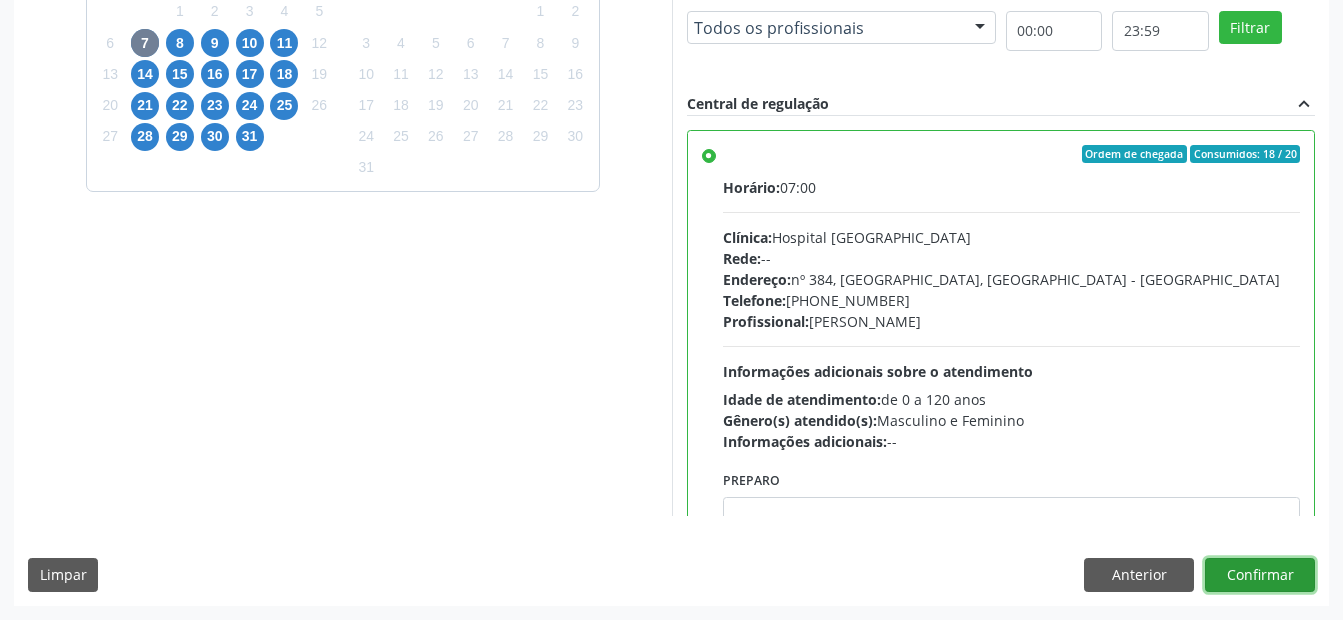 click on "Confirmar" at bounding box center (1260, 575) 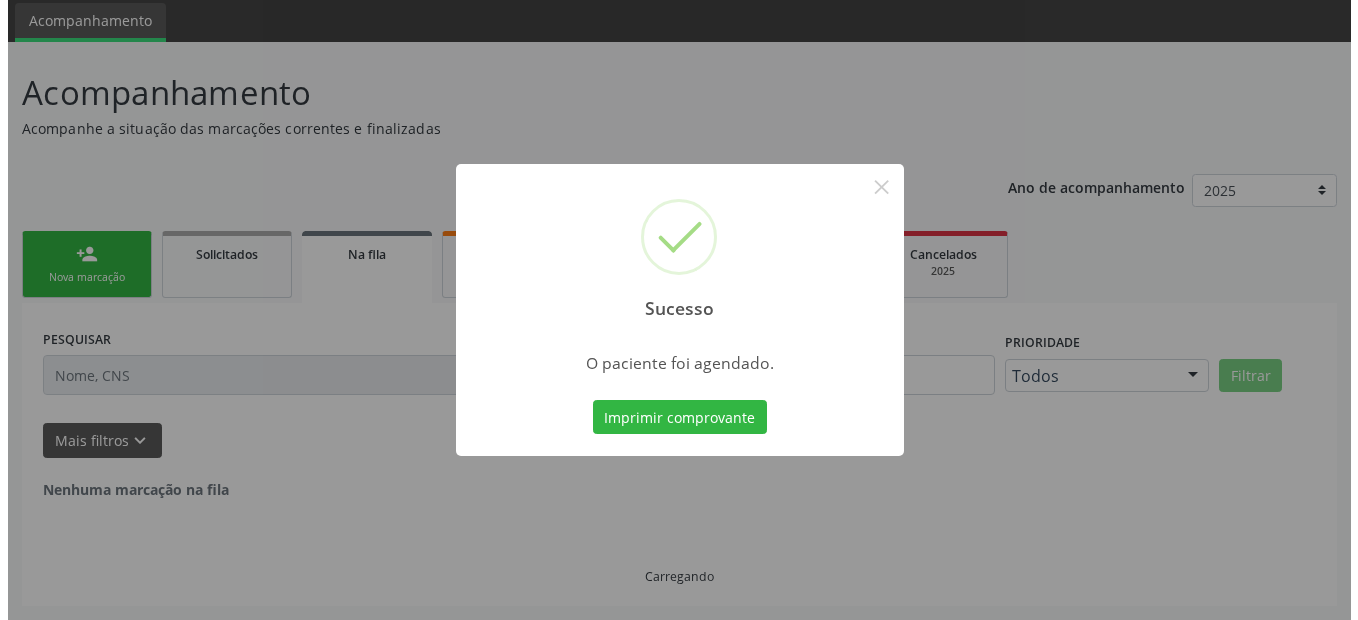 scroll, scrollTop: 0, scrollLeft: 0, axis: both 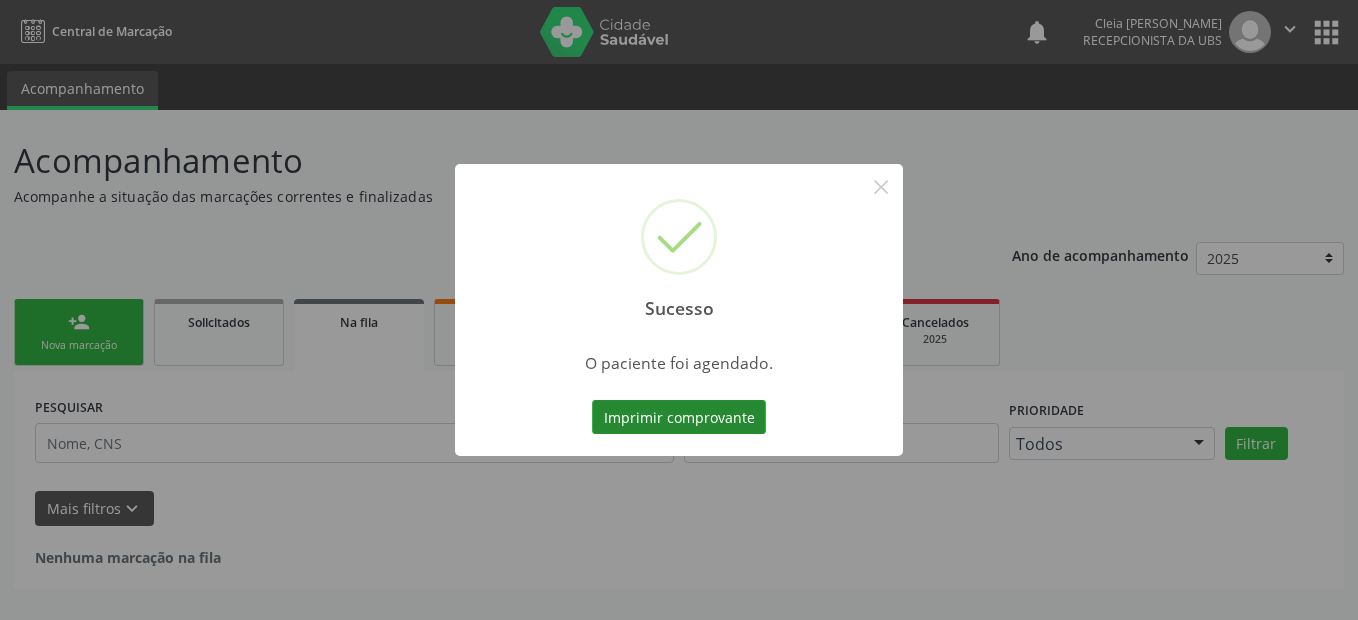 click on "Imprimir comprovante" at bounding box center [679, 417] 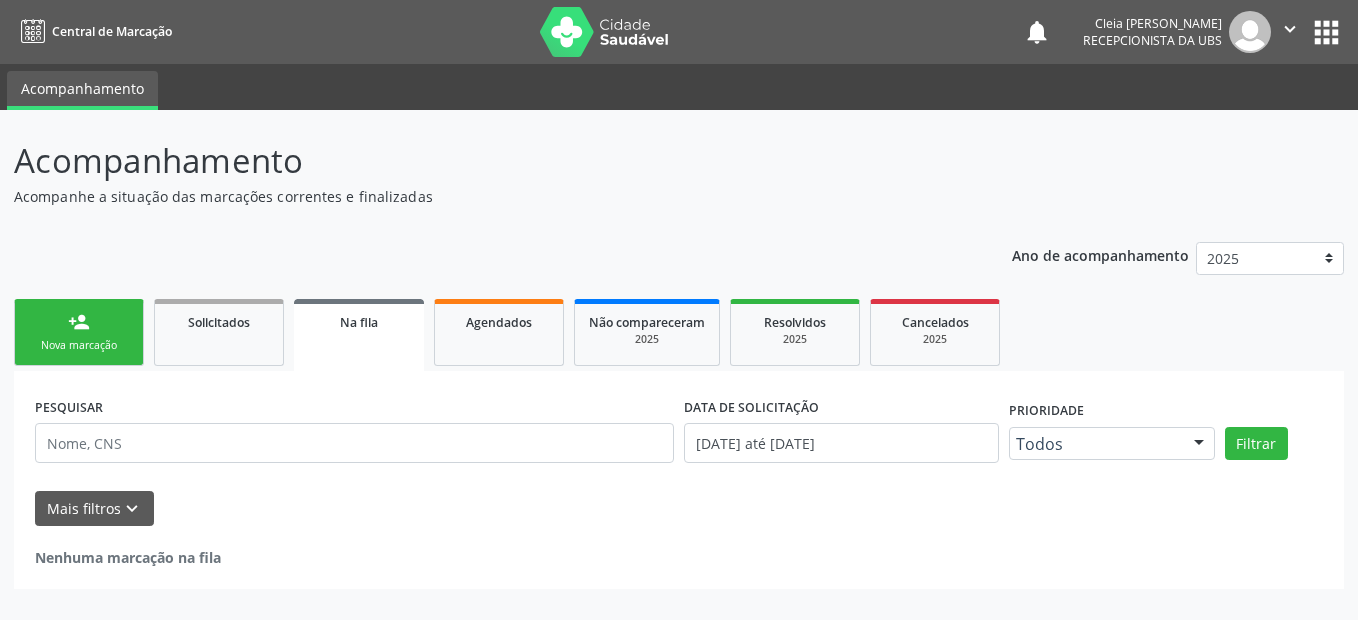 click on "Sucesso × O paciente foi agendado. Imprimir comprovante Cancel" at bounding box center [679, 310] 